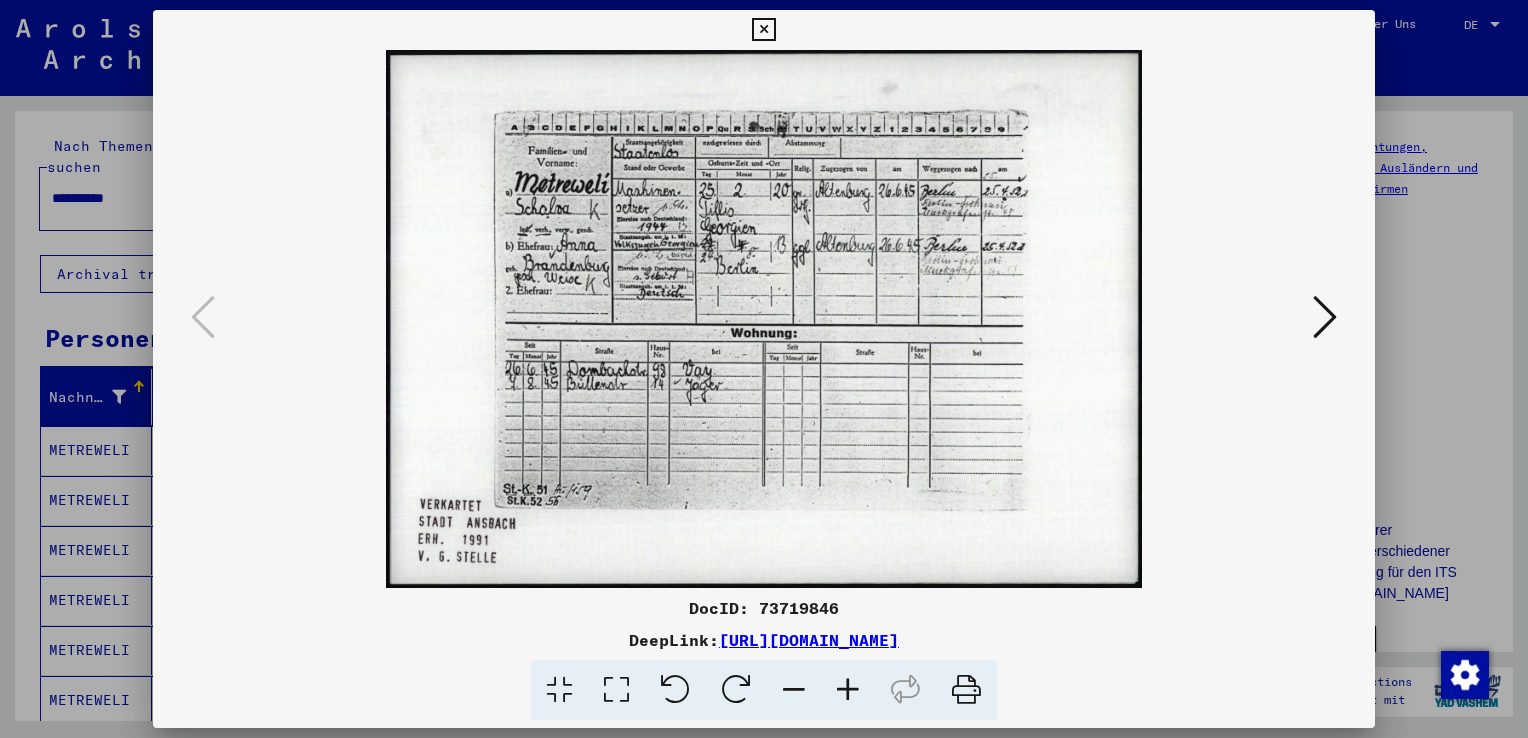 scroll, scrollTop: 0, scrollLeft: 0, axis: both 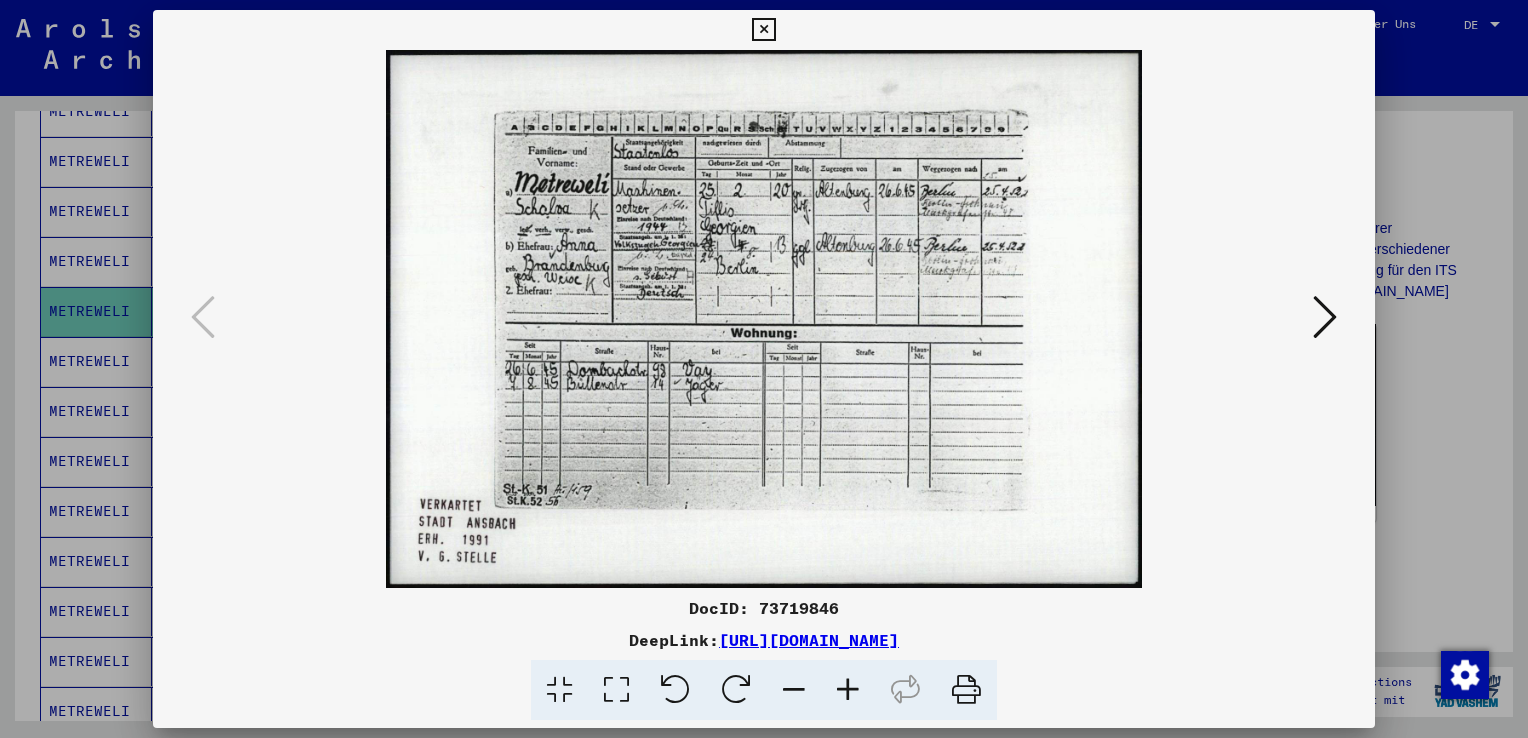 click at bounding box center [1325, 317] 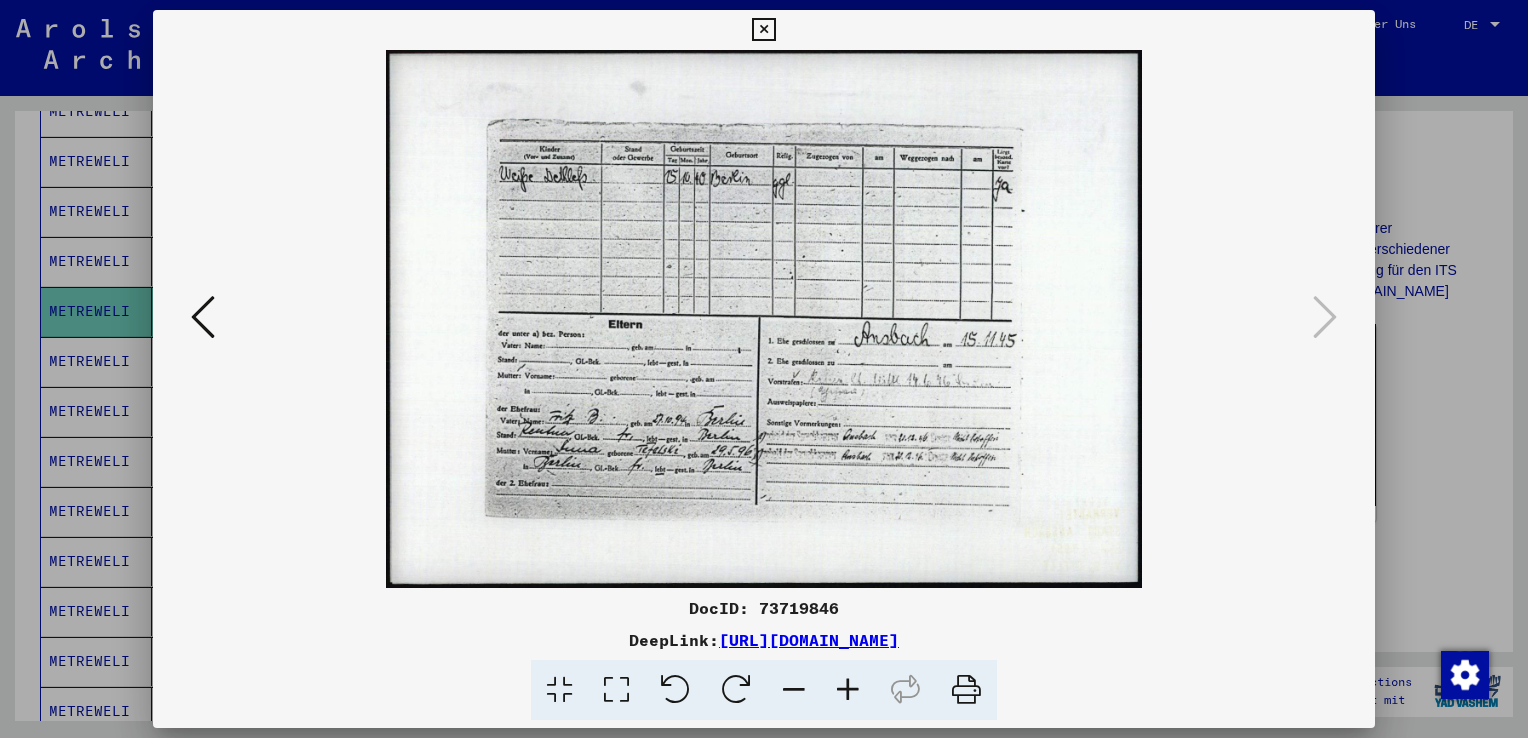 click at bounding box center (203, 317) 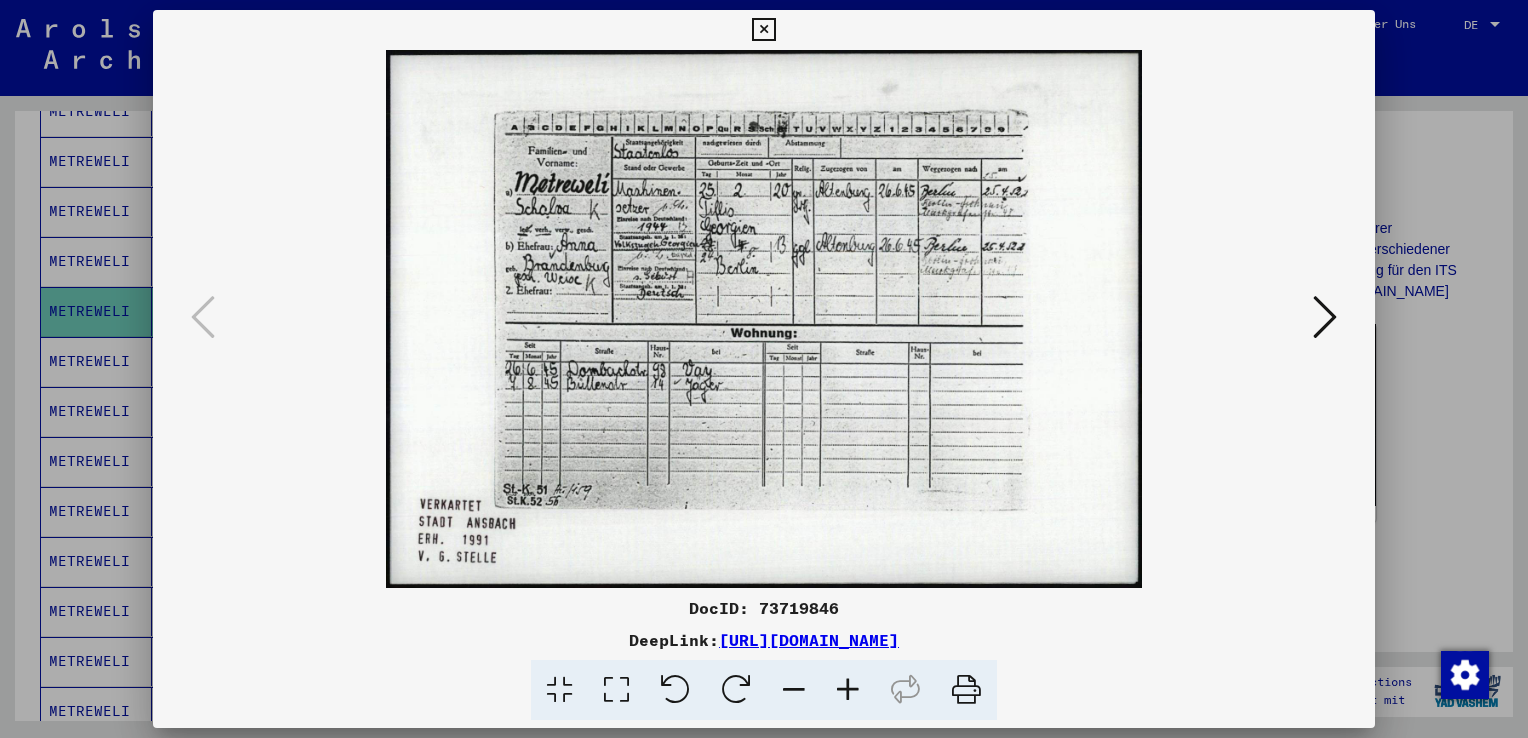 click at bounding box center (1325, 317) 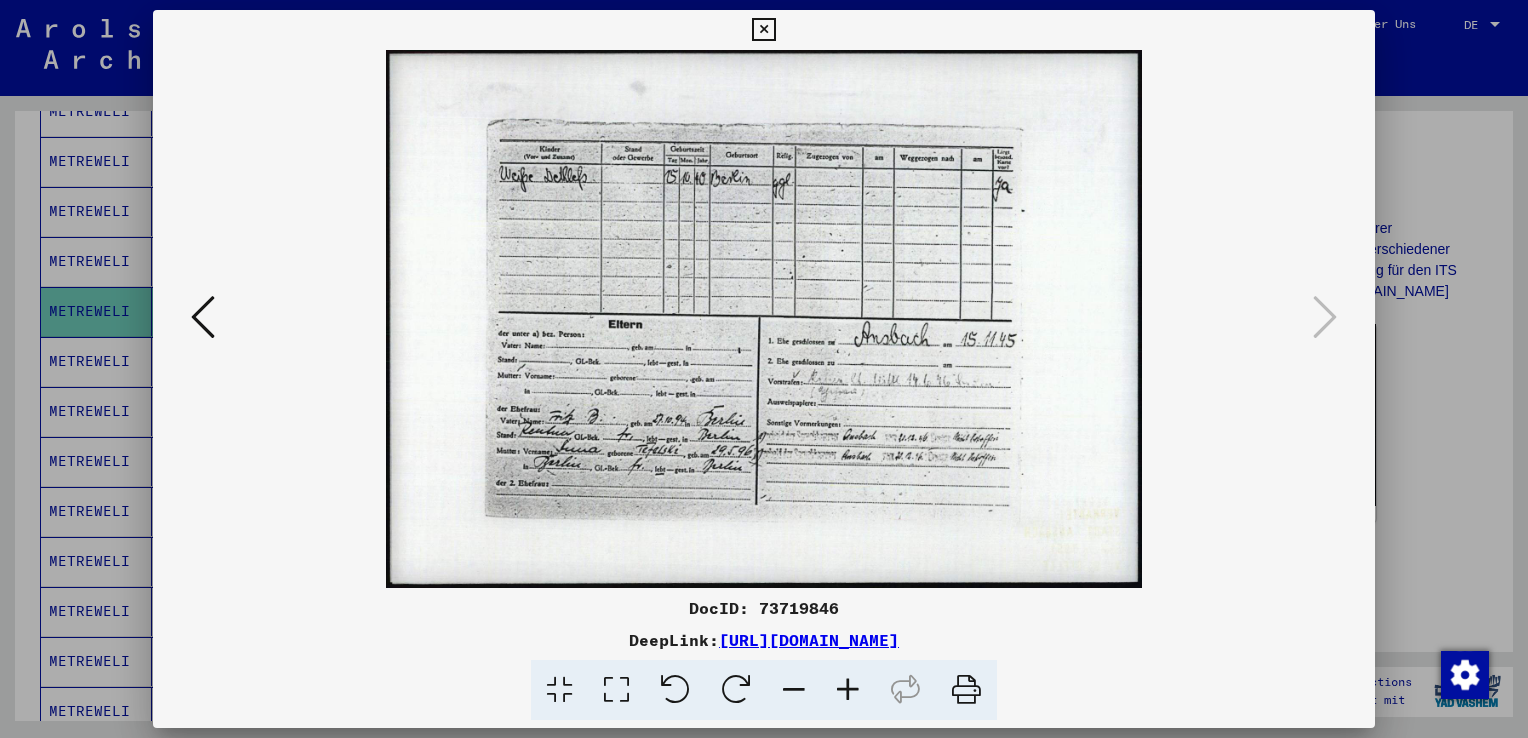 click at bounding box center [764, 319] 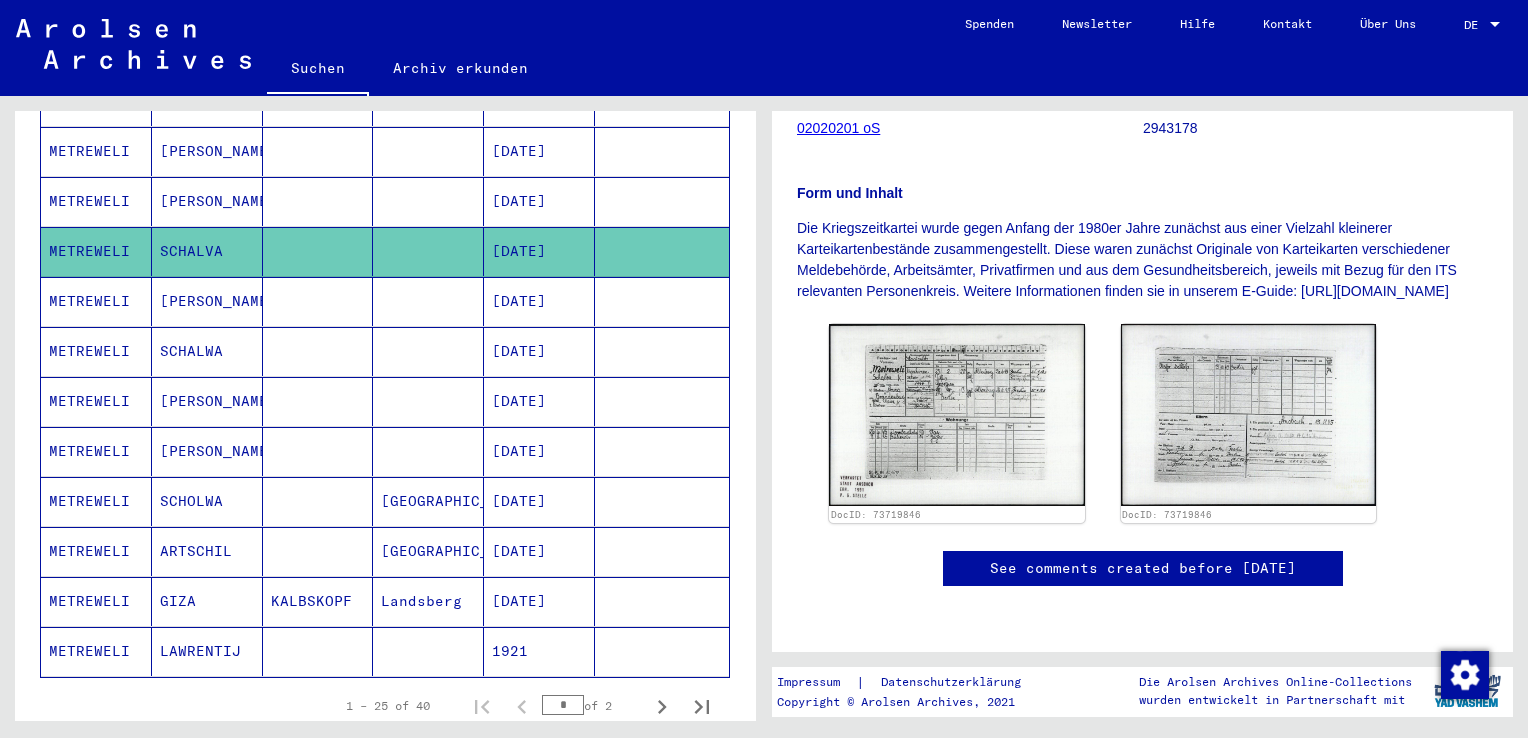 scroll, scrollTop: 1002, scrollLeft: 0, axis: vertical 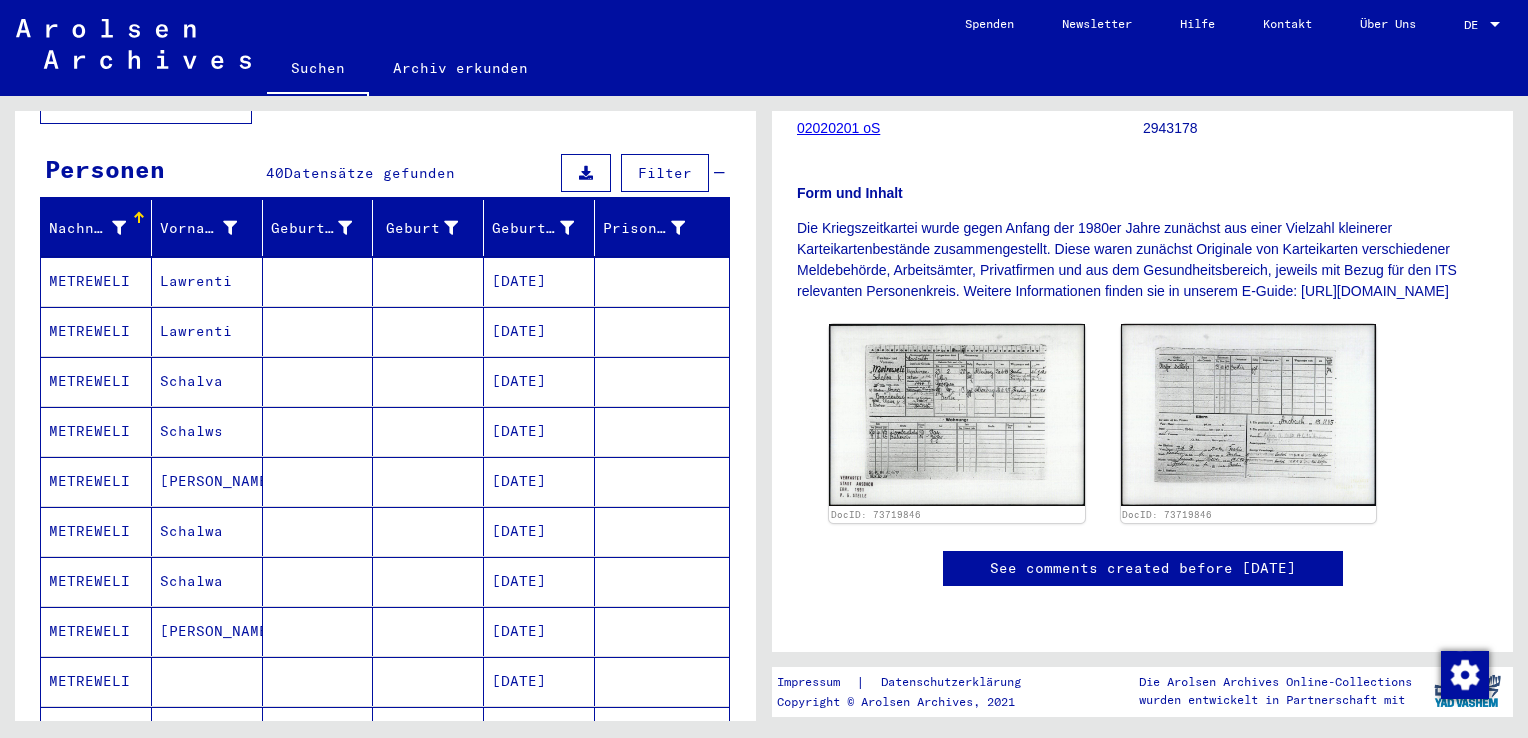 click on "Schalva" at bounding box center [207, 431] 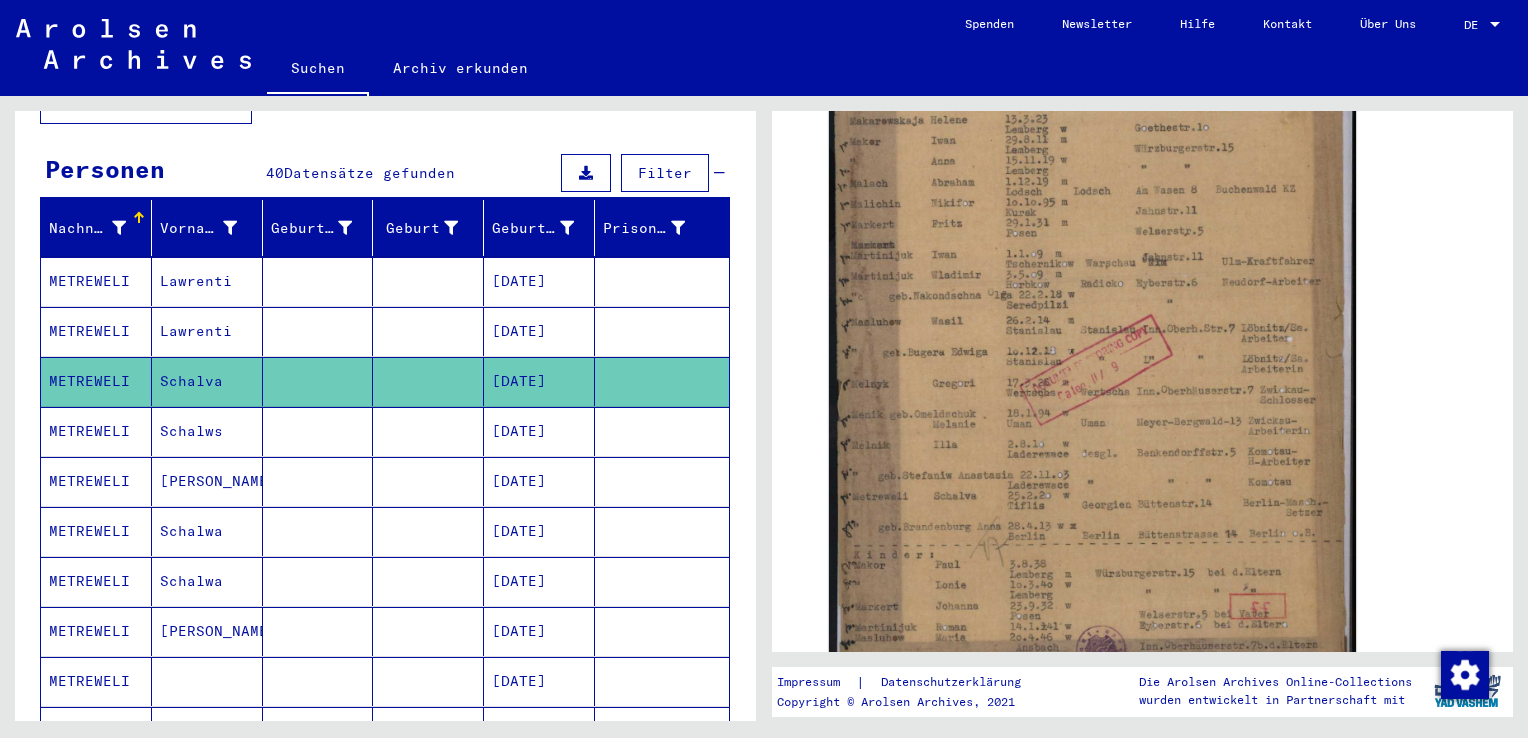 scroll, scrollTop: 544, scrollLeft: 0, axis: vertical 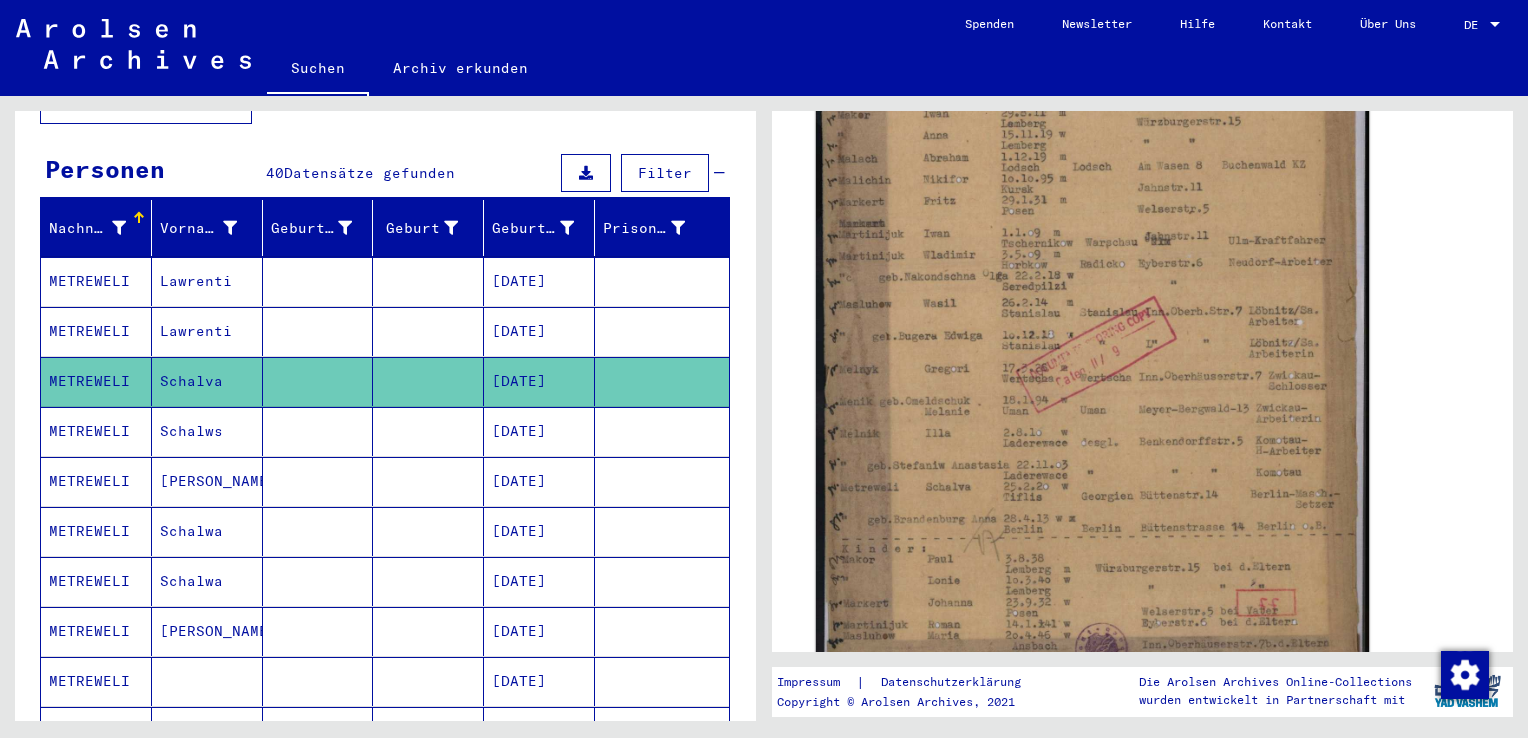click 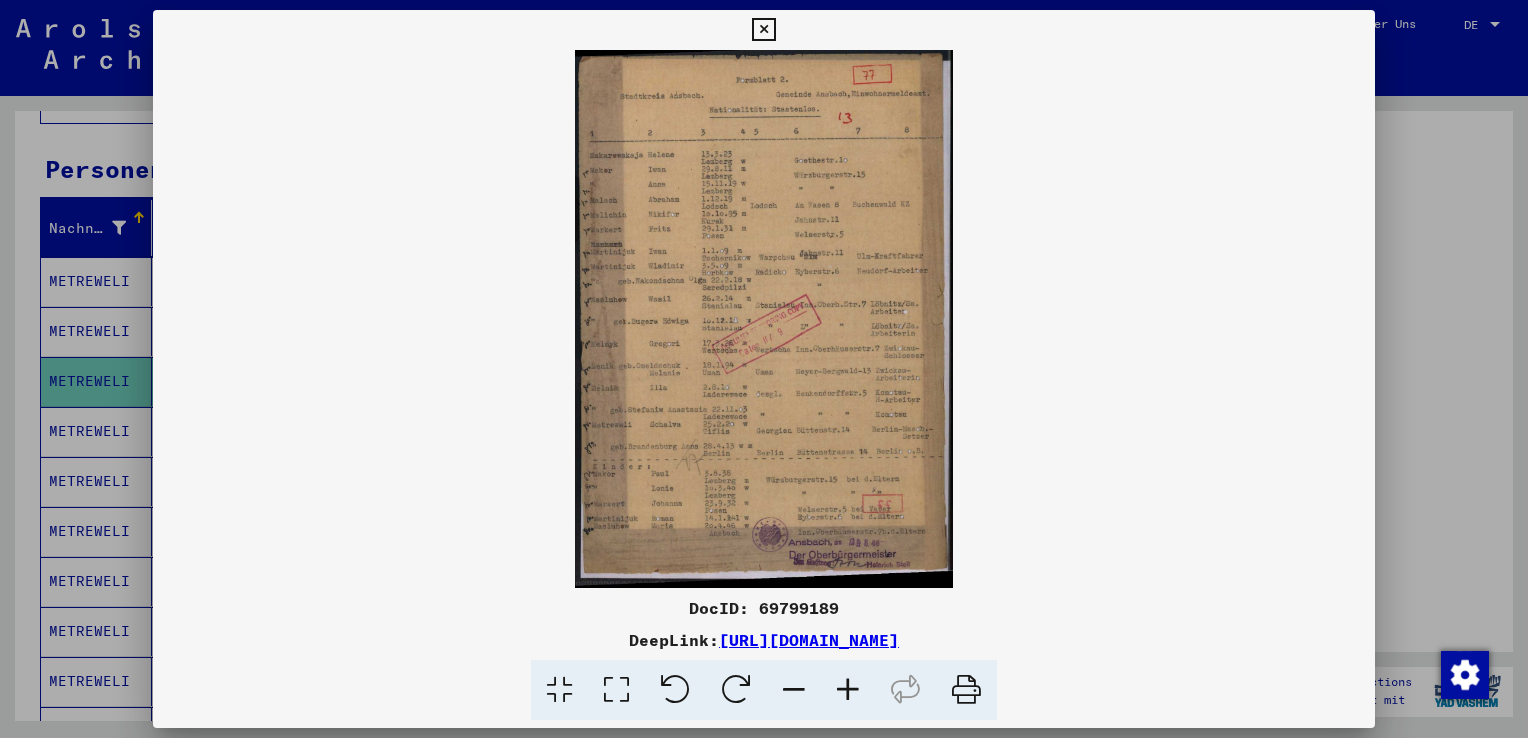 click at bounding box center [848, 690] 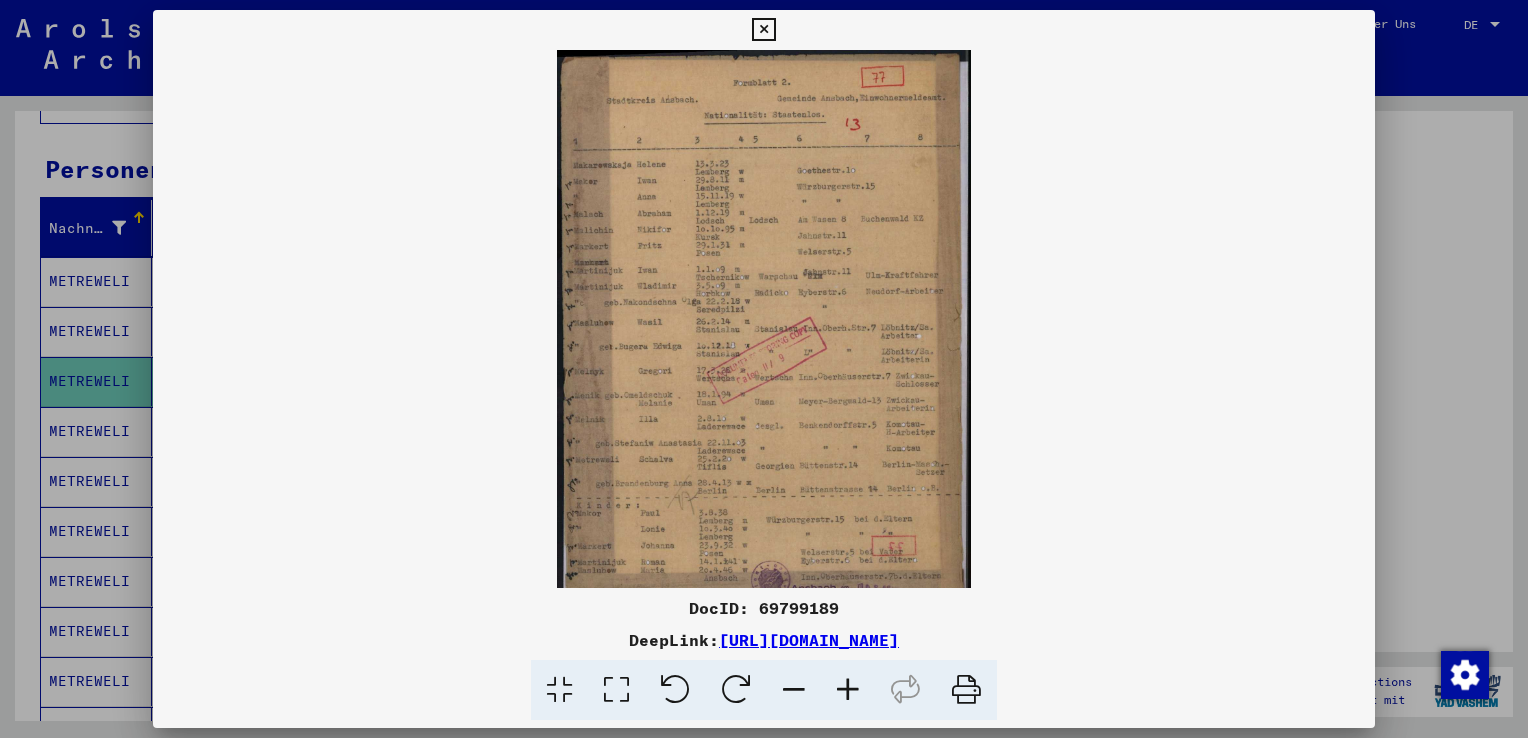 click at bounding box center (848, 690) 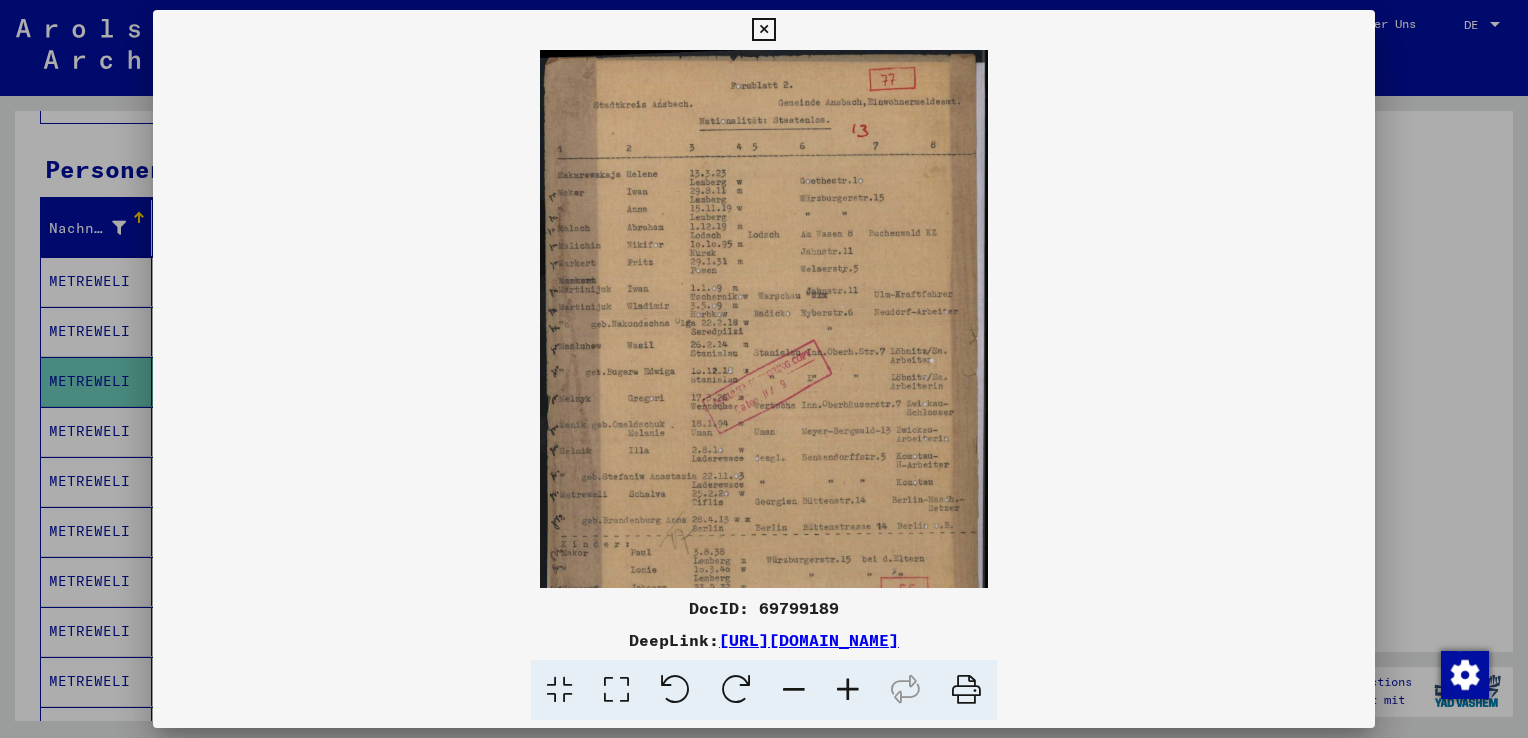 click at bounding box center [848, 690] 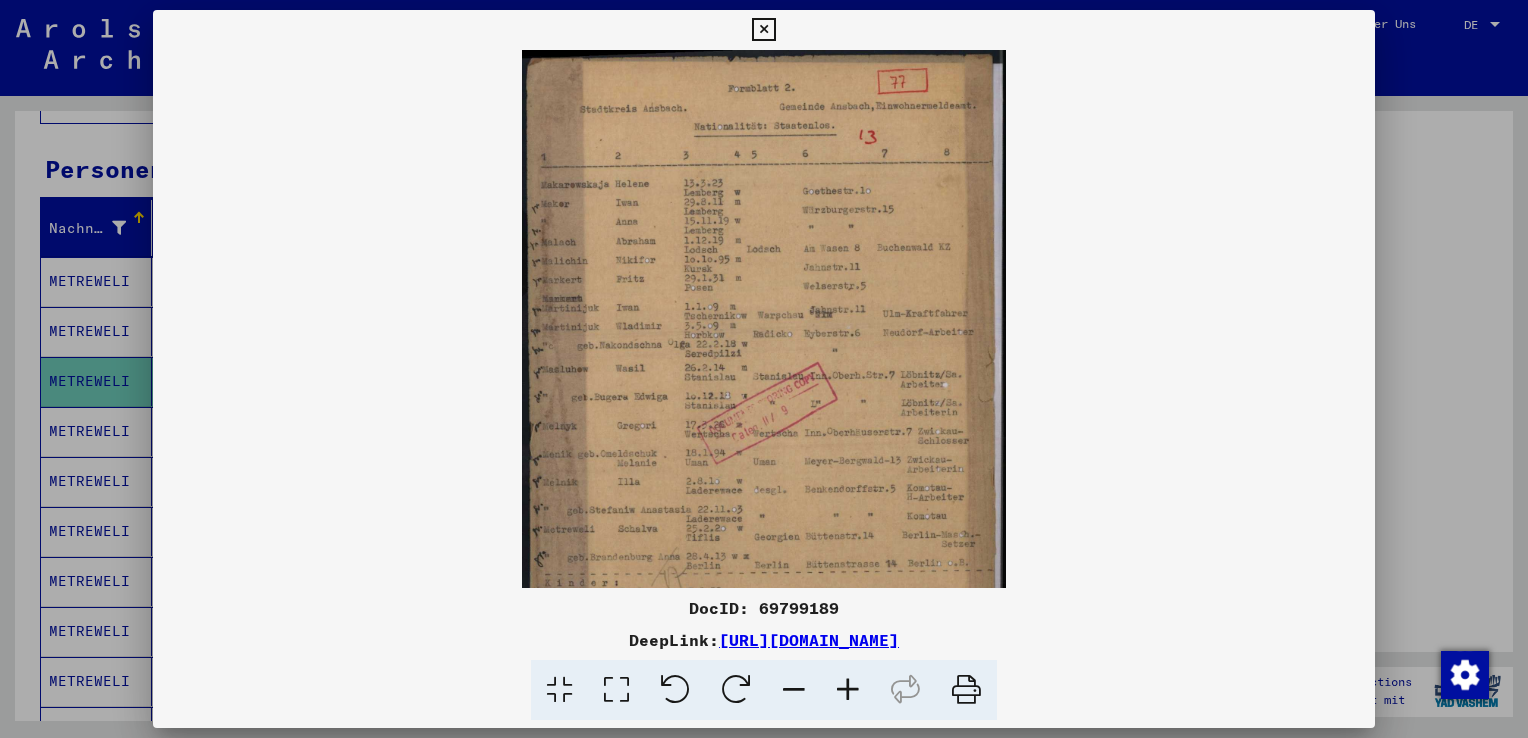 click at bounding box center [848, 690] 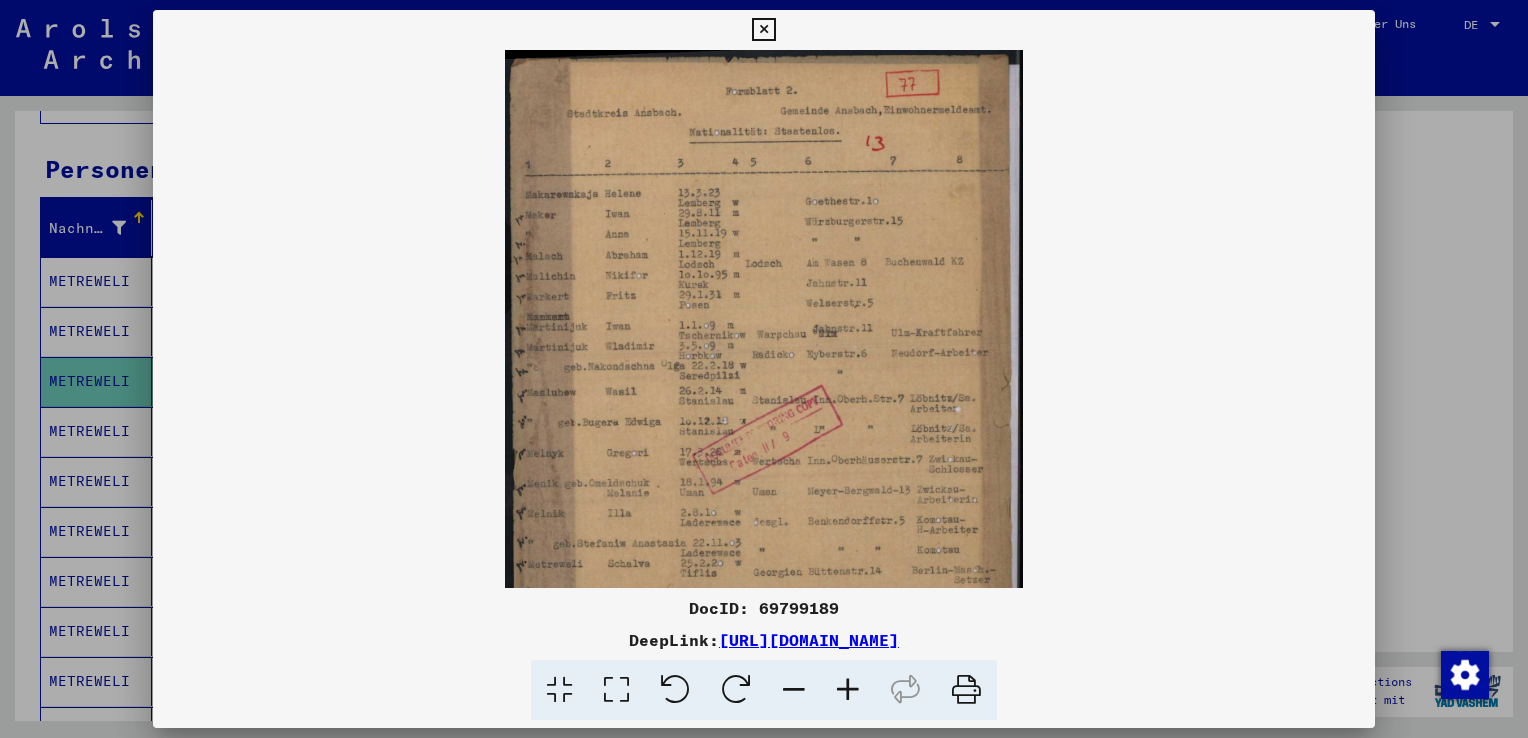 click at bounding box center (848, 690) 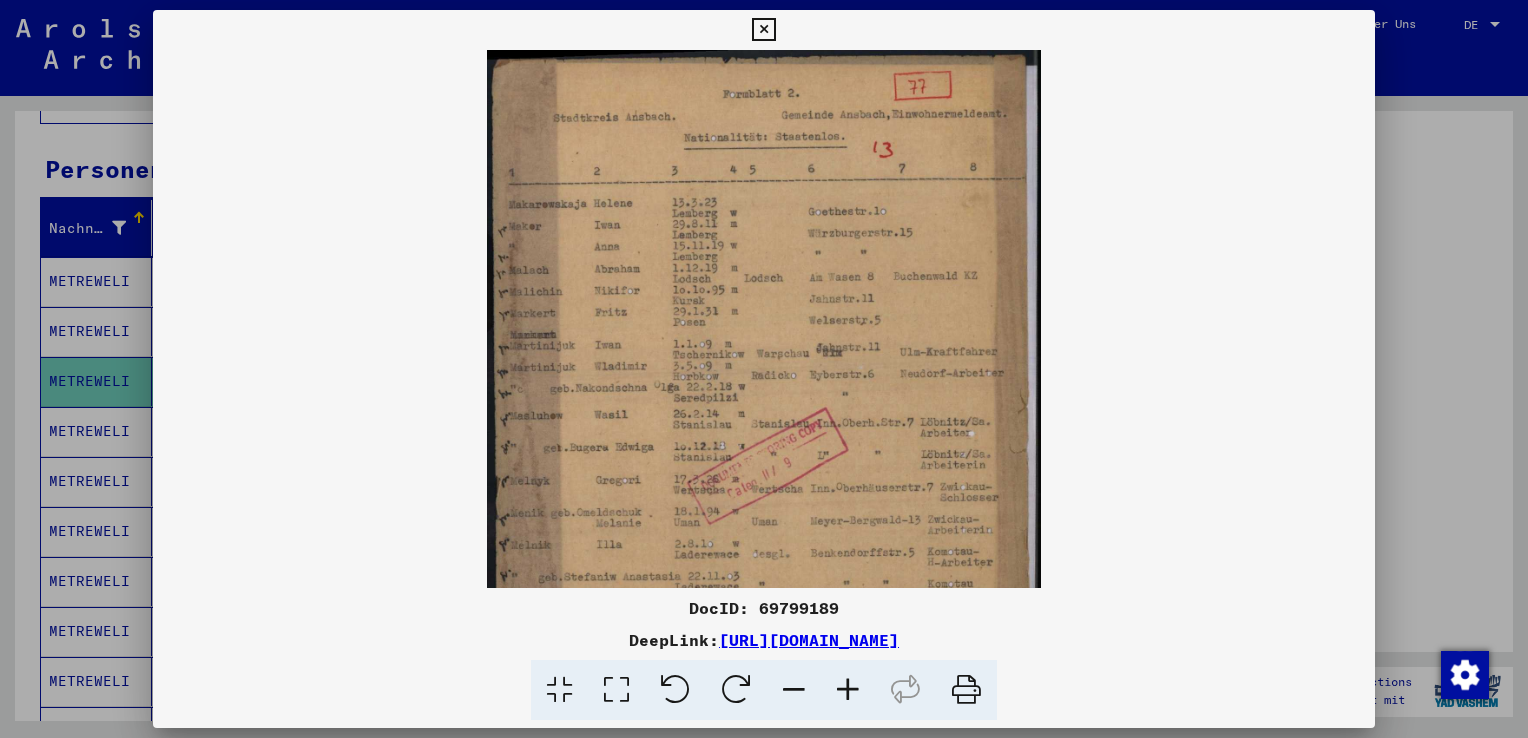 click at bounding box center (848, 690) 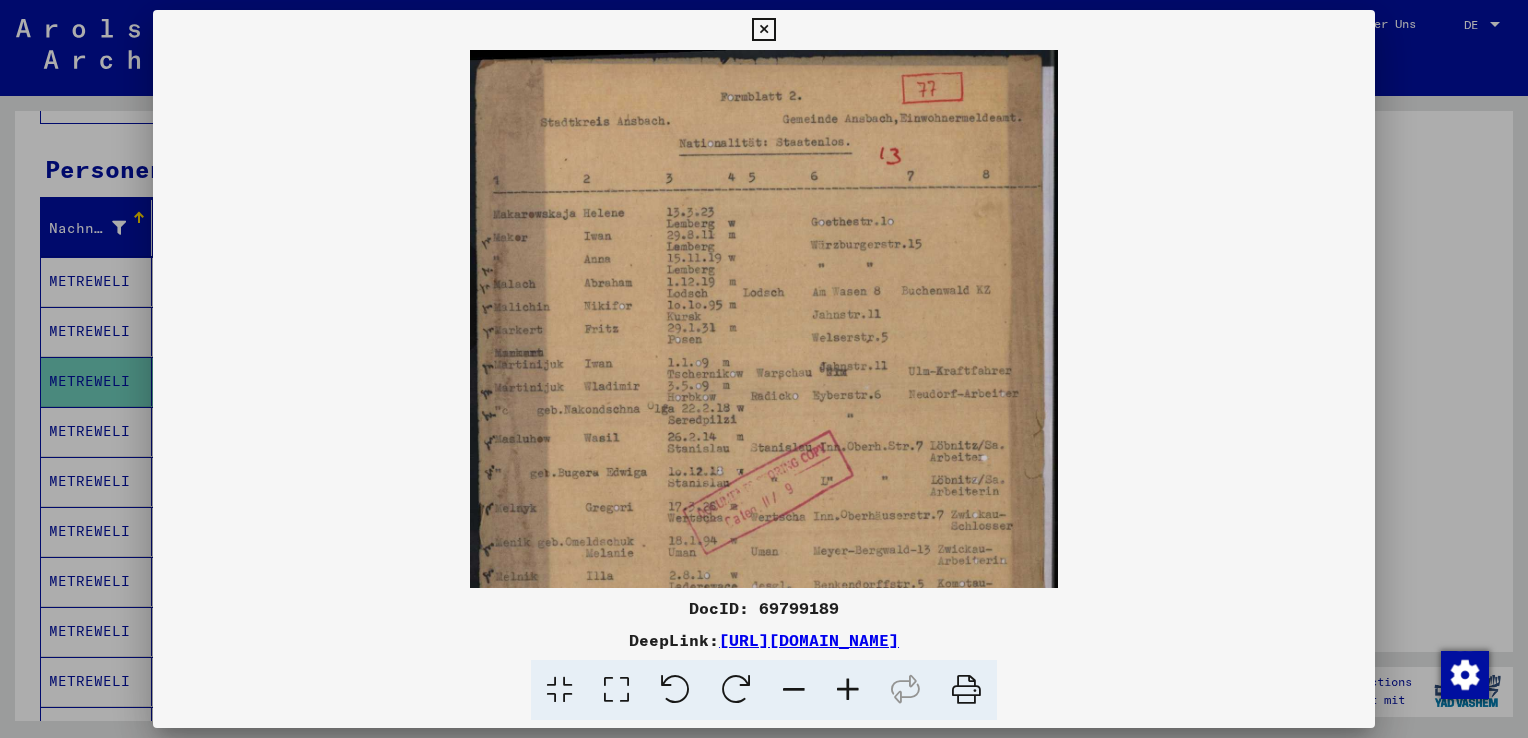 click at bounding box center [848, 690] 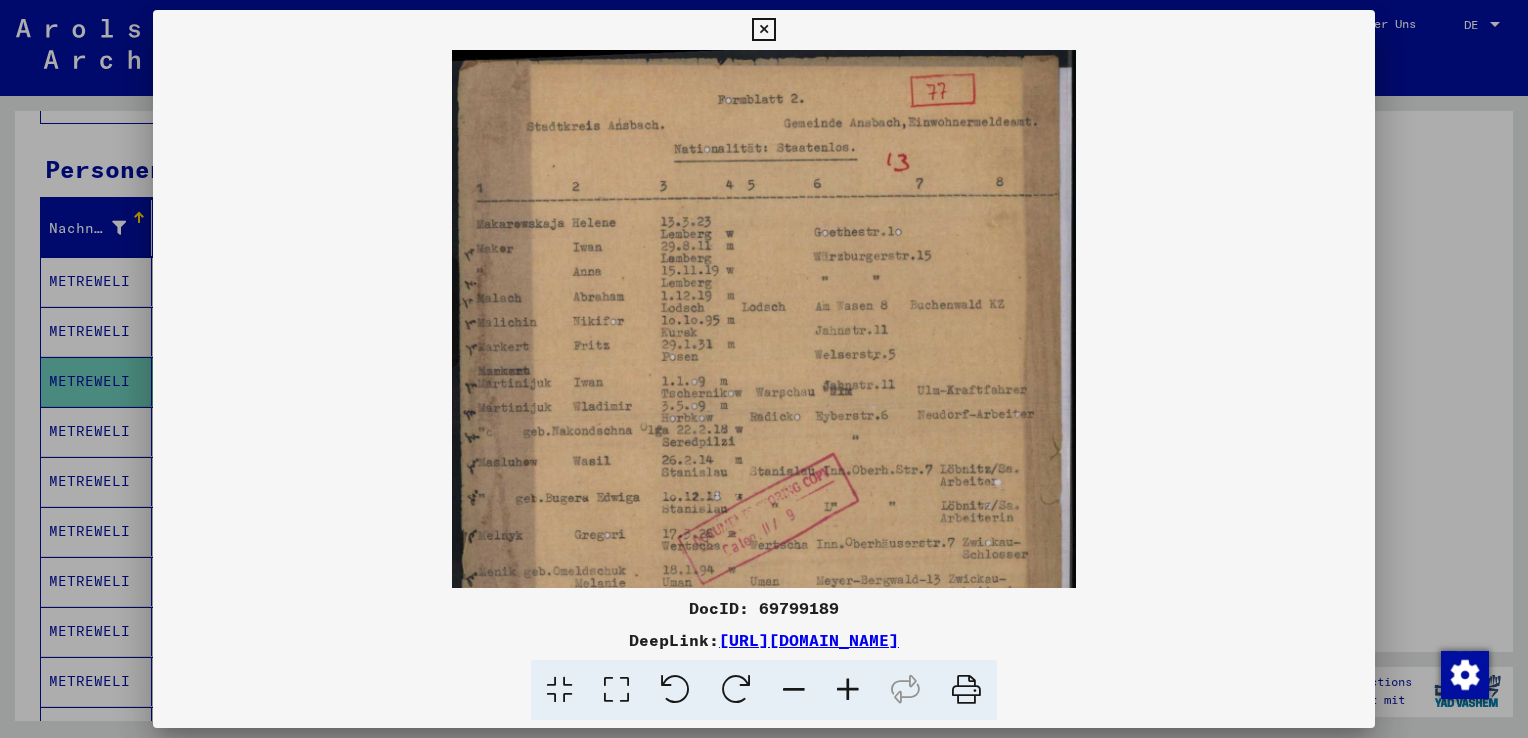 click at bounding box center (848, 690) 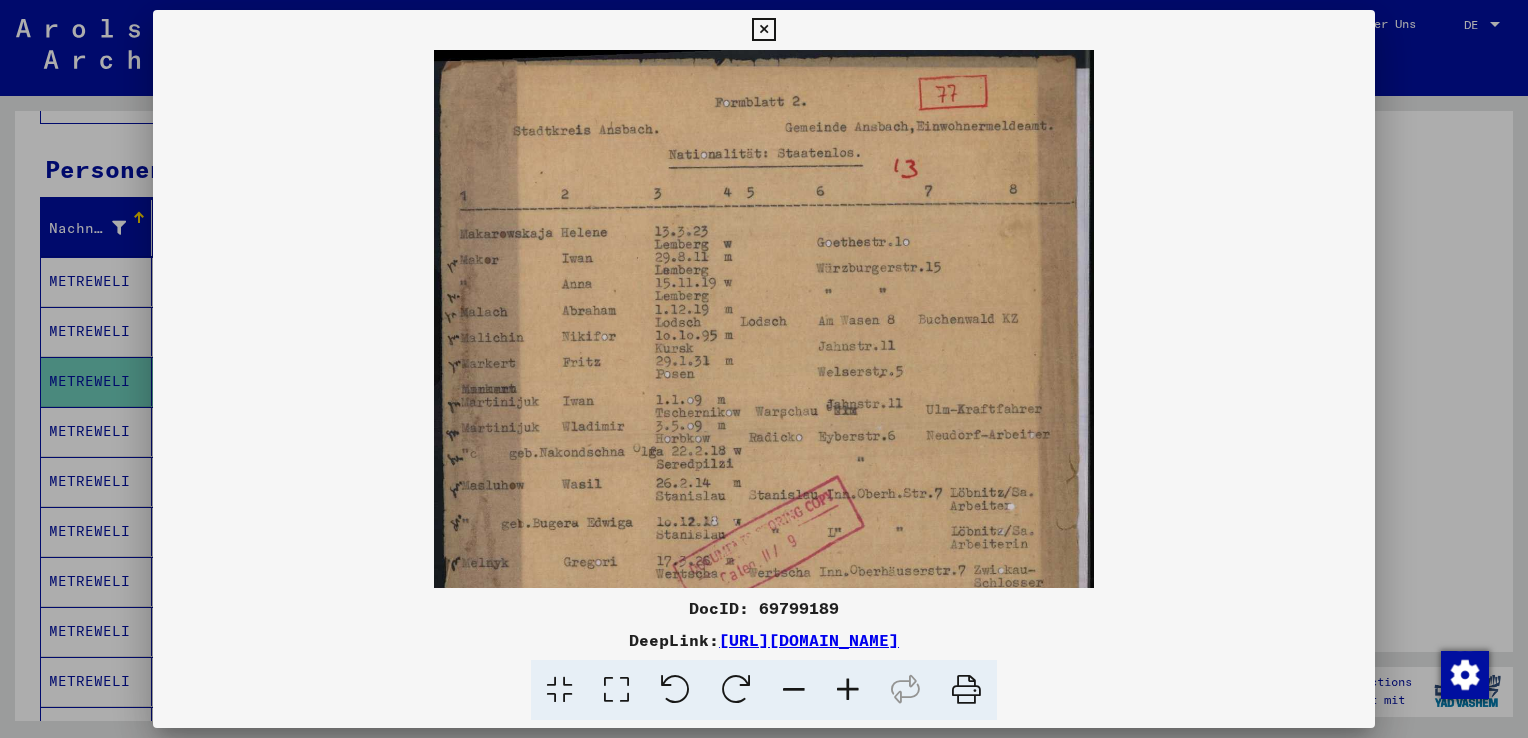 click at bounding box center [848, 690] 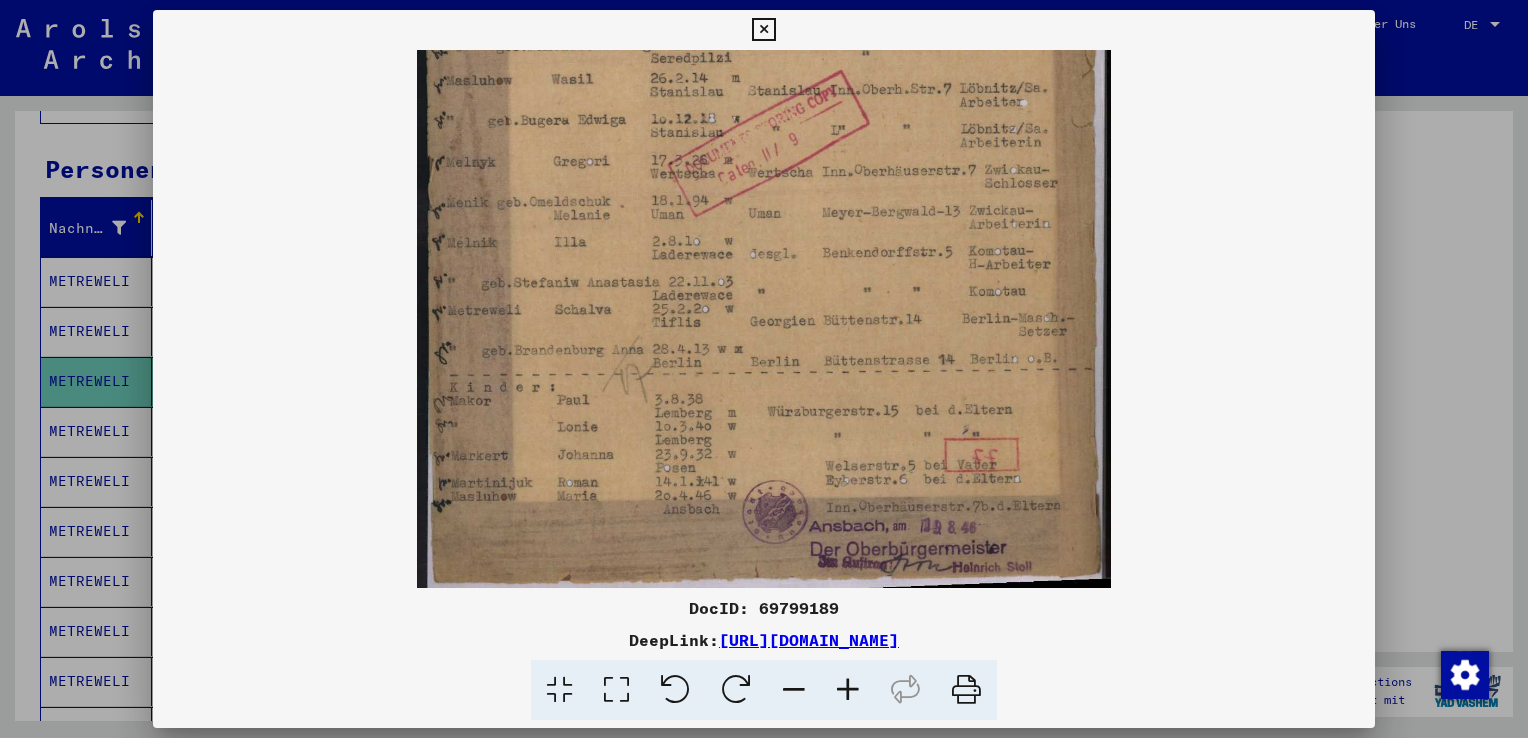 drag, startPoint x: 770, startPoint y: 450, endPoint x: 757, endPoint y: -74, distance: 524.16125 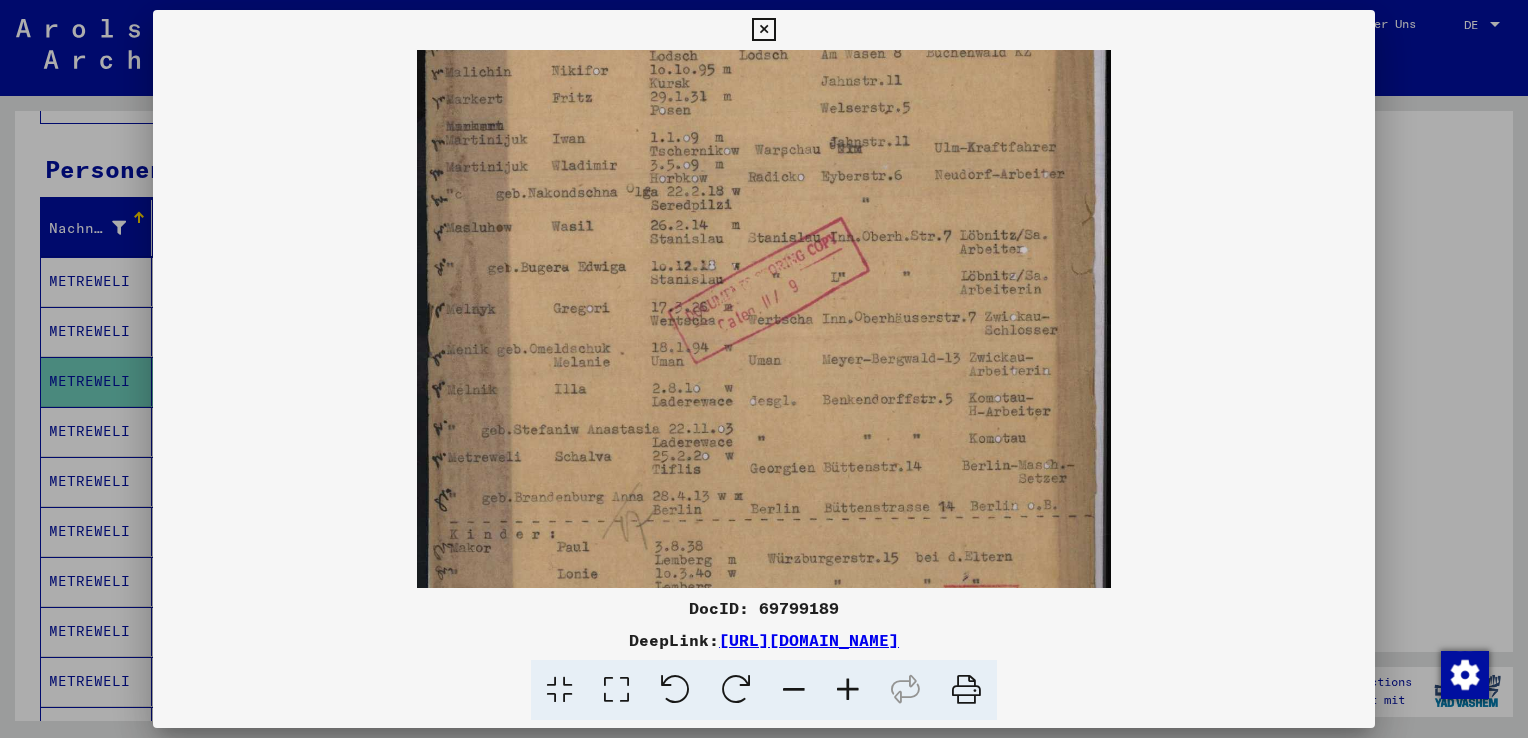 scroll, scrollTop: 280, scrollLeft: 0, axis: vertical 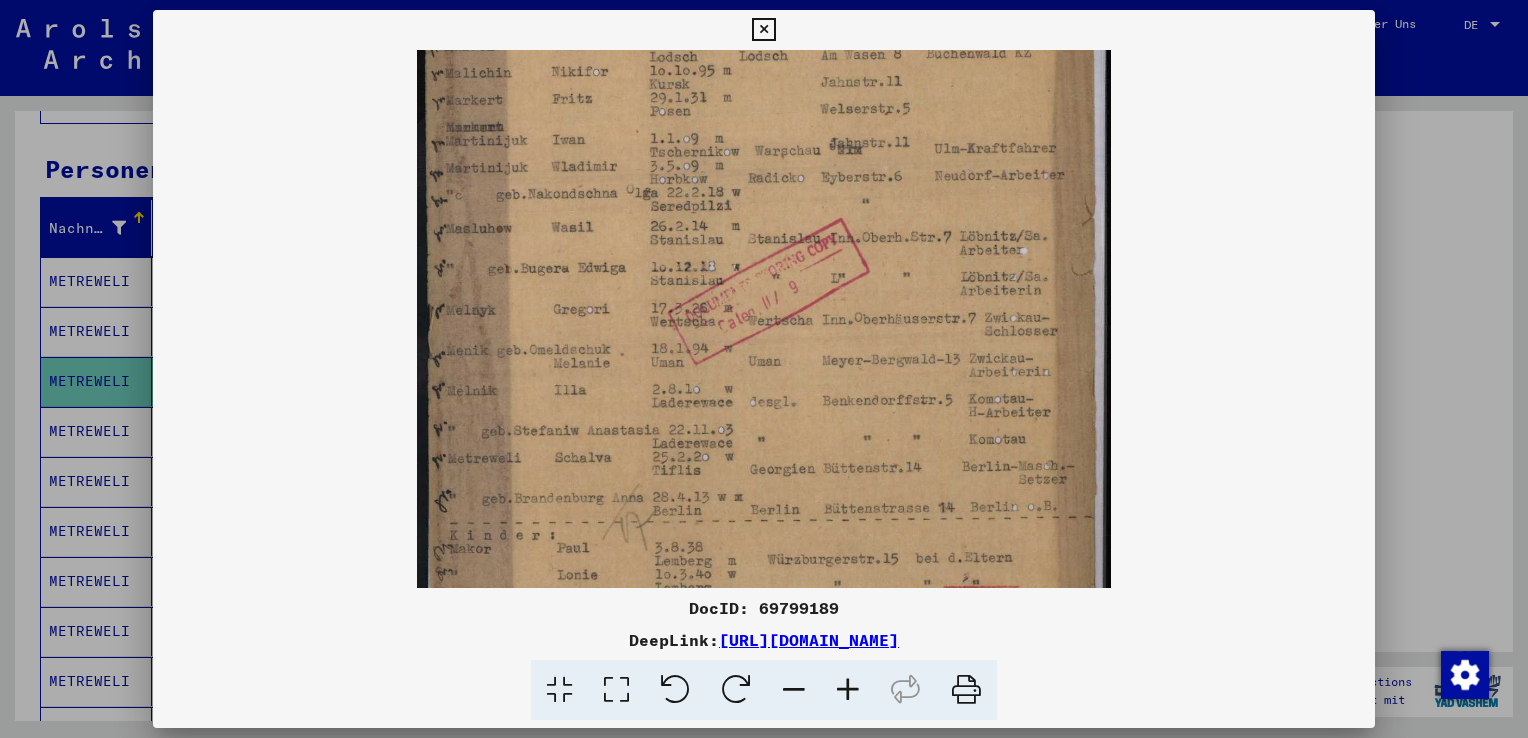 drag, startPoint x: 745, startPoint y: 262, endPoint x: 752, endPoint y: 434, distance: 172.14238 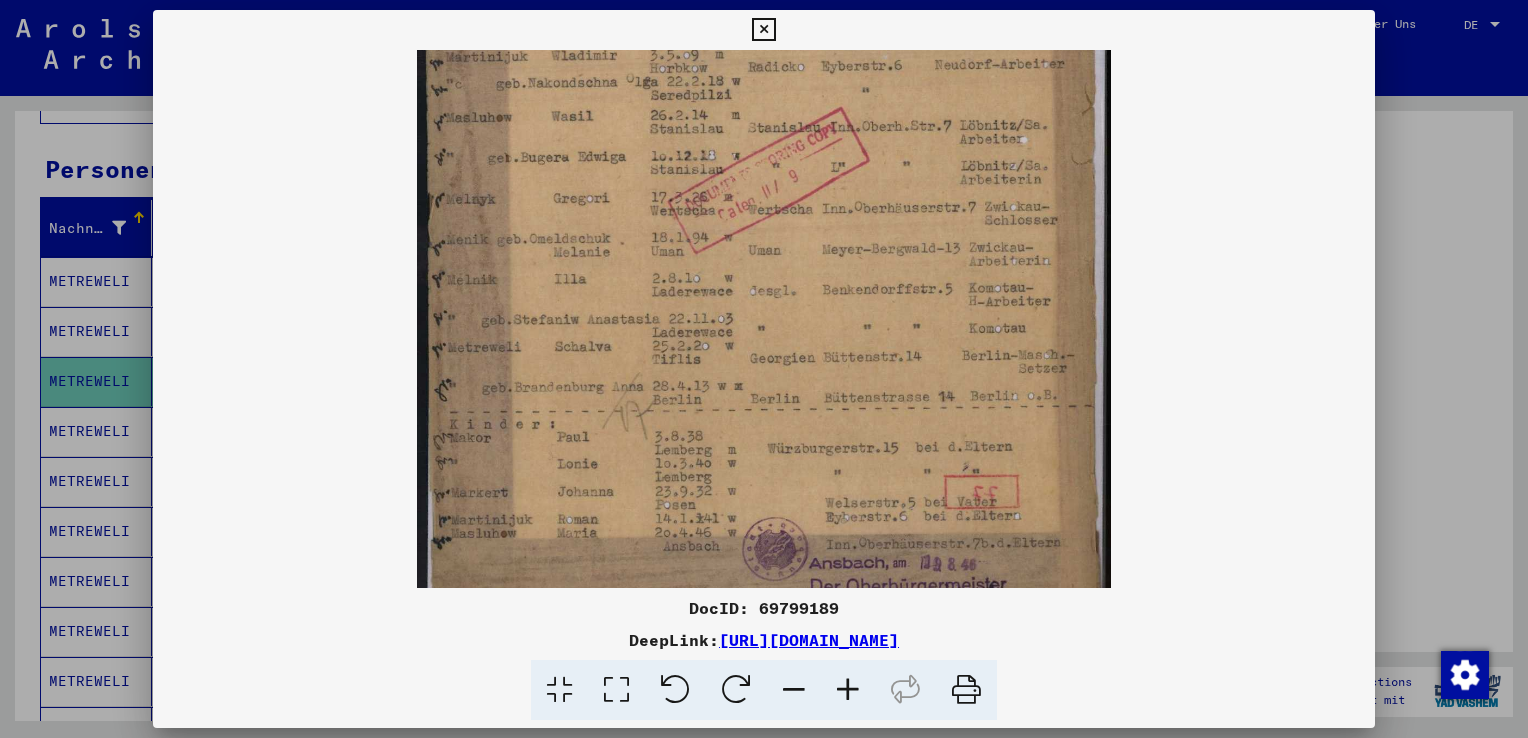 scroll, scrollTop: 392, scrollLeft: 0, axis: vertical 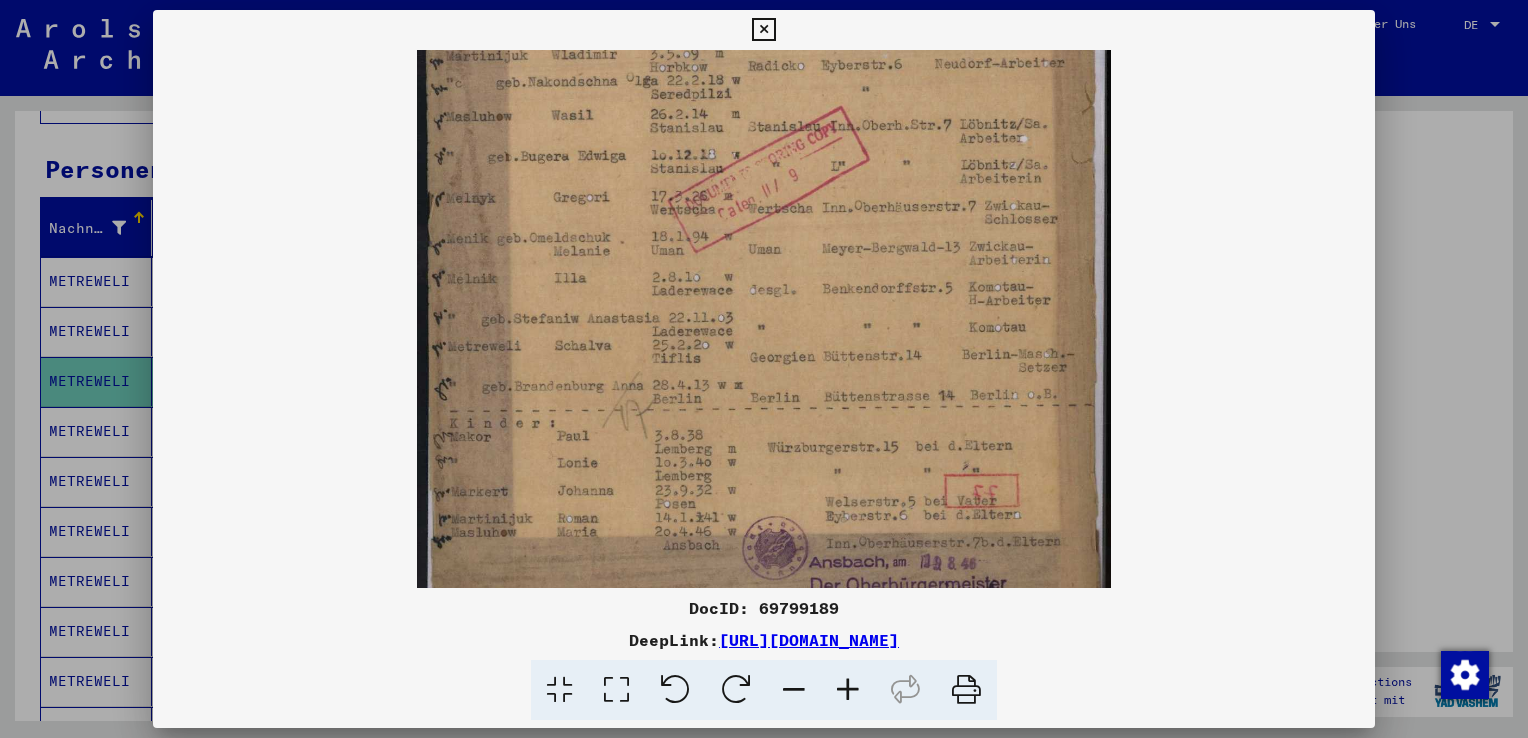 drag, startPoint x: 932, startPoint y: 228, endPoint x: 904, endPoint y: 266, distance: 47.201694 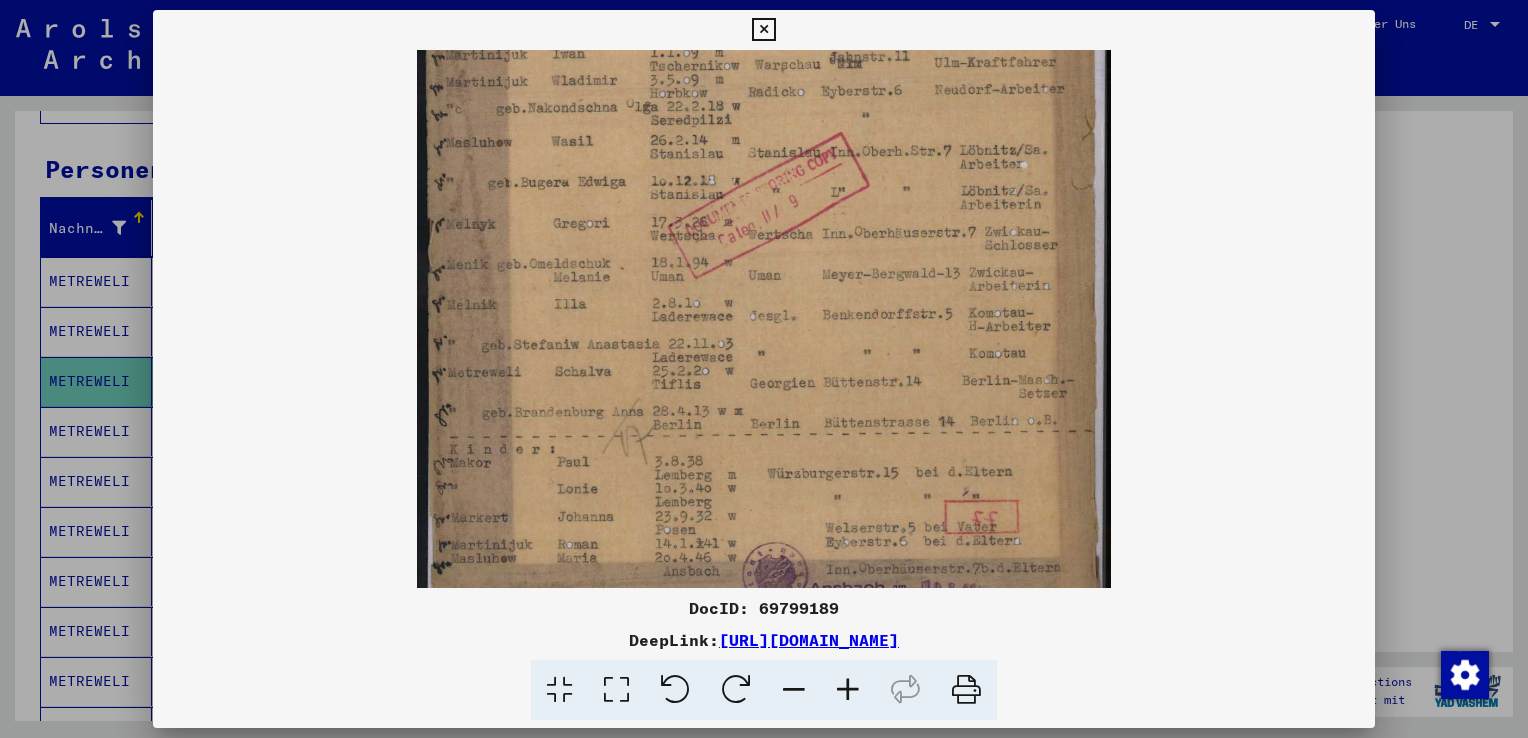 scroll, scrollTop: 449, scrollLeft: 0, axis: vertical 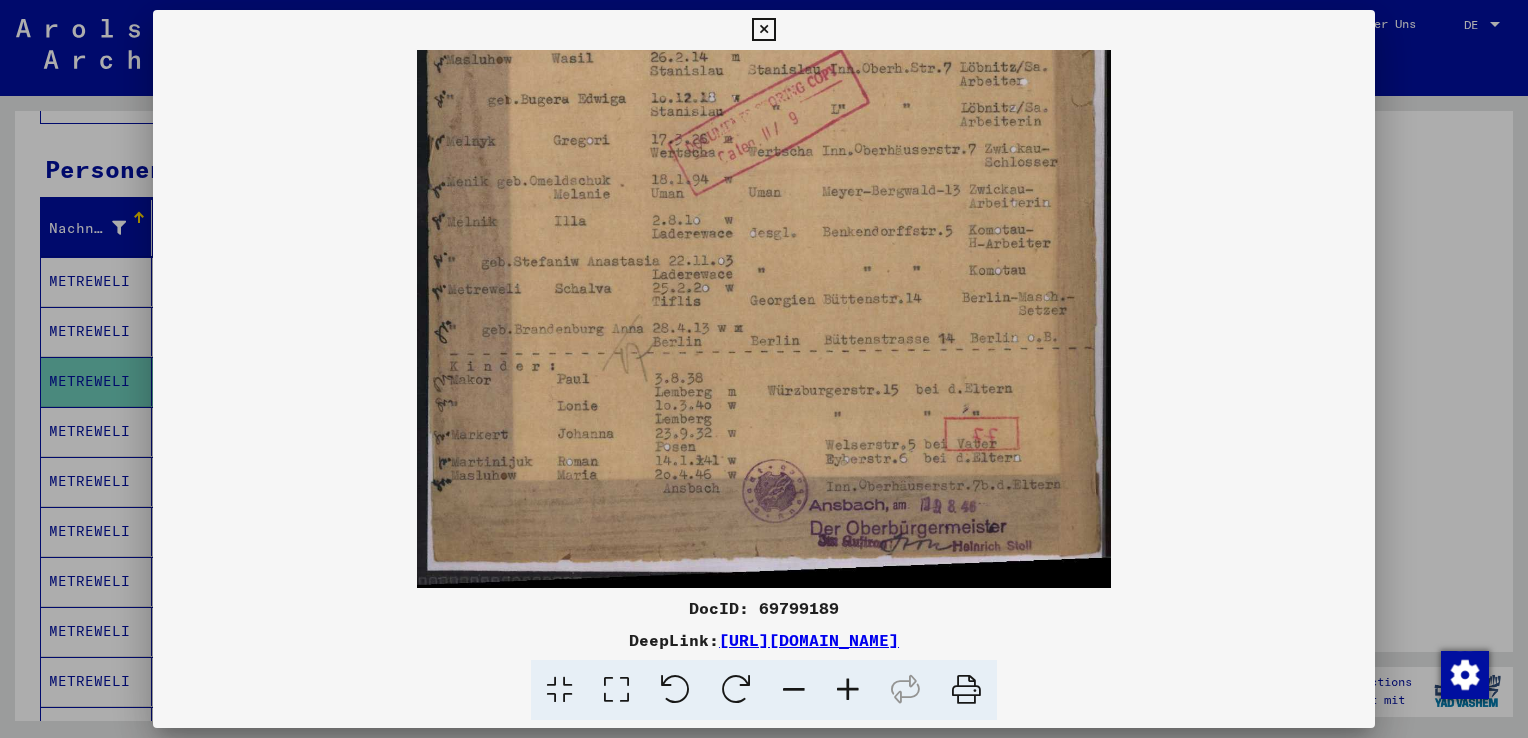 drag, startPoint x: 892, startPoint y: 494, endPoint x: 865, endPoint y: 293, distance: 202.80533 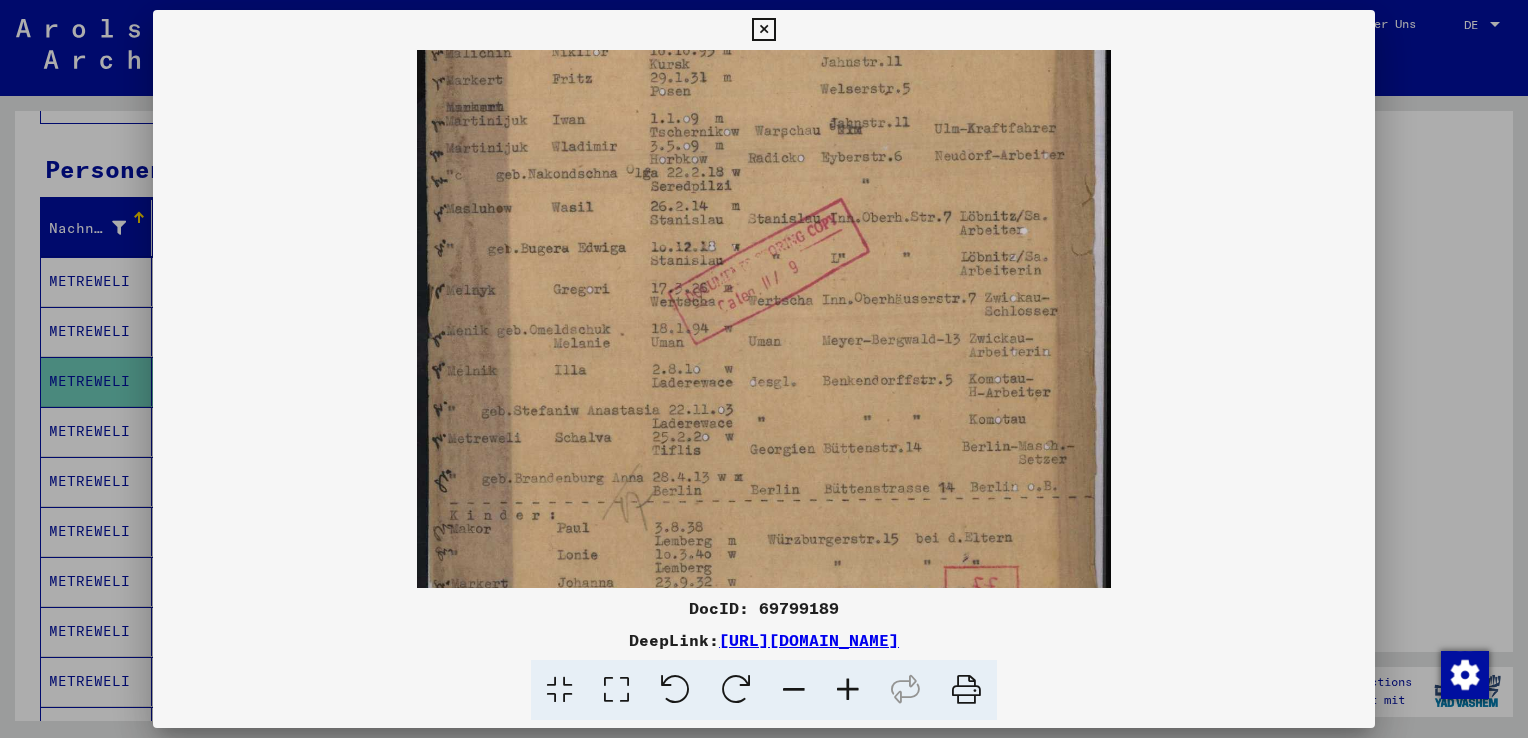 scroll, scrollTop: 298, scrollLeft: 0, axis: vertical 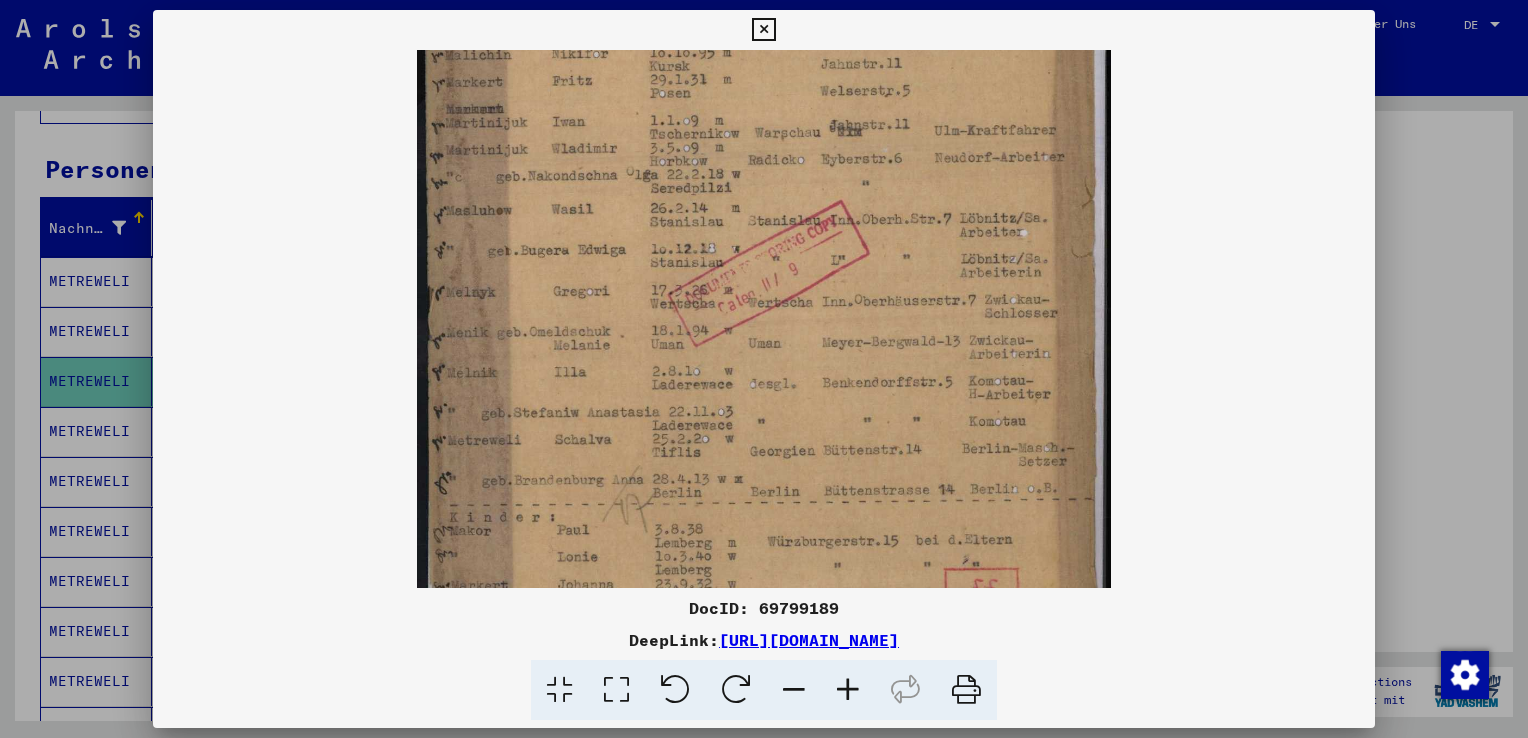 drag, startPoint x: 882, startPoint y: 291, endPoint x: 880, endPoint y: 444, distance: 153.01308 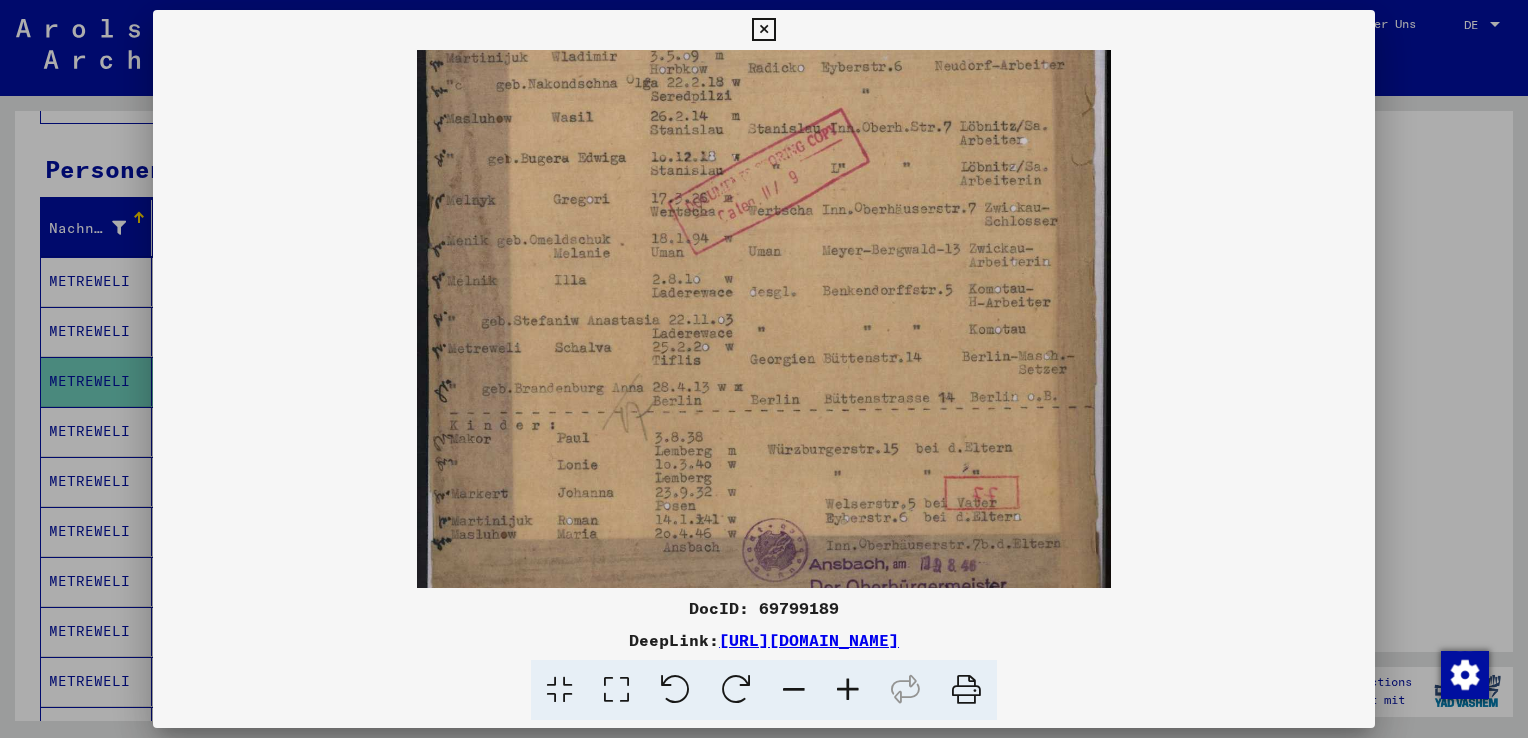 scroll, scrollTop: 397, scrollLeft: 0, axis: vertical 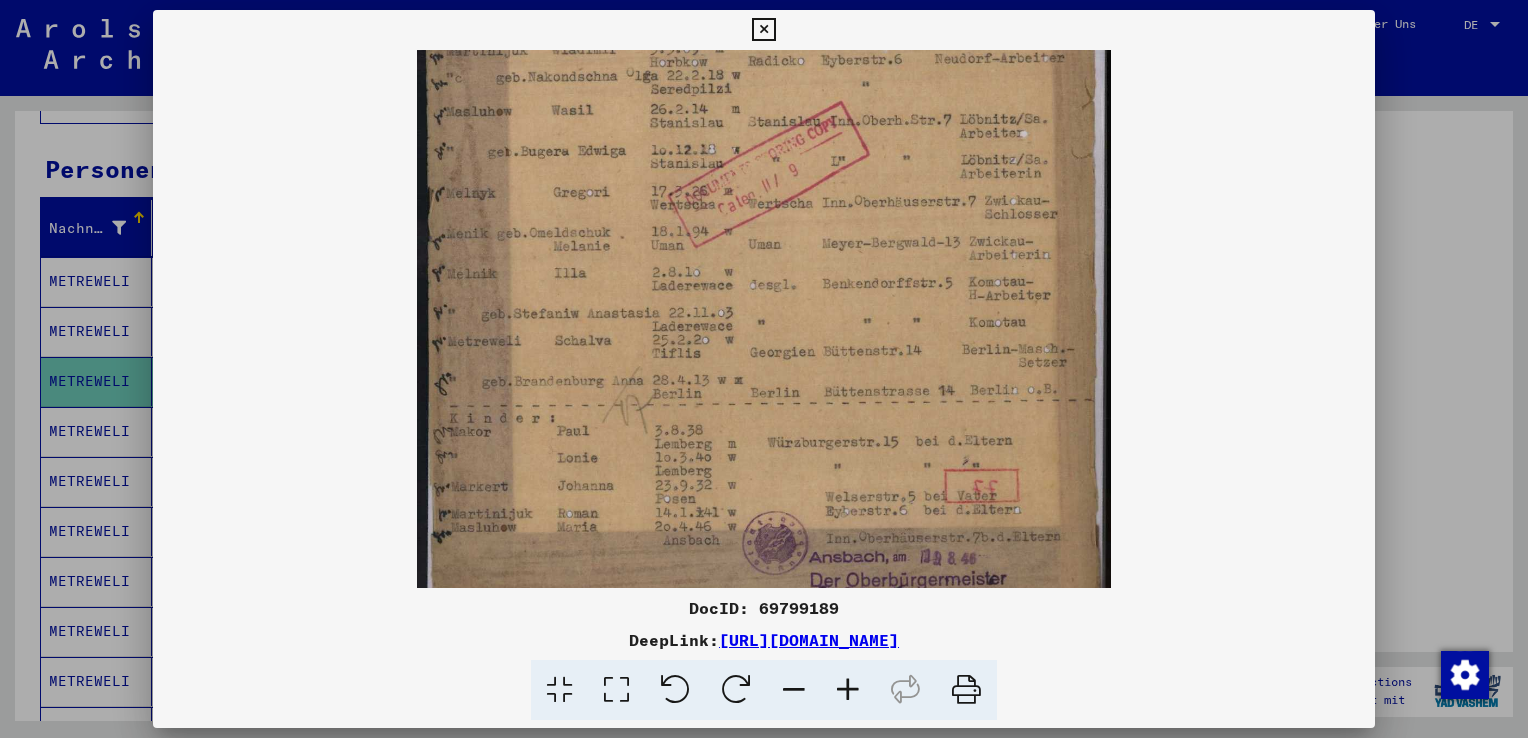 drag, startPoint x: 762, startPoint y: 458, endPoint x: 763, endPoint y: 360, distance: 98.005104 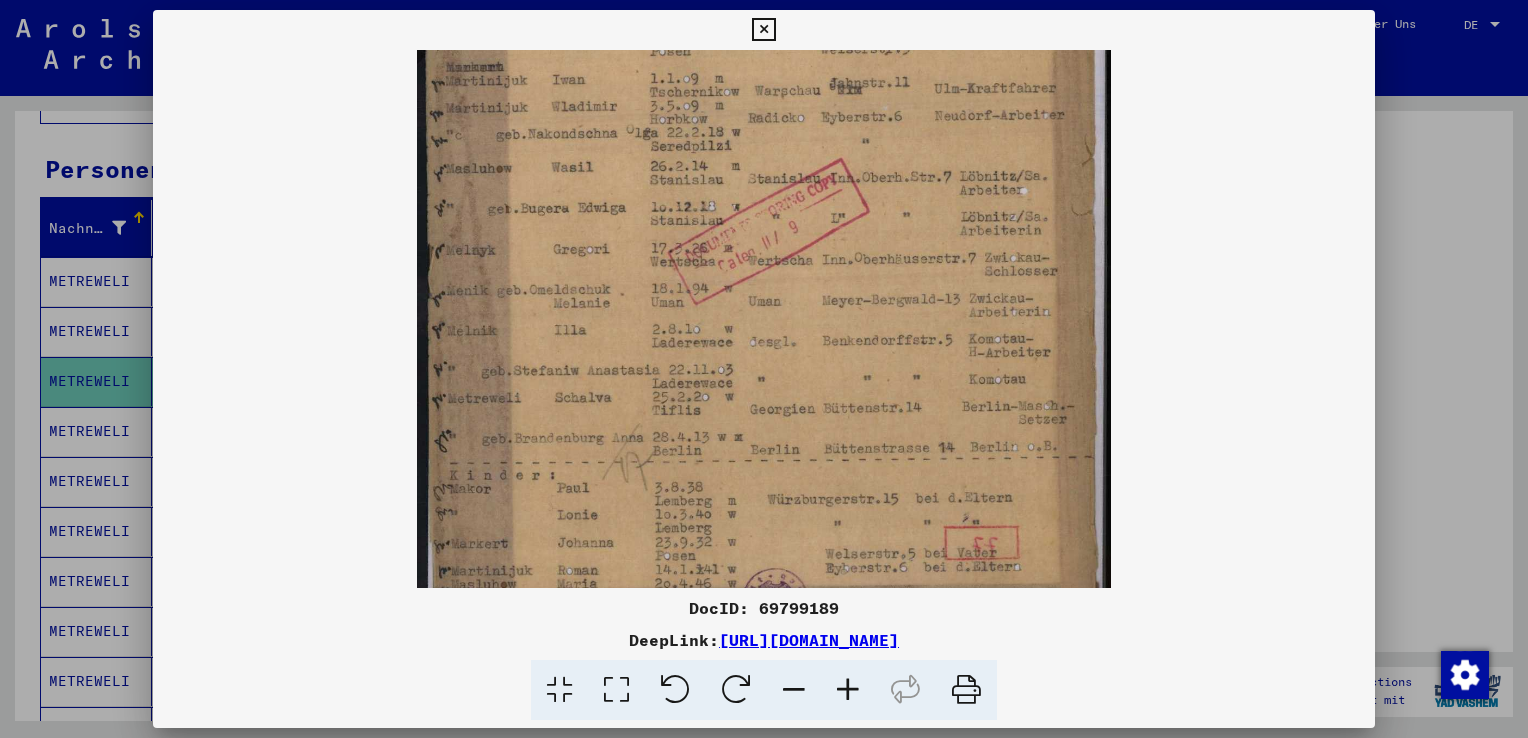 scroll, scrollTop: 304, scrollLeft: 0, axis: vertical 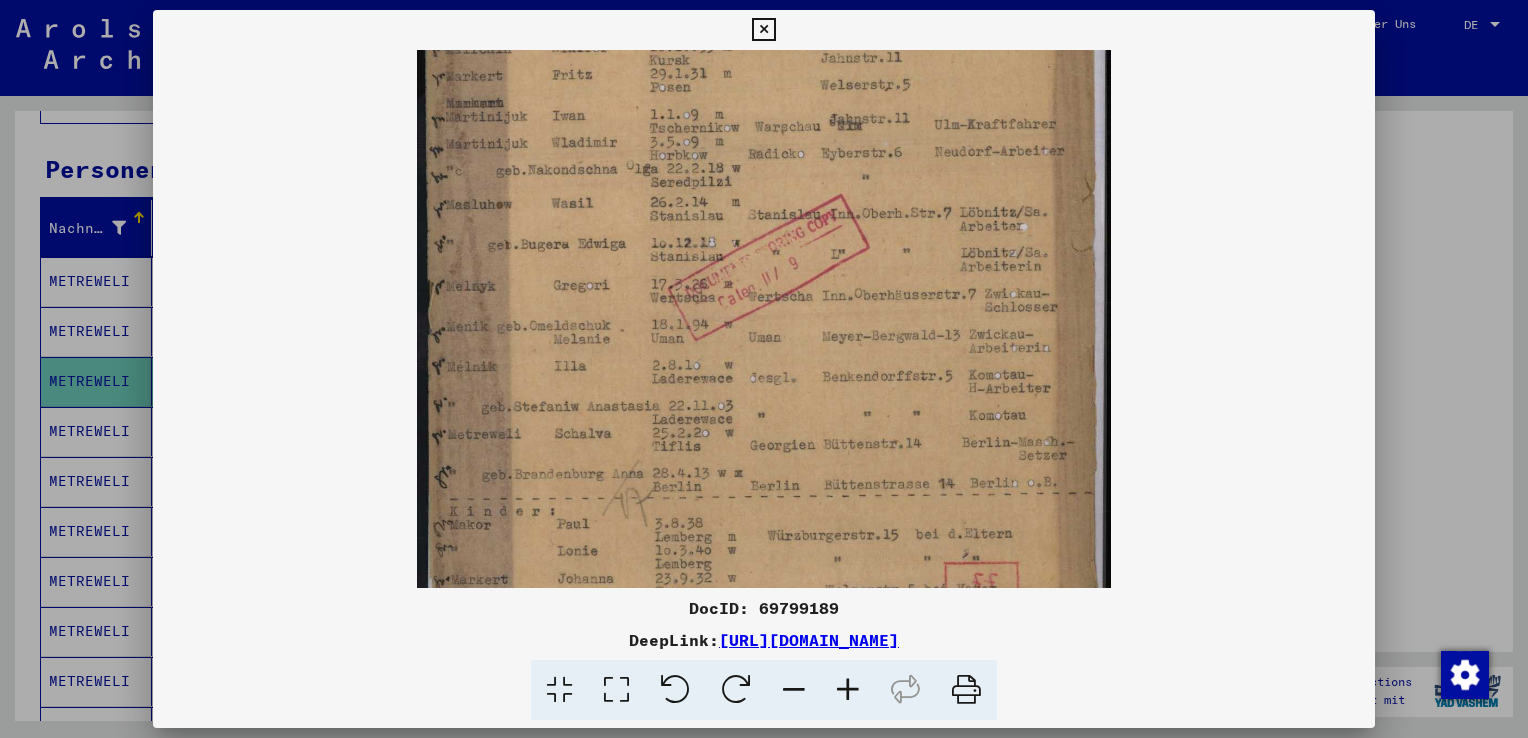 drag, startPoint x: 835, startPoint y: 301, endPoint x: 837, endPoint y: 396, distance: 95.02105 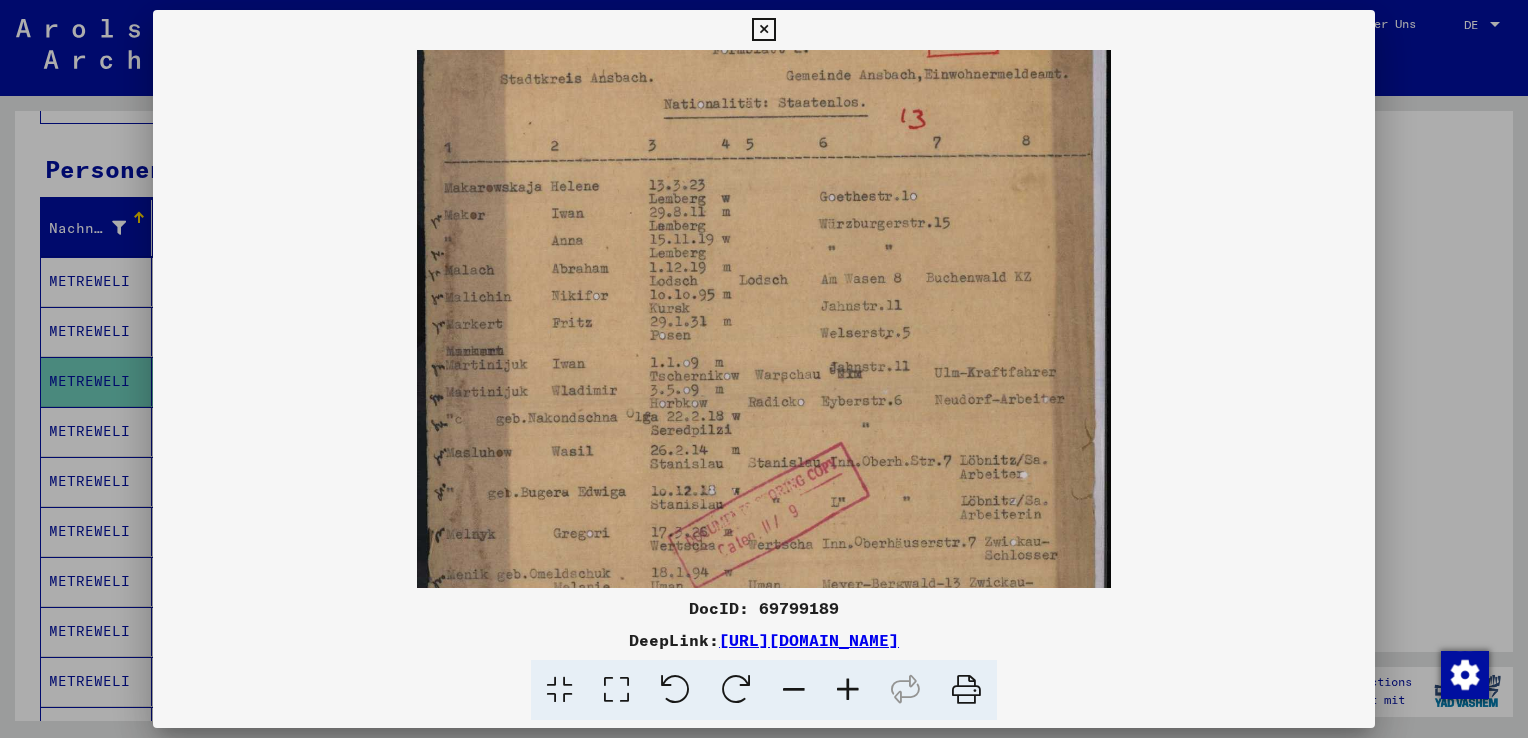 scroll, scrollTop: 9, scrollLeft: 0, axis: vertical 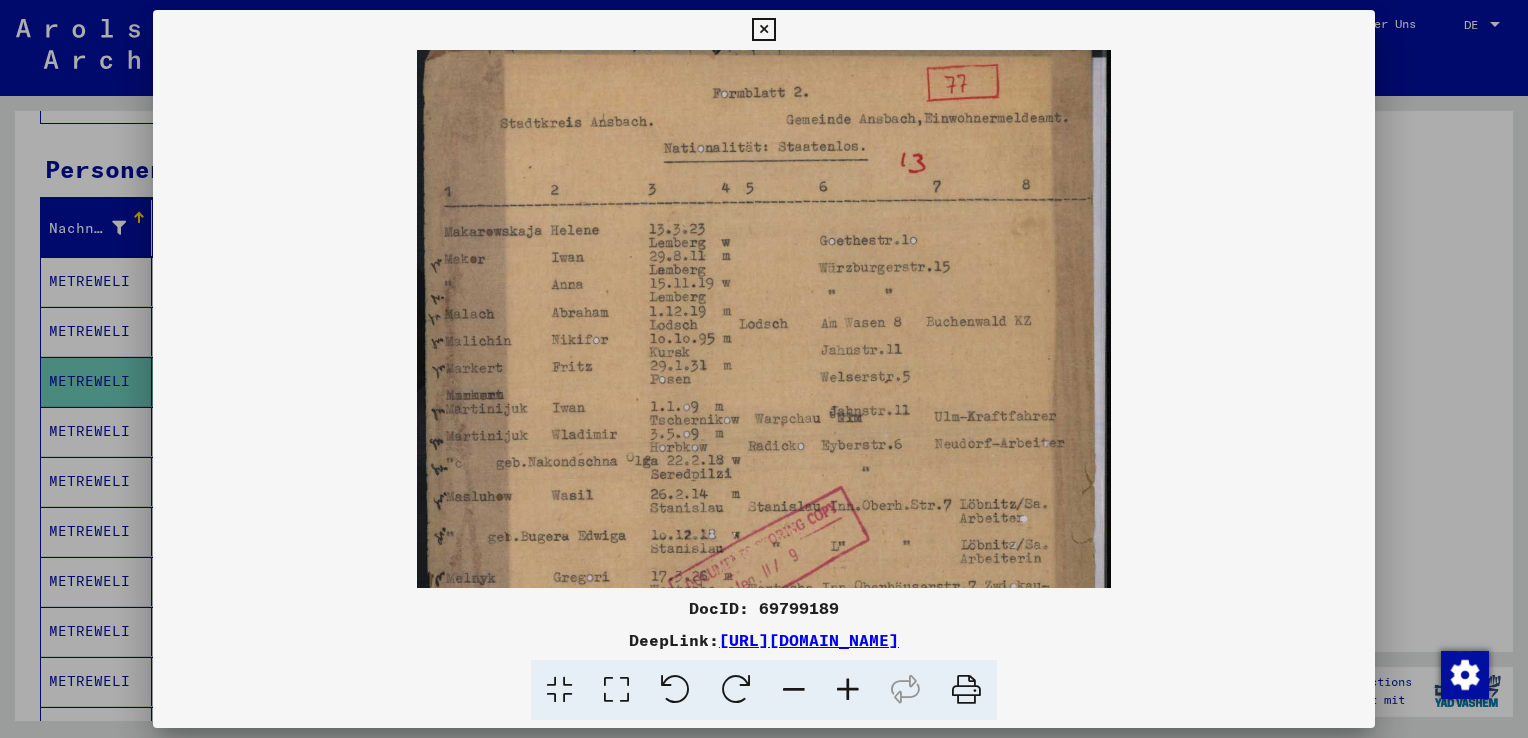 drag, startPoint x: 759, startPoint y: 173, endPoint x: 758, endPoint y: 471, distance: 298.00168 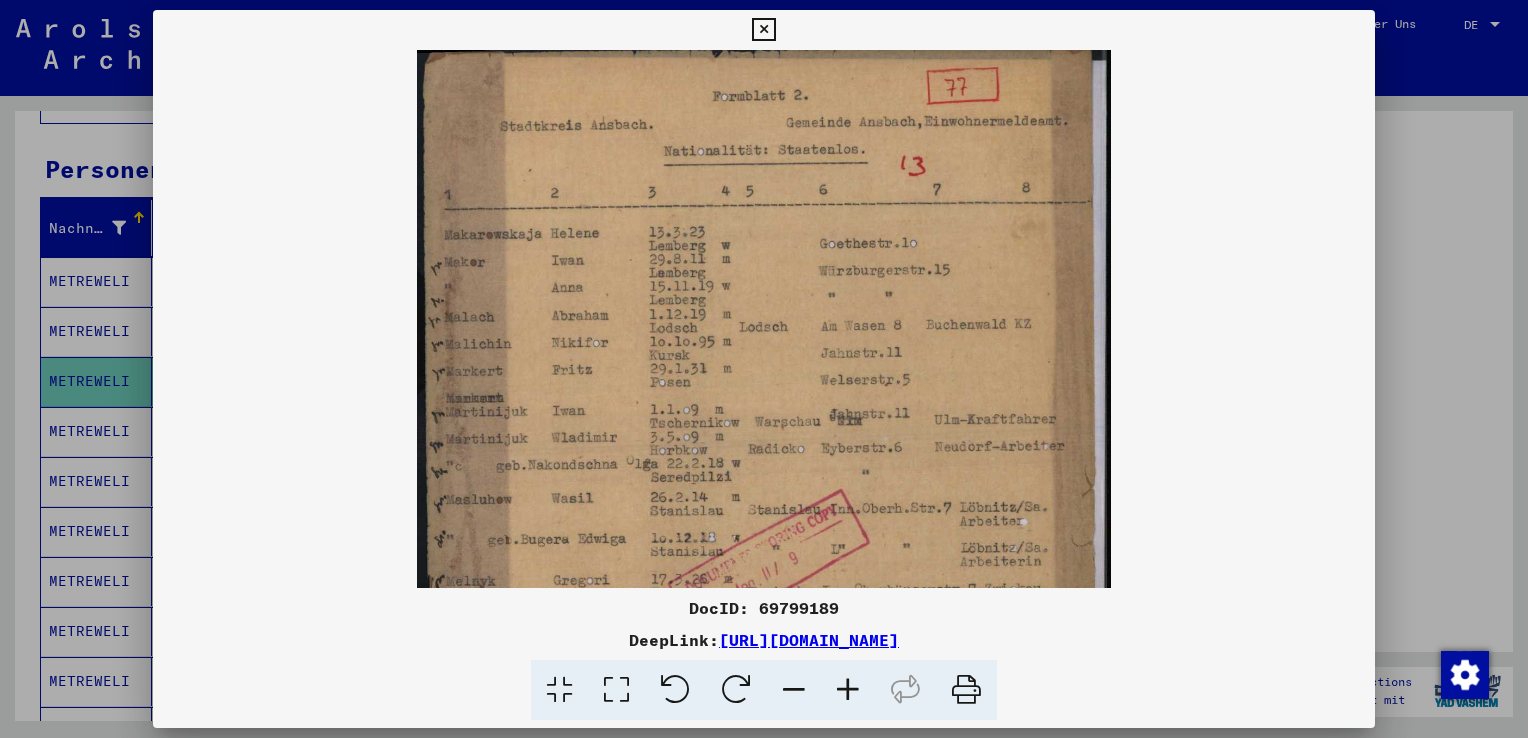 click at bounding box center [764, 369] 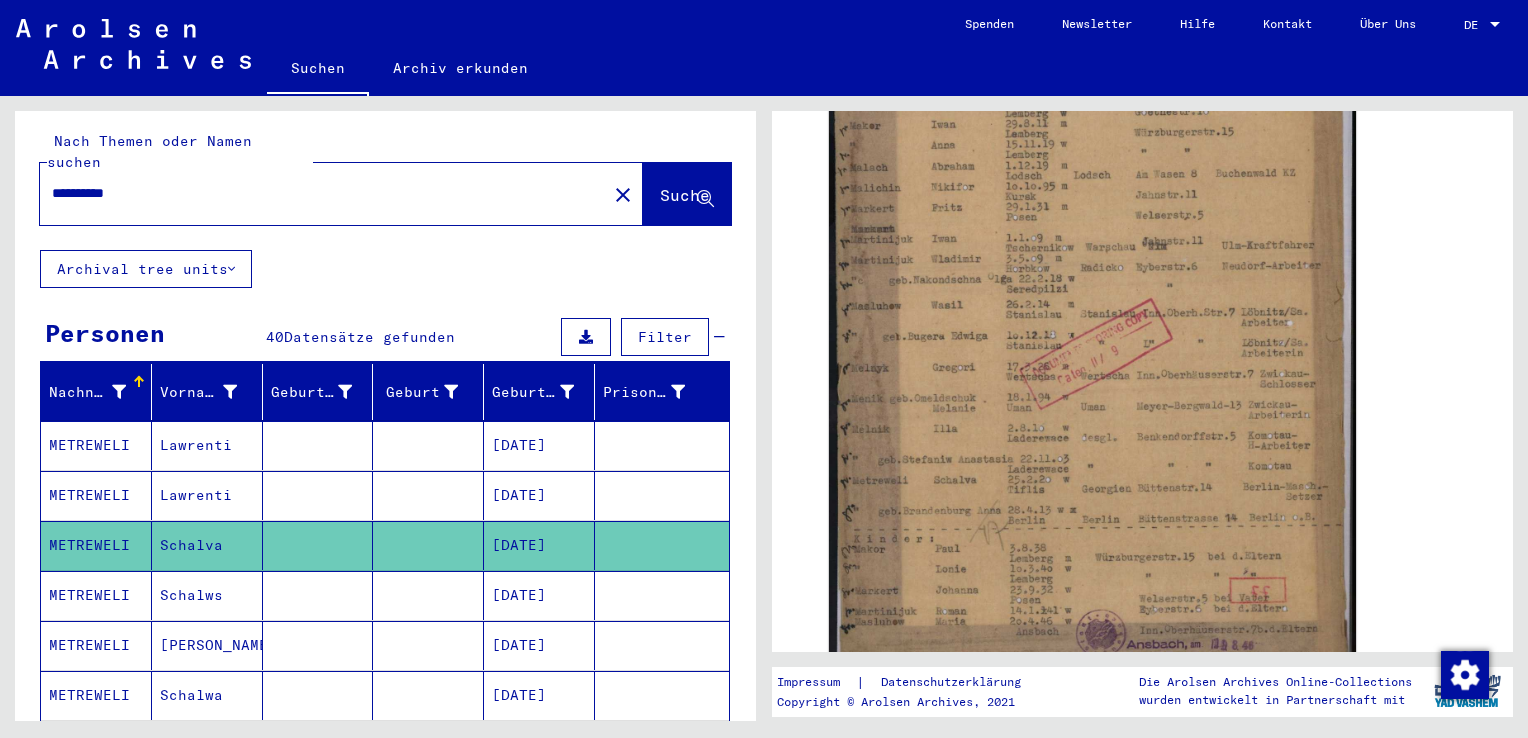 scroll, scrollTop: 0, scrollLeft: 0, axis: both 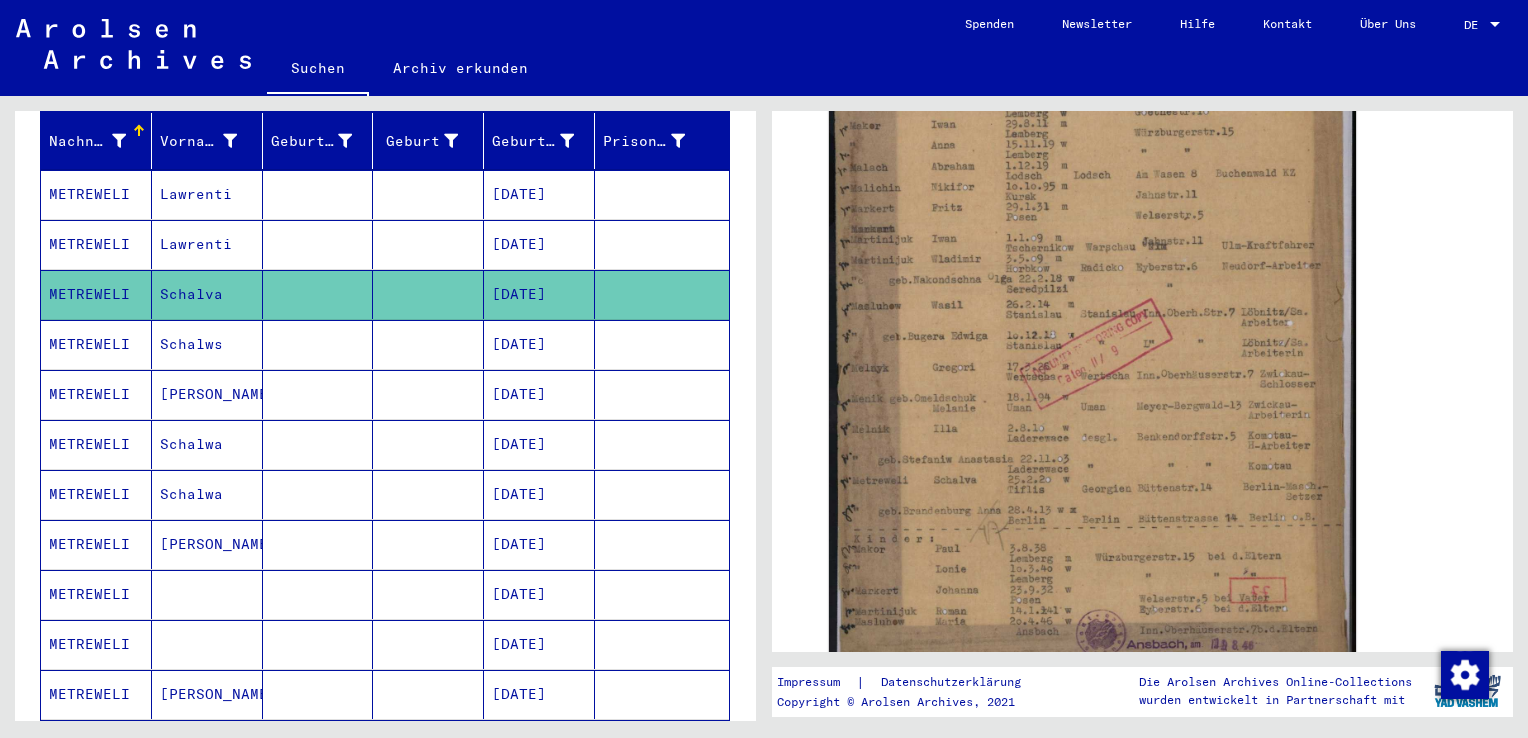 click on "Schalws" at bounding box center [207, 394] 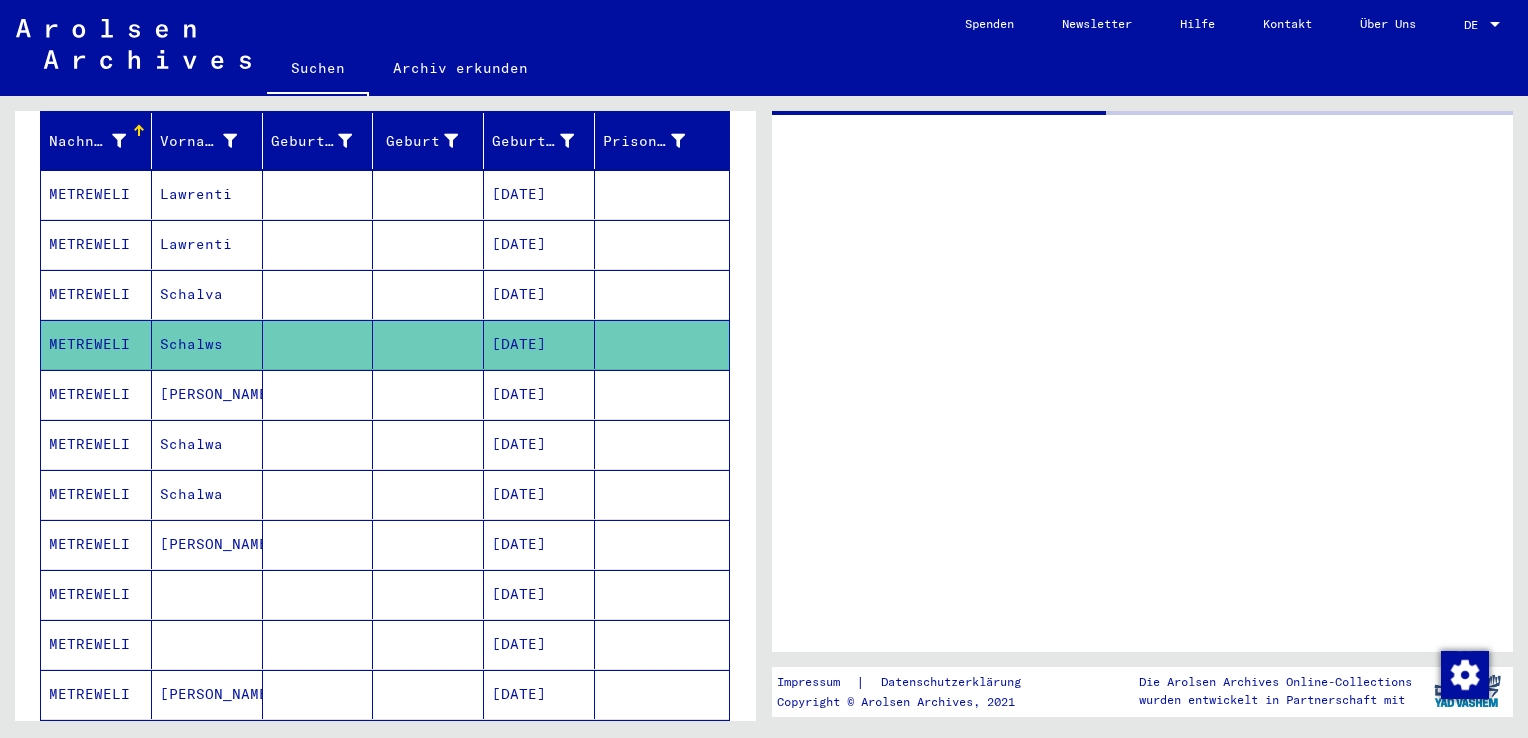 scroll, scrollTop: 0, scrollLeft: 0, axis: both 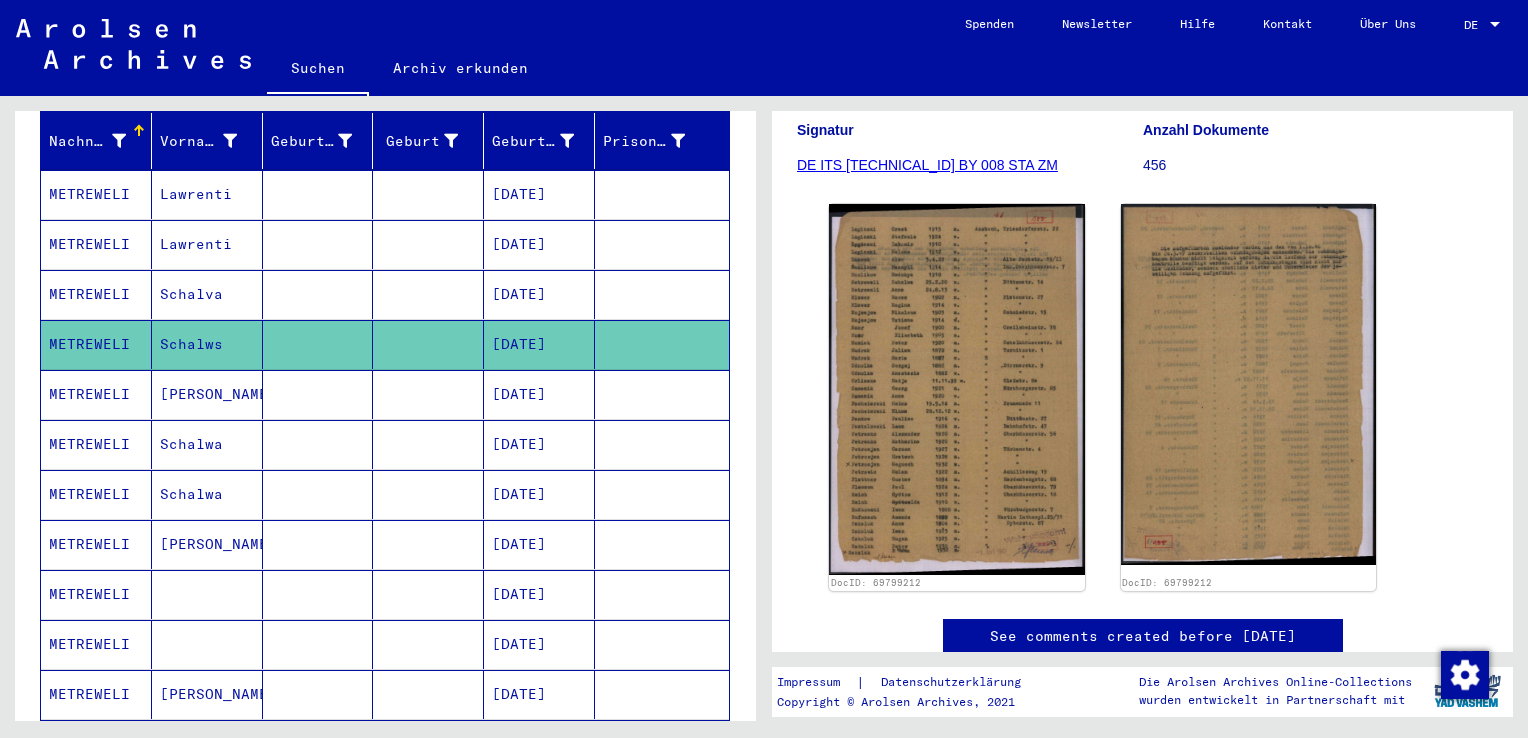 click on "[PERSON_NAME]" at bounding box center [207, 444] 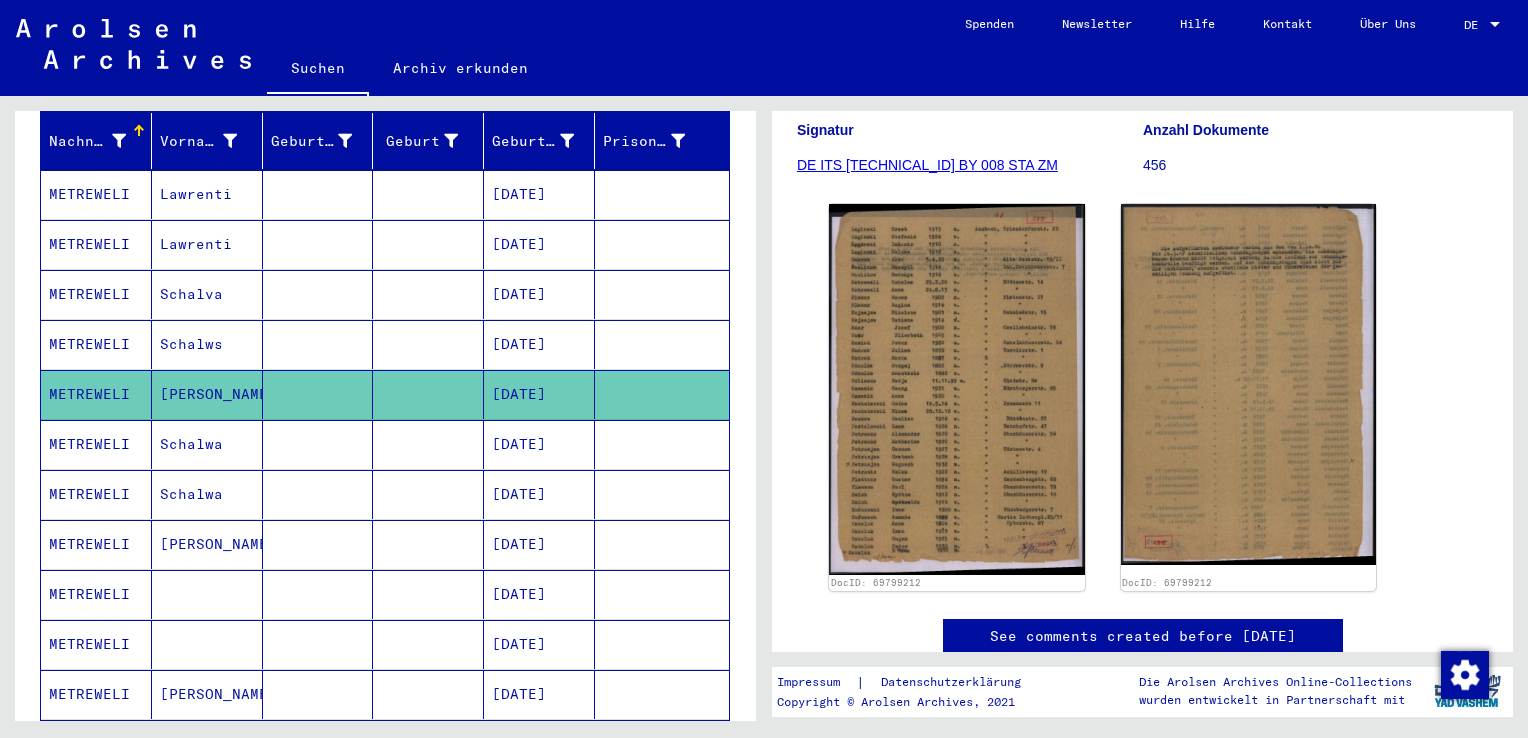 click on "Schalwa" at bounding box center [207, 494] 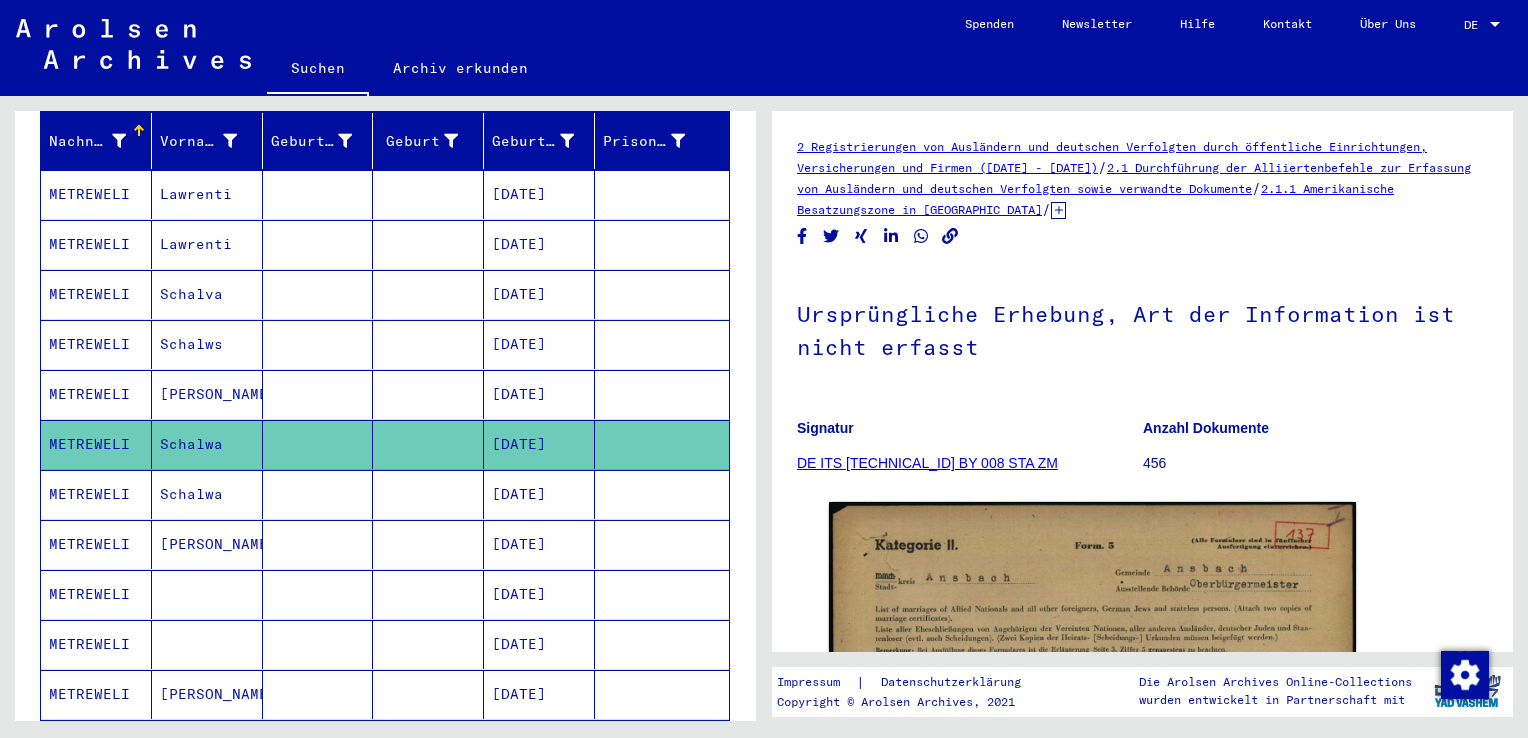 scroll, scrollTop: 0, scrollLeft: 0, axis: both 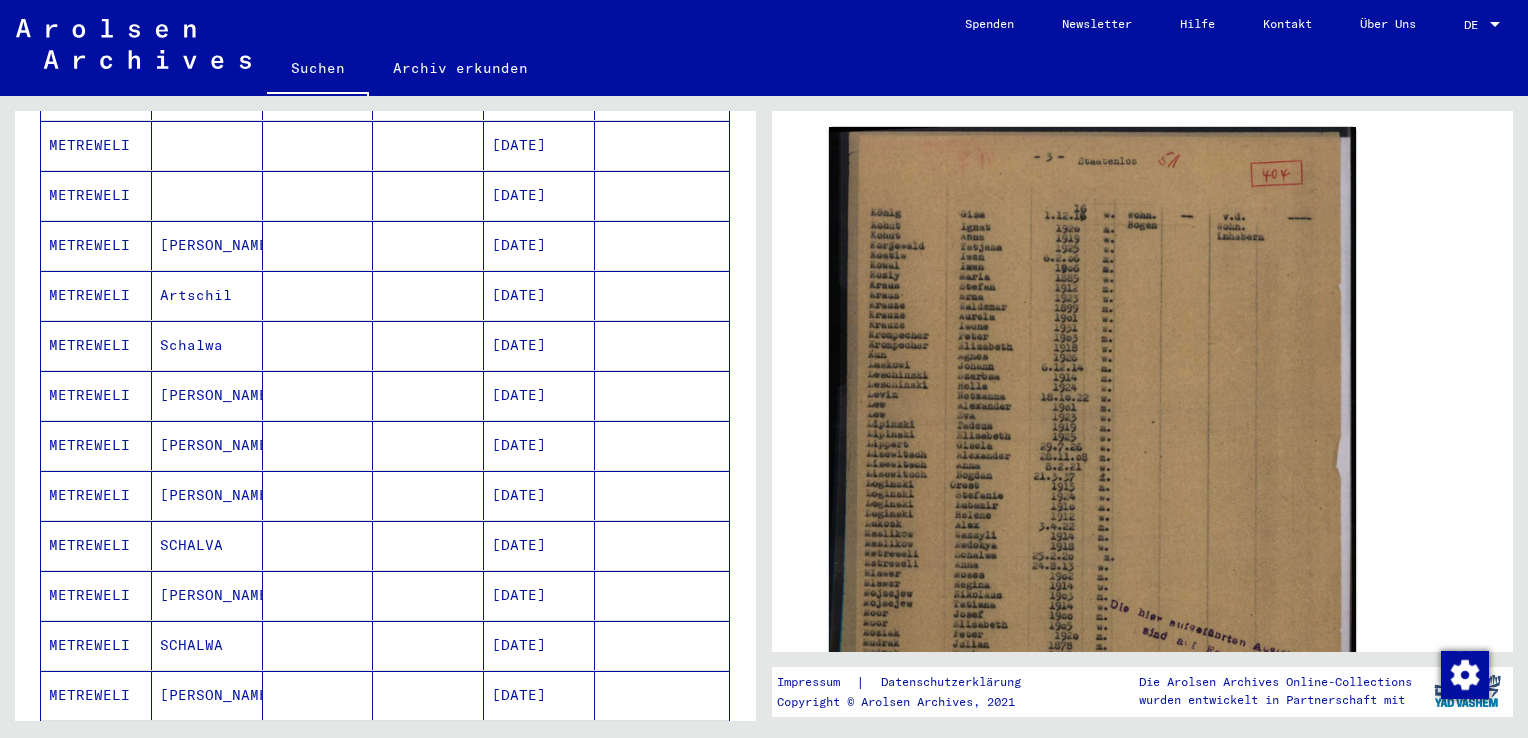 click on "Artschil" at bounding box center (207, 345) 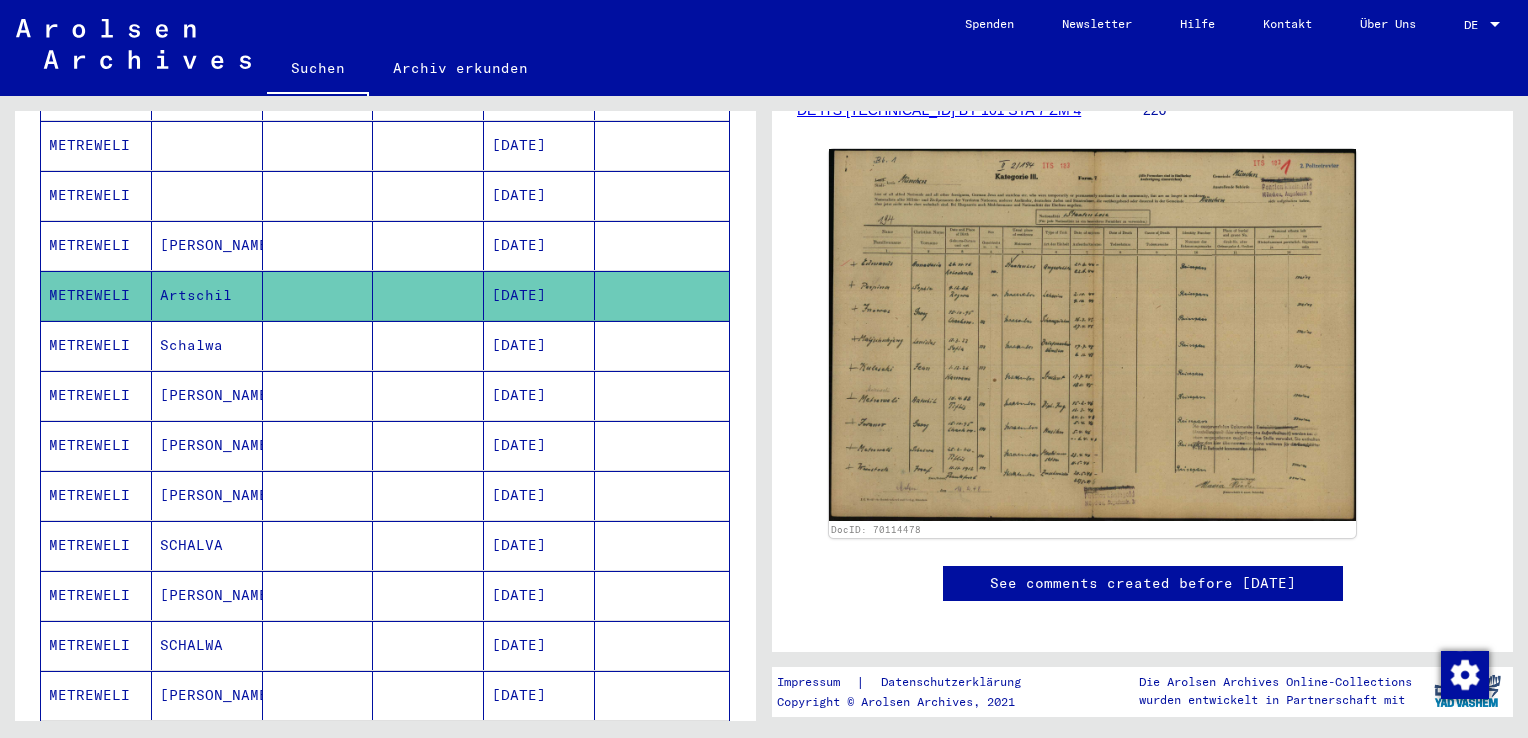 scroll, scrollTop: 317, scrollLeft: 0, axis: vertical 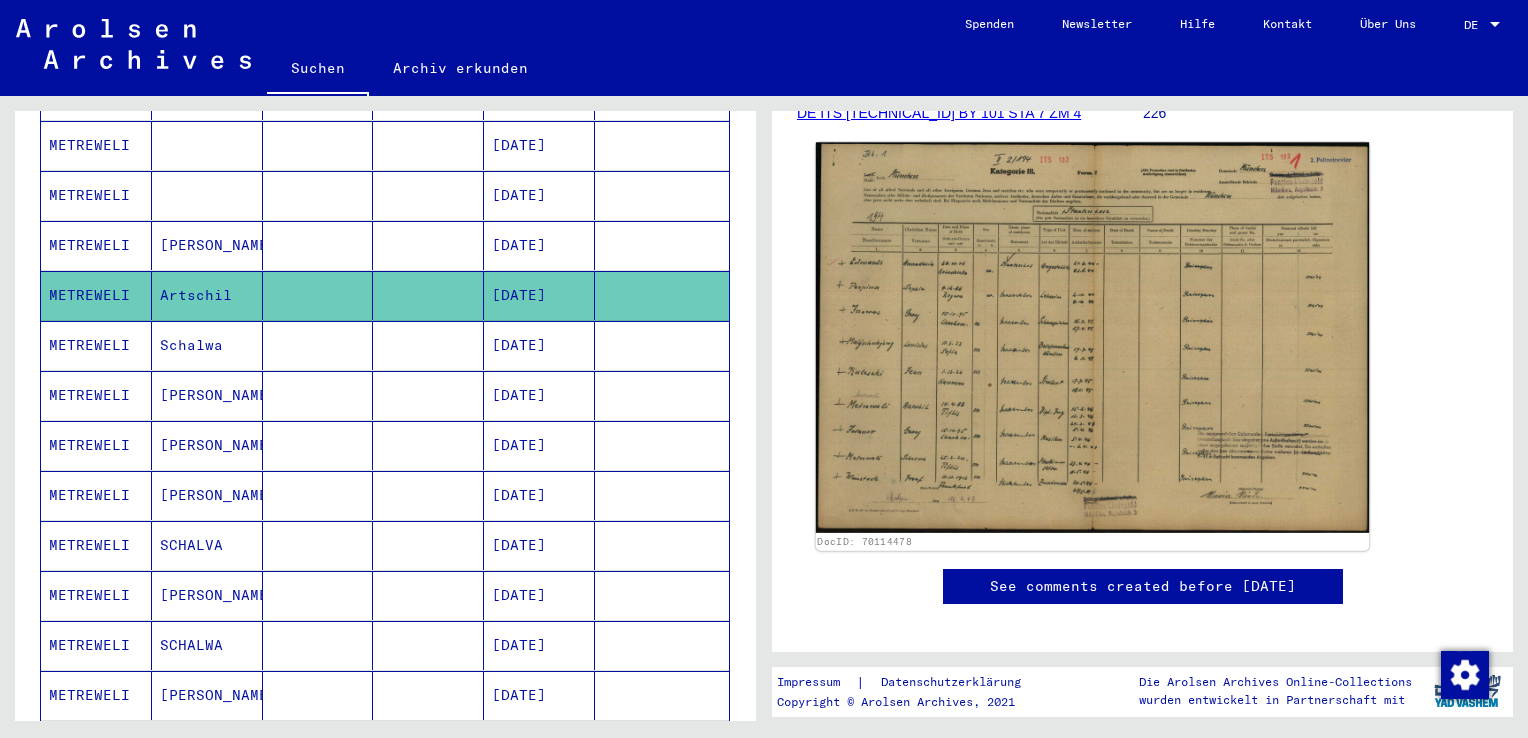 click 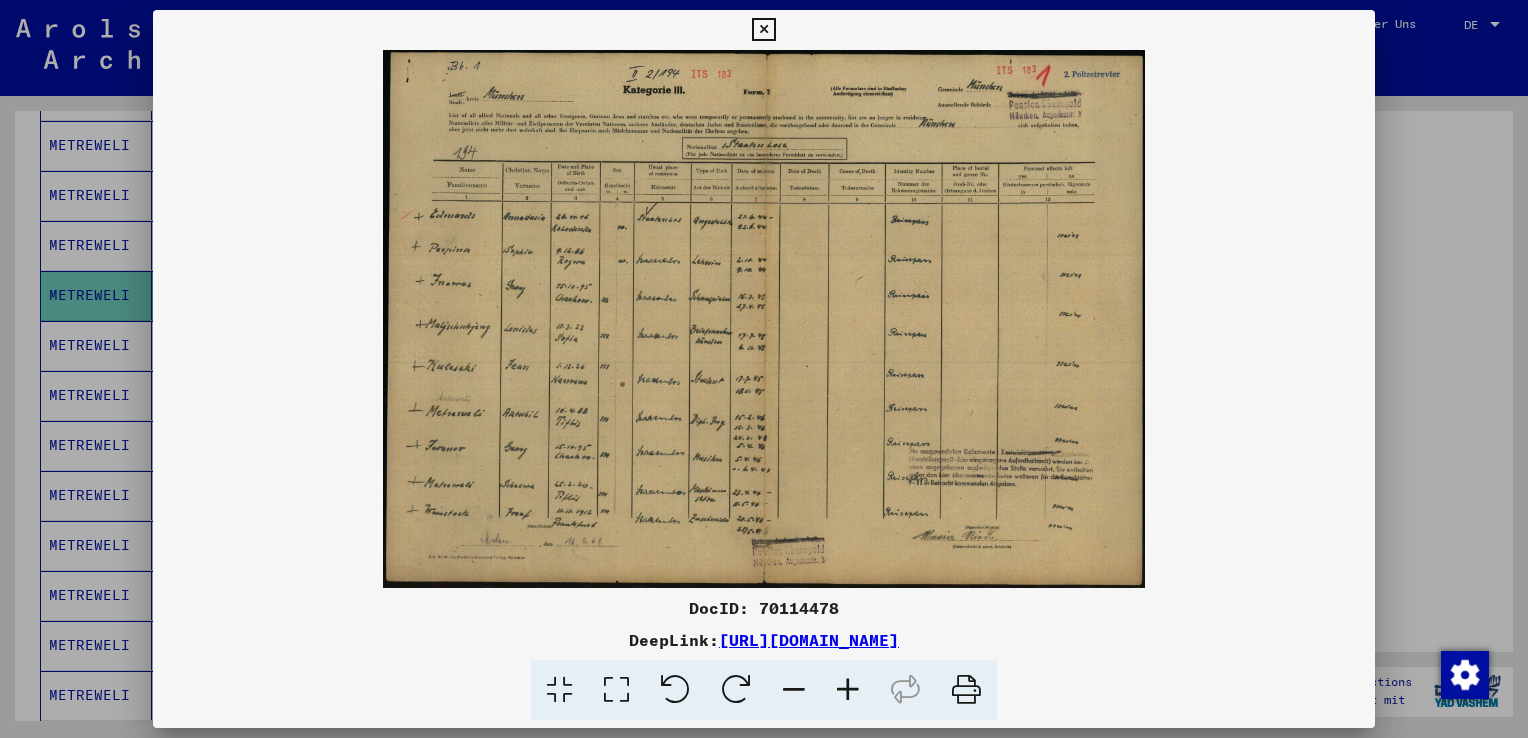 click at bounding box center (848, 690) 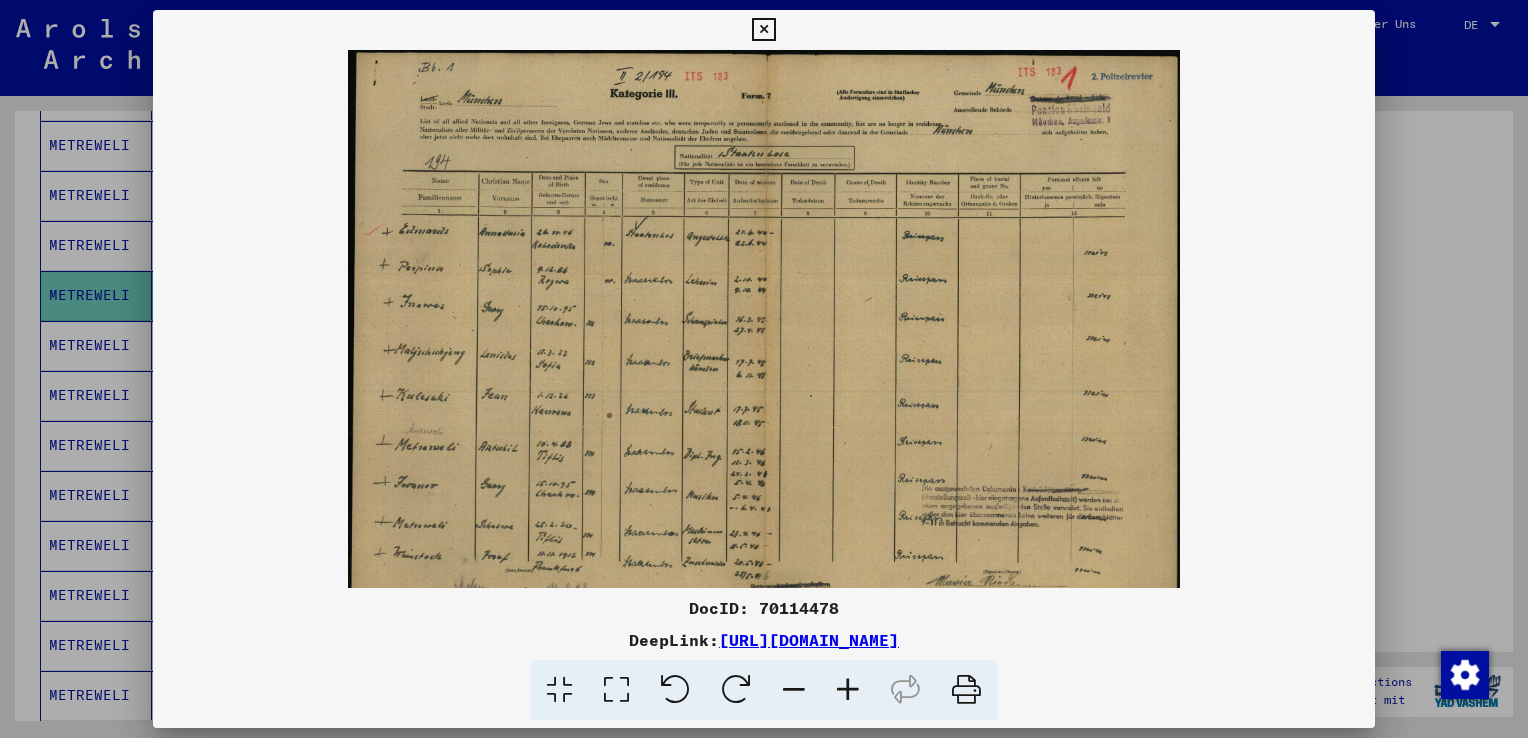 click at bounding box center [848, 690] 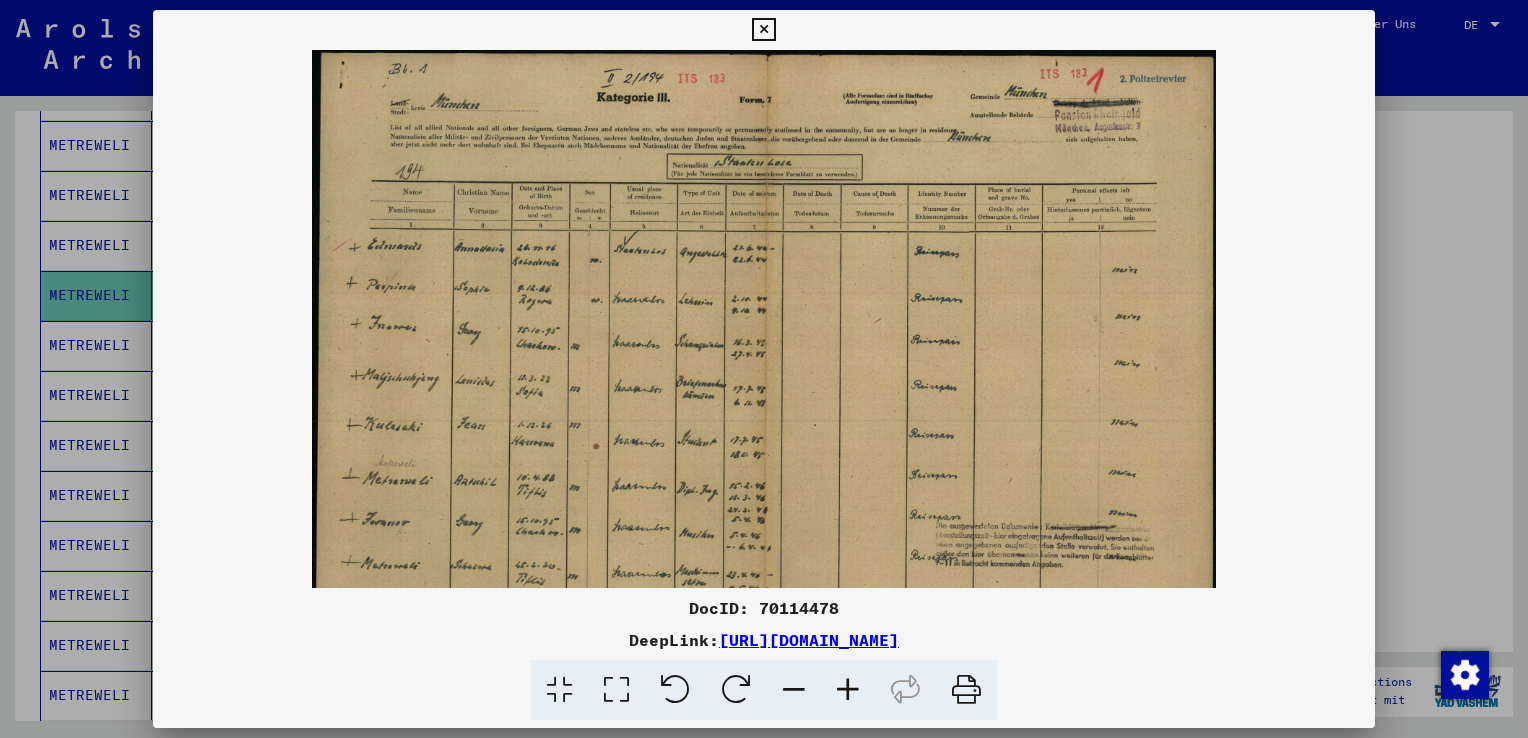 click at bounding box center (848, 690) 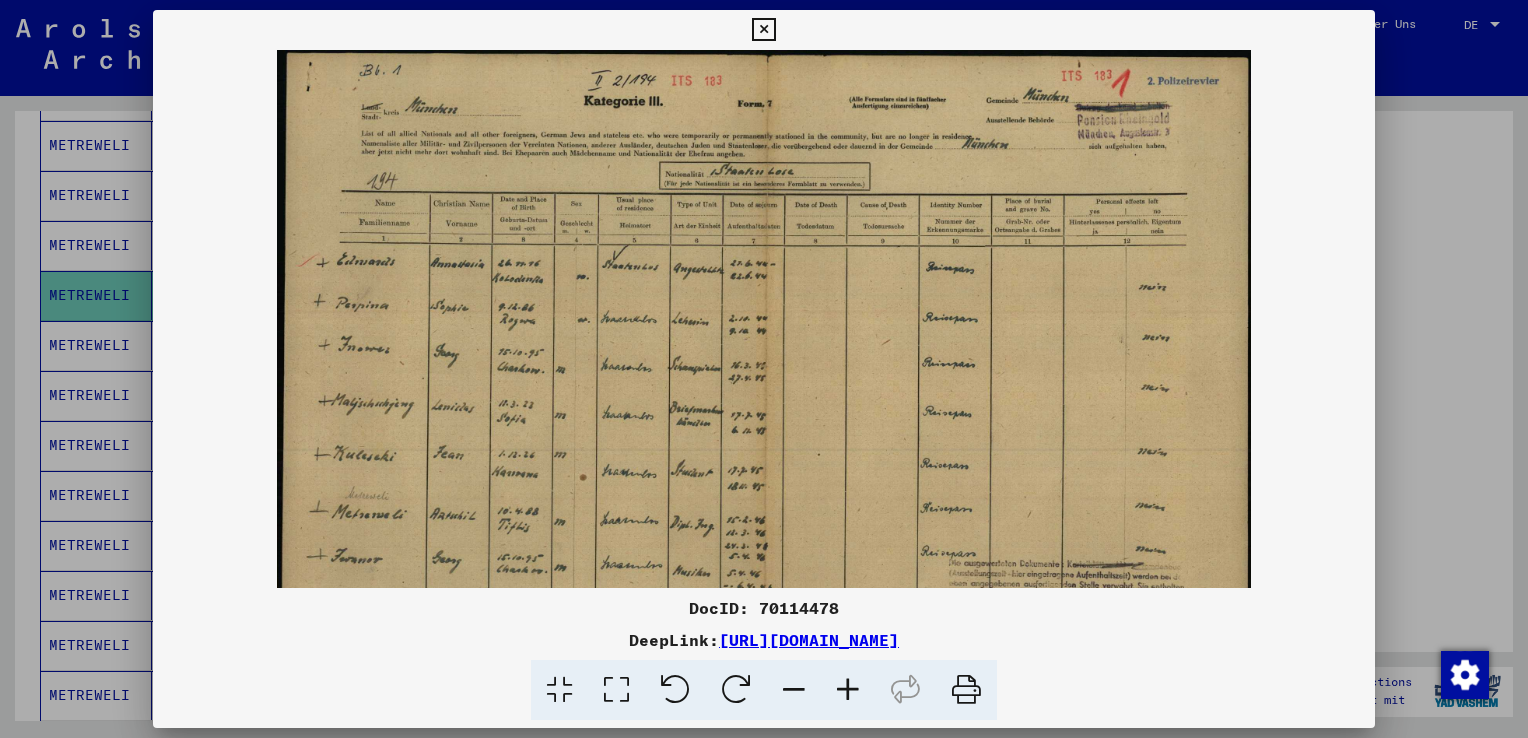 click at bounding box center [848, 690] 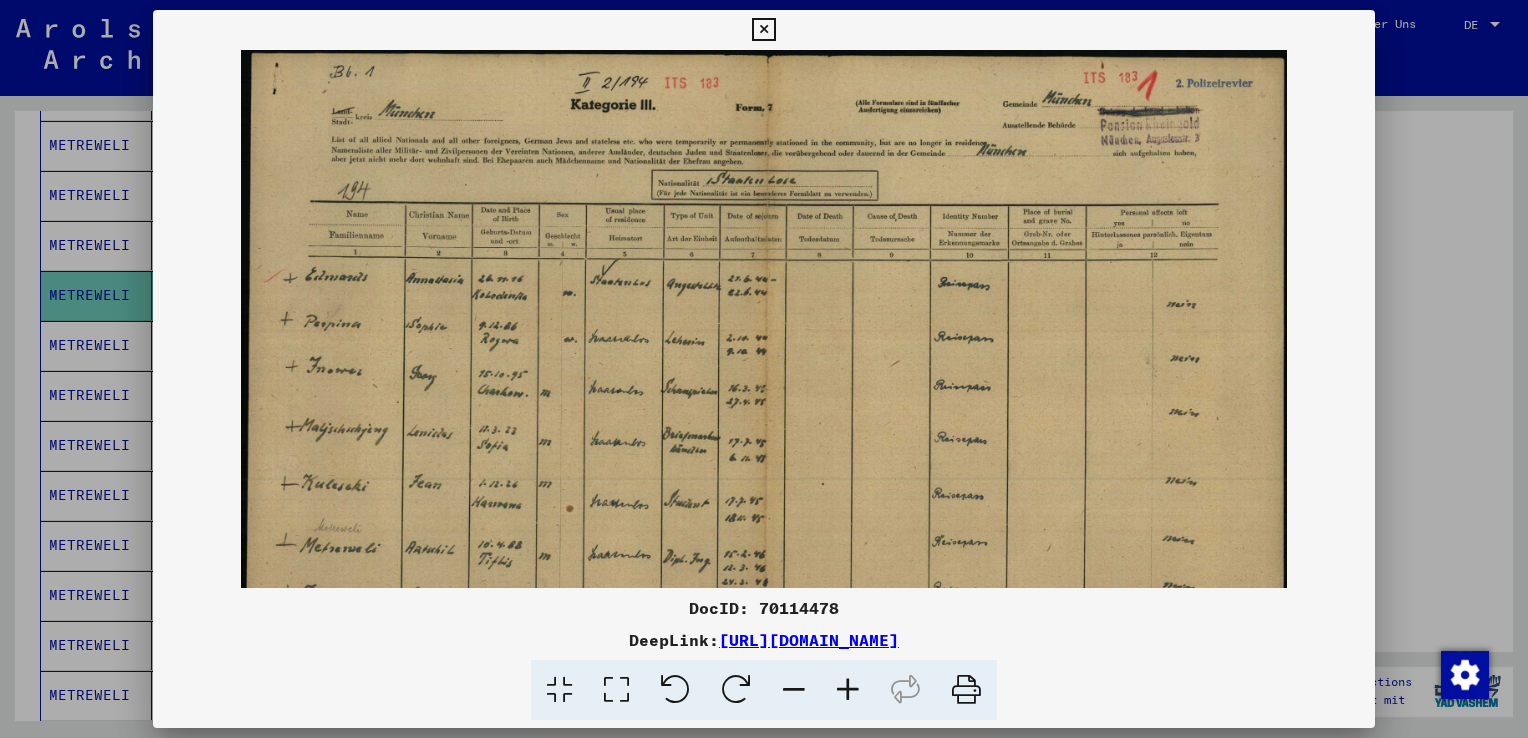 scroll, scrollTop: 200, scrollLeft: 0, axis: vertical 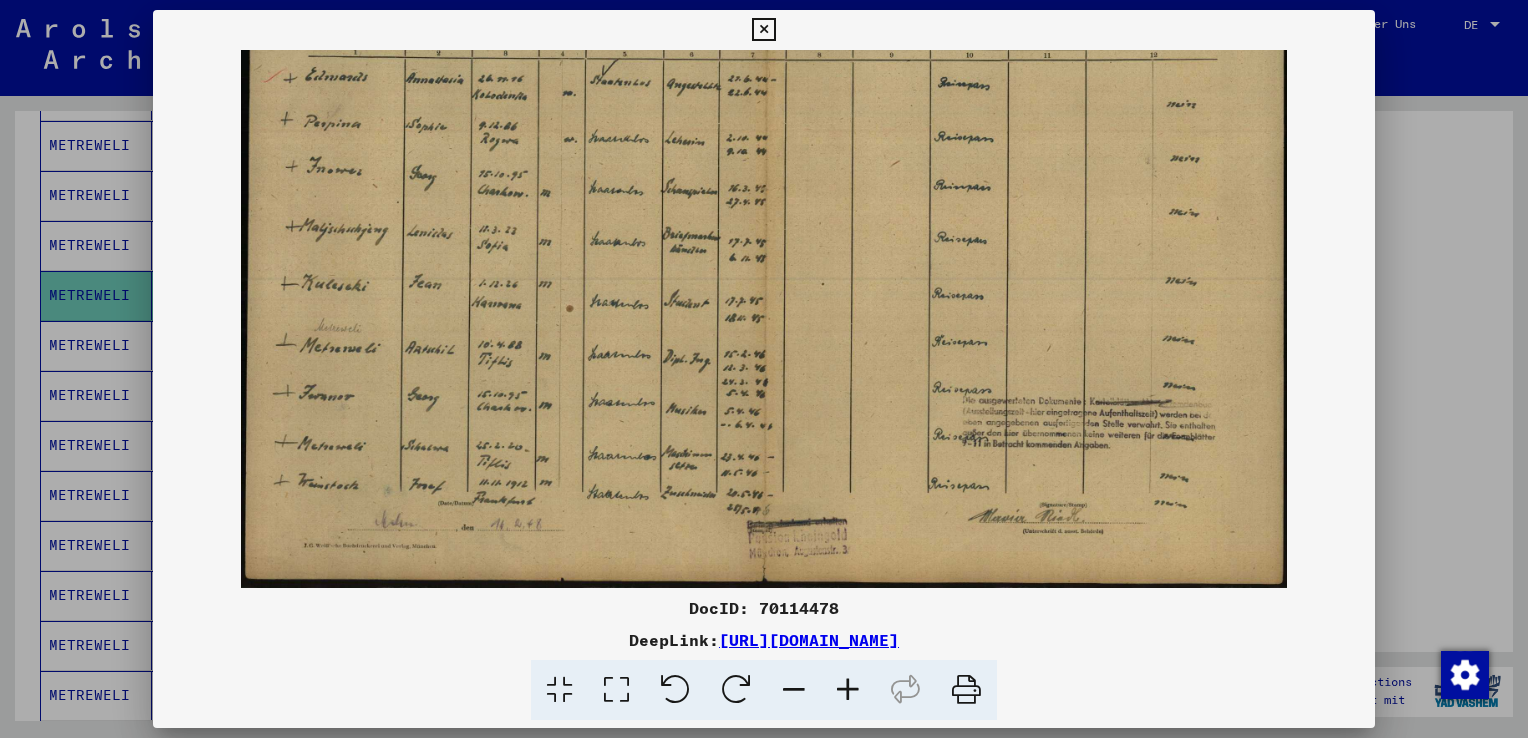drag, startPoint x: 584, startPoint y: 501, endPoint x: 600, endPoint y: 199, distance: 302.42355 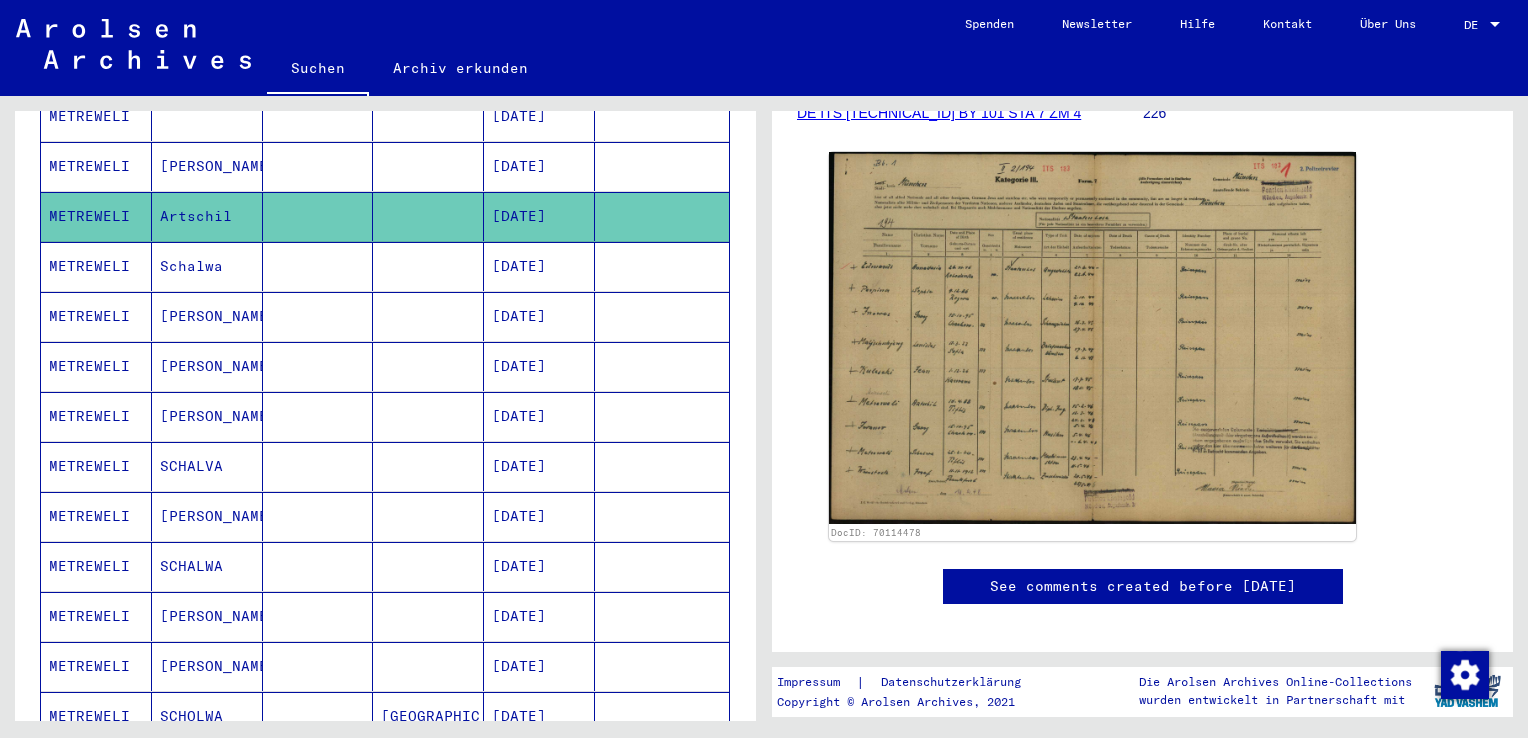 scroll, scrollTop: 796, scrollLeft: 0, axis: vertical 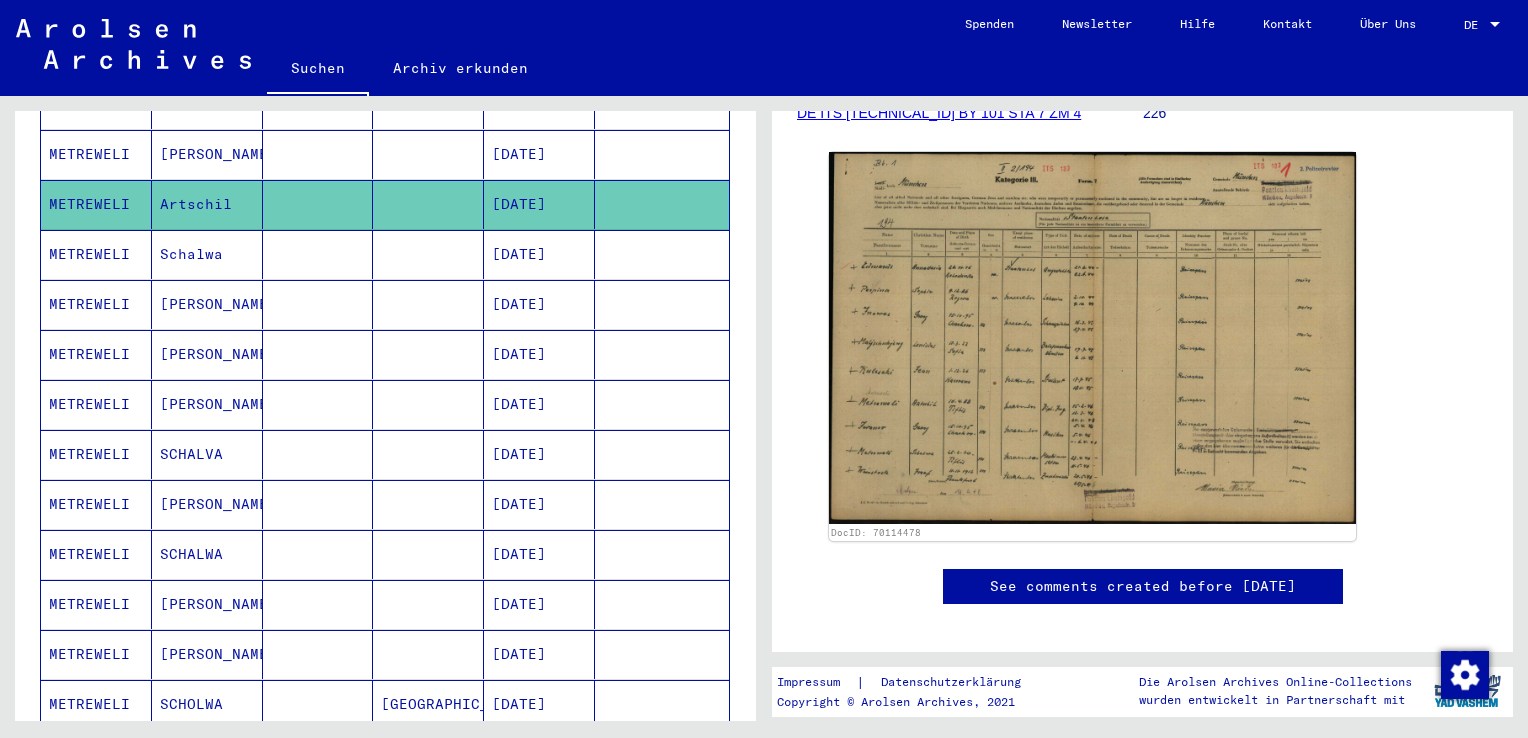 click on "Schalwa" at bounding box center (207, 304) 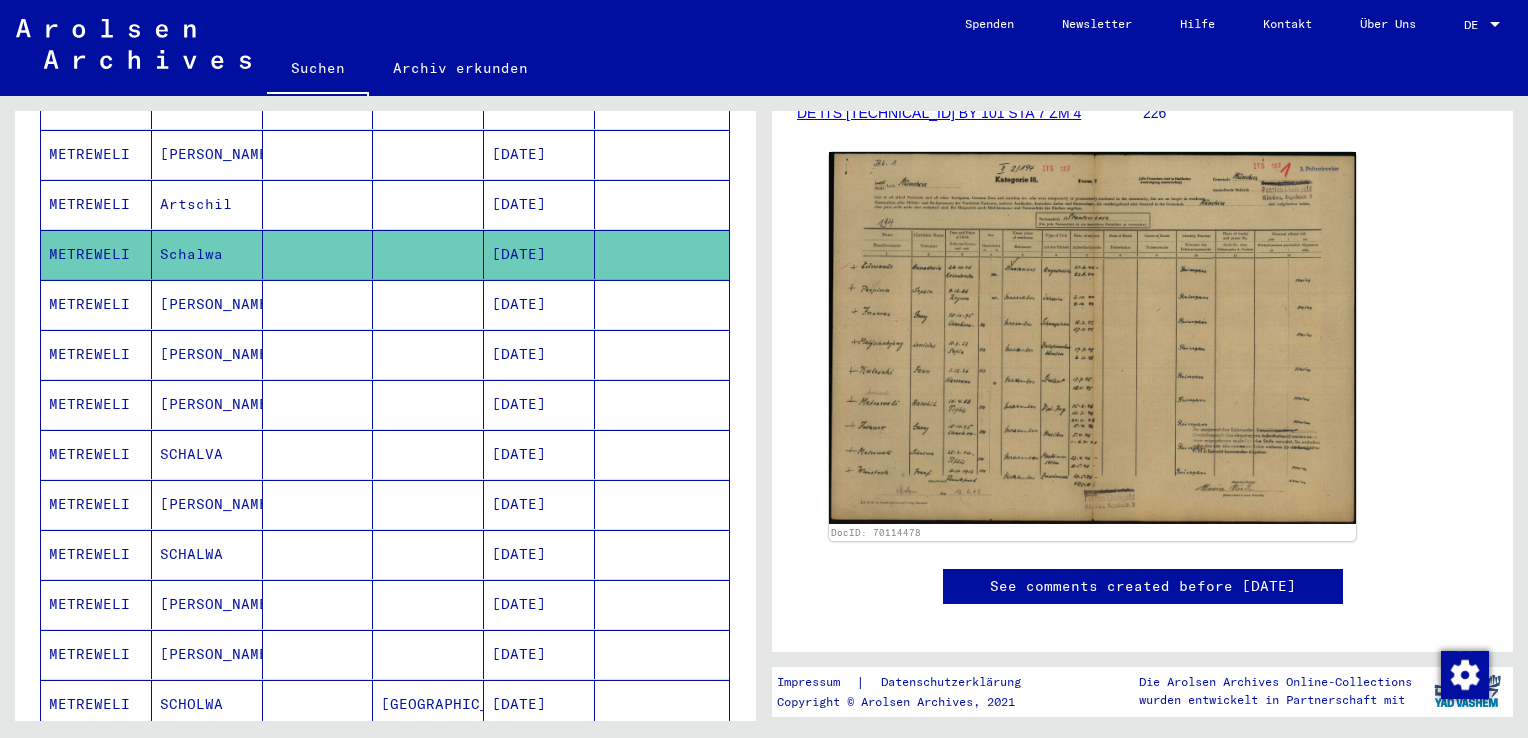 click on "SCHALVA" at bounding box center [207, 504] 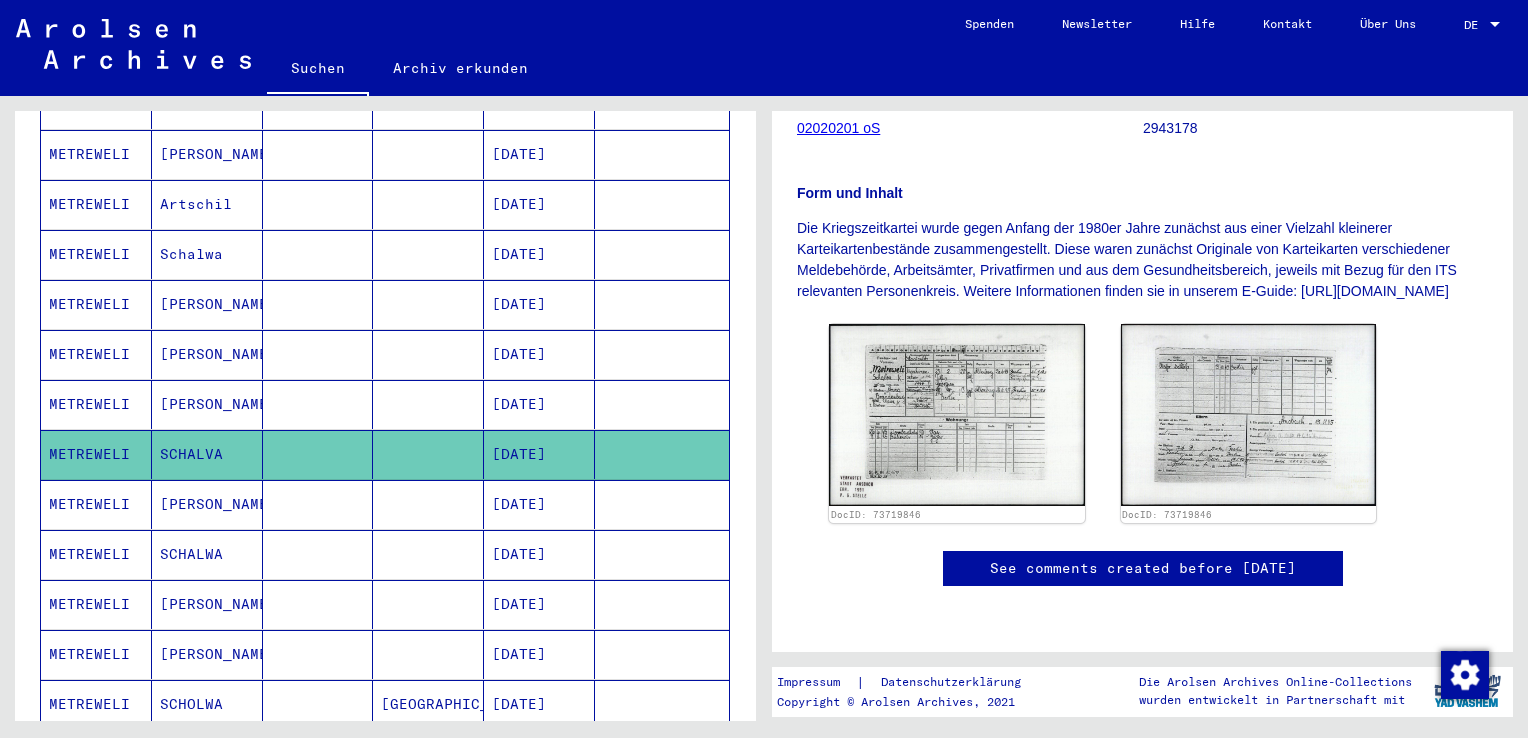 scroll, scrollTop: 523, scrollLeft: 0, axis: vertical 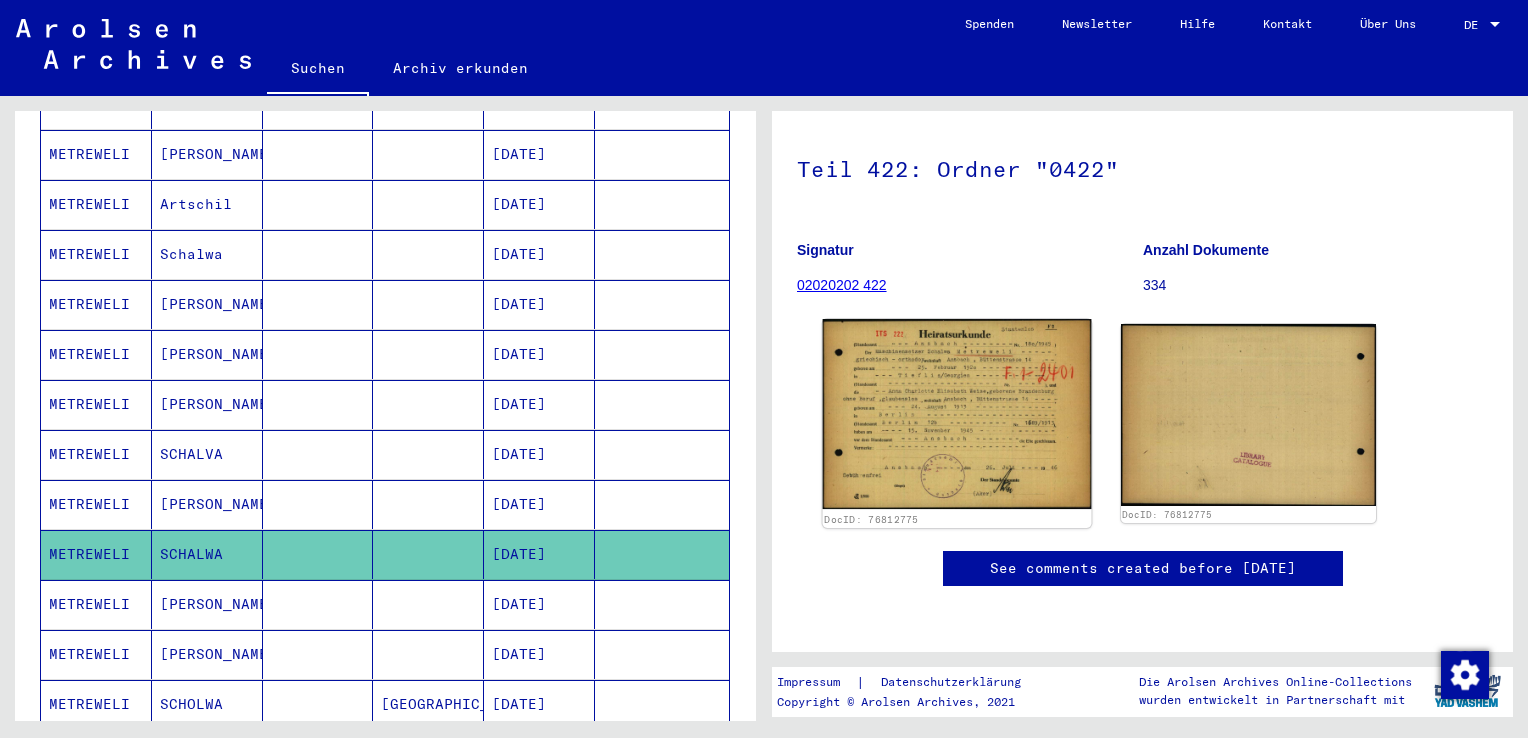 click 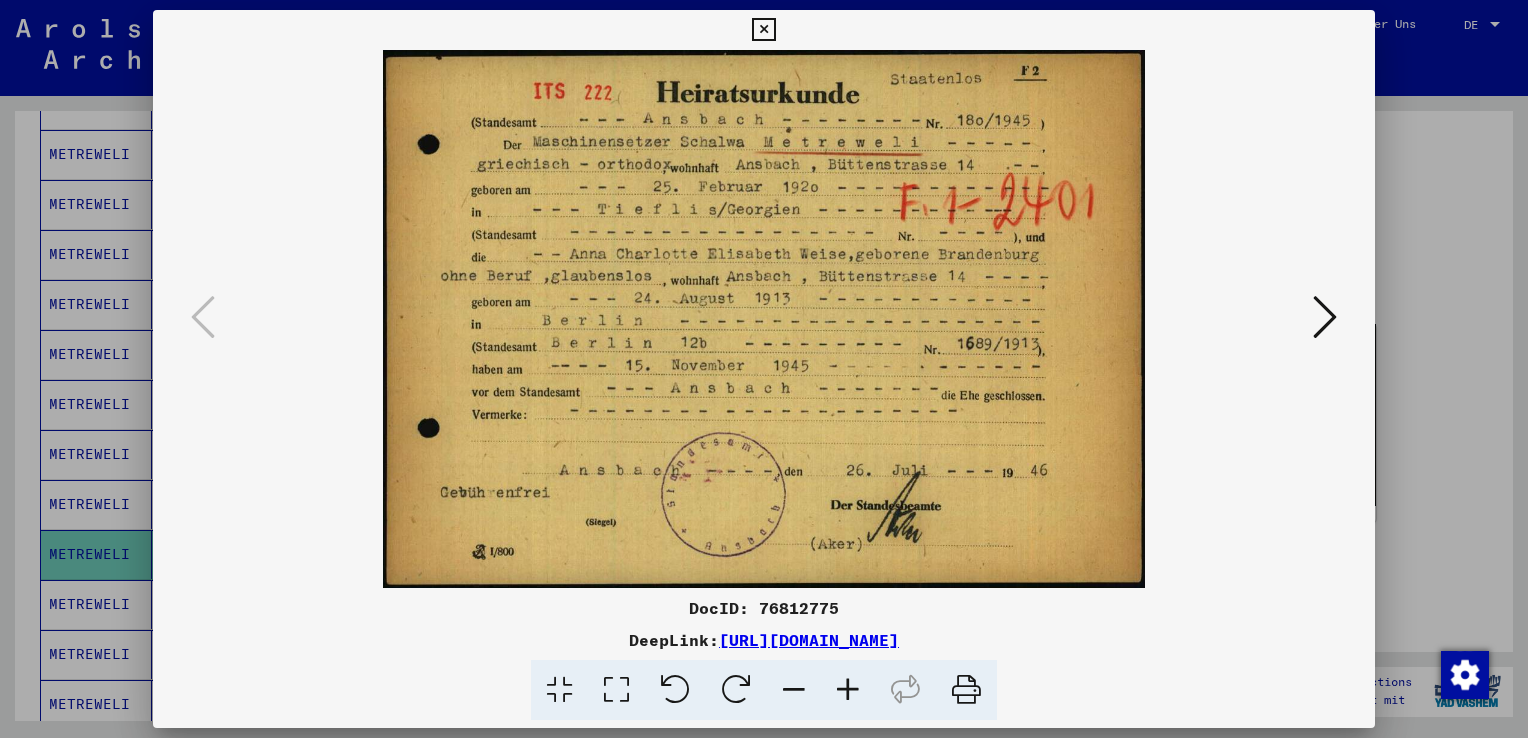 click at bounding box center [1325, 317] 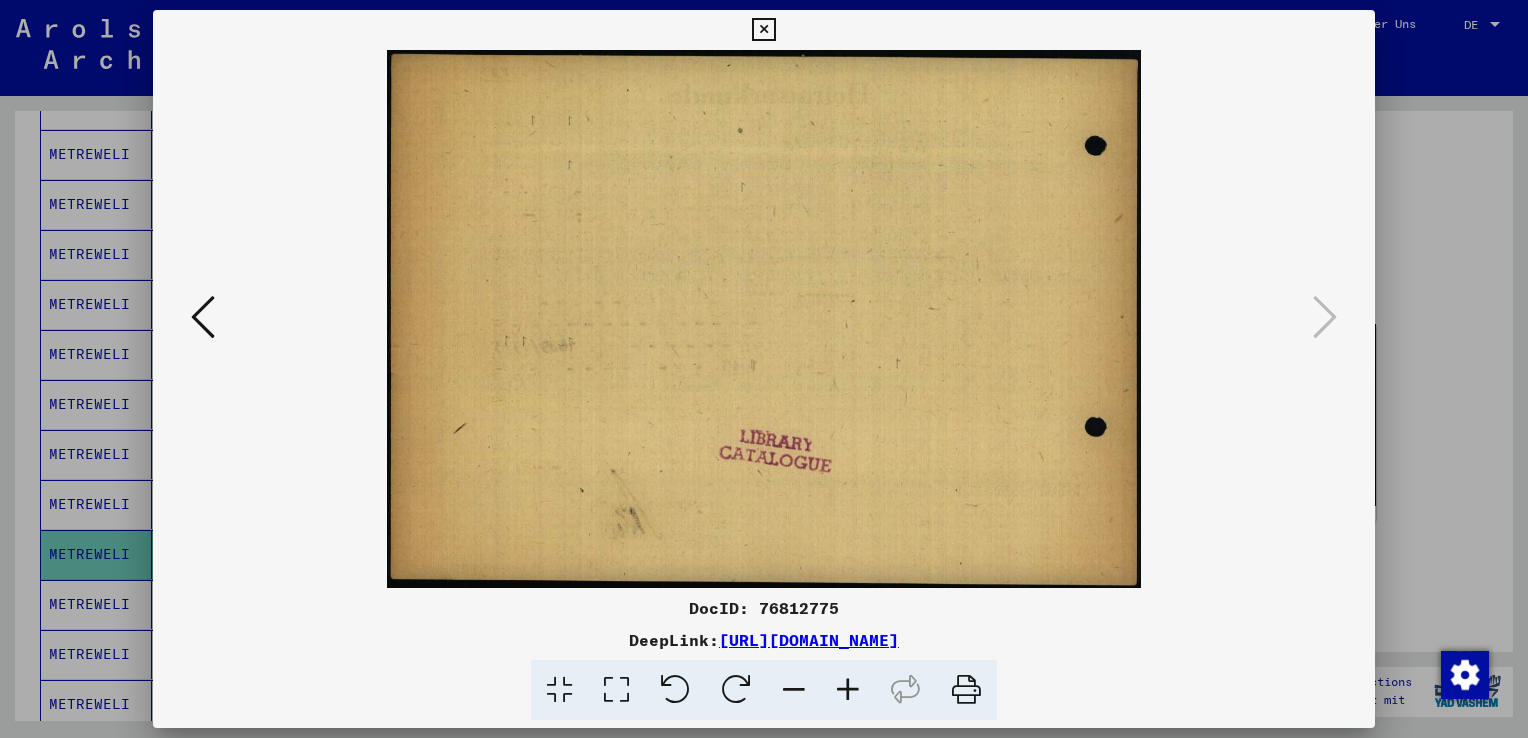 click at bounding box center [203, 318] 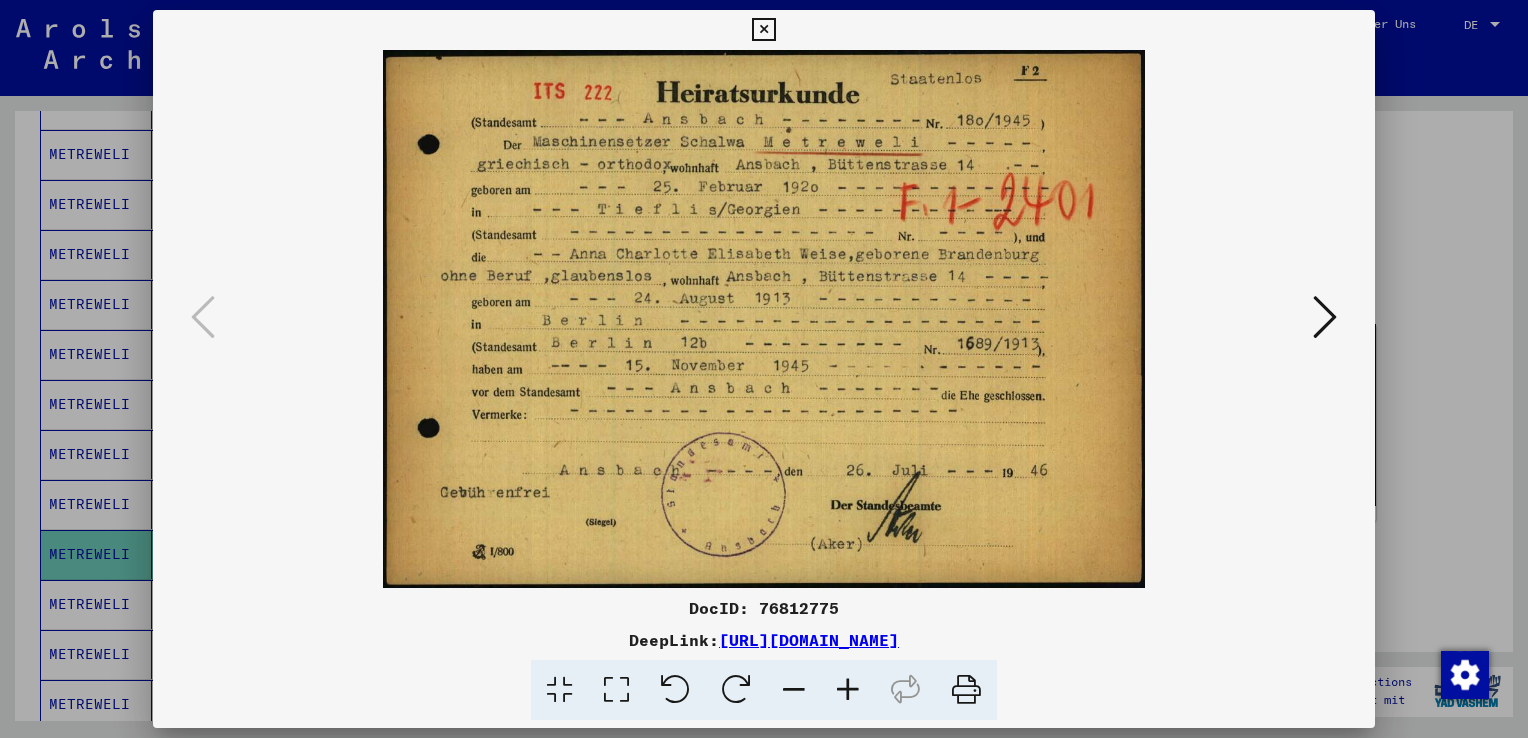 click at bounding box center [764, 319] 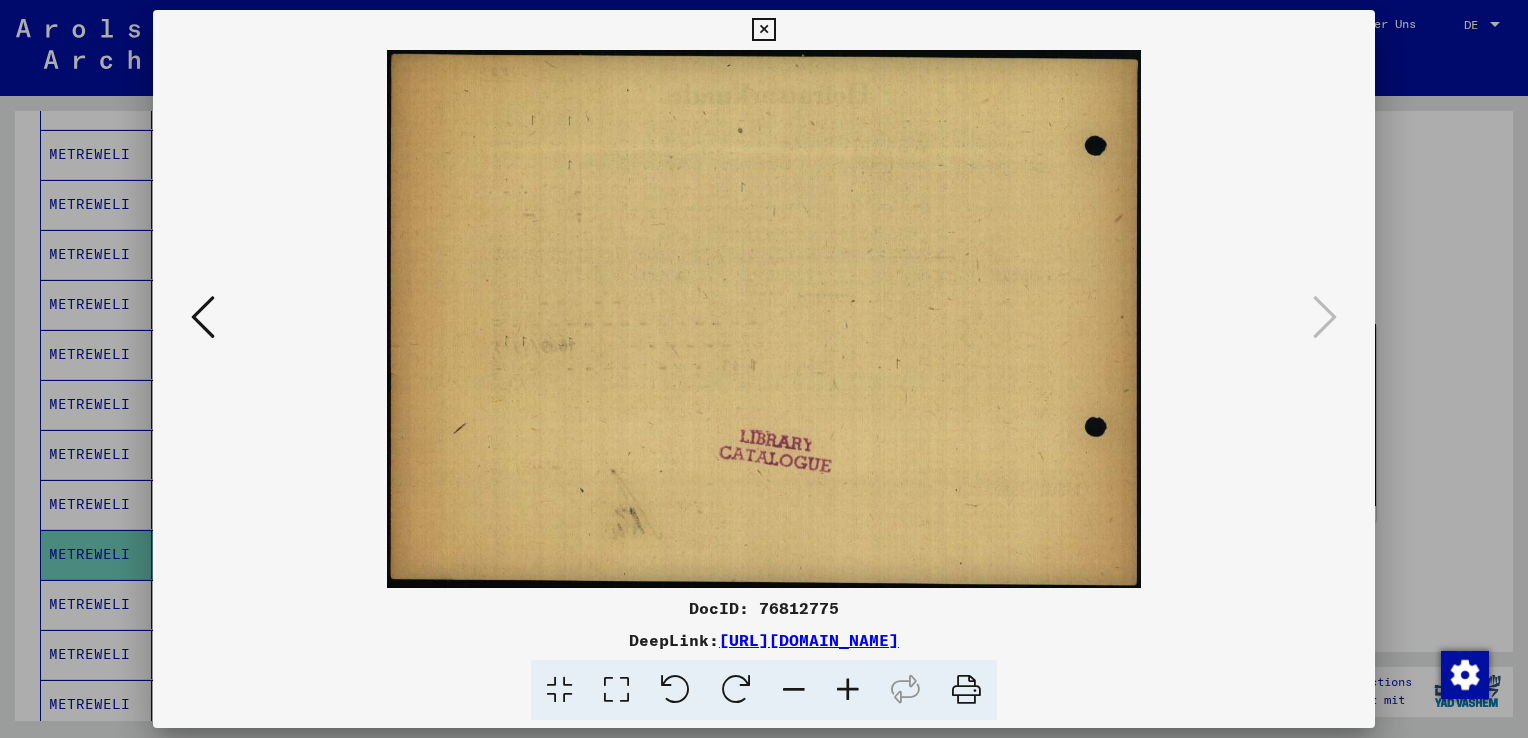 click at bounding box center (764, 319) 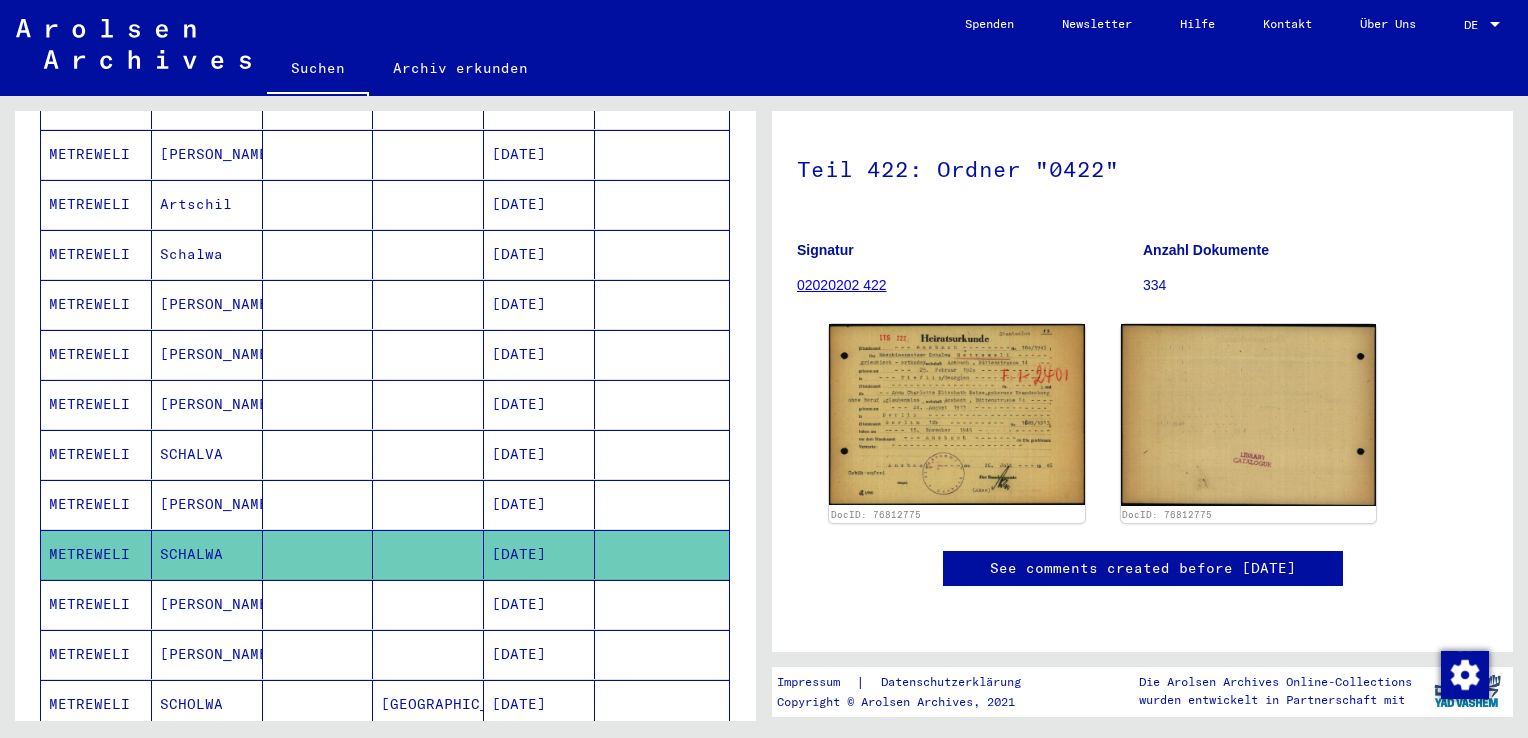 click on "[PERSON_NAME]" at bounding box center (207, 654) 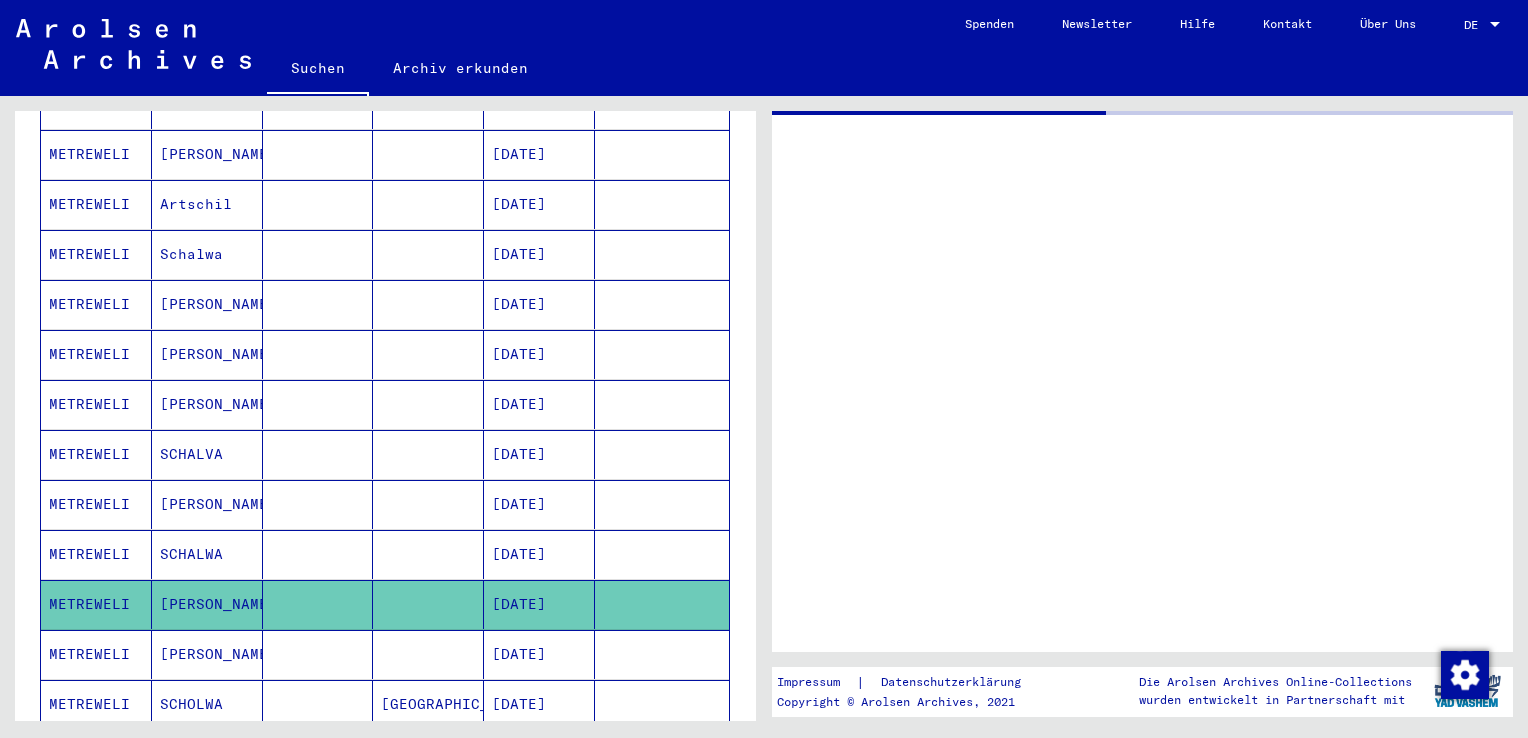 scroll, scrollTop: 0, scrollLeft: 0, axis: both 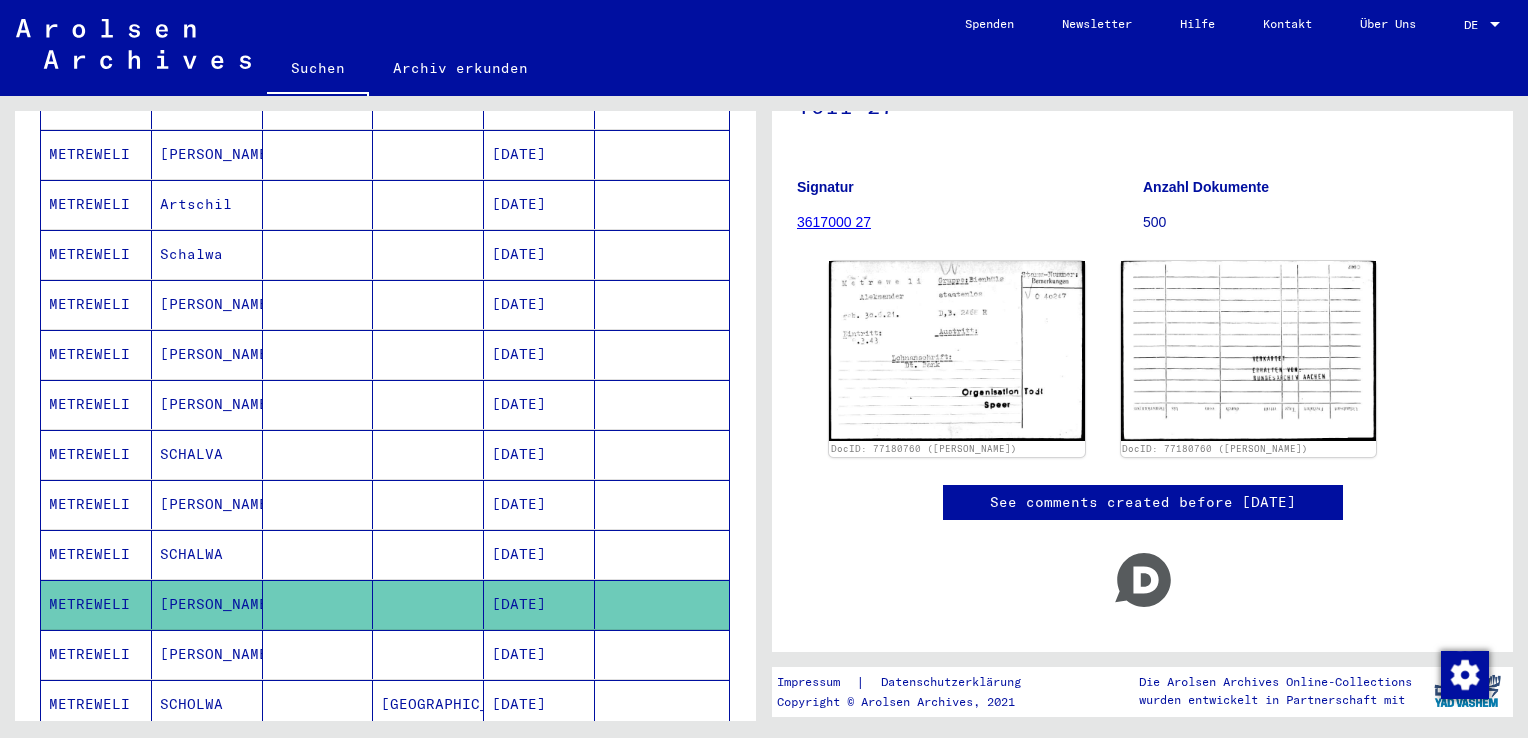 click on "[PERSON_NAME]" at bounding box center (207, 704) 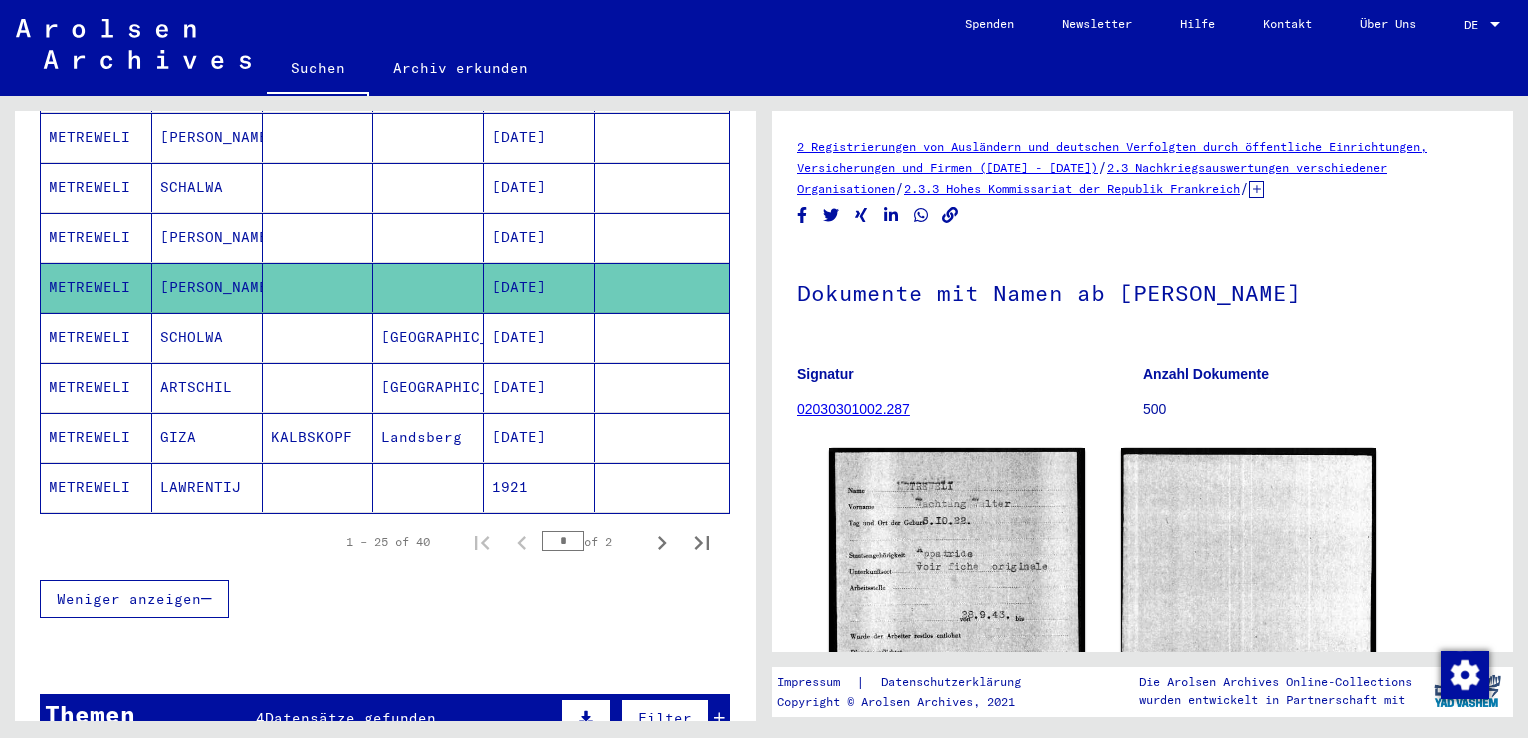 scroll, scrollTop: 1169, scrollLeft: 0, axis: vertical 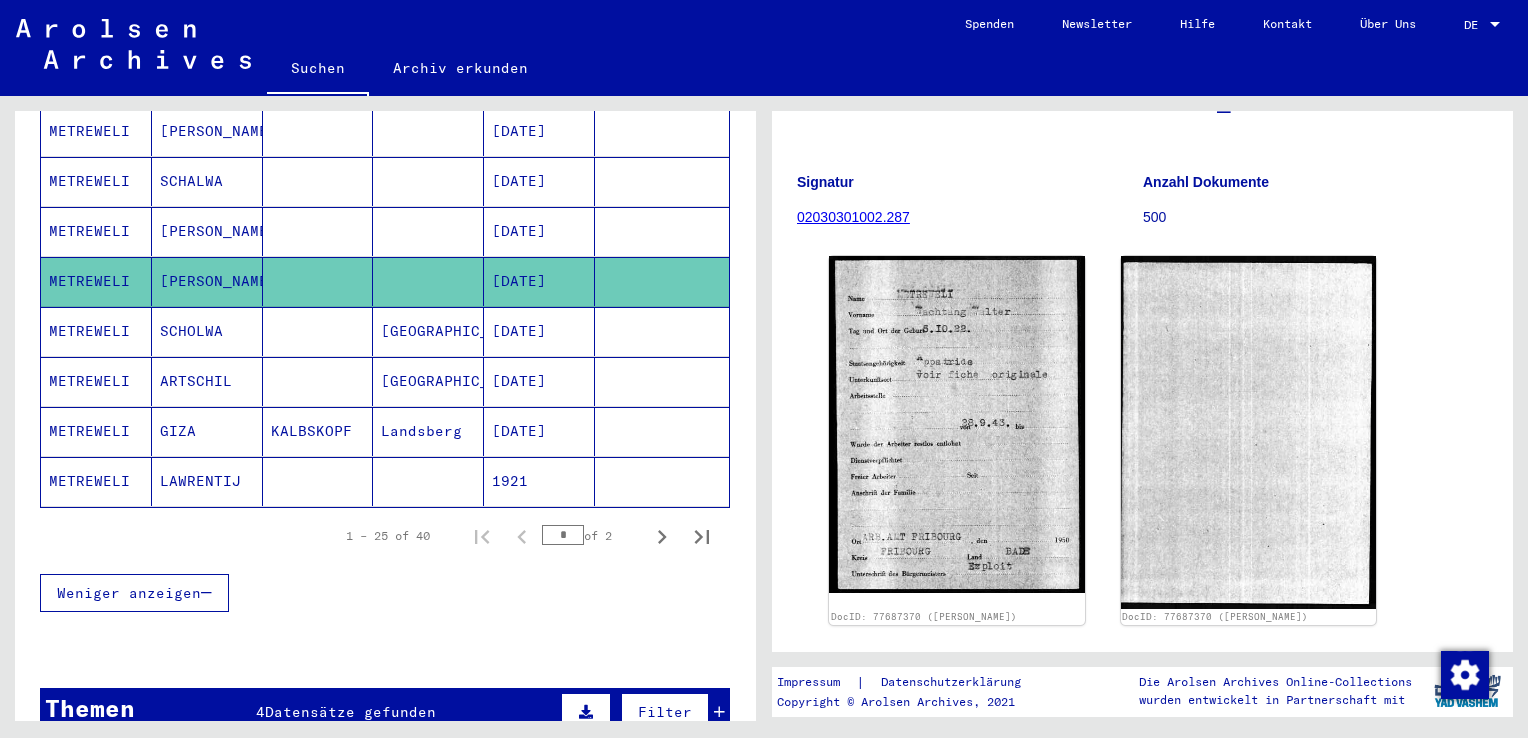 click on "SCHOLWA" at bounding box center [207, 381] 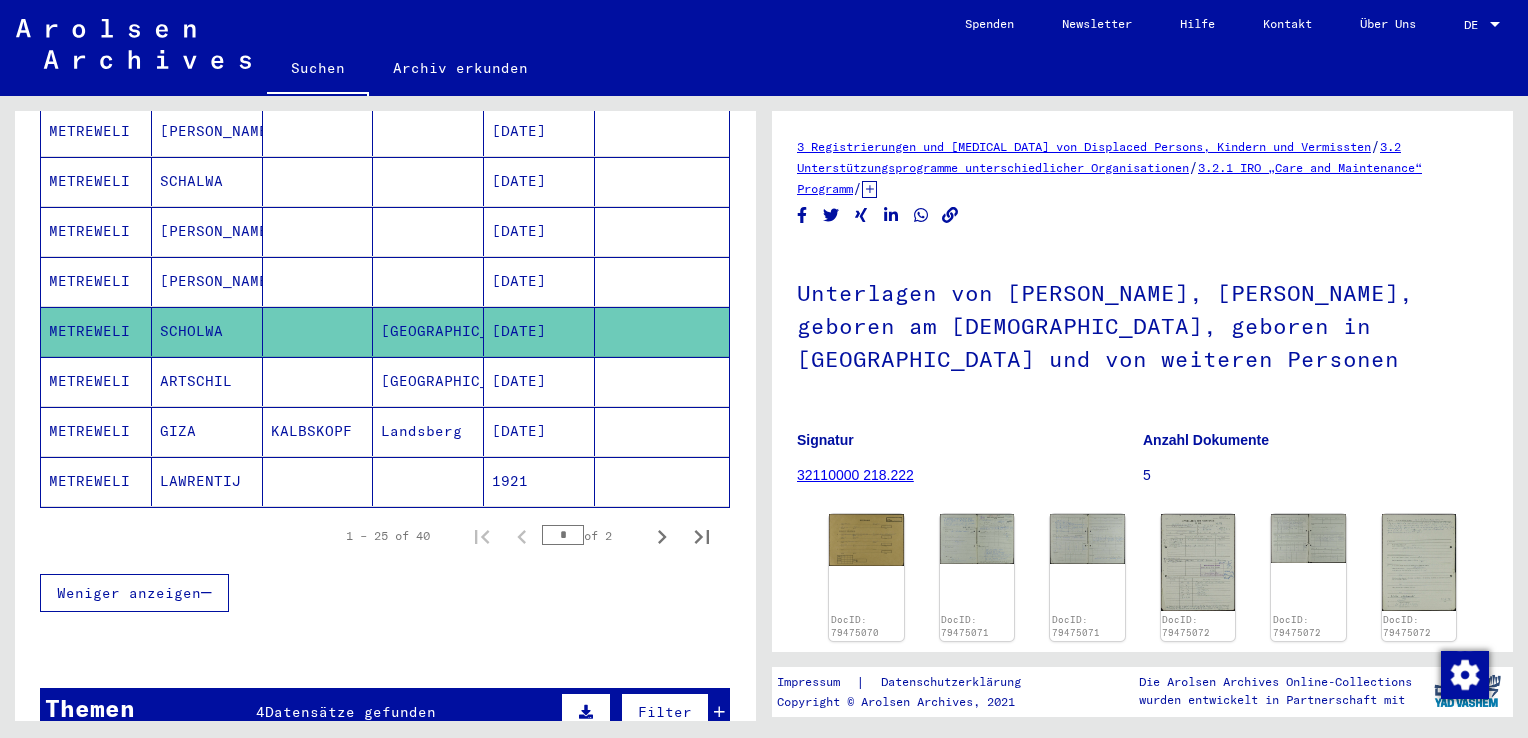 click on "ARTSCHIL" at bounding box center [207, 431] 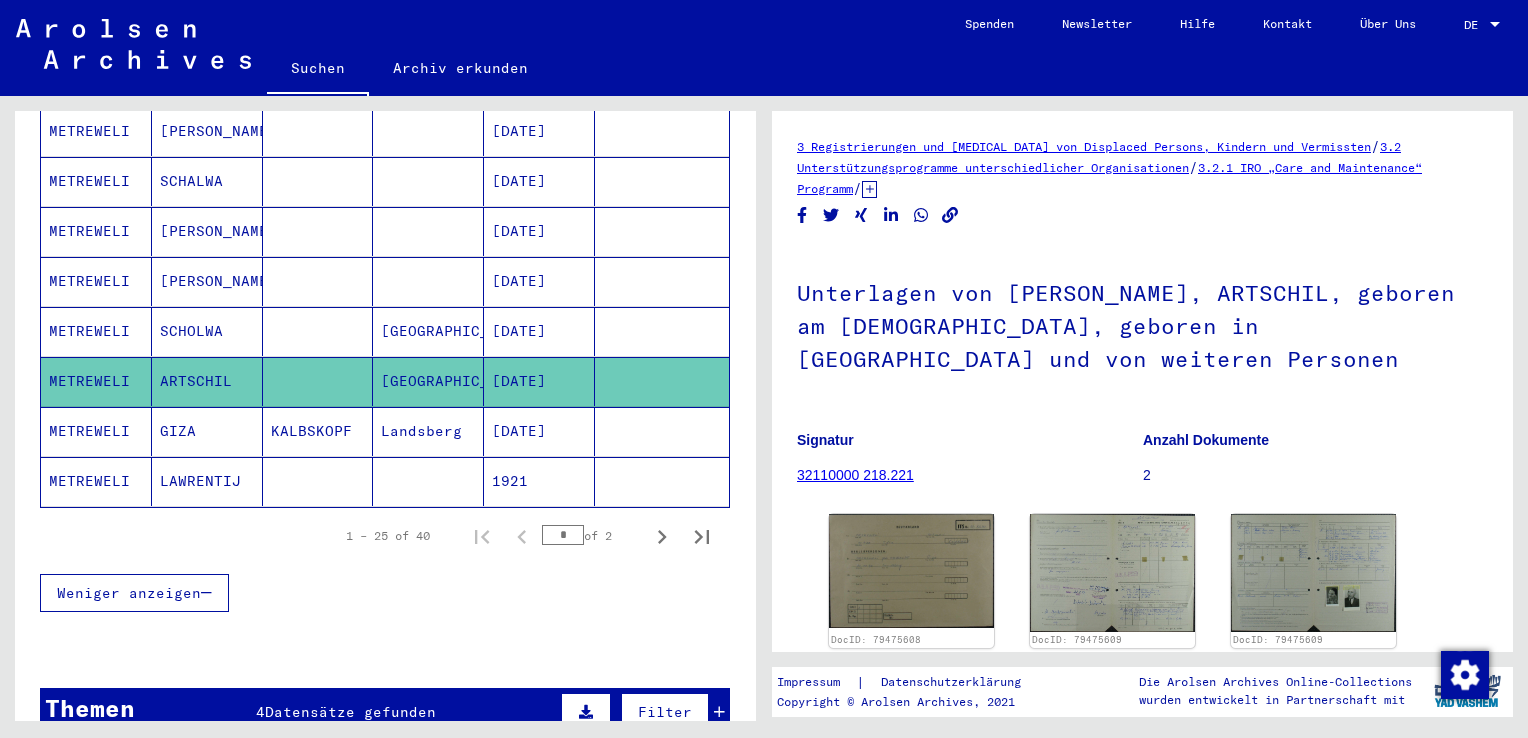 click on "GIZA" at bounding box center (207, 481) 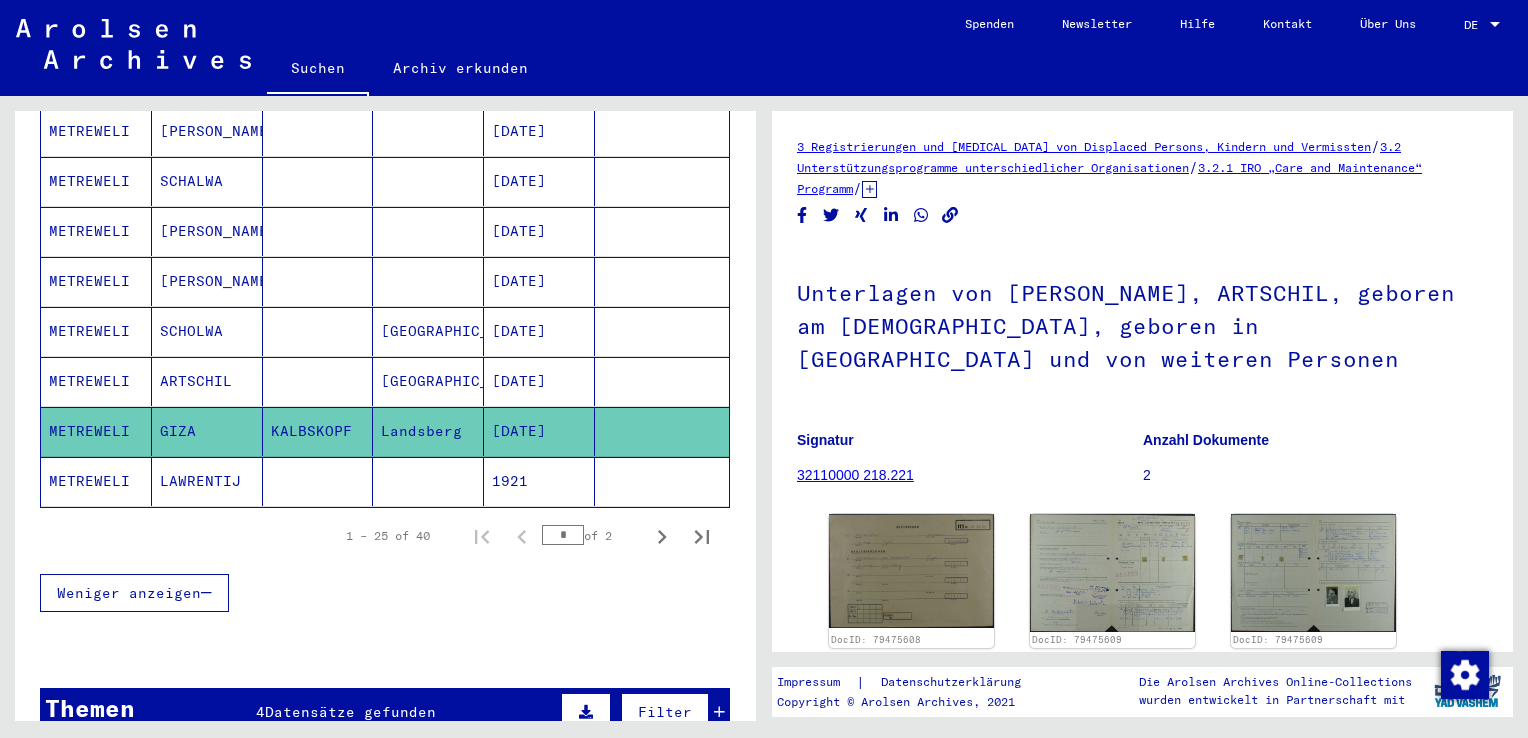 click on "LAWRENTIJ" 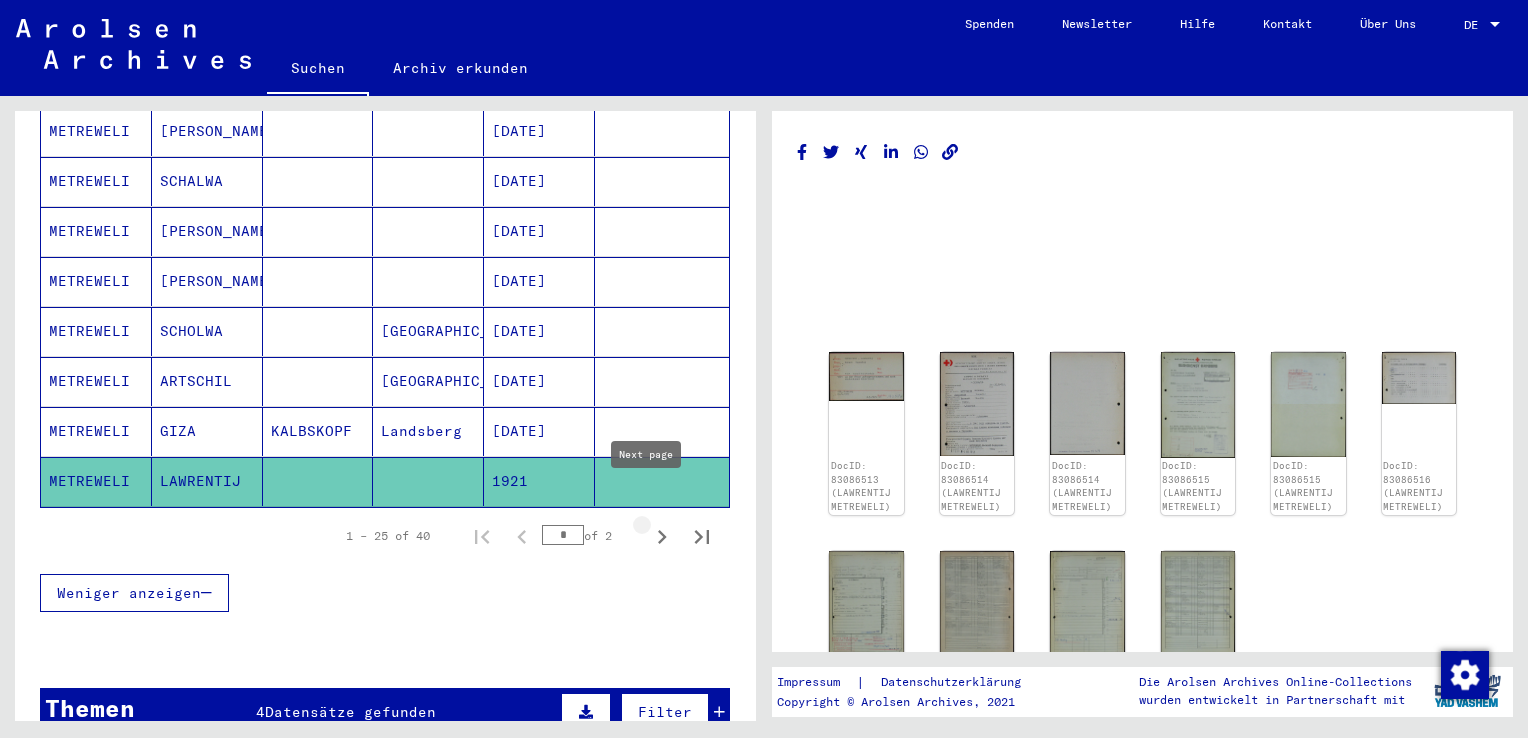 click 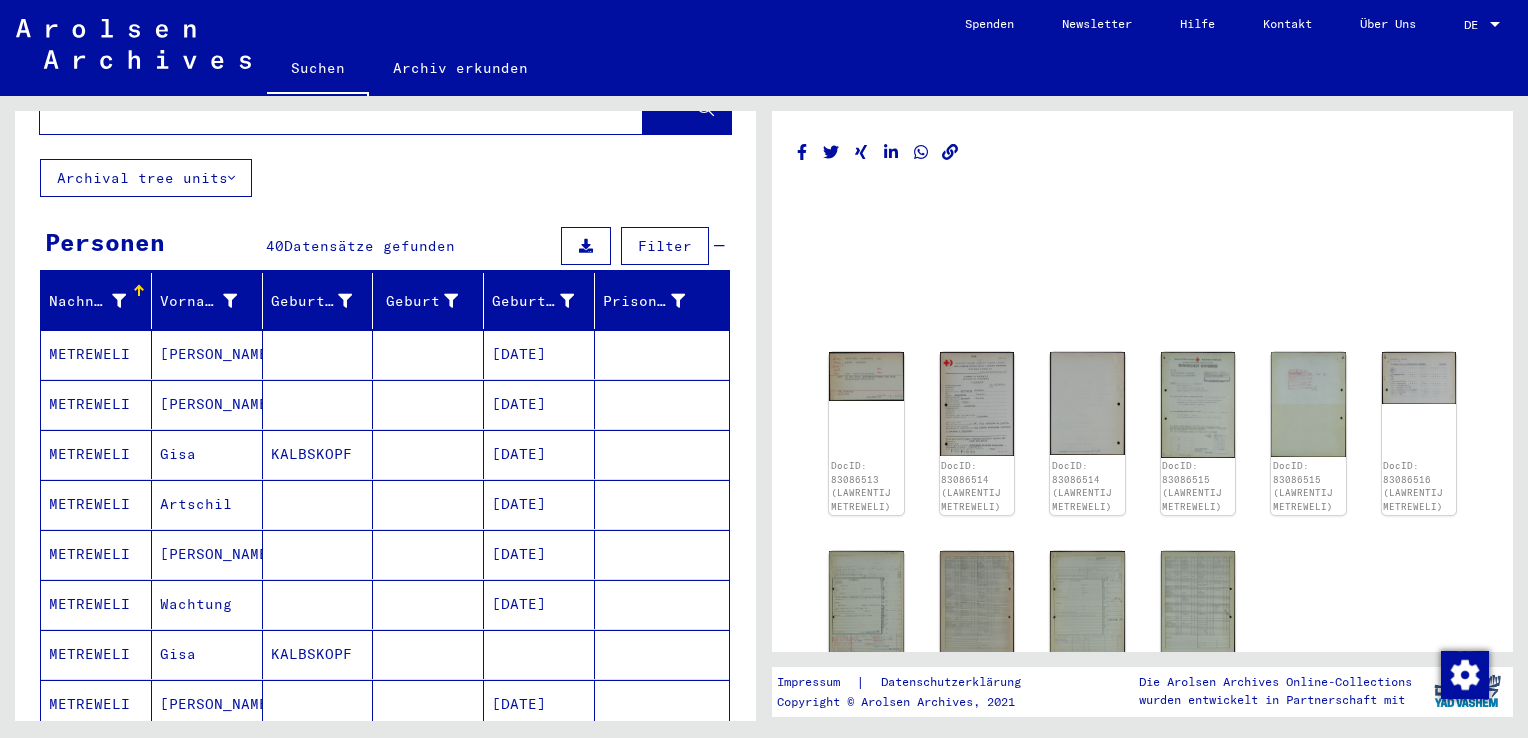 scroll, scrollTop: 148, scrollLeft: 0, axis: vertical 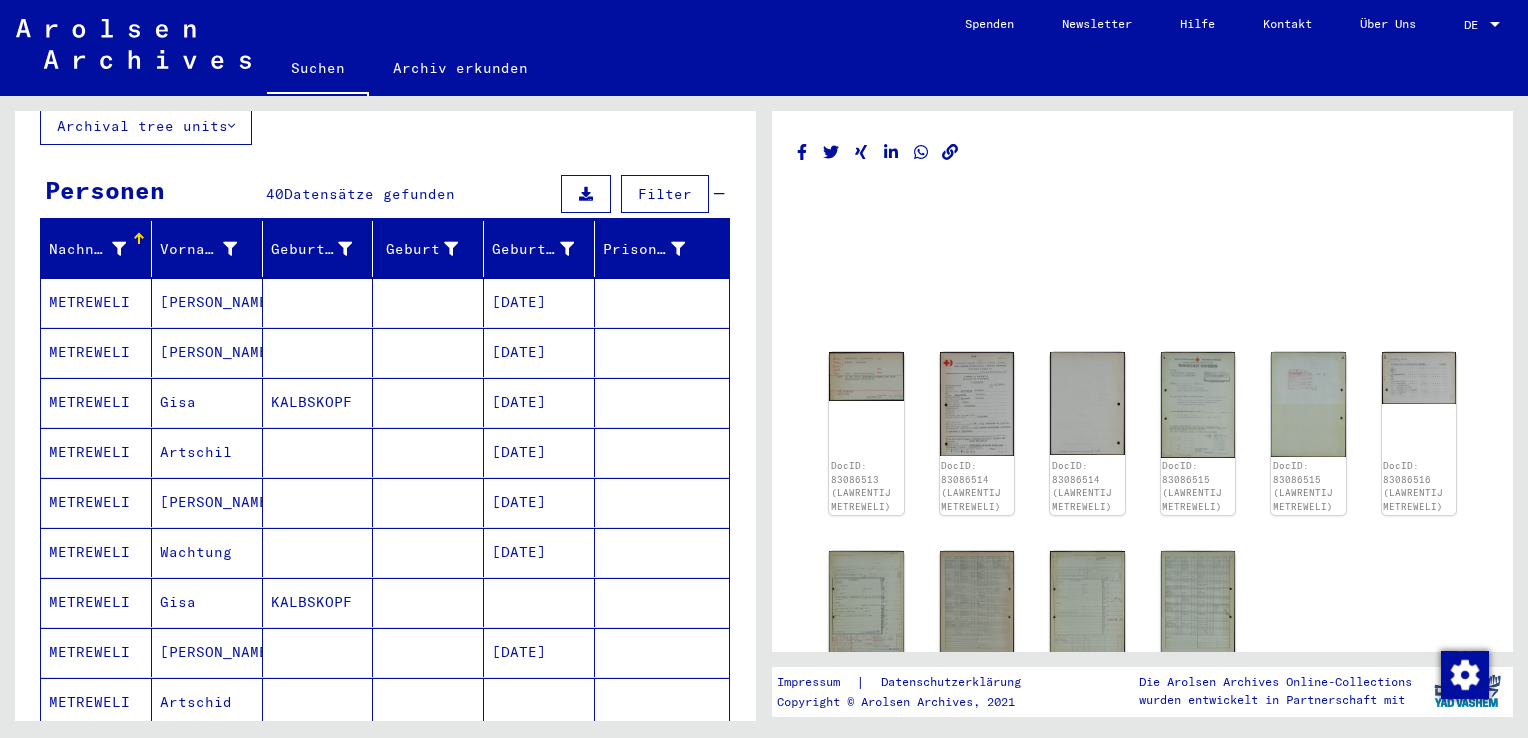 click on "Artschil" at bounding box center [207, 502] 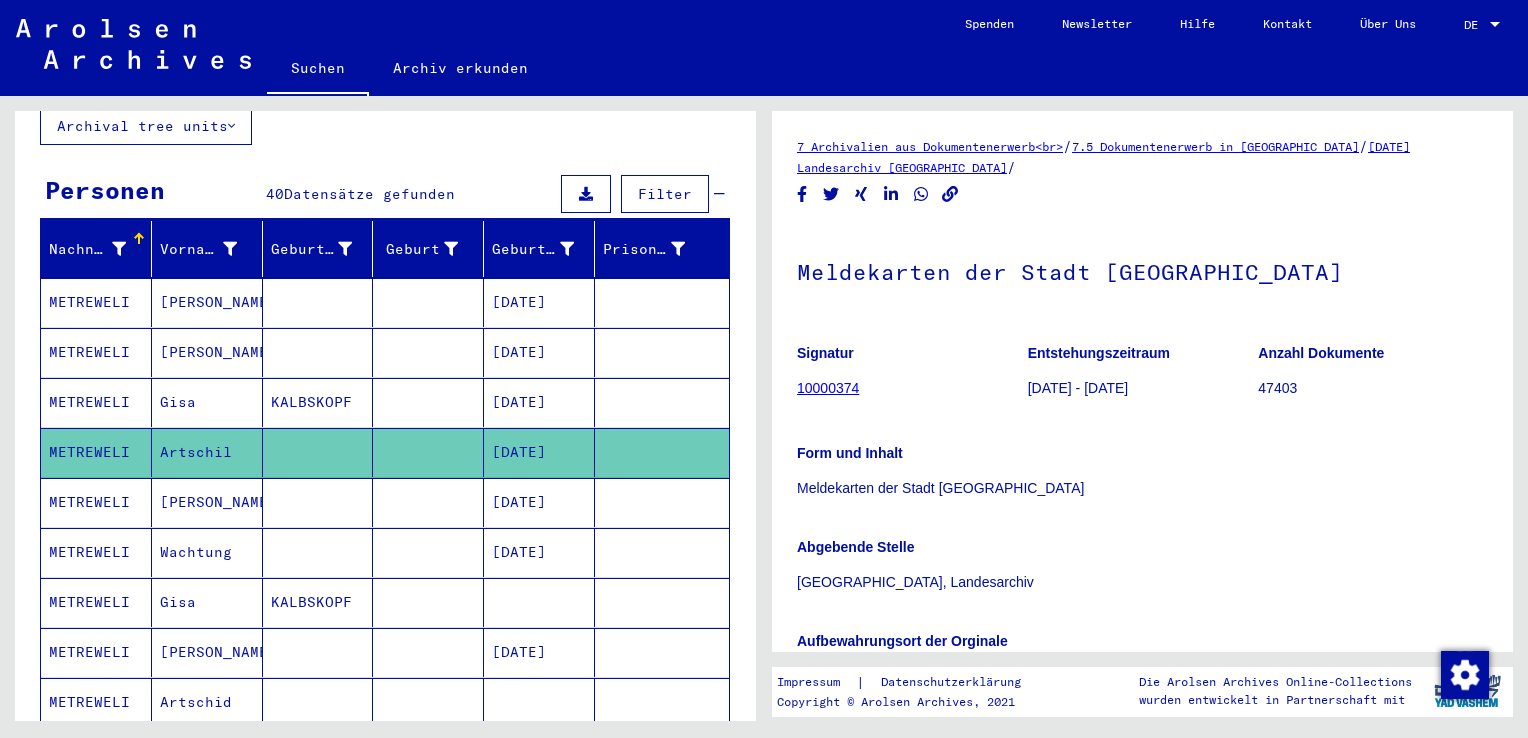 click on "[PERSON_NAME]" at bounding box center [207, 552] 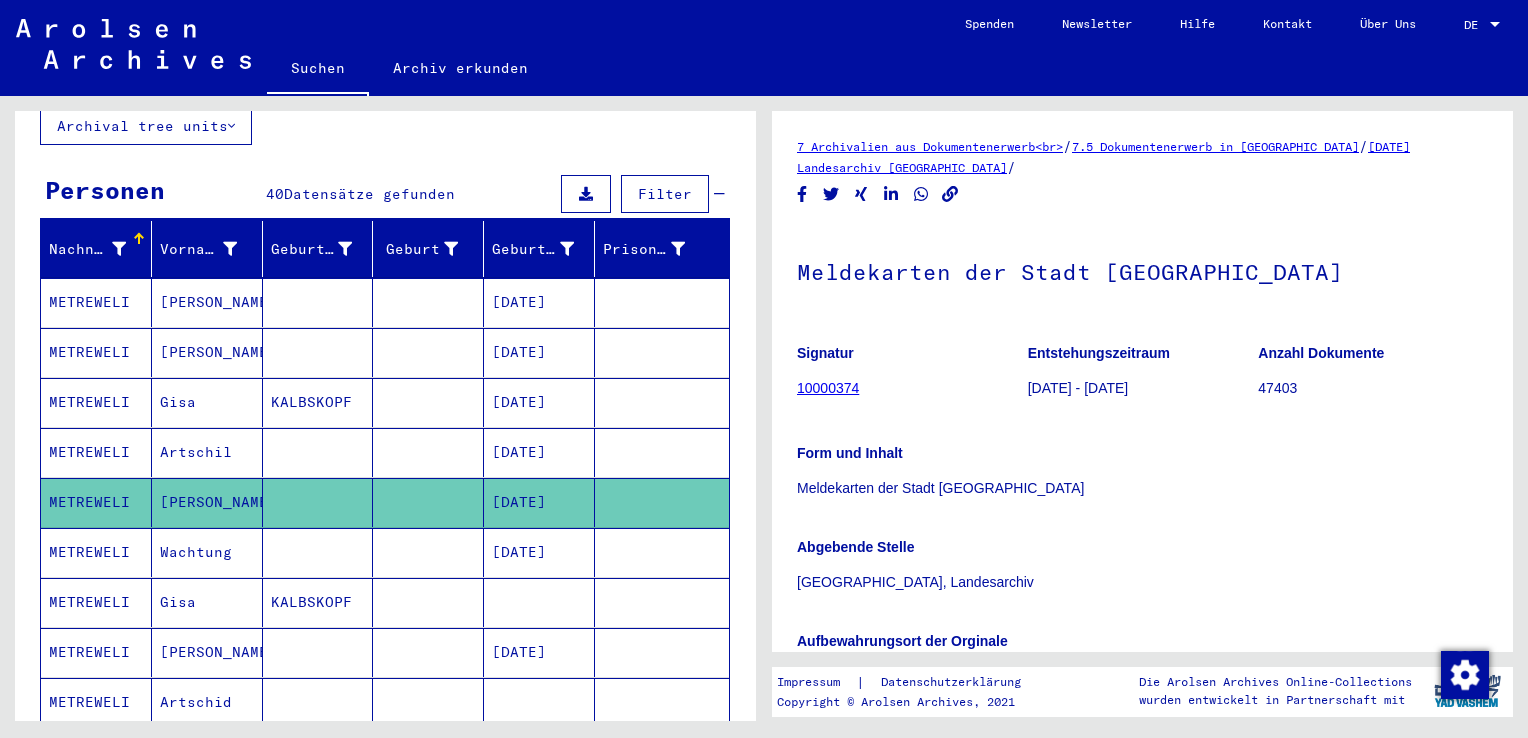 click on "Wachtung" at bounding box center [207, 602] 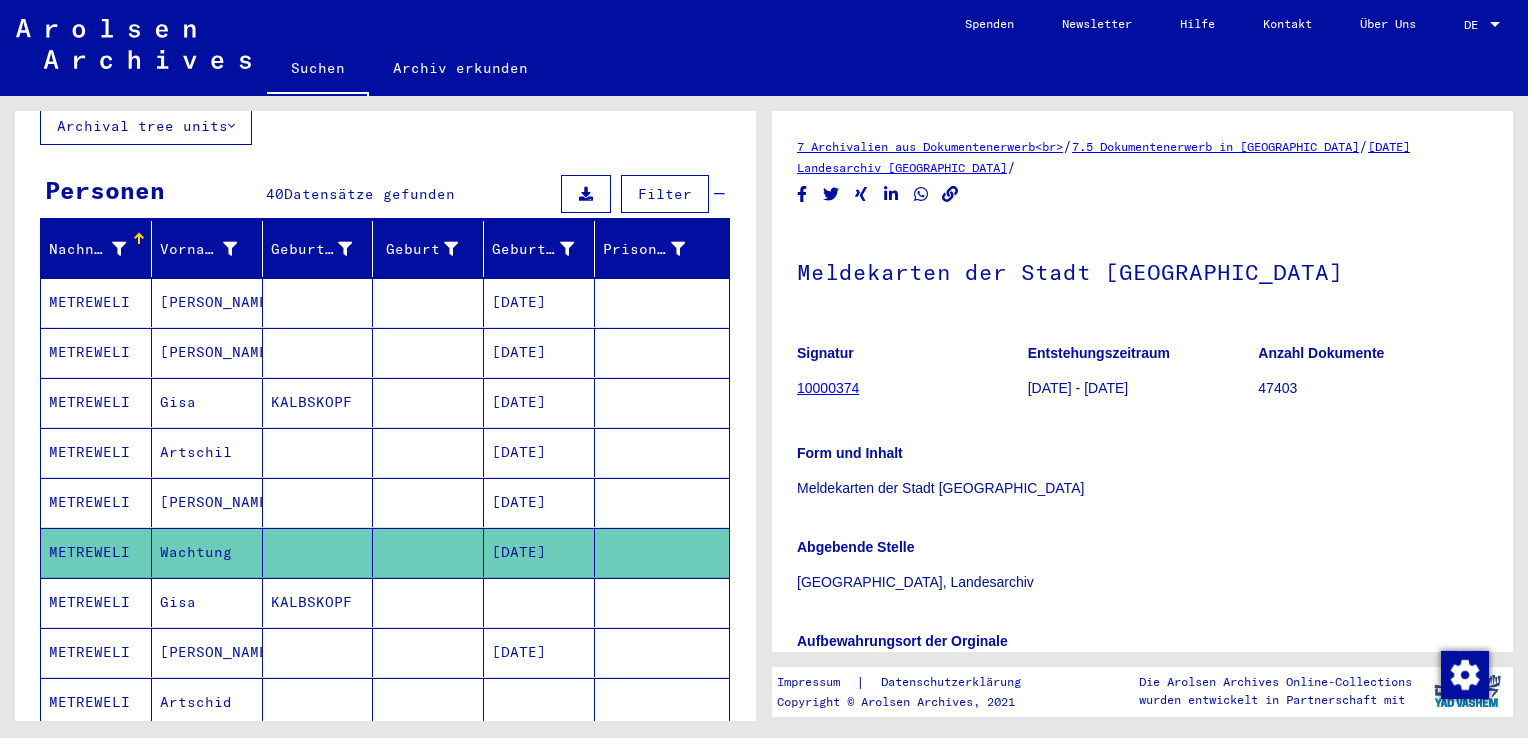 click on "Gisa" at bounding box center [207, 652] 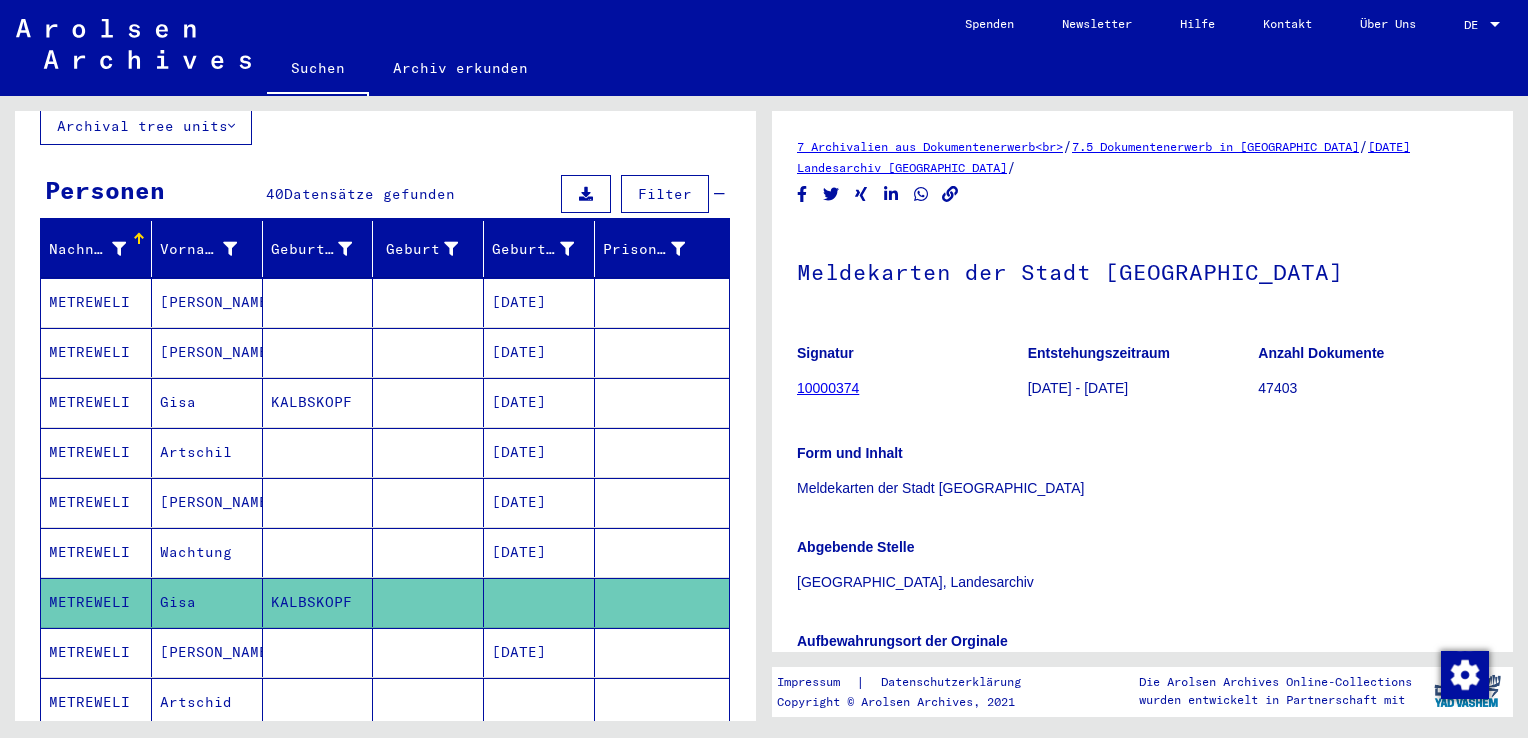 click on "[PERSON_NAME]" at bounding box center (207, 702) 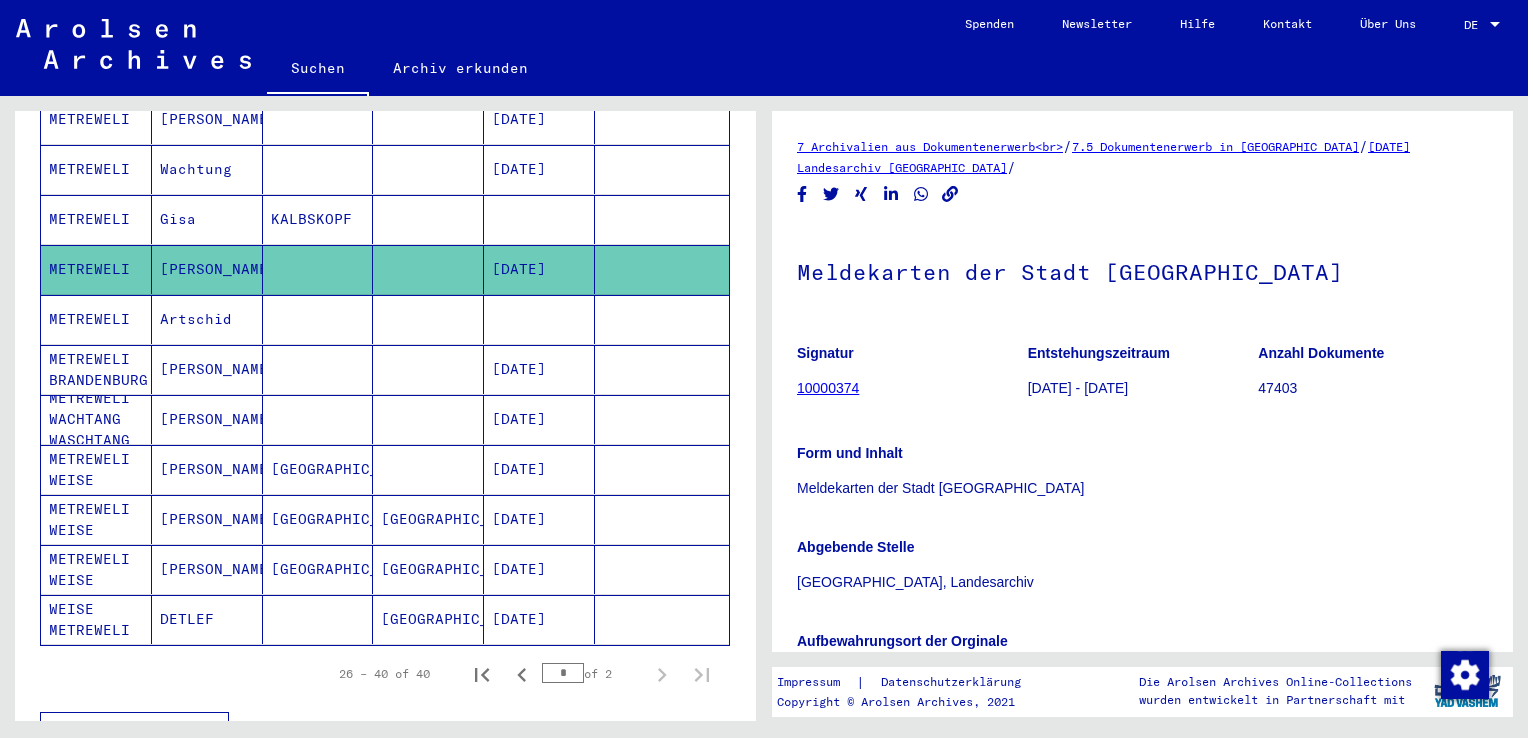 scroll, scrollTop: 543, scrollLeft: 0, axis: vertical 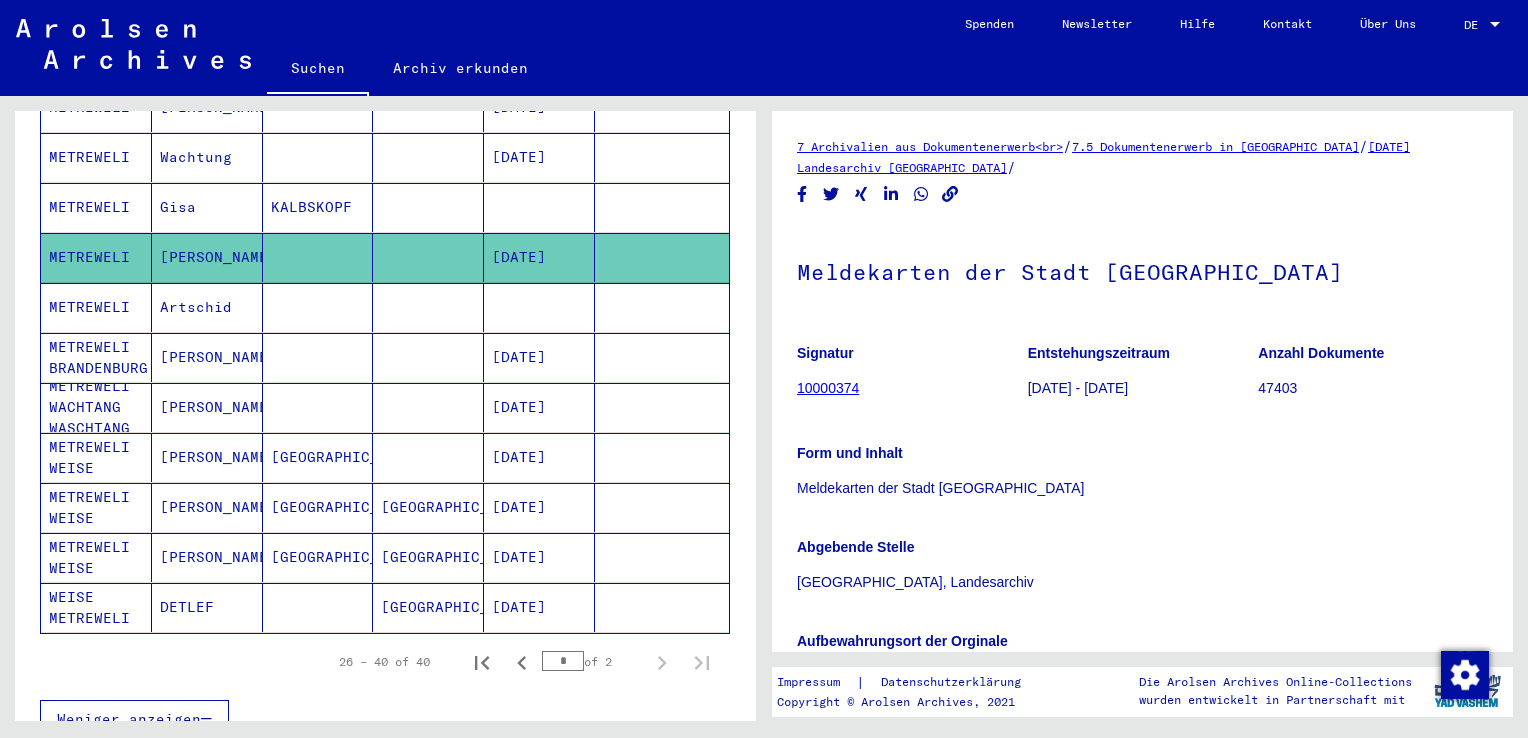 click on "Artschid" at bounding box center [207, 357] 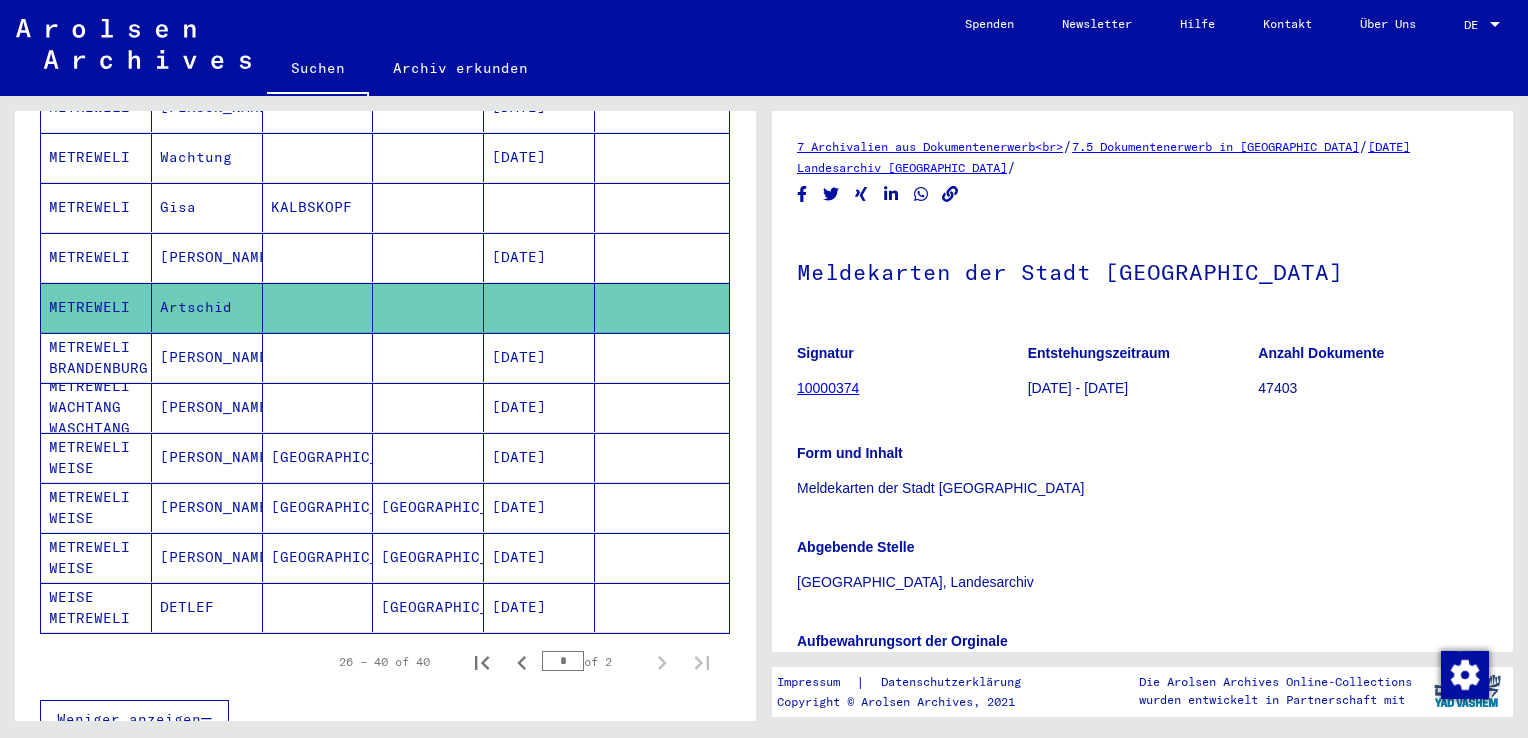 click on "Artschid" 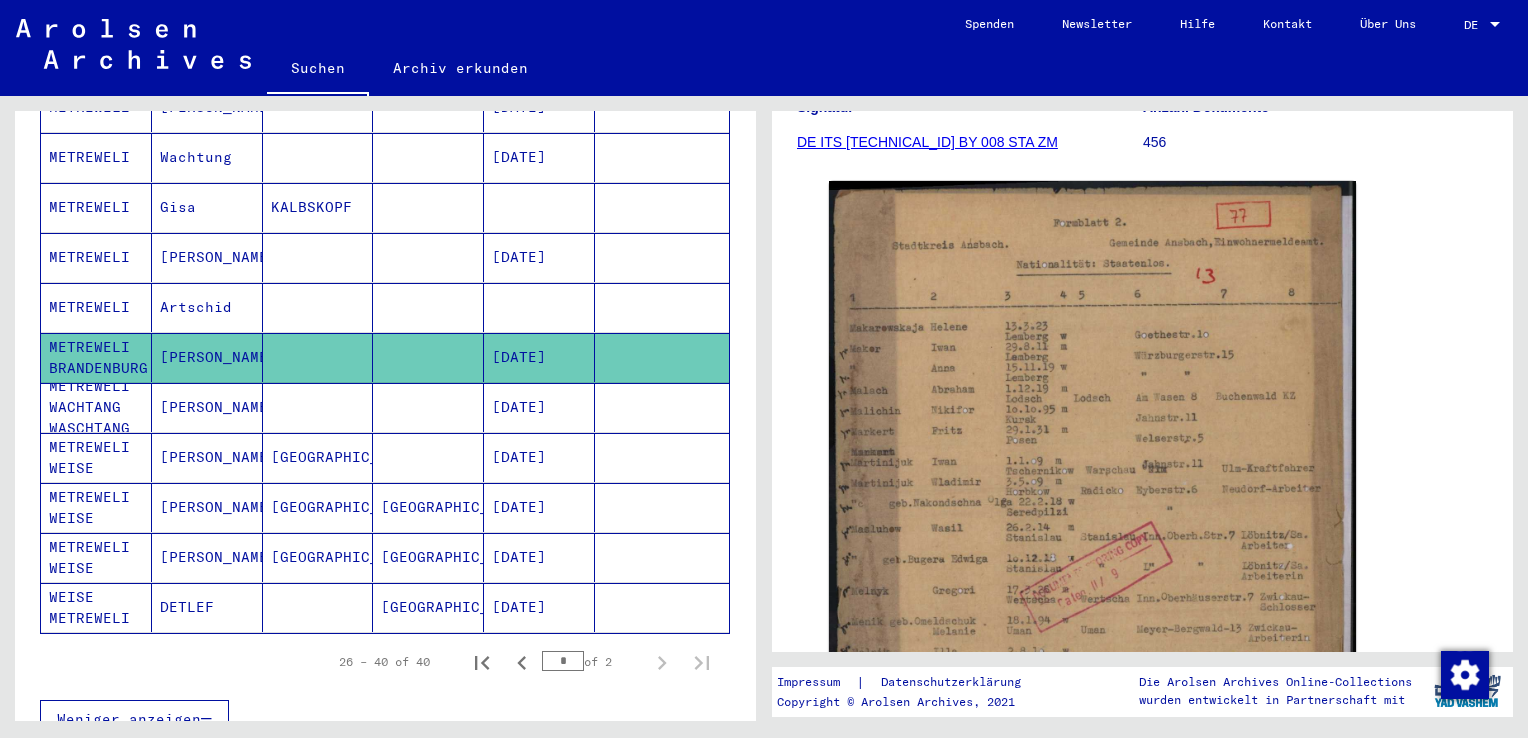 scroll, scrollTop: 527, scrollLeft: 0, axis: vertical 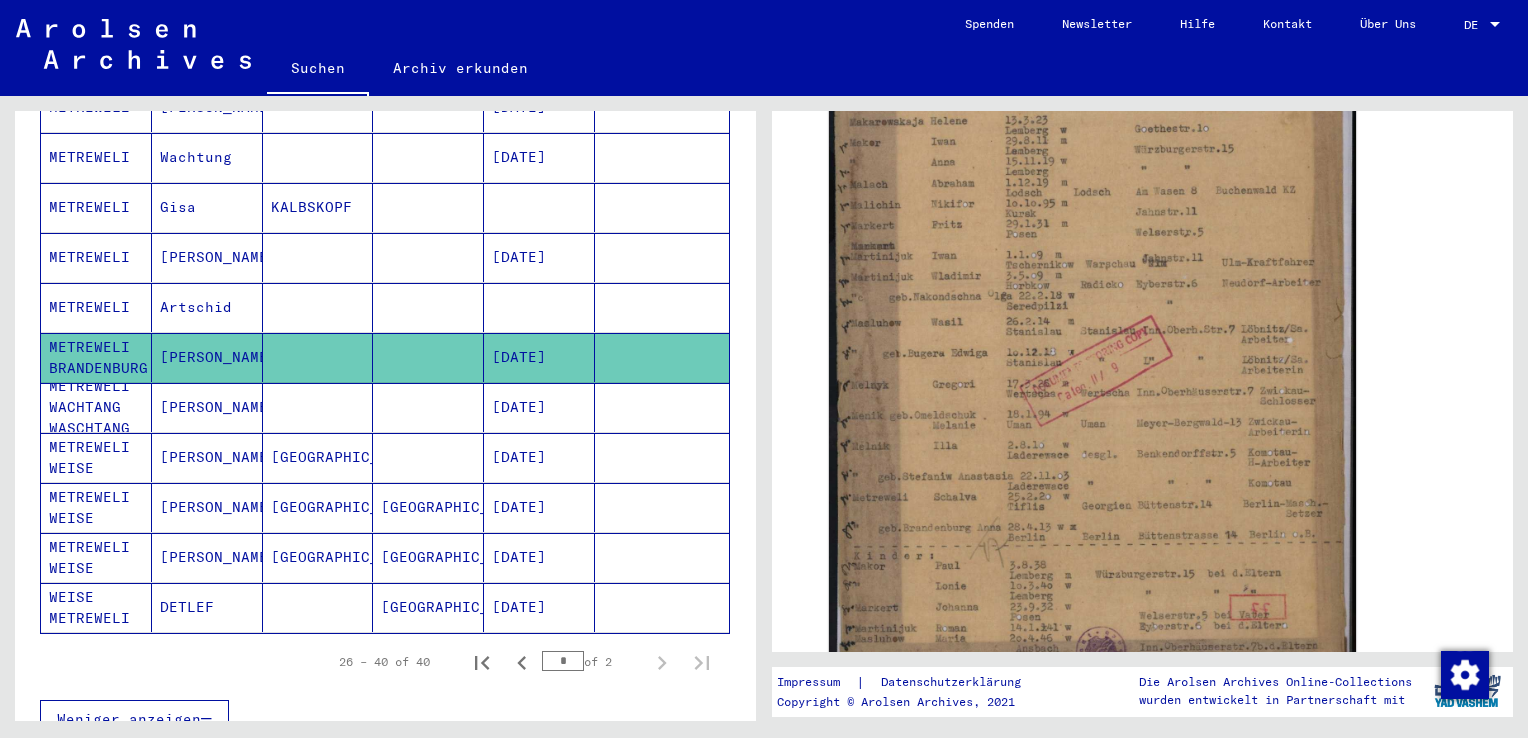 click on "[PERSON_NAME]" at bounding box center (207, 457) 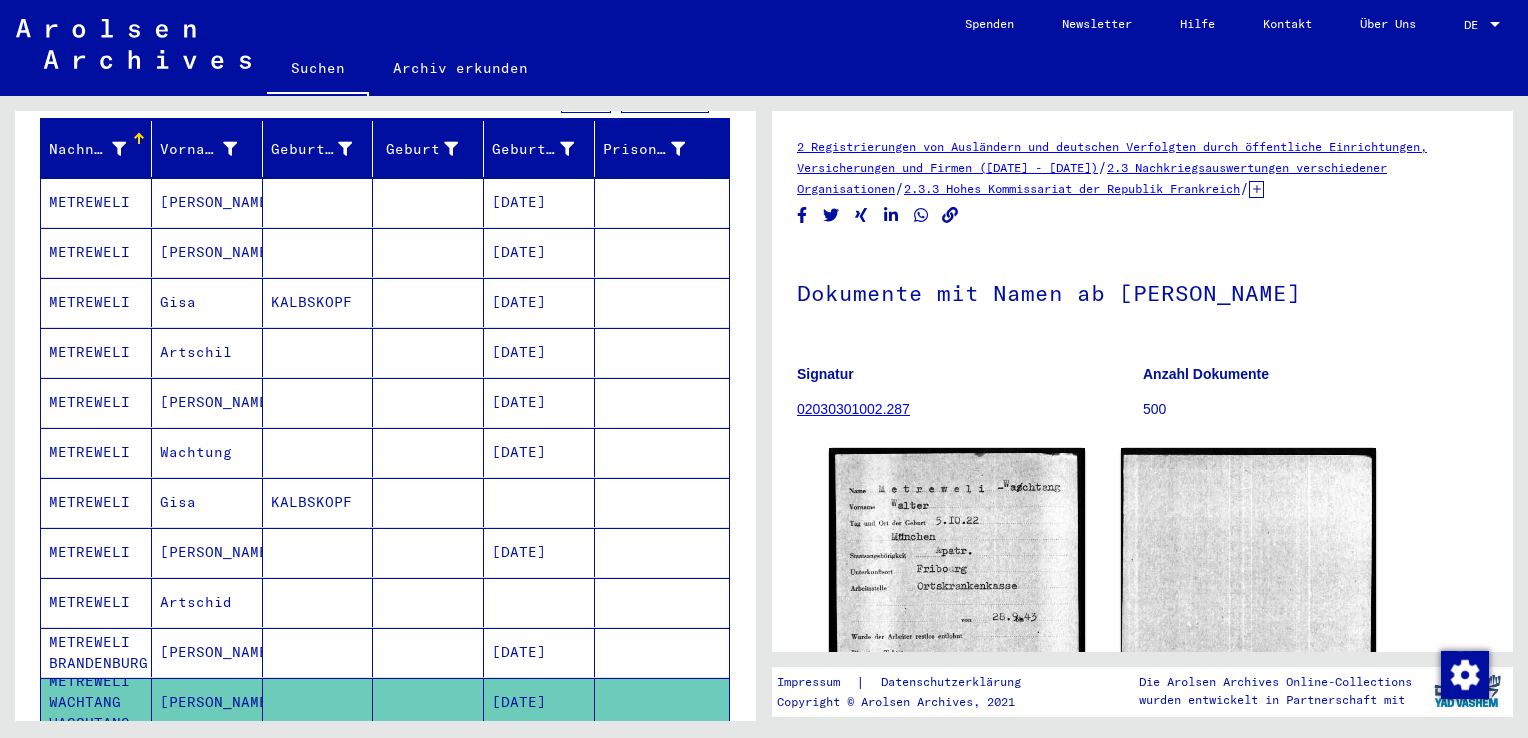 scroll, scrollTop: 245, scrollLeft: 0, axis: vertical 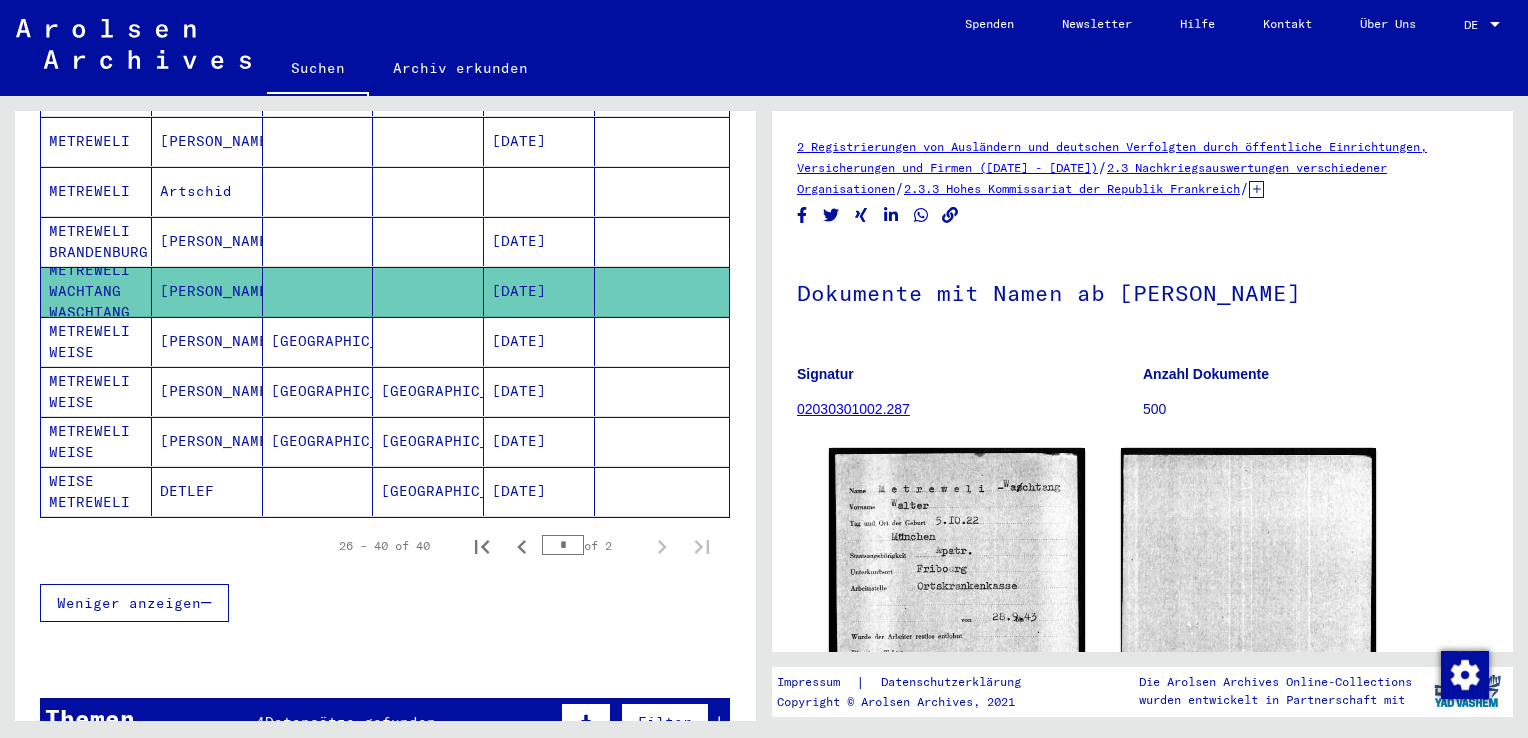 click on "[PERSON_NAME]" at bounding box center [207, 391] 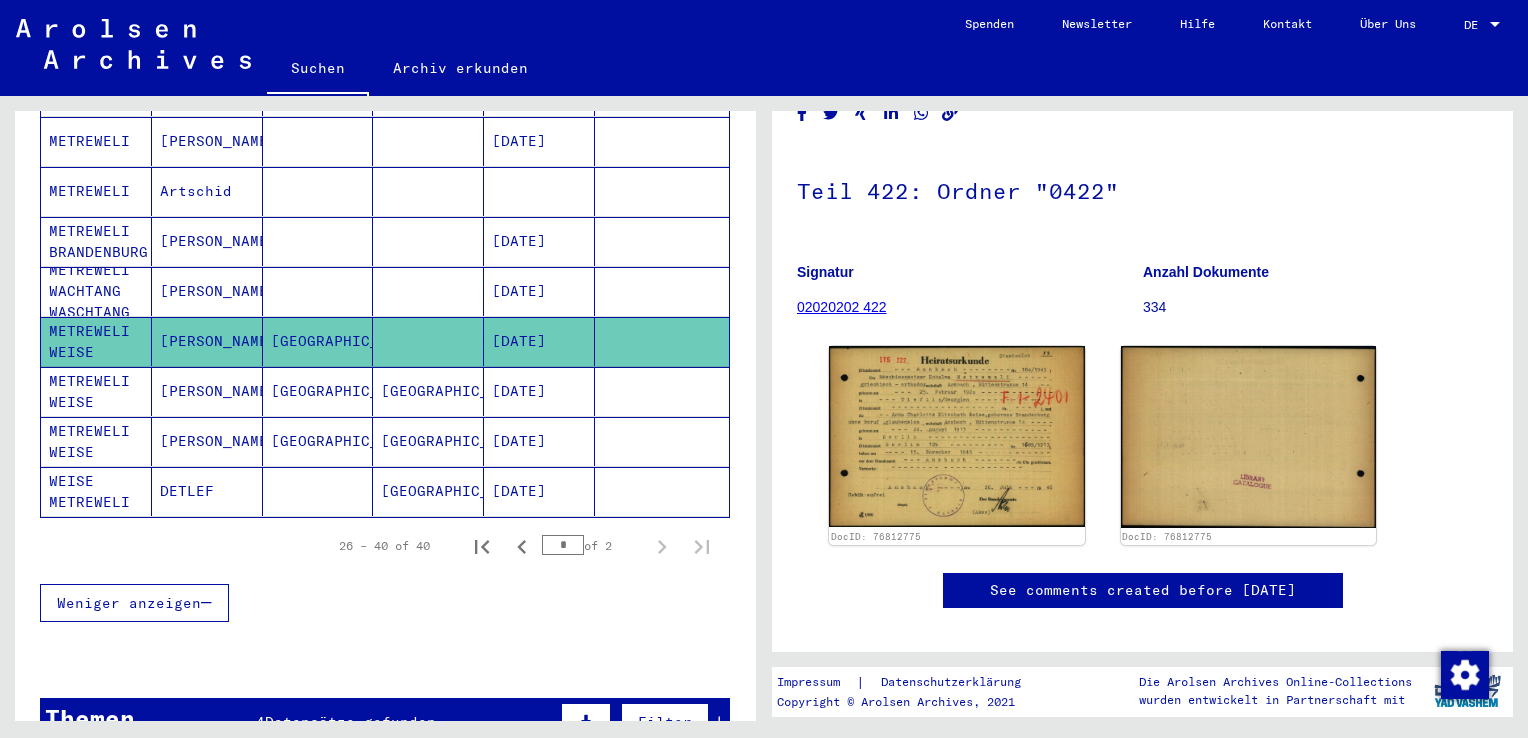 scroll, scrollTop: 137, scrollLeft: 0, axis: vertical 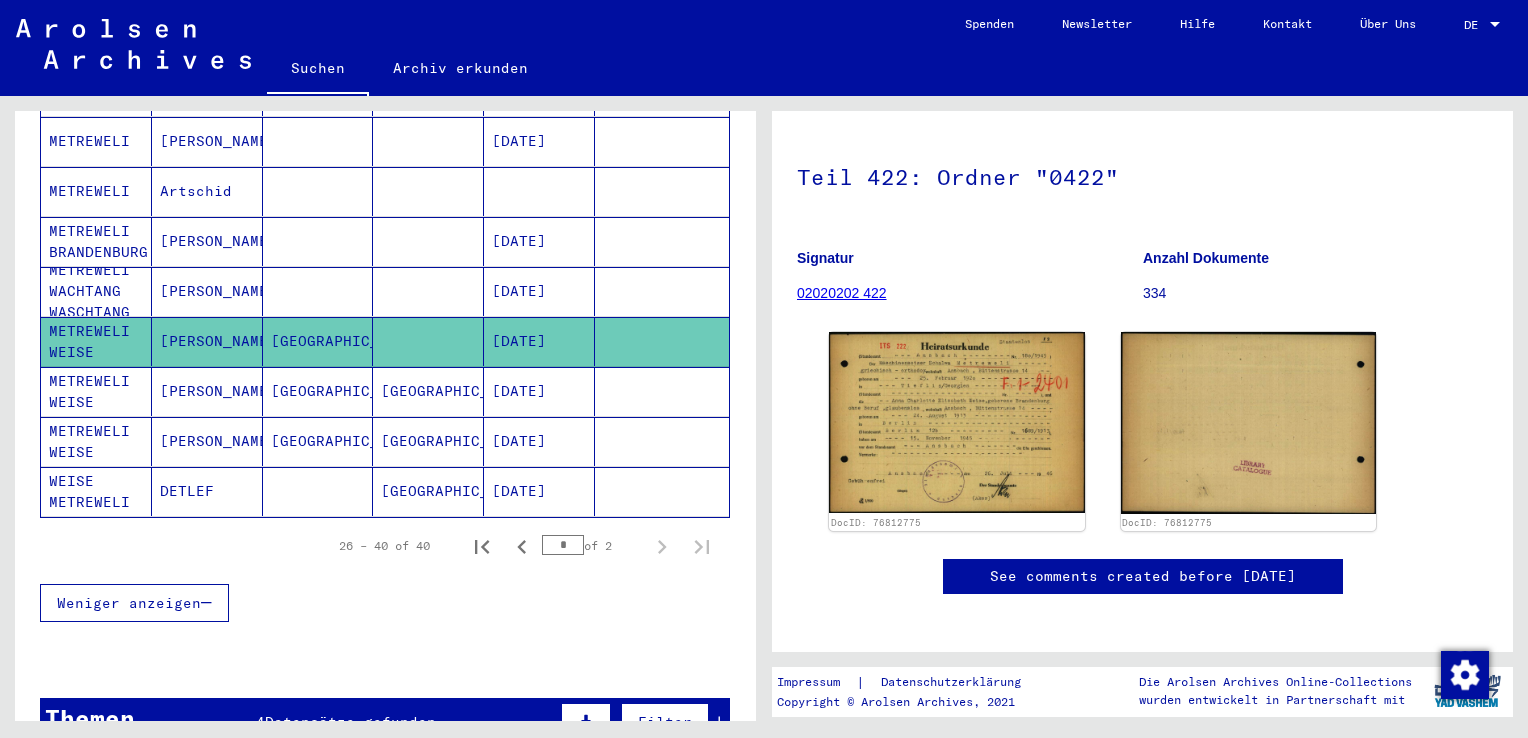 click on "[PERSON_NAME]" at bounding box center [207, 441] 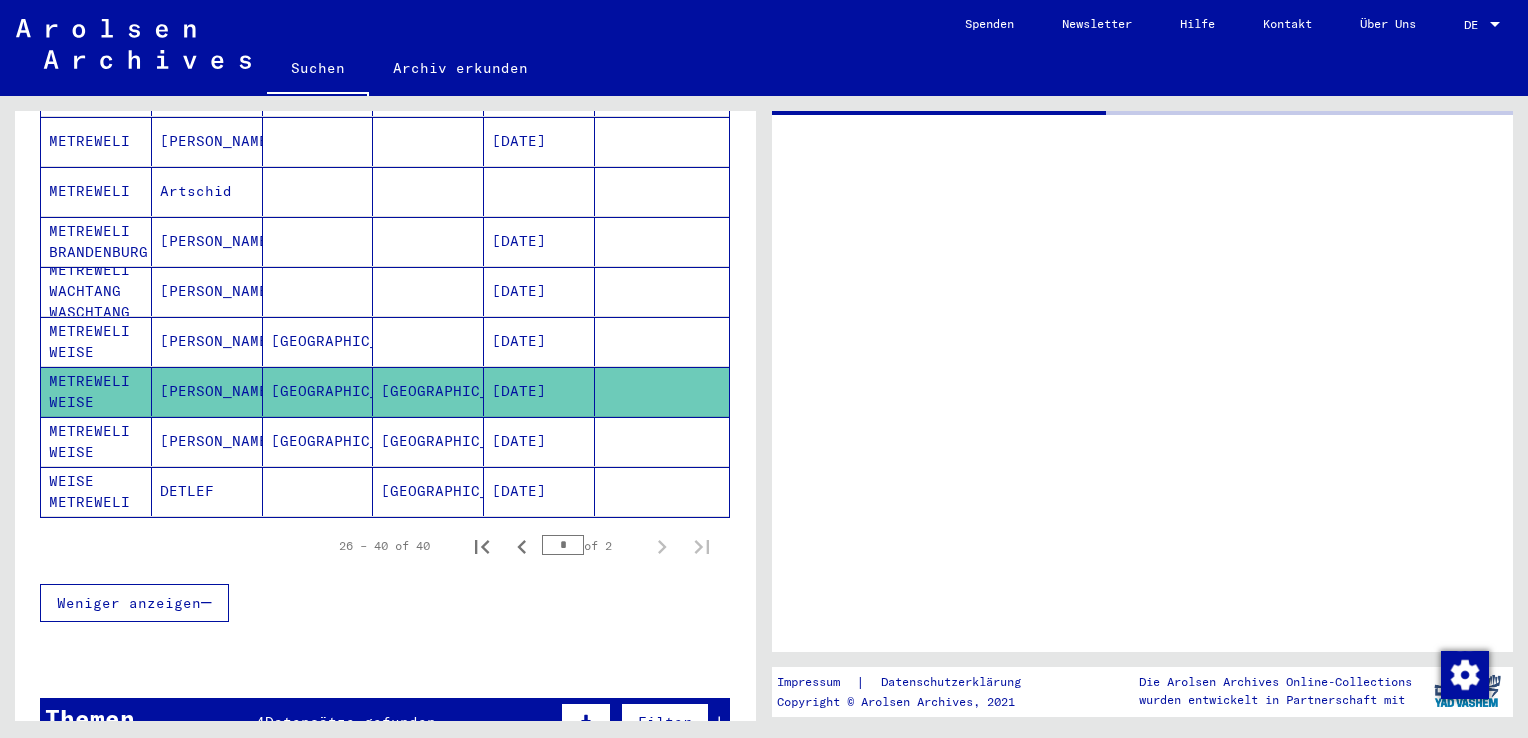 scroll, scrollTop: 0, scrollLeft: 0, axis: both 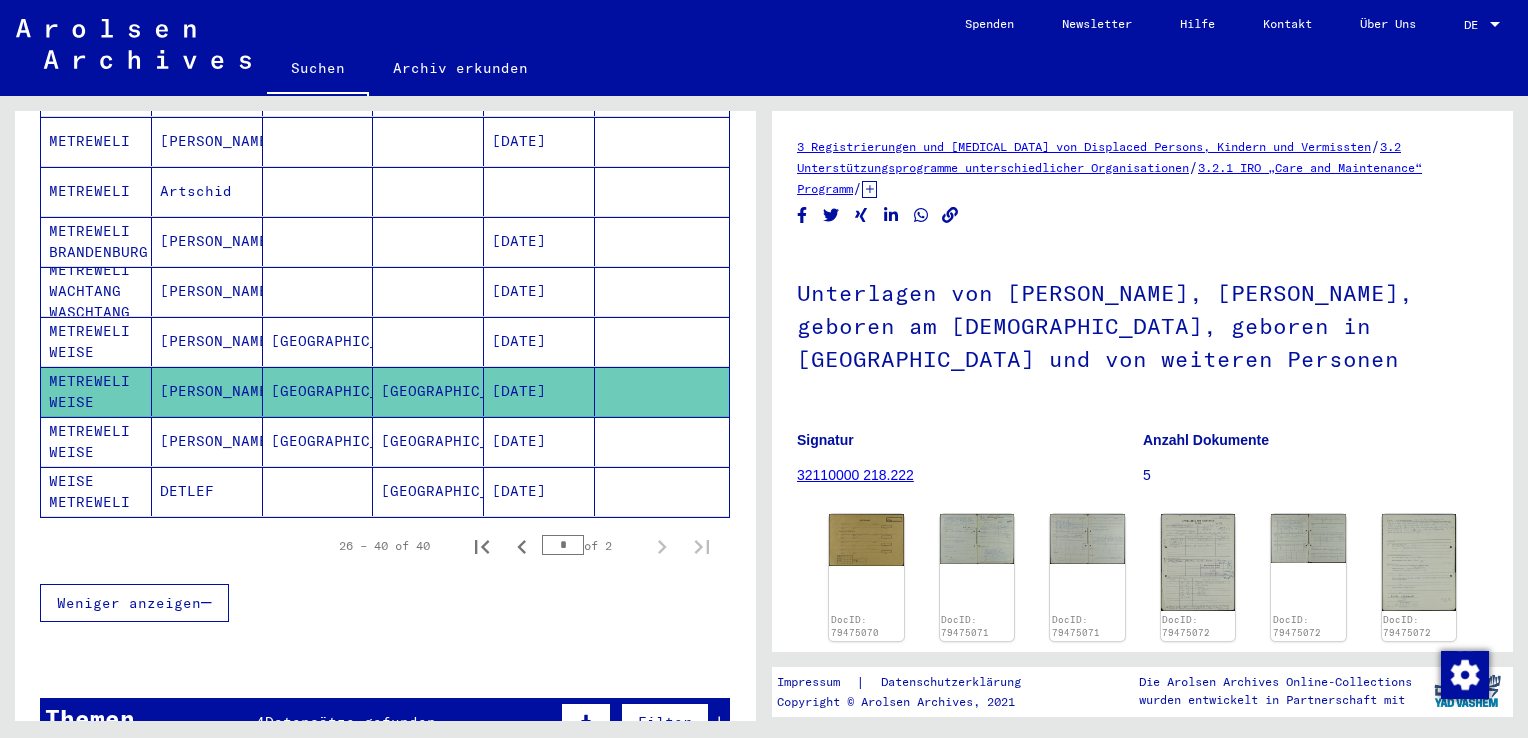 click on "[PERSON_NAME]" at bounding box center (207, 491) 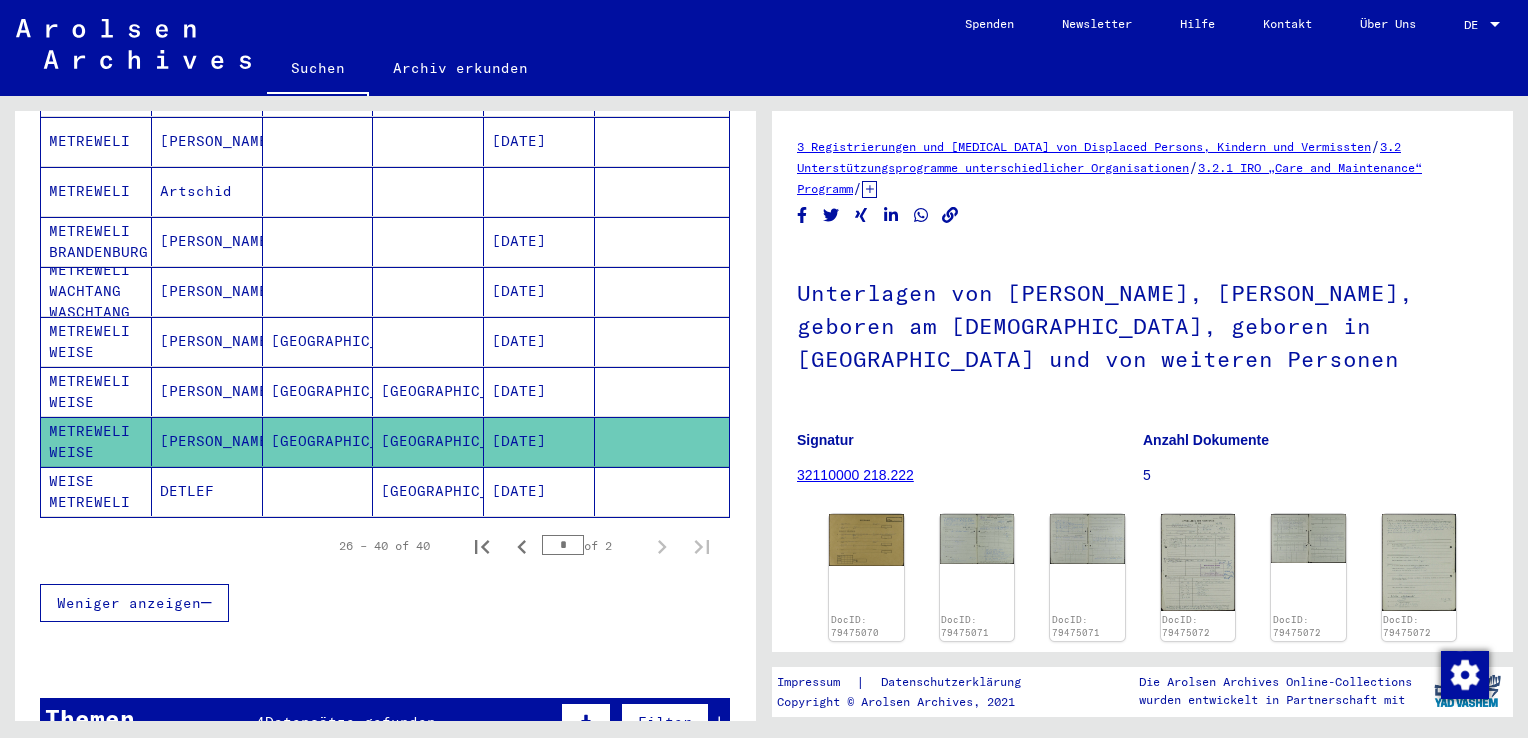 click on "DETLEF" 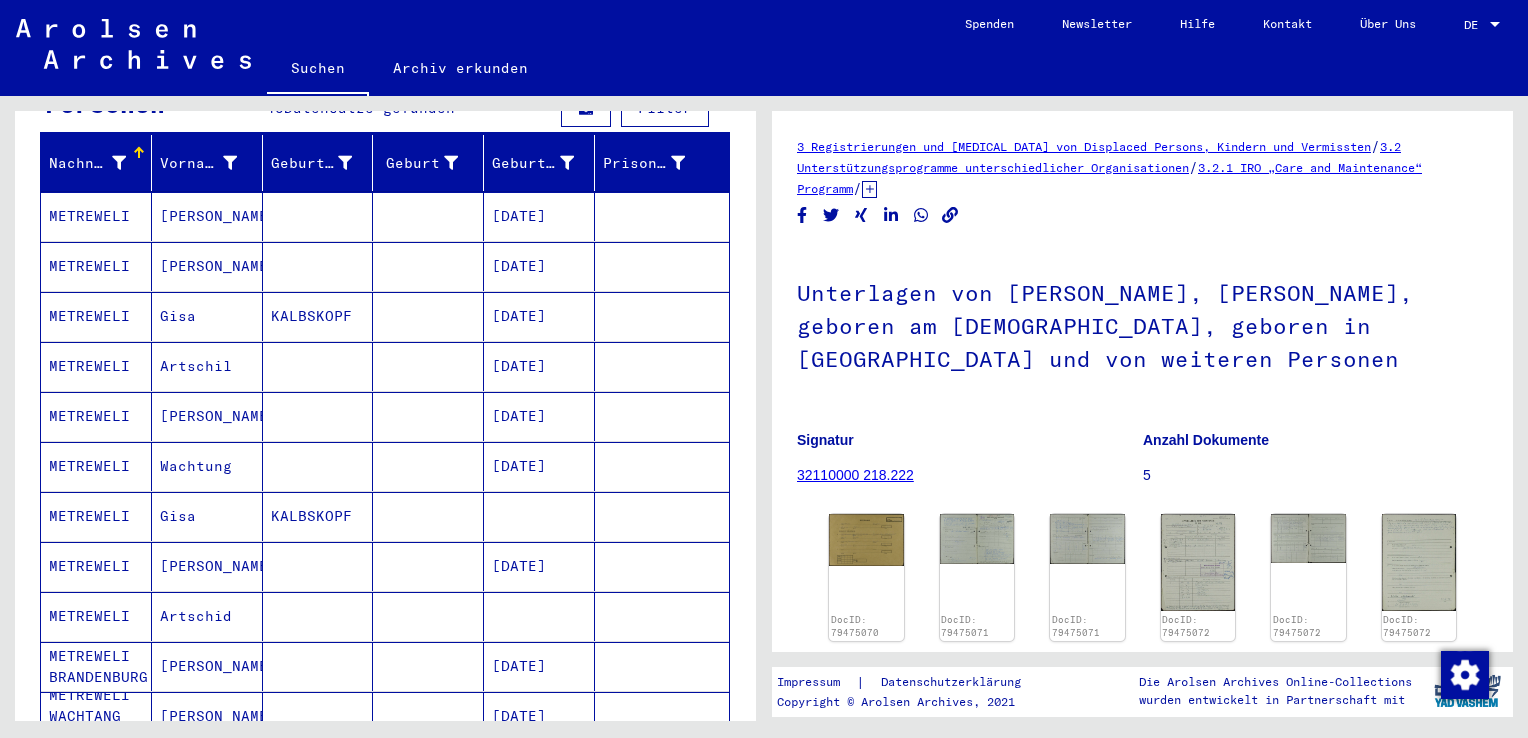 scroll, scrollTop: 192, scrollLeft: 0, axis: vertical 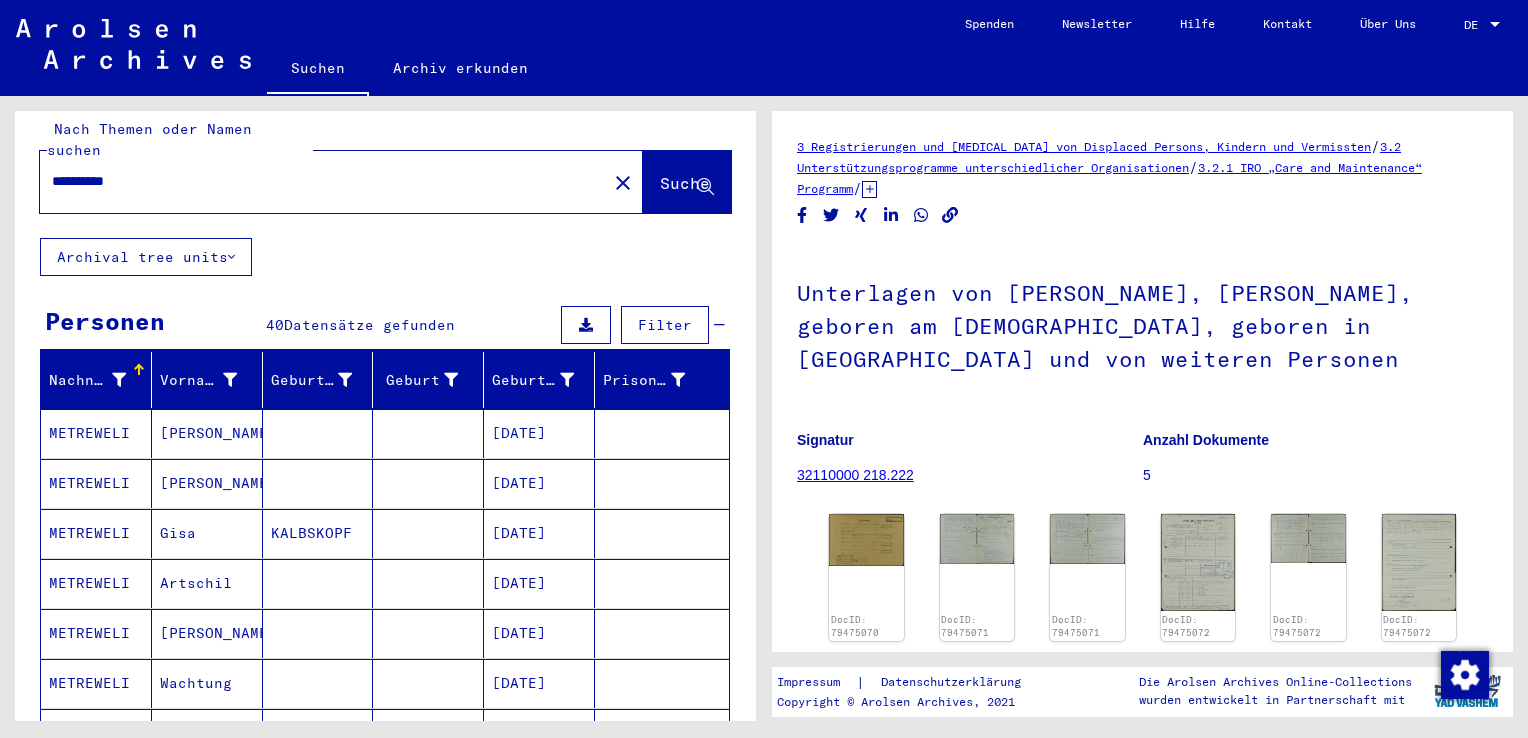 click on "Suchen   Archiv erkunden   Detailfragen/-infos zu den Dokumenten? Stelle hier einen kostenlosen Antrag.  Spenden Newsletter Hilfe Kontakt Über Uns DE DE" 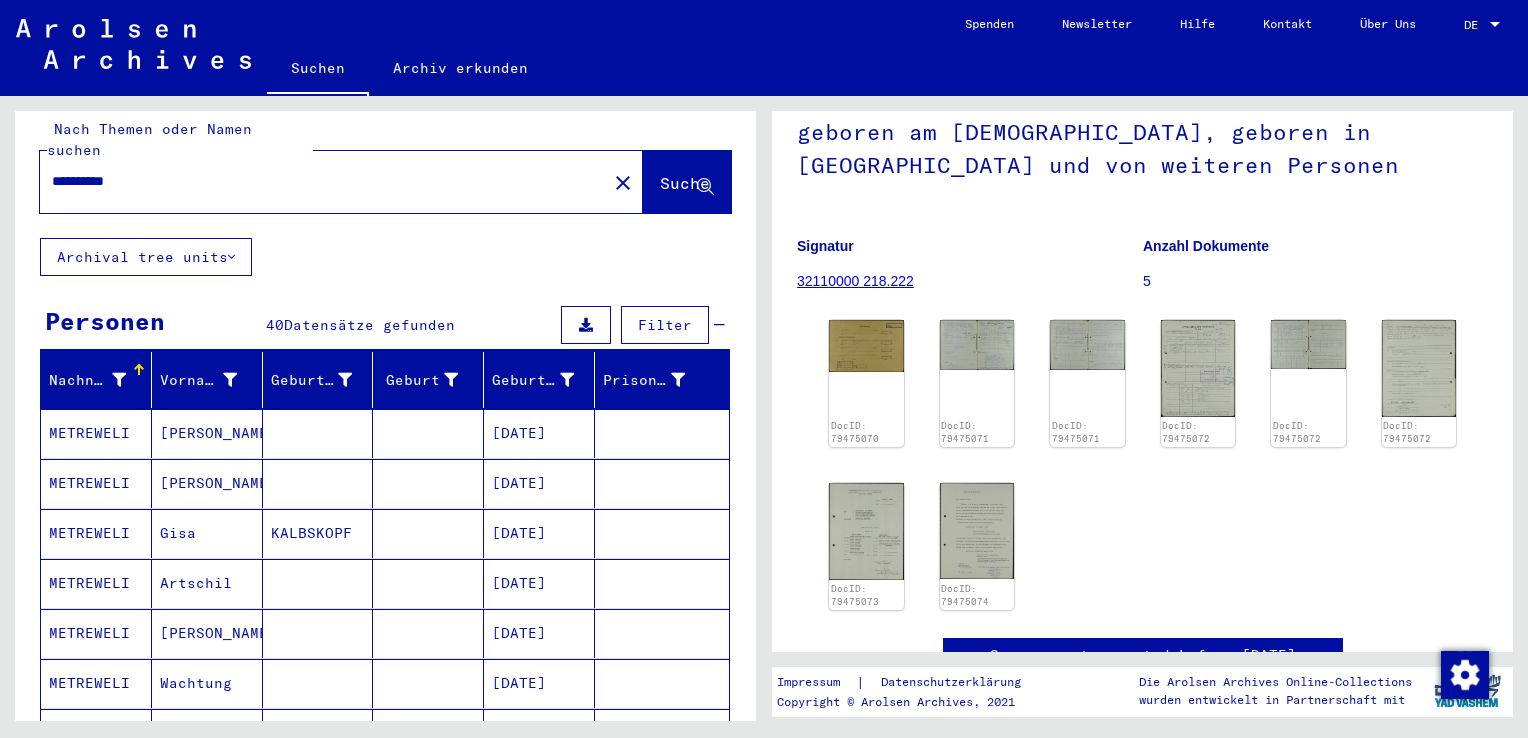 scroll, scrollTop: 92, scrollLeft: 0, axis: vertical 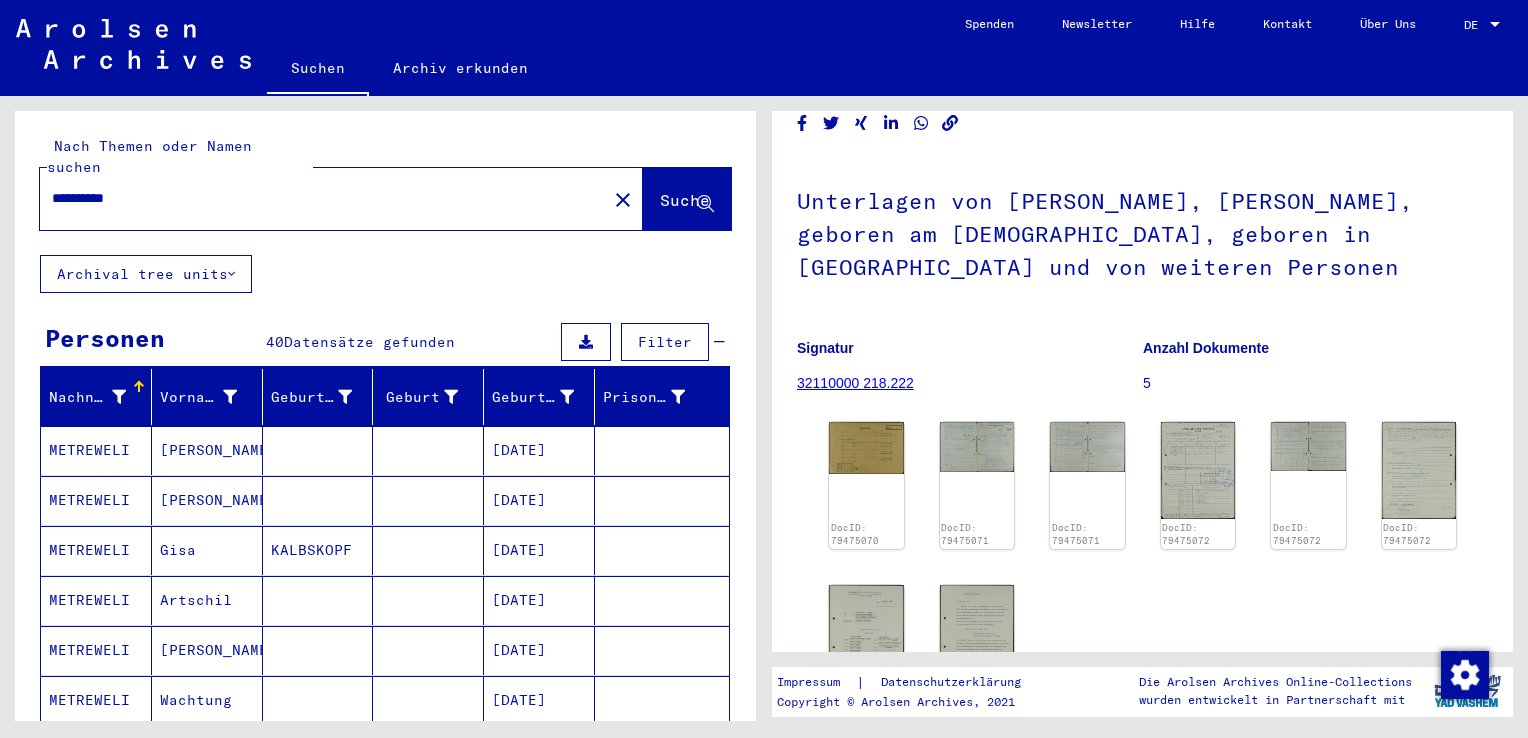 click on "Nach Themen oder Namen suchen" 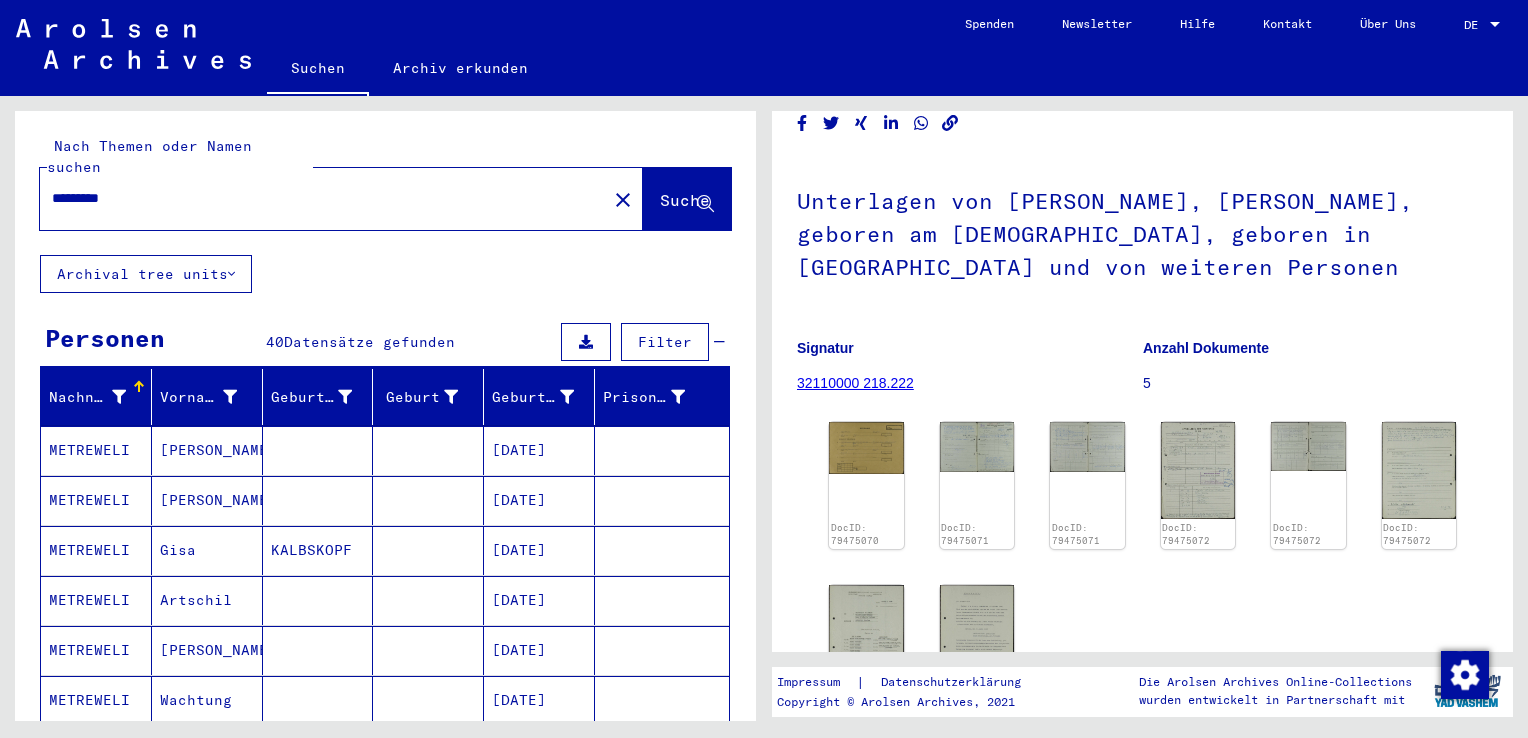 type on "*********" 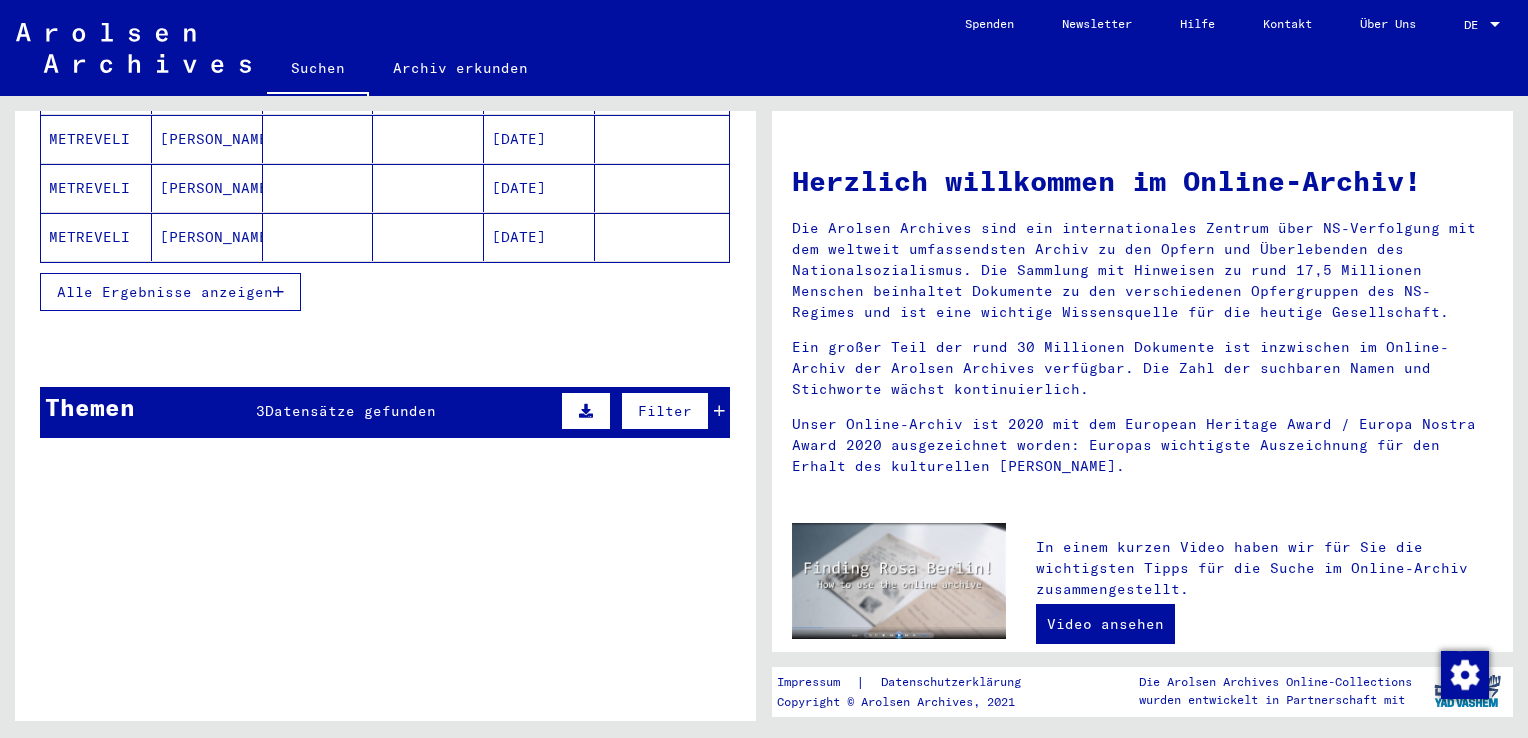 scroll, scrollTop: 287, scrollLeft: 0, axis: vertical 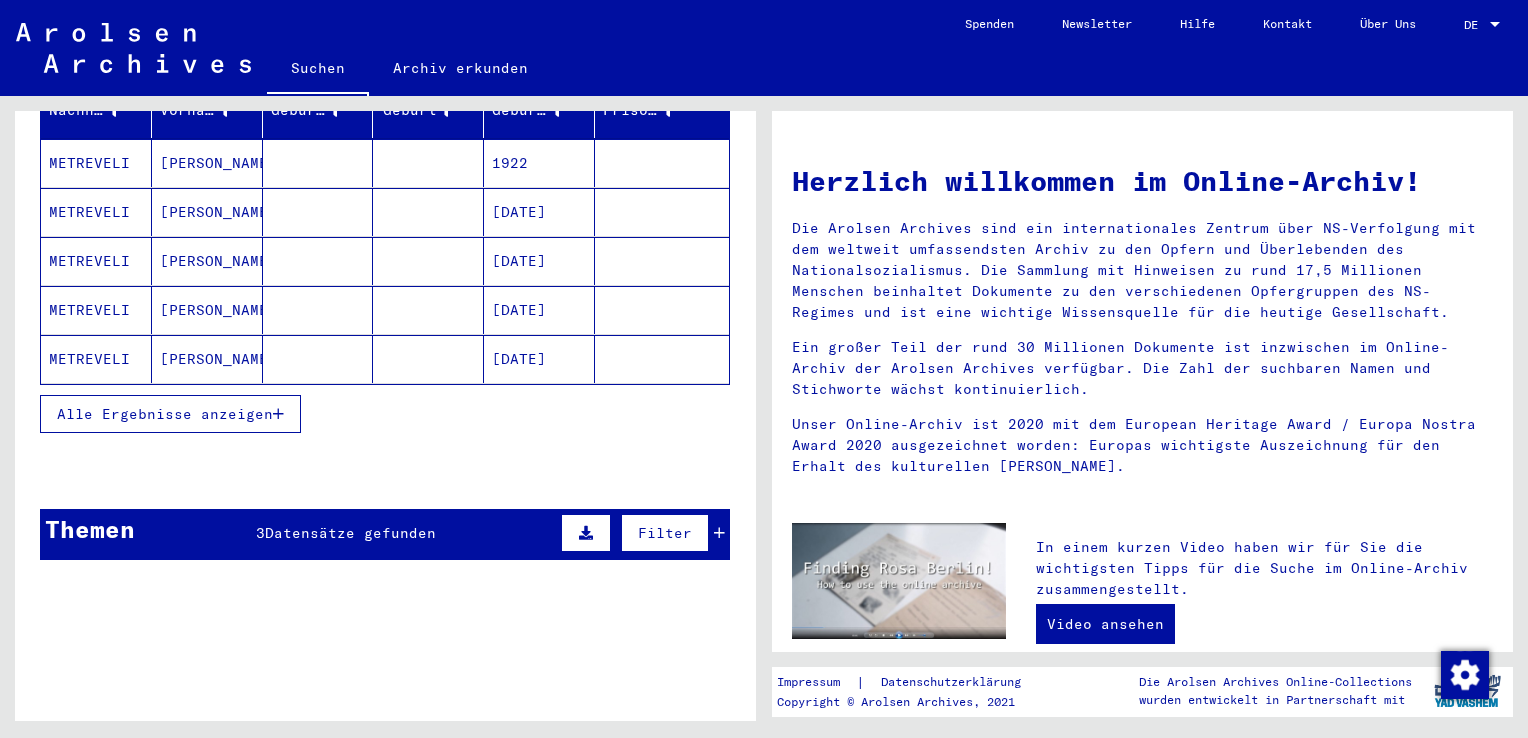 click on "Alle Ergebnisse anzeigen" at bounding box center [170, 414] 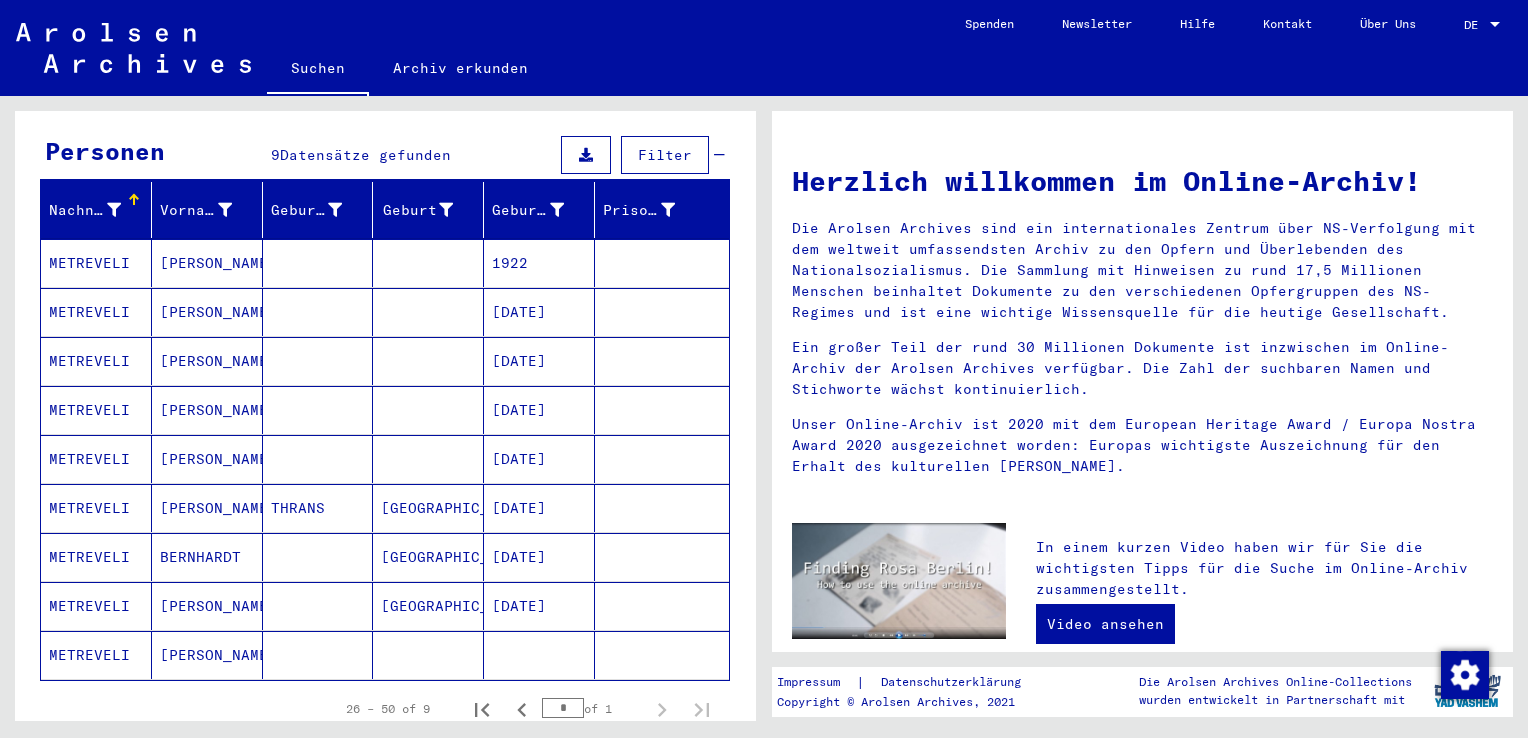 scroll, scrollTop: 185, scrollLeft: 0, axis: vertical 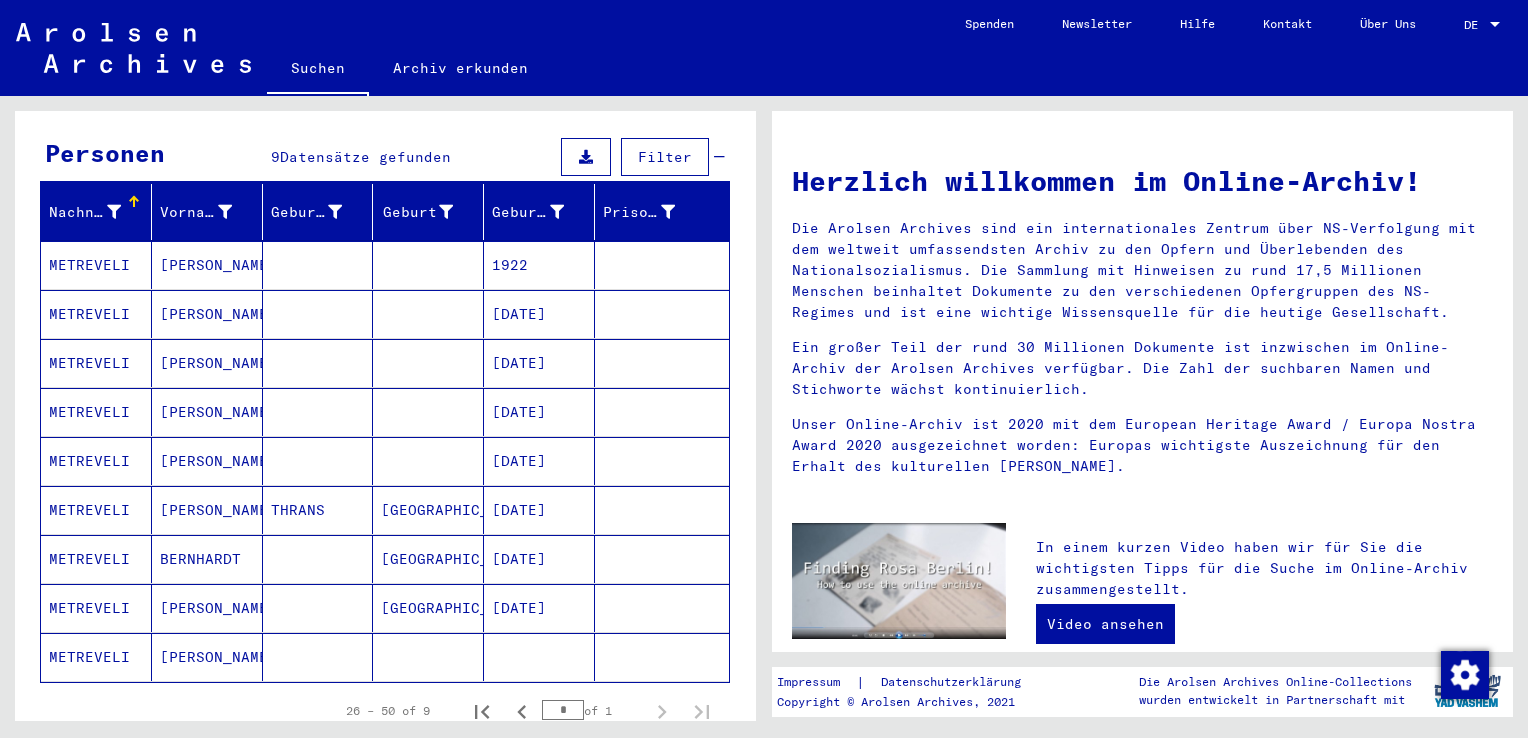 click on "[PERSON_NAME]" at bounding box center (207, 314) 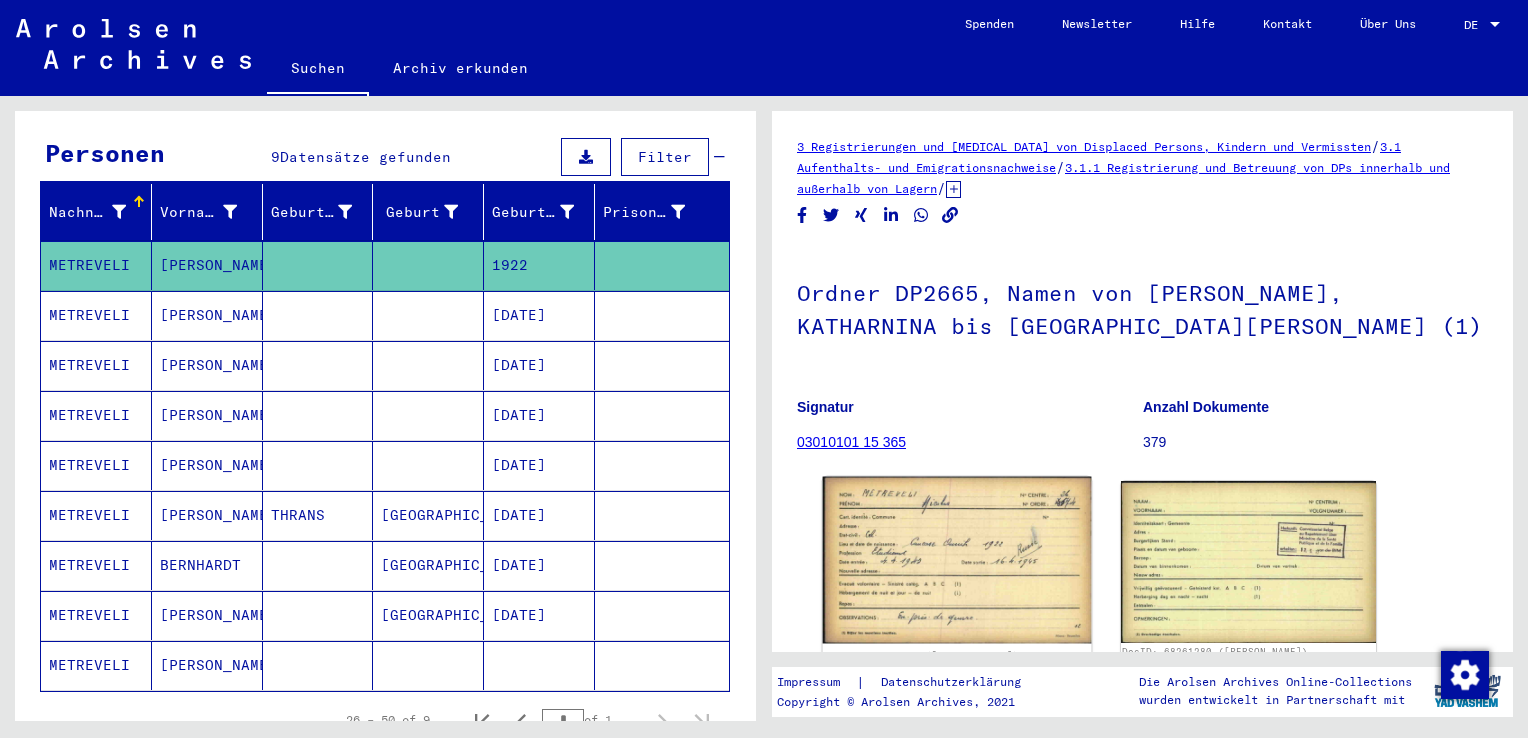 click 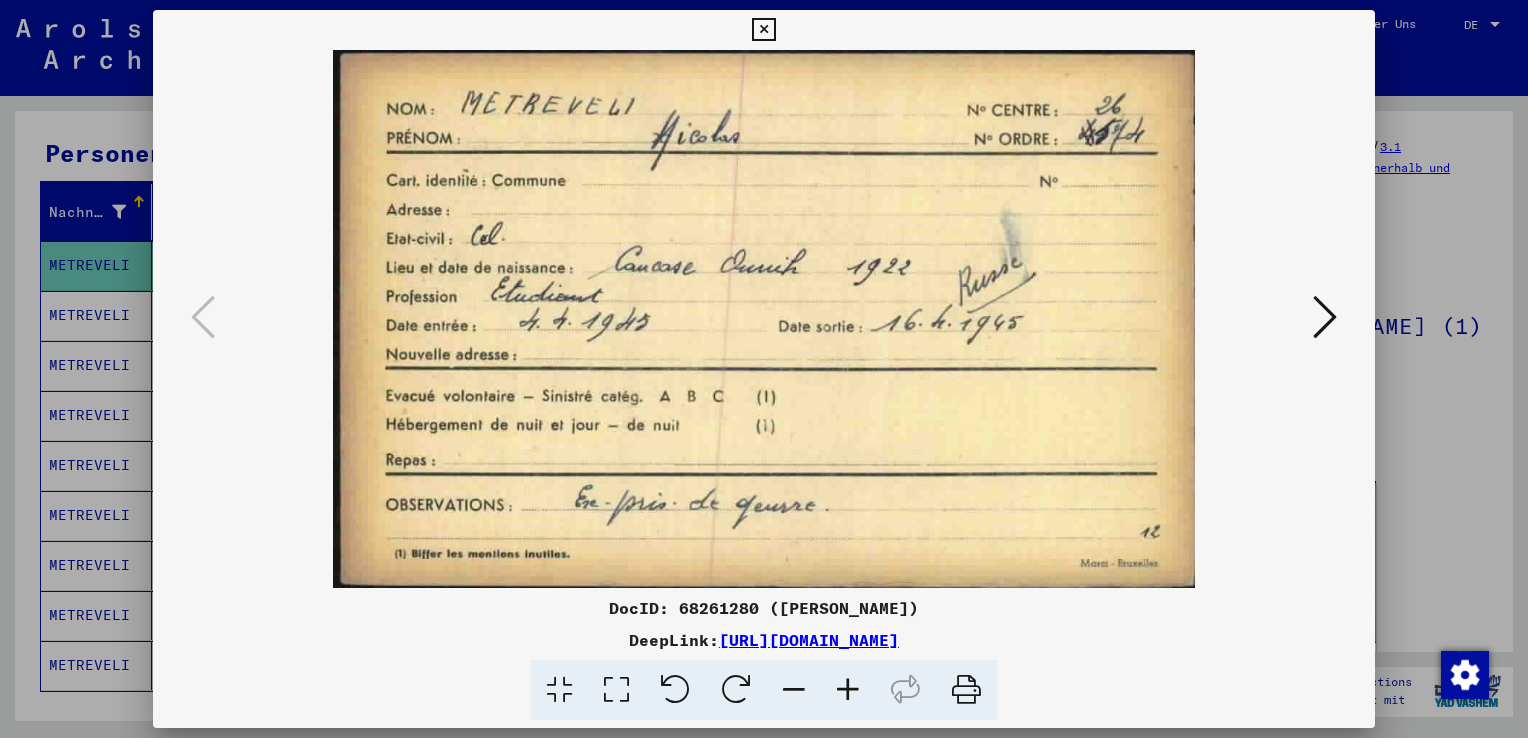 click at bounding box center [1325, 317] 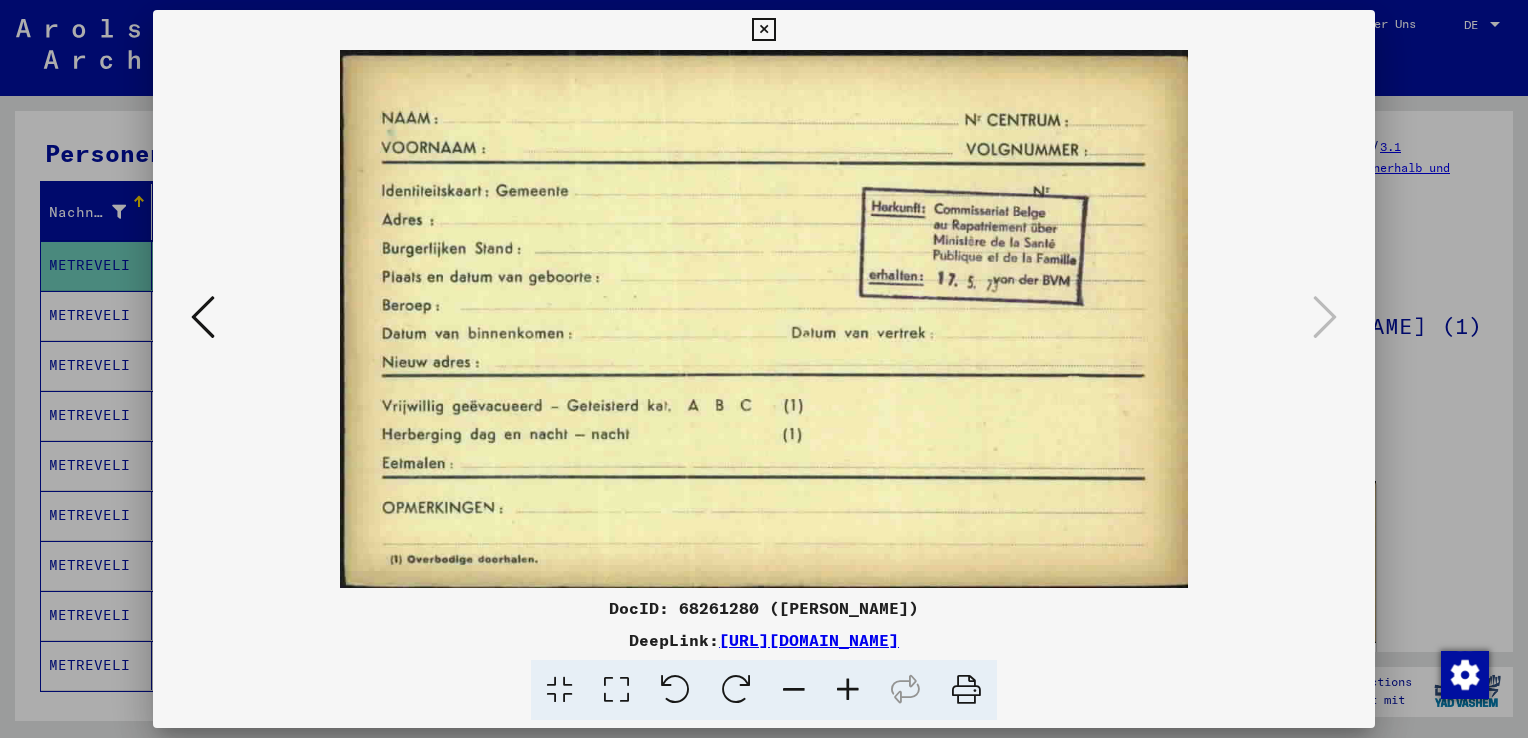 click at bounding box center (764, 369) 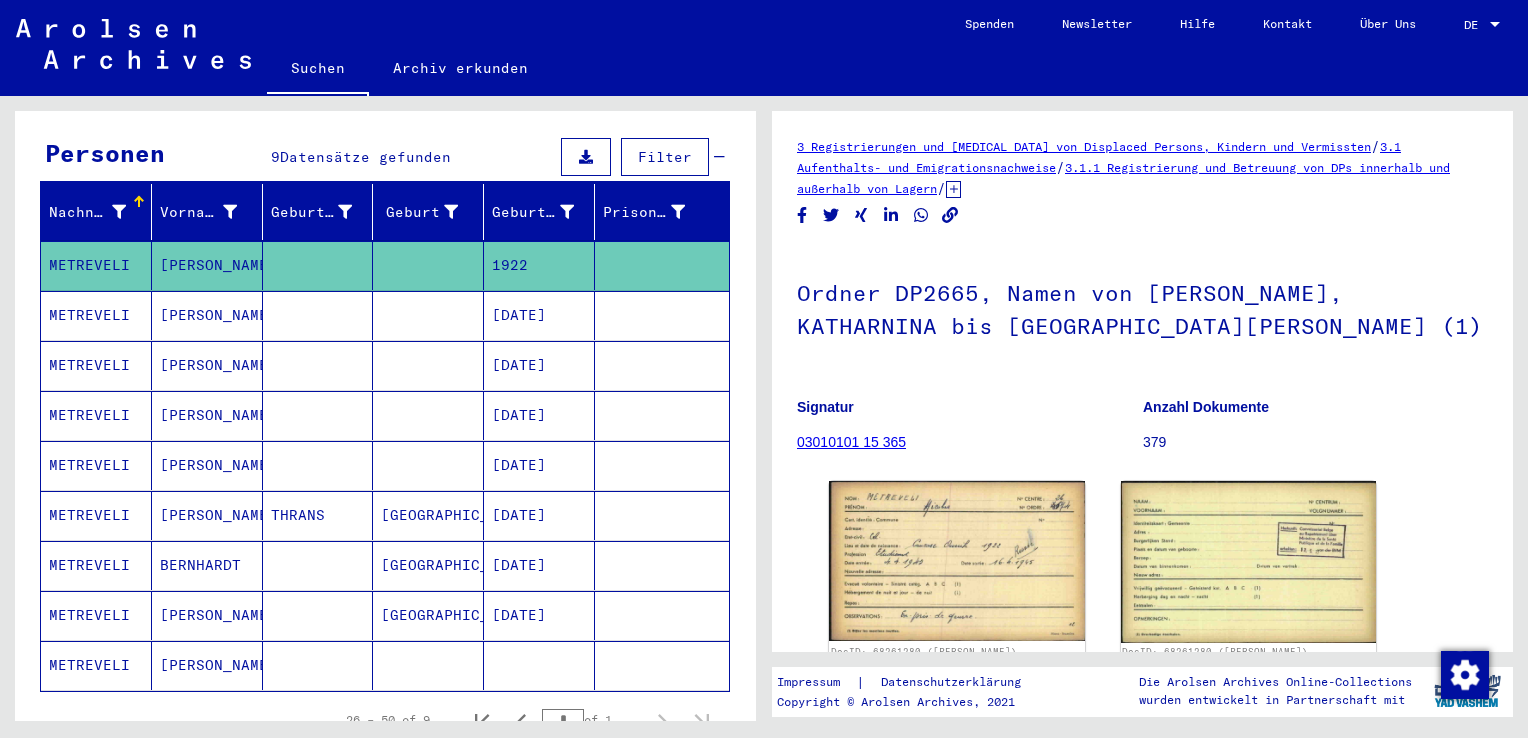 click on "[PERSON_NAME]" at bounding box center [207, 365] 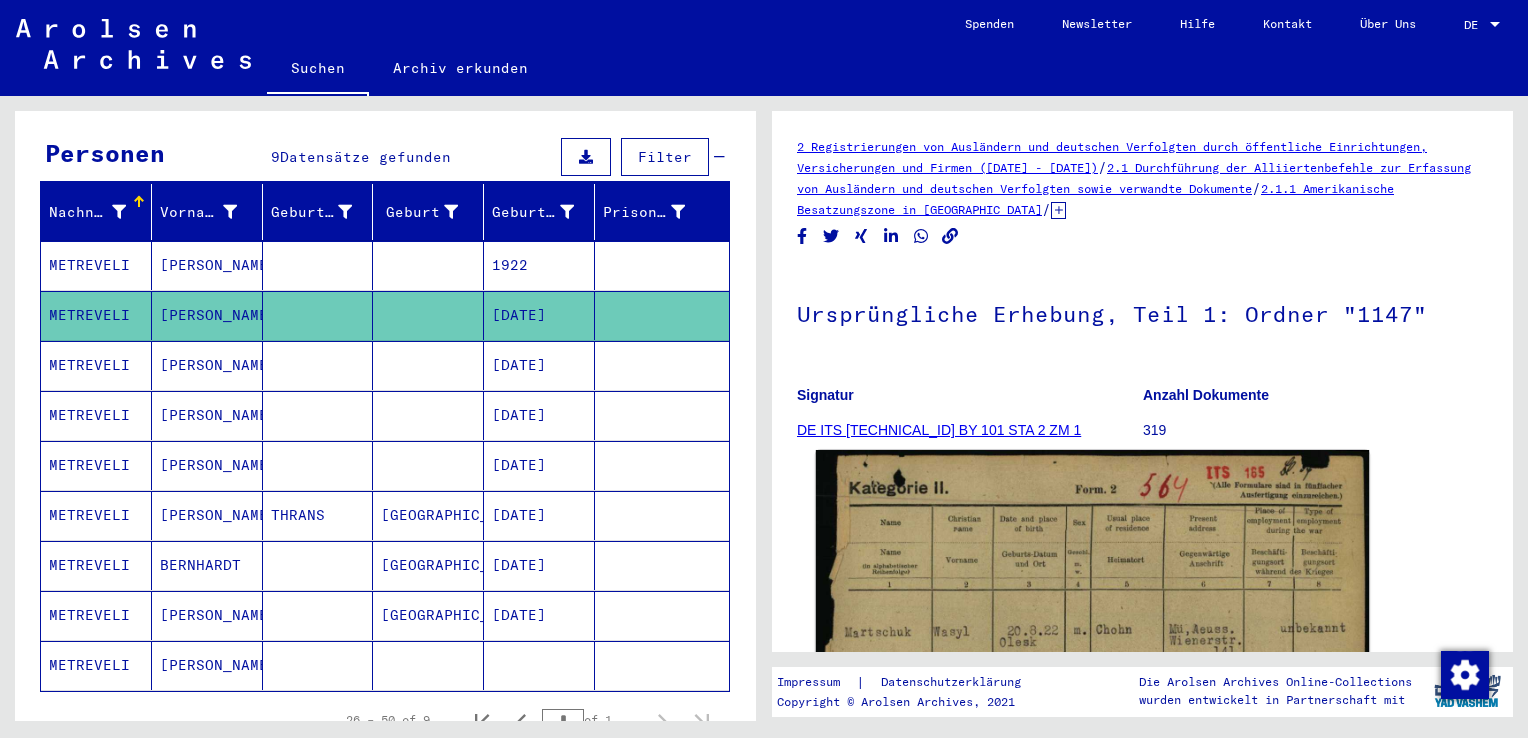 click 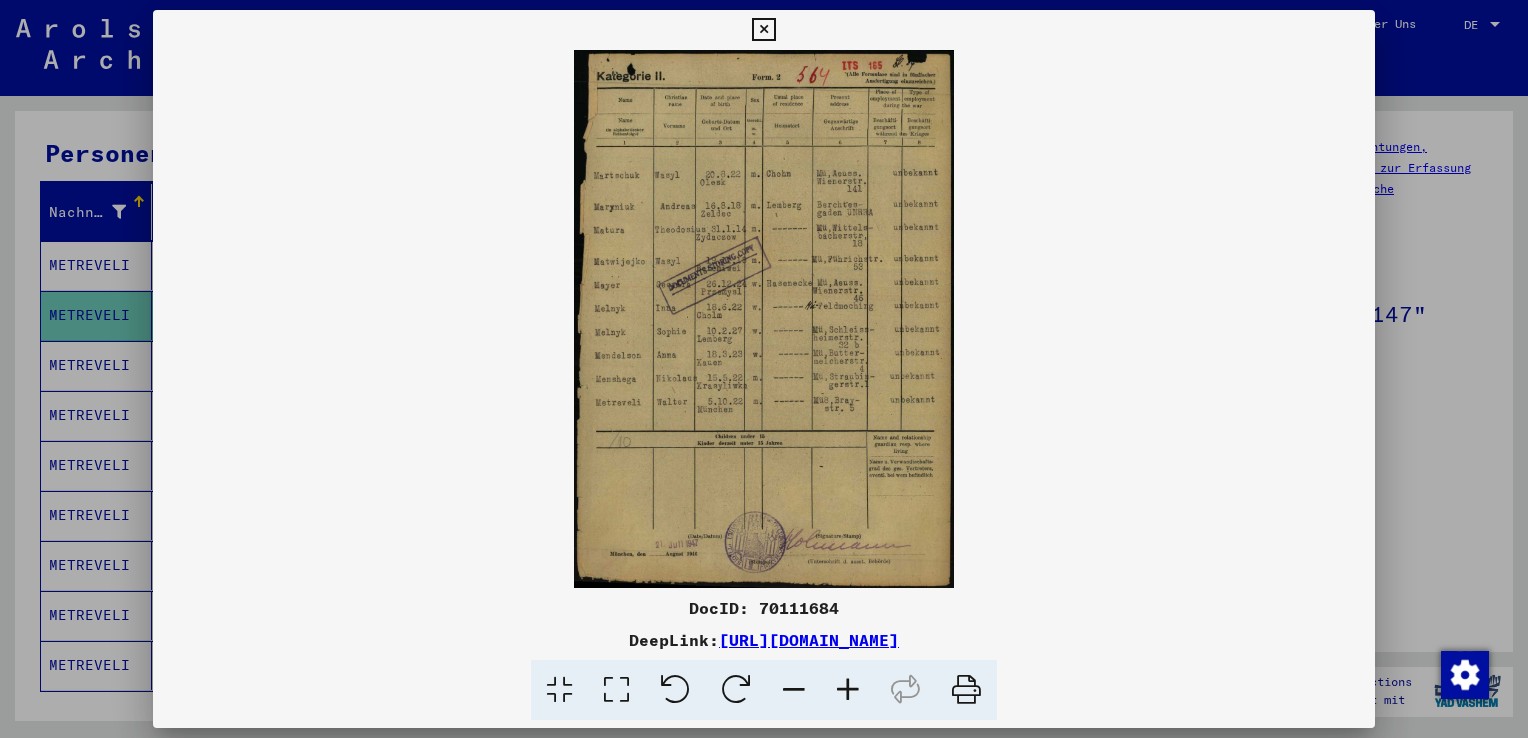 click at bounding box center [848, 690] 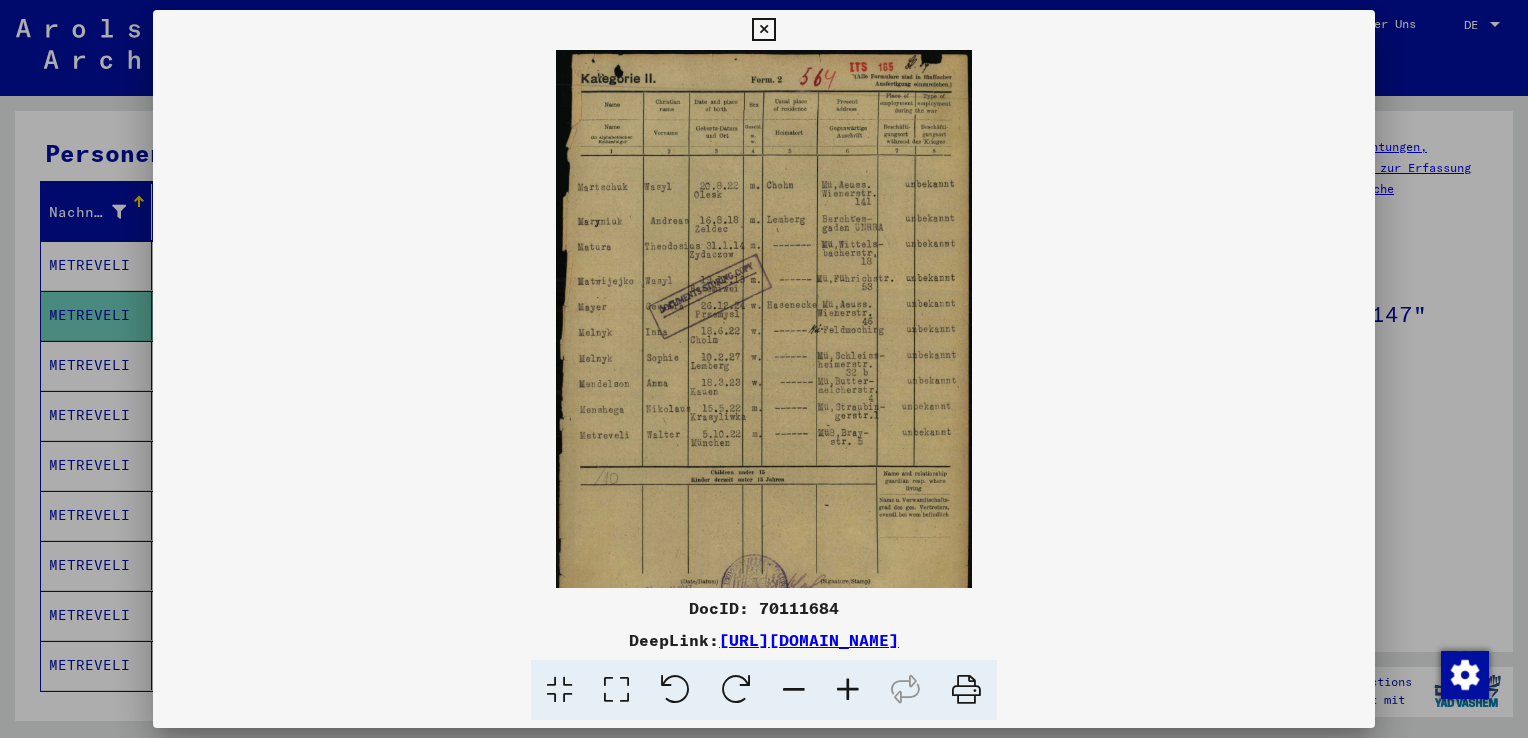 click at bounding box center [848, 690] 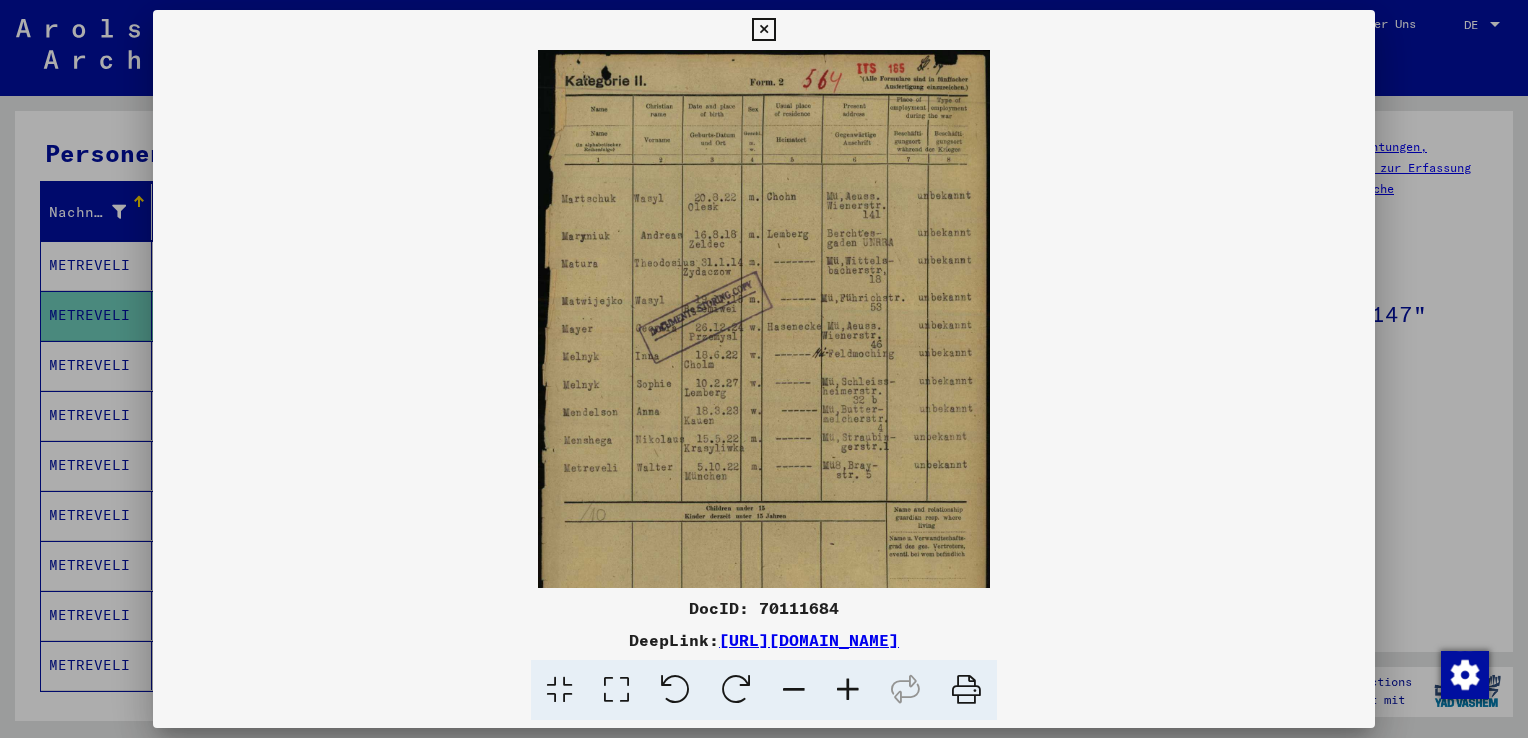 click at bounding box center (848, 690) 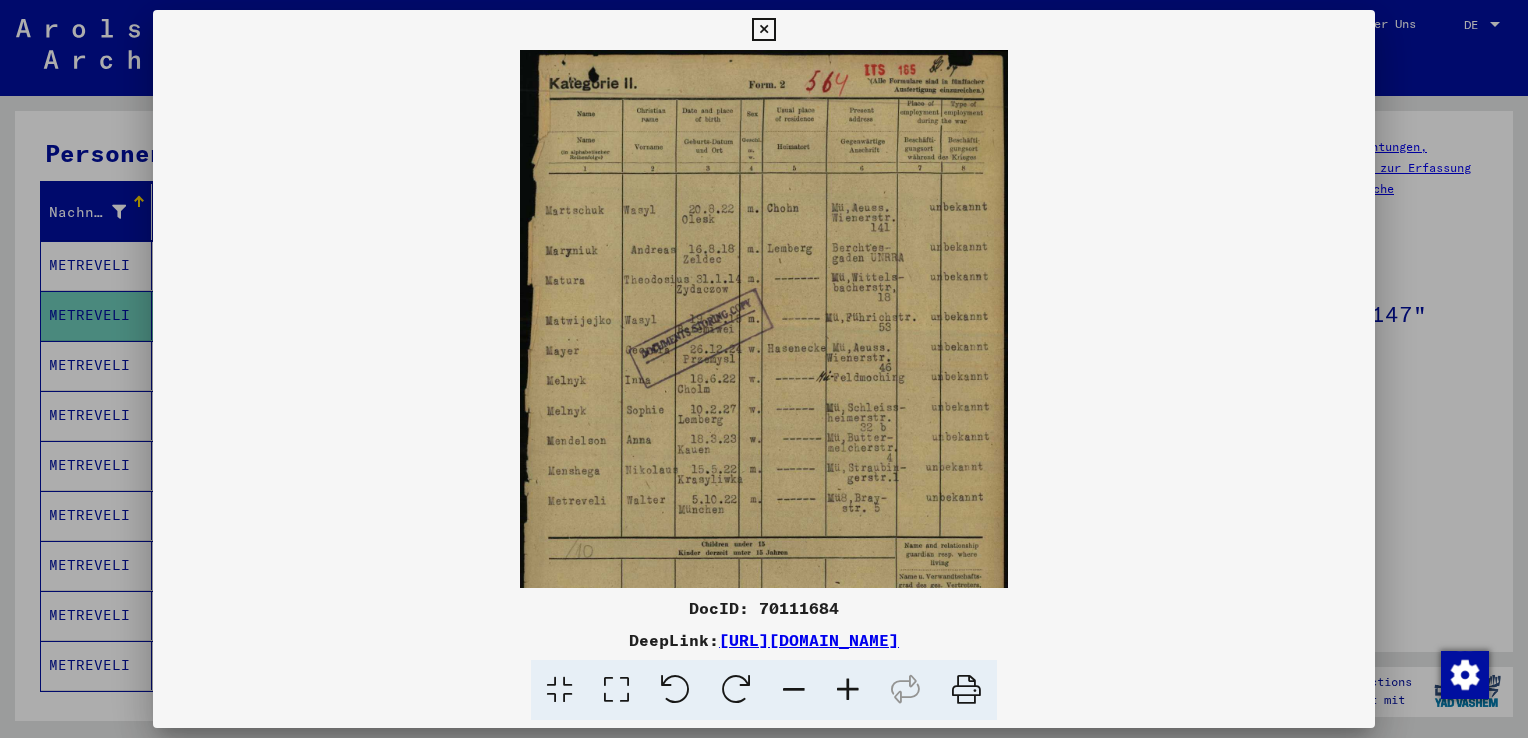 click at bounding box center (848, 690) 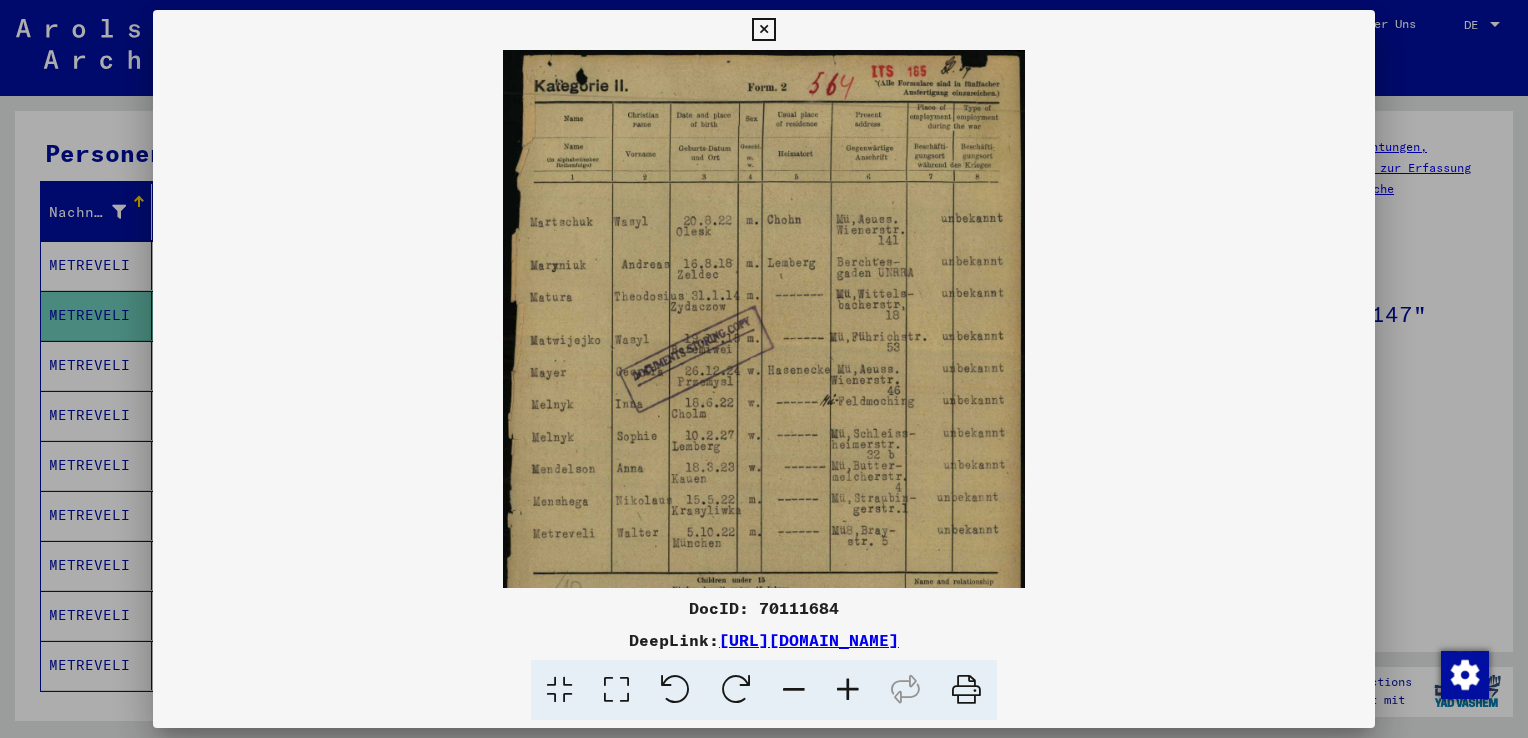 click at bounding box center [848, 690] 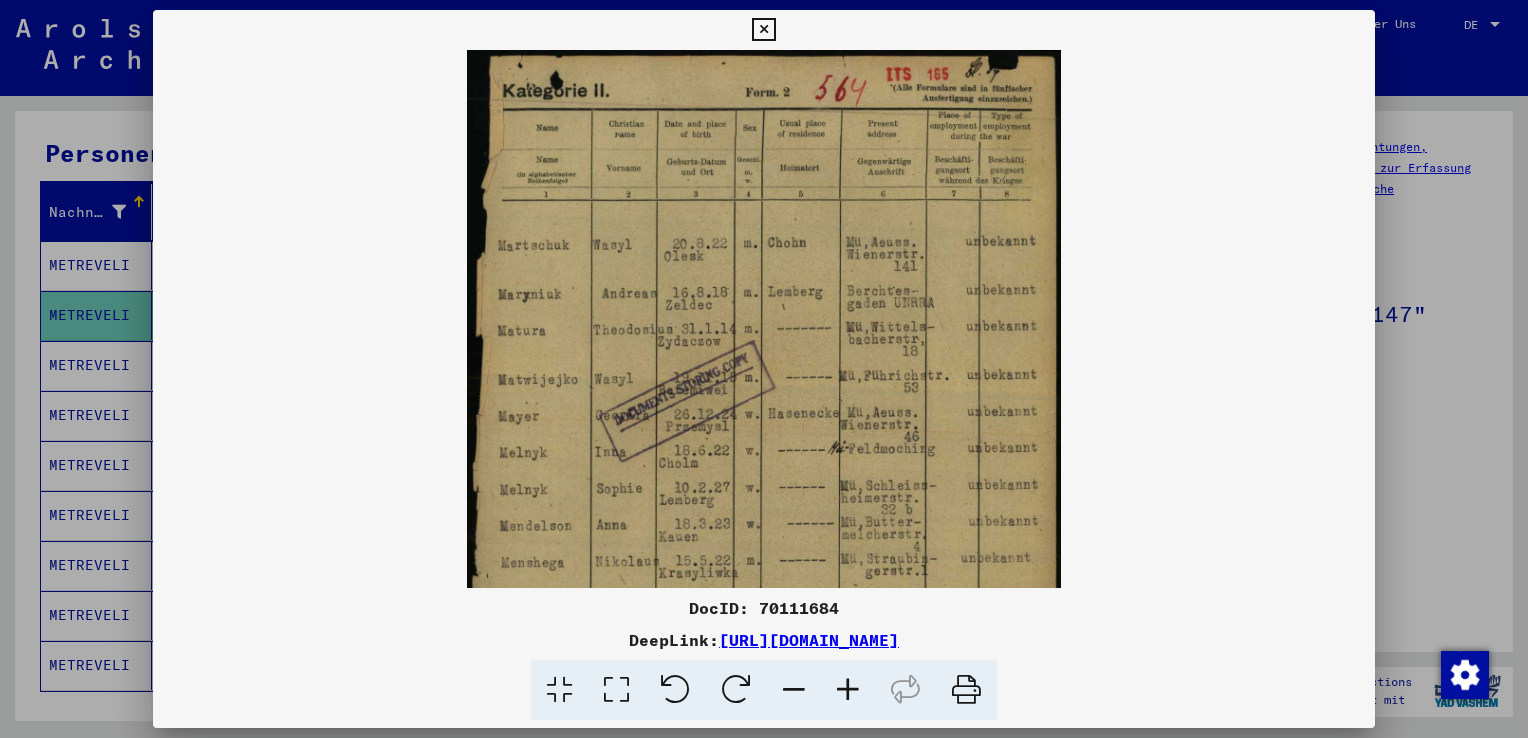 click at bounding box center [848, 690] 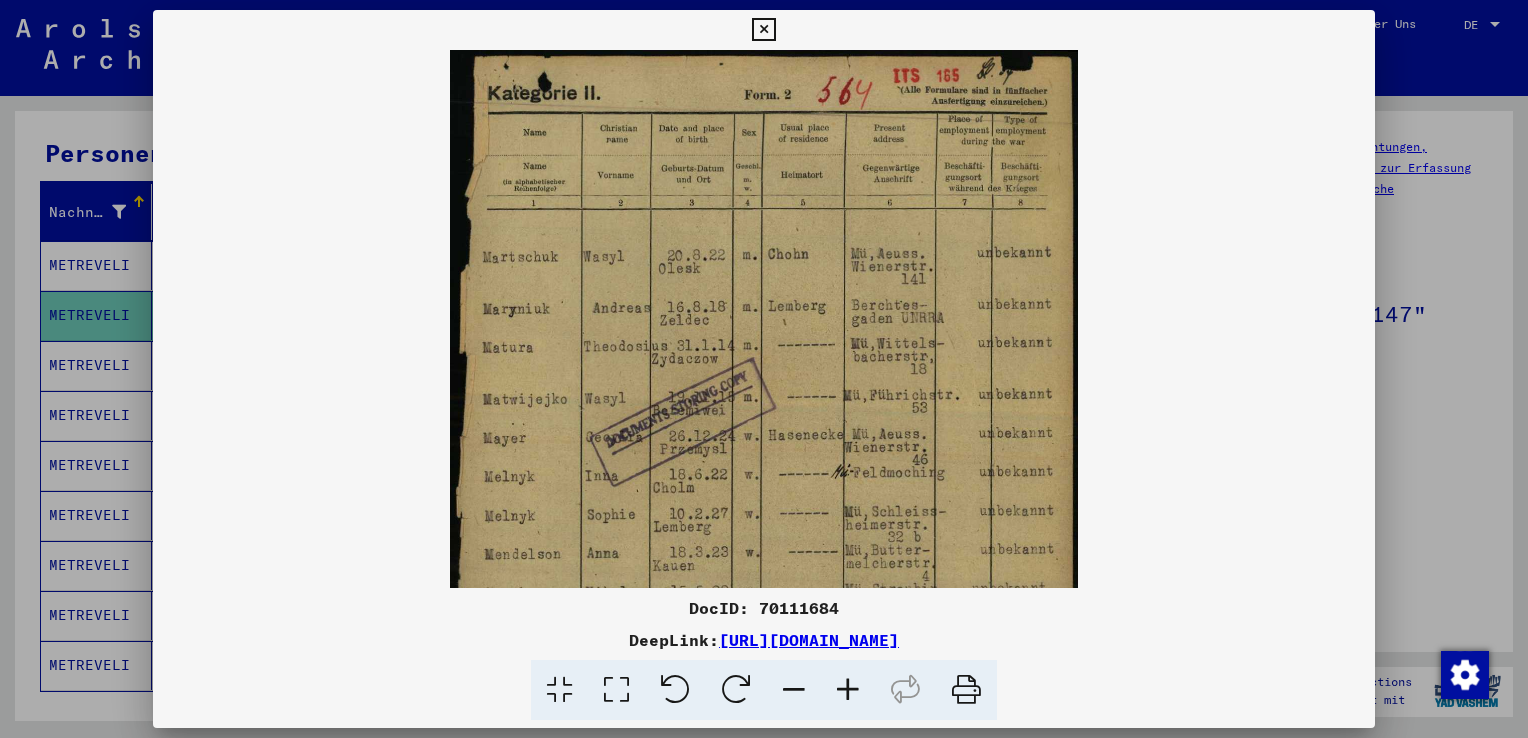 click at bounding box center (848, 690) 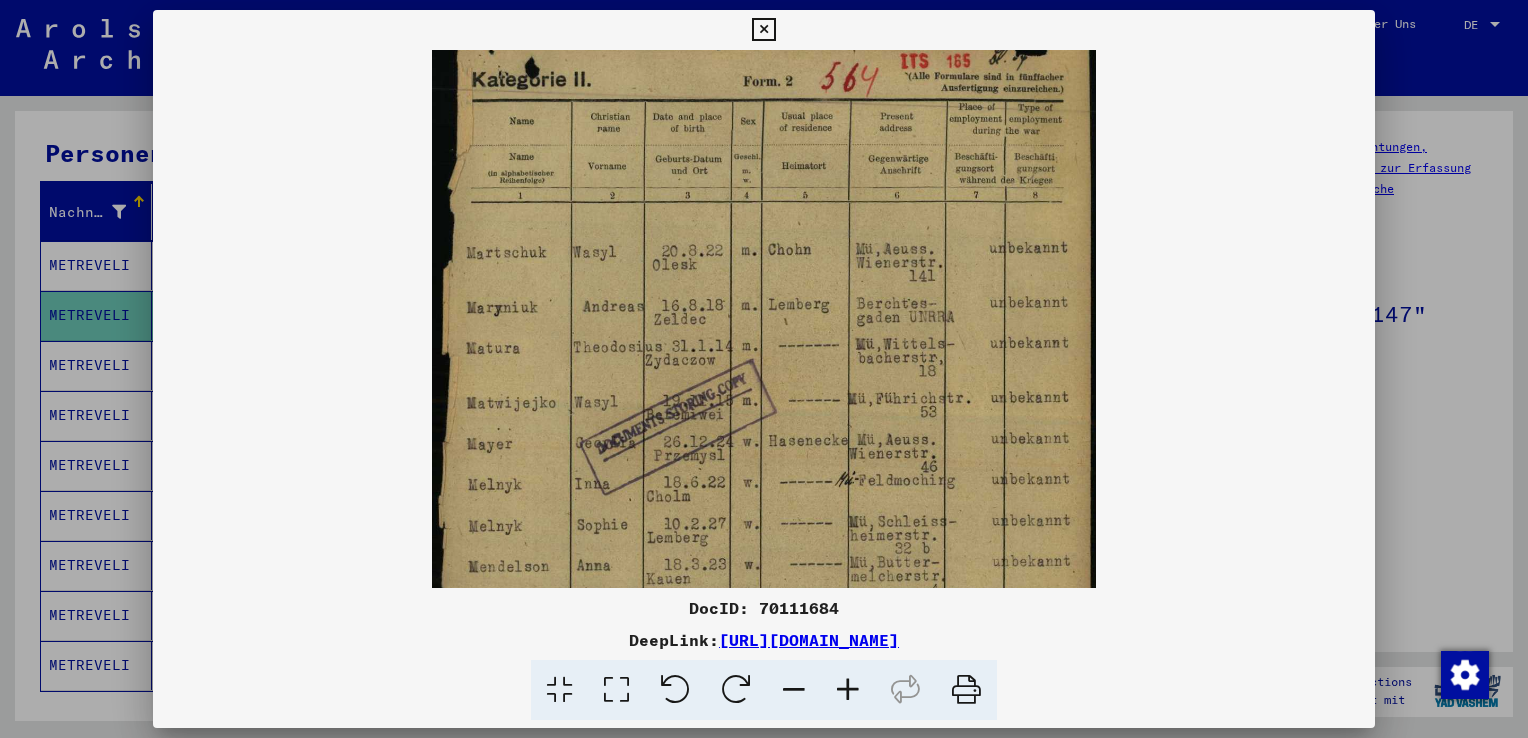 scroll, scrollTop: 12, scrollLeft: 0, axis: vertical 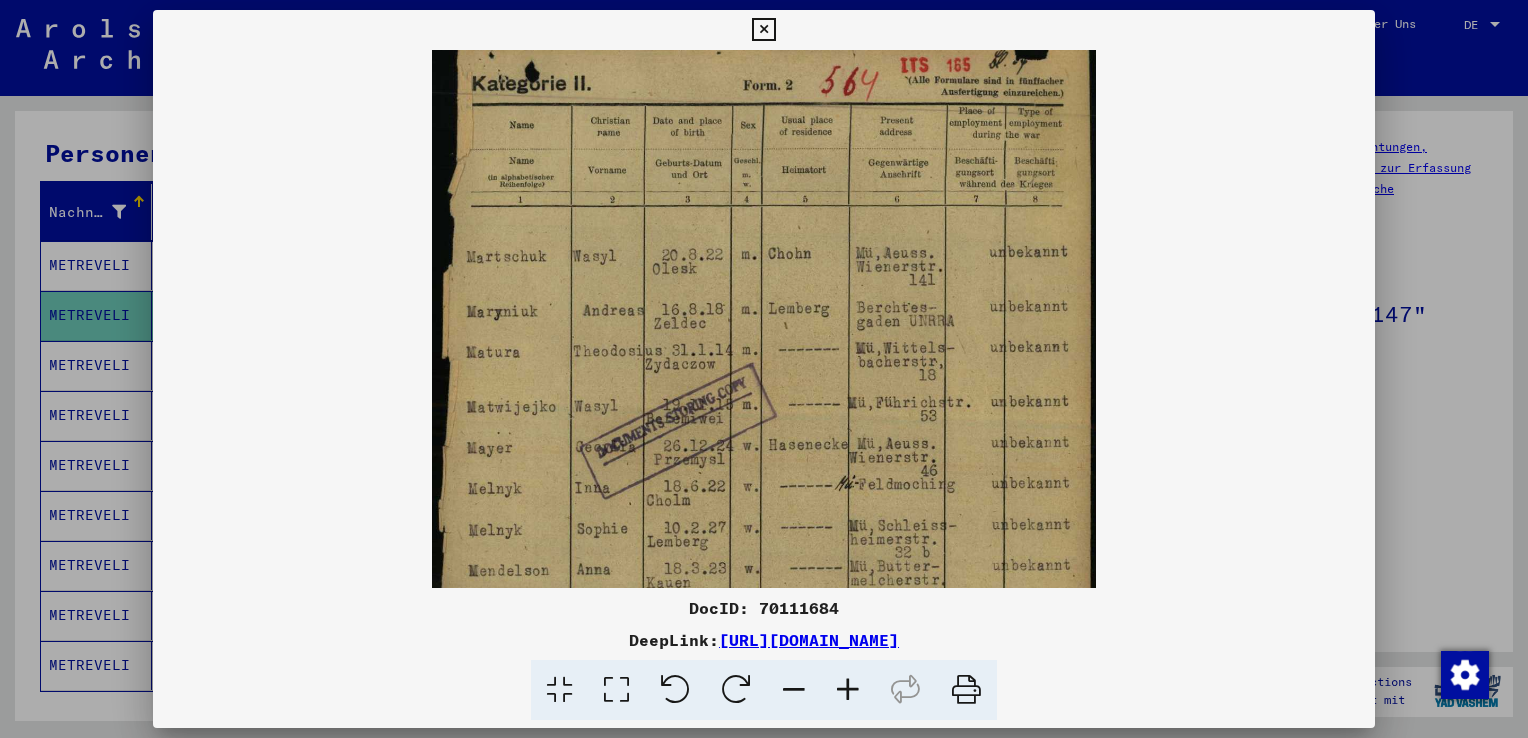 drag, startPoint x: 732, startPoint y: 442, endPoint x: 731, endPoint y: 432, distance: 10.049875 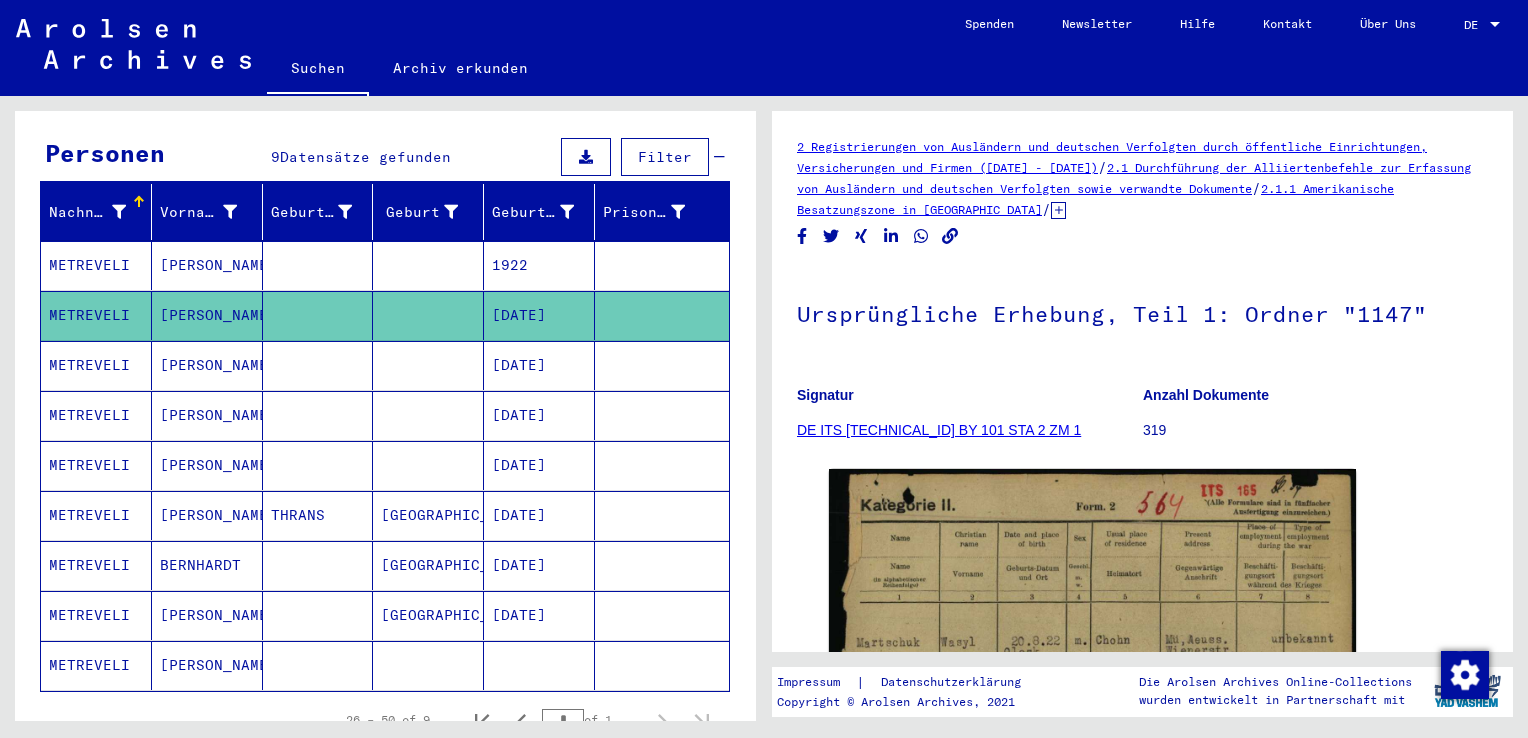 click on "[PERSON_NAME]" at bounding box center [207, 415] 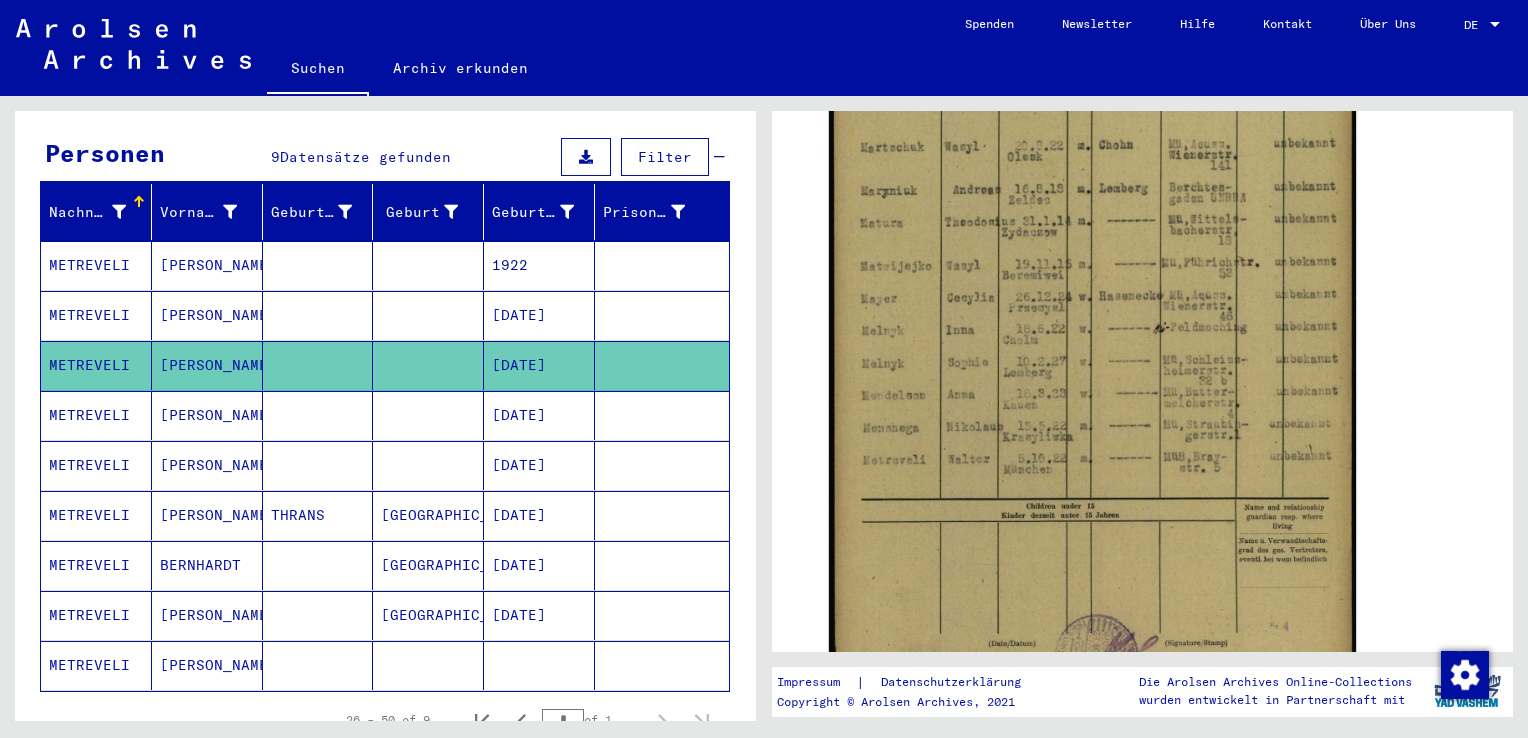 scroll, scrollTop: 502, scrollLeft: 0, axis: vertical 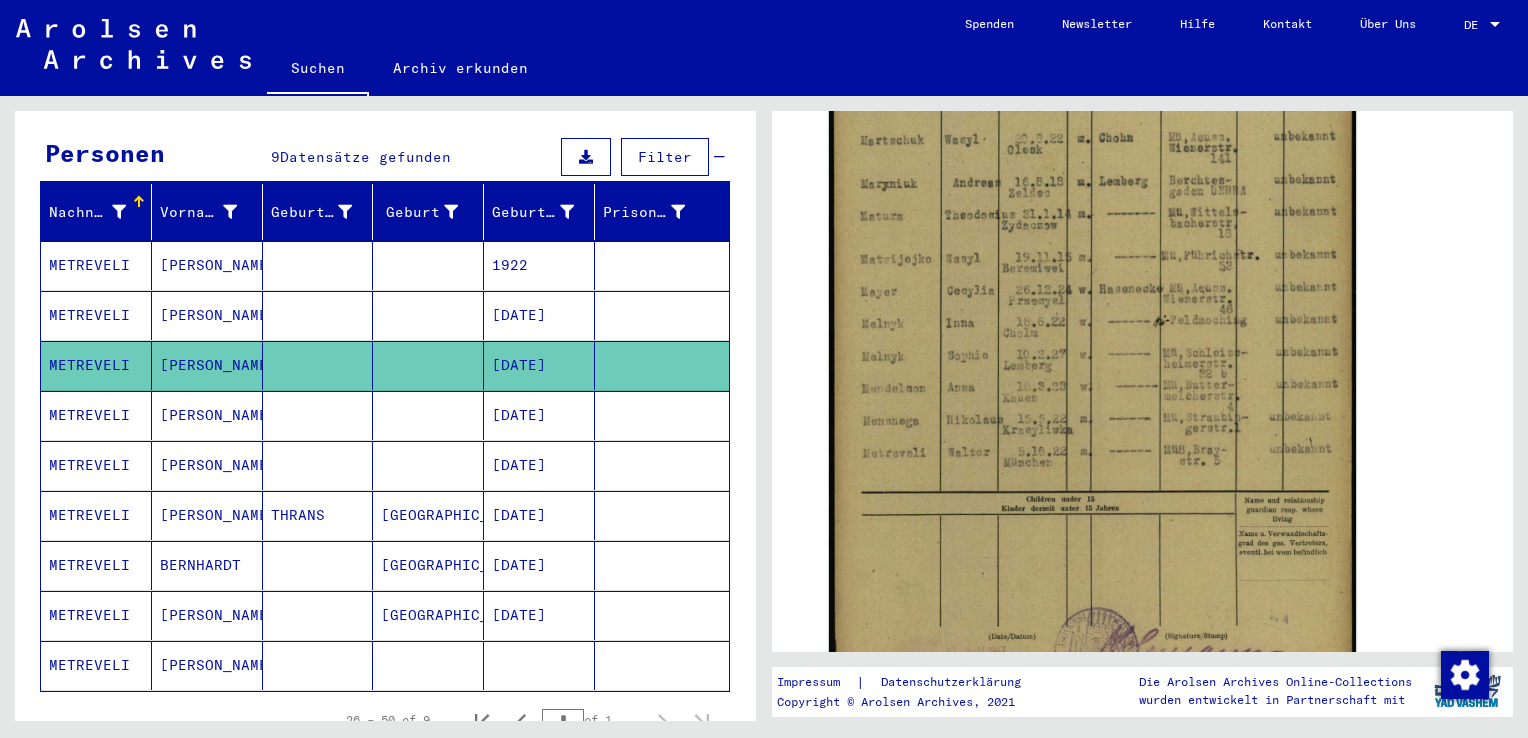 click on "[PERSON_NAME]" at bounding box center [207, 465] 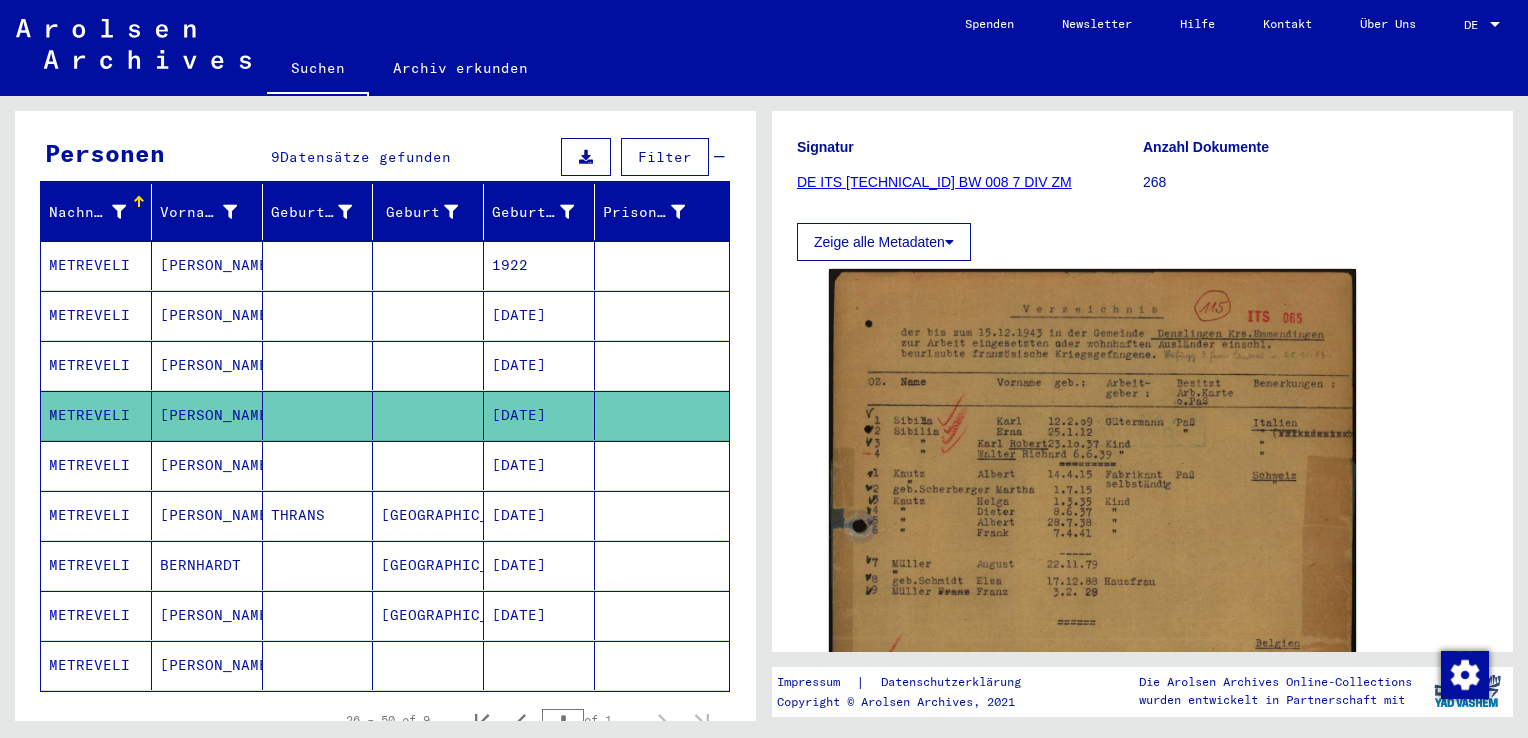 scroll, scrollTop: 286, scrollLeft: 0, axis: vertical 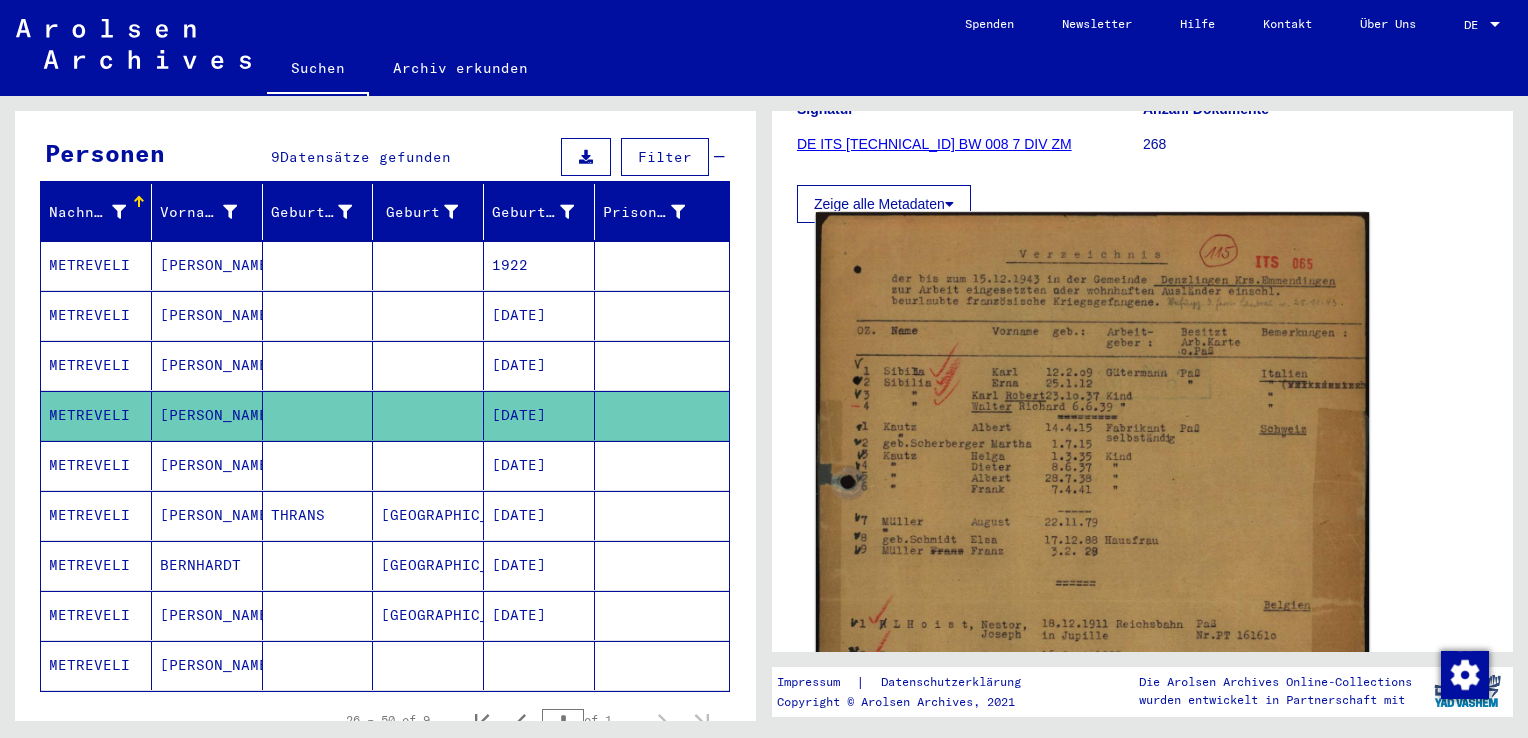 click 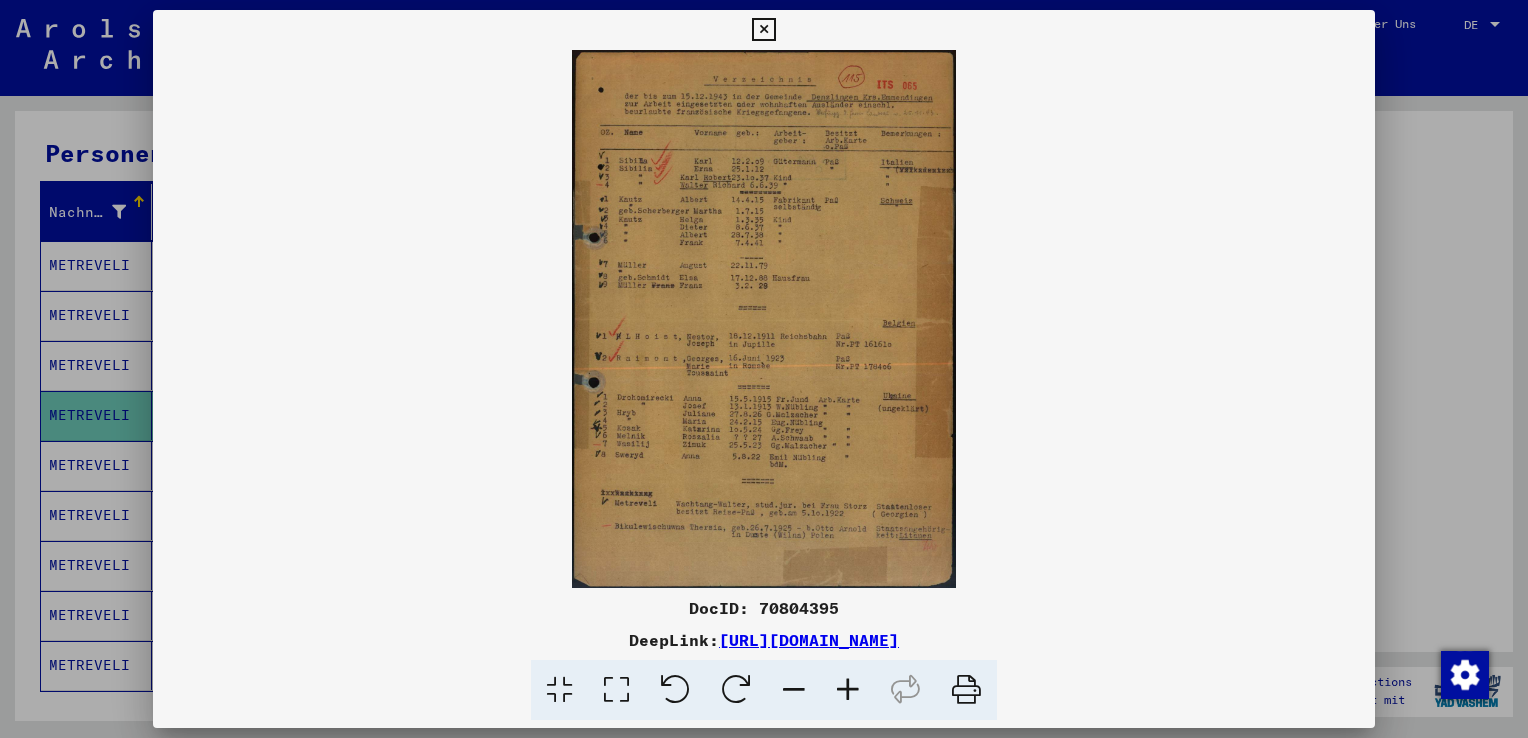 click at bounding box center [848, 690] 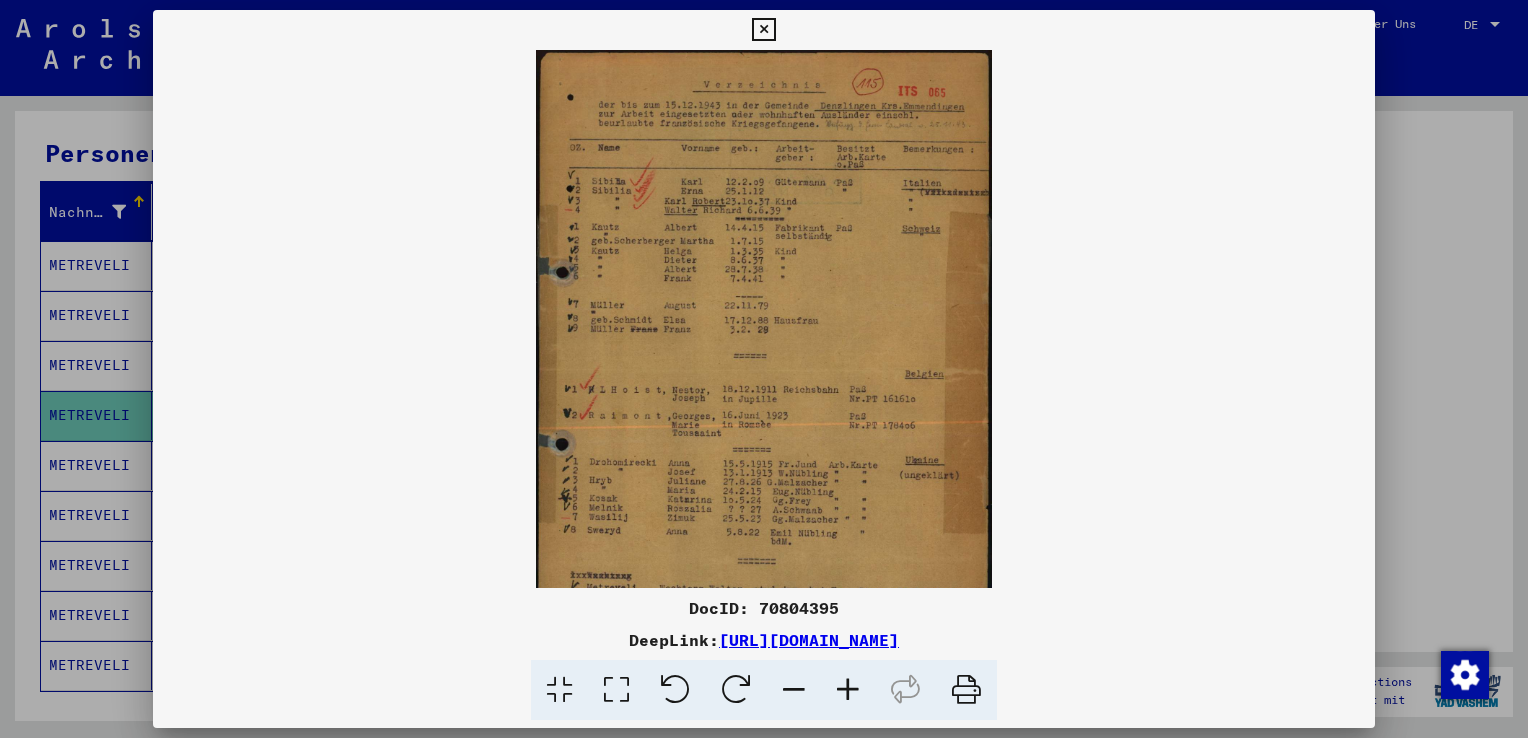 click at bounding box center (848, 690) 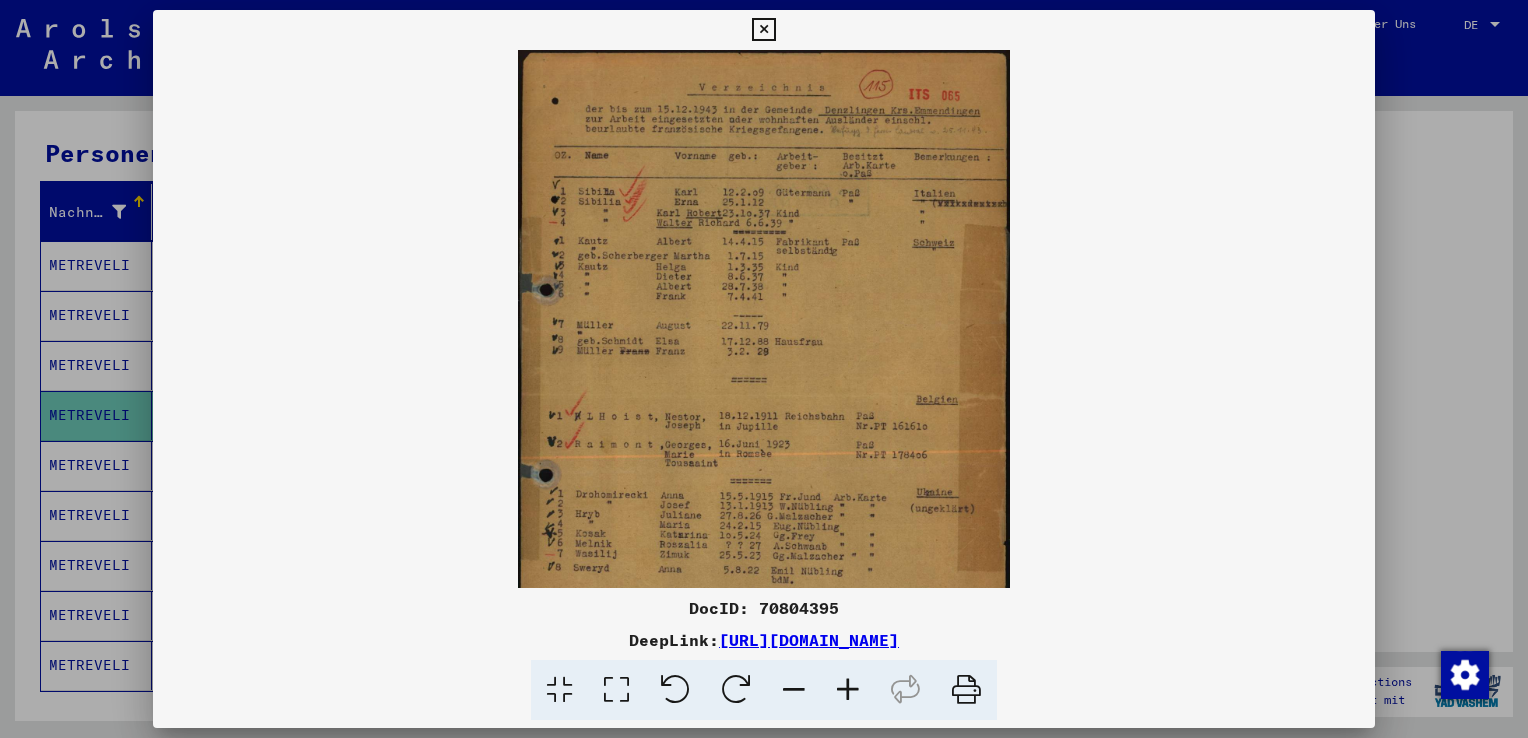 click at bounding box center [848, 690] 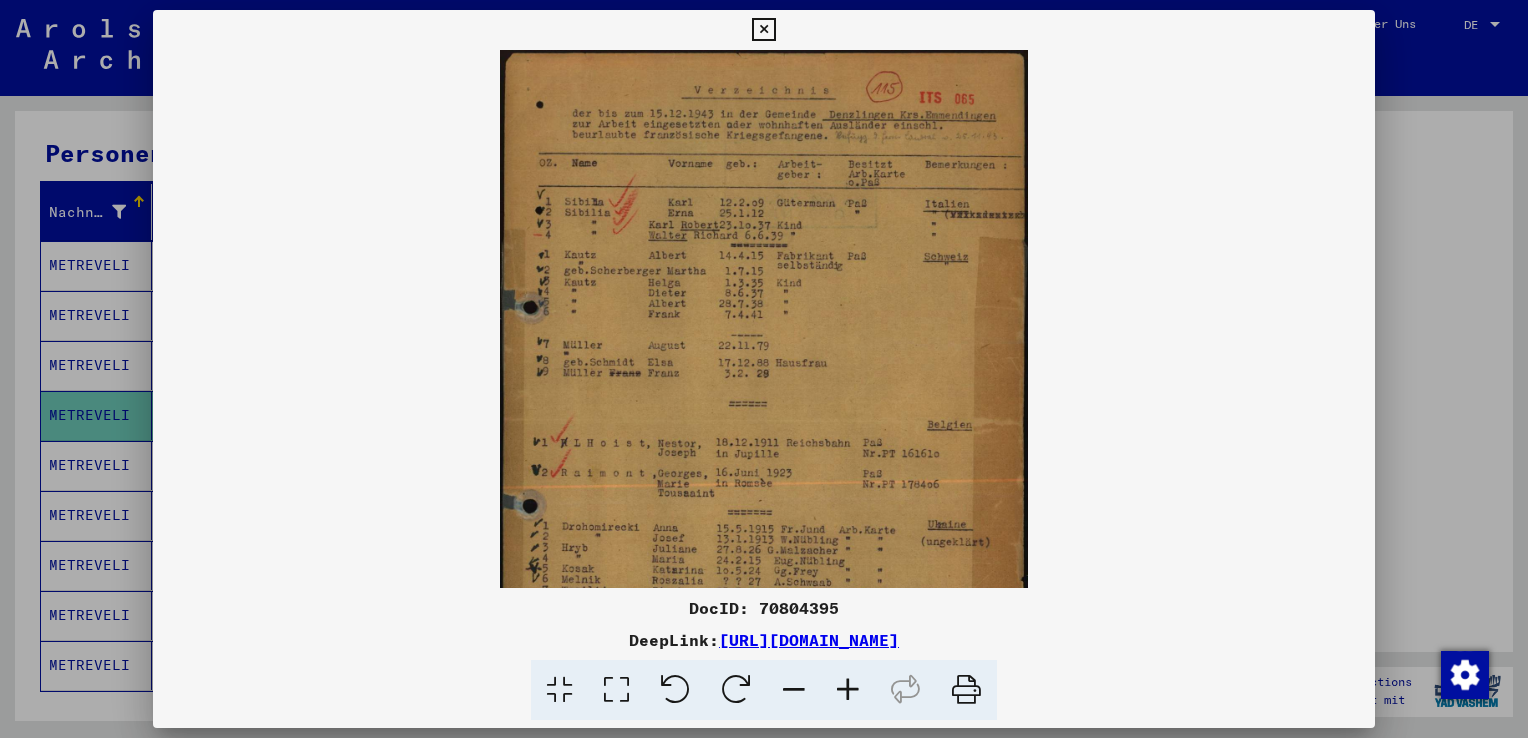 click at bounding box center (848, 690) 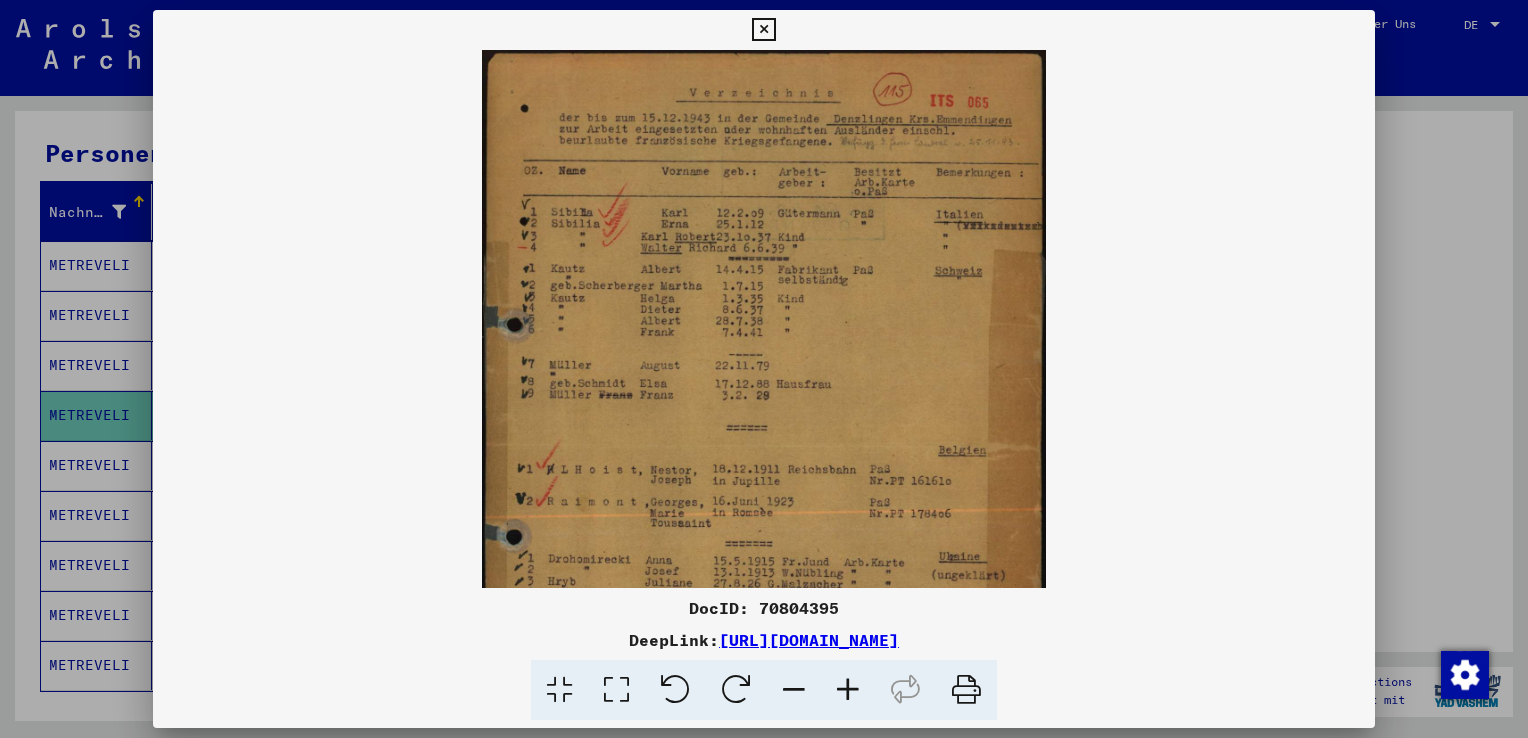 click at bounding box center (848, 690) 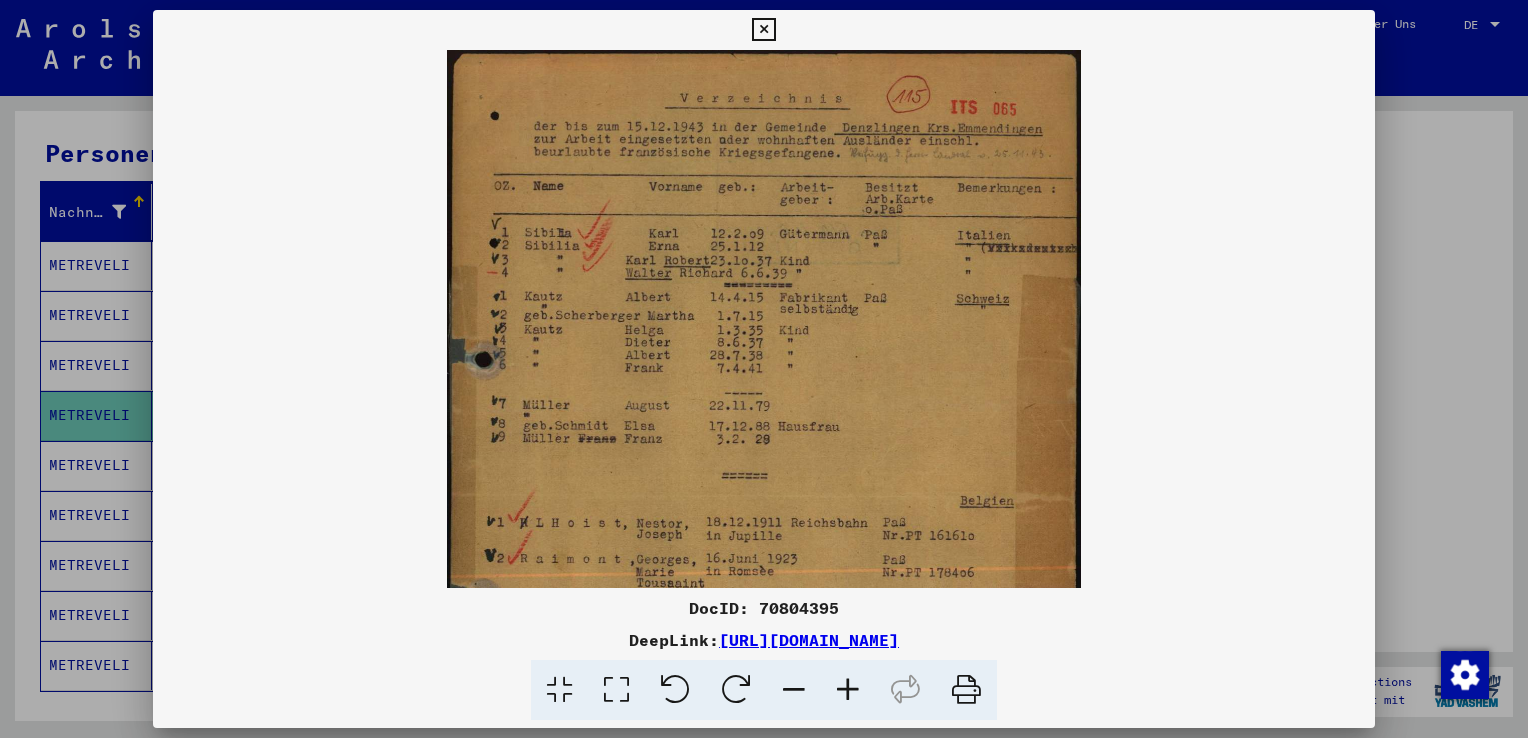 click at bounding box center (848, 690) 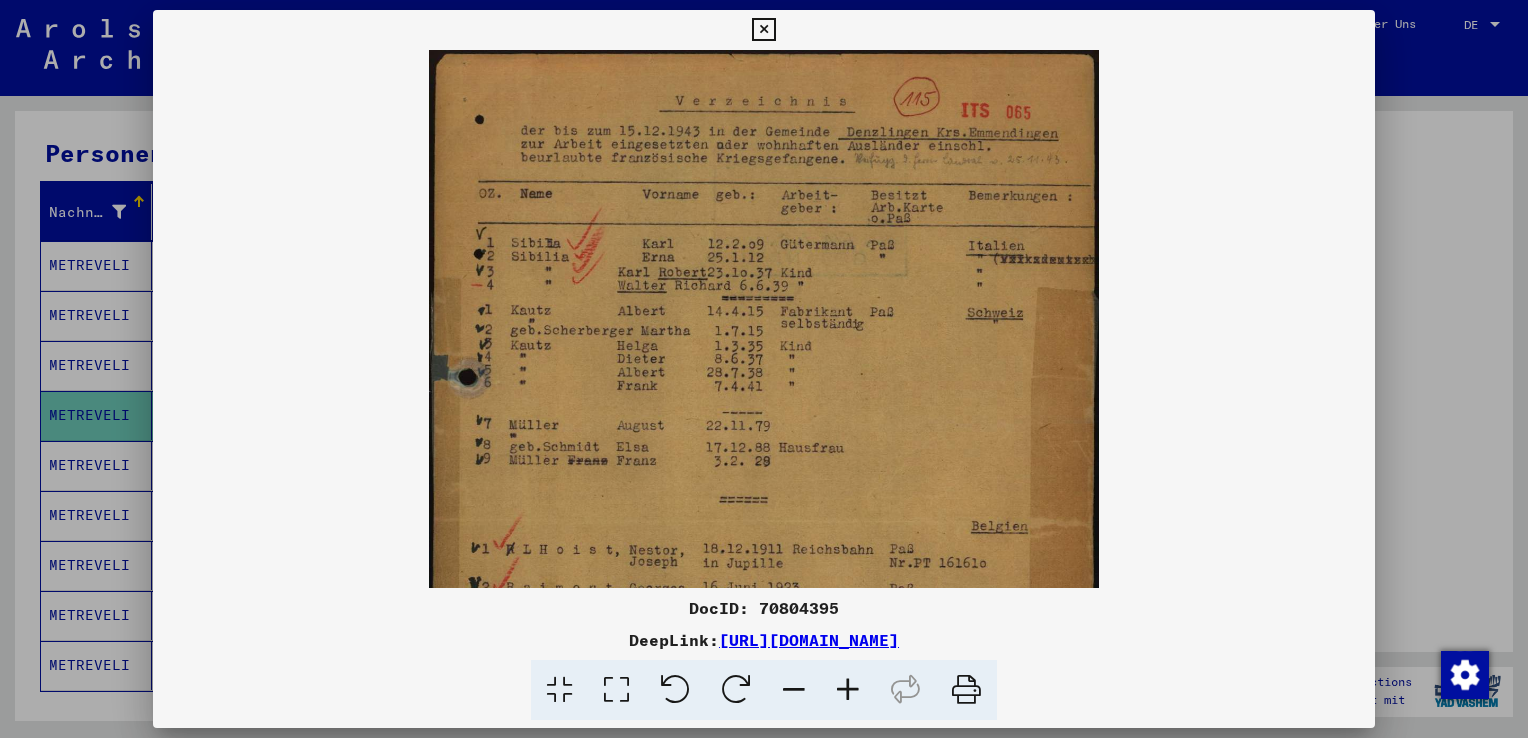 click at bounding box center (848, 690) 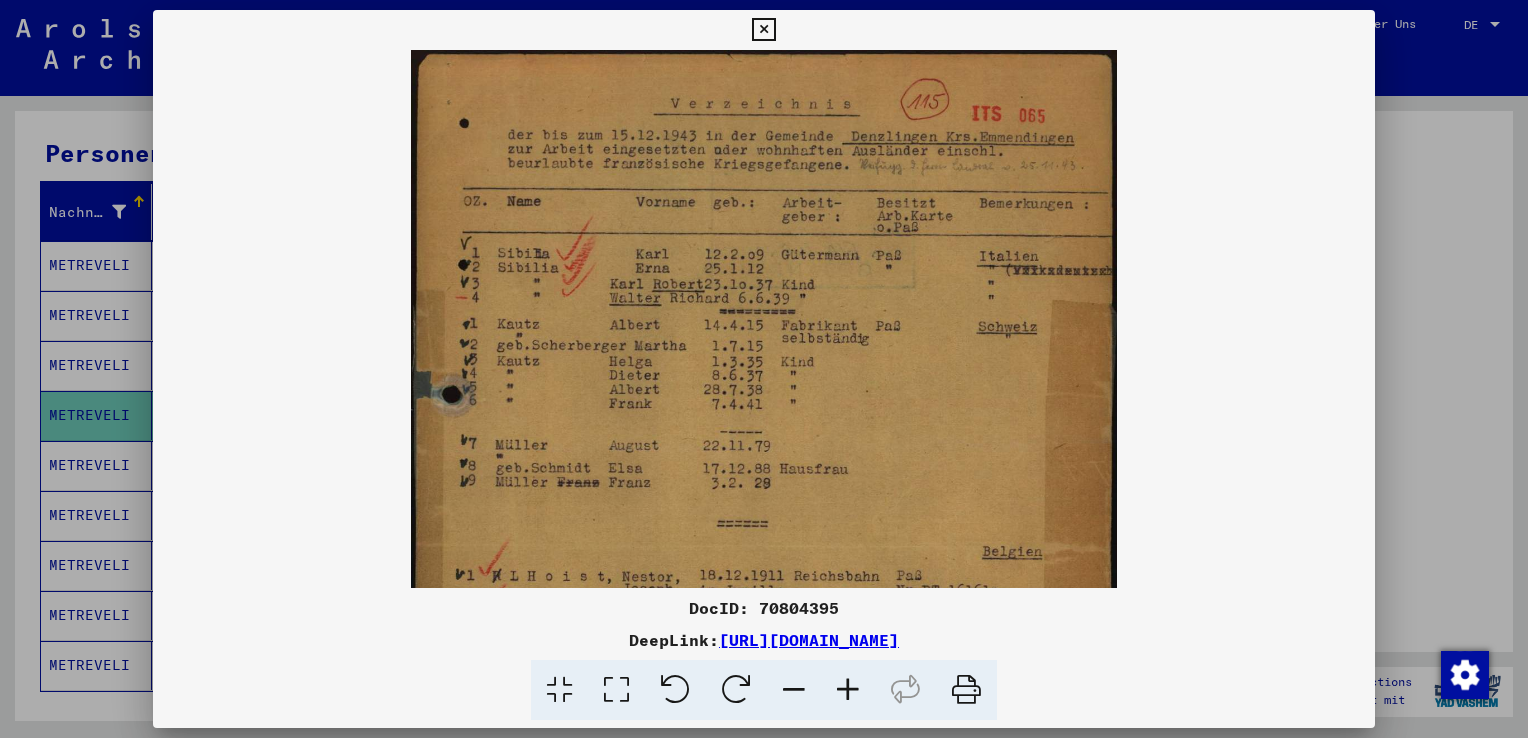click at bounding box center [848, 690] 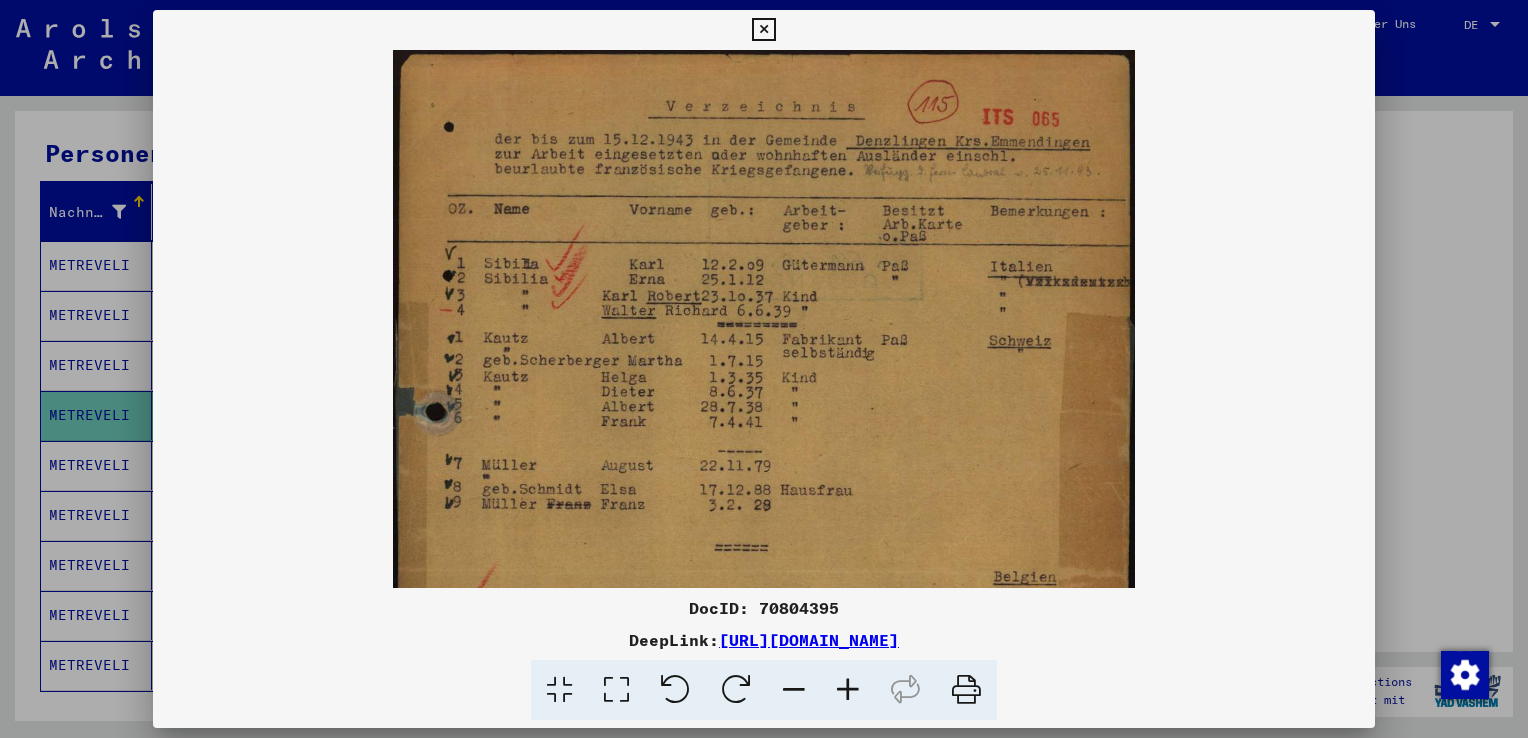 click at bounding box center [848, 690] 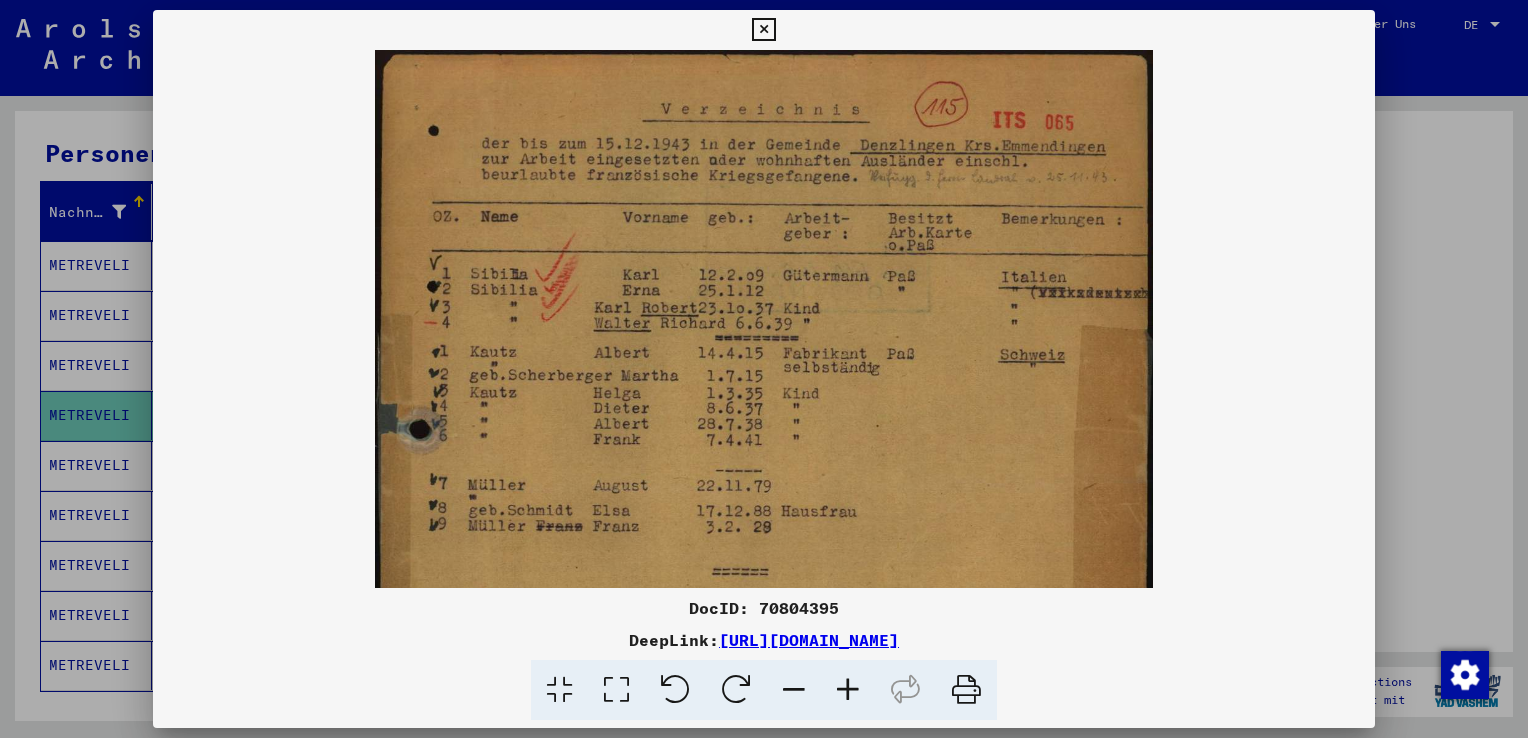 click at bounding box center [848, 690] 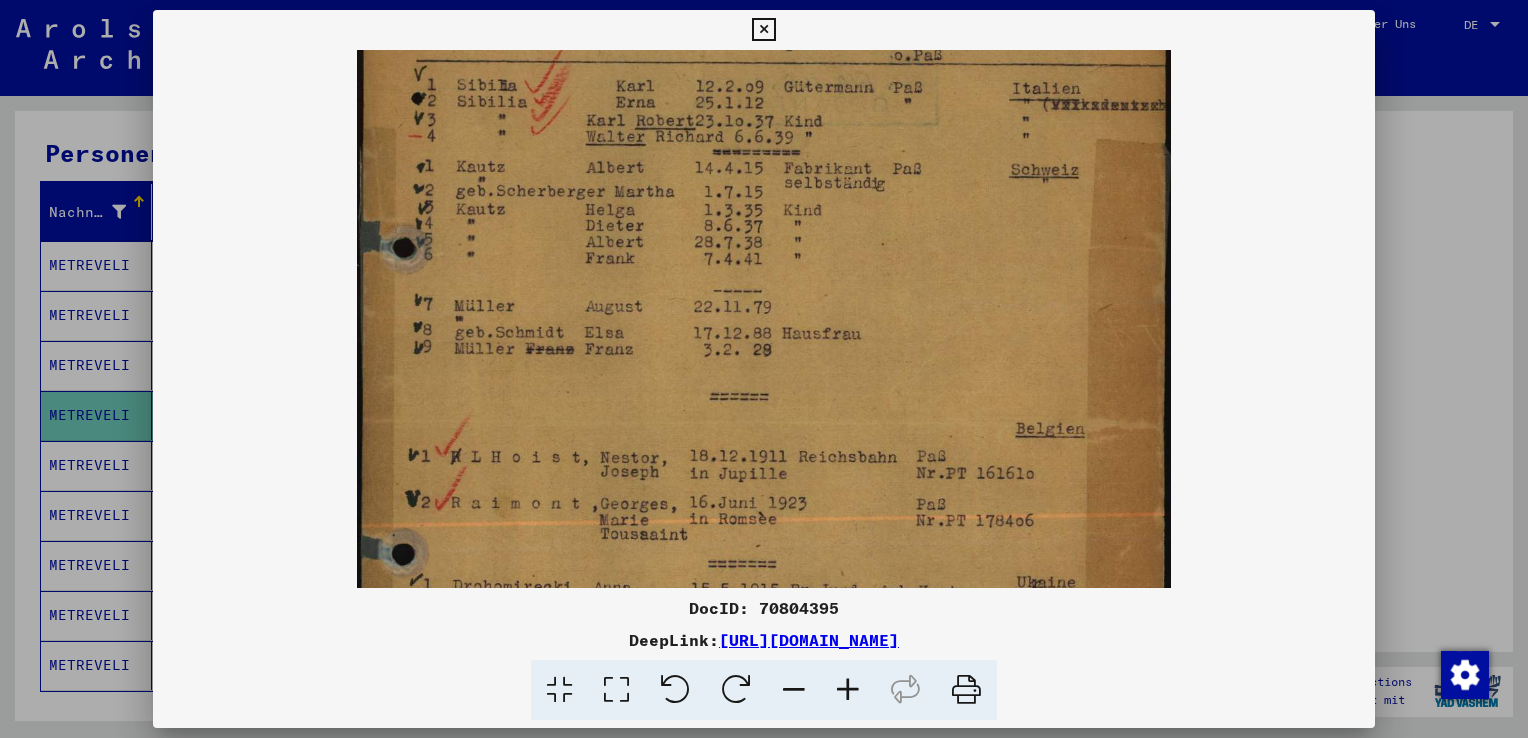 scroll, scrollTop: 217, scrollLeft: 0, axis: vertical 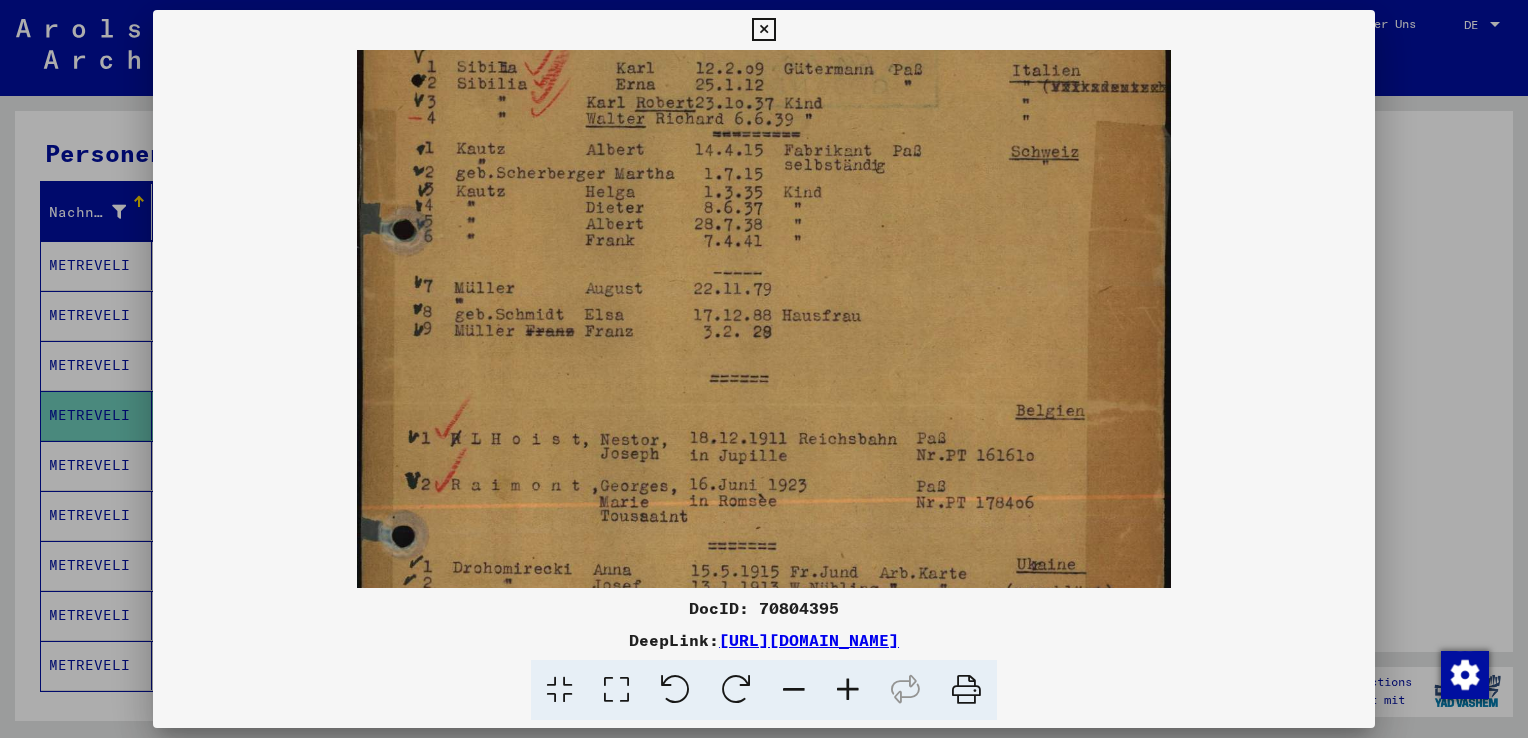 drag, startPoint x: 804, startPoint y: 470, endPoint x: 824, endPoint y: 254, distance: 216.92395 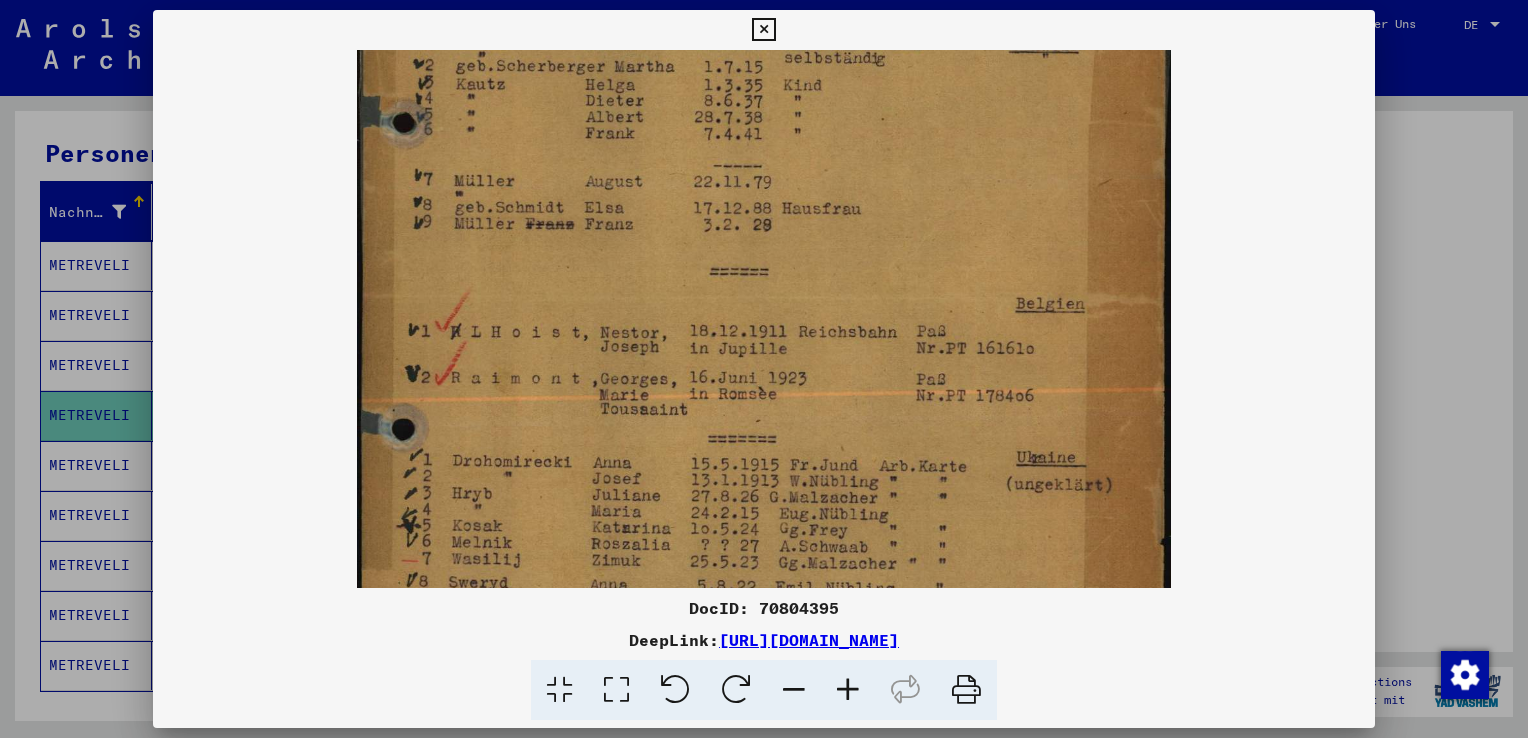 scroll, scrollTop: 403, scrollLeft: 0, axis: vertical 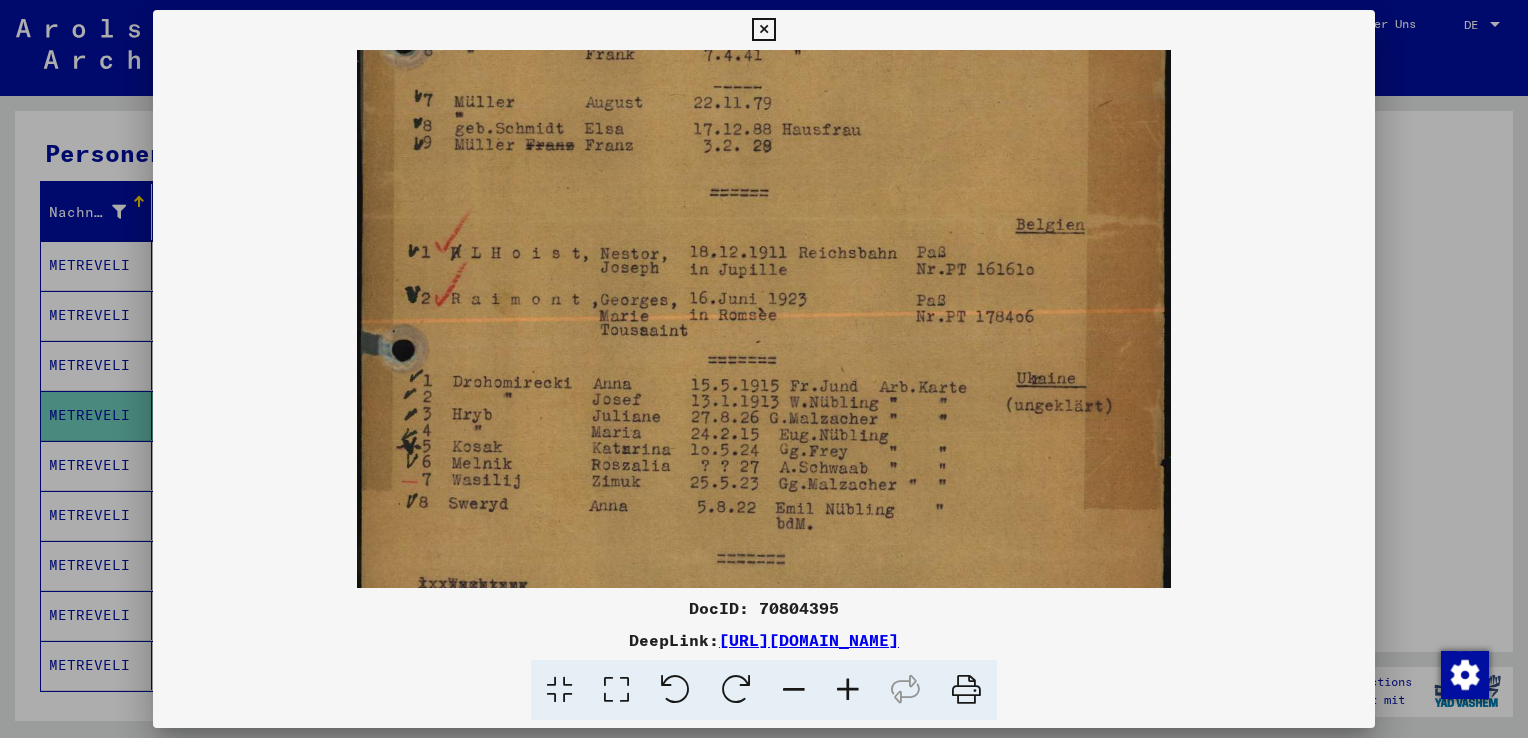 drag, startPoint x: 801, startPoint y: 395, endPoint x: 812, endPoint y: 210, distance: 185.32674 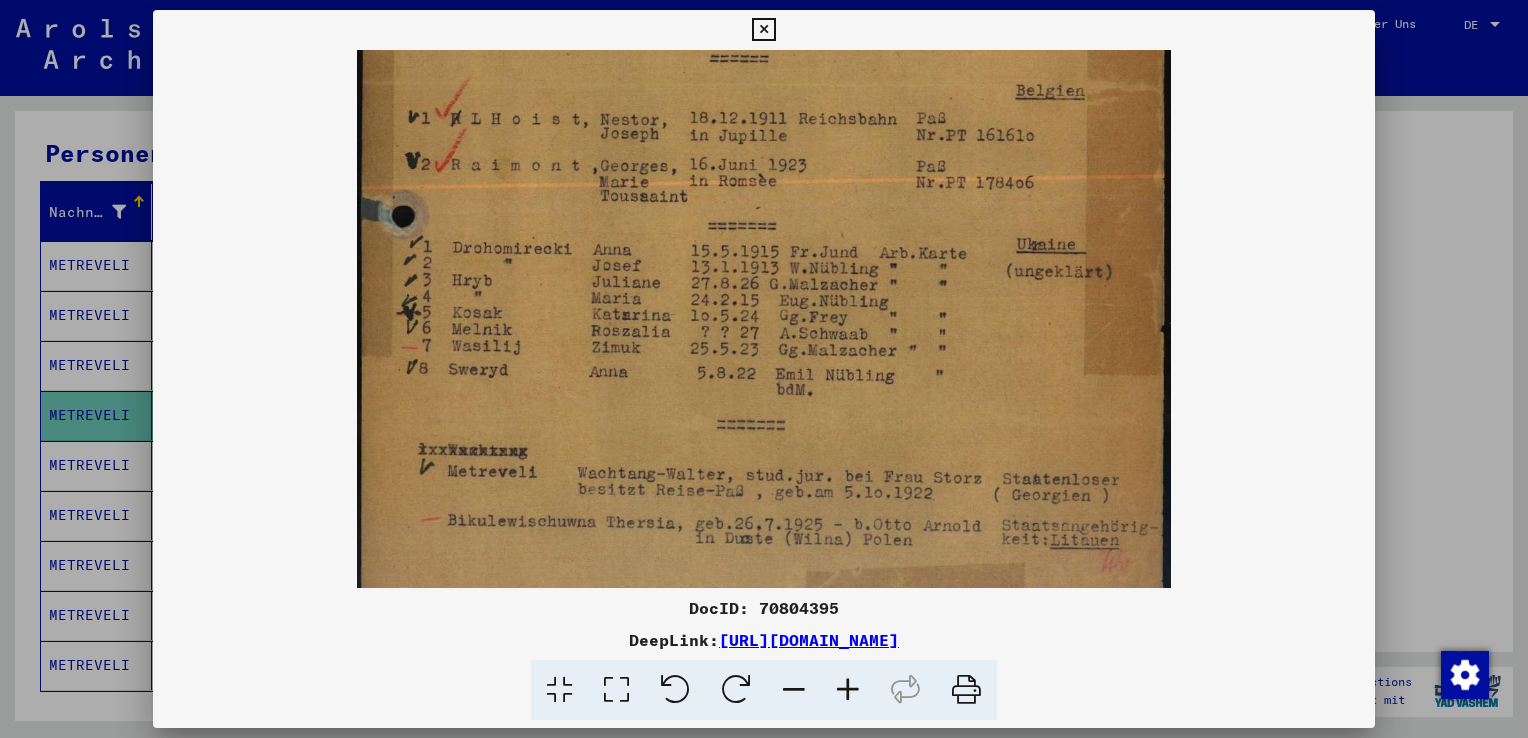 scroll, scrollTop: 600, scrollLeft: 0, axis: vertical 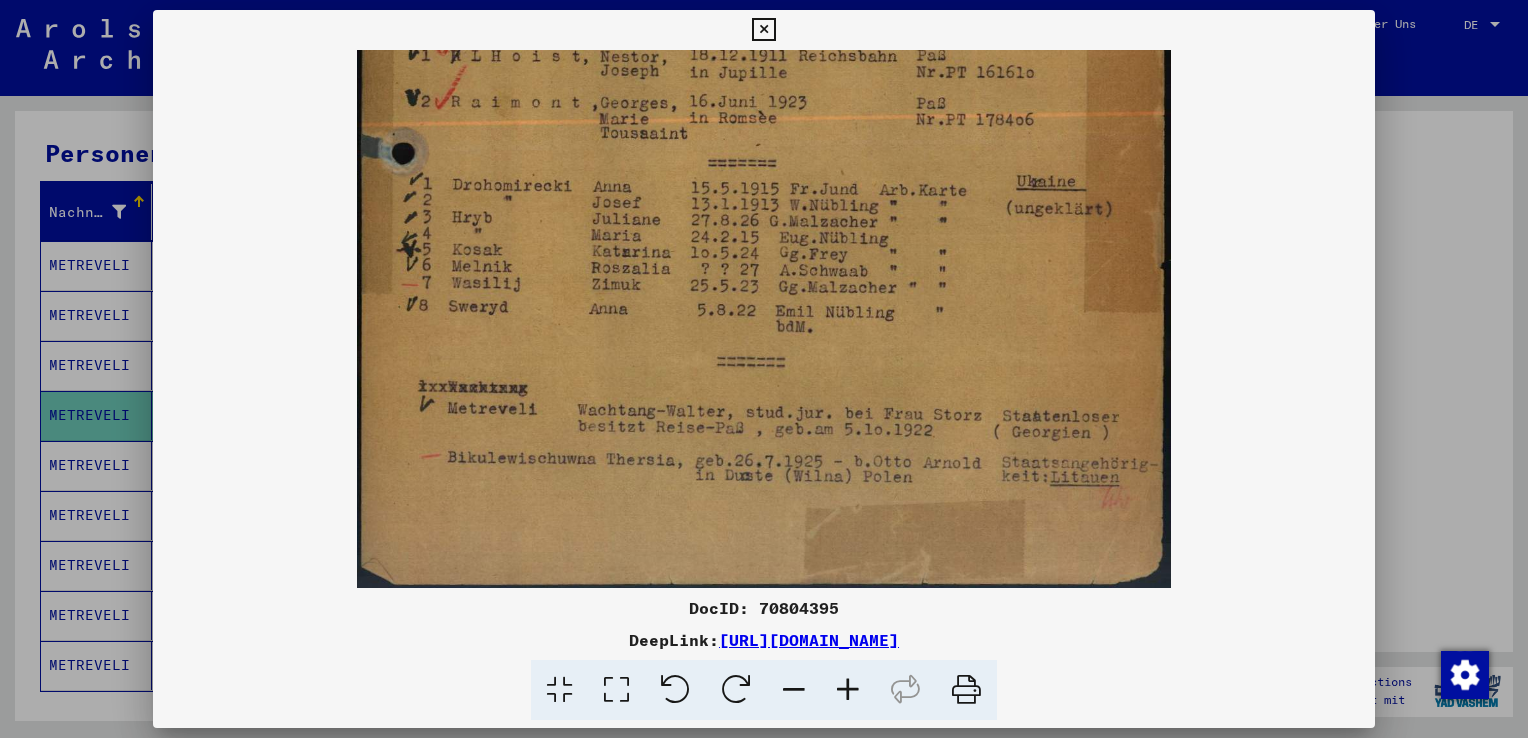 drag, startPoint x: 804, startPoint y: 382, endPoint x: 812, endPoint y: 93, distance: 289.11072 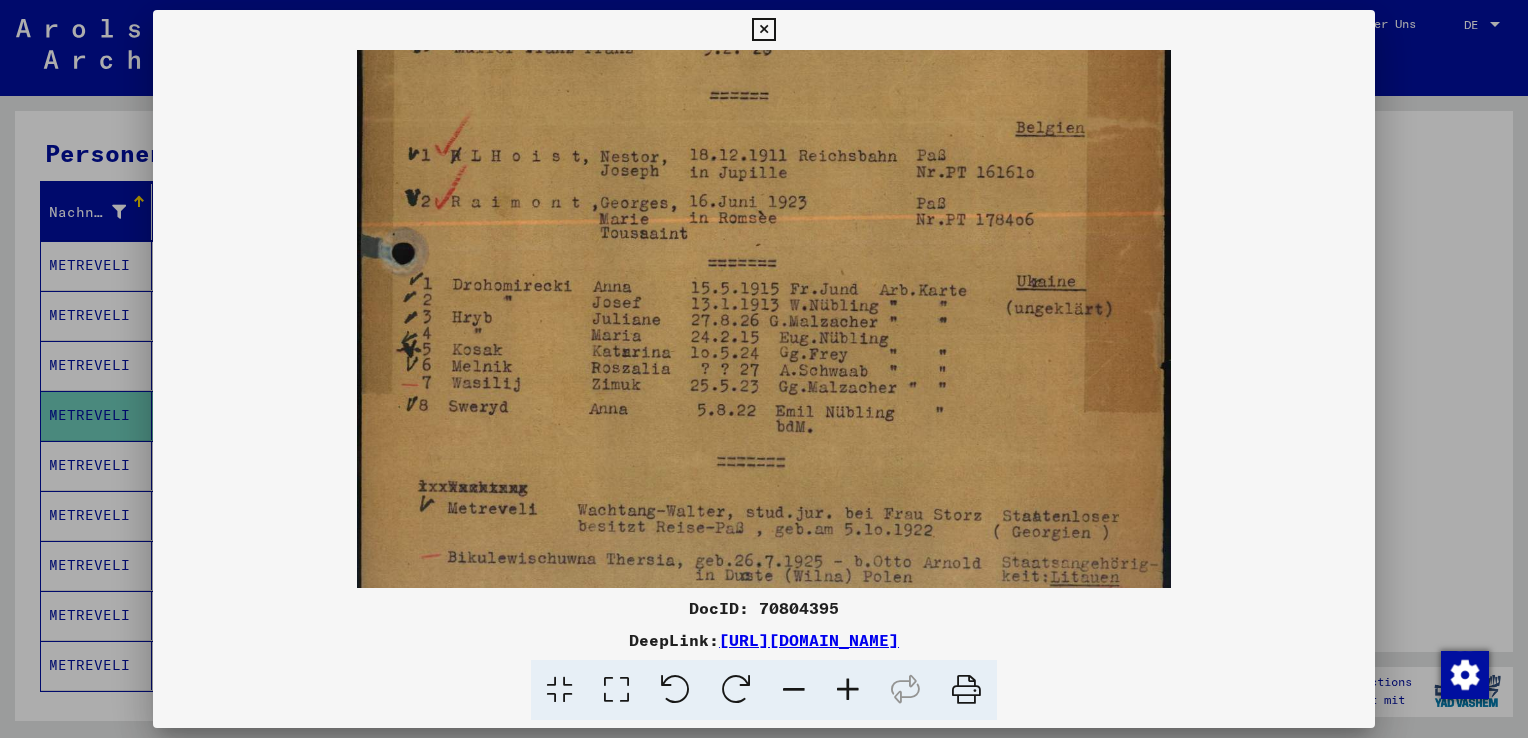 drag, startPoint x: 777, startPoint y: 307, endPoint x: 774, endPoint y: 409, distance: 102.044106 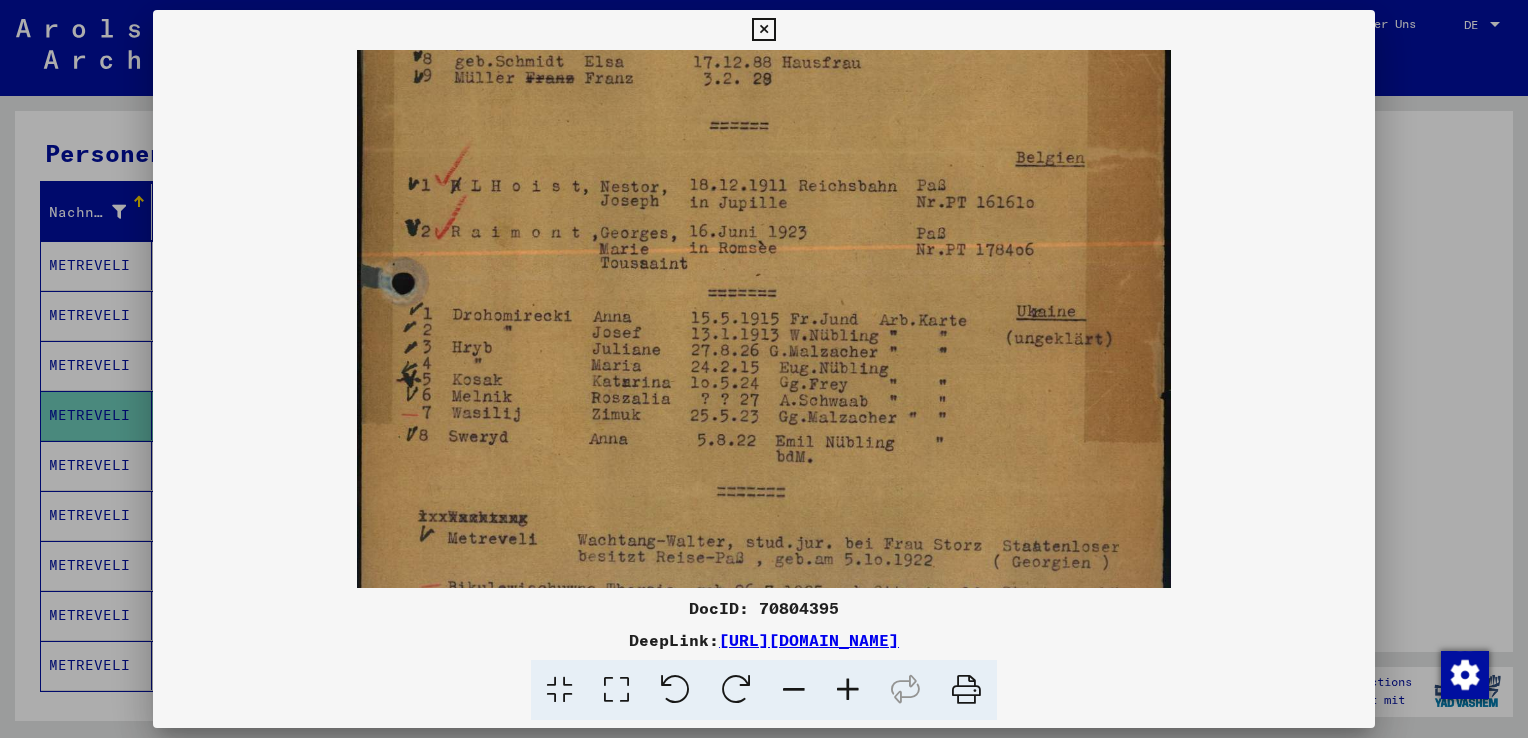 drag, startPoint x: 775, startPoint y: 323, endPoint x: 775, endPoint y: 360, distance: 37 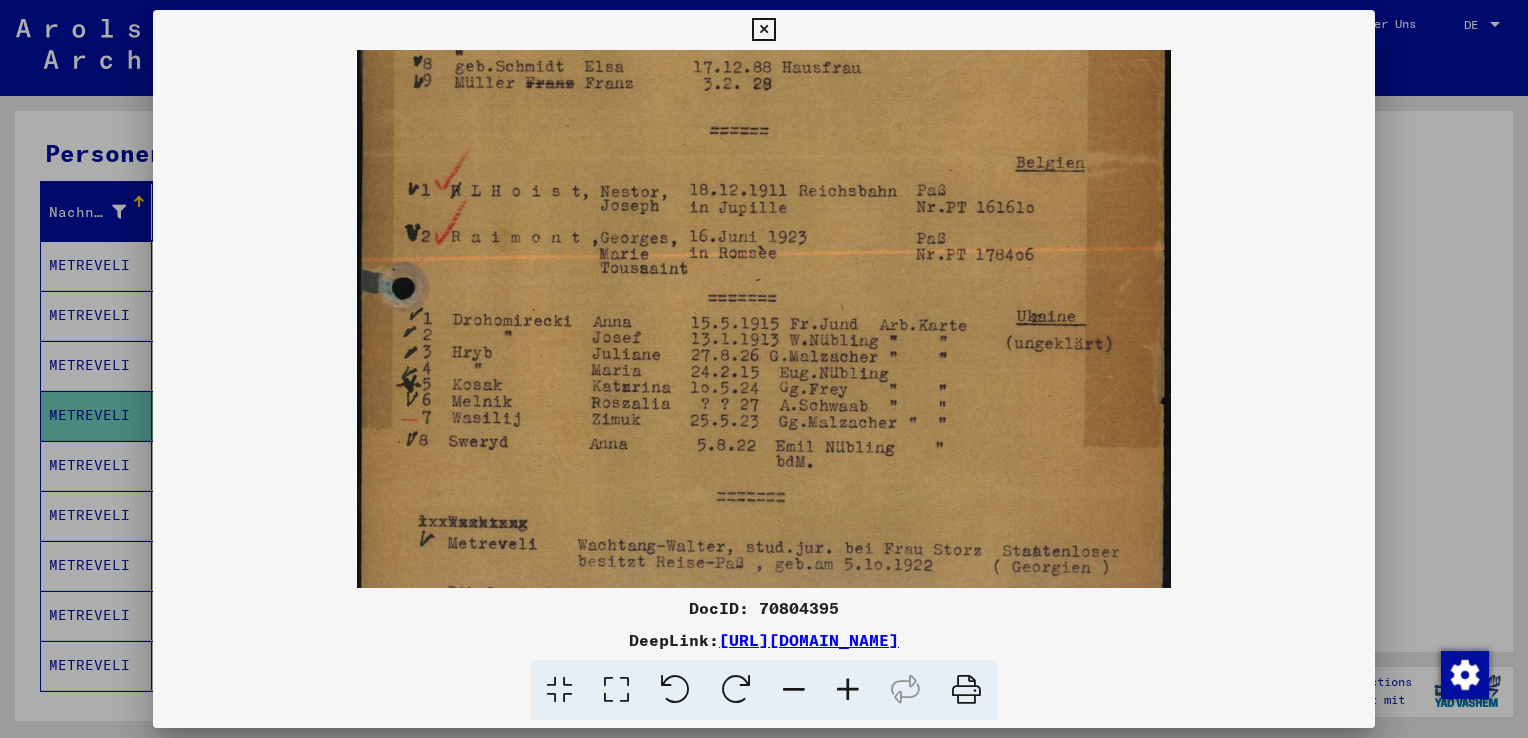 click at bounding box center (764, 154) 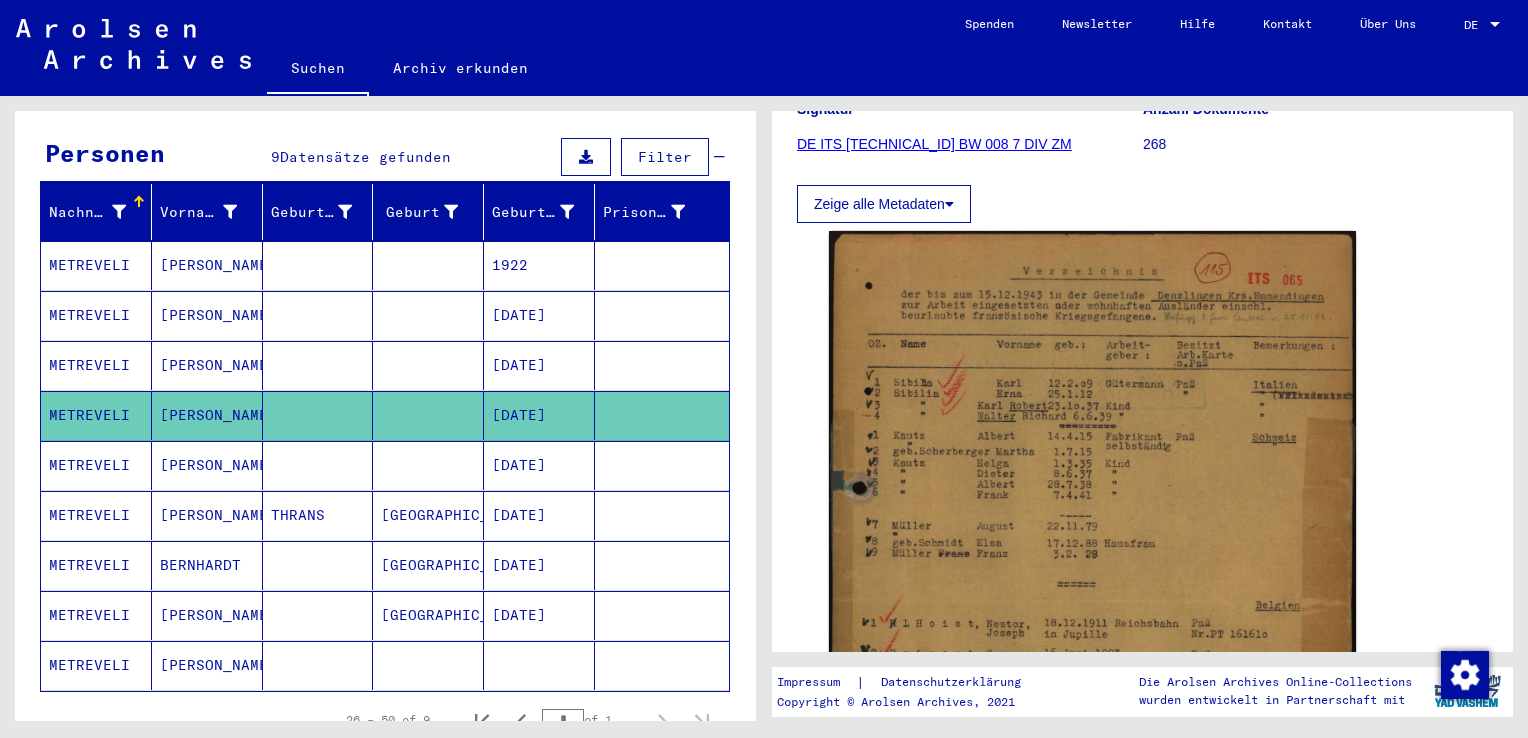 click on "[PERSON_NAME]" at bounding box center [207, 515] 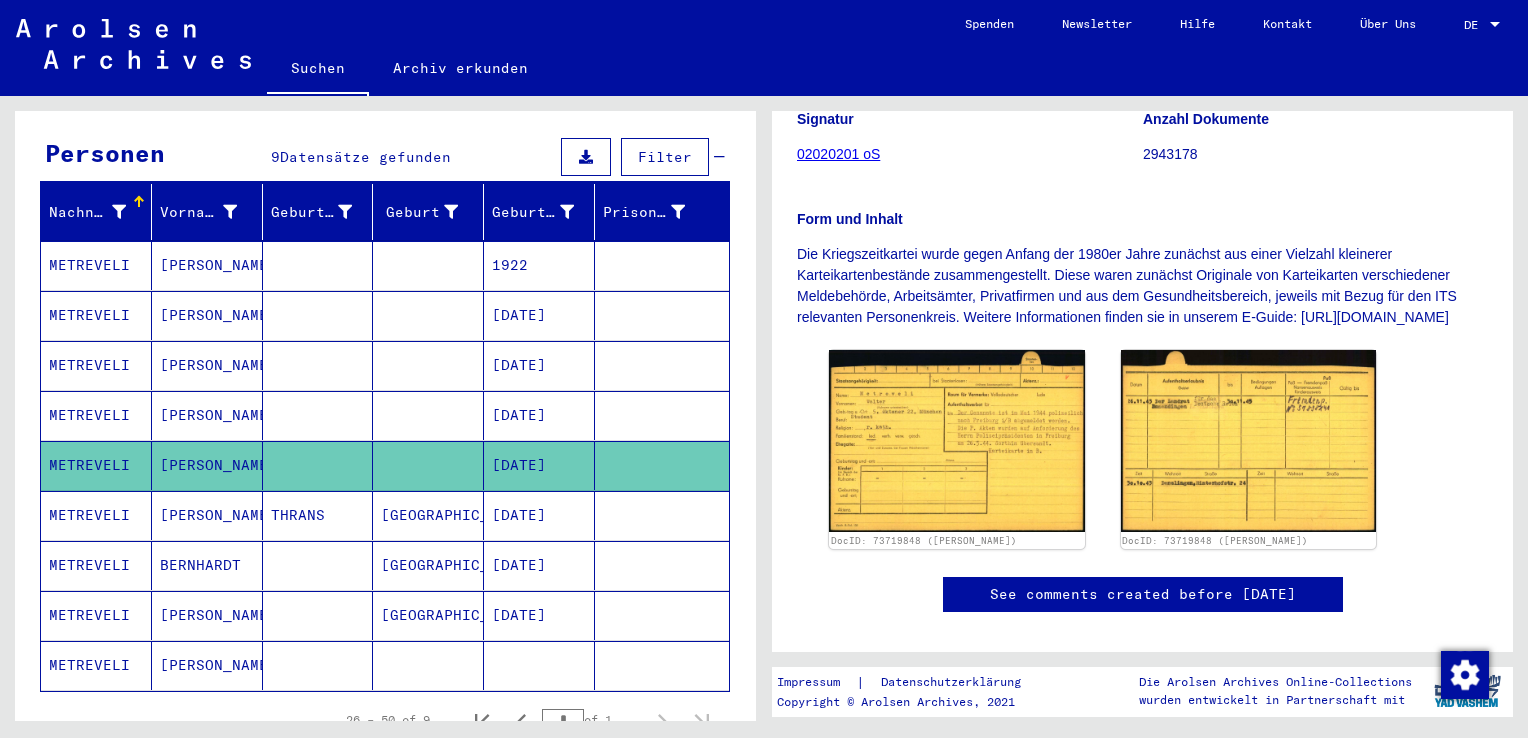 scroll, scrollTop: 300, scrollLeft: 0, axis: vertical 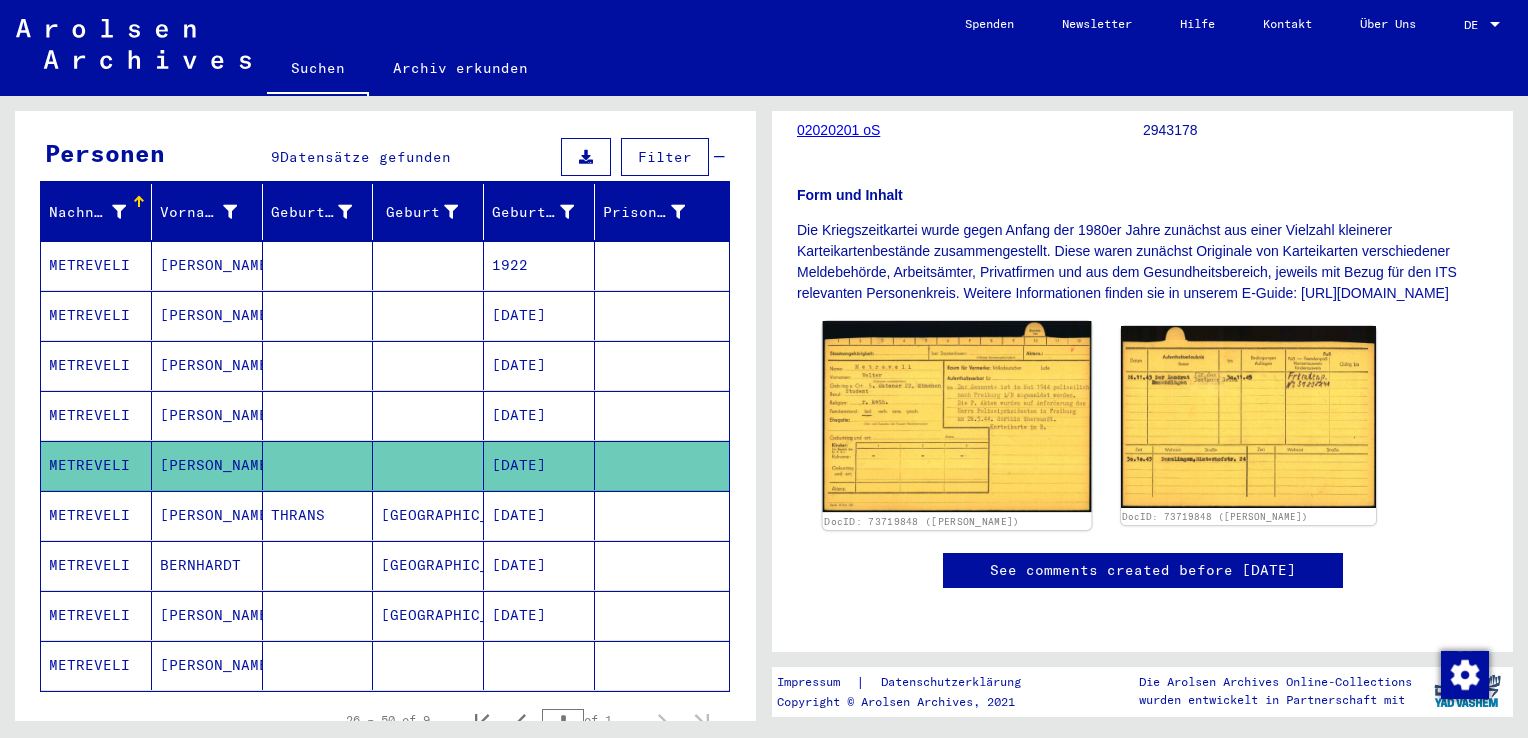 click 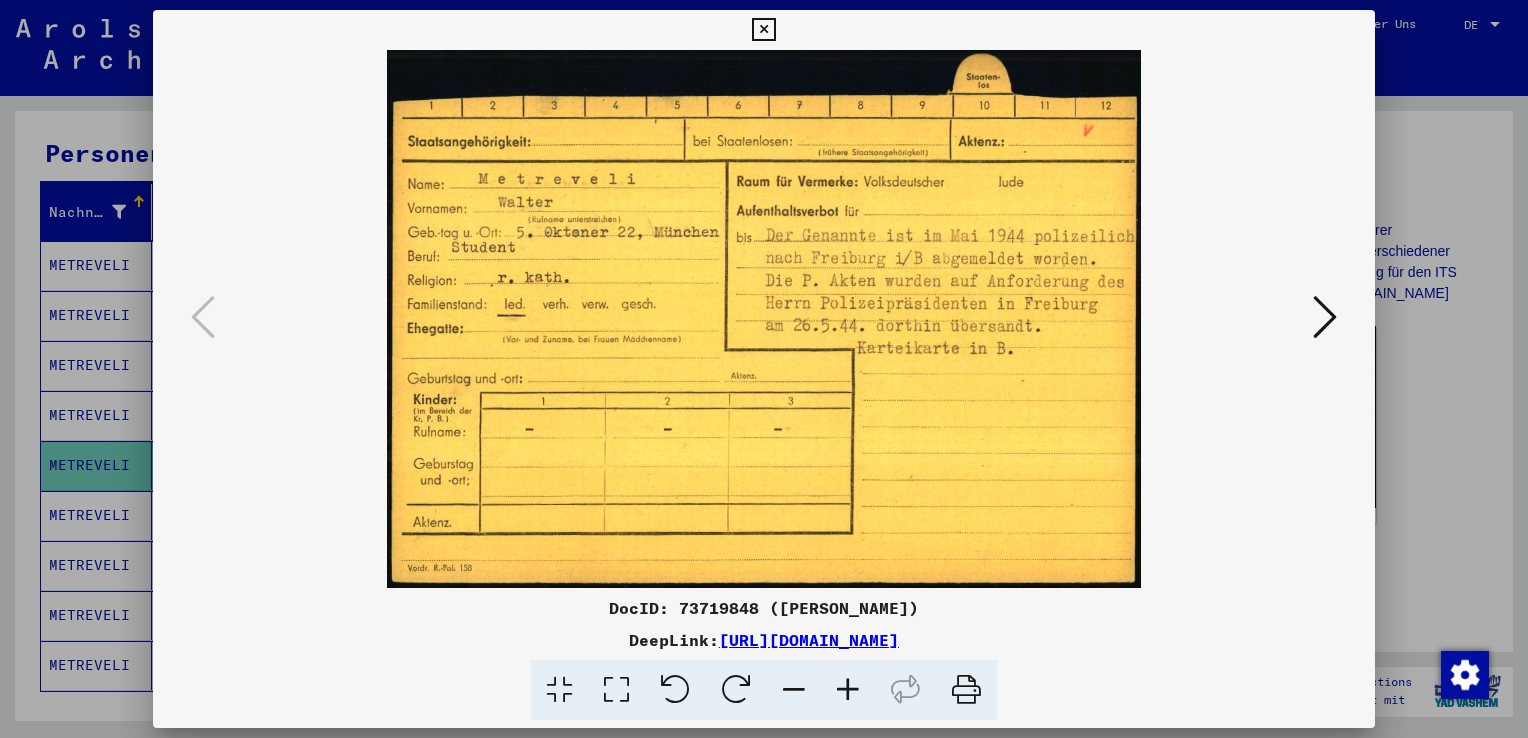 click at bounding box center [1325, 317] 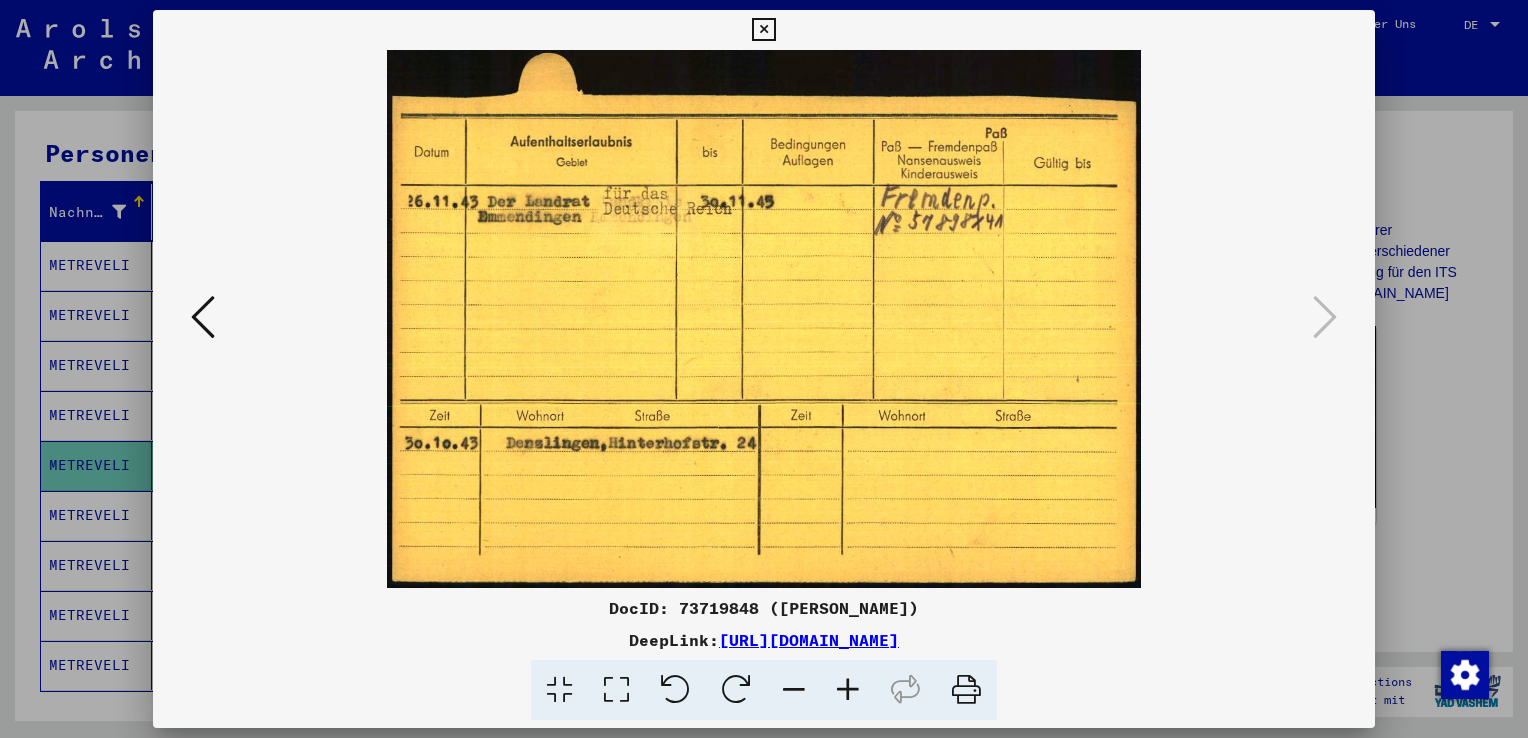 click at bounding box center [764, 369] 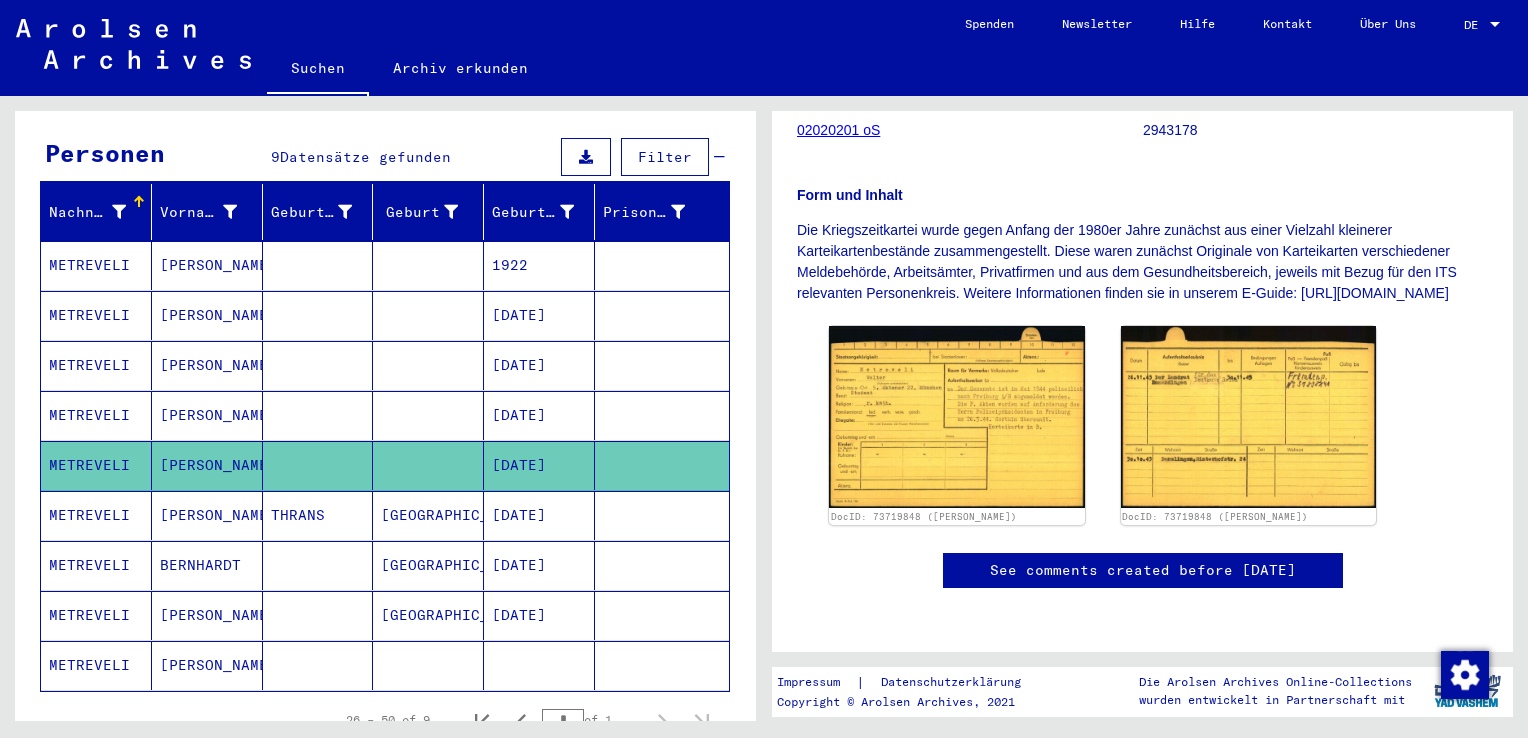 click on "[PERSON_NAME]" at bounding box center (207, 565) 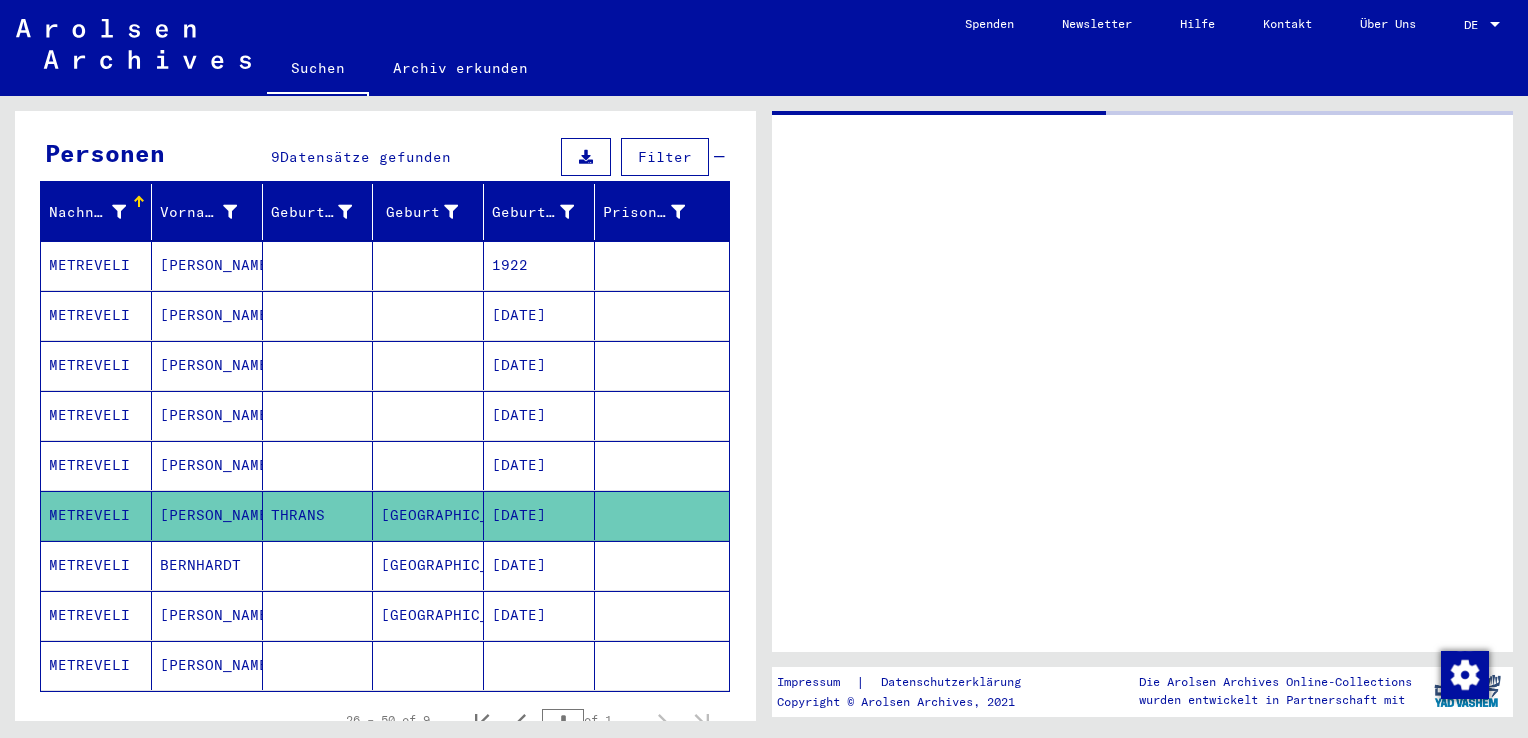 scroll, scrollTop: 0, scrollLeft: 0, axis: both 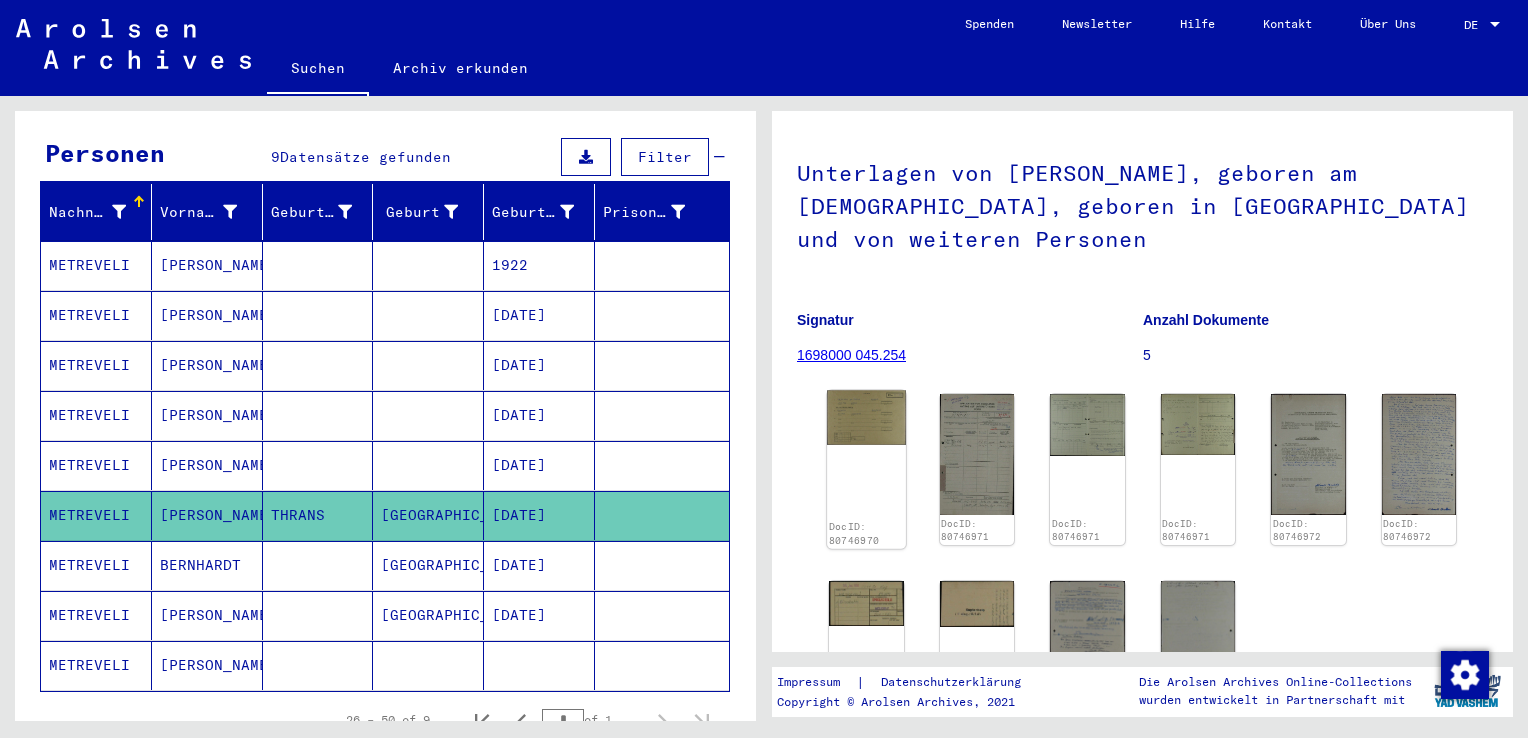 click 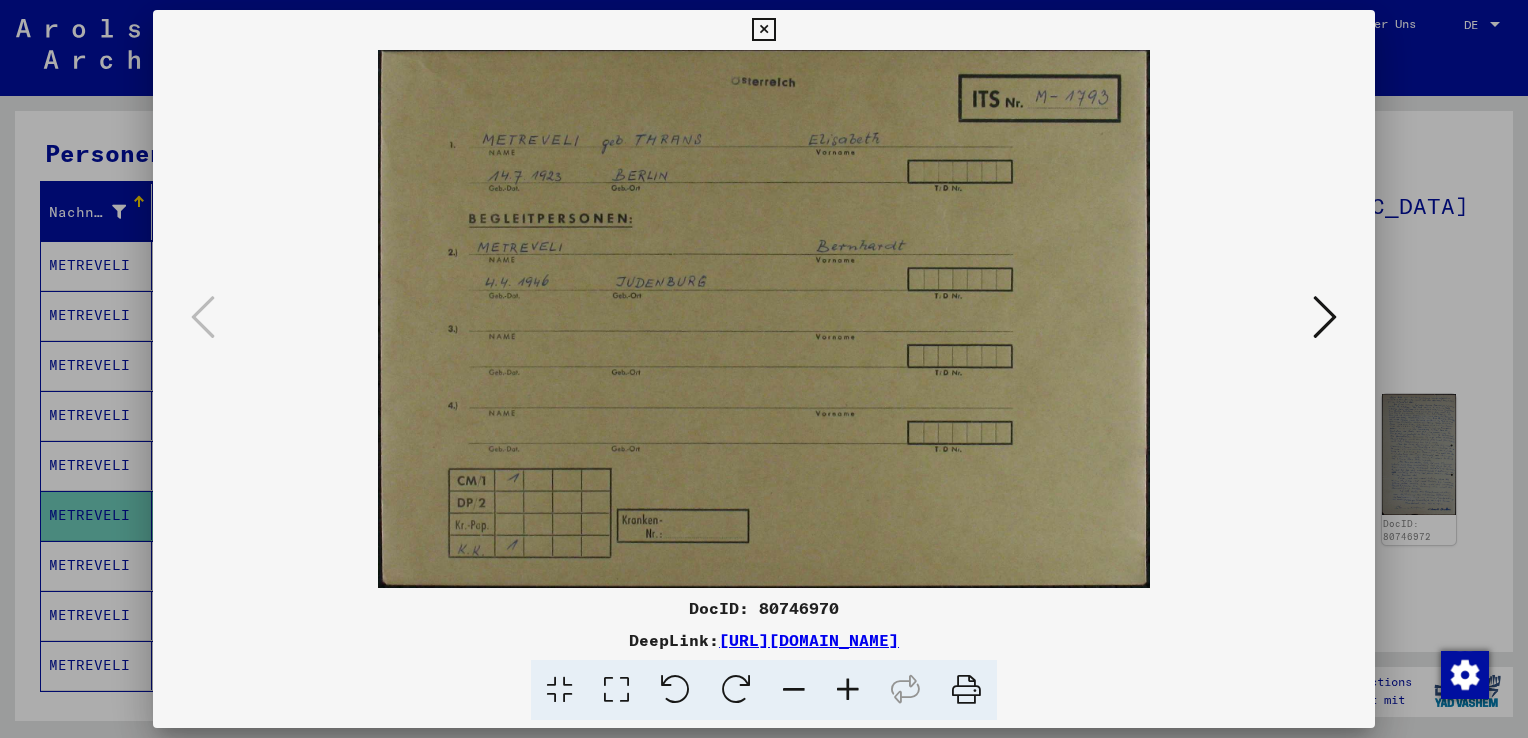 click at bounding box center [848, 690] 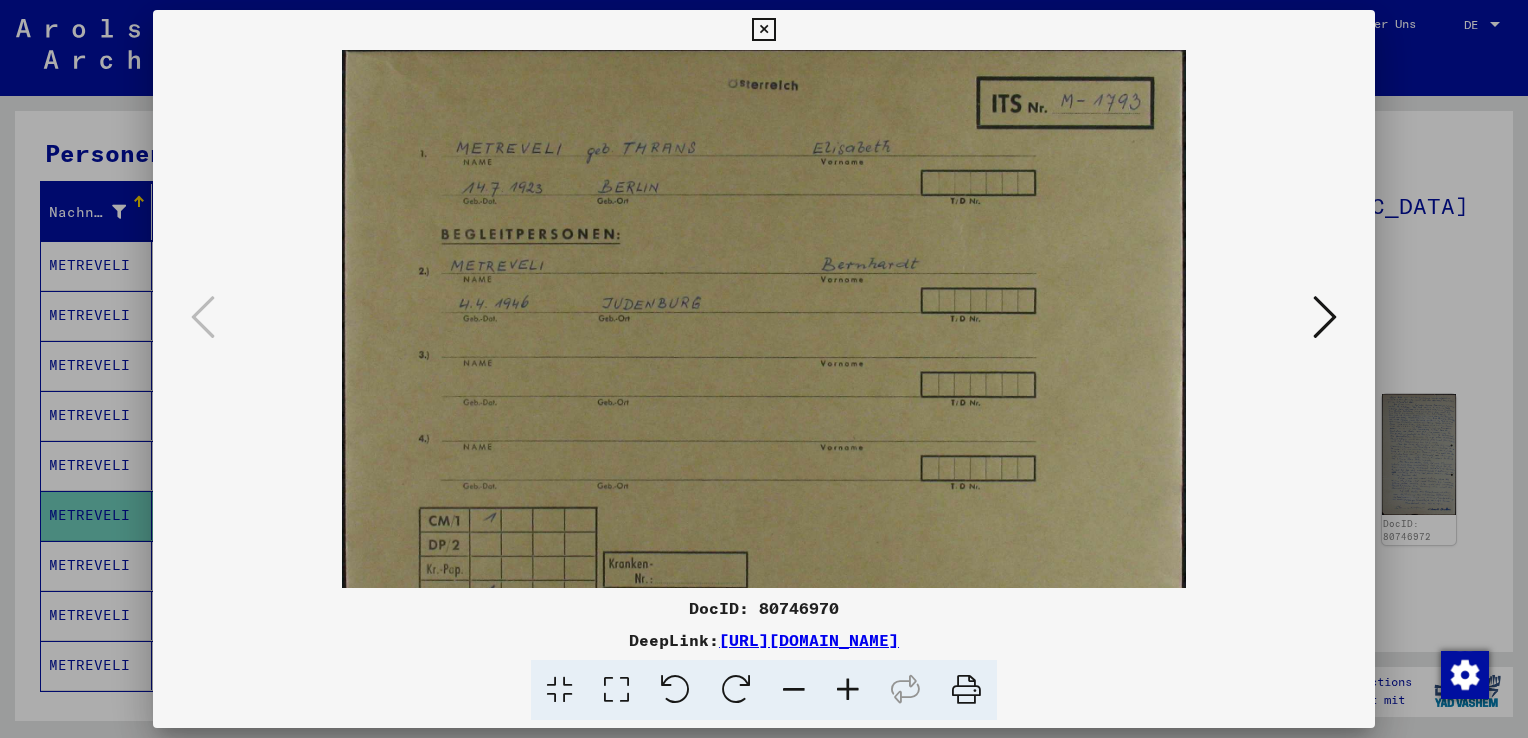 click at bounding box center (848, 690) 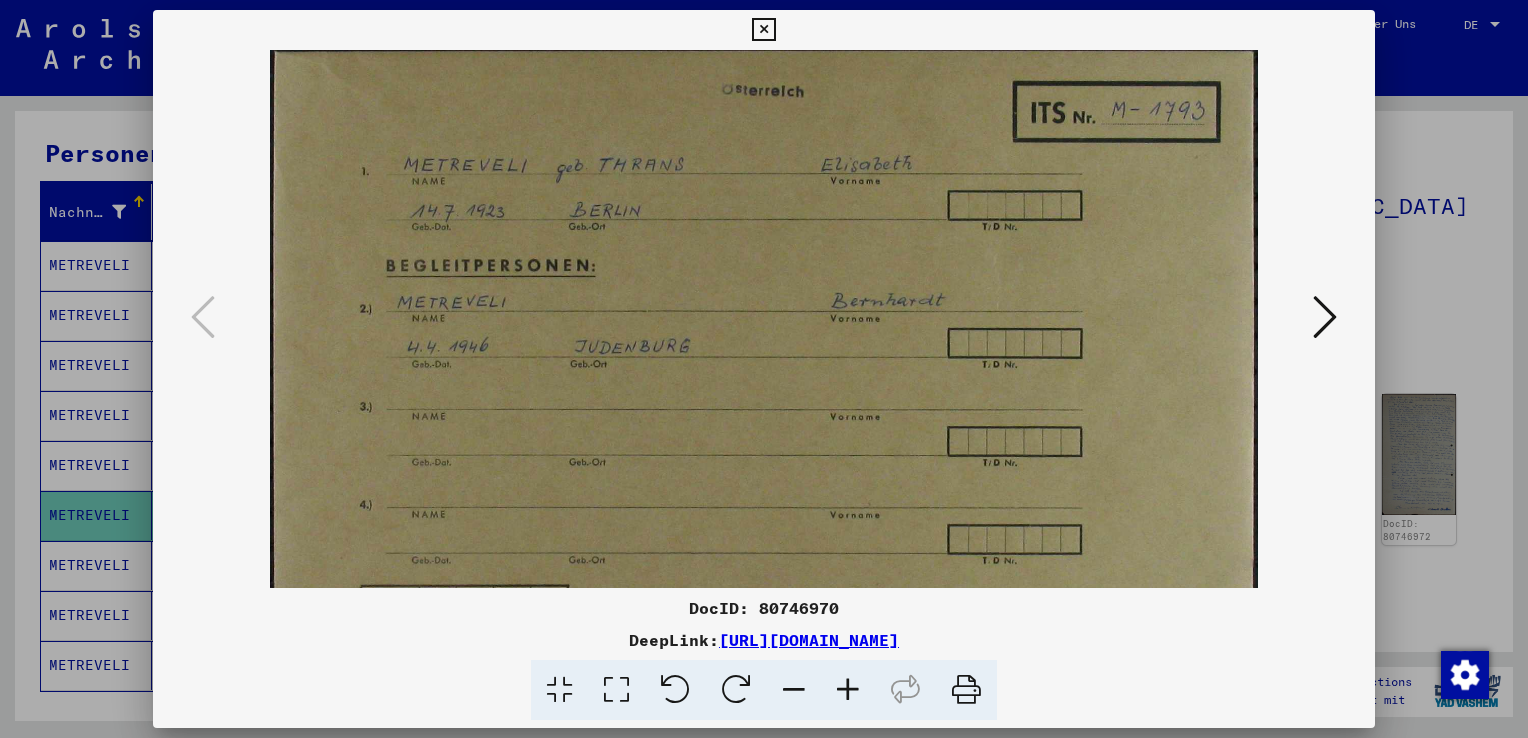 click at bounding box center [848, 690] 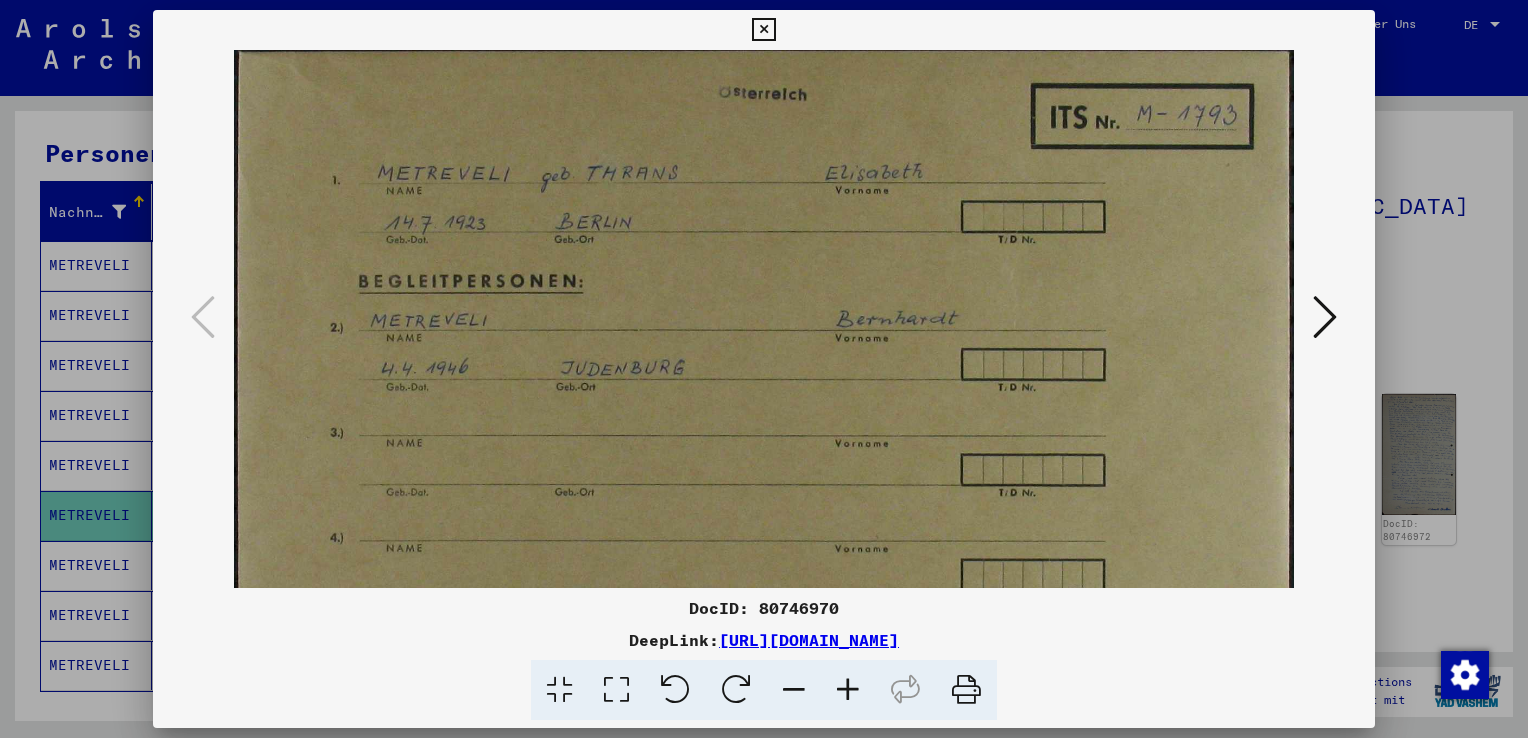 click at bounding box center [1325, 317] 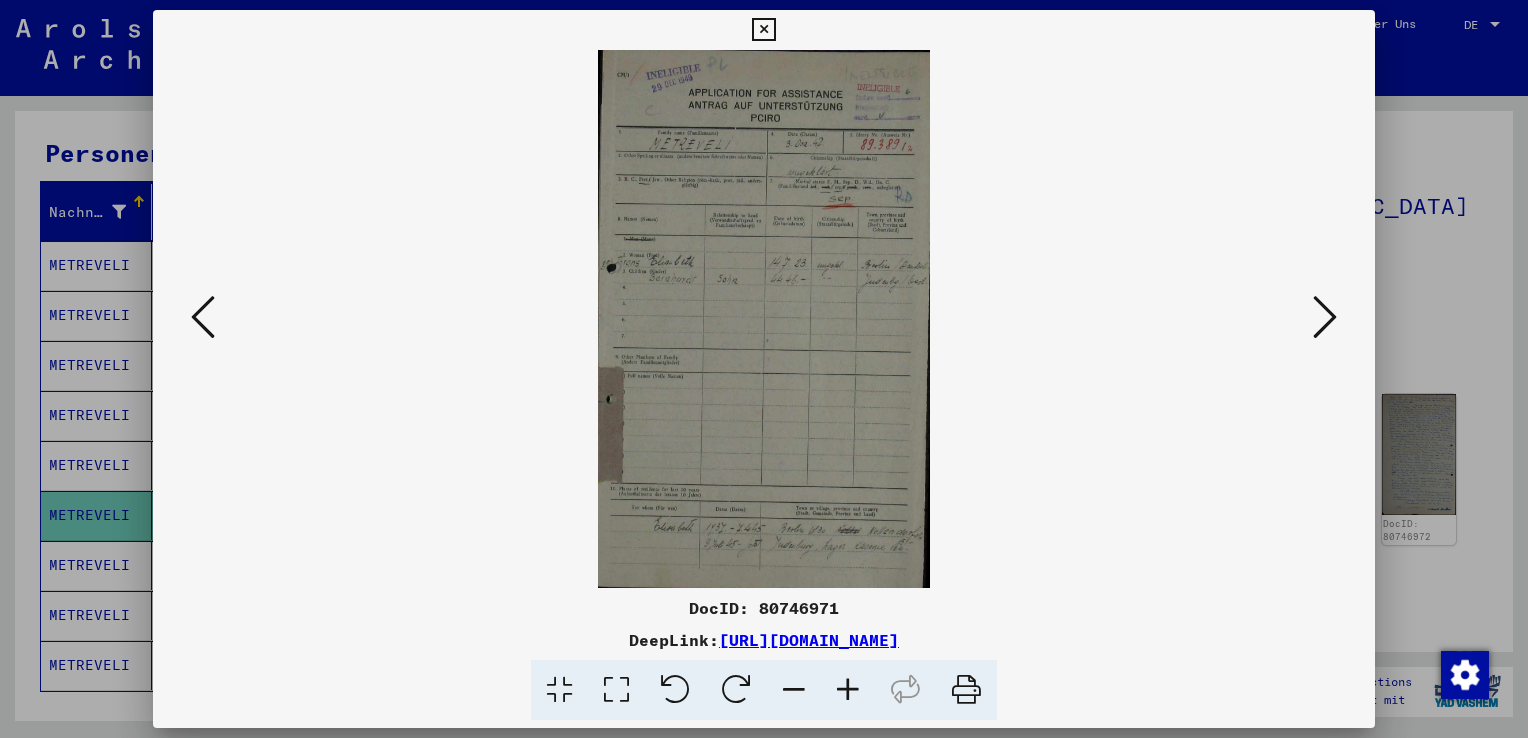click at bounding box center [848, 690] 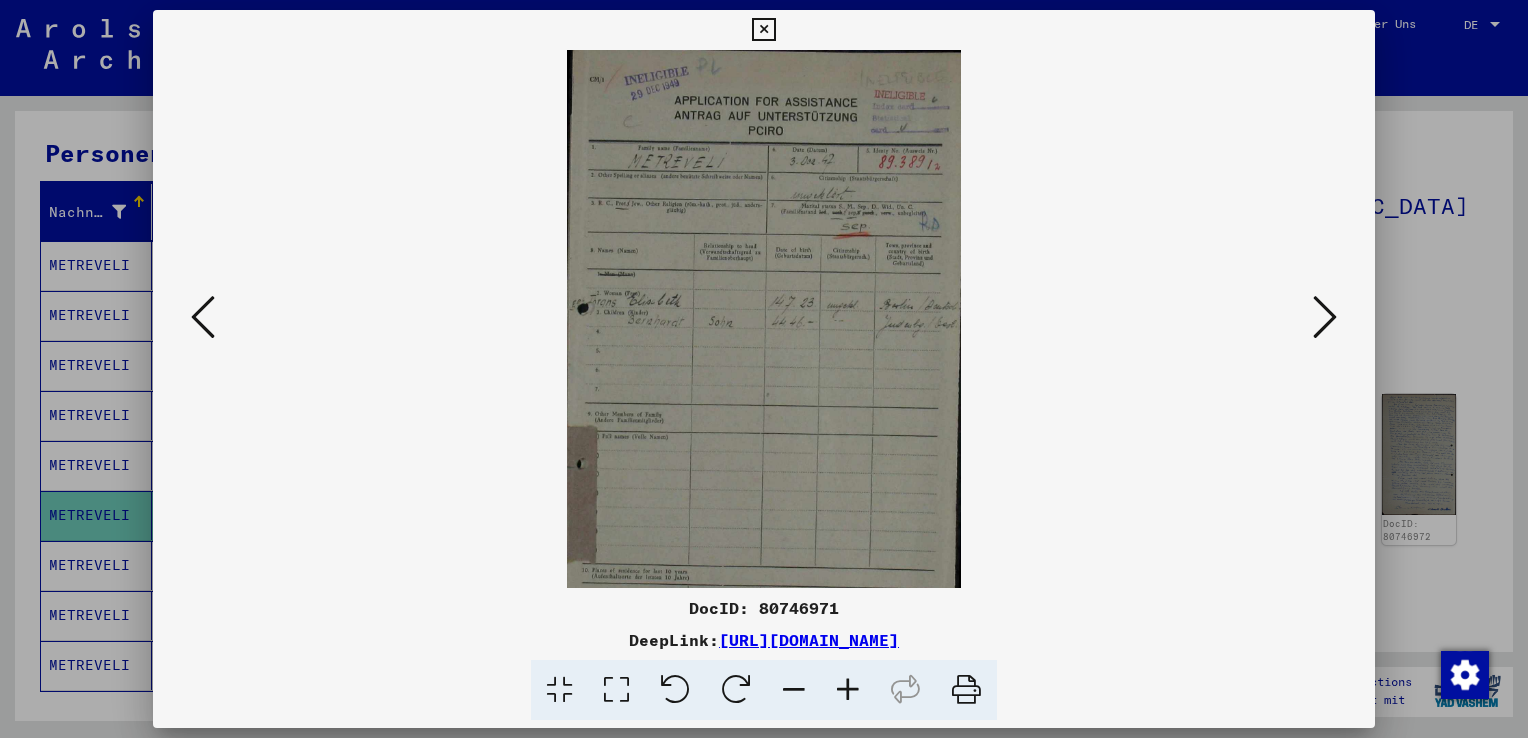 click at bounding box center [848, 690] 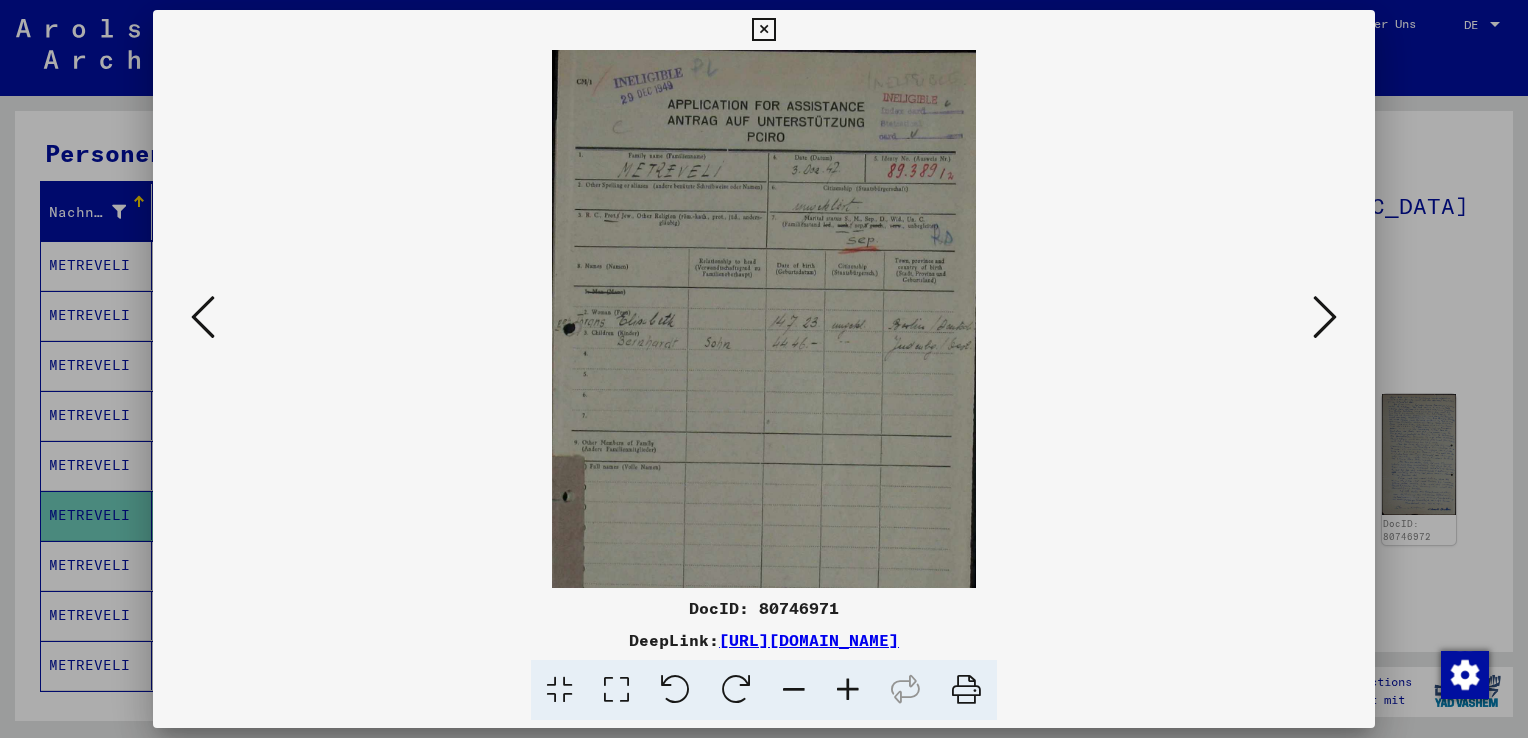 click at bounding box center (848, 690) 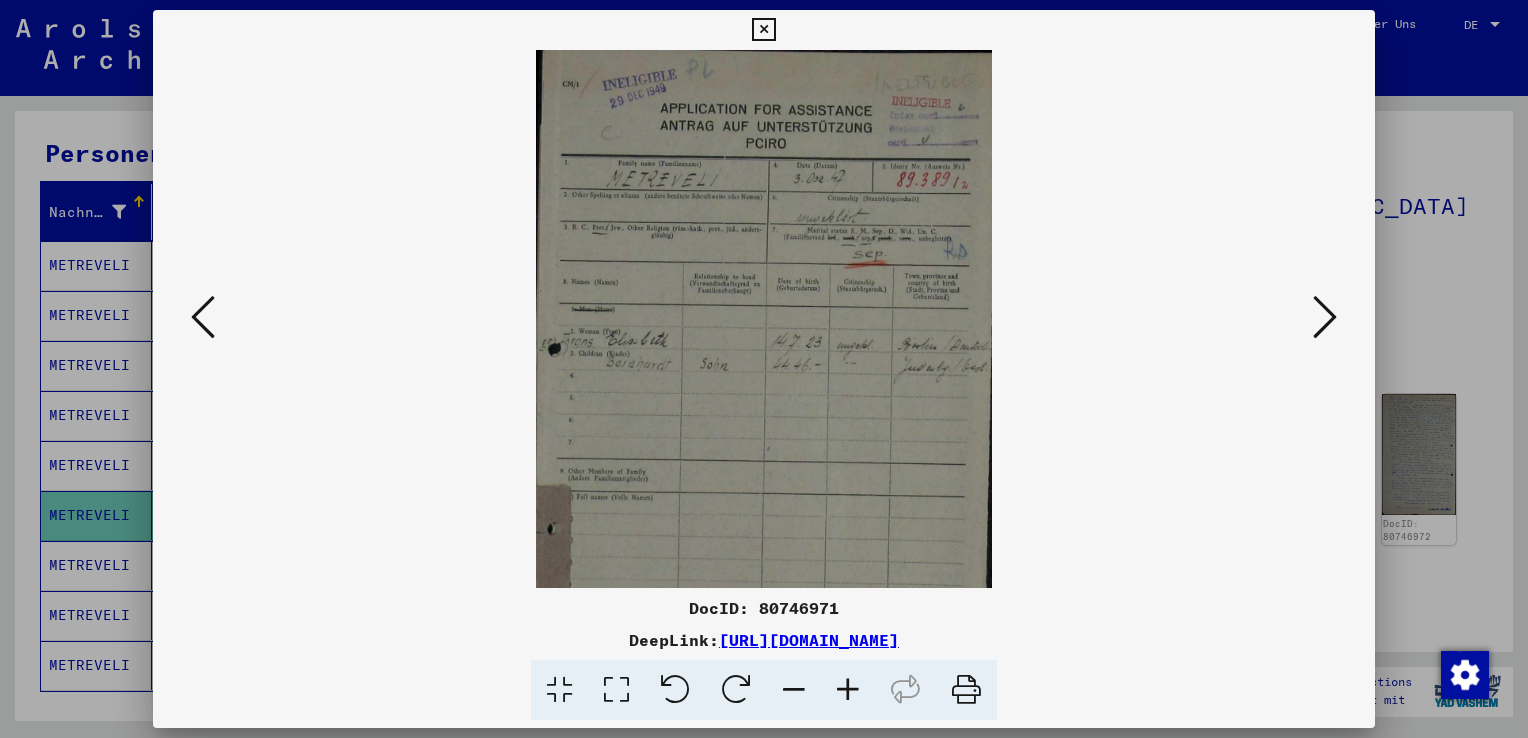 click at bounding box center [848, 690] 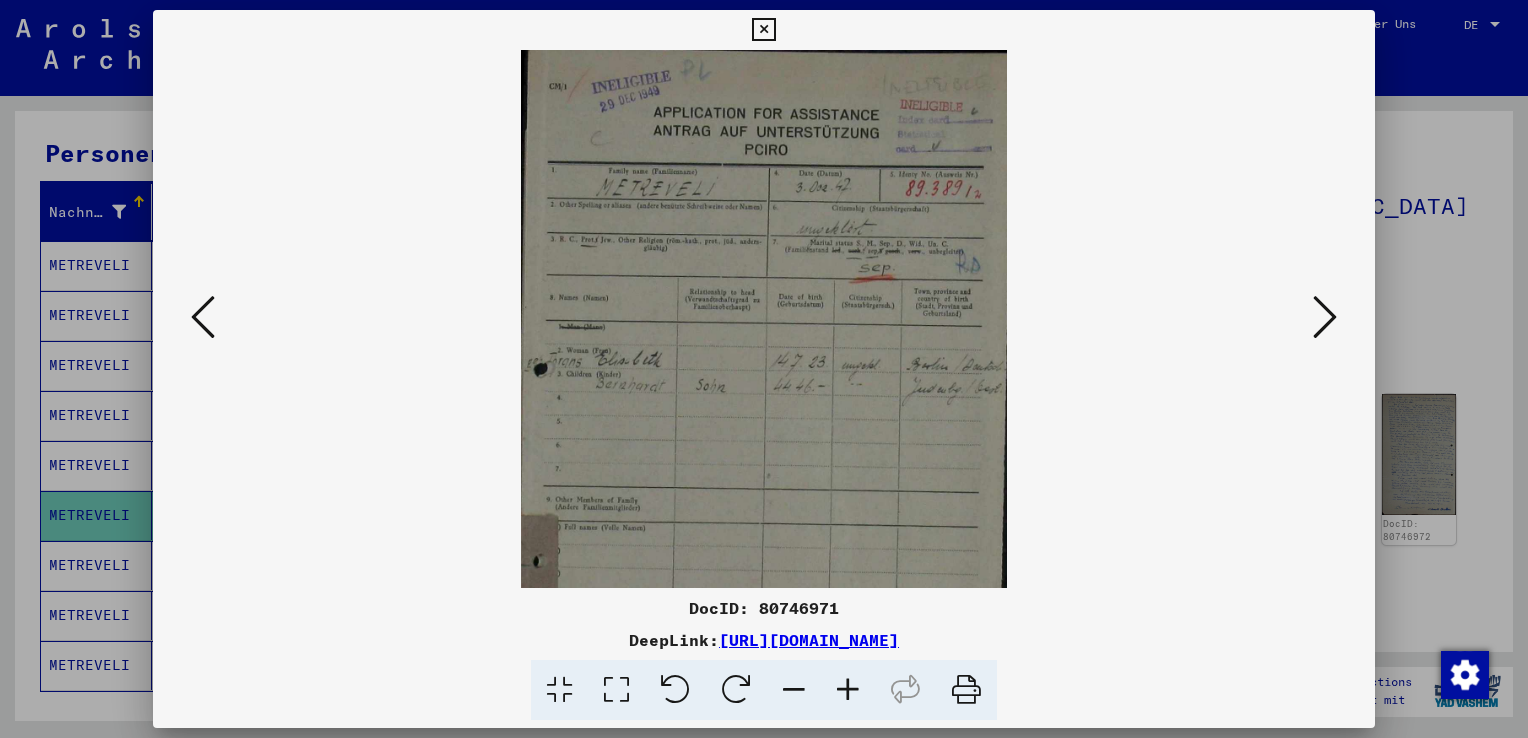 click at bounding box center [848, 690] 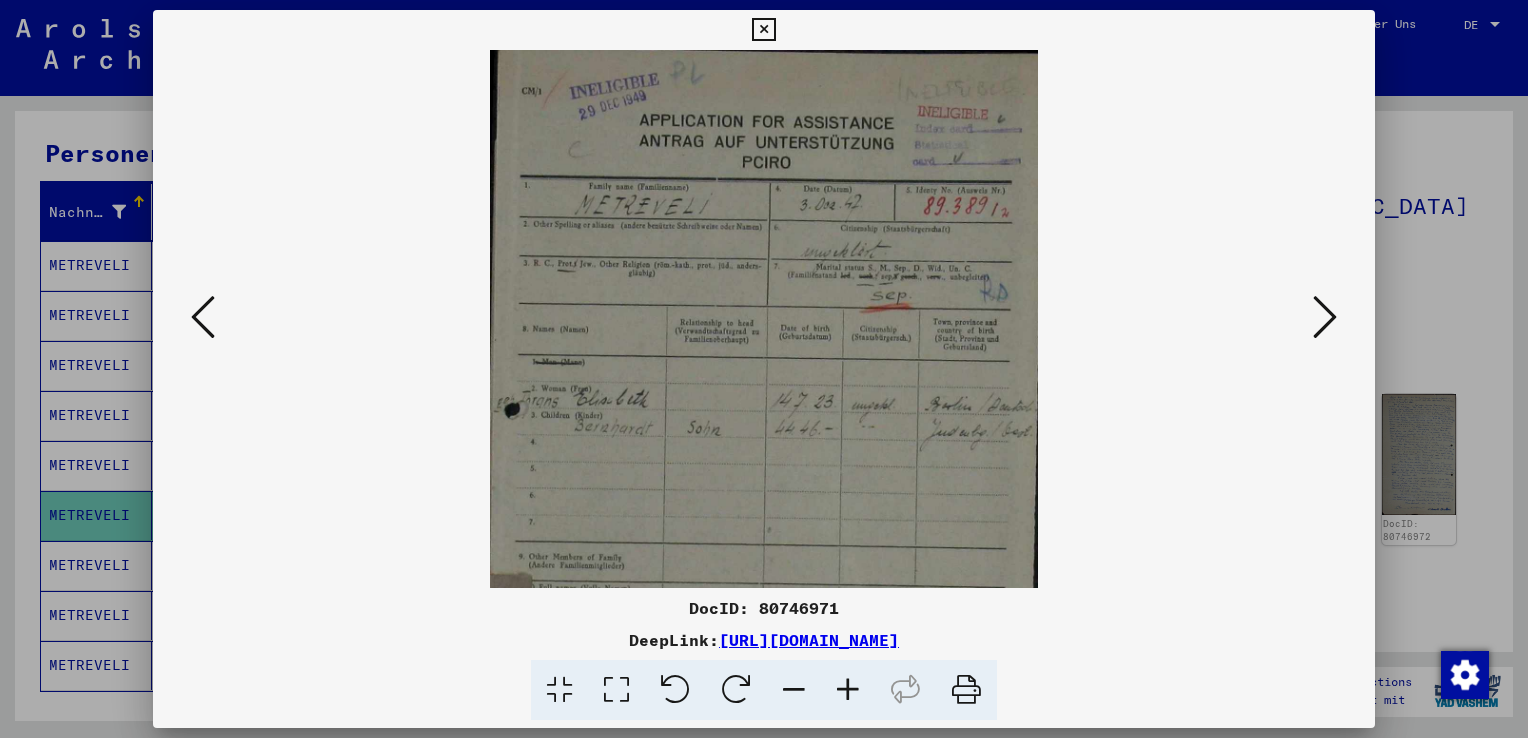 click at bounding box center [848, 690] 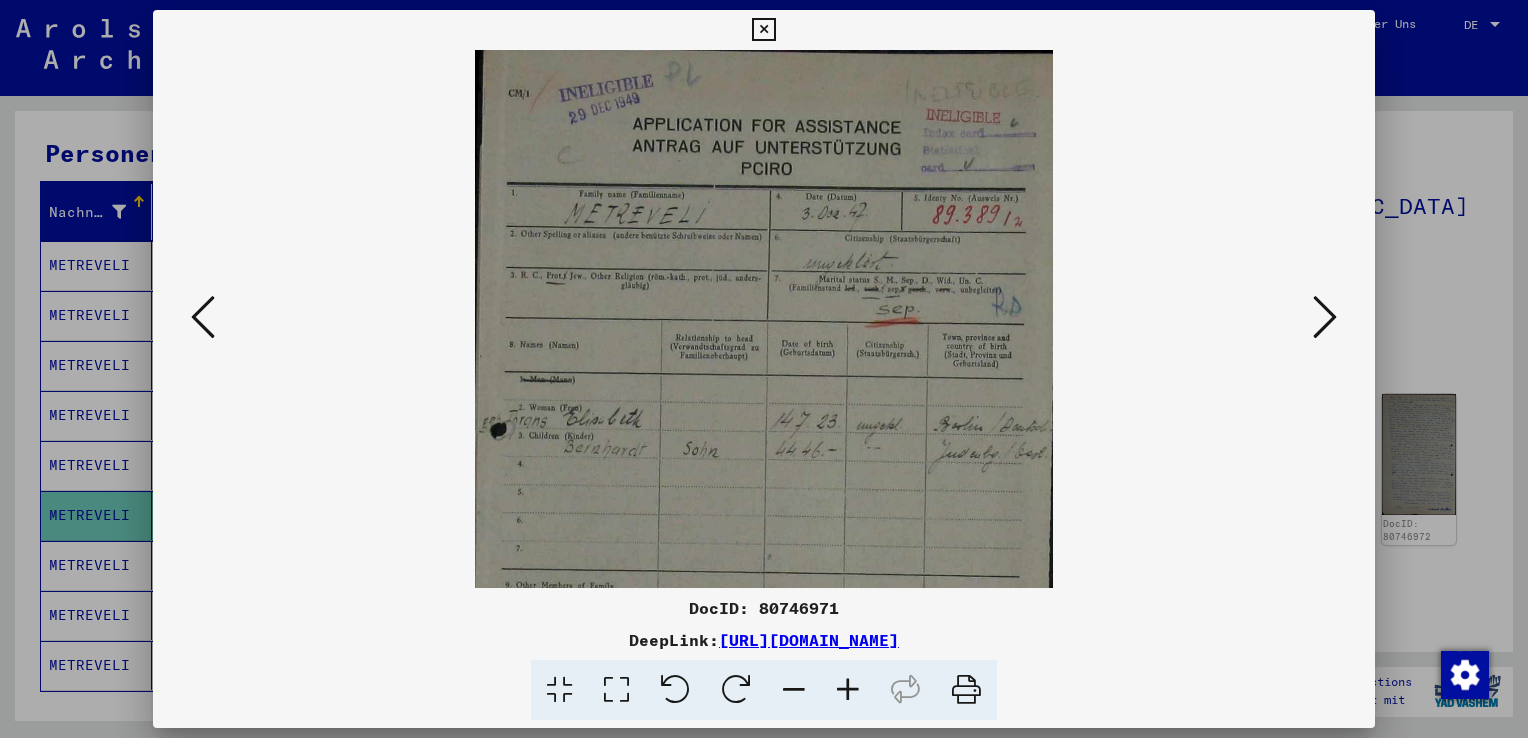 click at bounding box center [848, 690] 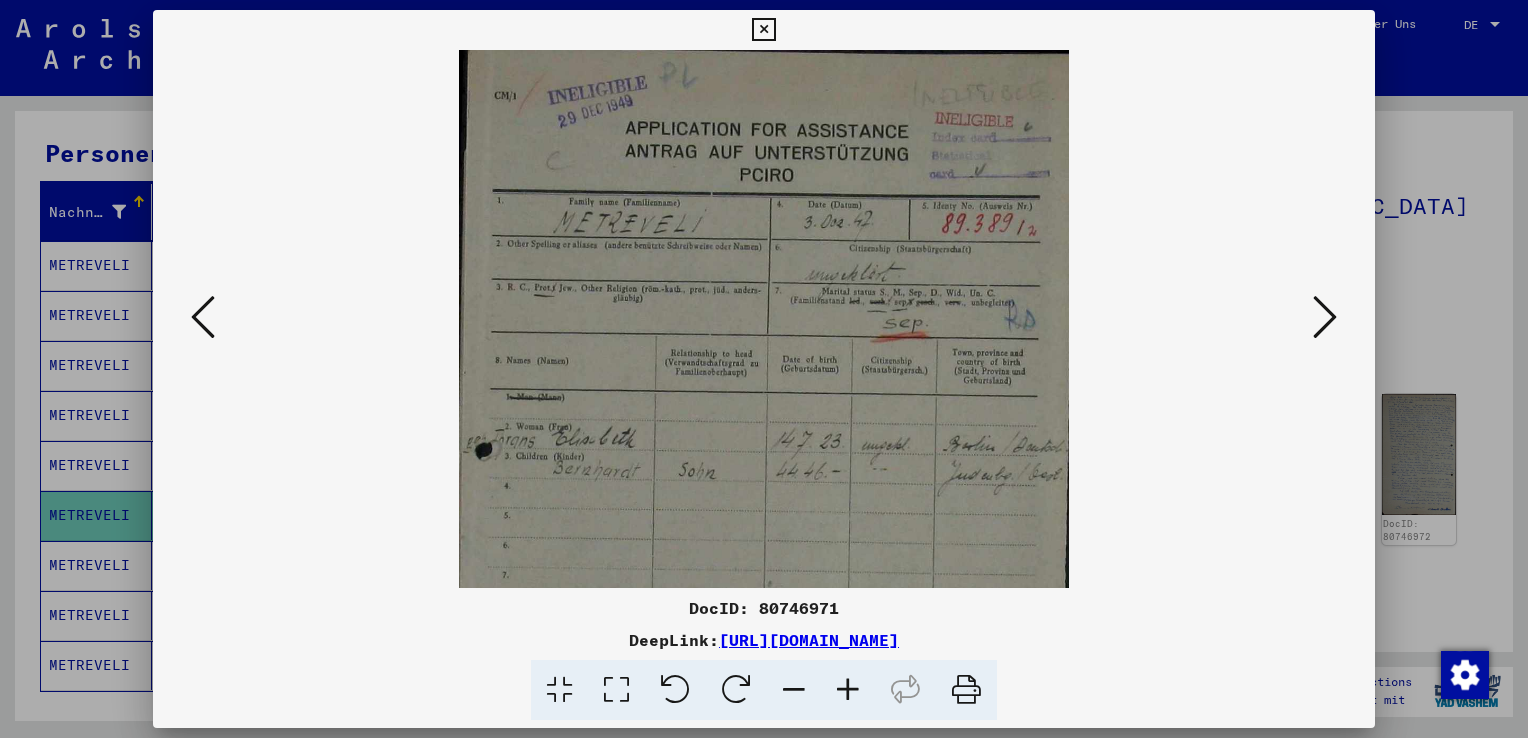 click at bounding box center (848, 690) 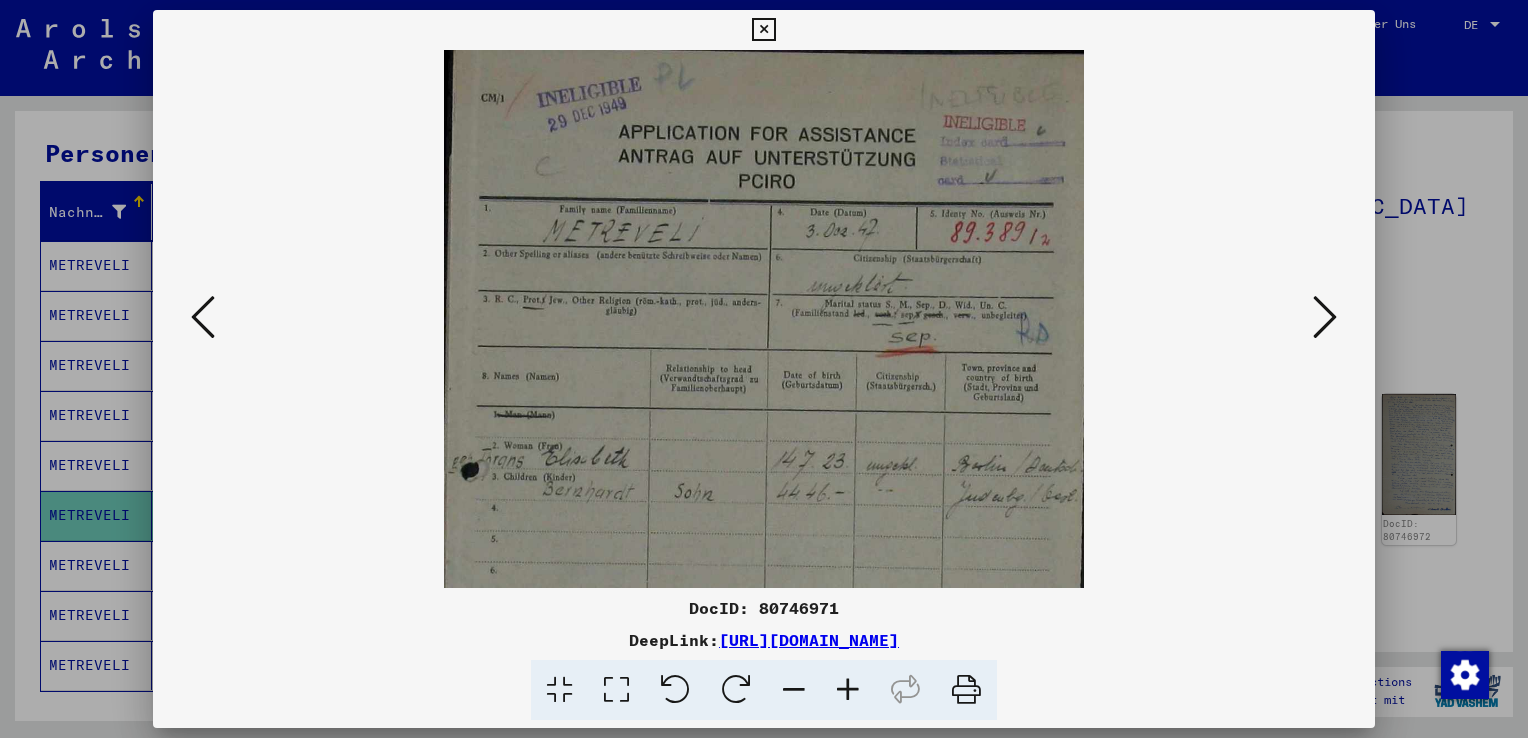 click at bounding box center (848, 690) 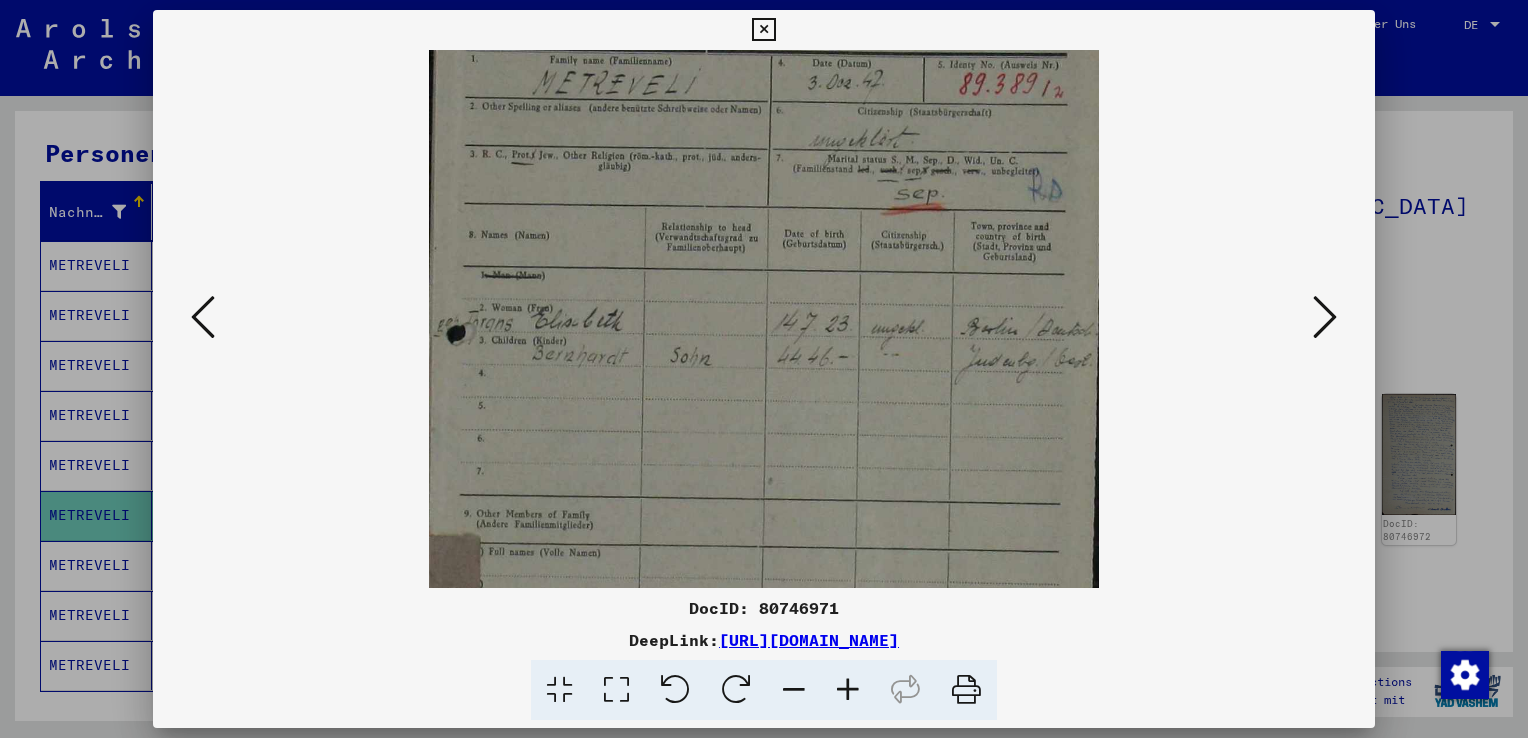 drag, startPoint x: 776, startPoint y: 398, endPoint x: 760, endPoint y: 227, distance: 171.7469 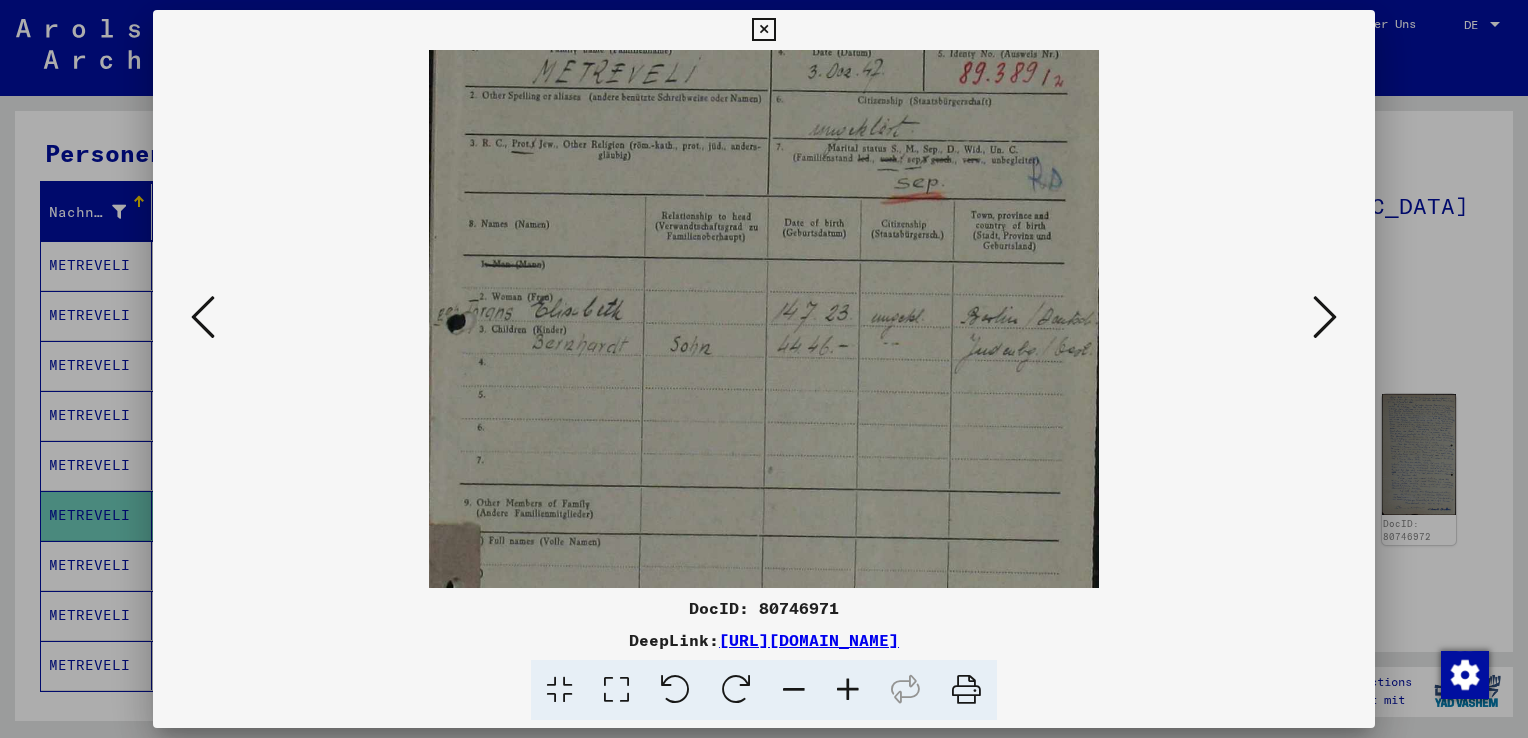 scroll, scrollTop: 127, scrollLeft: 0, axis: vertical 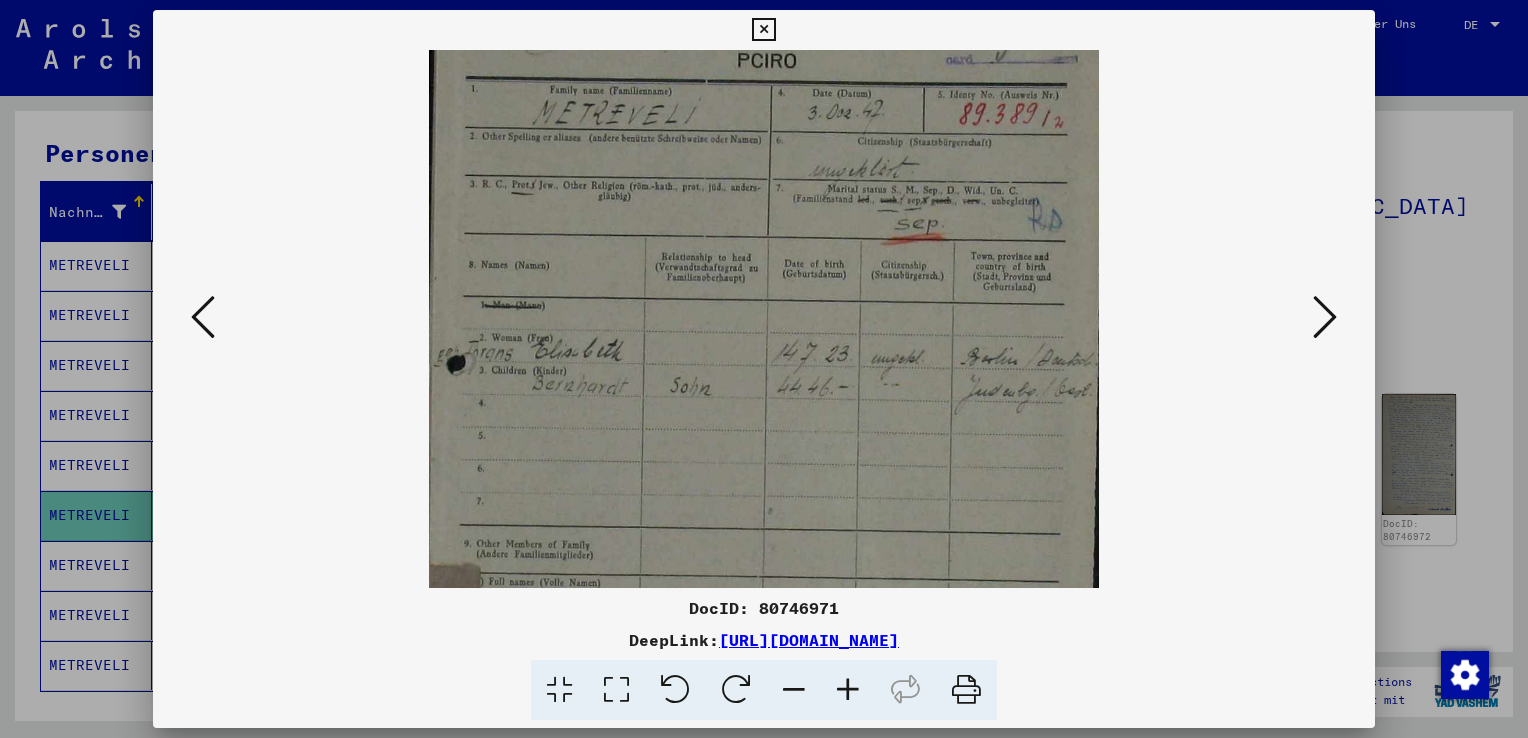 drag, startPoint x: 751, startPoint y: 385, endPoint x: 748, endPoint y: 432, distance: 47.095646 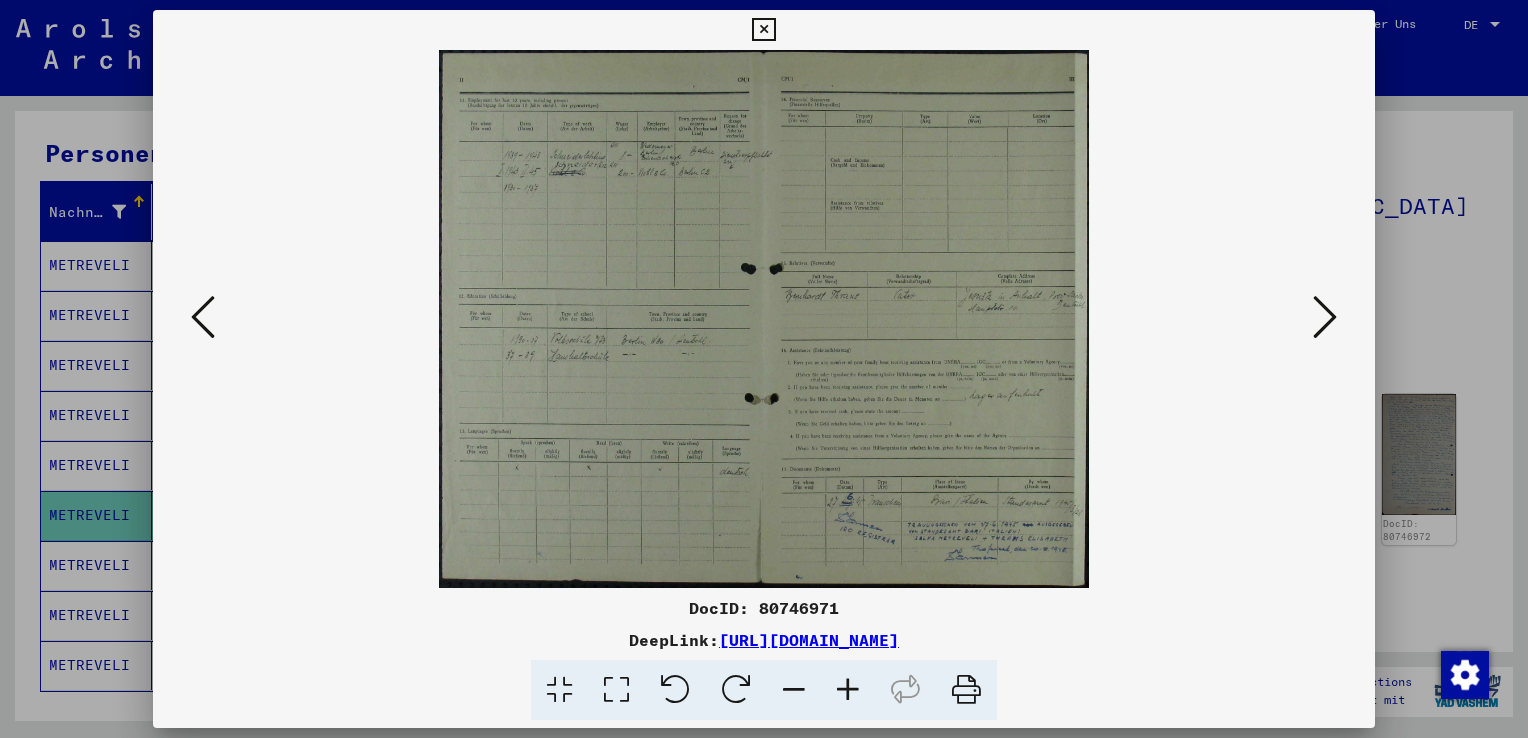 click at bounding box center [848, 690] 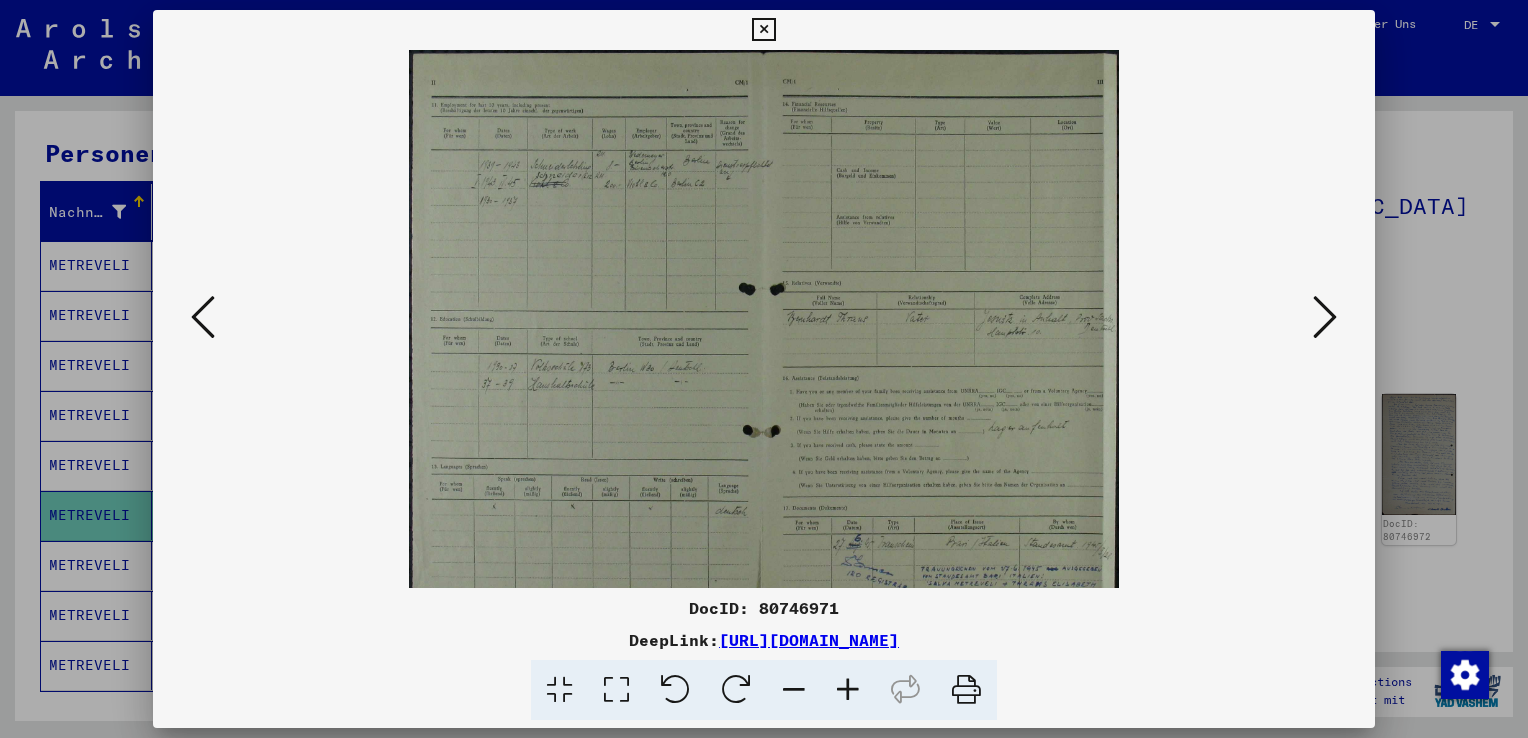 click at bounding box center [848, 690] 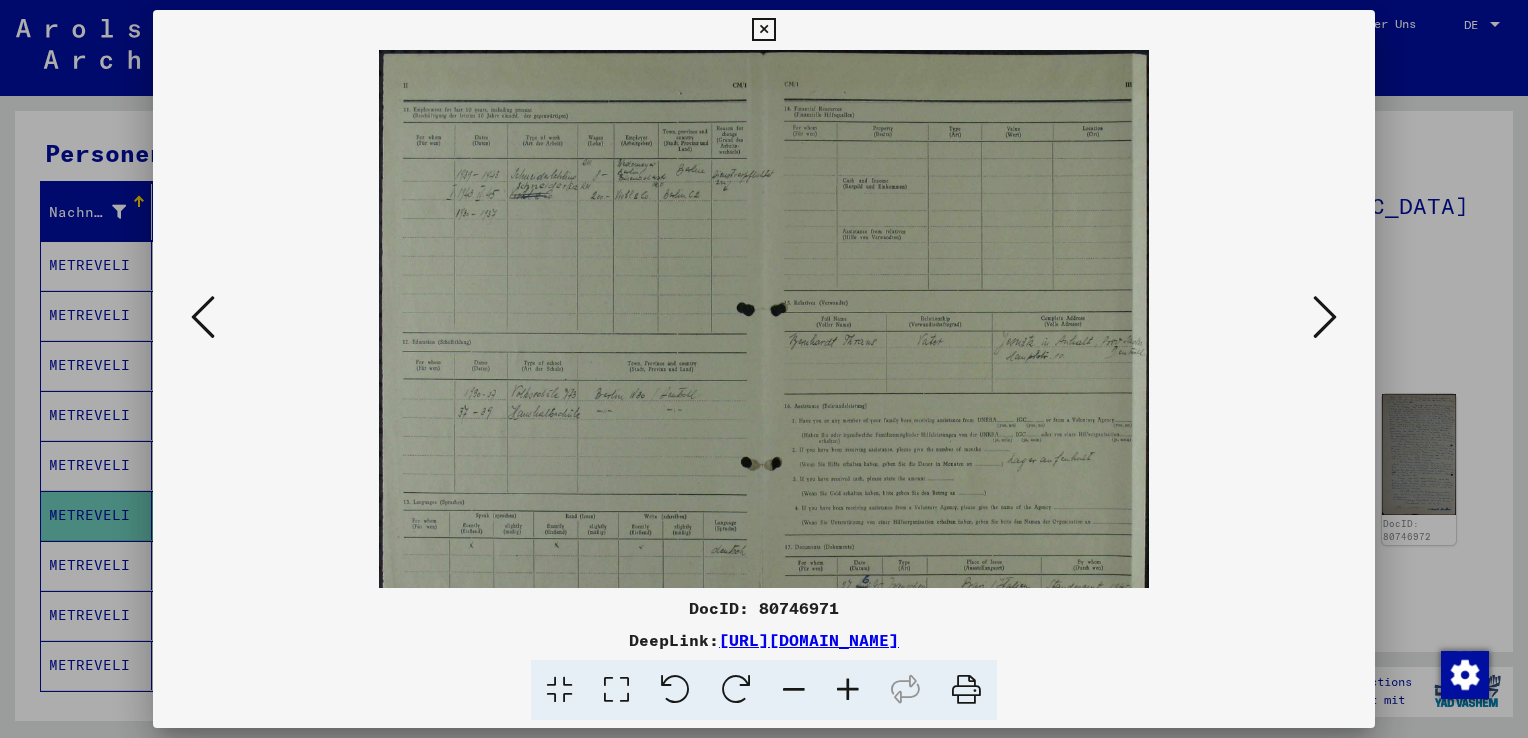 click at bounding box center [848, 690] 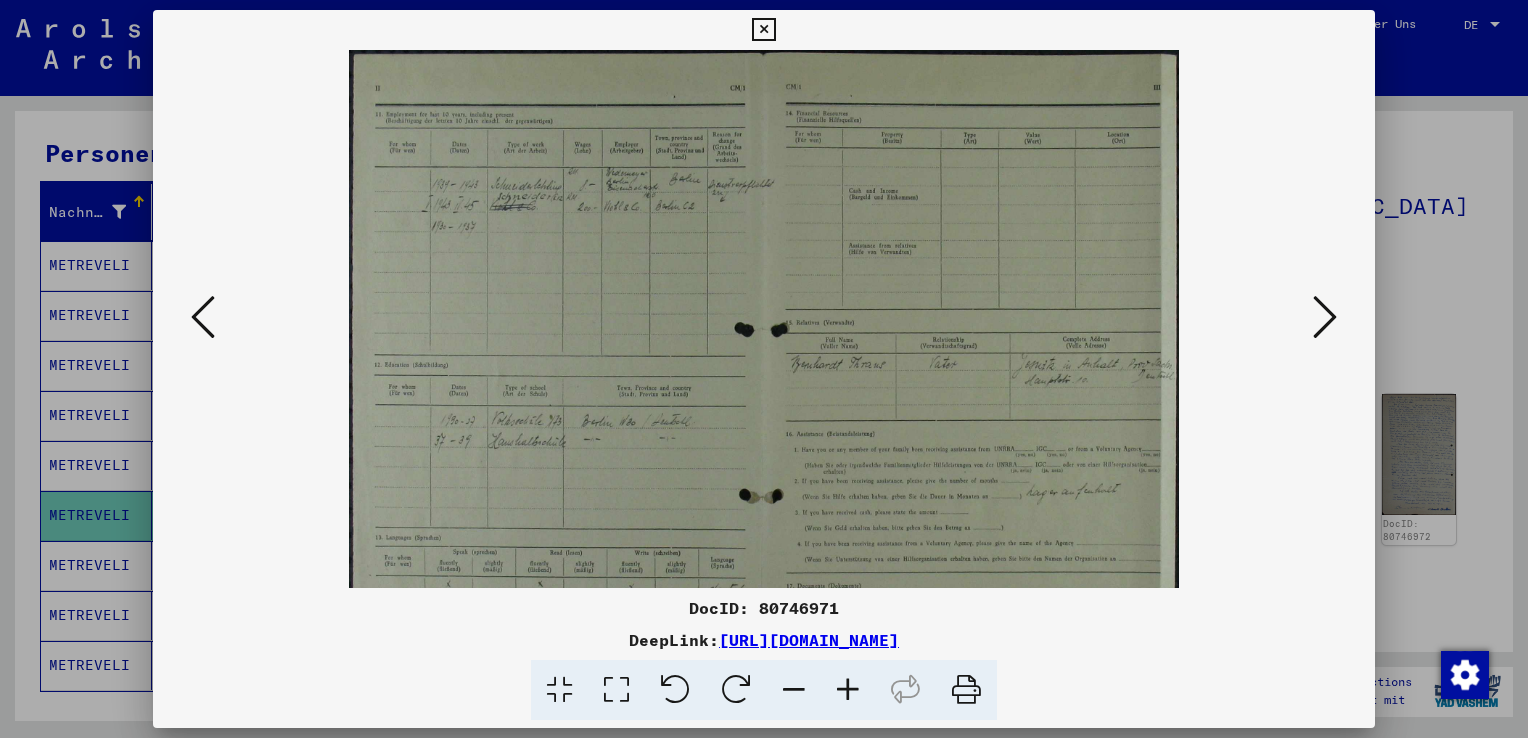 click at bounding box center (848, 690) 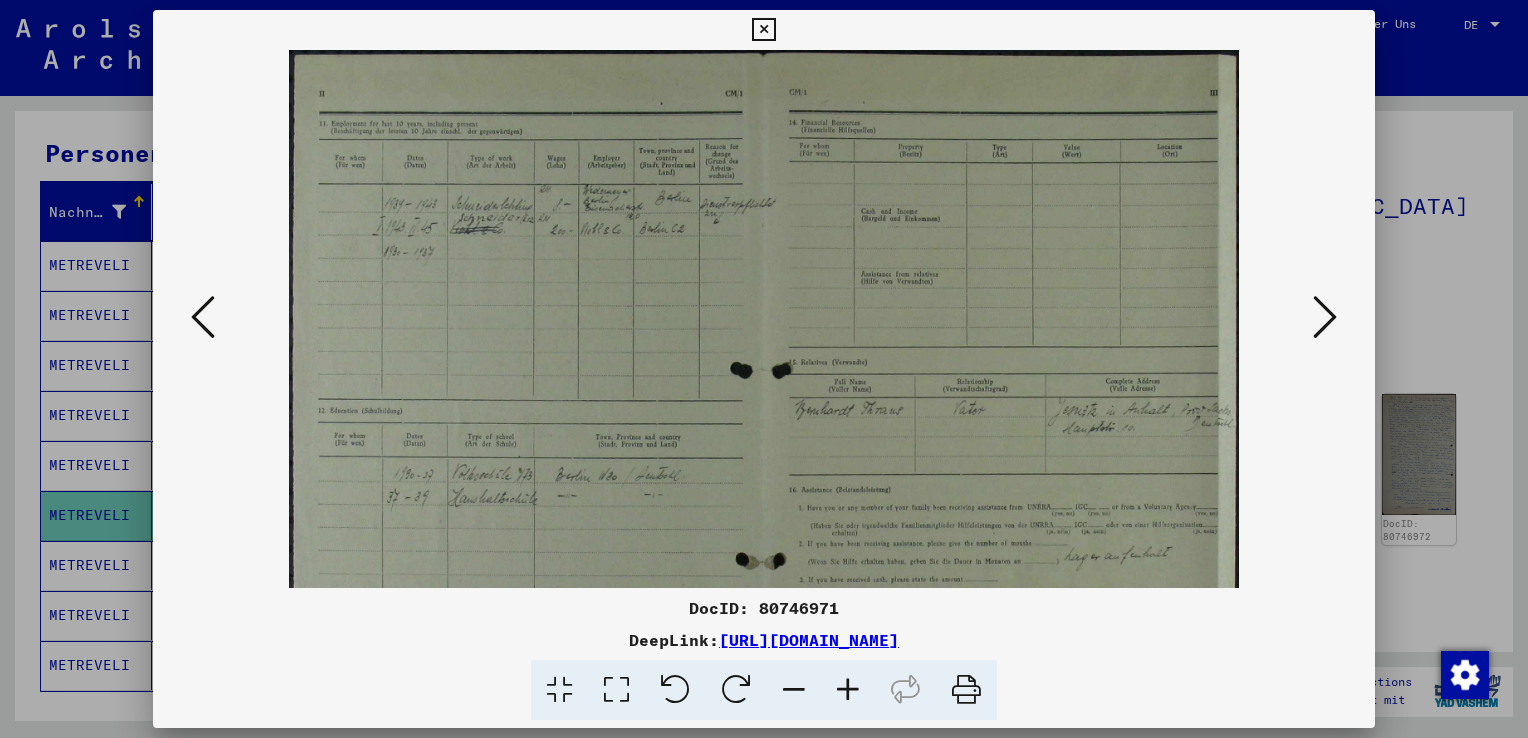 click at bounding box center (848, 690) 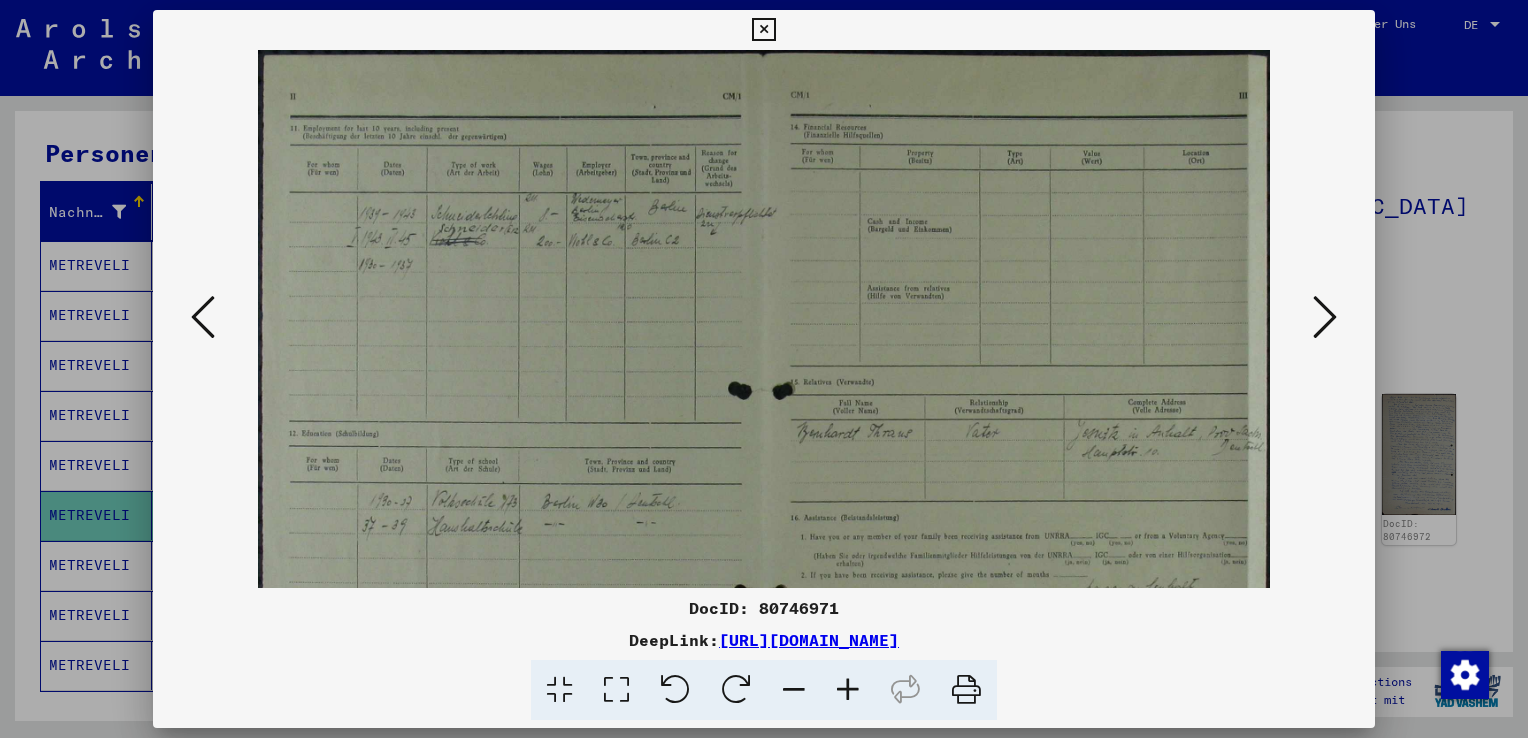 click at bounding box center [848, 690] 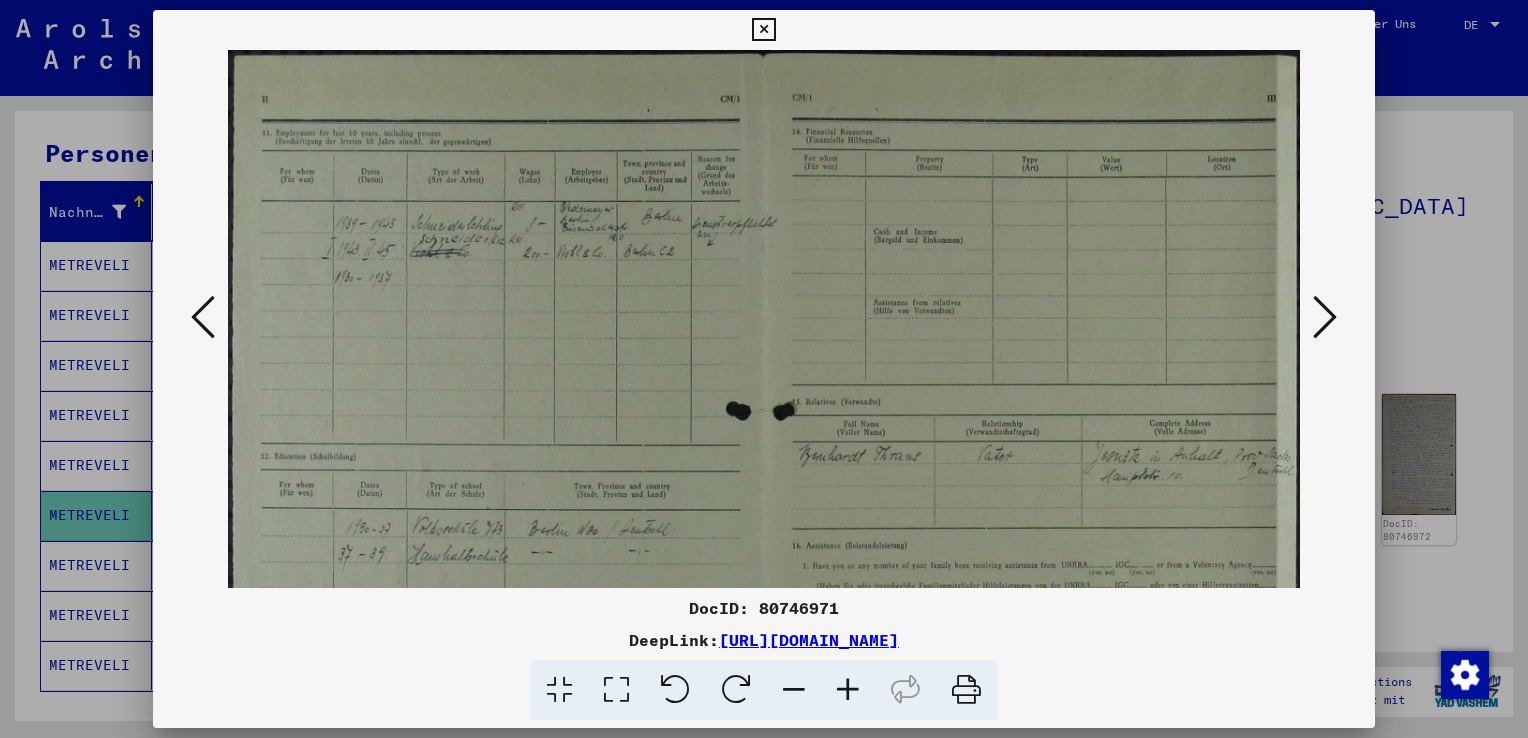 click at bounding box center [848, 690] 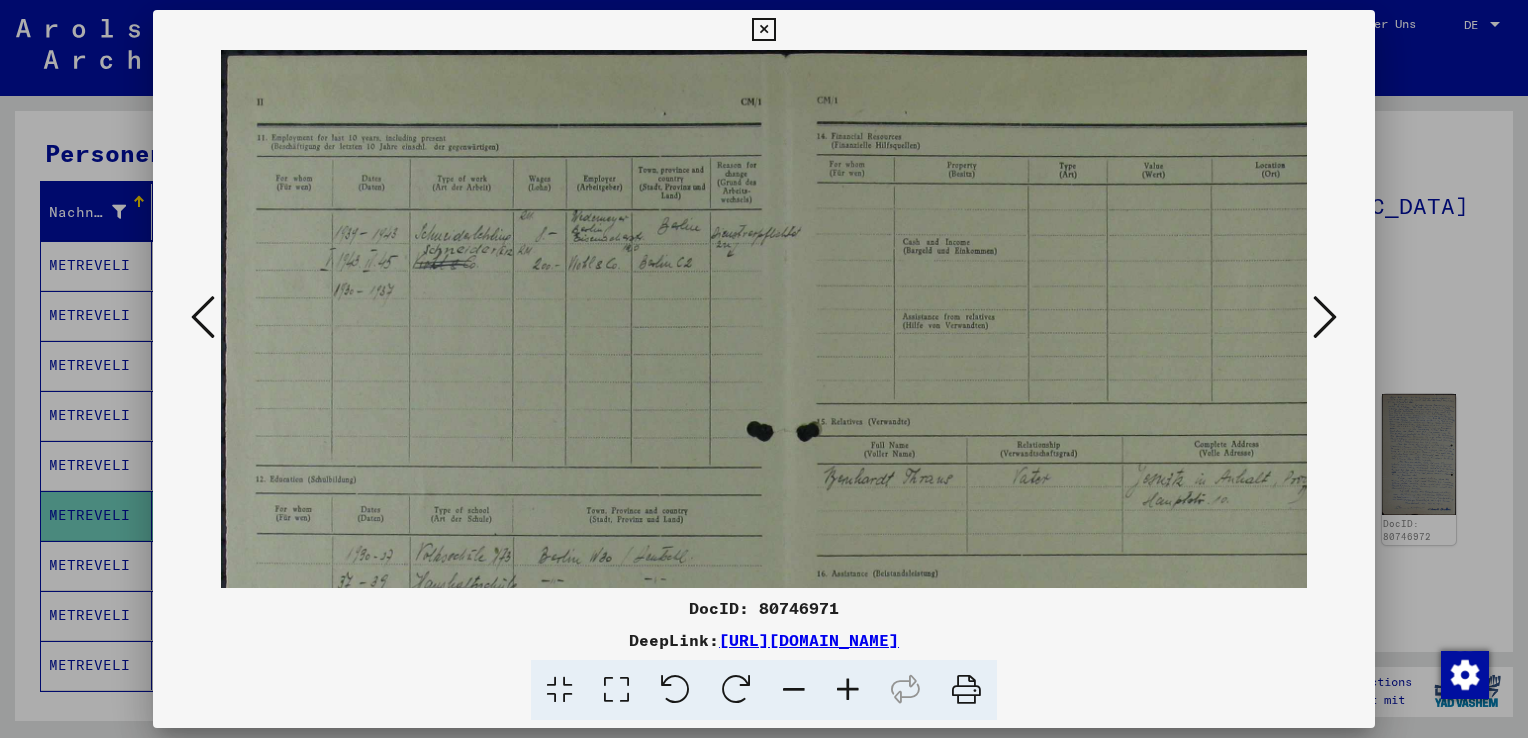 click at bounding box center [848, 690] 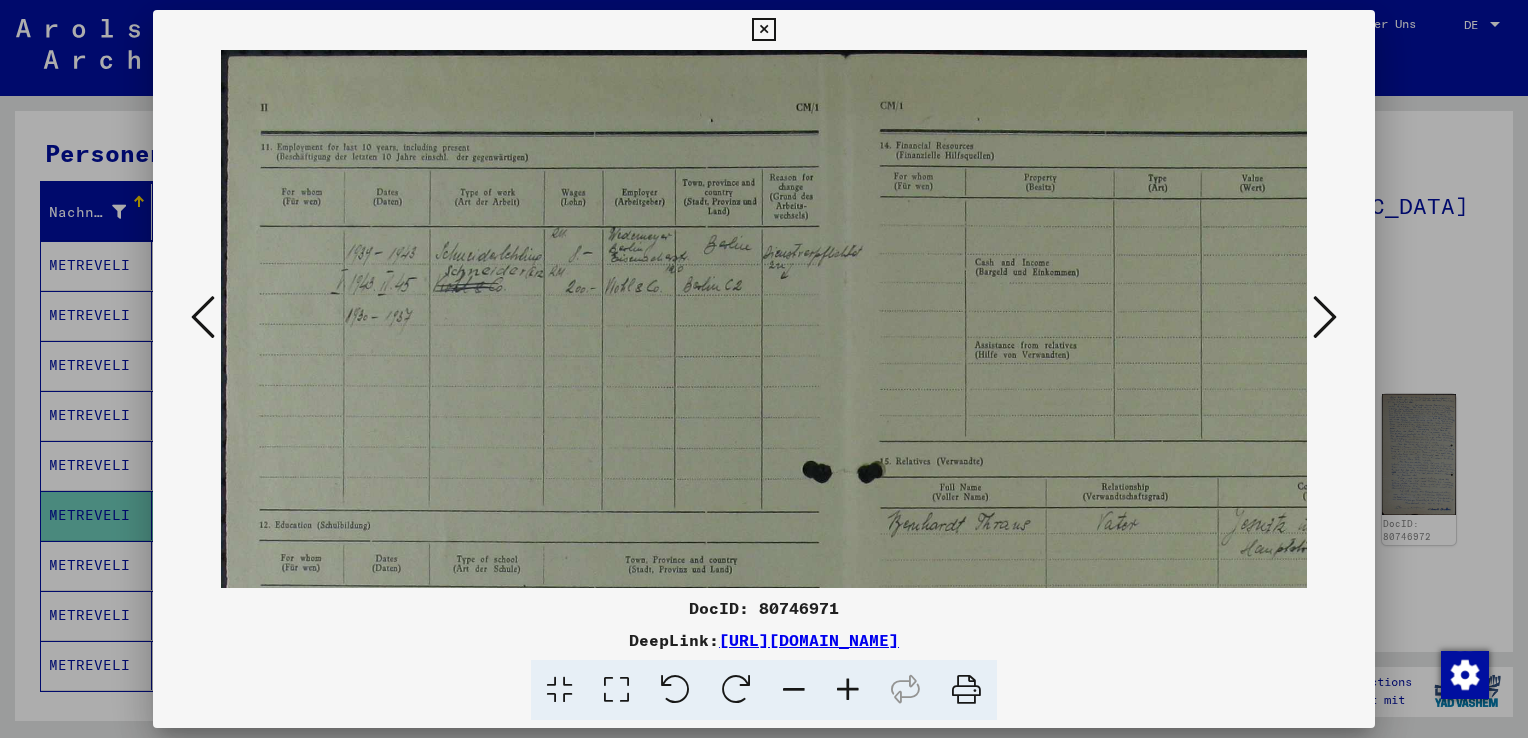 click at bounding box center (848, 690) 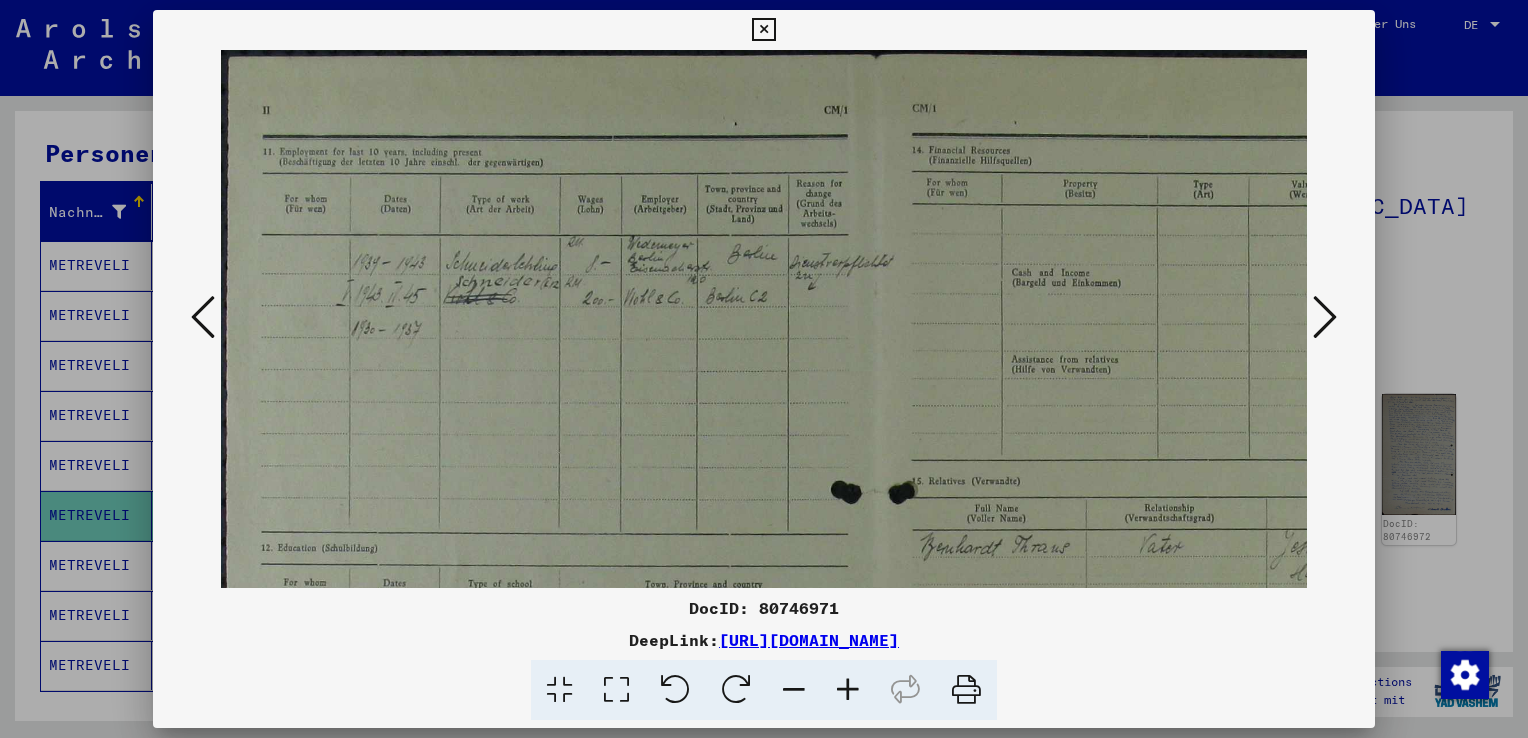 click at bounding box center (848, 690) 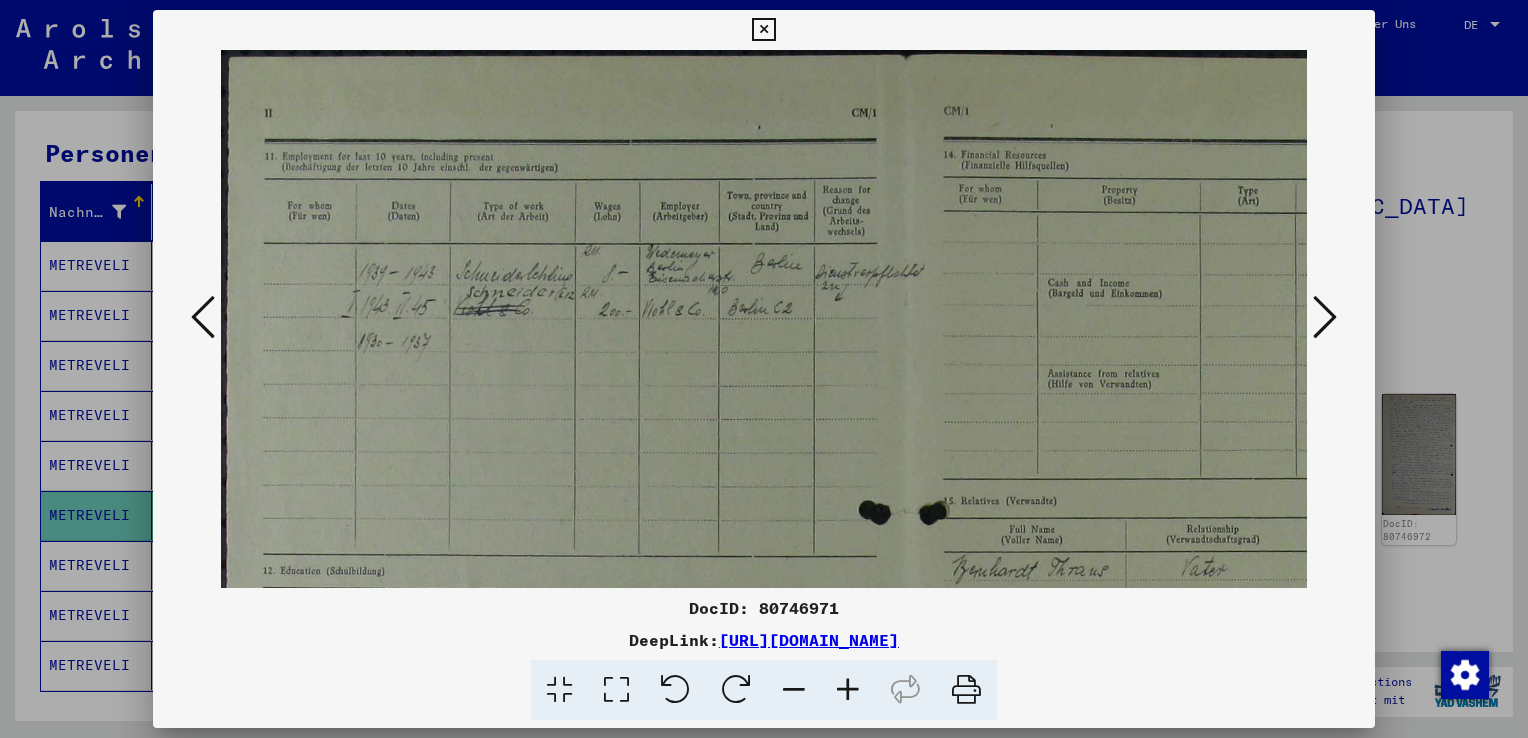 click at bounding box center [848, 690] 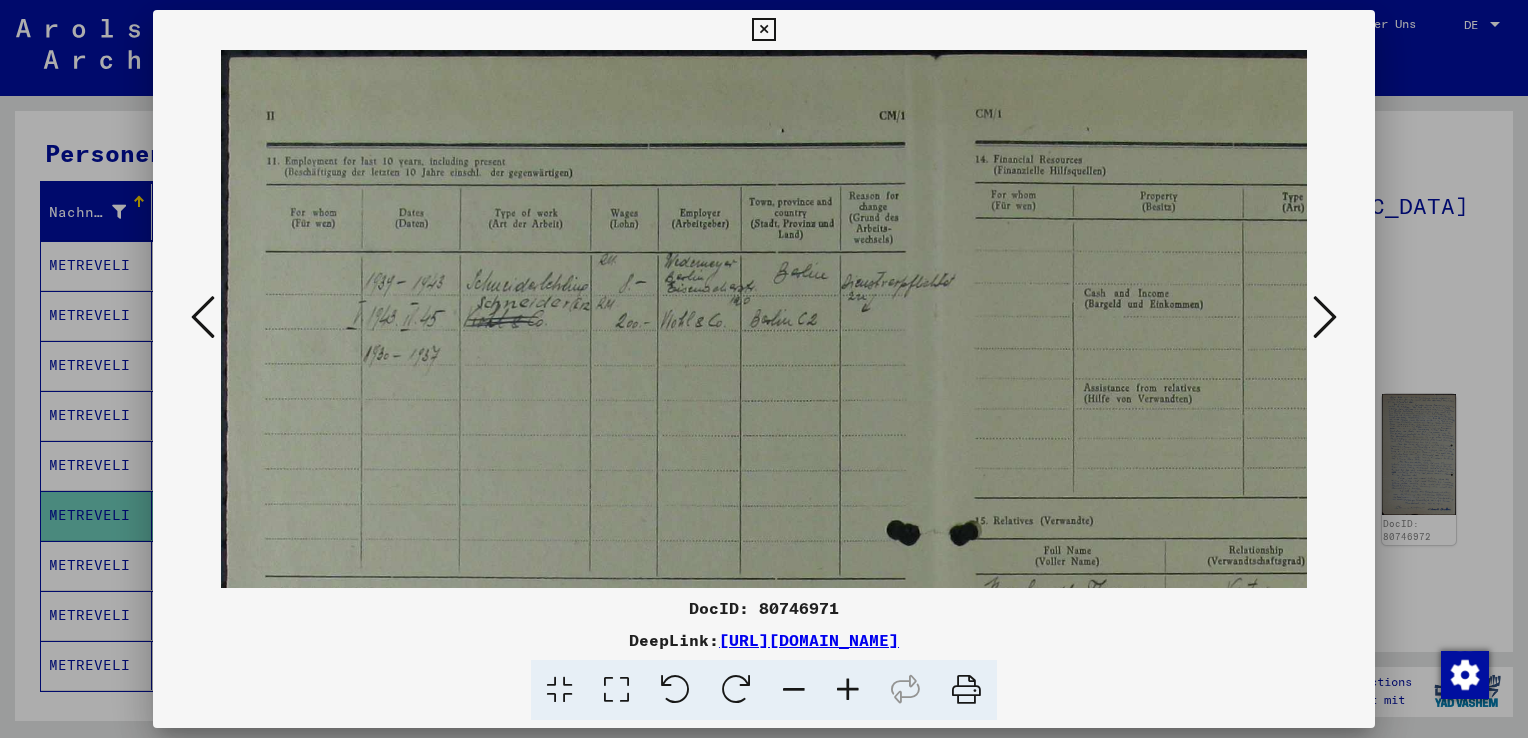 click at bounding box center [848, 690] 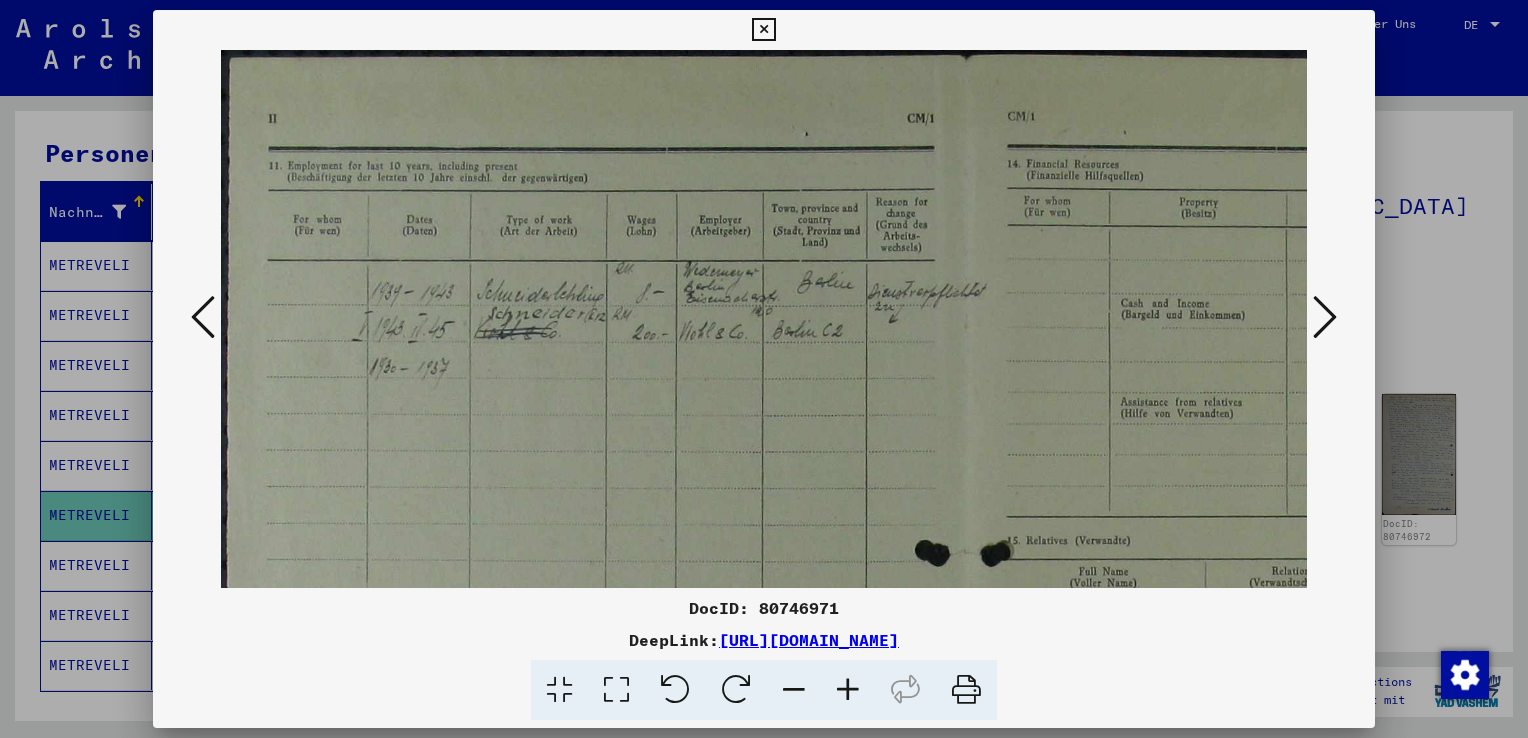 click at bounding box center (848, 690) 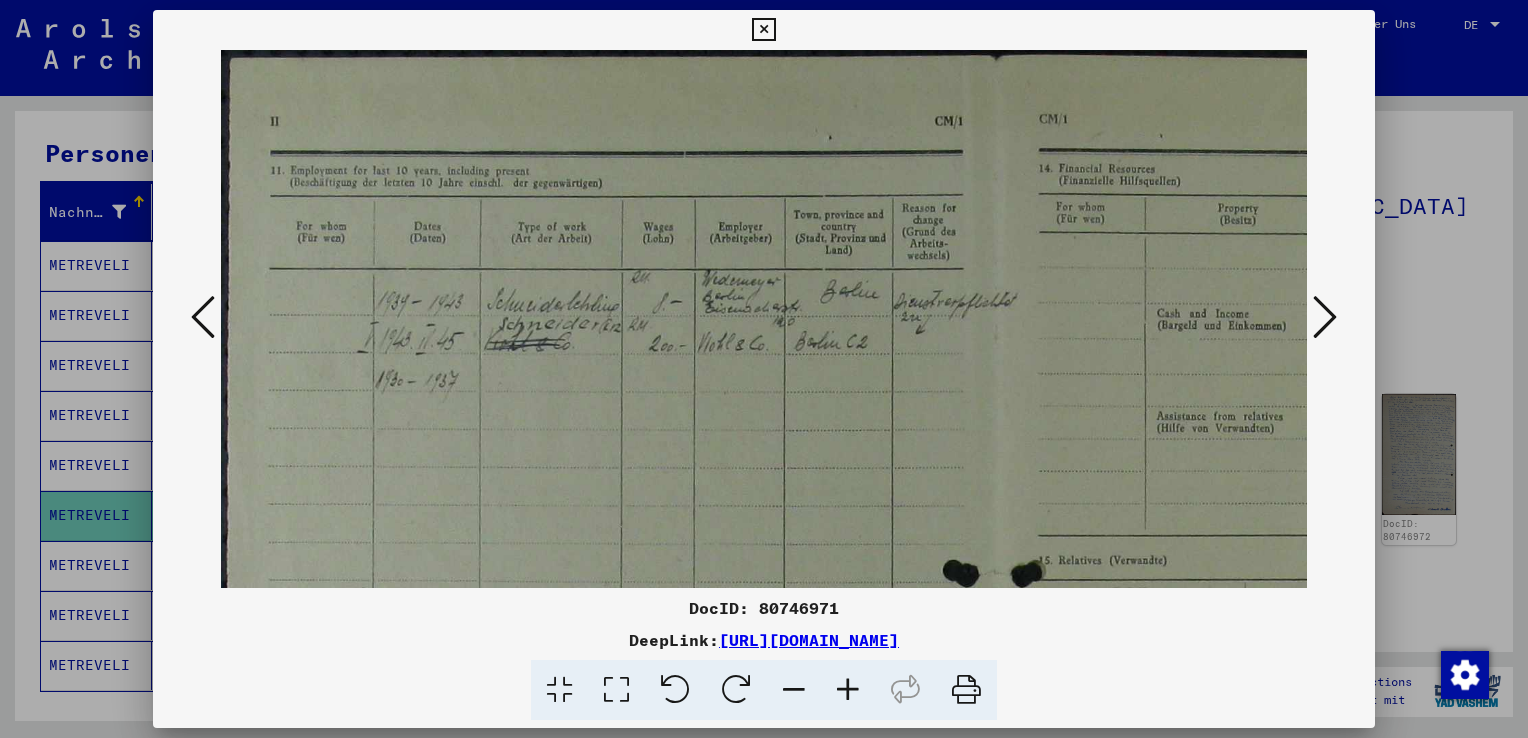 click at bounding box center (848, 690) 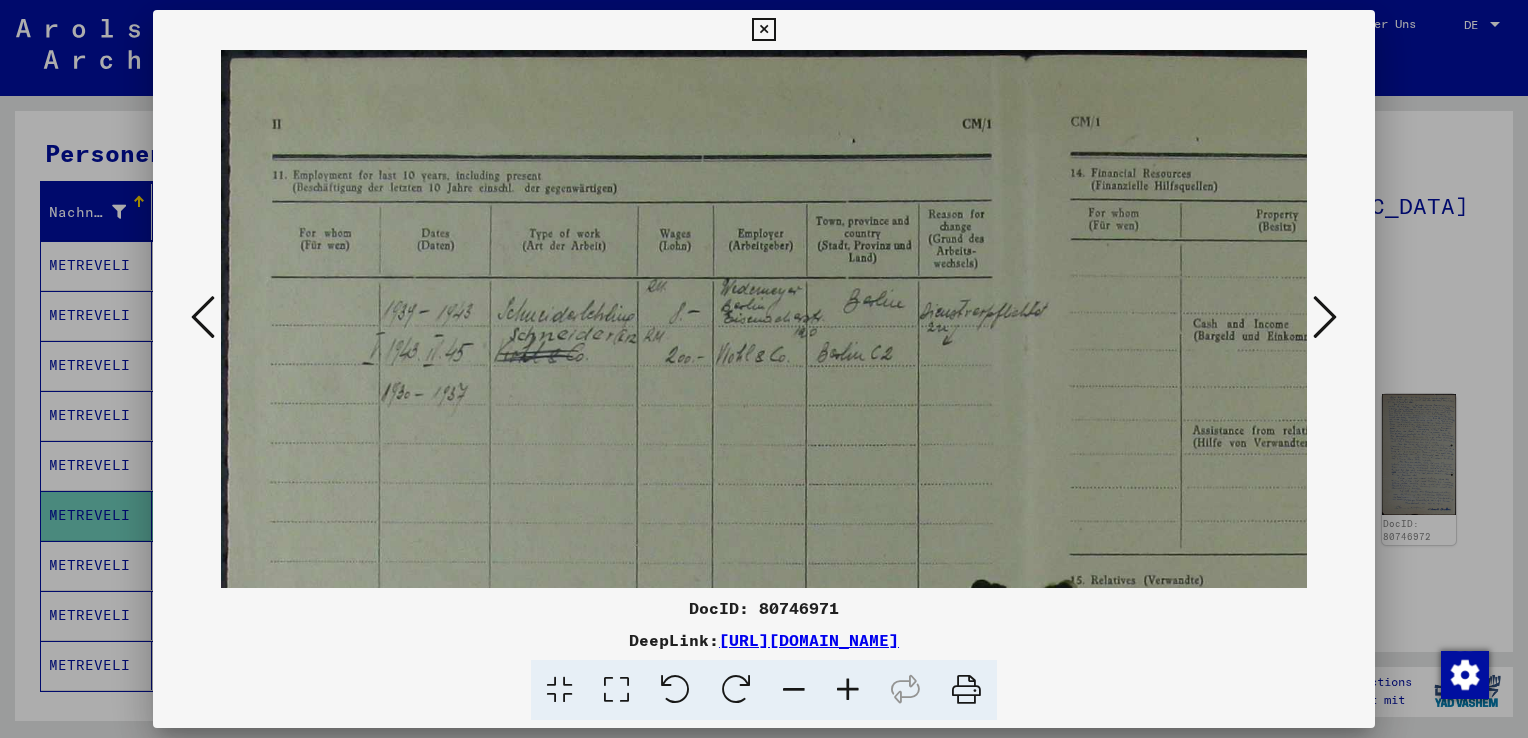 click at bounding box center (848, 690) 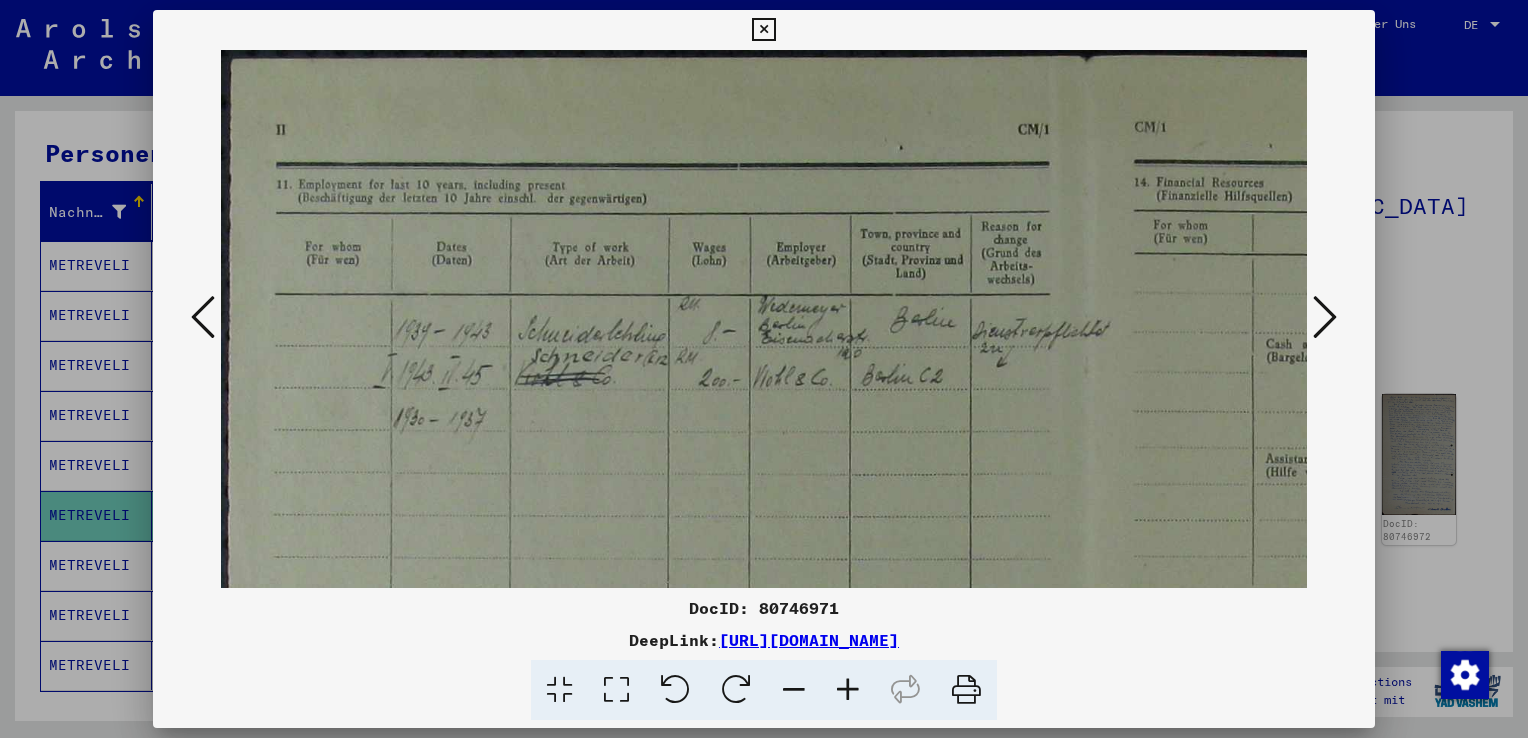 click at bounding box center [848, 690] 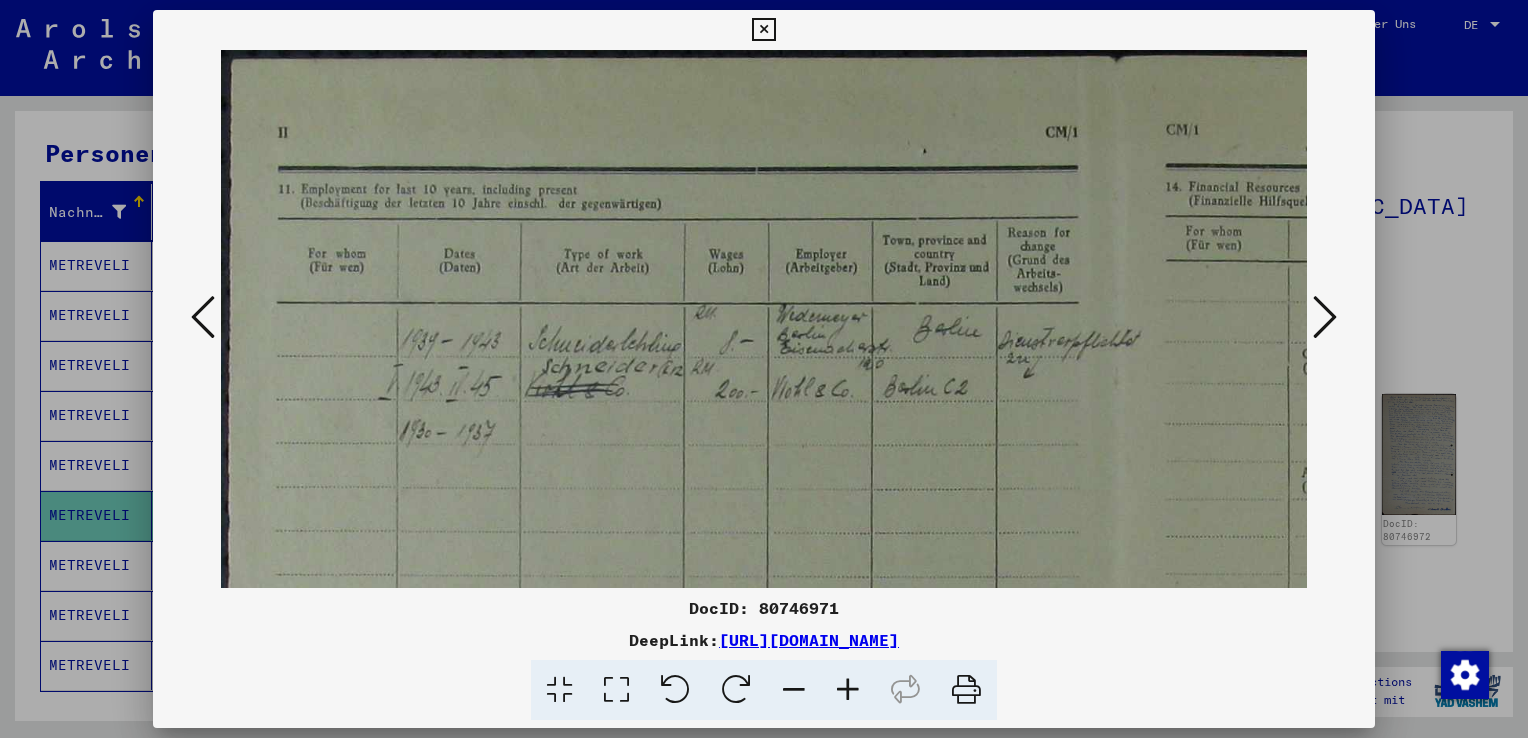 click at bounding box center [848, 690] 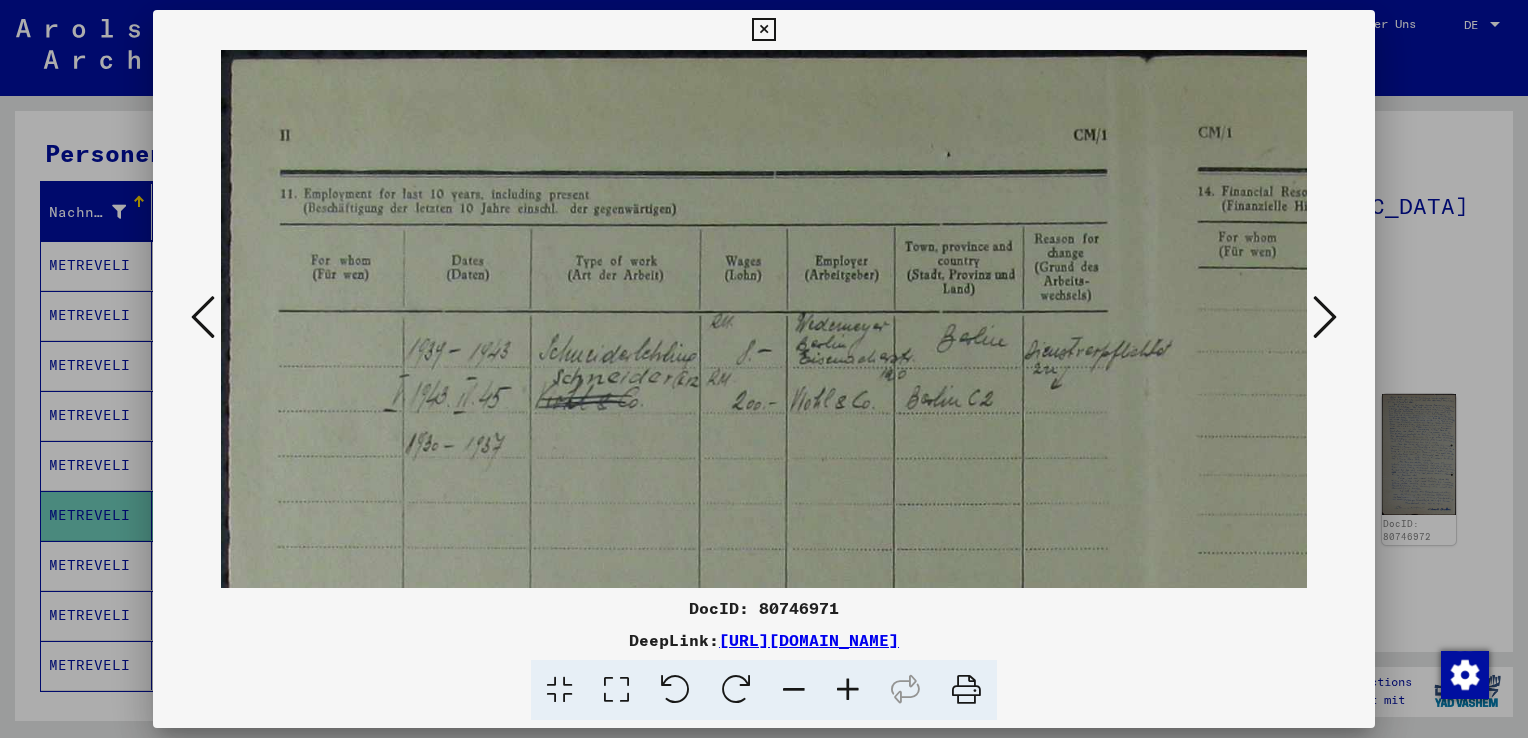 click at bounding box center (848, 690) 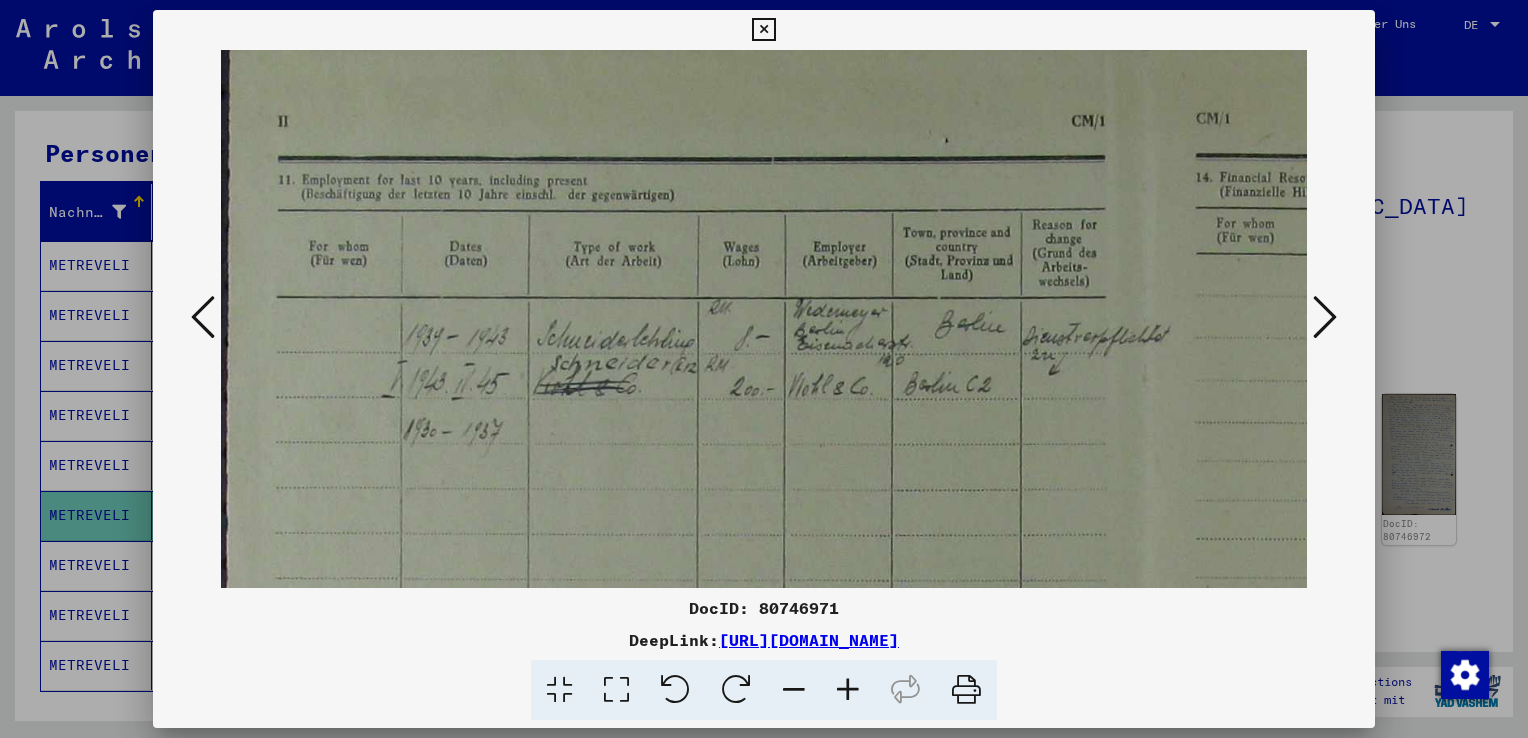 scroll, scrollTop: 16, scrollLeft: 2, axis: both 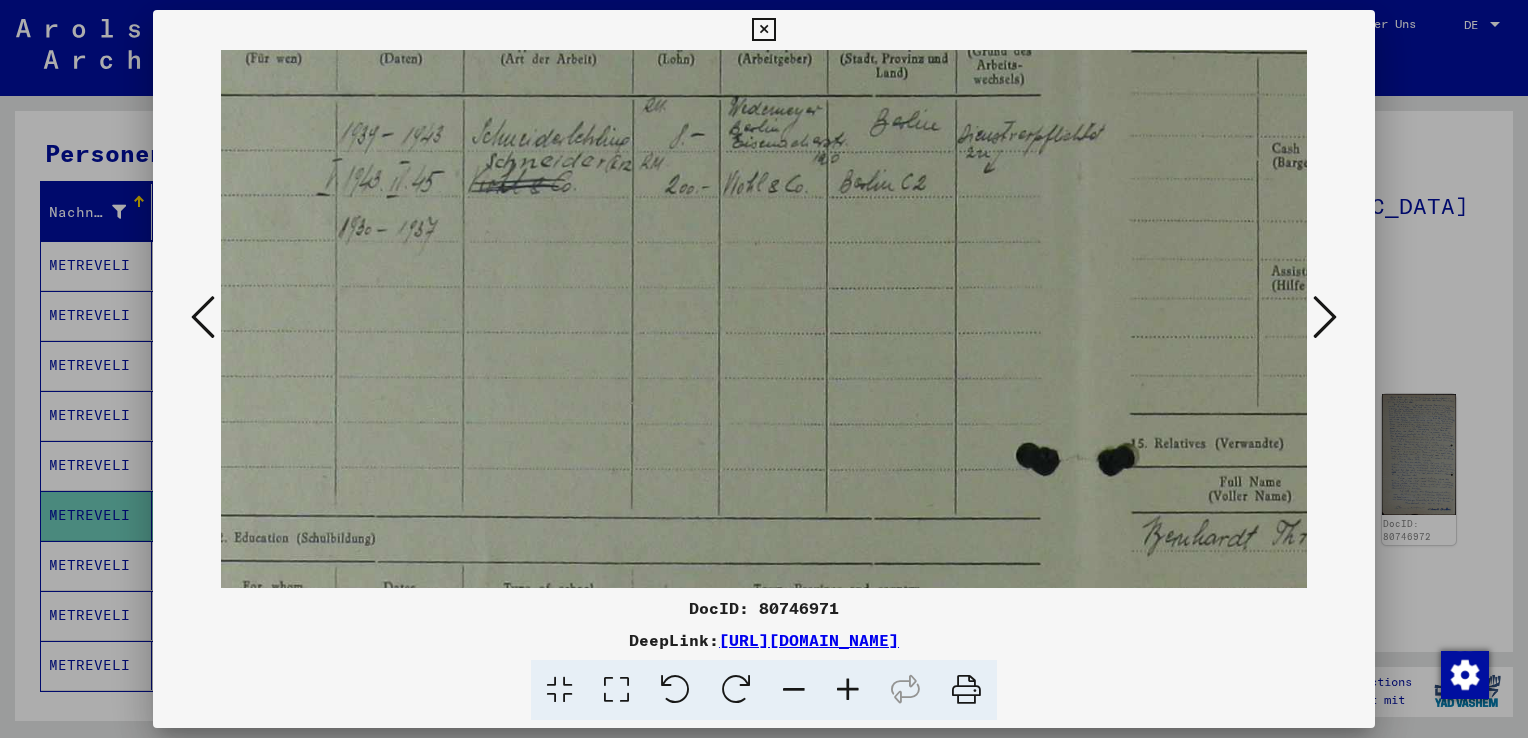 drag, startPoint x: 659, startPoint y: 449, endPoint x: 583, endPoint y: 179, distance: 280.49243 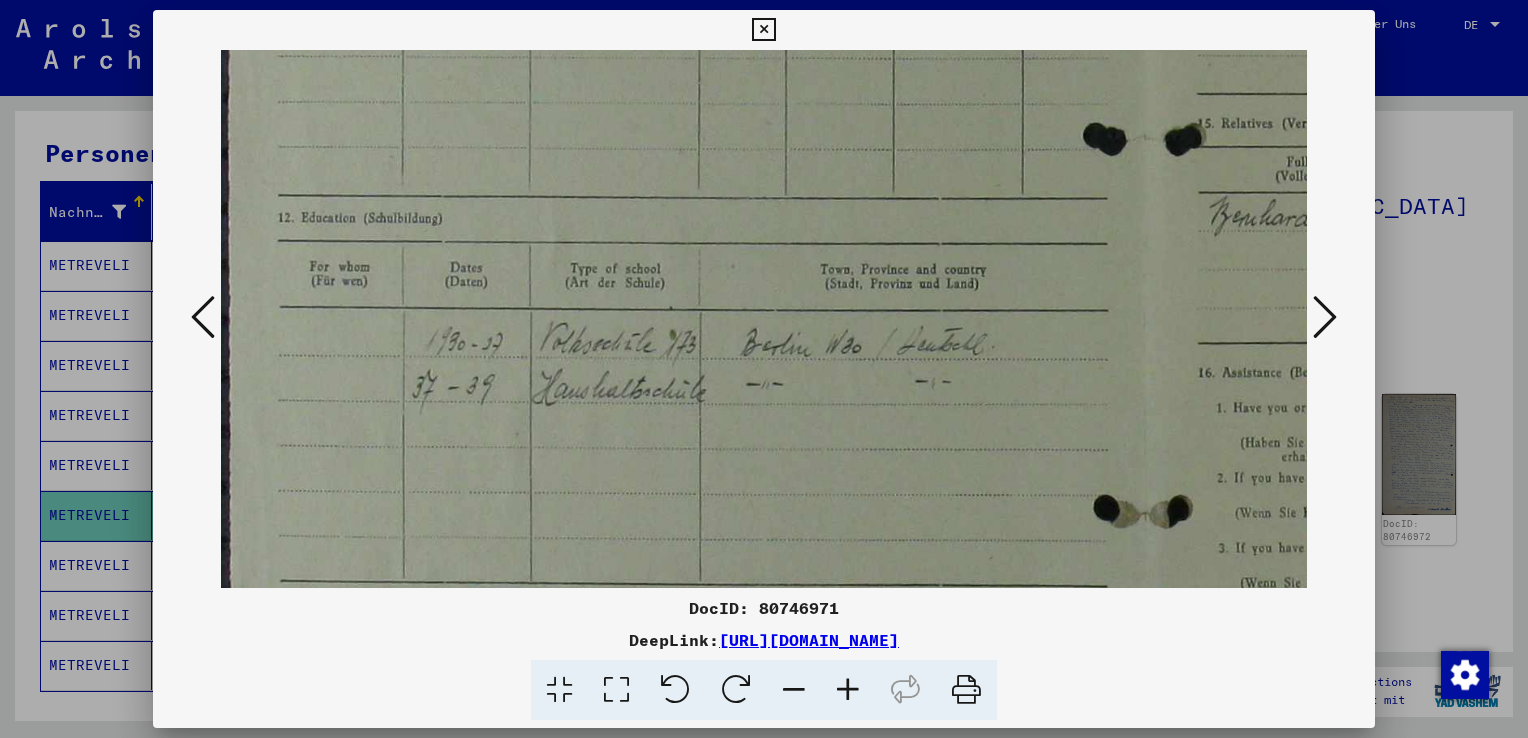 drag, startPoint x: 610, startPoint y: 386, endPoint x: 760, endPoint y: 37, distance: 379.86972 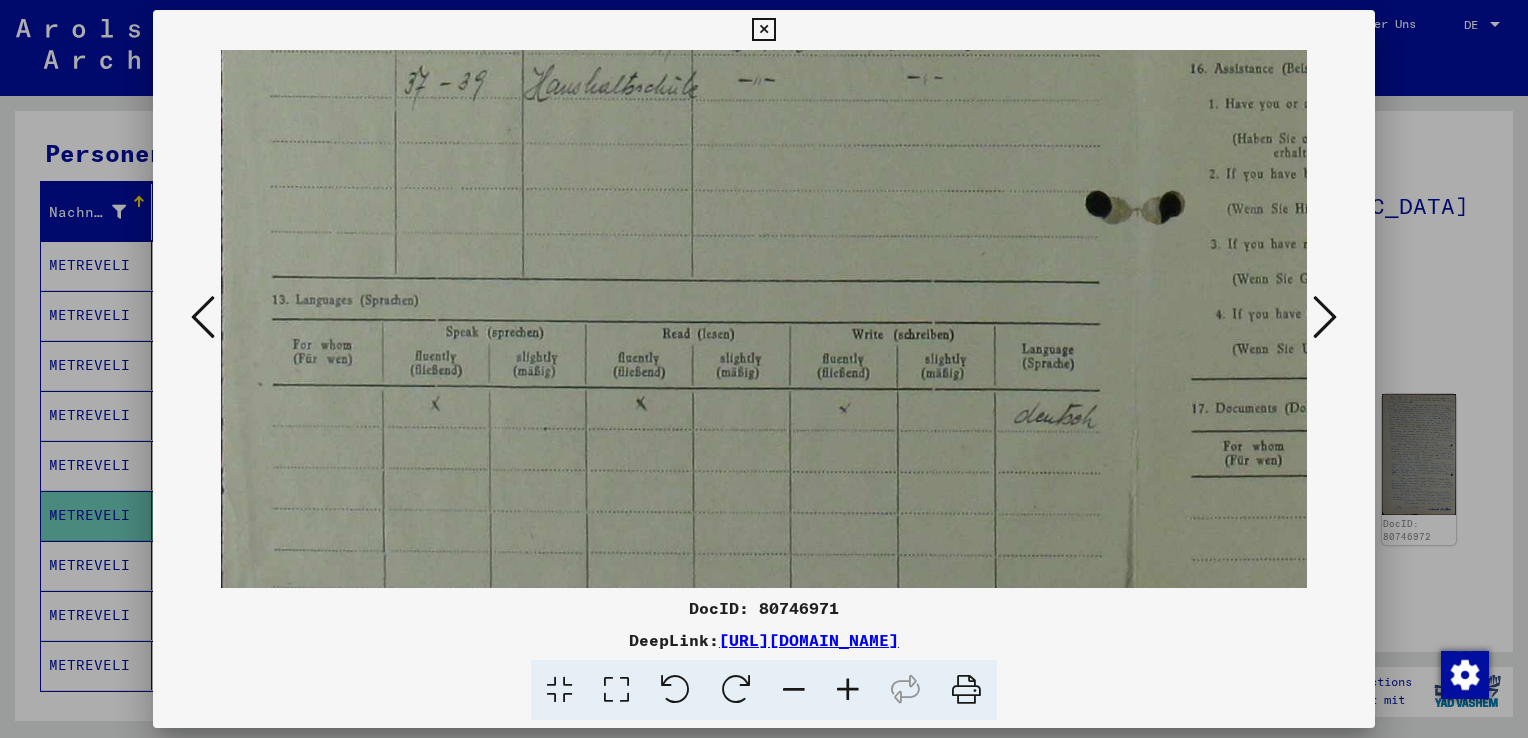 drag, startPoint x: 633, startPoint y: 381, endPoint x: 622, endPoint y: 122, distance: 259.2335 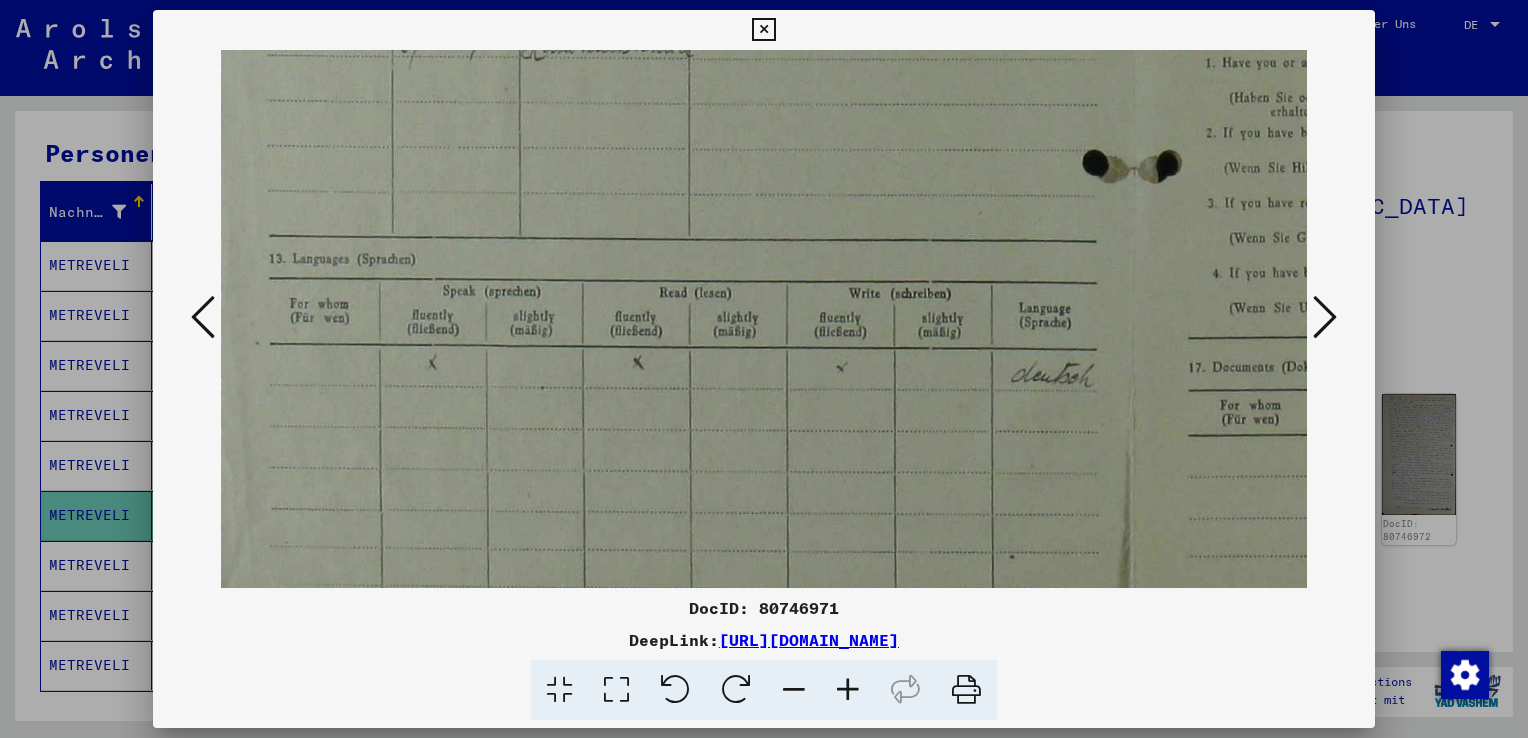 click at bounding box center [794, 690] 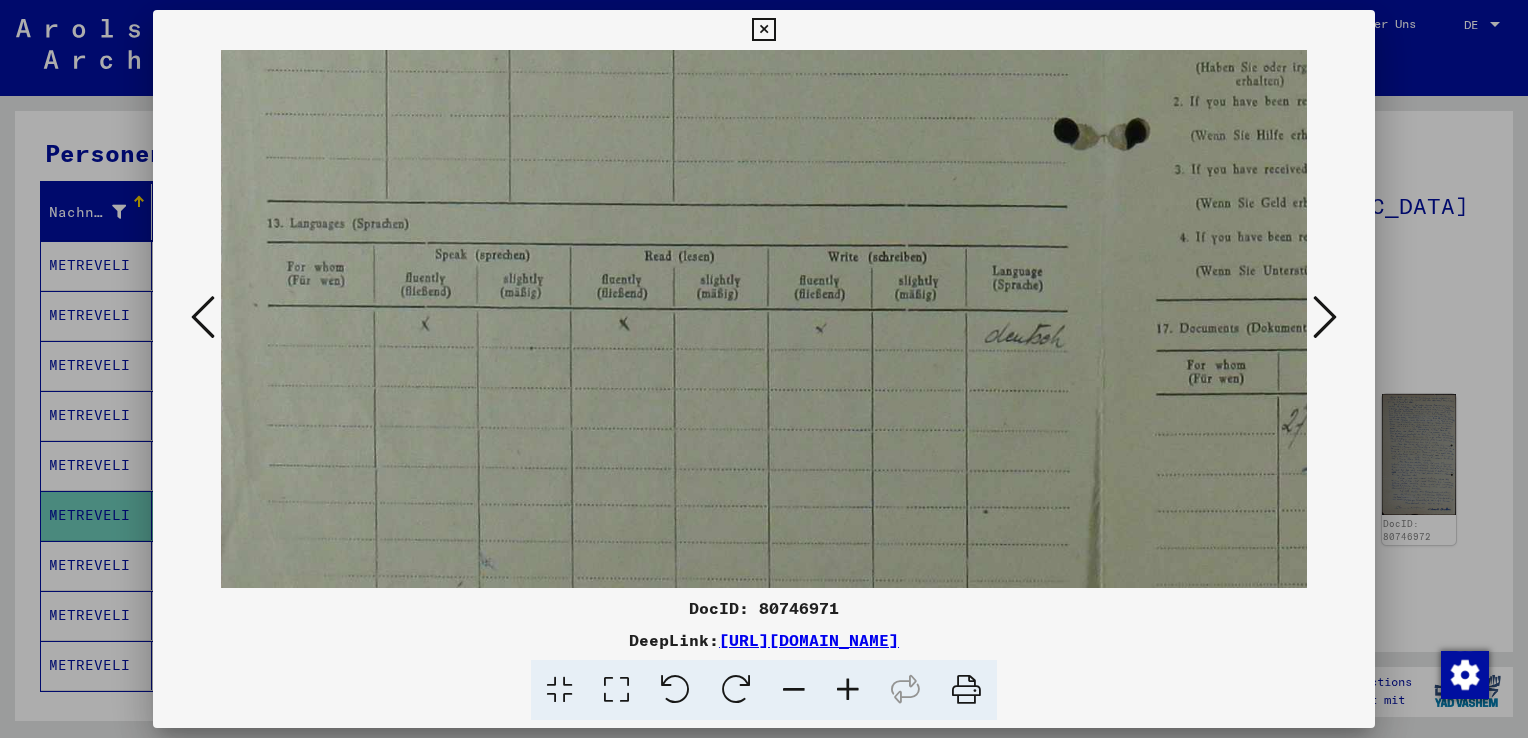 click at bounding box center (794, 690) 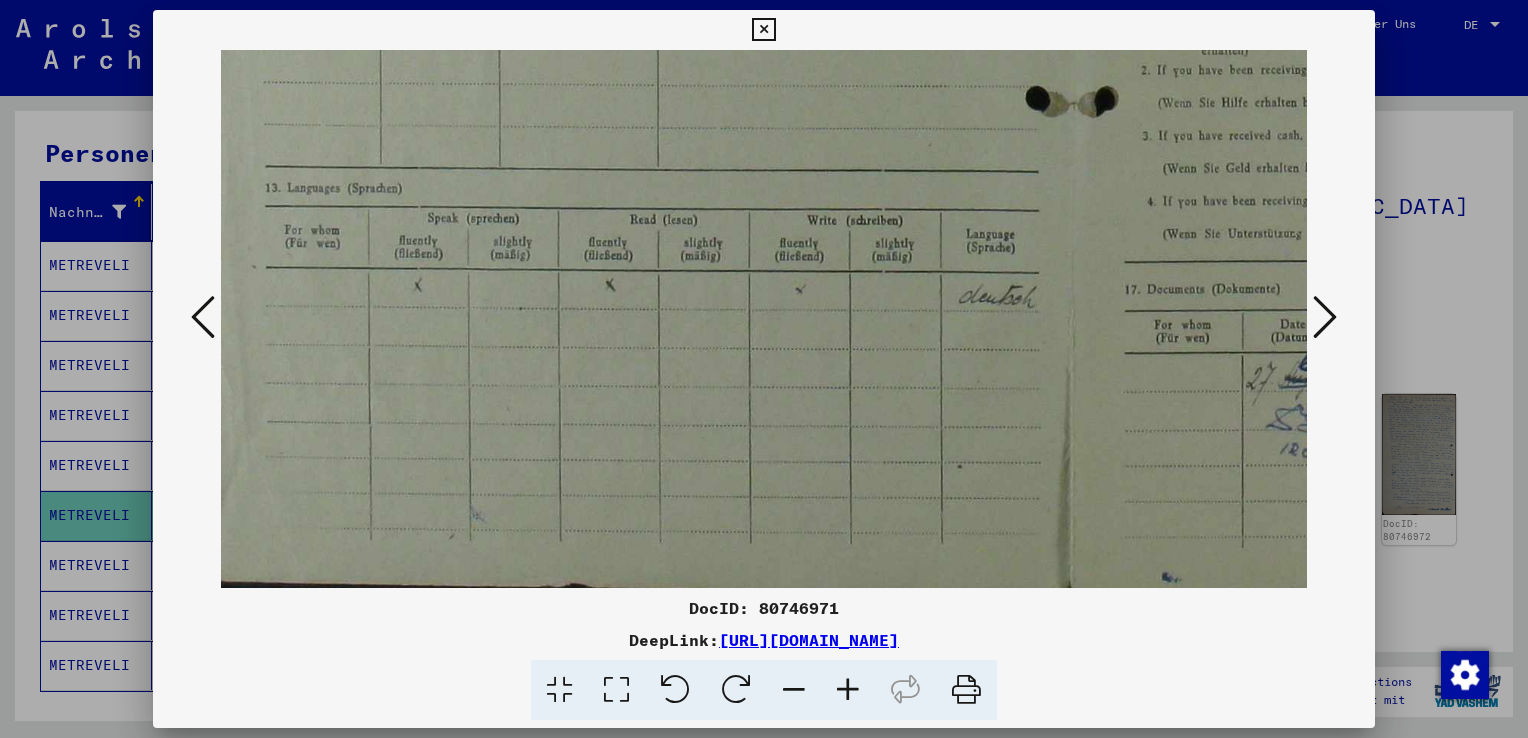 click at bounding box center (794, 690) 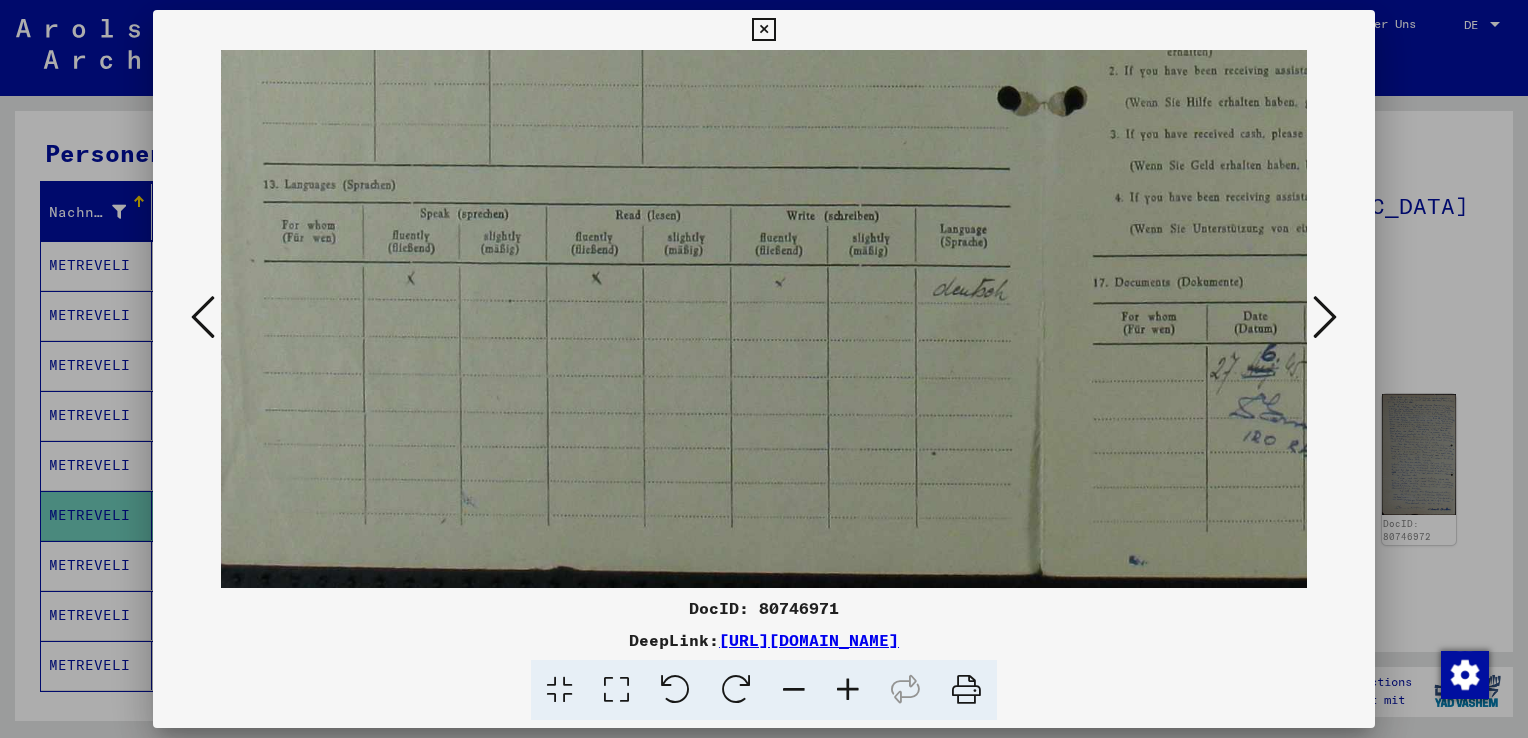 click at bounding box center [794, 690] 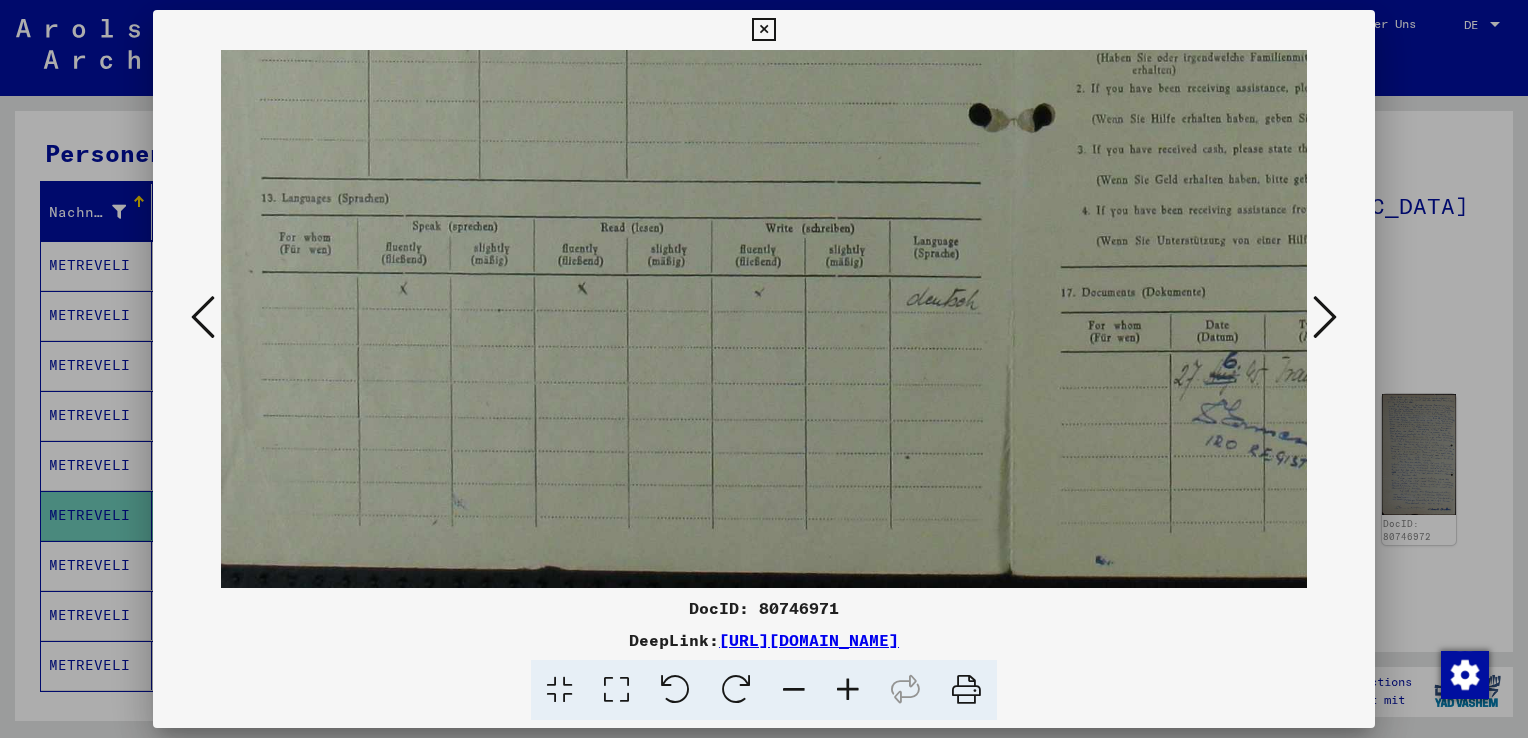 click at bounding box center [794, 690] 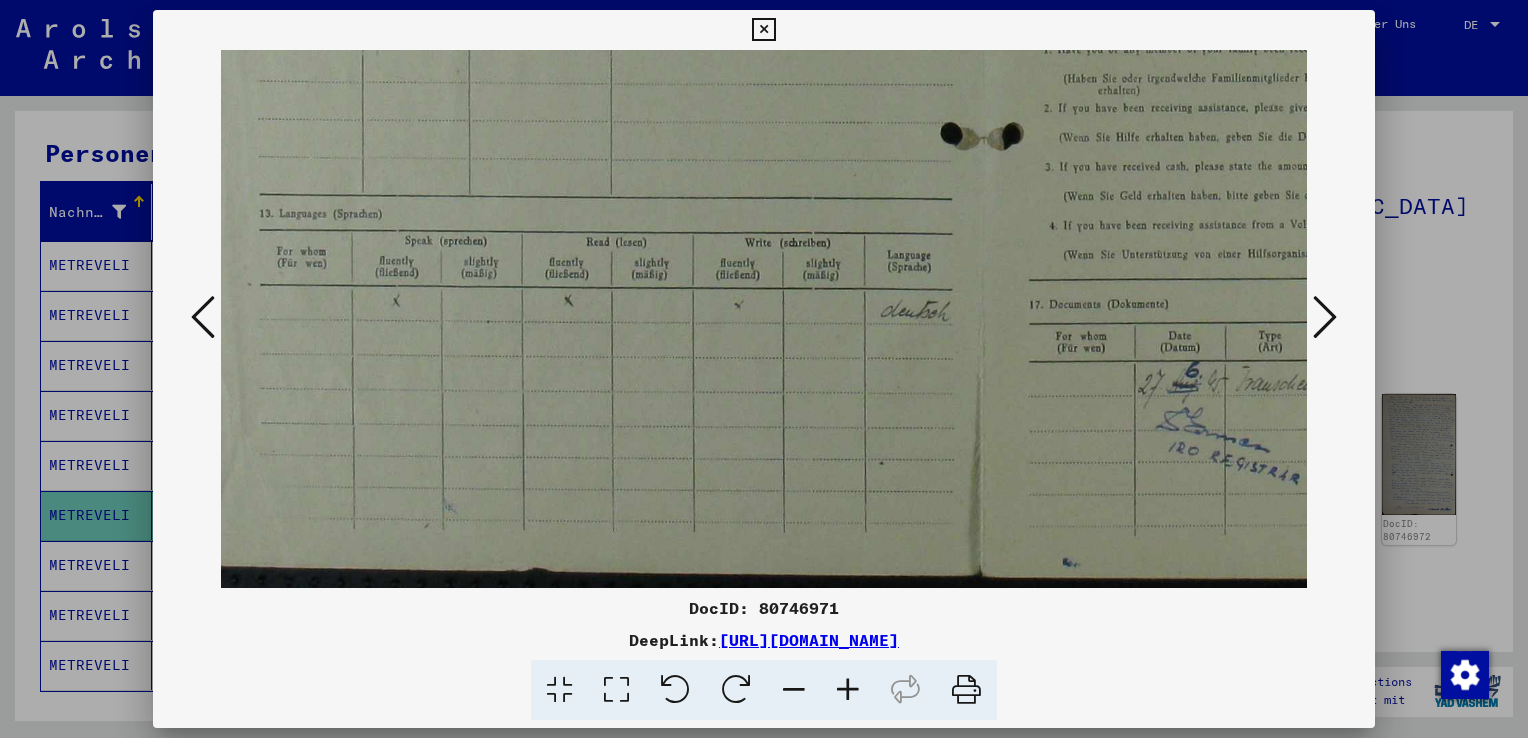 click at bounding box center [794, 690] 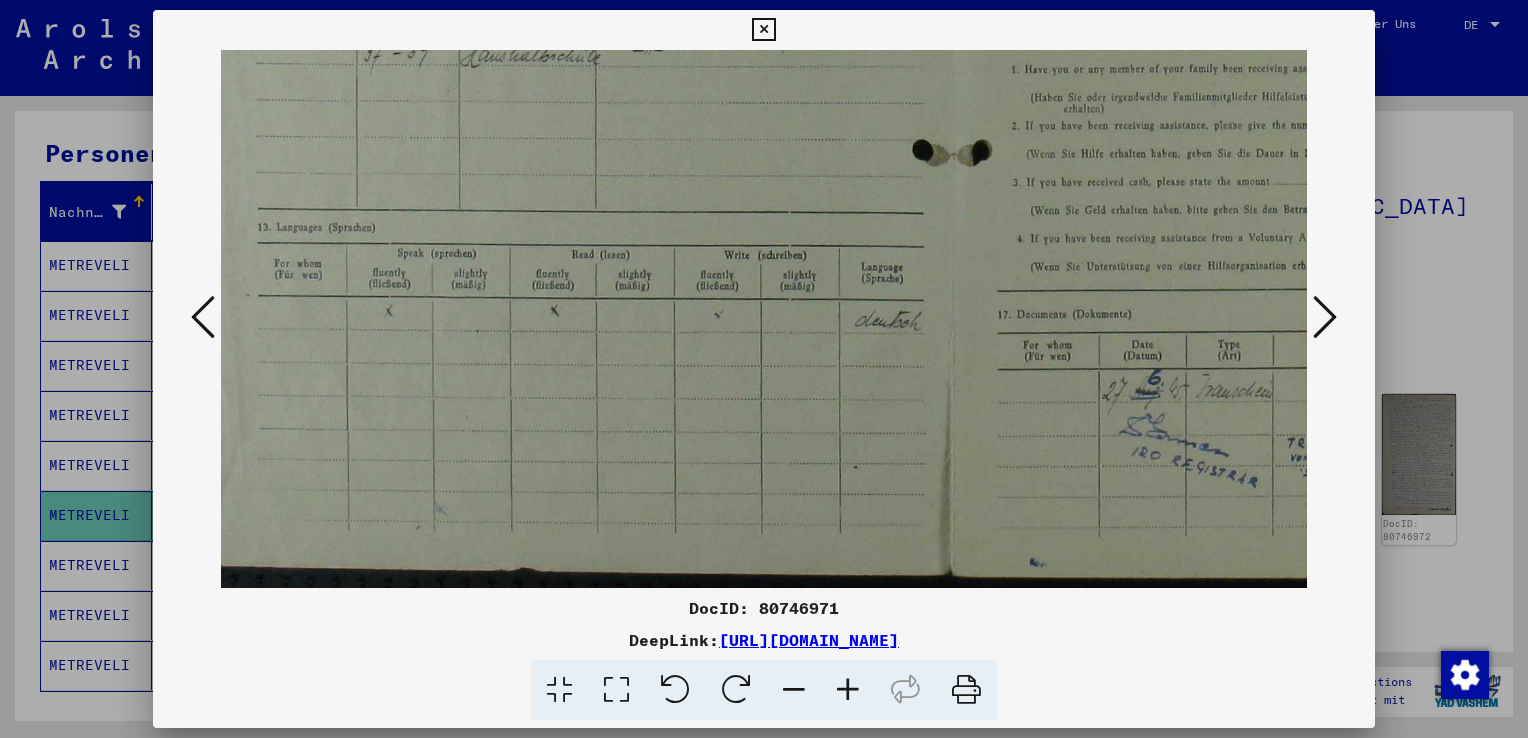 click at bounding box center [794, 690] 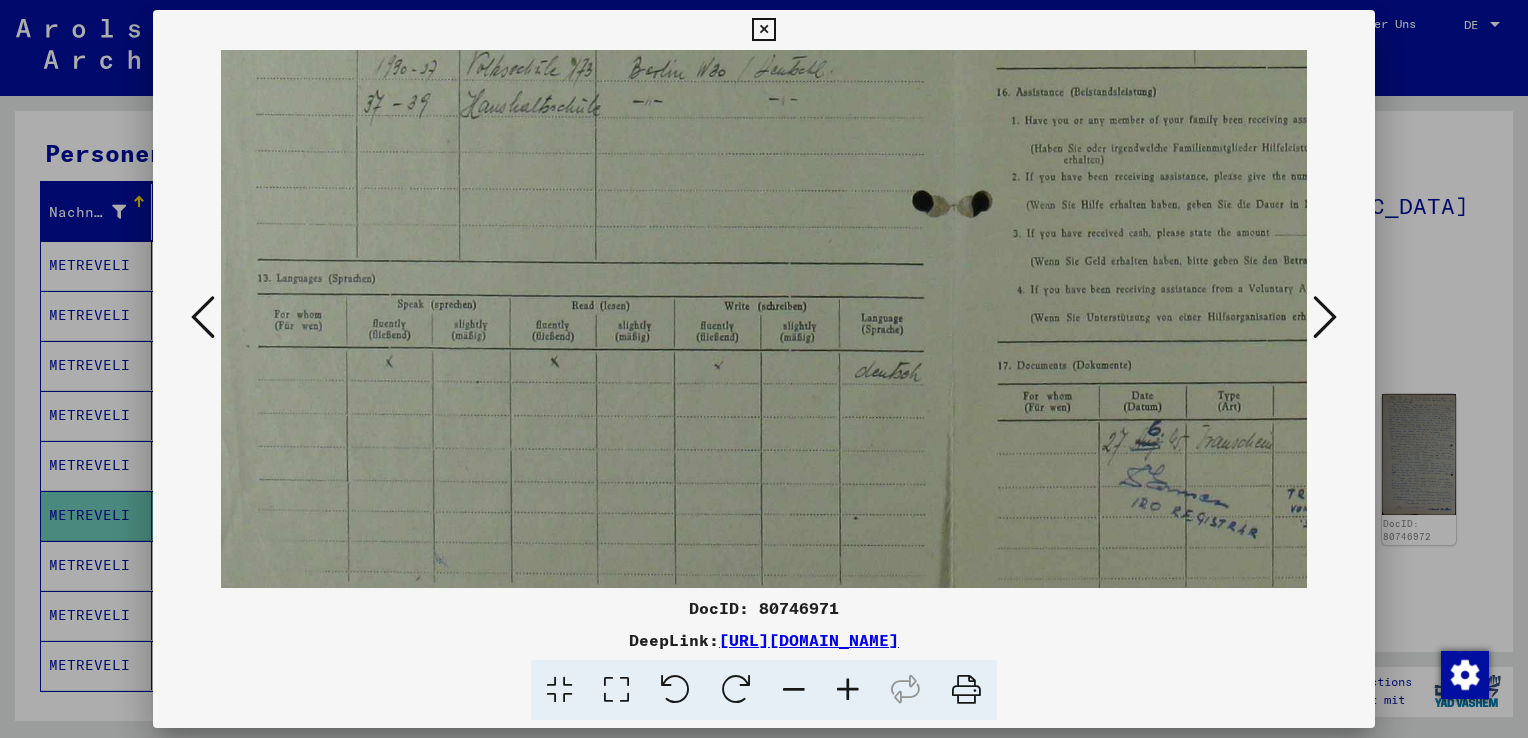 click at bounding box center (794, 690) 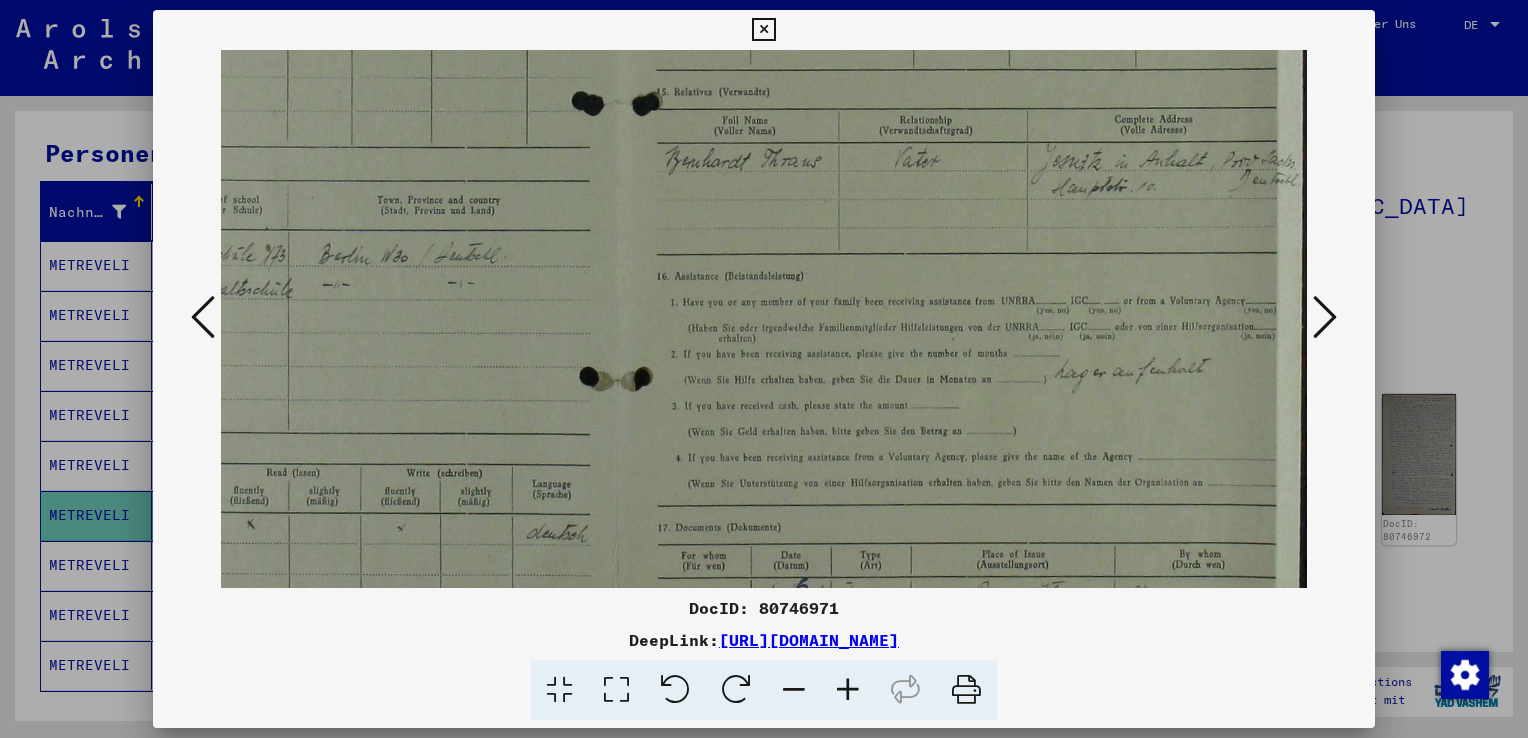 scroll, scrollTop: 333, scrollLeft: 287, axis: both 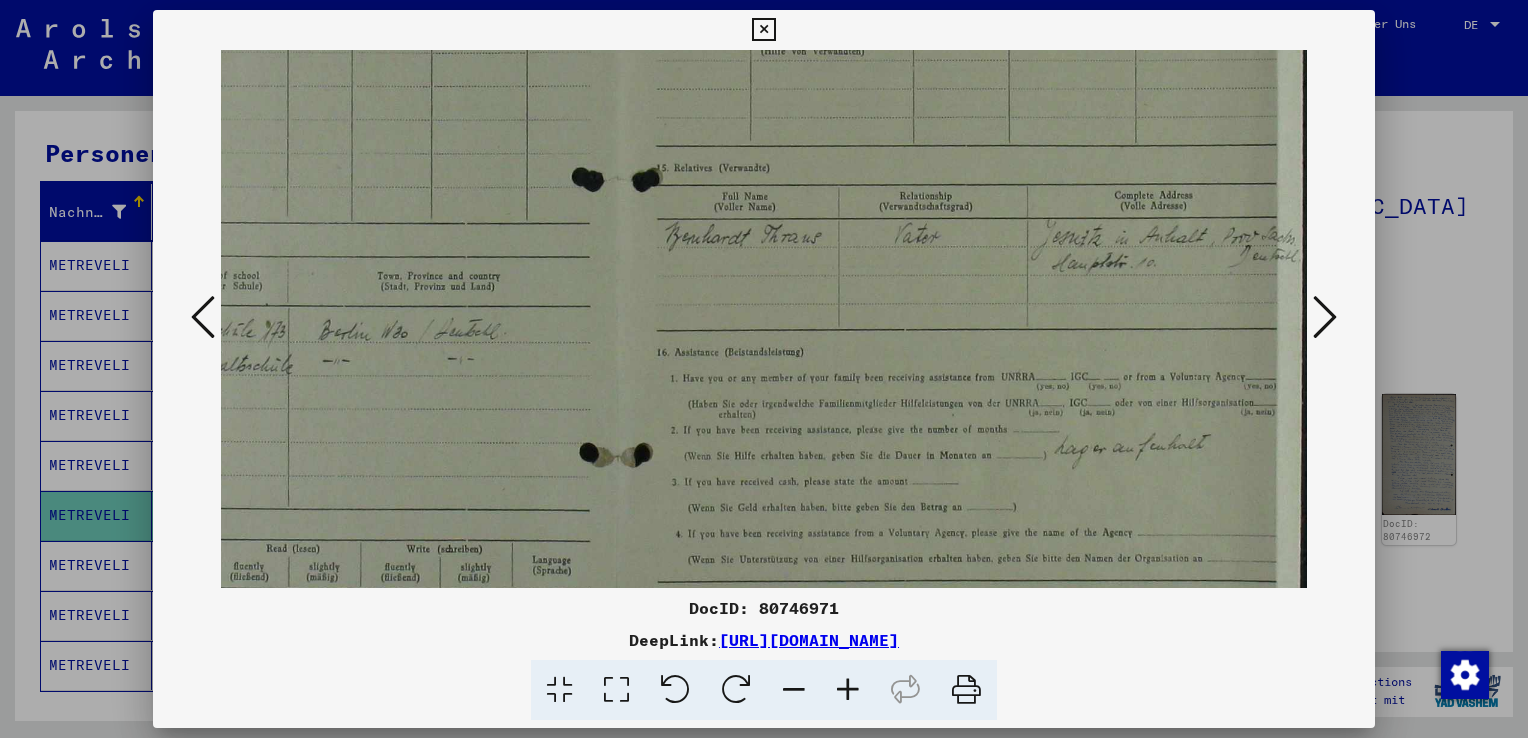 drag, startPoint x: 1144, startPoint y: 306, endPoint x: 767, endPoint y: 575, distance: 463.13065 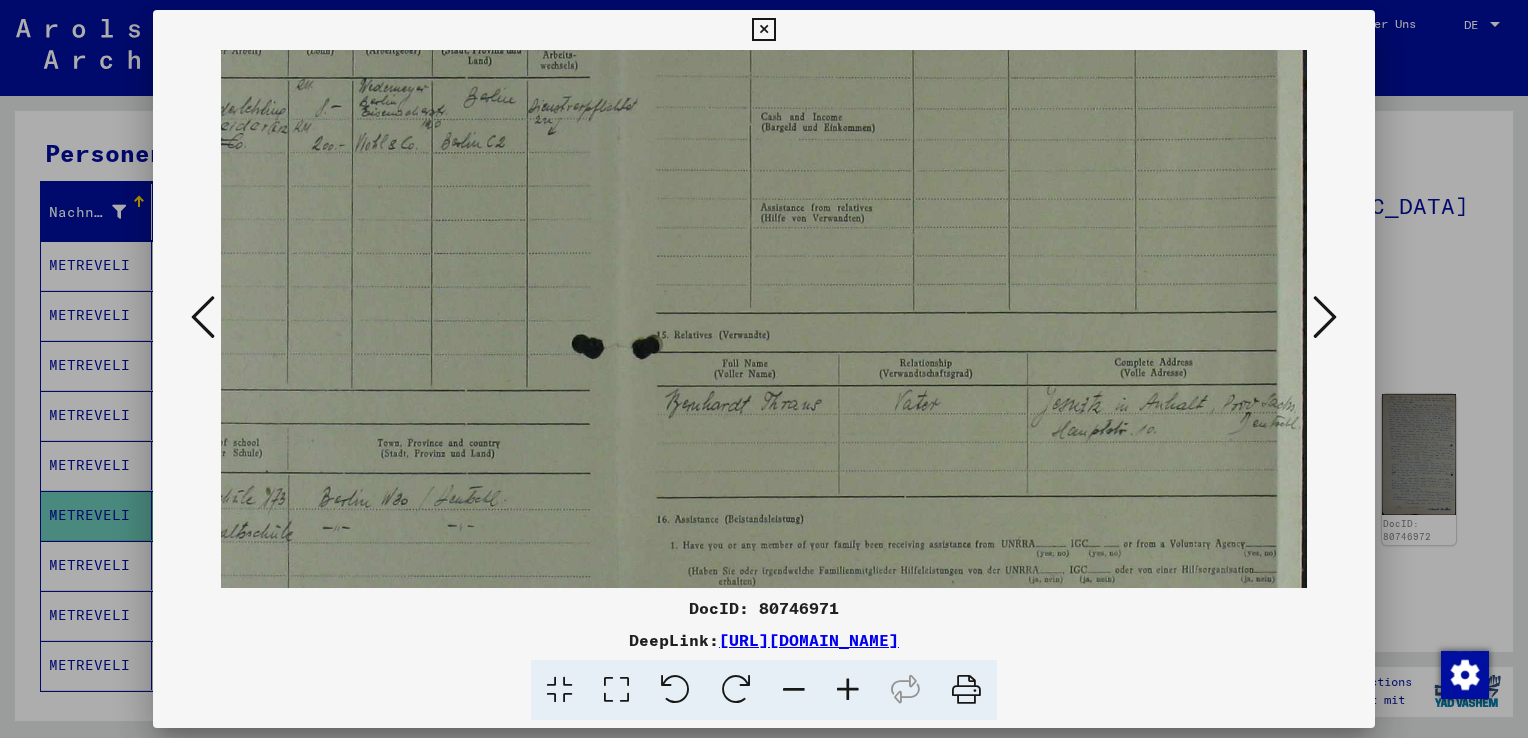 scroll, scrollTop: 40, scrollLeft: 287, axis: both 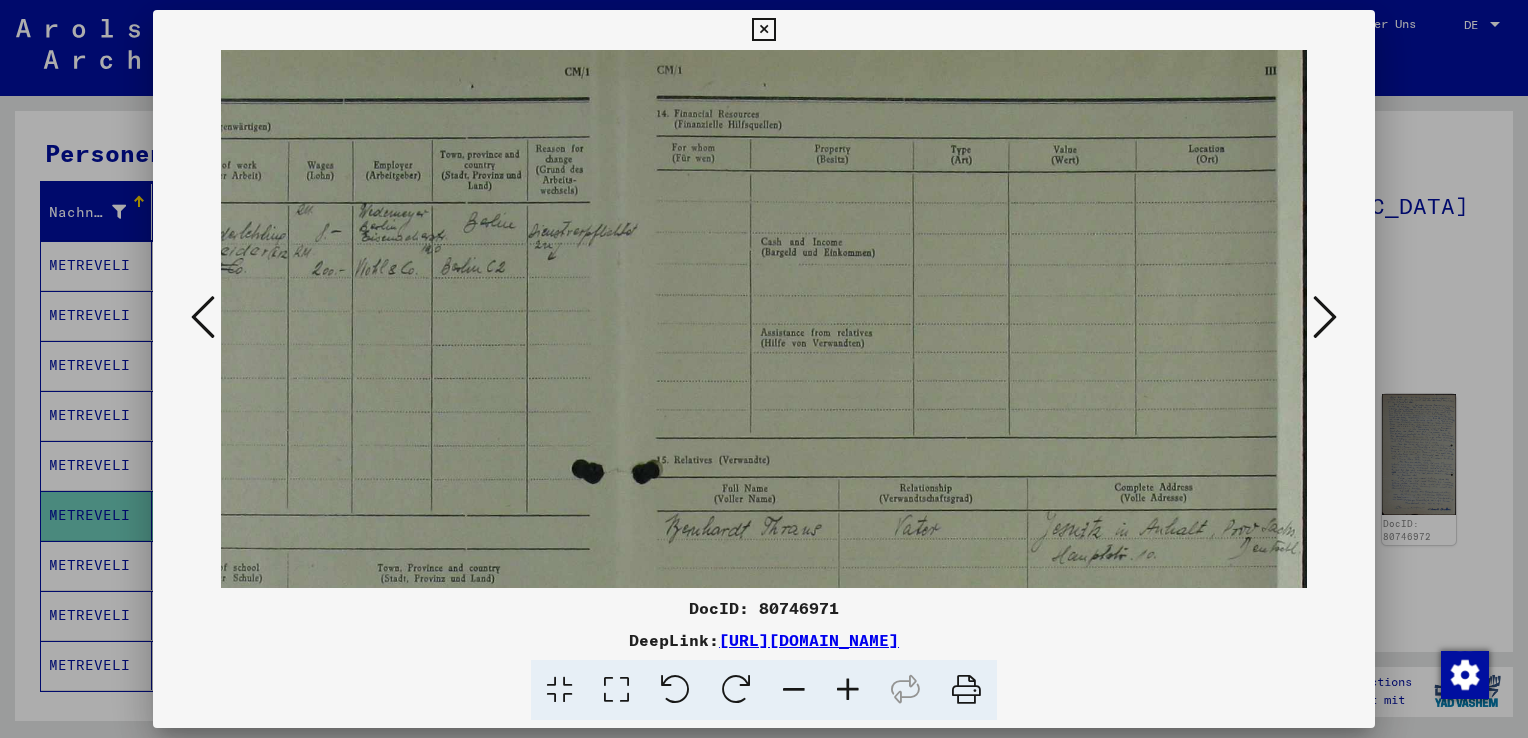 drag, startPoint x: 986, startPoint y: 262, endPoint x: 831, endPoint y: 558, distance: 334.12723 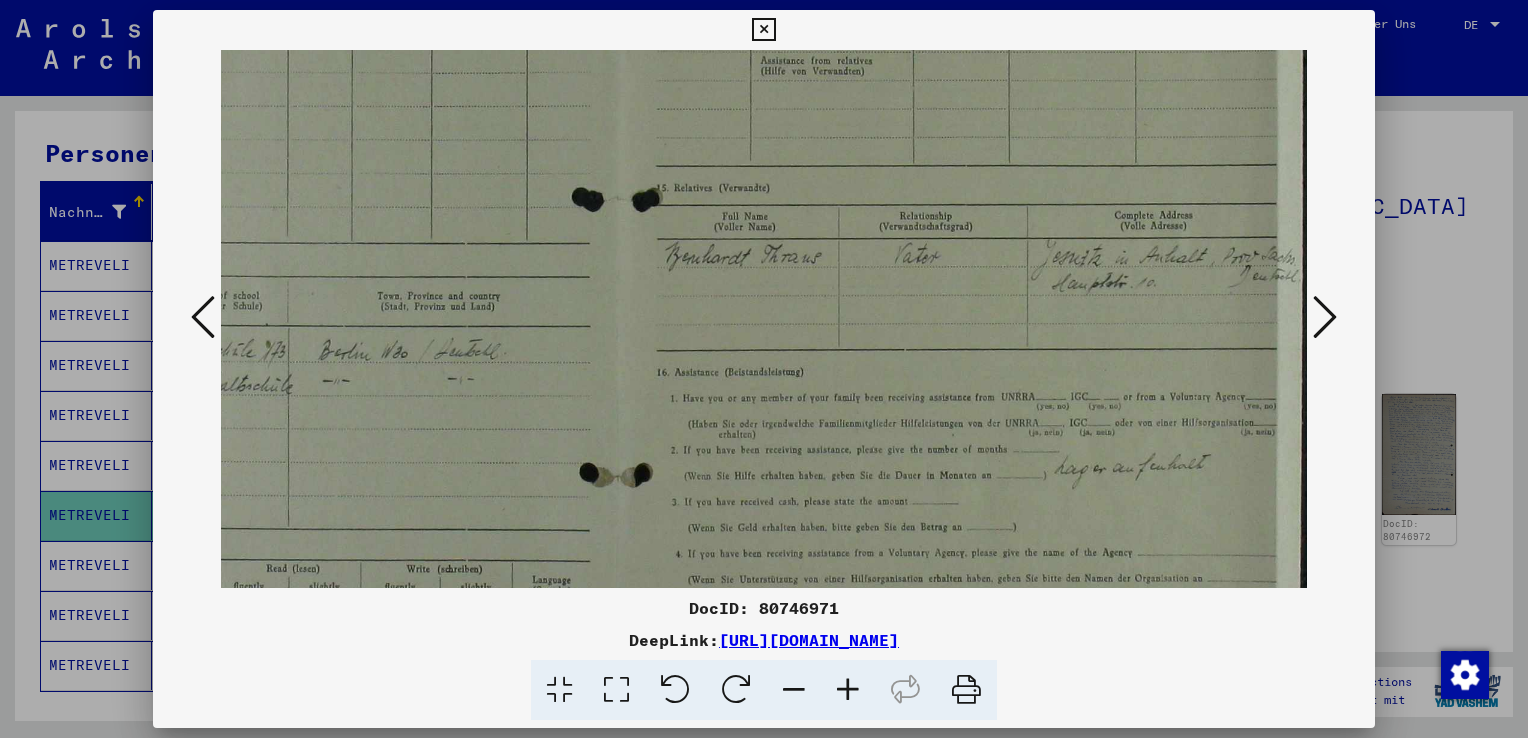 scroll, scrollTop: 332, scrollLeft: 286, axis: both 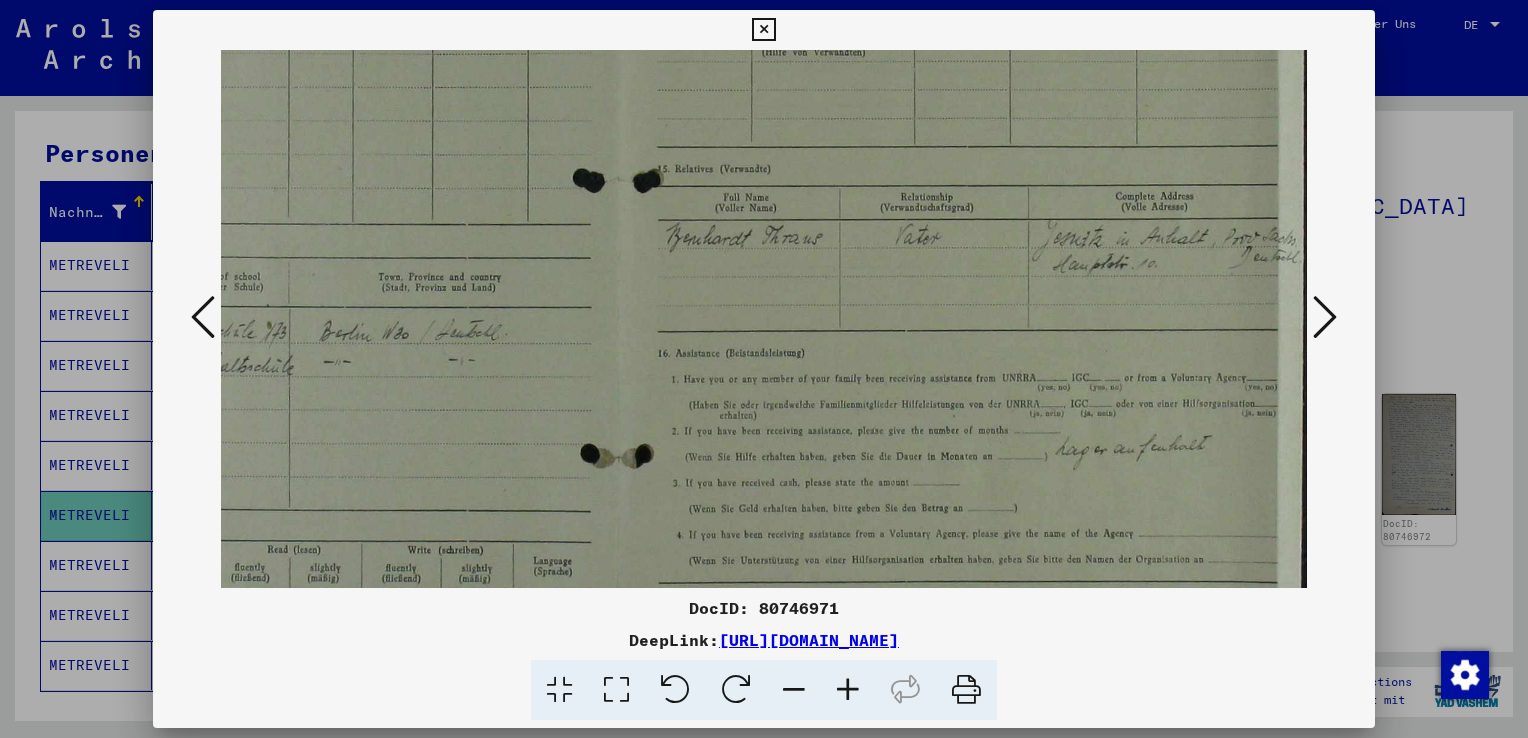 drag, startPoint x: 900, startPoint y: 486, endPoint x: 882, endPoint y: 194, distance: 292.55426 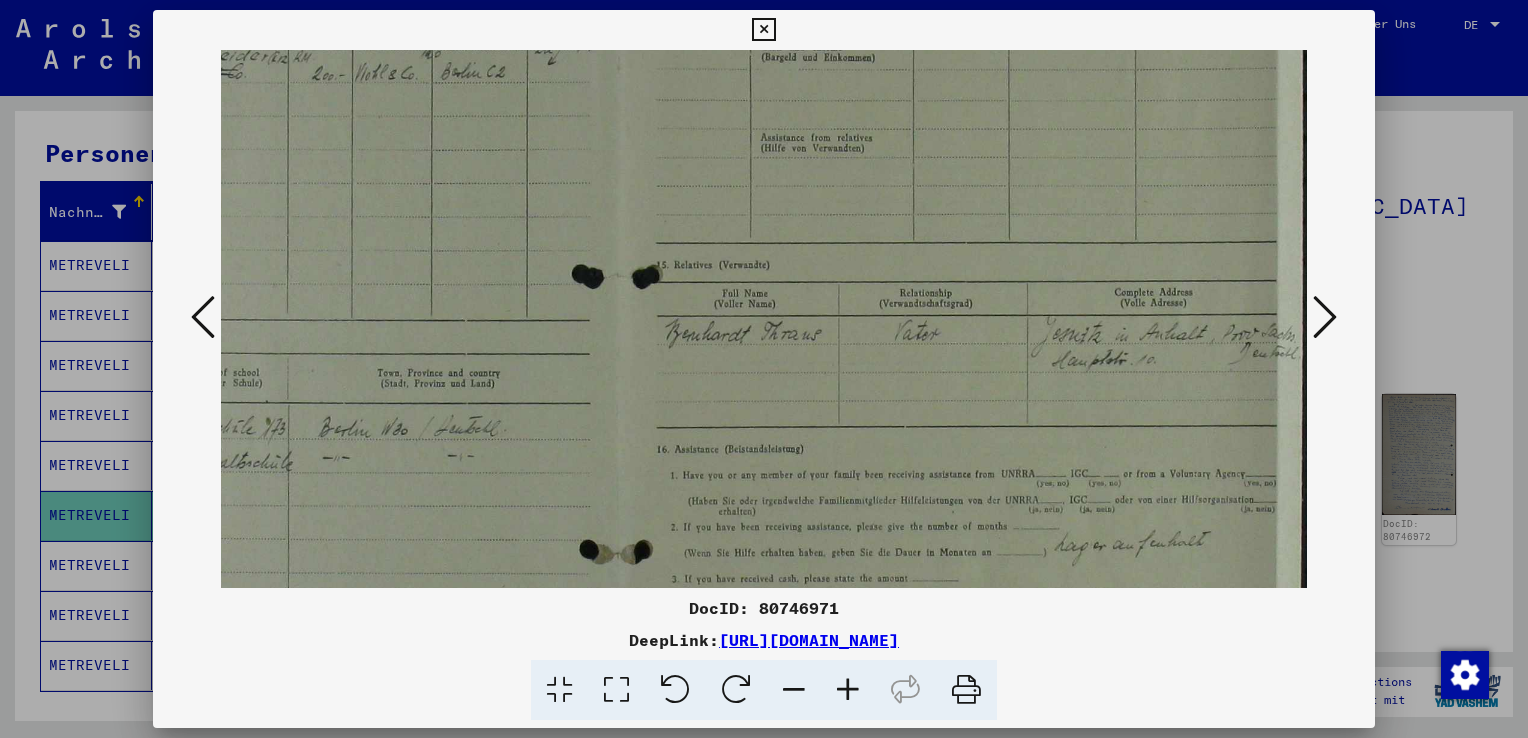 drag, startPoint x: 933, startPoint y: 445, endPoint x: 930, endPoint y: 550, distance: 105.04285 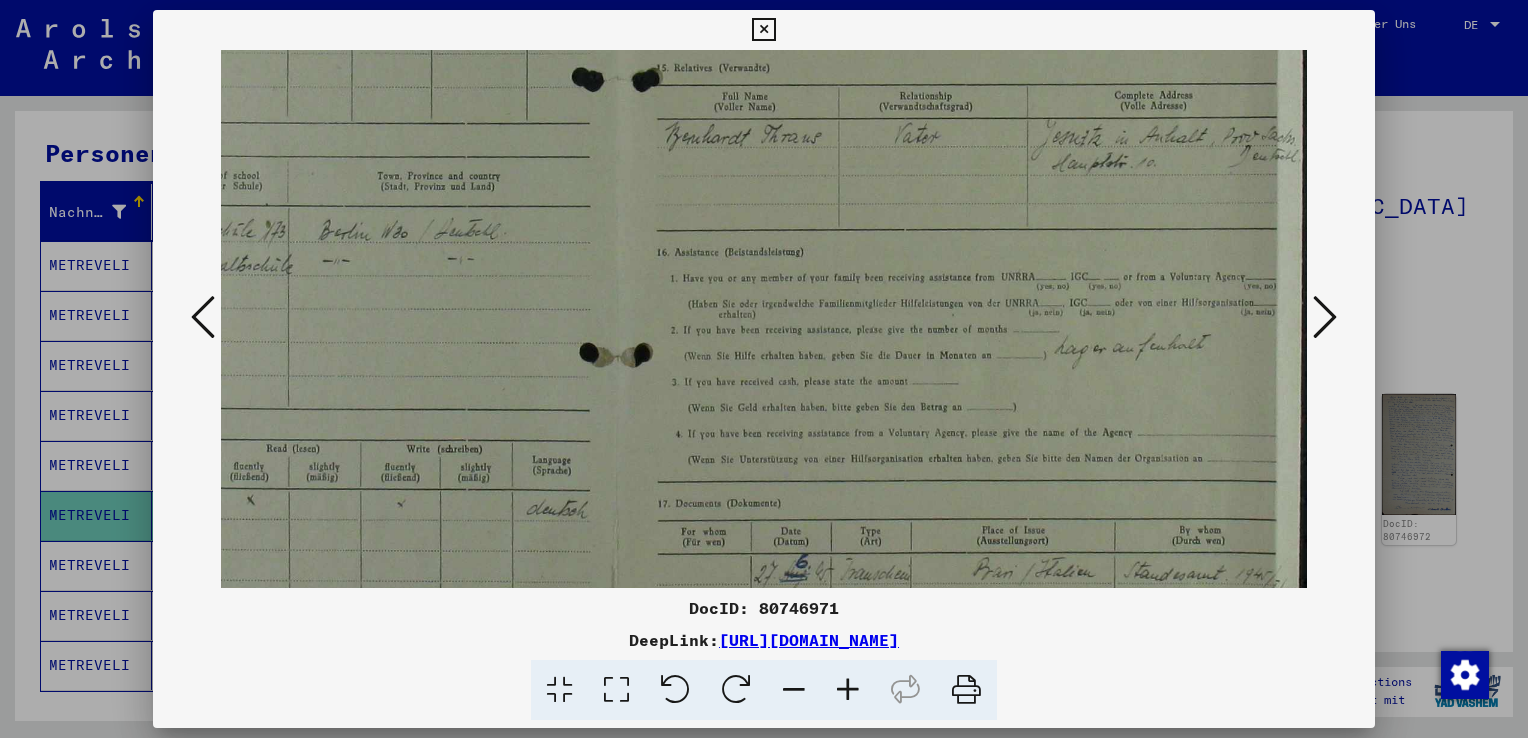 drag, startPoint x: 947, startPoint y: 497, endPoint x: 932, endPoint y: 275, distance: 222.50618 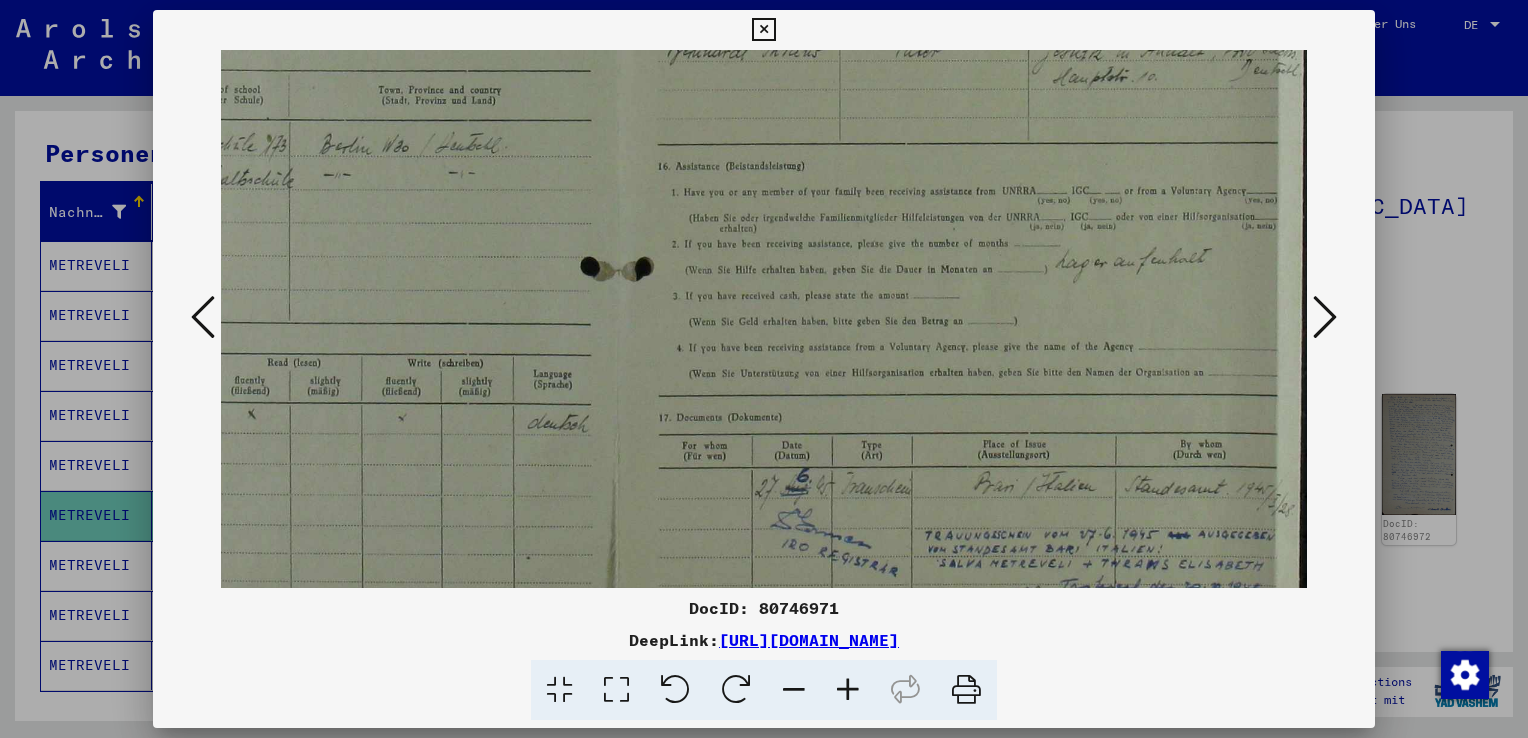 drag, startPoint x: 928, startPoint y: 412, endPoint x: 928, endPoint y: 348, distance: 64 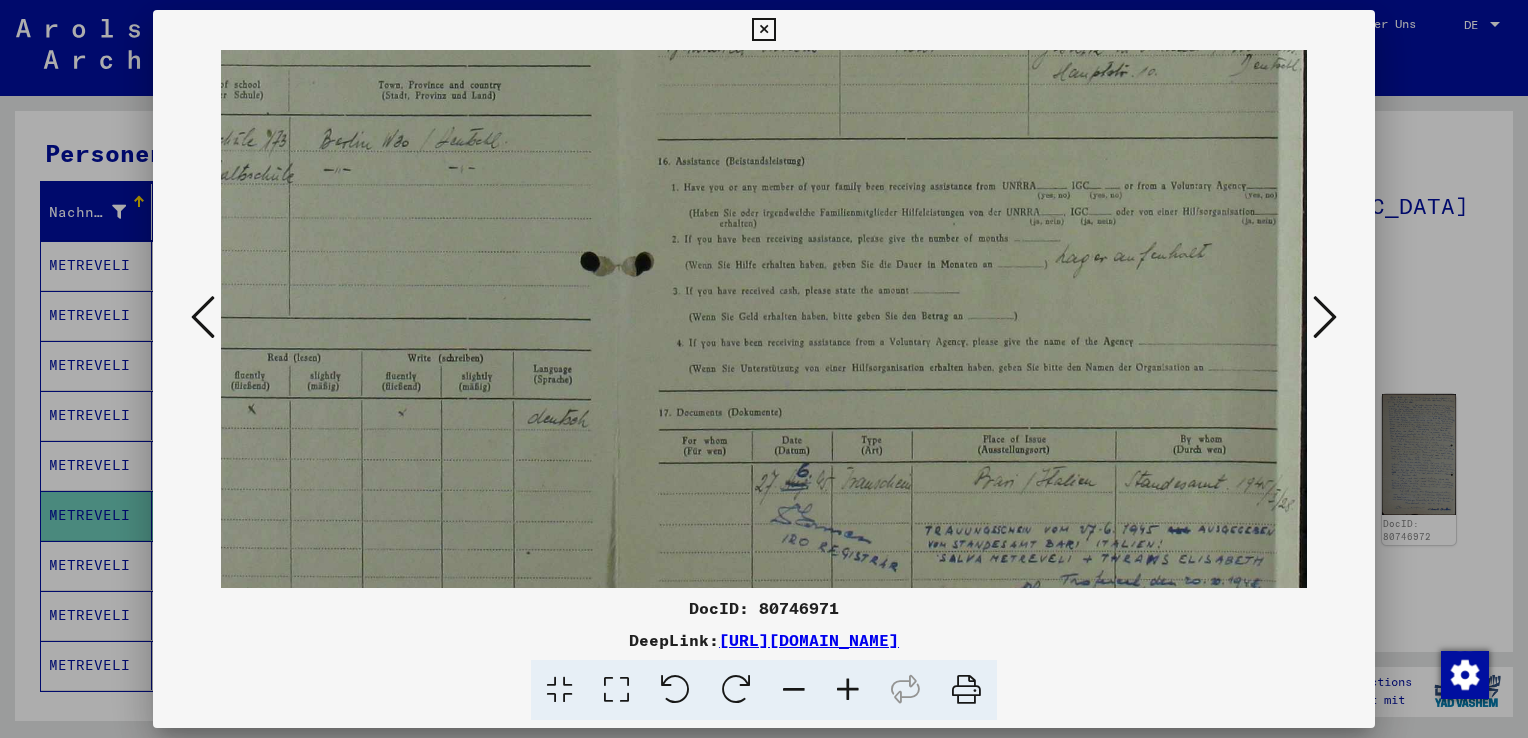 scroll, scrollTop: 600, scrollLeft: 287, axis: both 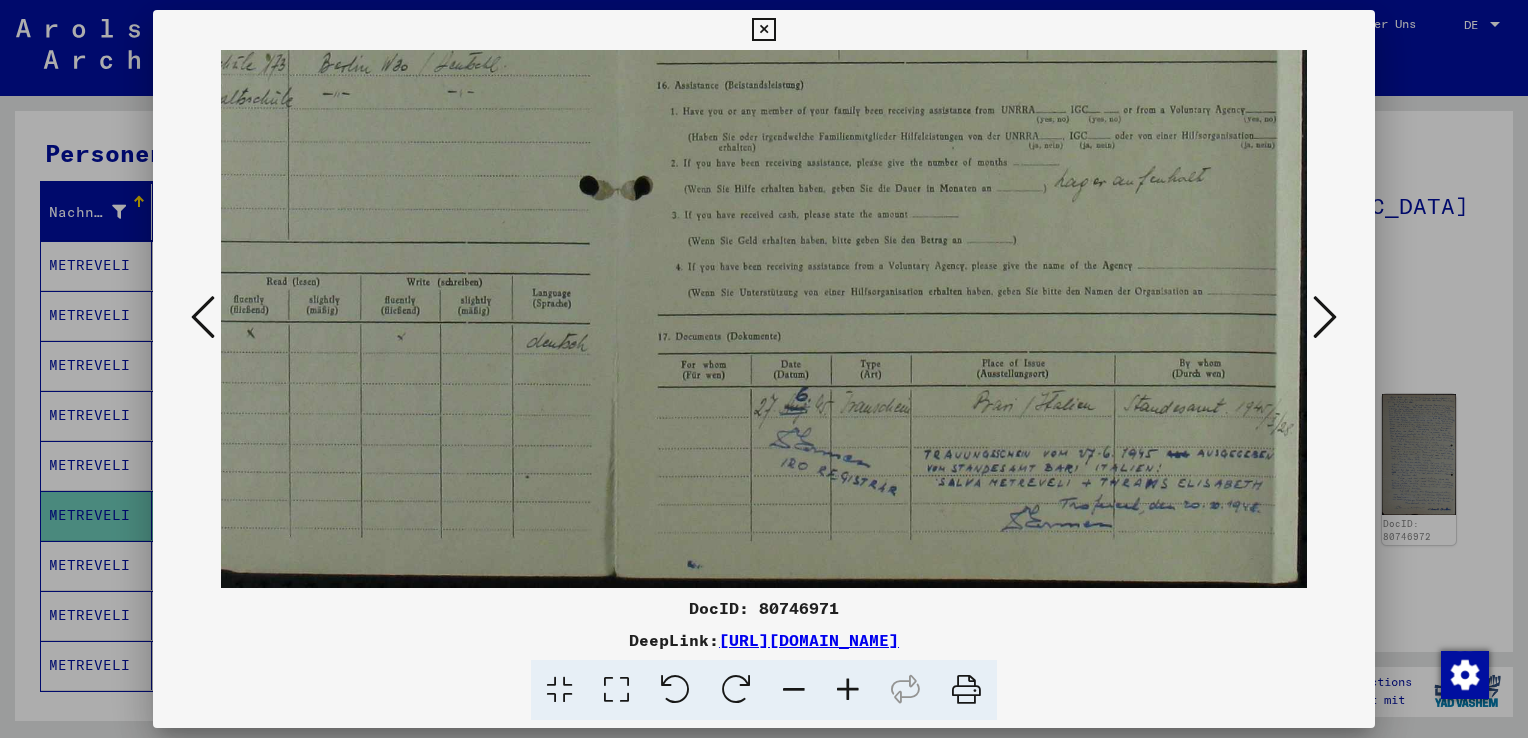 drag, startPoint x: 928, startPoint y: 458, endPoint x: 926, endPoint y: 373, distance: 85.02353 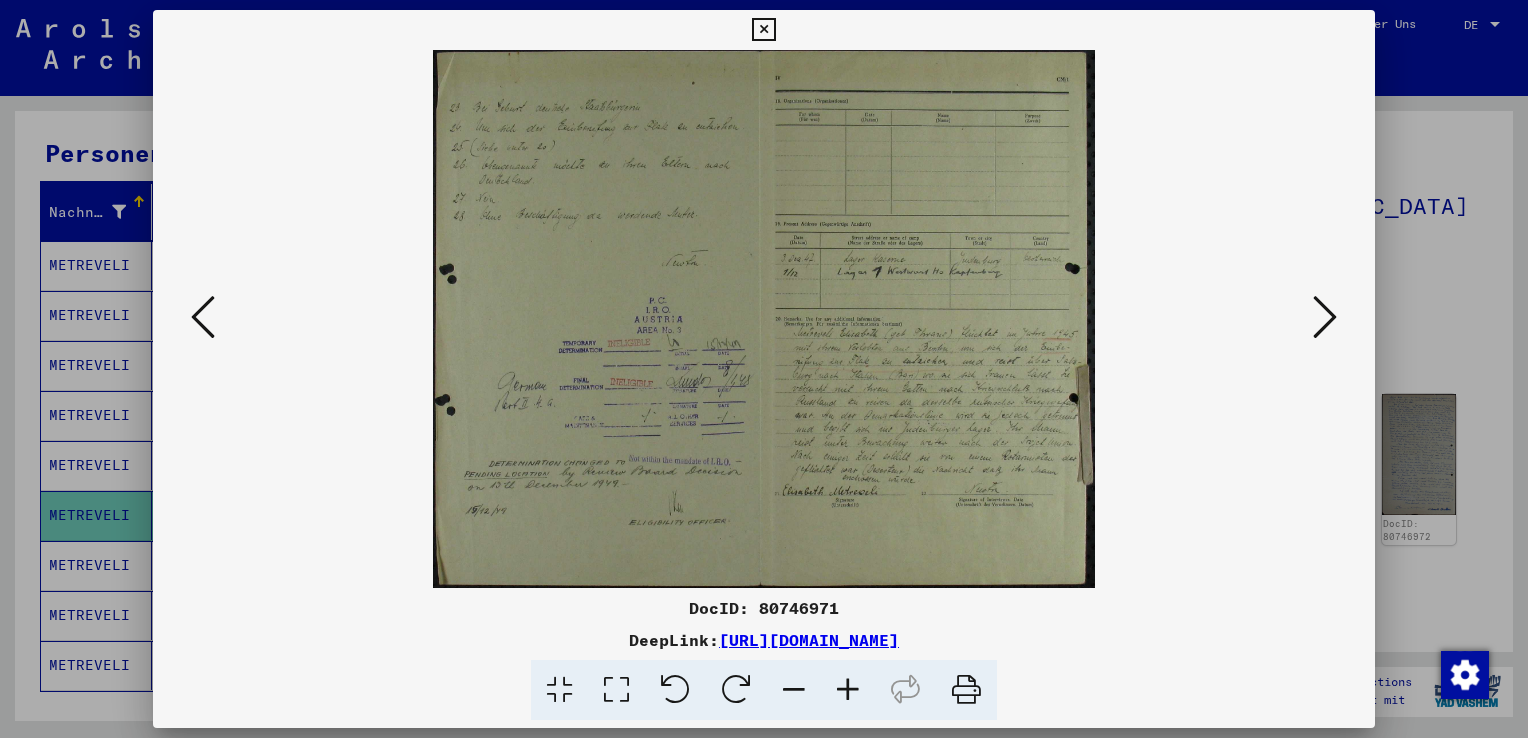 scroll, scrollTop: 0, scrollLeft: 0, axis: both 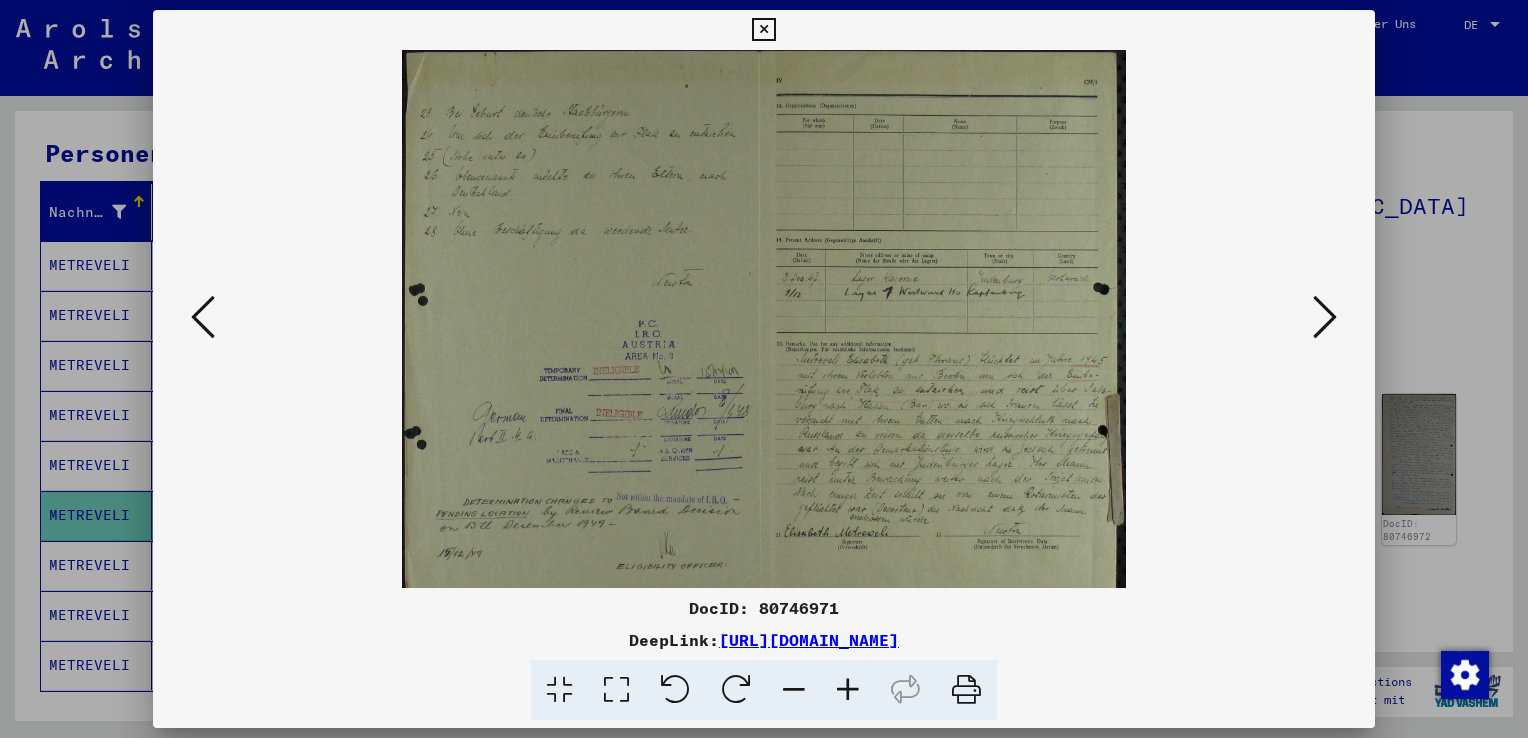 click at bounding box center [848, 690] 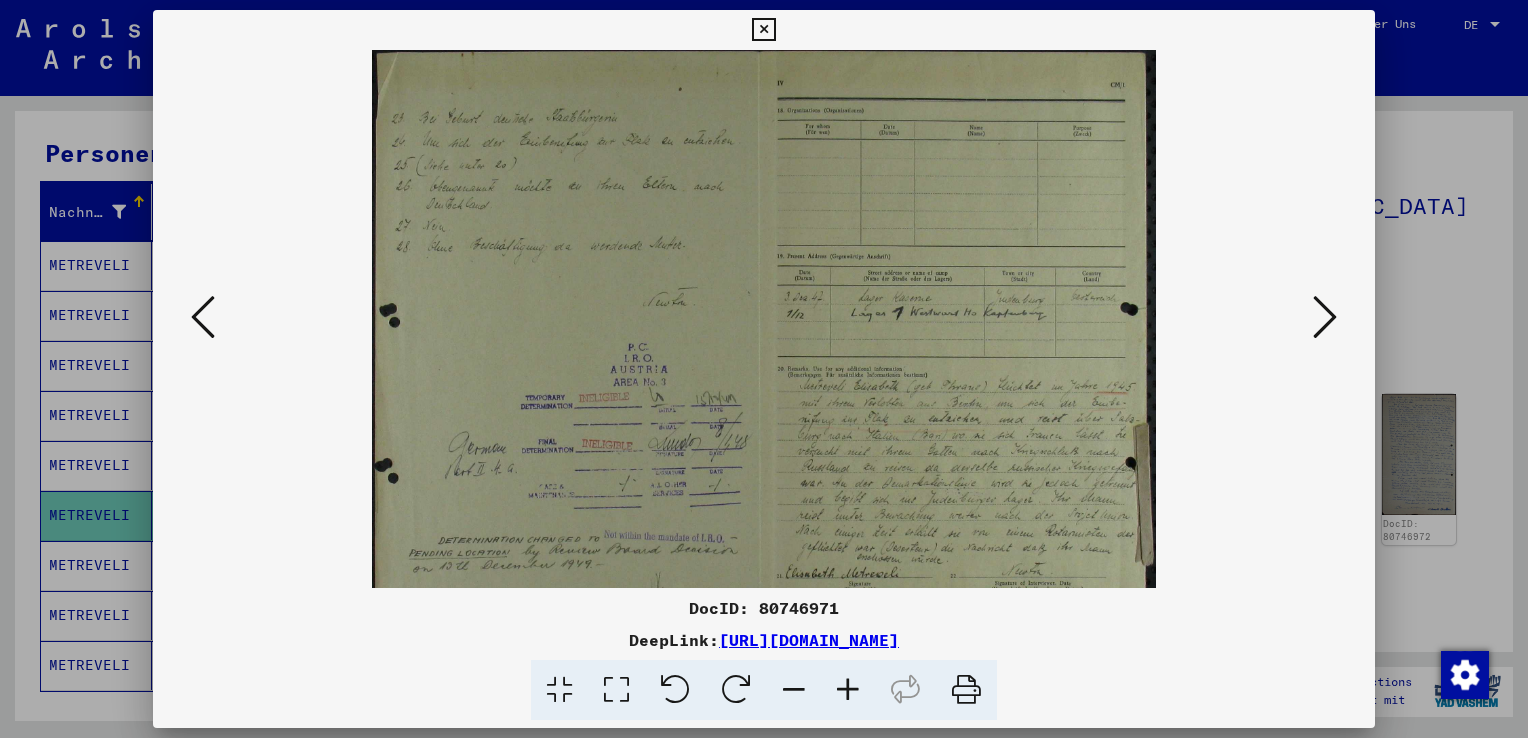 click at bounding box center [848, 690] 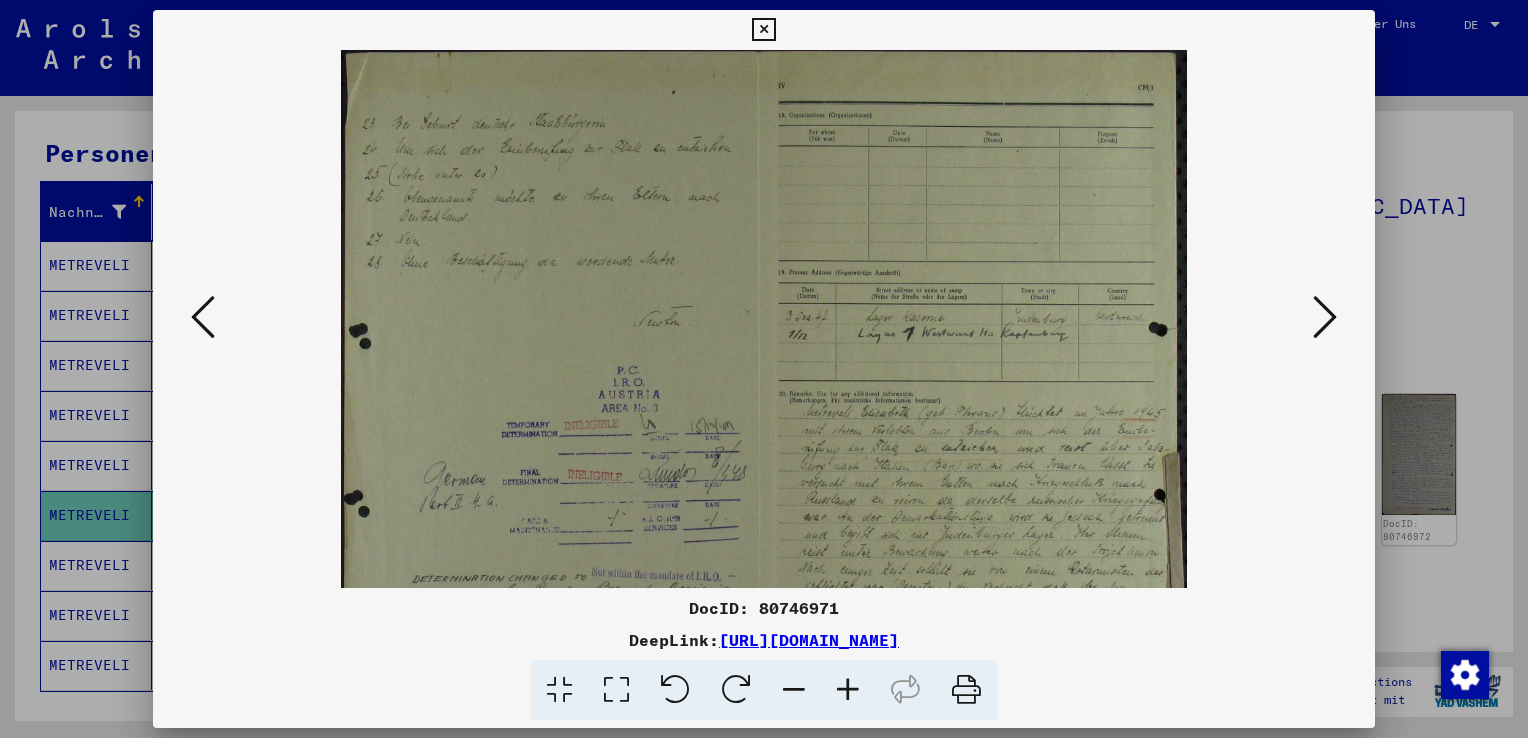 click at bounding box center [848, 690] 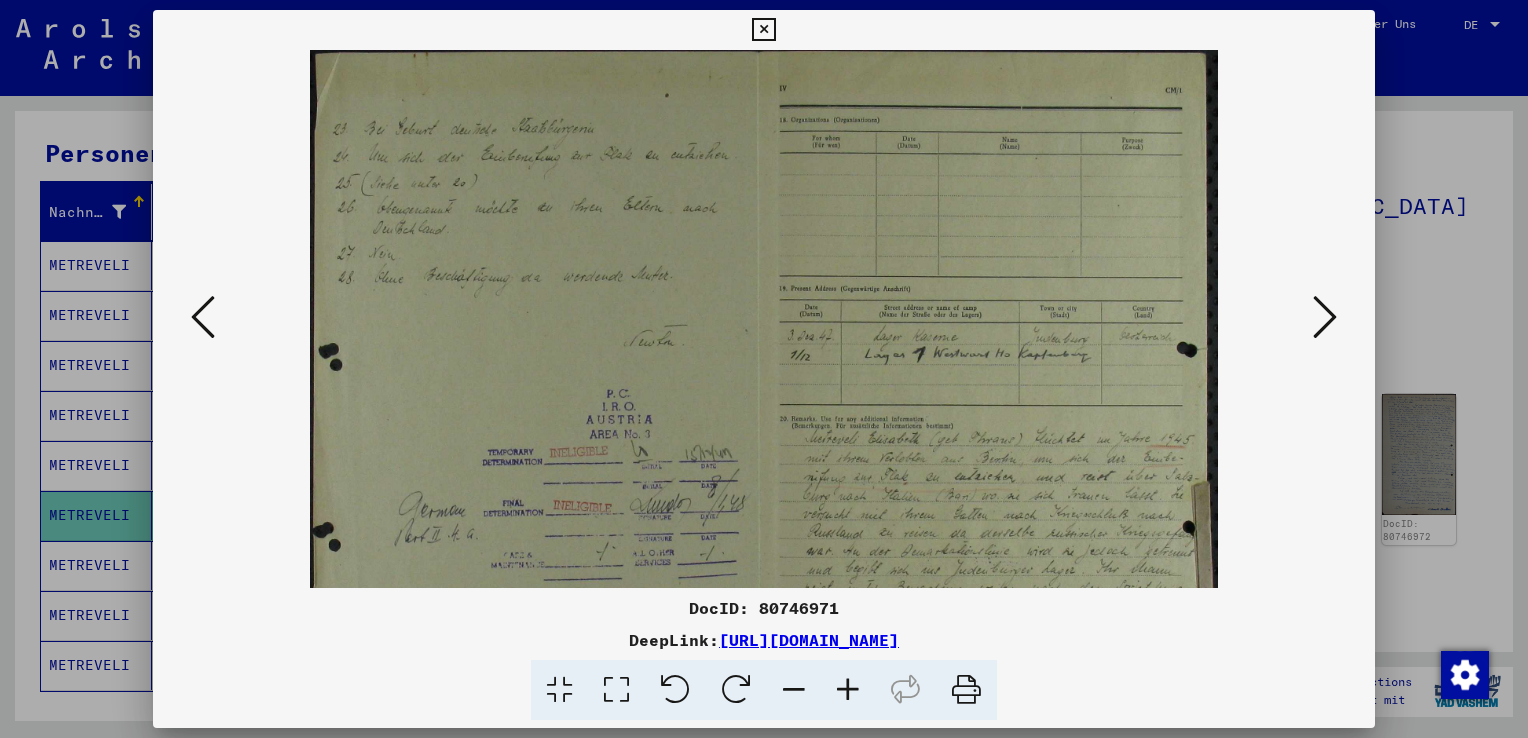click at bounding box center [848, 690] 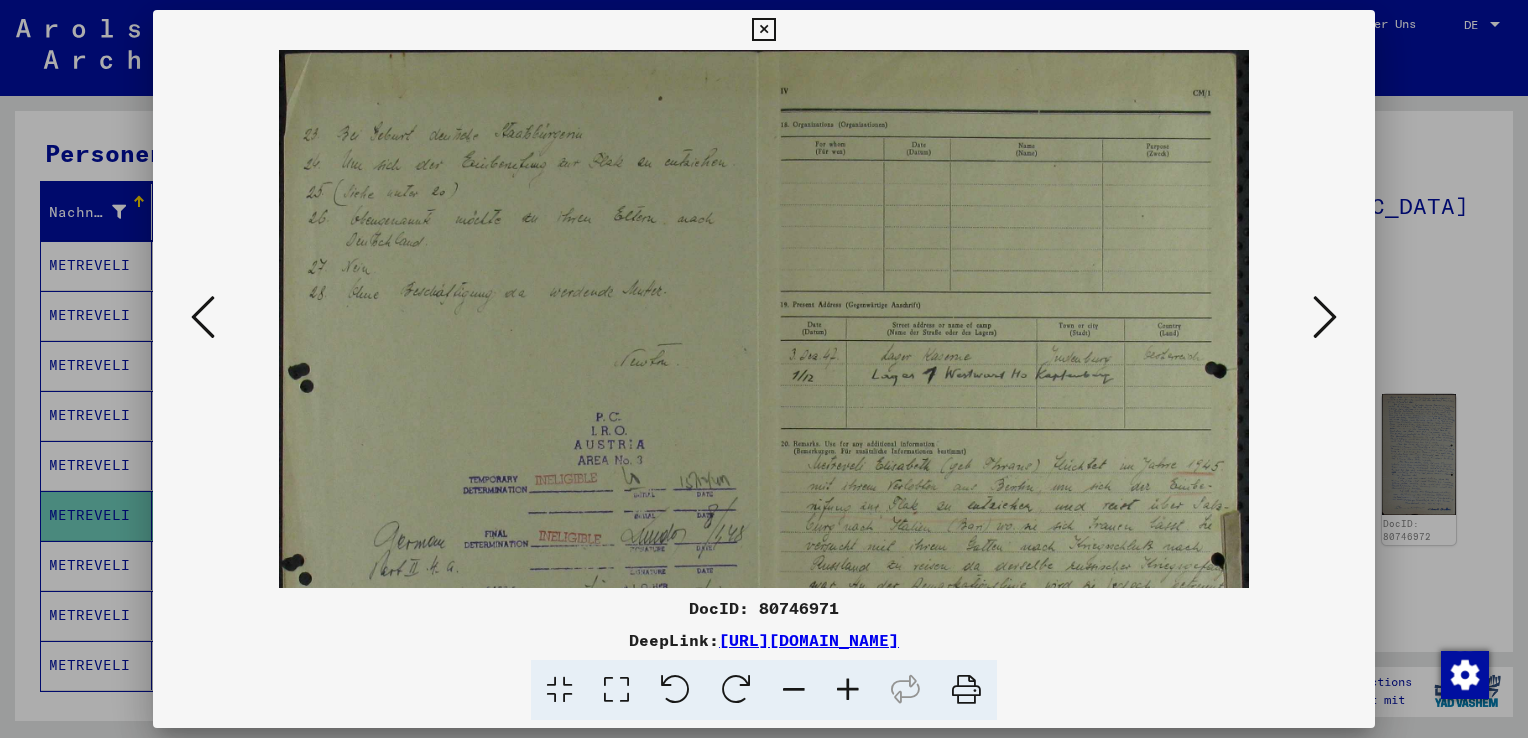 click at bounding box center (848, 690) 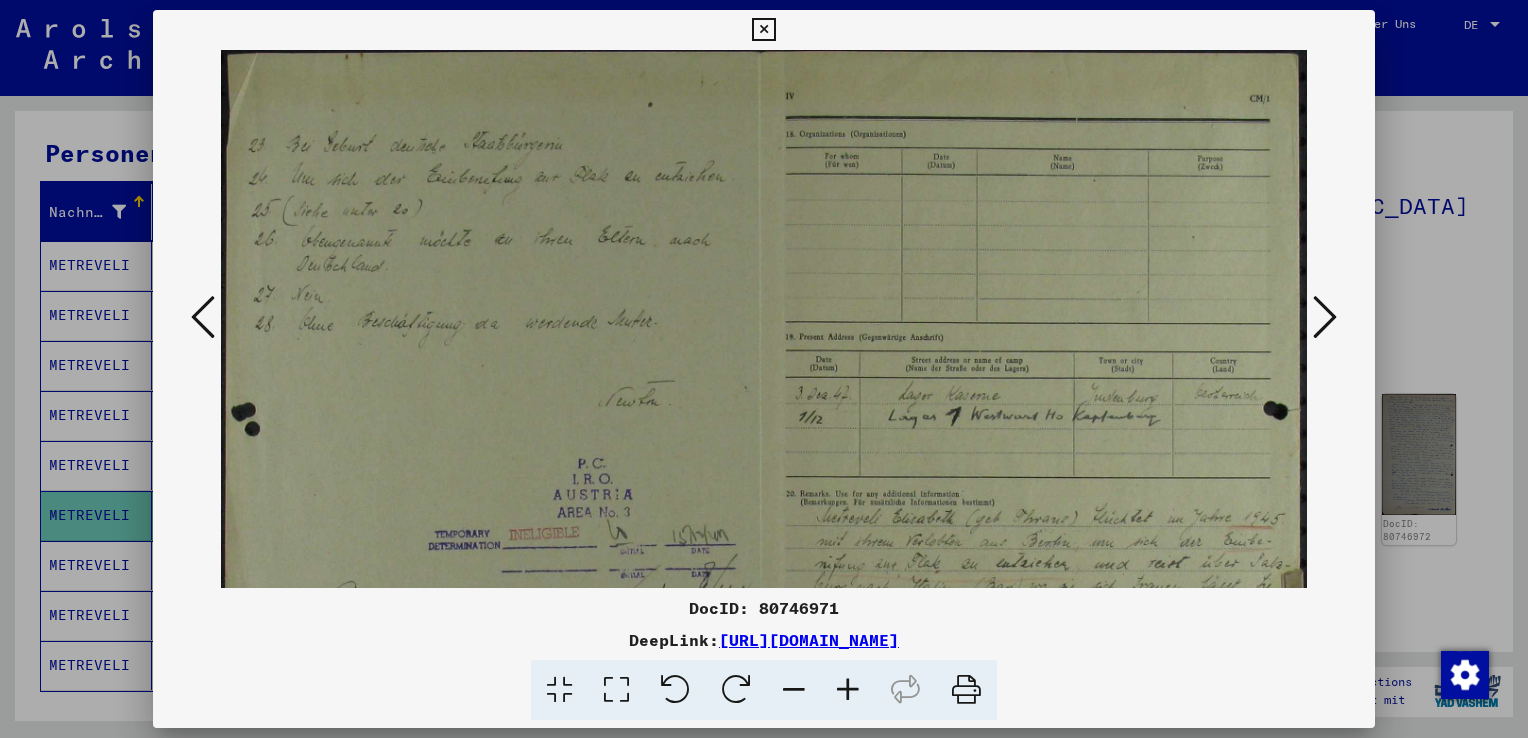click at bounding box center (848, 690) 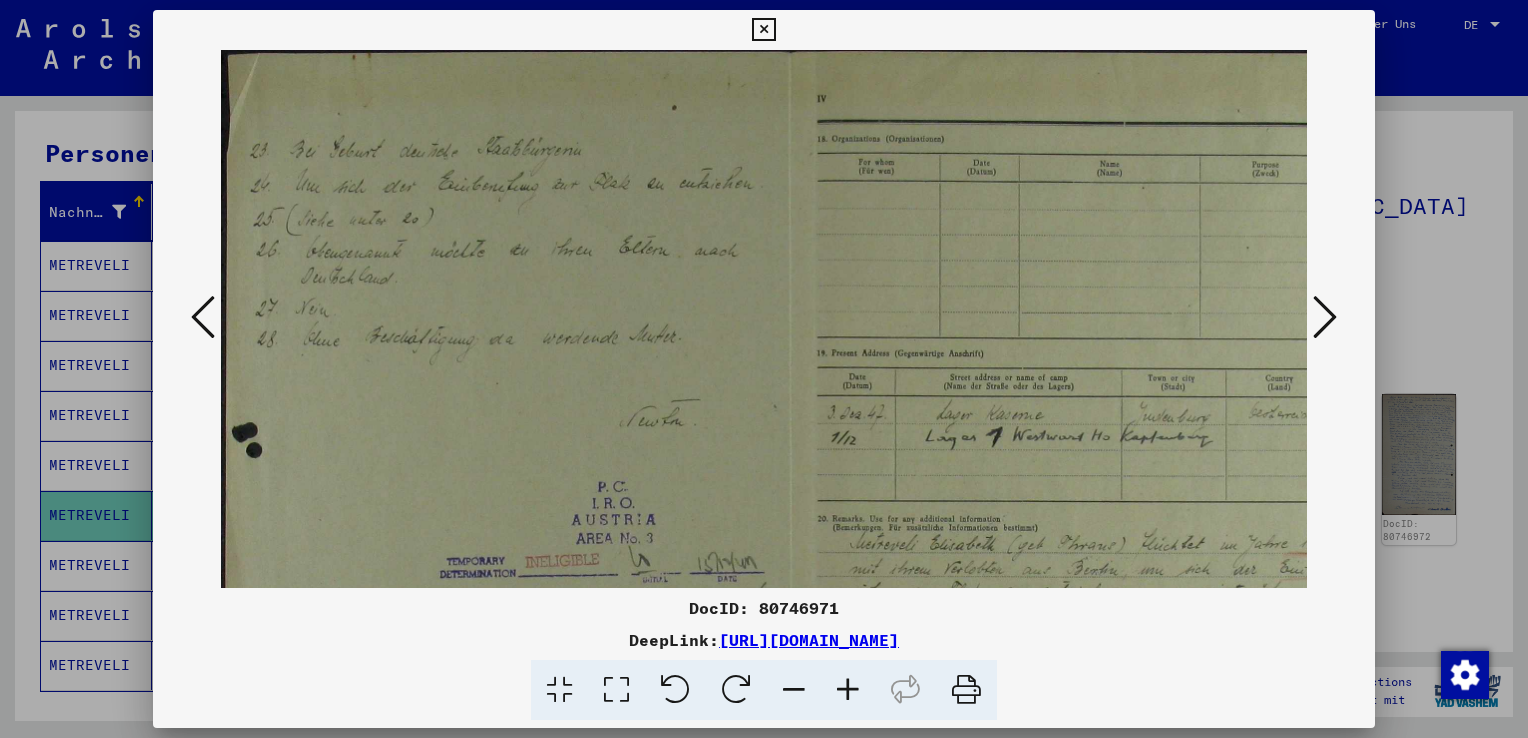 click at bounding box center (848, 690) 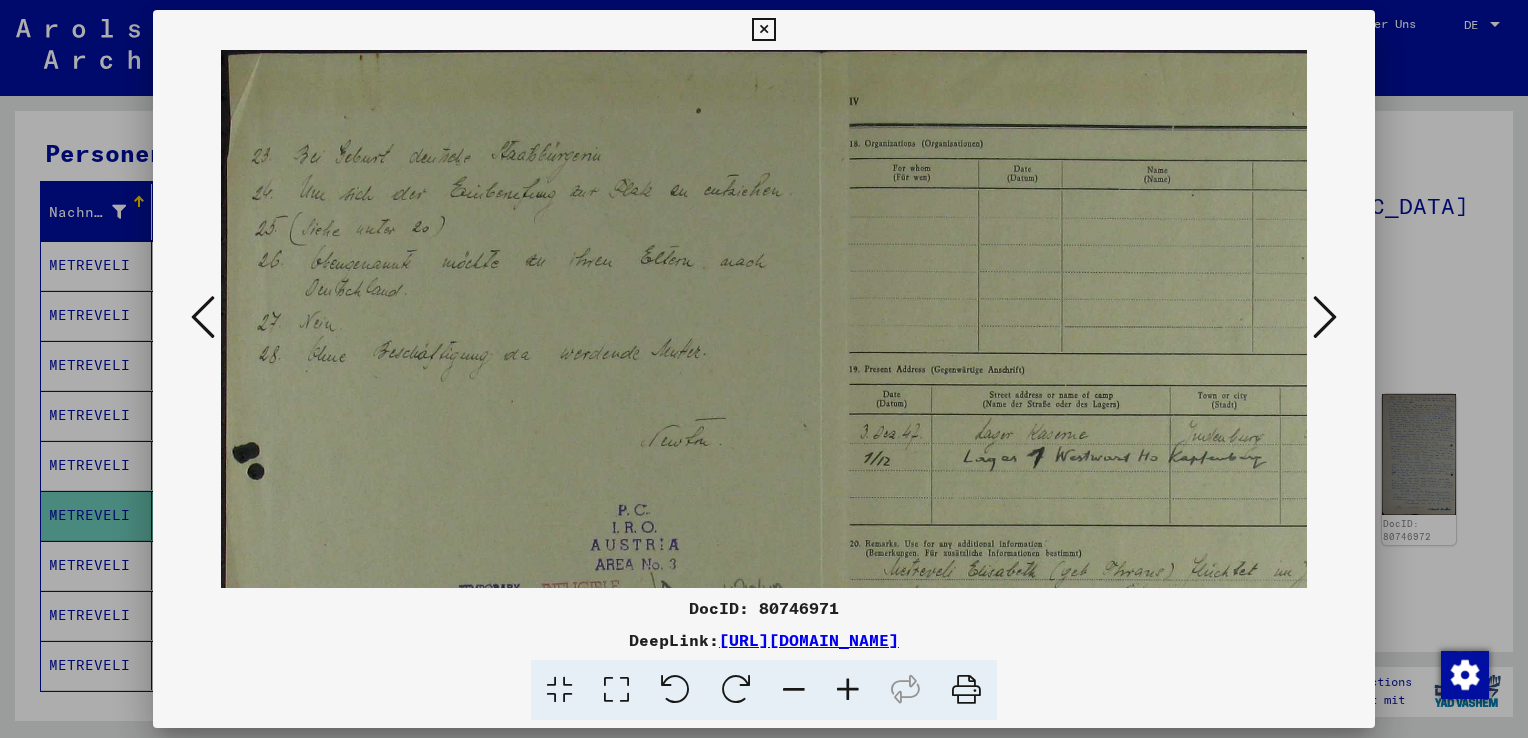 click at bounding box center (848, 690) 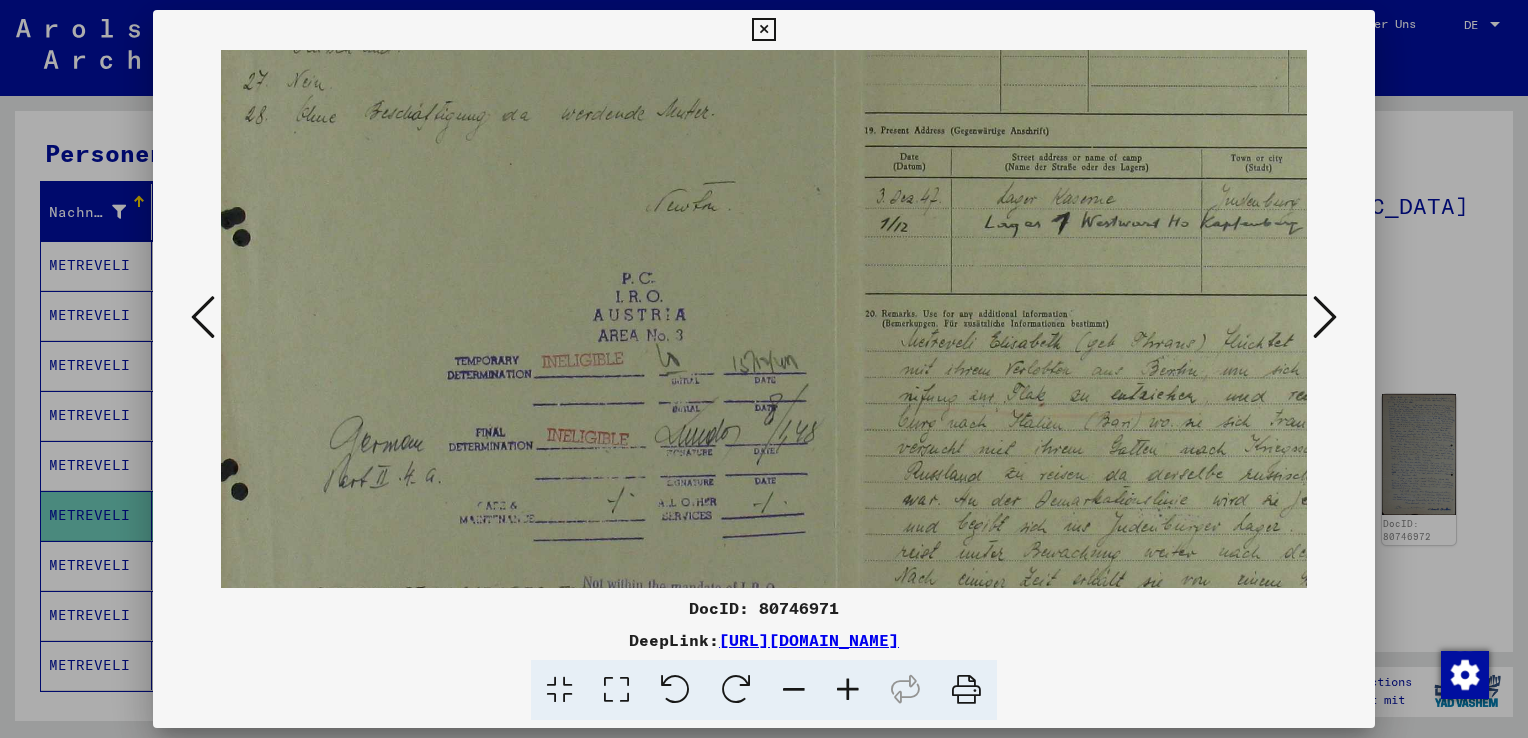 drag, startPoint x: 585, startPoint y: 346, endPoint x: 569, endPoint y: 85, distance: 261.48996 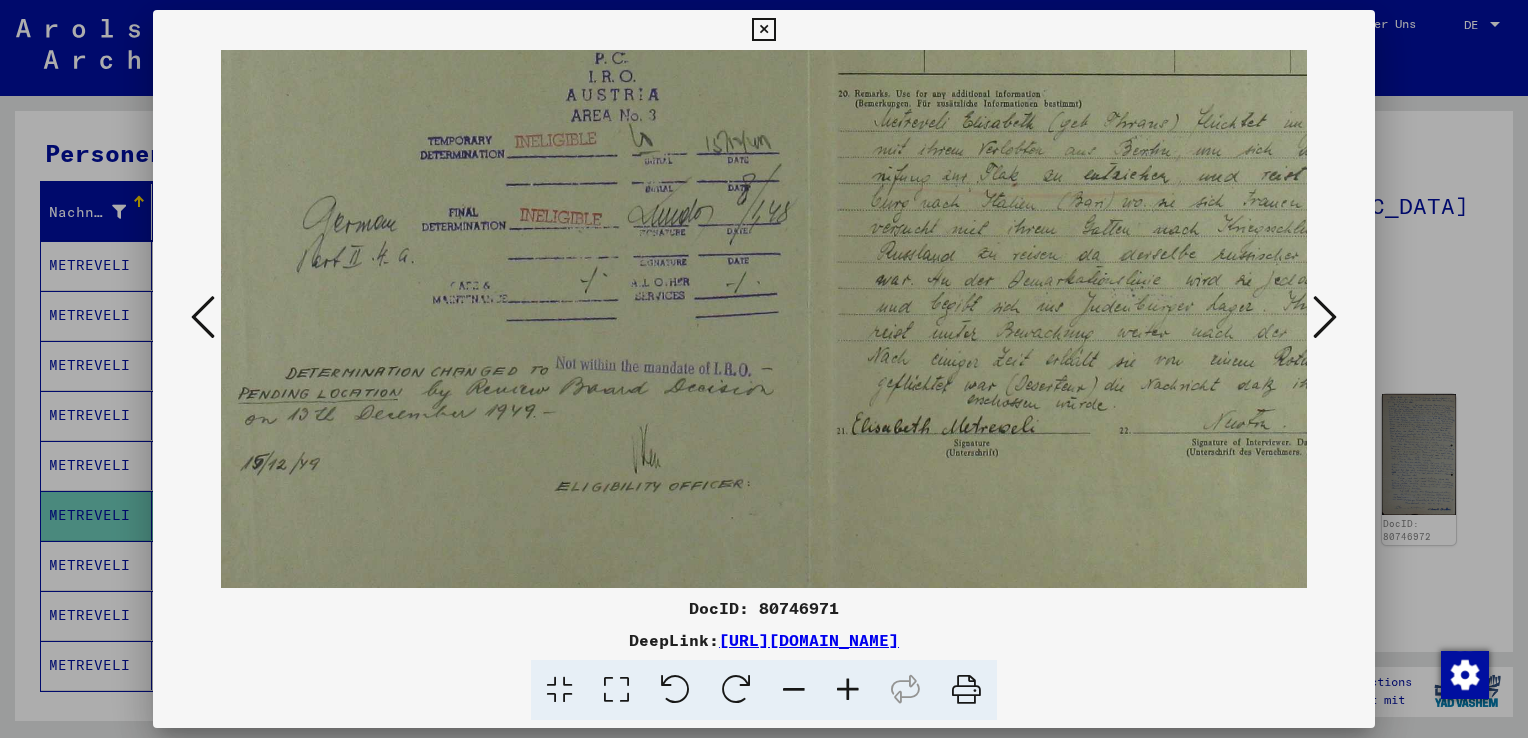 scroll, scrollTop: 497, scrollLeft: 43, axis: both 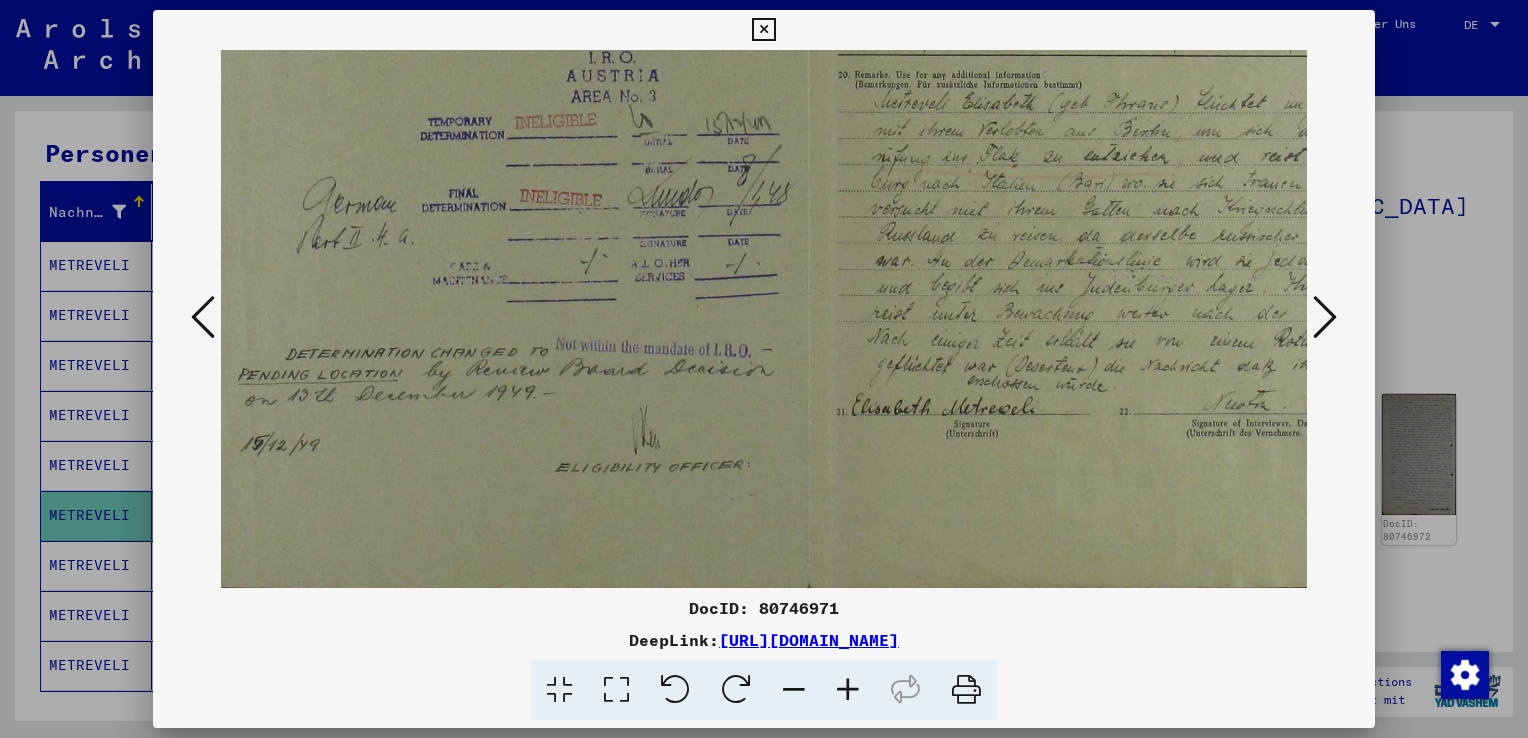 drag, startPoint x: 559, startPoint y: 334, endPoint x: 533, endPoint y: 101, distance: 234.44615 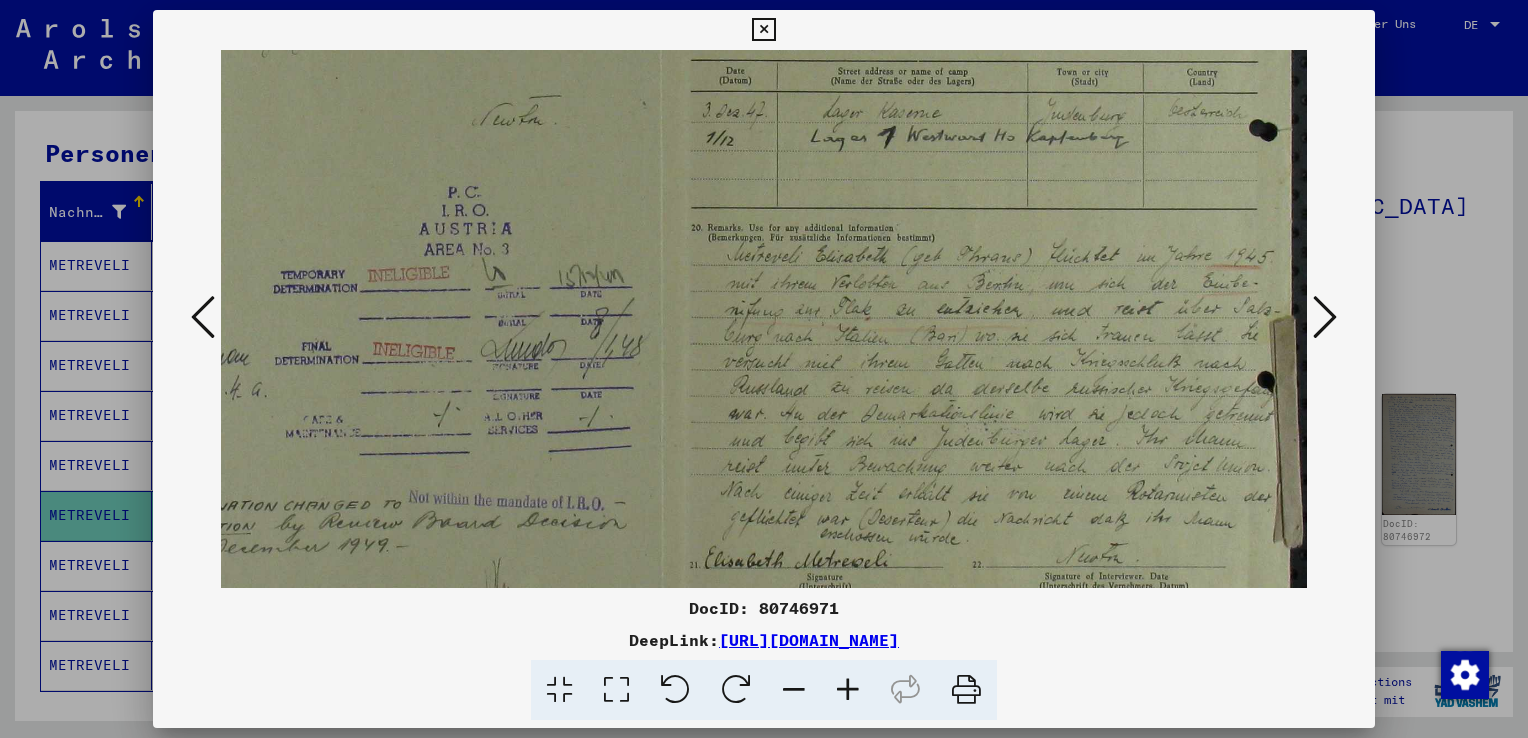 drag, startPoint x: 1182, startPoint y: 210, endPoint x: 960, endPoint y: 368, distance: 272.48486 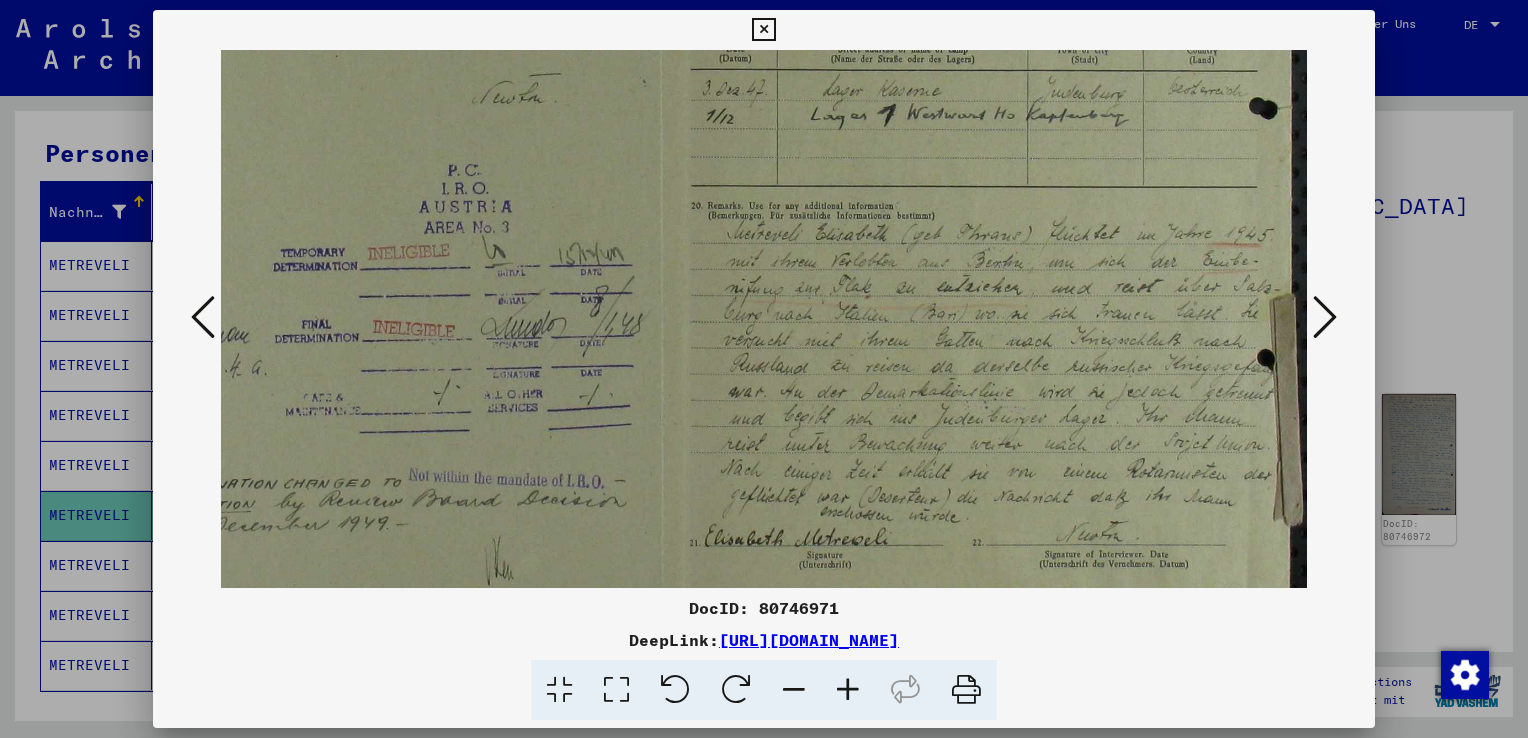 scroll, scrollTop: 346, scrollLeft: 190, axis: both 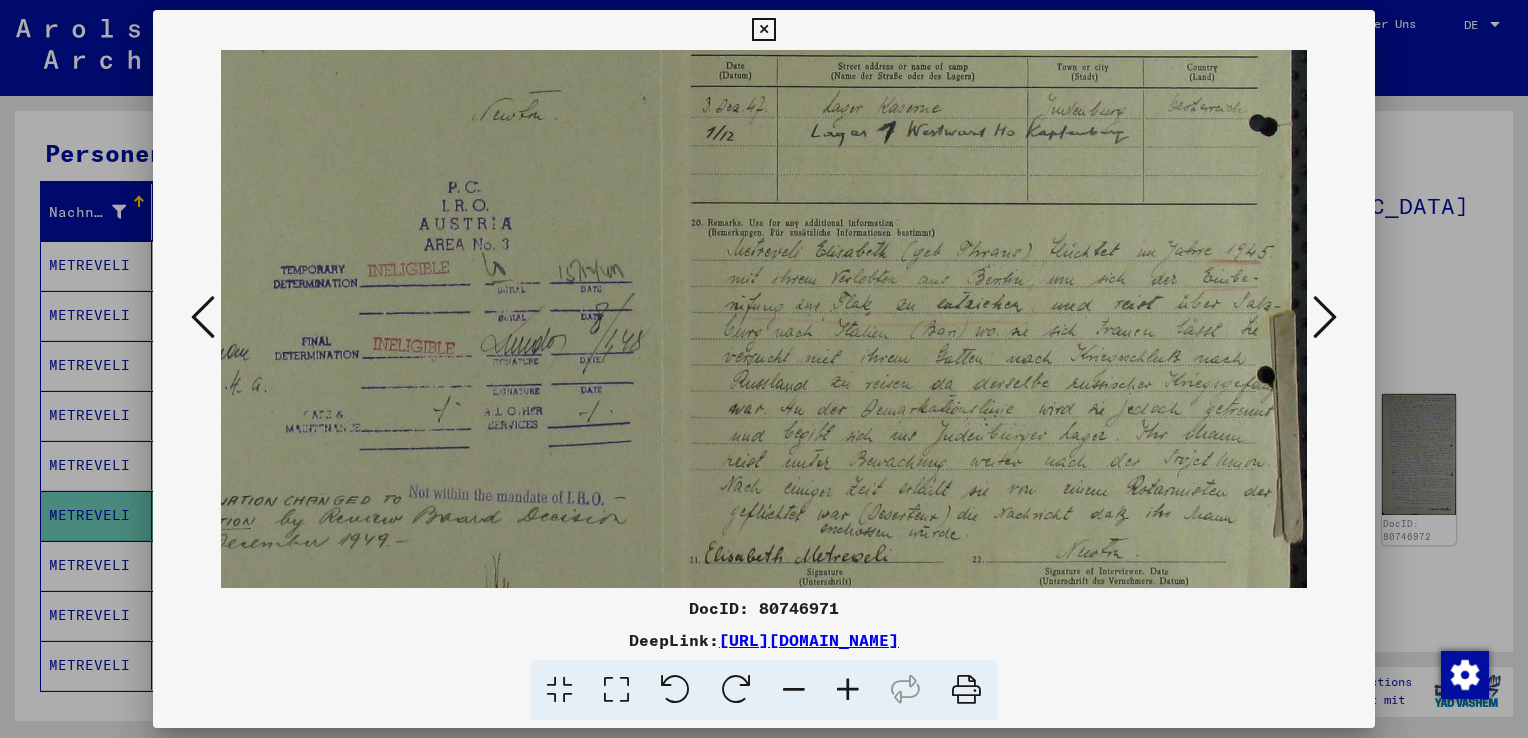 drag, startPoint x: 970, startPoint y: 442, endPoint x: 958, endPoint y: 438, distance: 12.649111 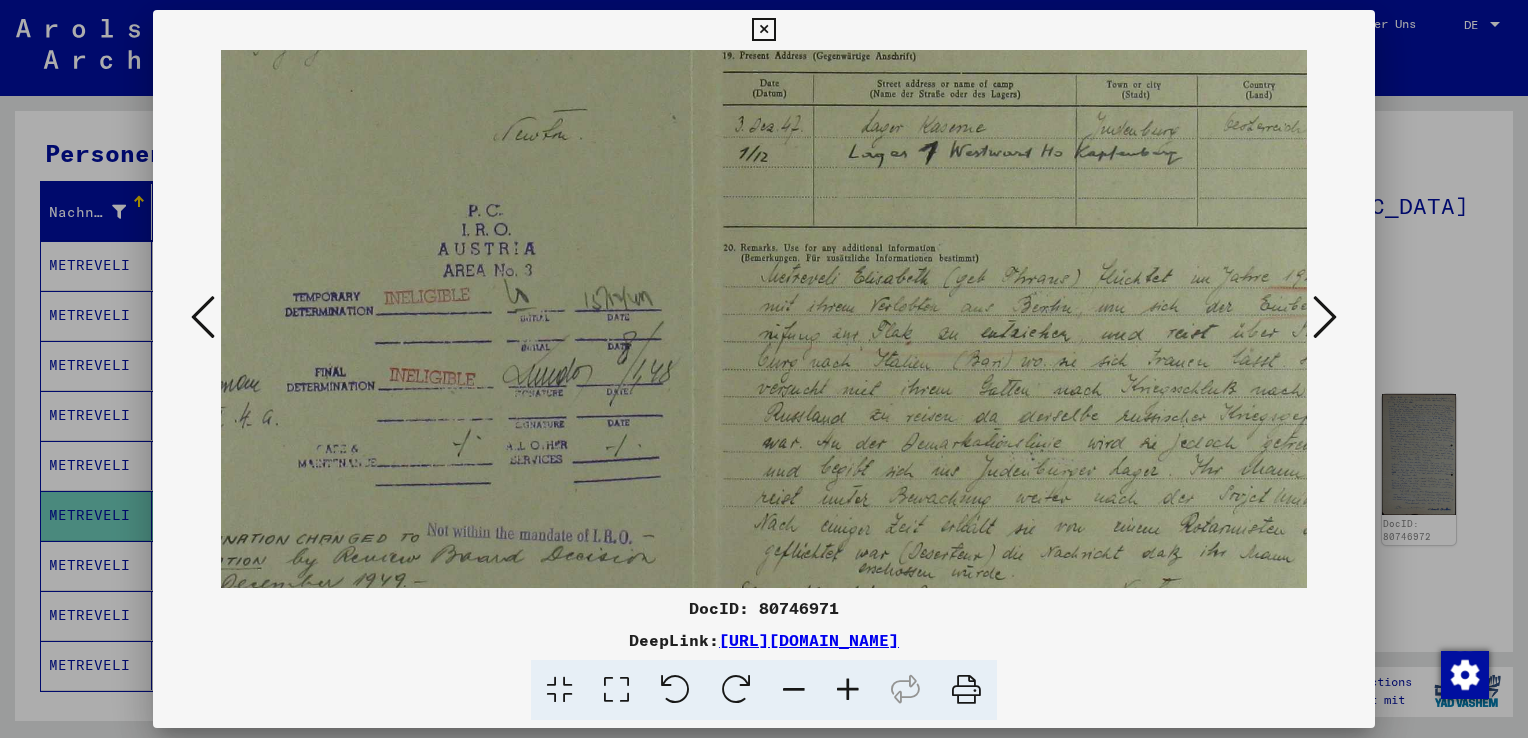 click at bounding box center [848, 690] 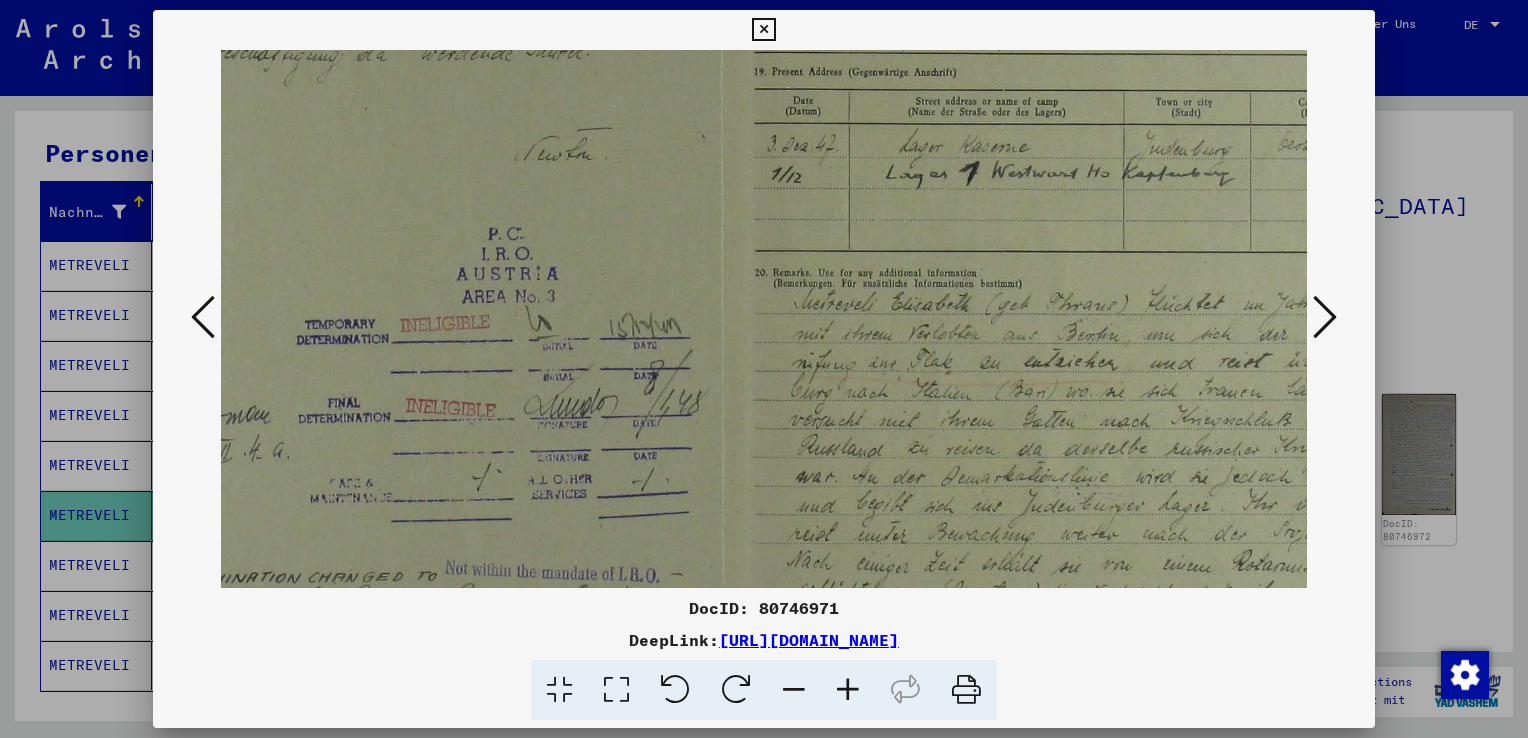 click at bounding box center [848, 690] 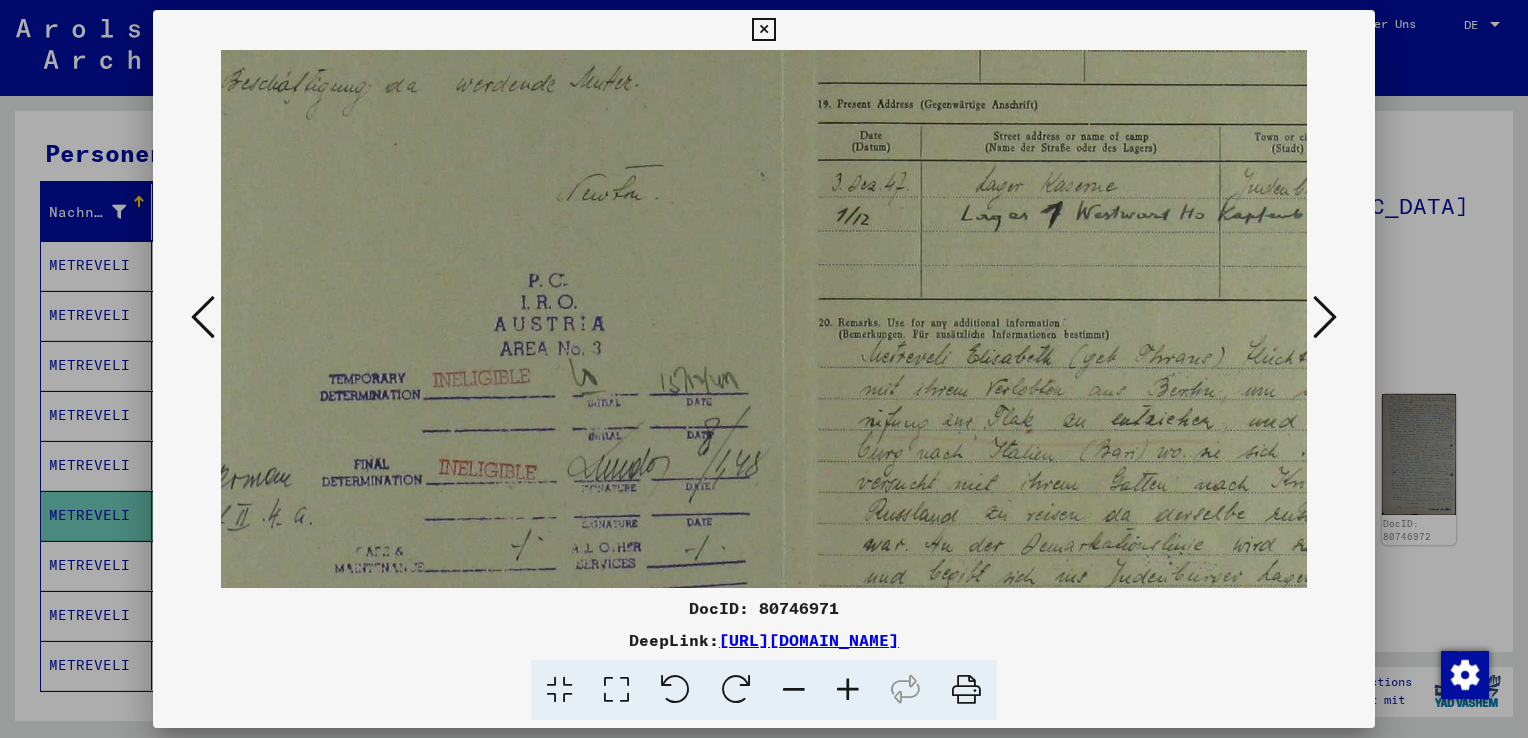 click at bounding box center [848, 690] 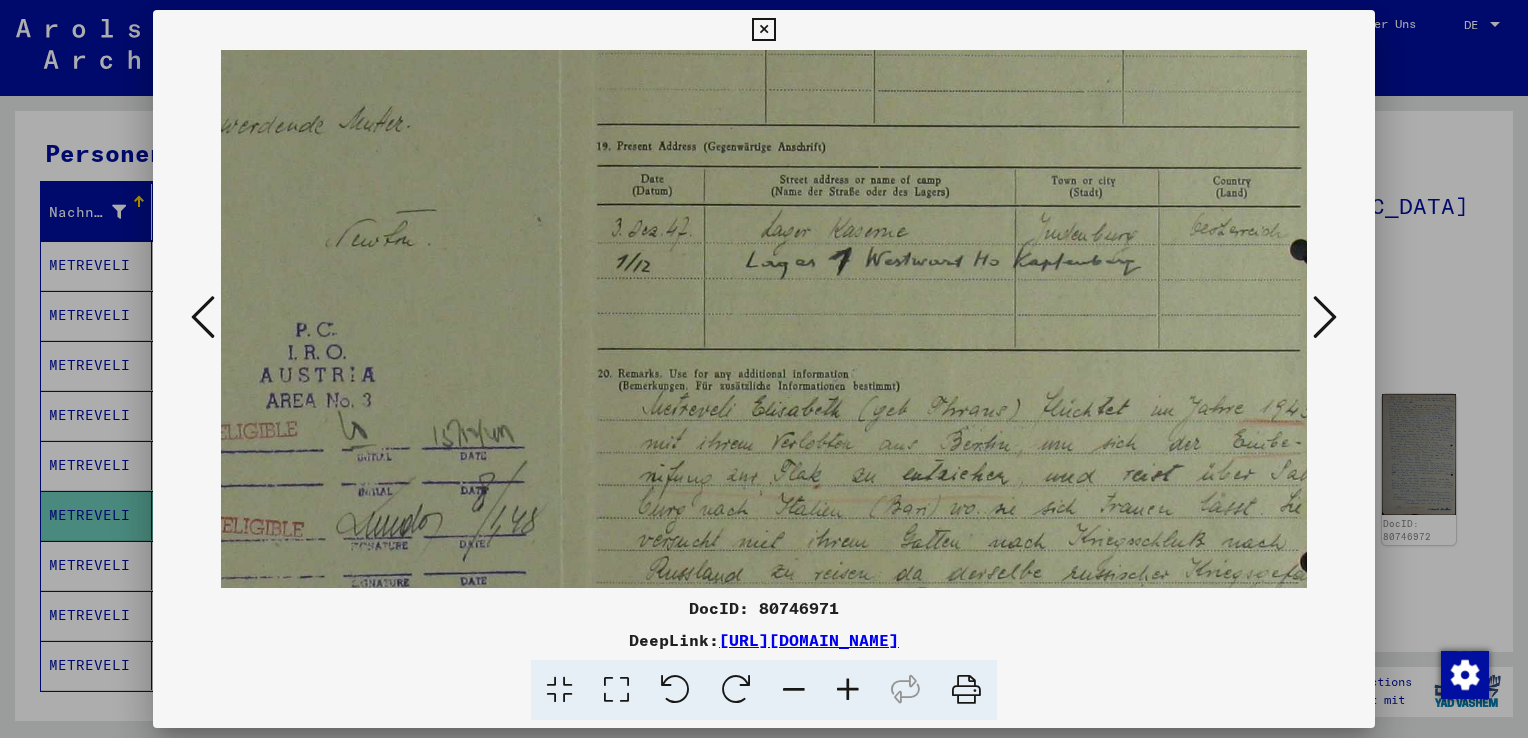 scroll, scrollTop: 278, scrollLeft: 497, axis: both 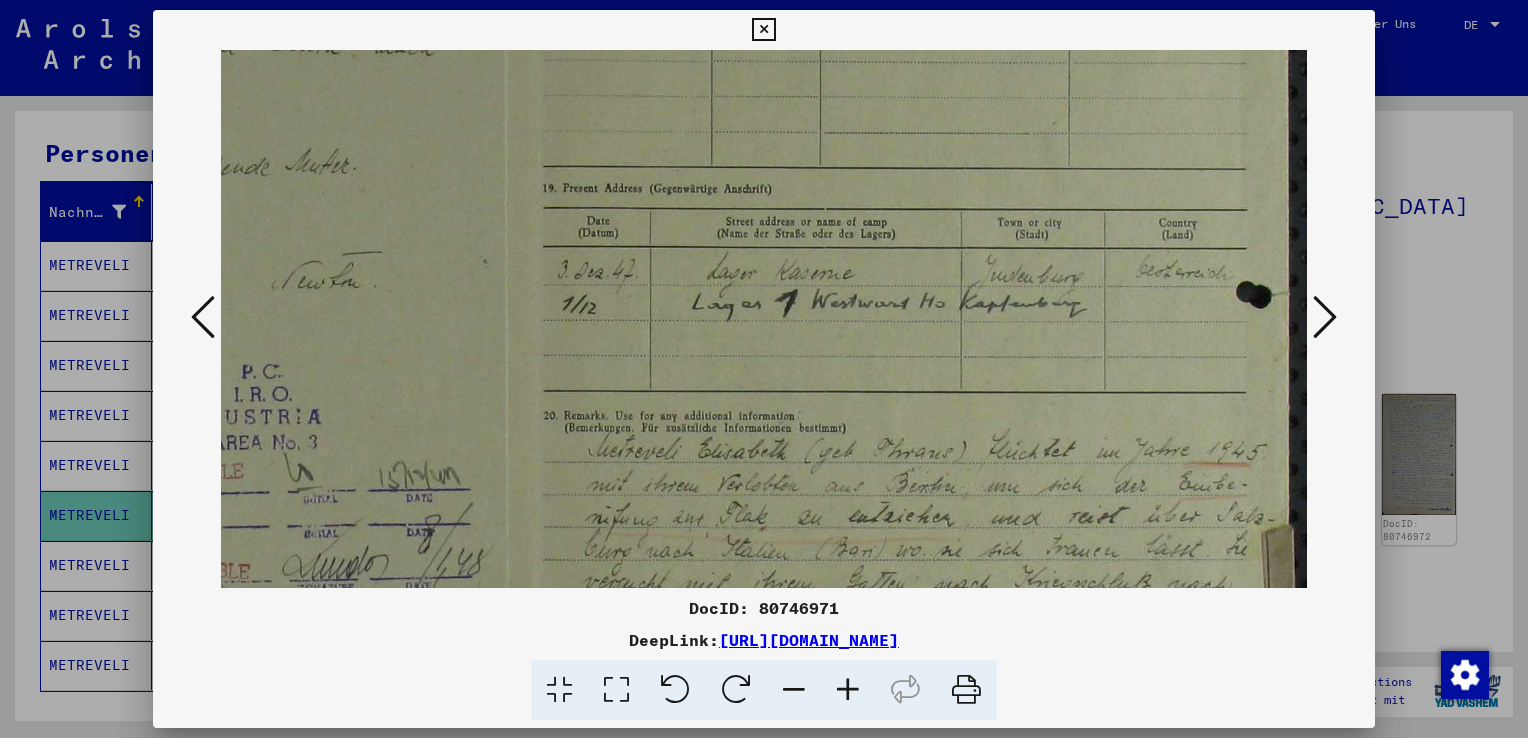 drag, startPoint x: 1092, startPoint y: 354, endPoint x: 760, endPoint y: 423, distance: 339.0944 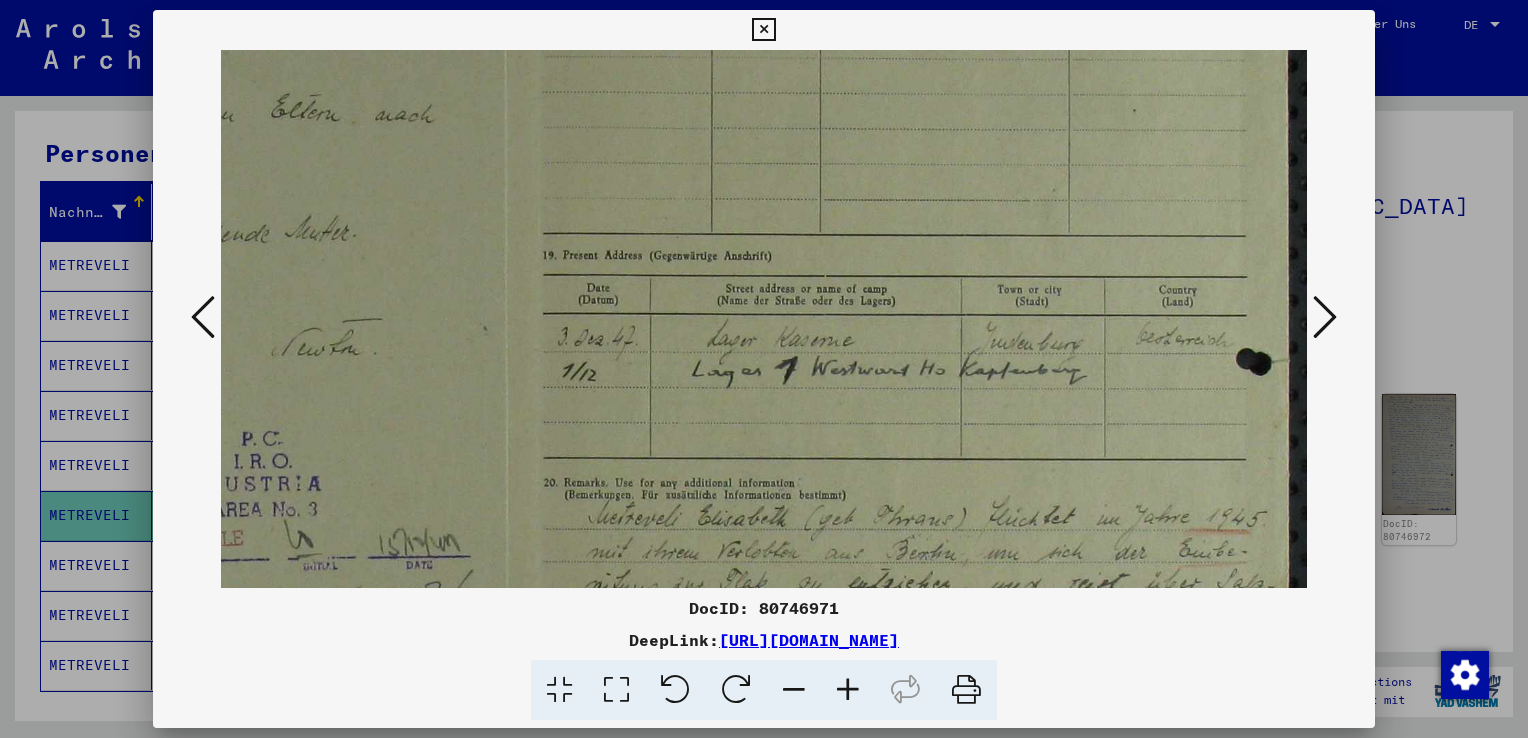scroll, scrollTop: 652, scrollLeft: 489, axis: both 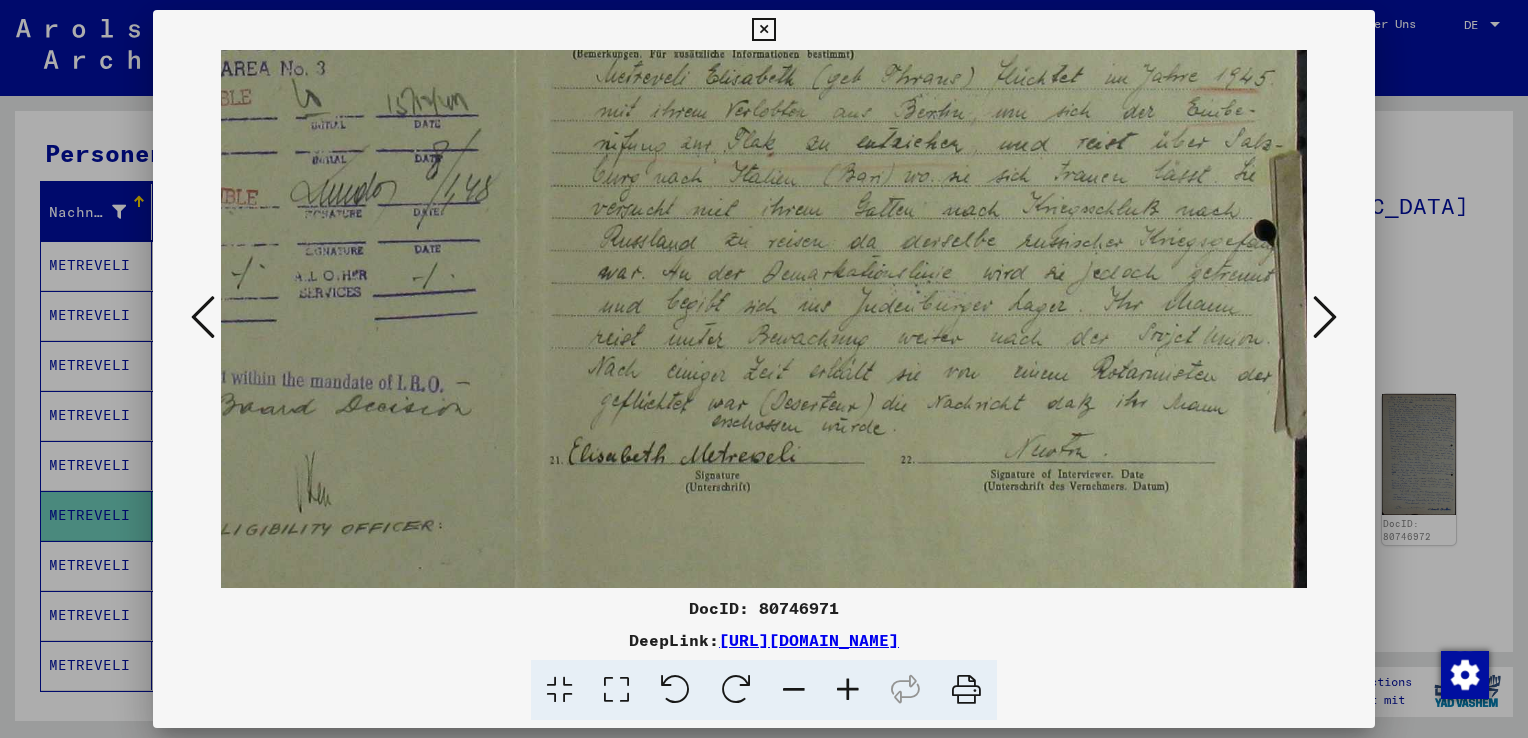drag, startPoint x: 986, startPoint y: 180, endPoint x: 792, endPoint y: -50, distance: 300.892 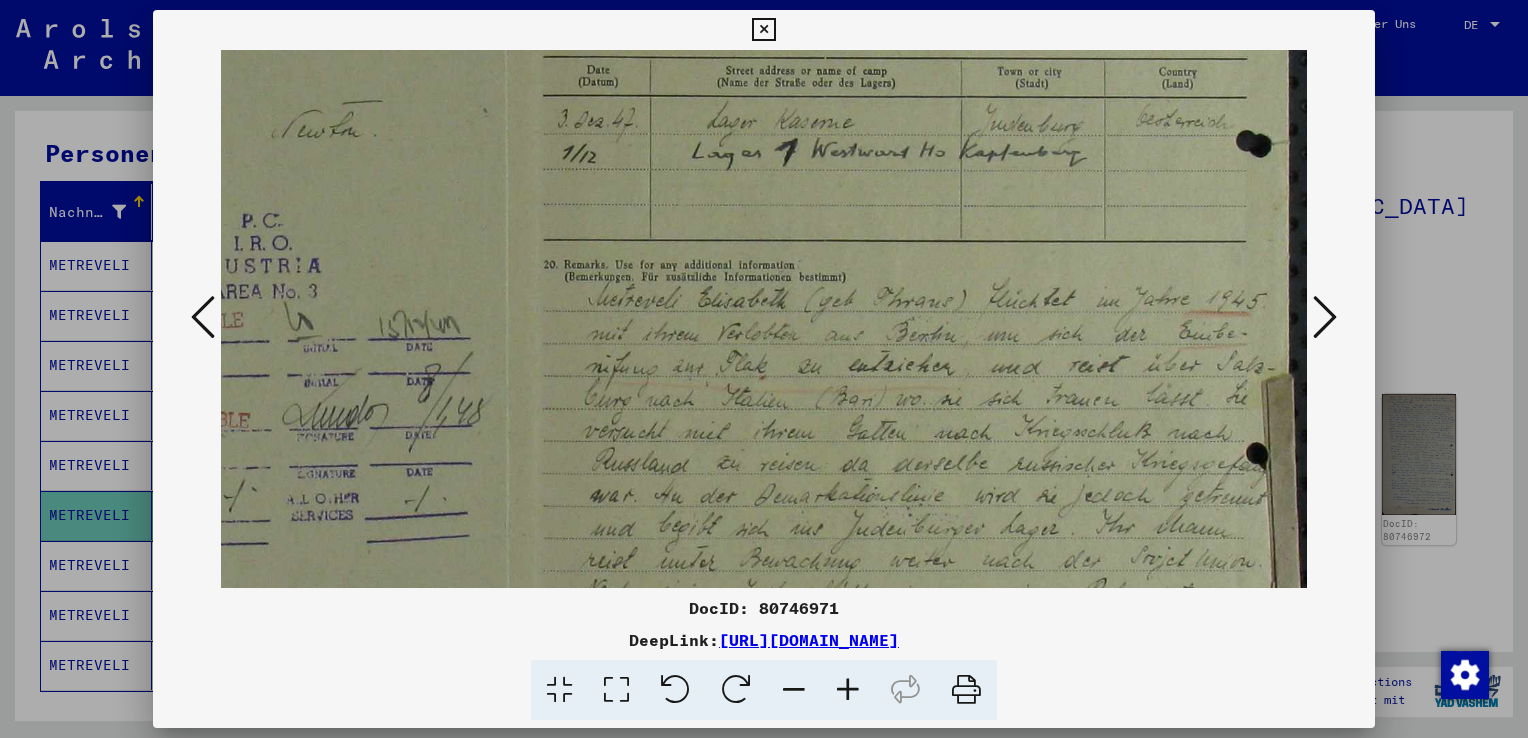 scroll, scrollTop: 427, scrollLeft: 497, axis: both 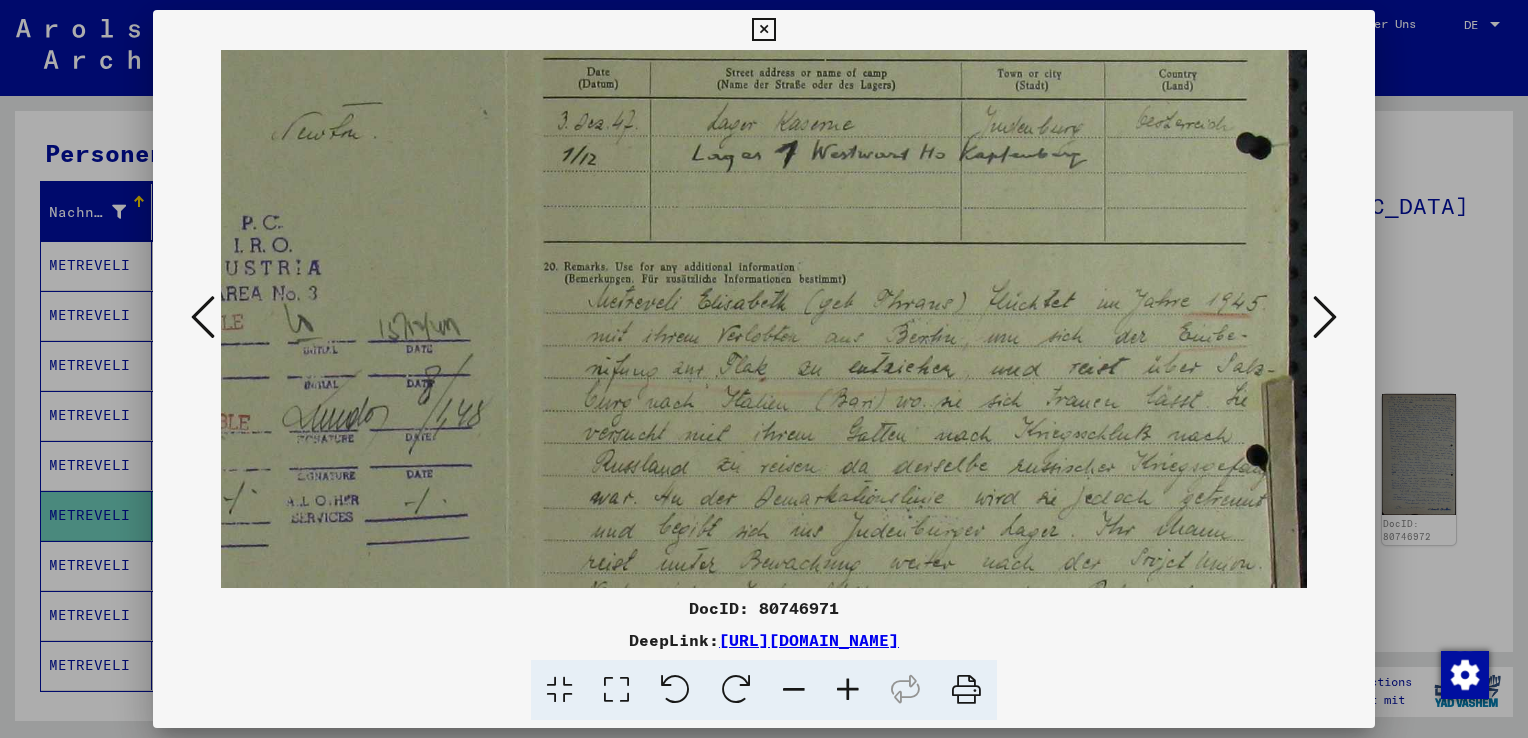 drag, startPoint x: 836, startPoint y: 115, endPoint x: 759, endPoint y: 342, distance: 239.70398 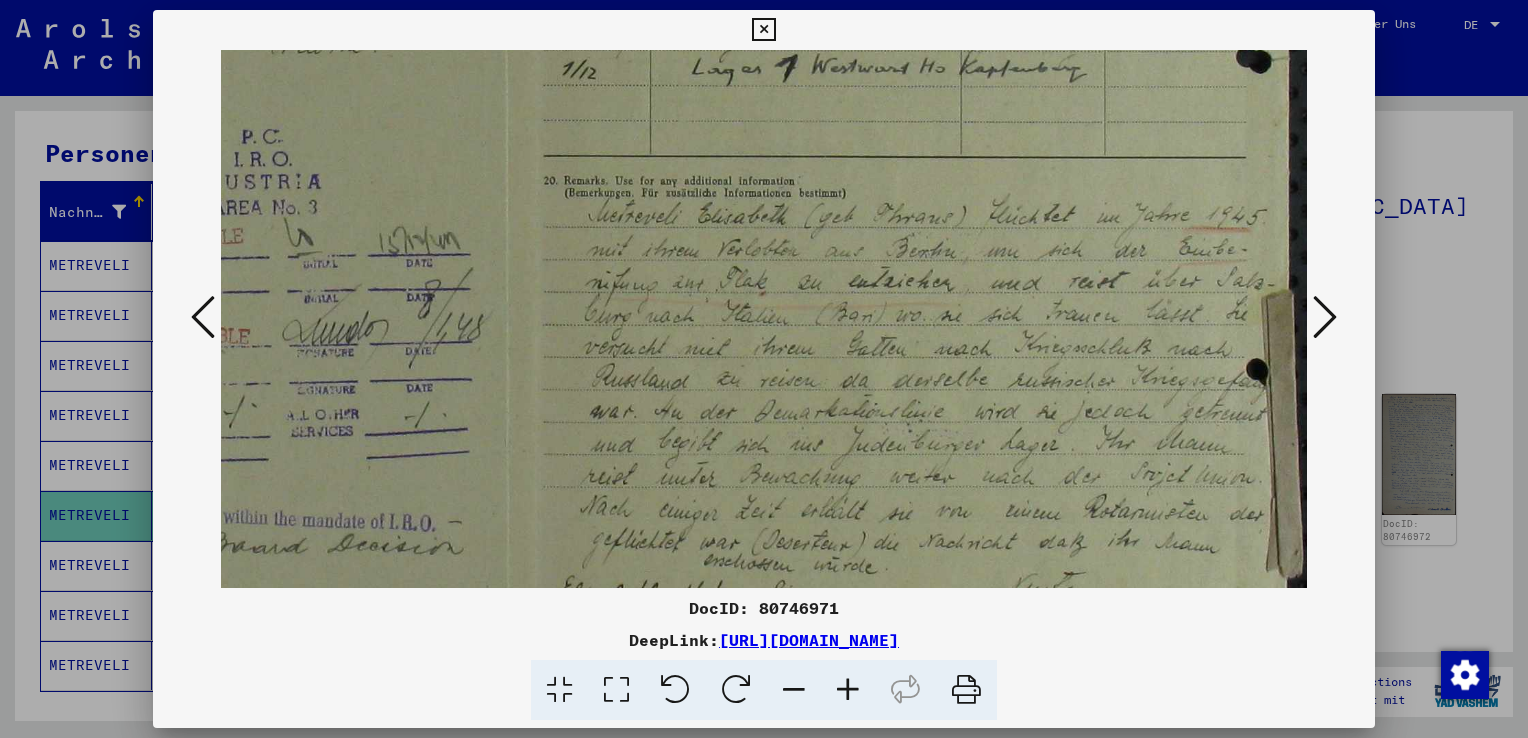 drag, startPoint x: 930, startPoint y: 498, endPoint x: 912, endPoint y: 412, distance: 87.86353 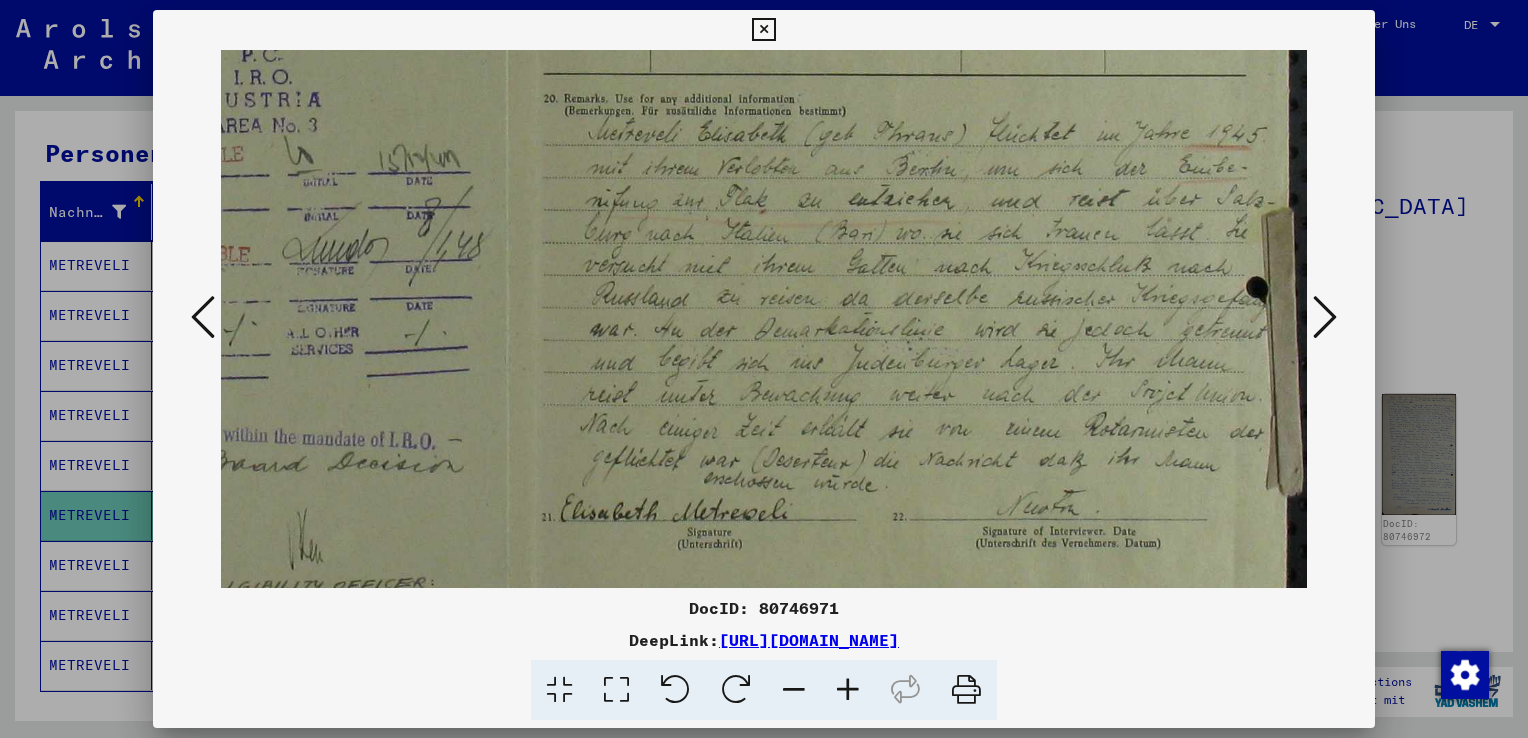 drag, startPoint x: 920, startPoint y: 486, endPoint x: 916, endPoint y: 382, distance: 104.0769 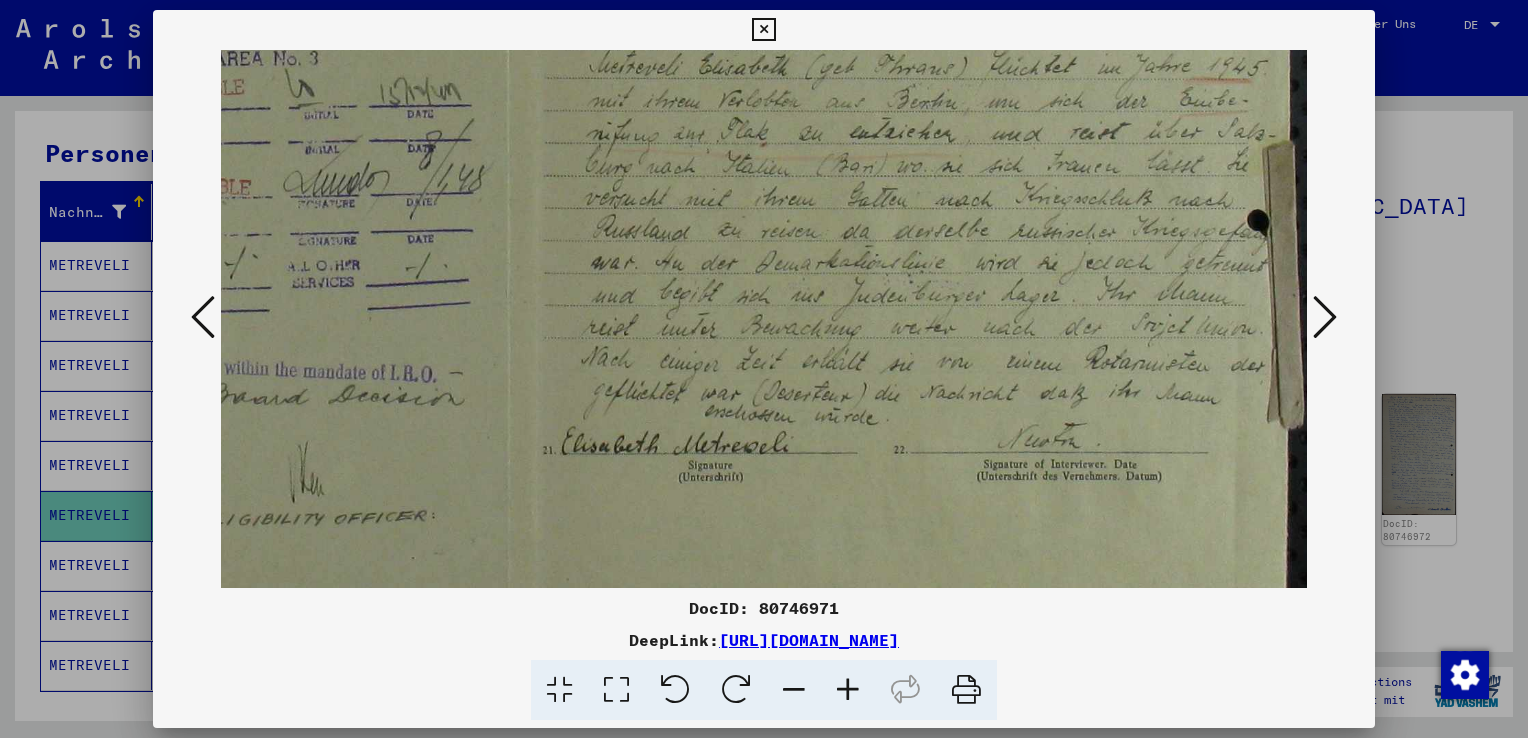 drag, startPoint x: 934, startPoint y: 474, endPoint x: 935, endPoint y: 428, distance: 46.010868 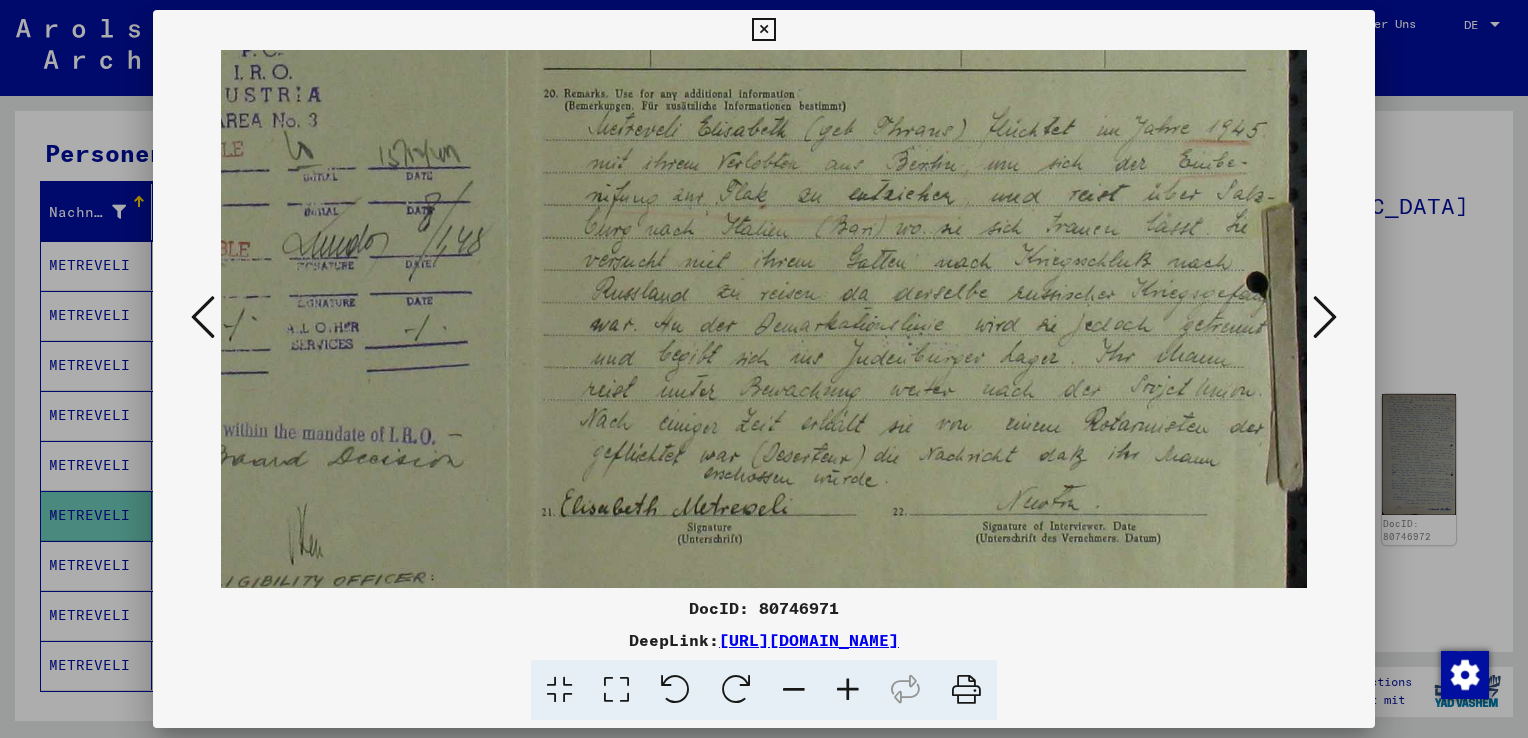 drag, startPoint x: 914, startPoint y: 418, endPoint x: 908, endPoint y: 486, distance: 68.26419 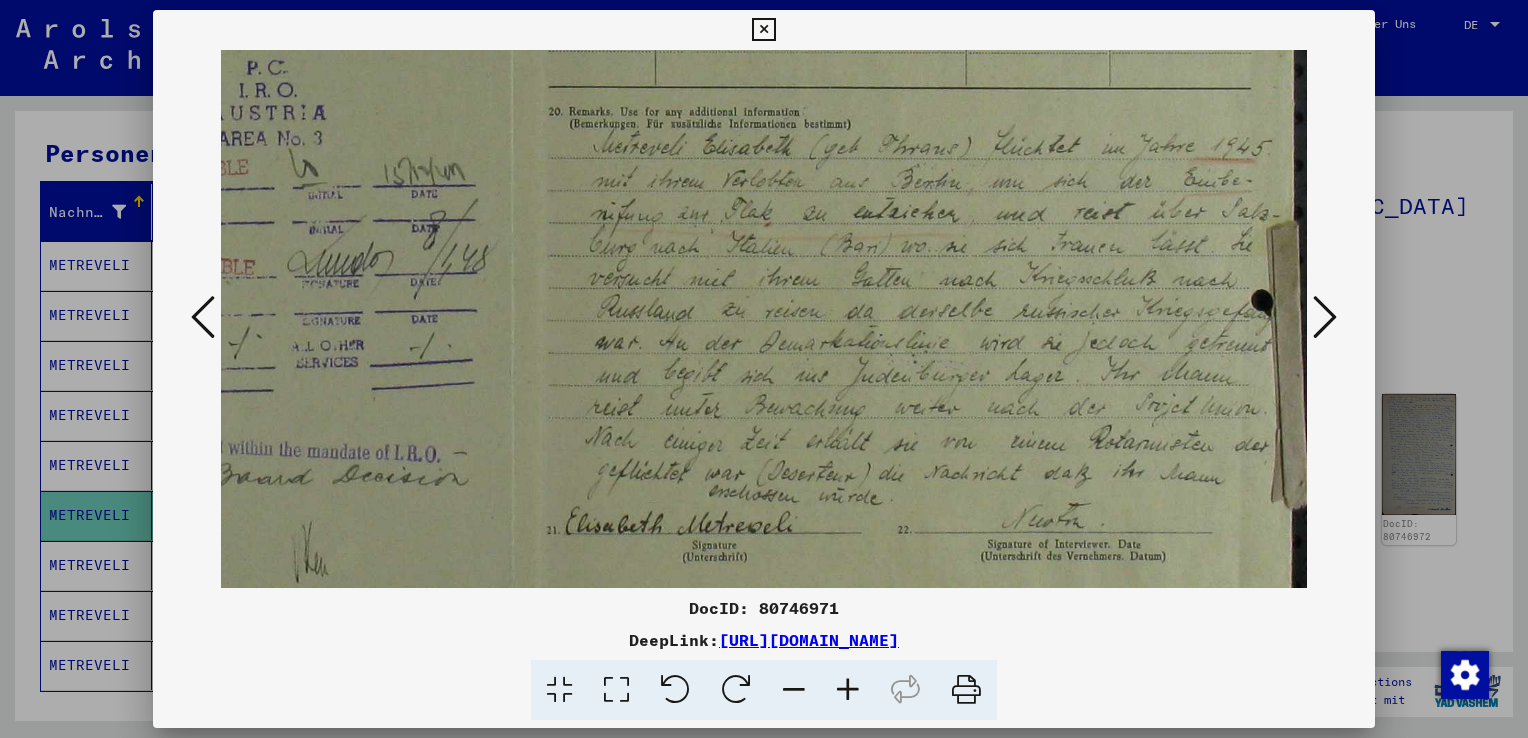drag, startPoint x: 912, startPoint y: 282, endPoint x: 903, endPoint y: 302, distance: 21.931713 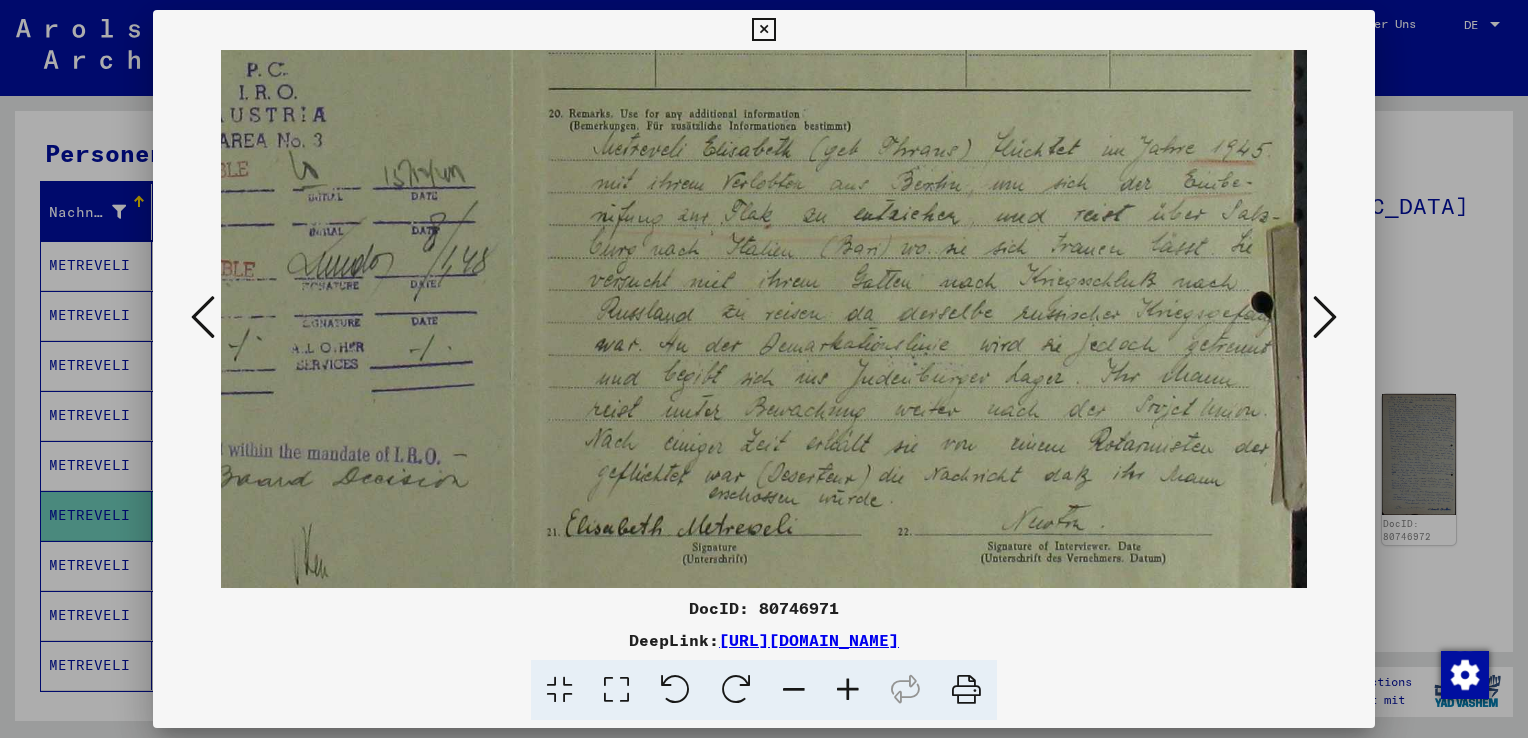 scroll, scrollTop: 603, scrollLeft: 492, axis: both 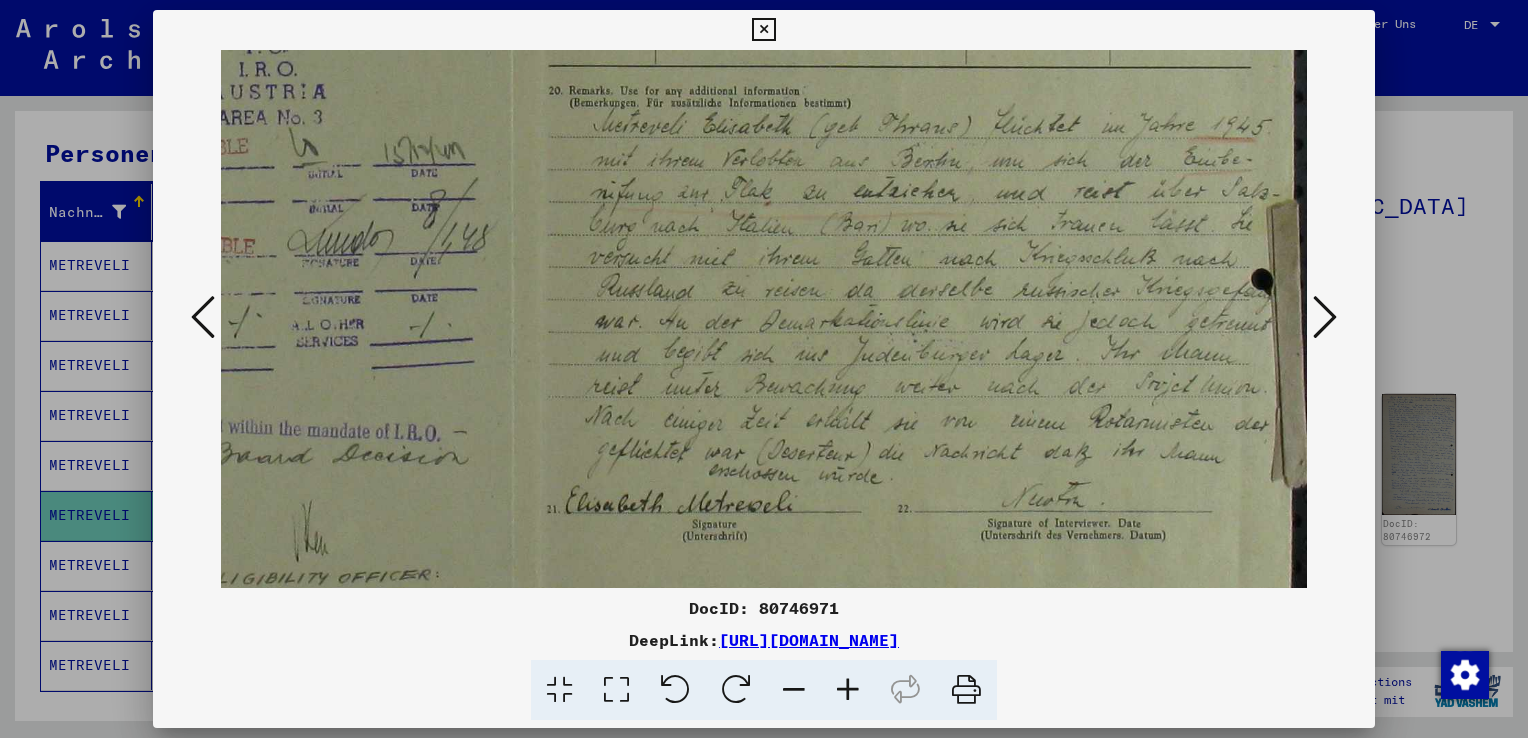drag, startPoint x: 893, startPoint y: 501, endPoint x: 893, endPoint y: 478, distance: 23 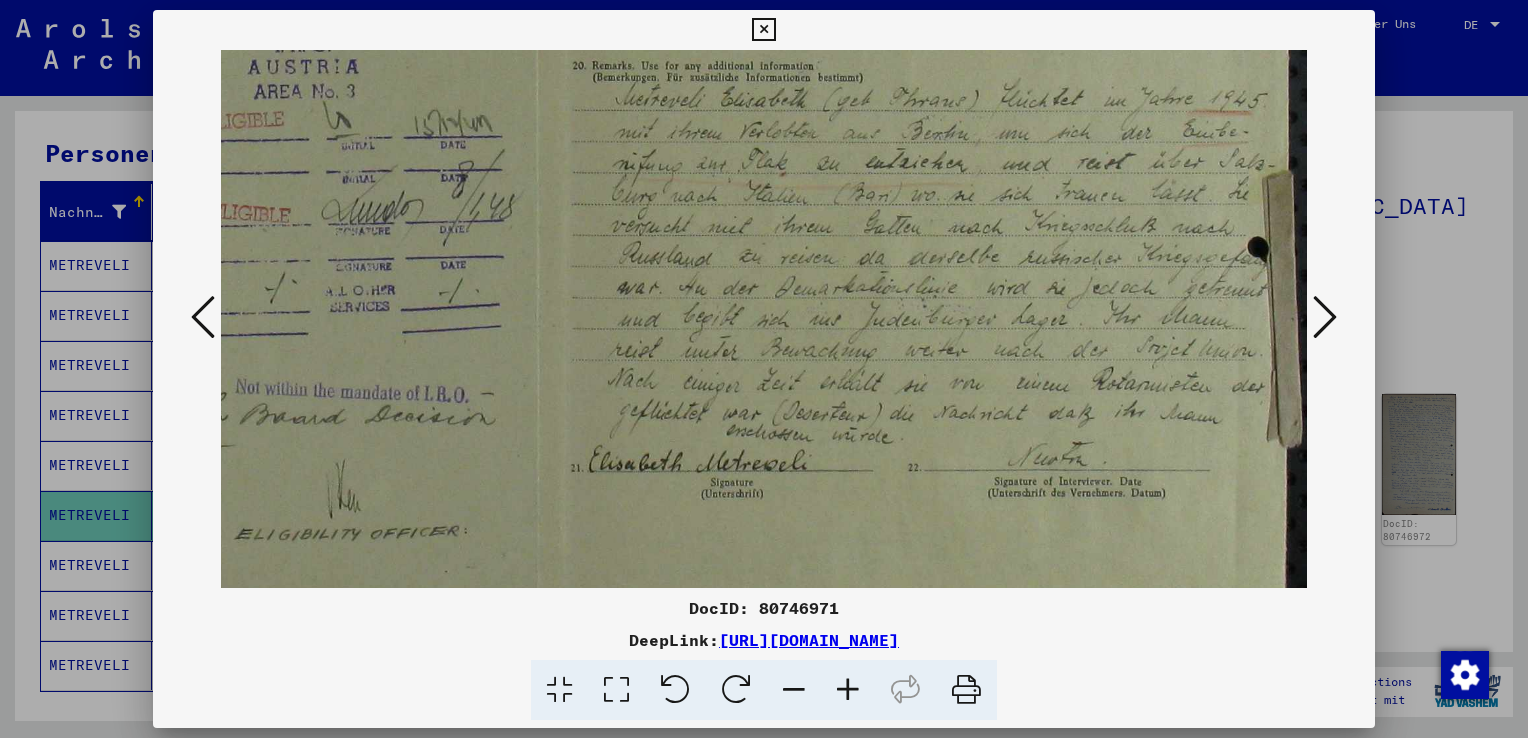 click at bounding box center [794, 690] 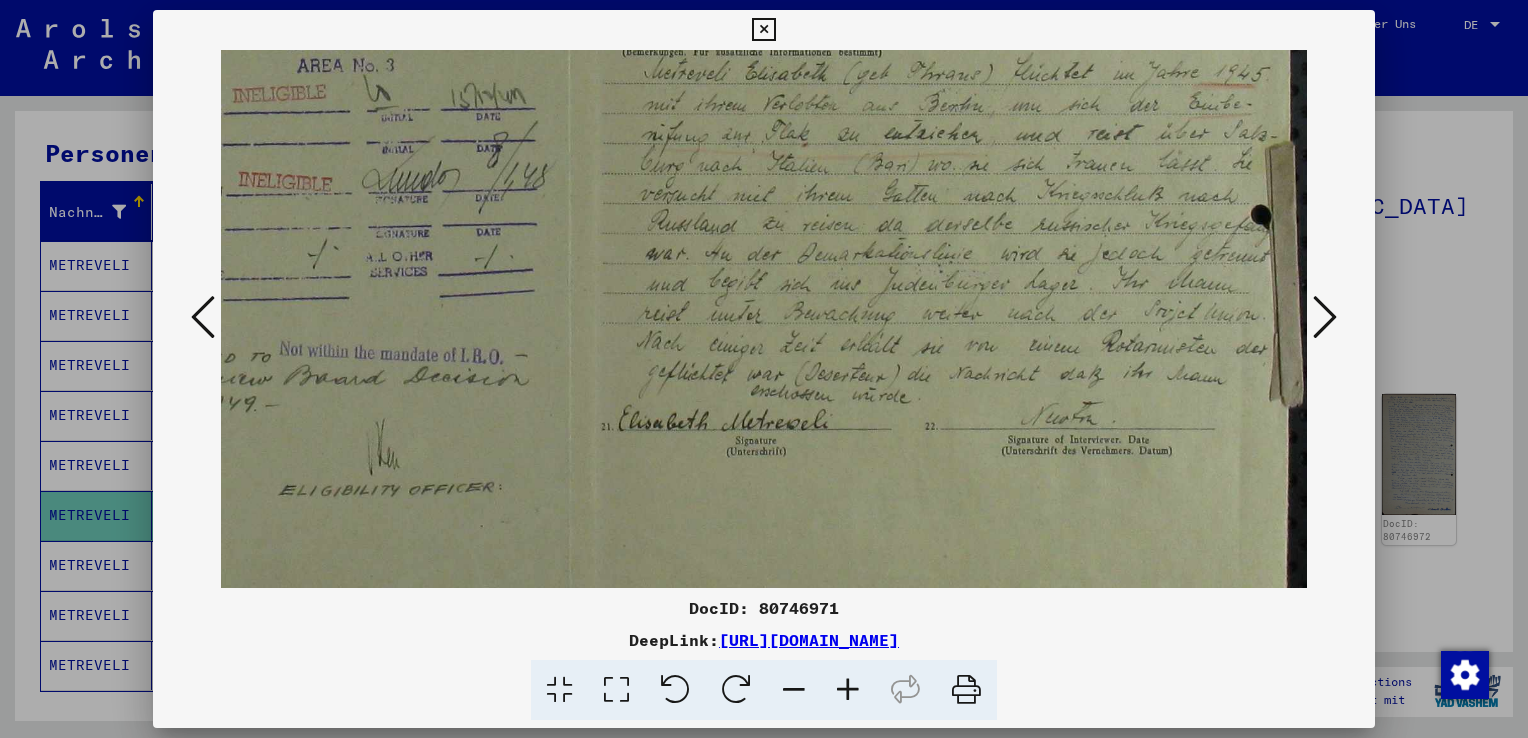 click at bounding box center [1325, 317] 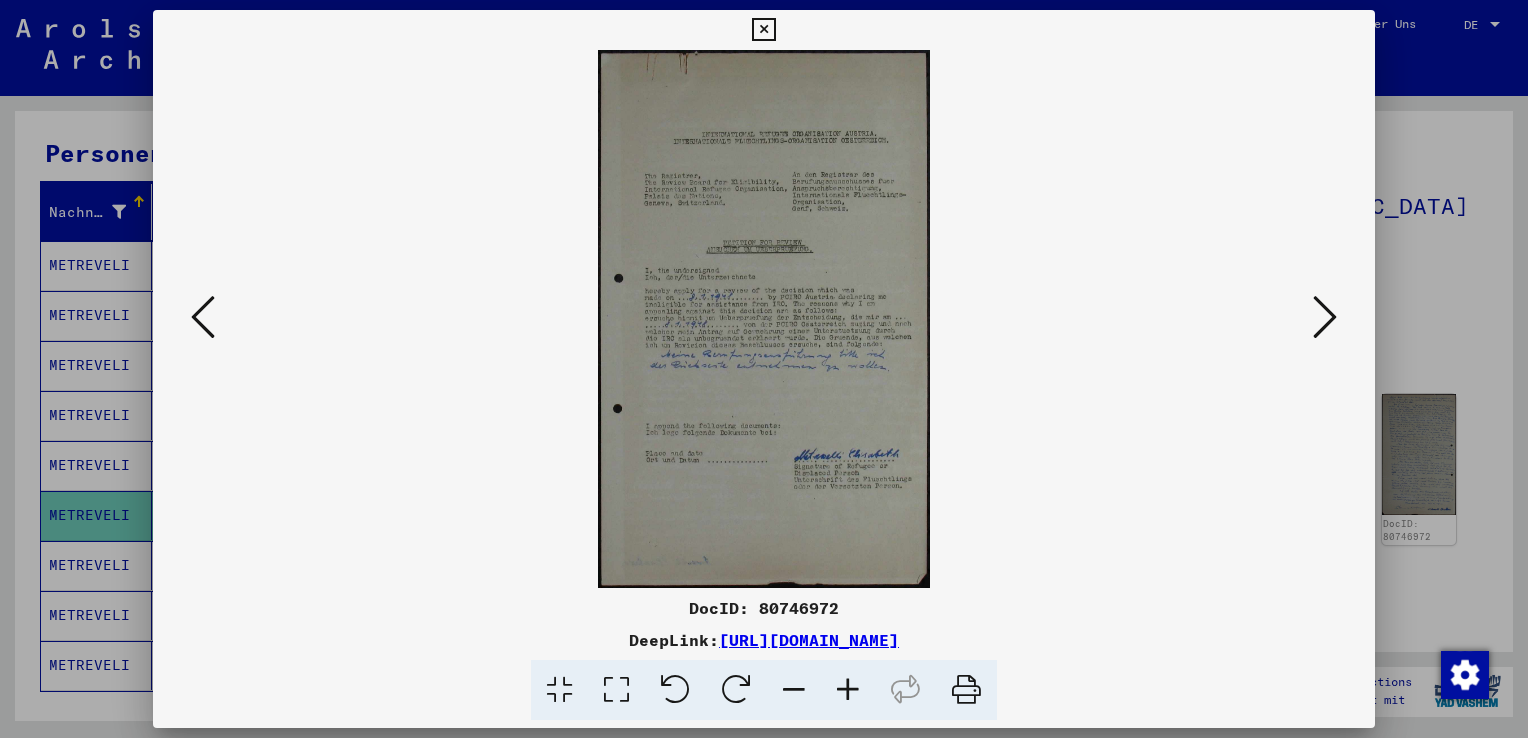 click at bounding box center [848, 690] 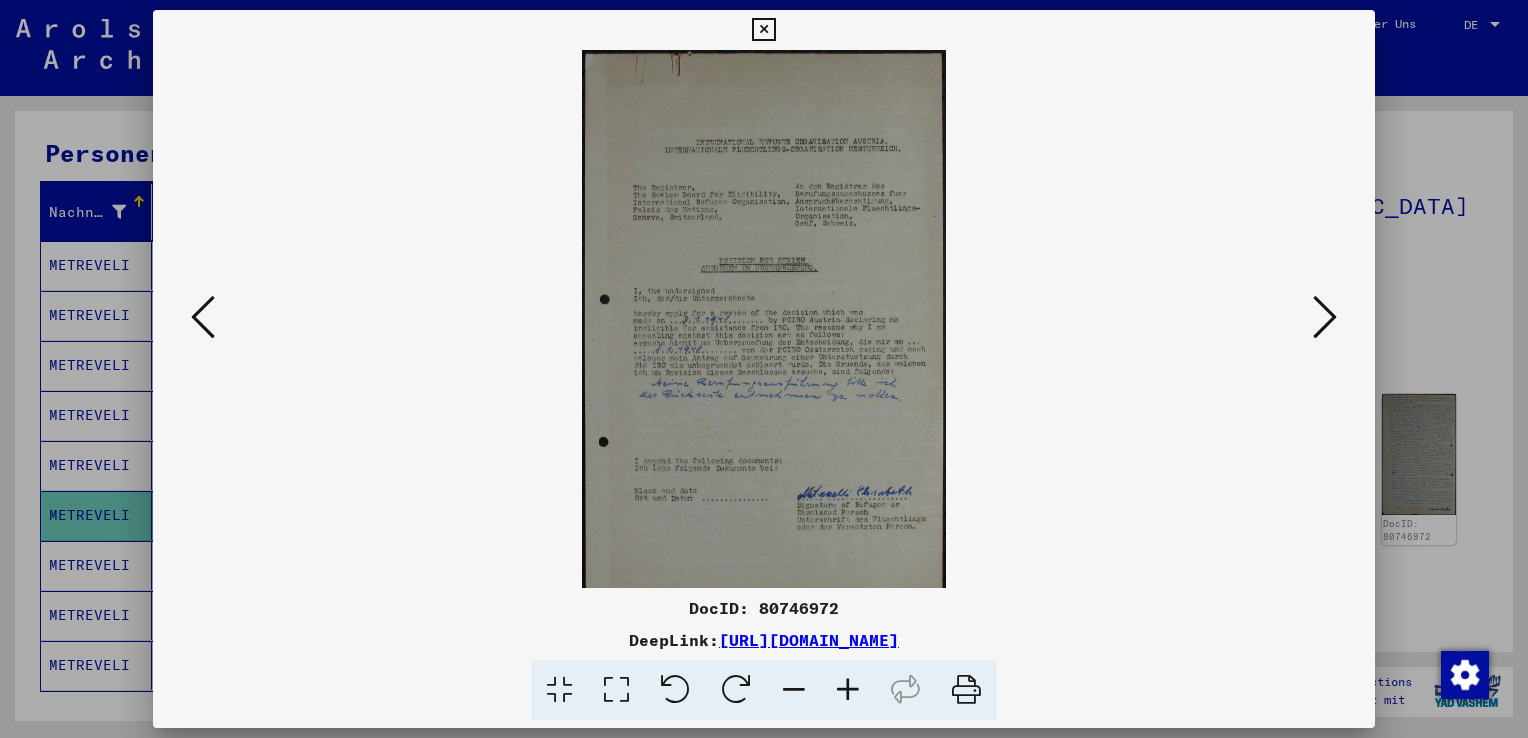 click at bounding box center (848, 690) 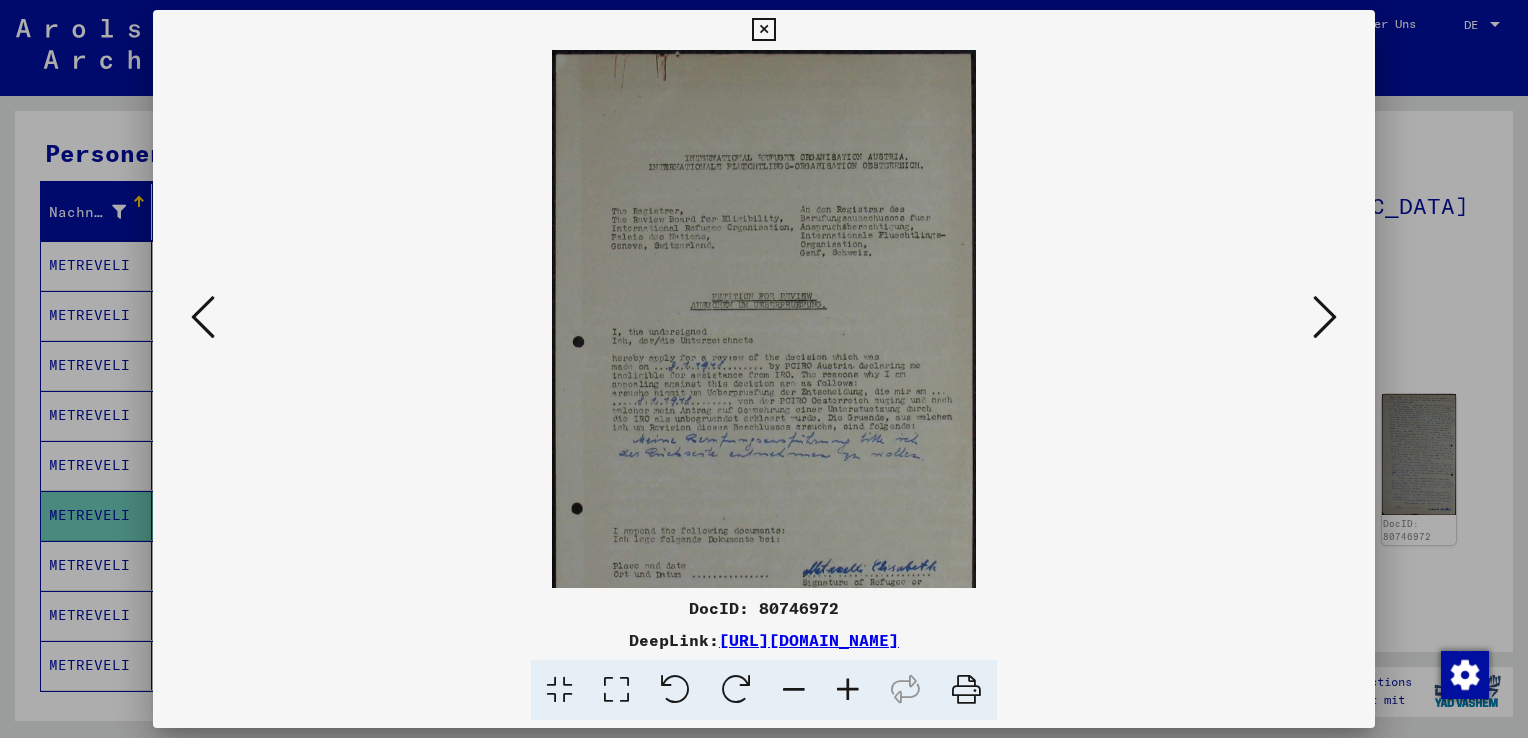 click at bounding box center [848, 690] 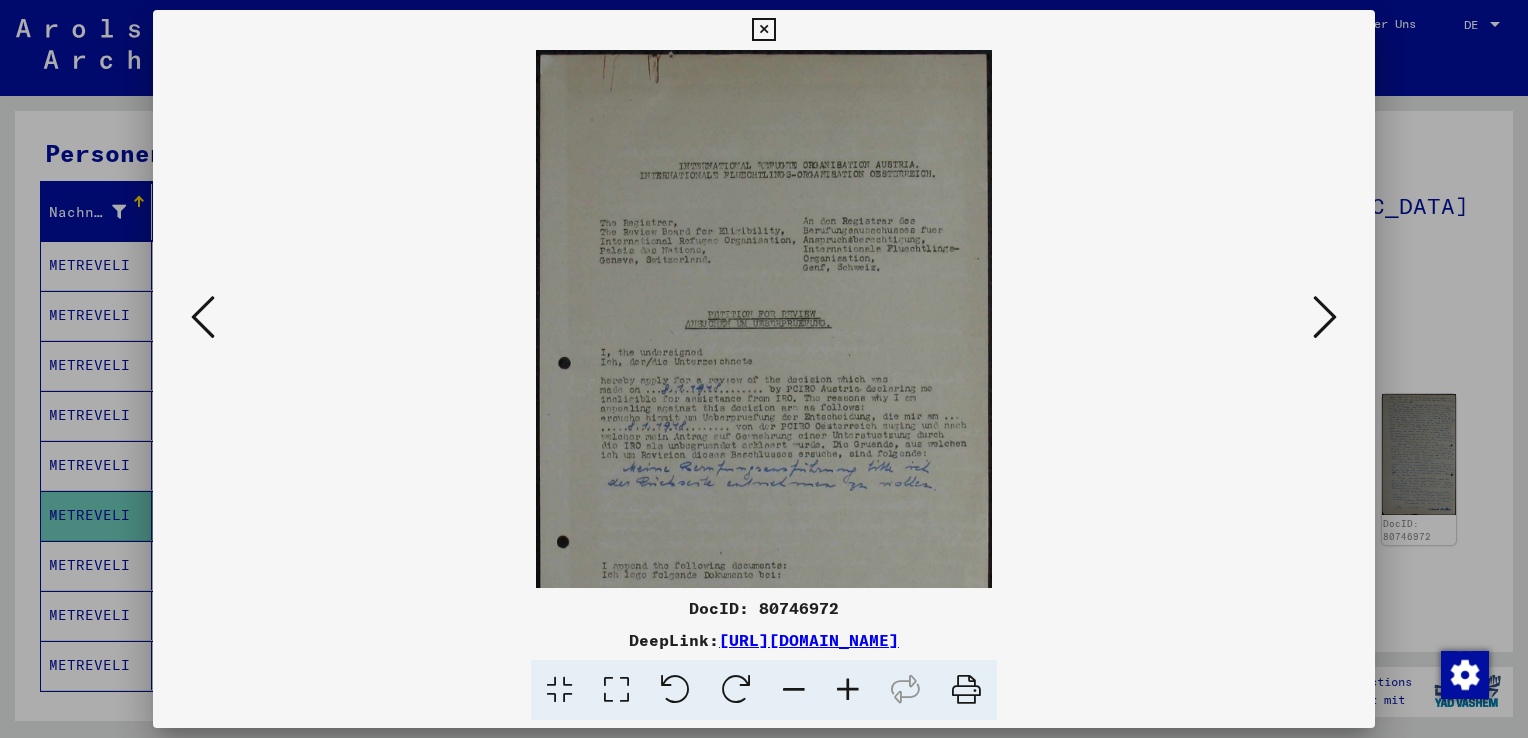click at bounding box center [848, 690] 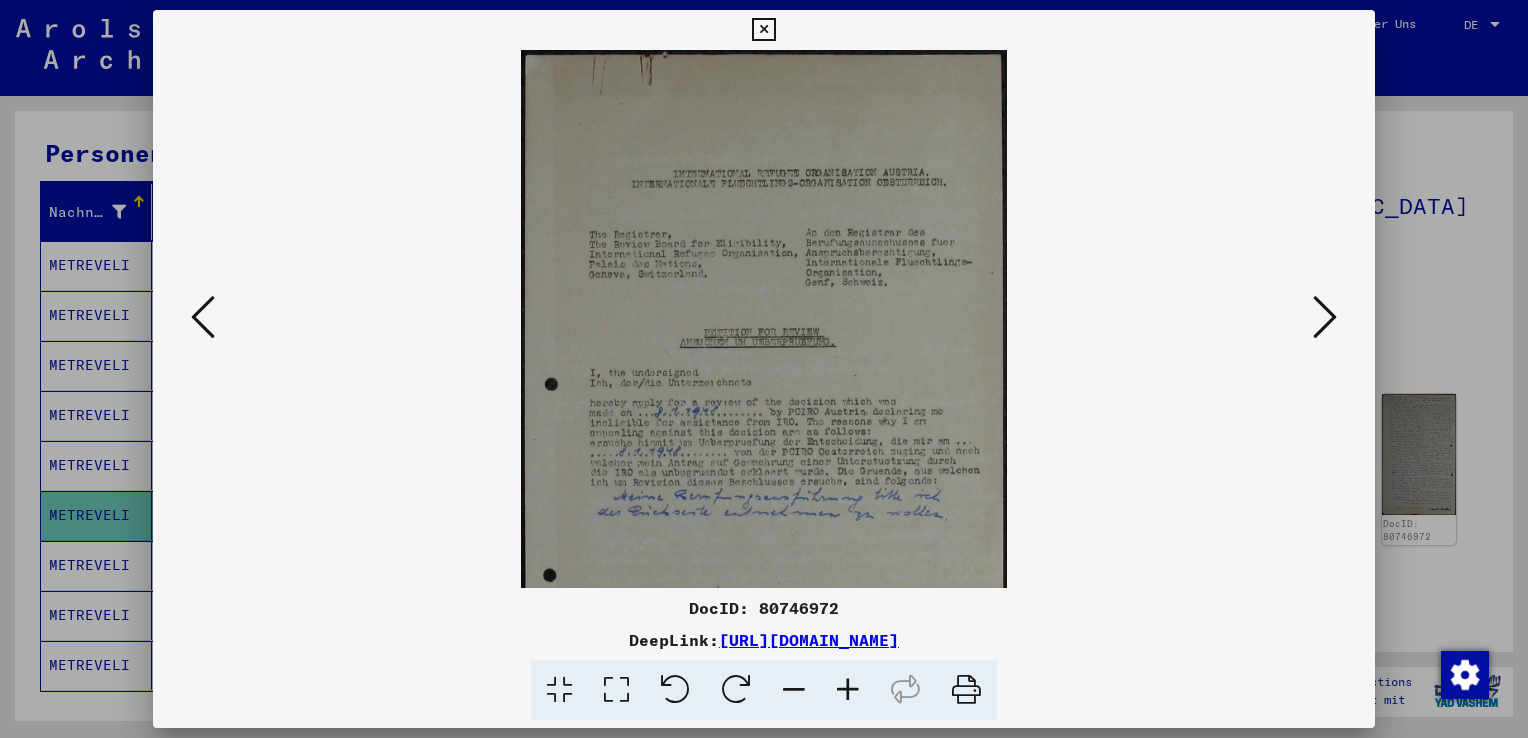 click at bounding box center (848, 690) 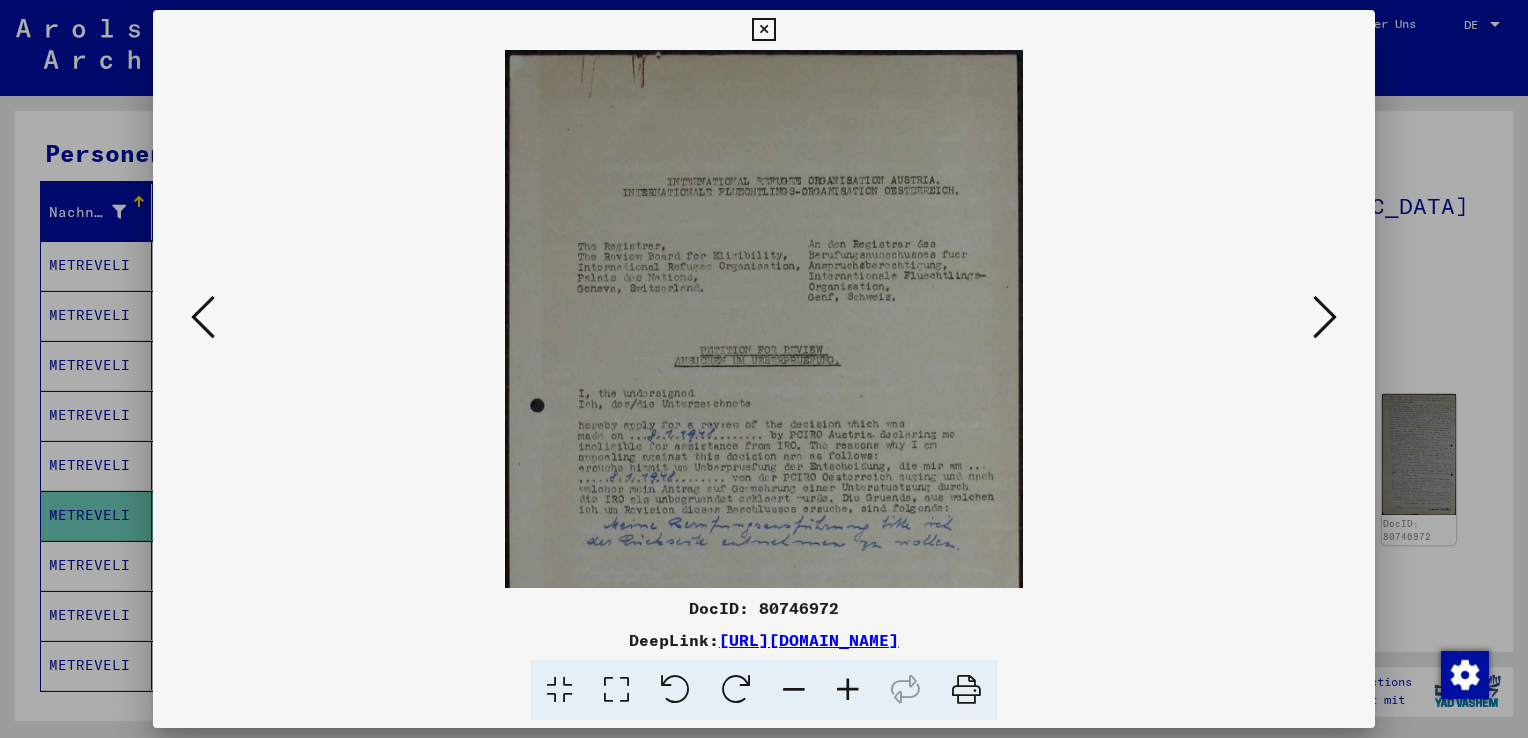 click at bounding box center [848, 690] 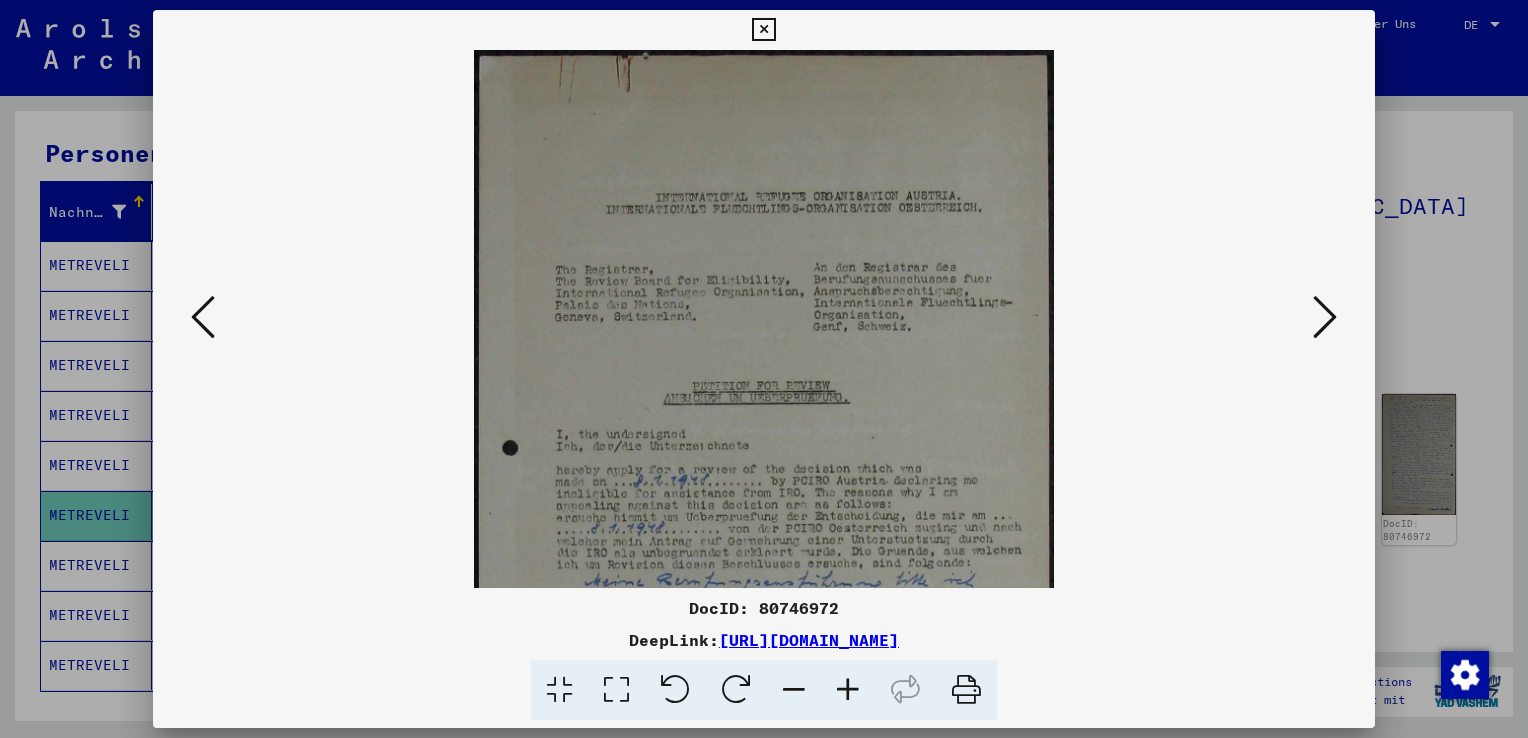 click at bounding box center (848, 690) 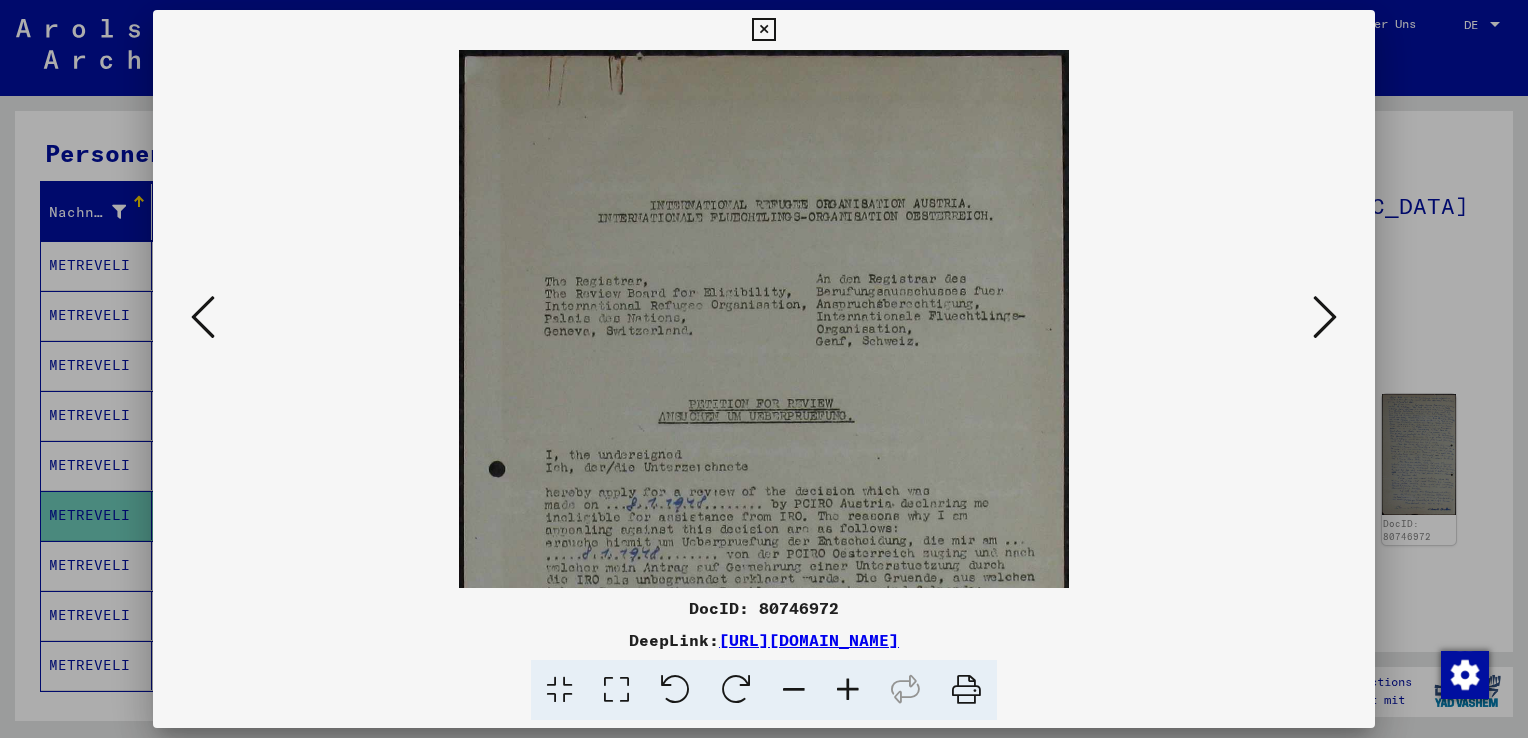 click at bounding box center [848, 690] 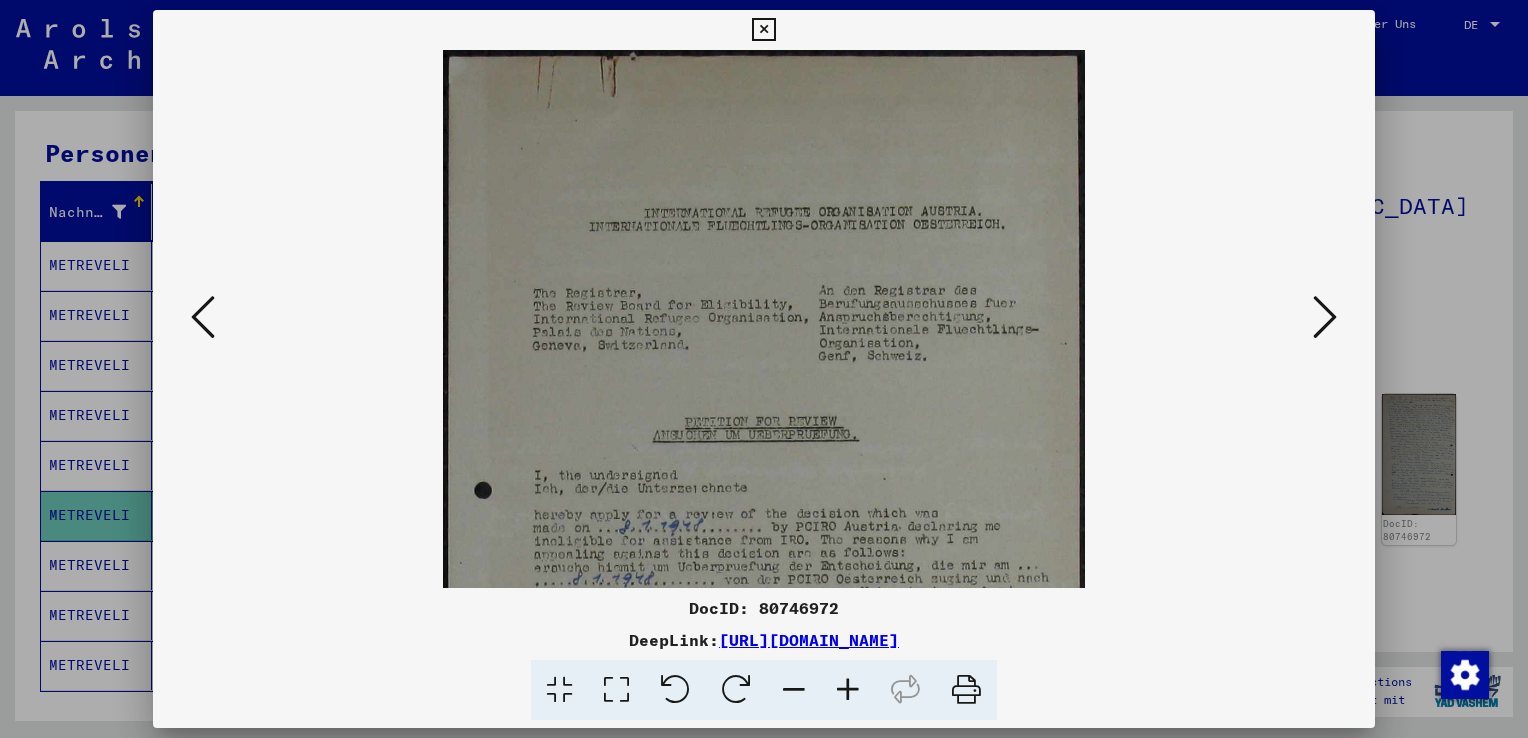 click at bounding box center [848, 690] 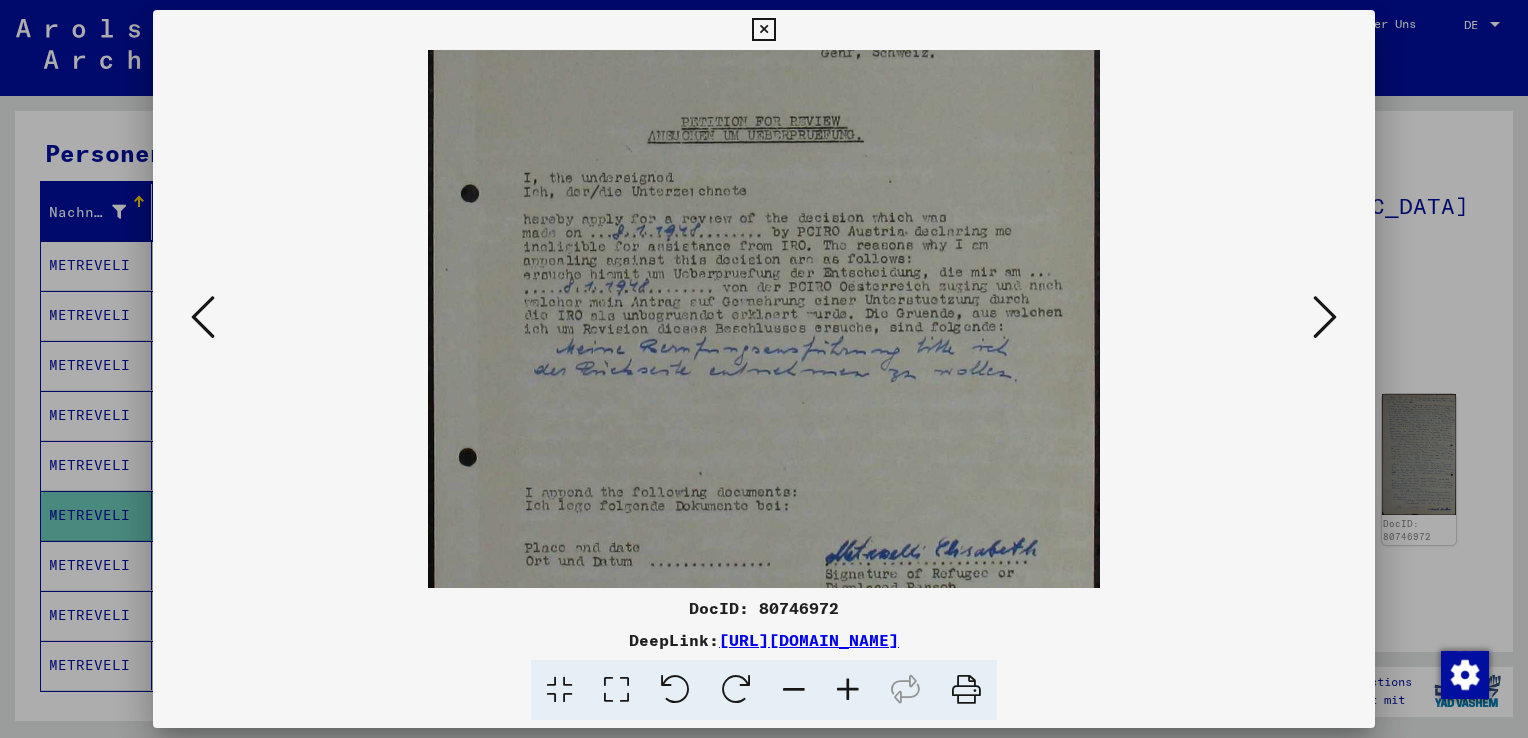 drag, startPoint x: 793, startPoint y: 515, endPoint x: 797, endPoint y: 186, distance: 329.02432 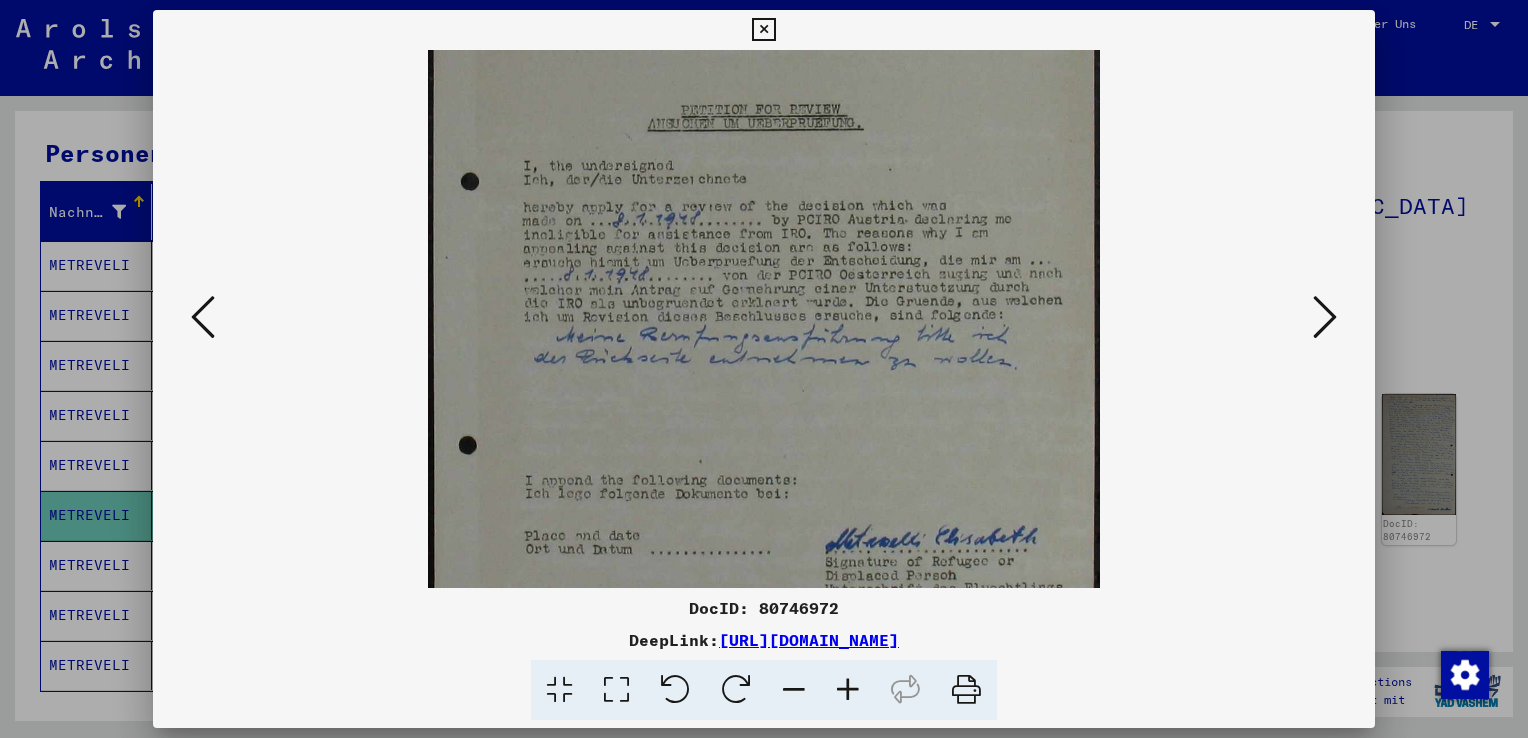 click at bounding box center (1325, 317) 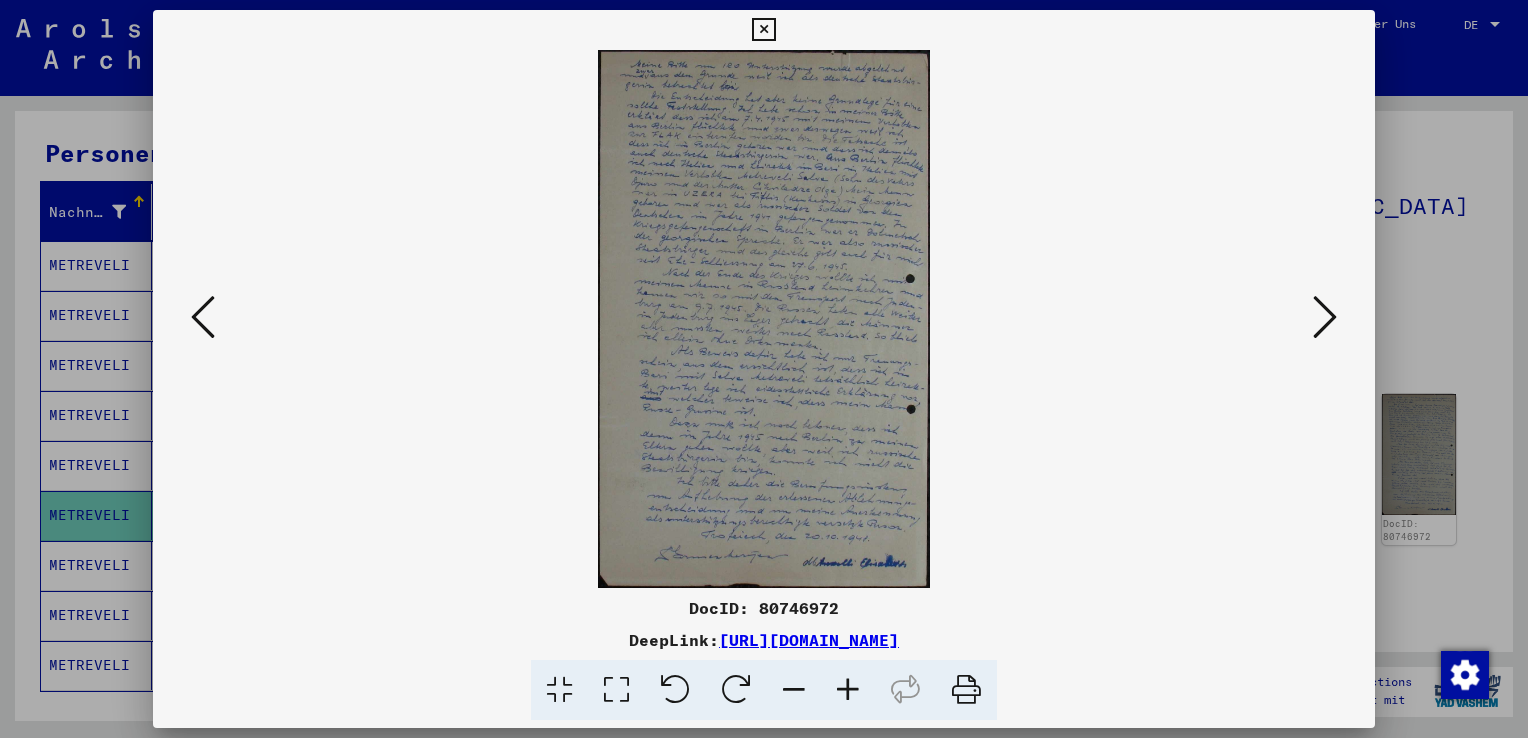click at bounding box center [848, 690] 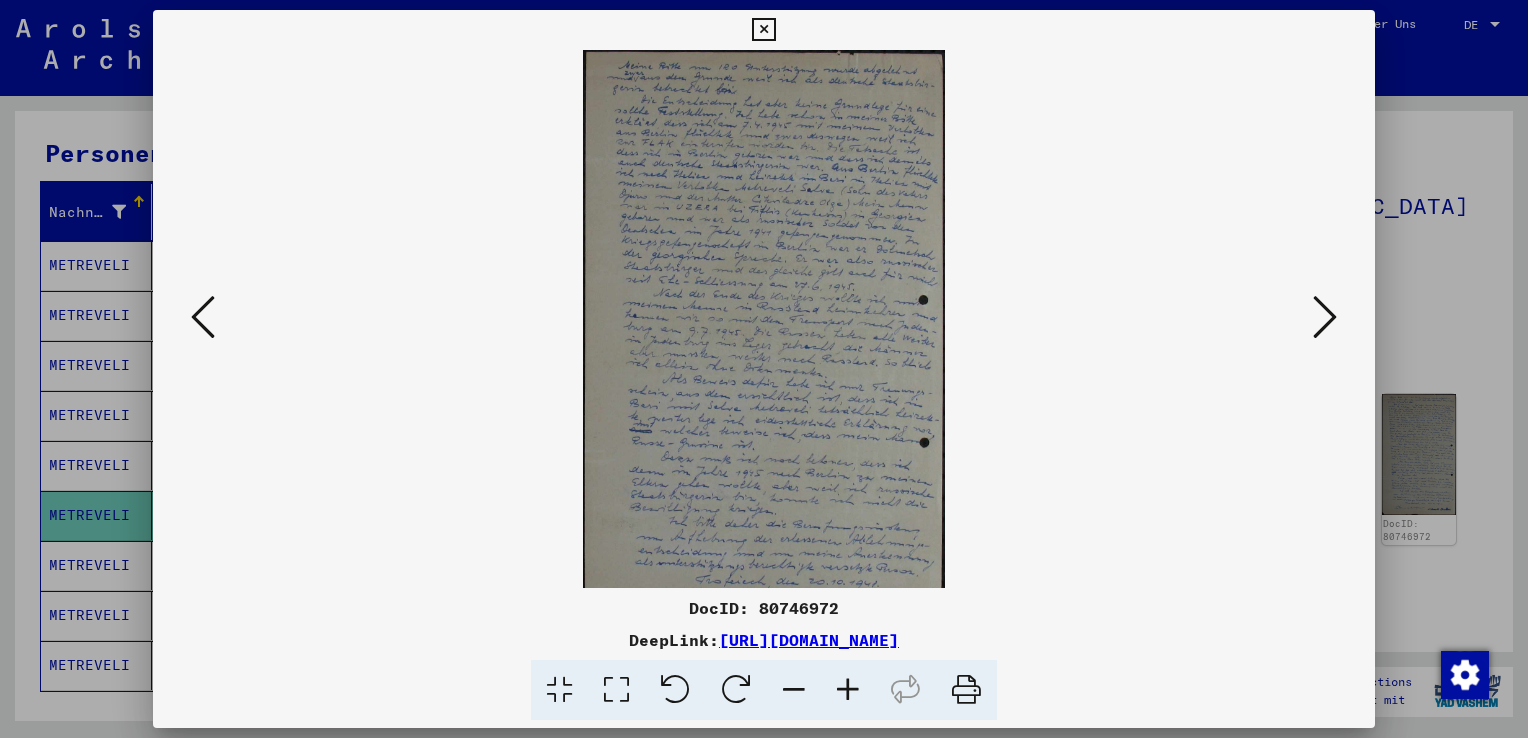 click at bounding box center (848, 690) 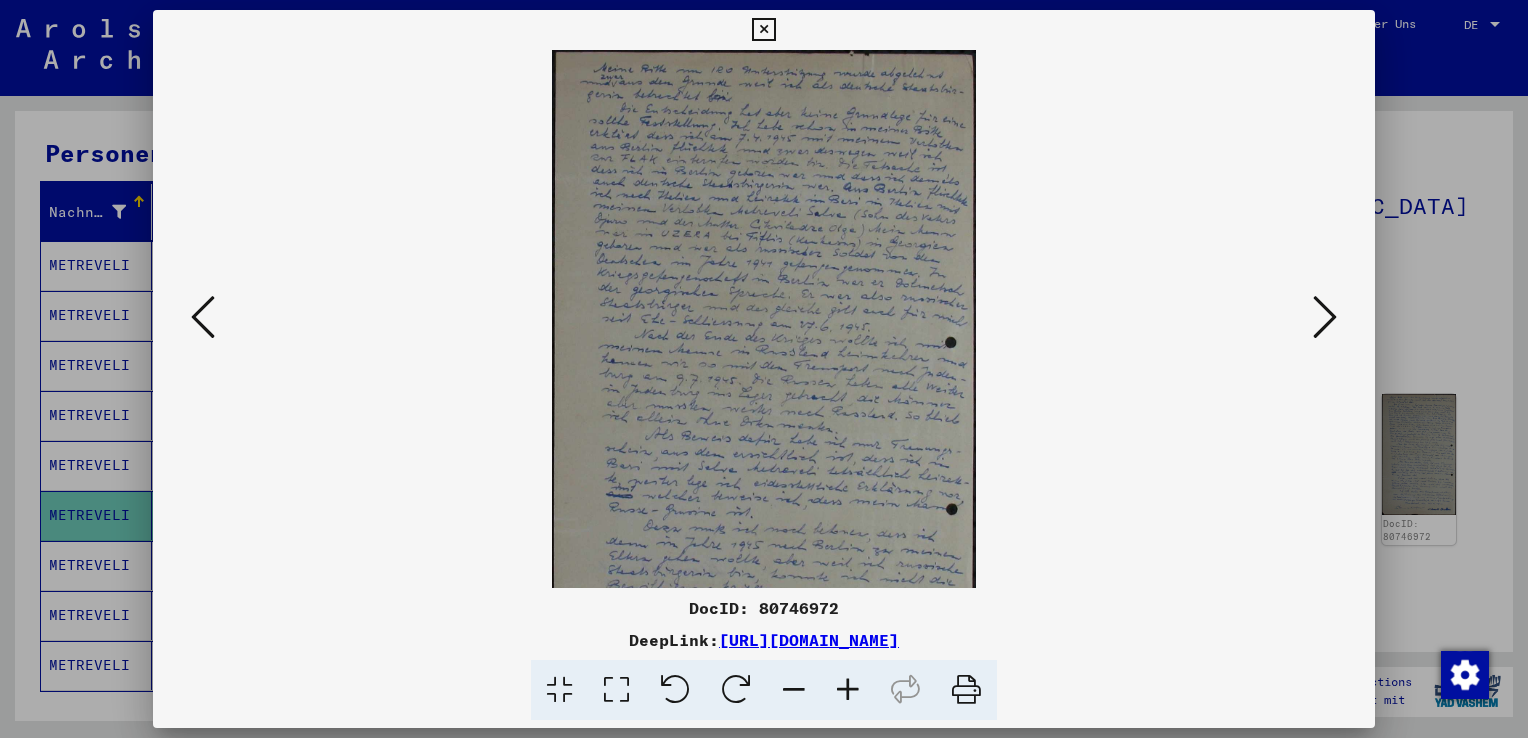 click at bounding box center [848, 690] 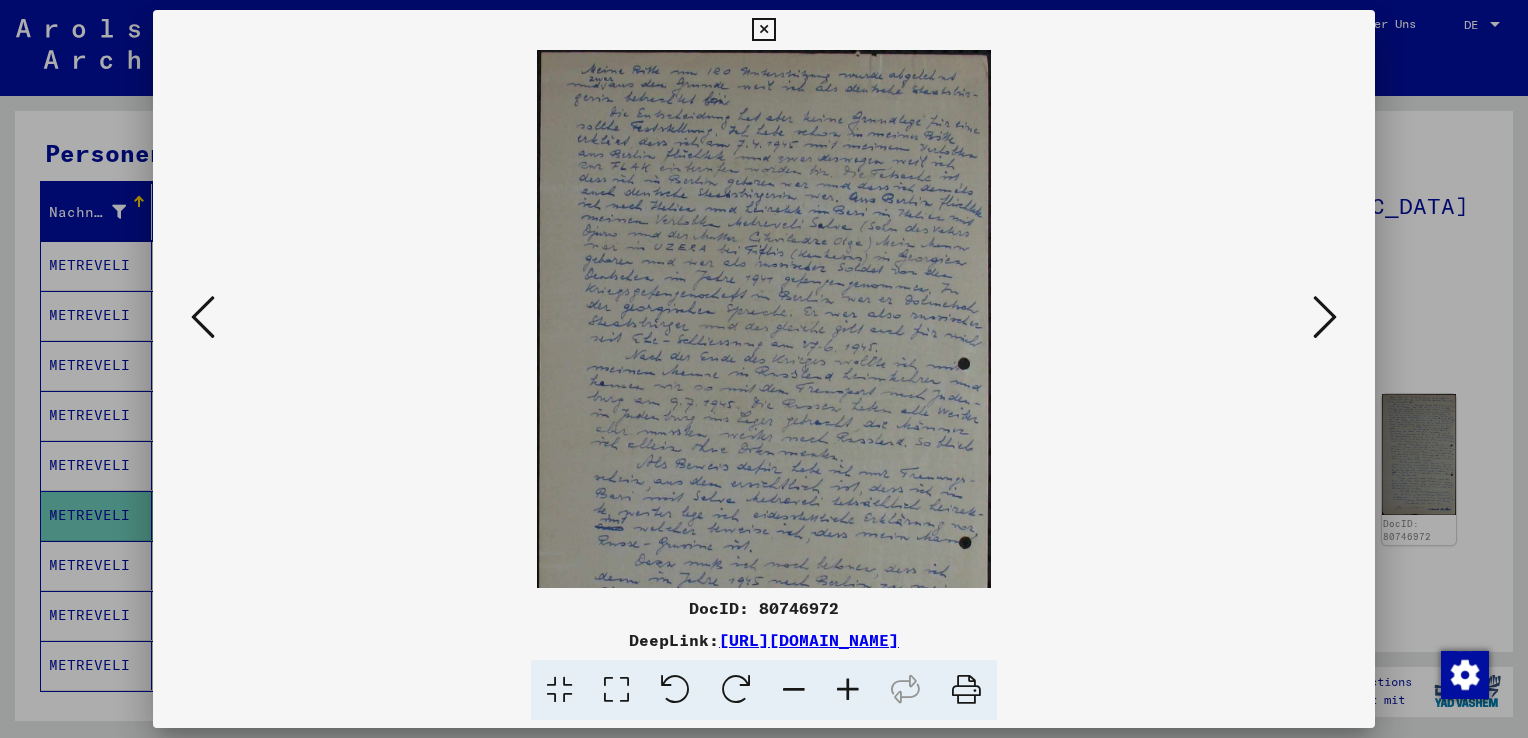 click at bounding box center (848, 690) 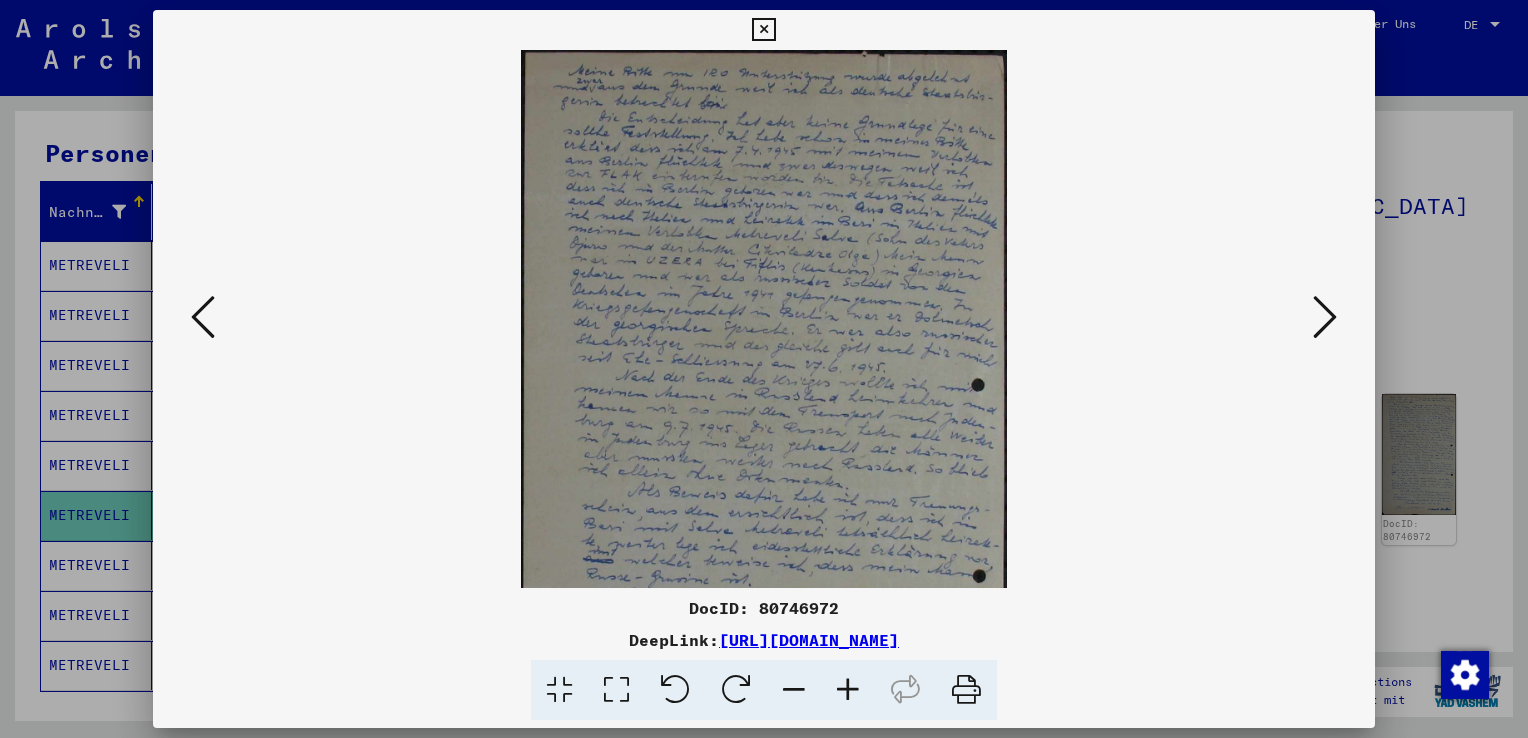 click at bounding box center (848, 690) 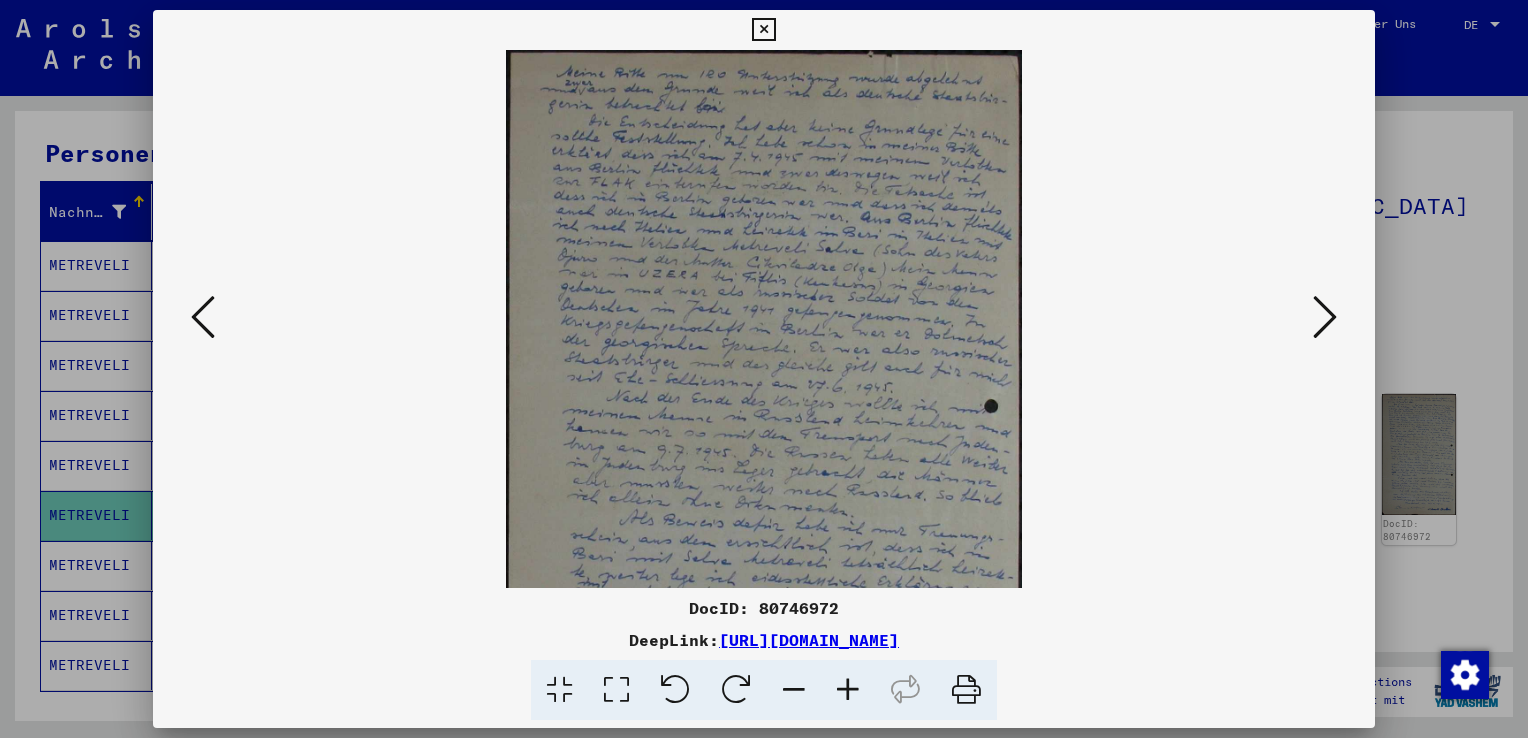 click at bounding box center (848, 690) 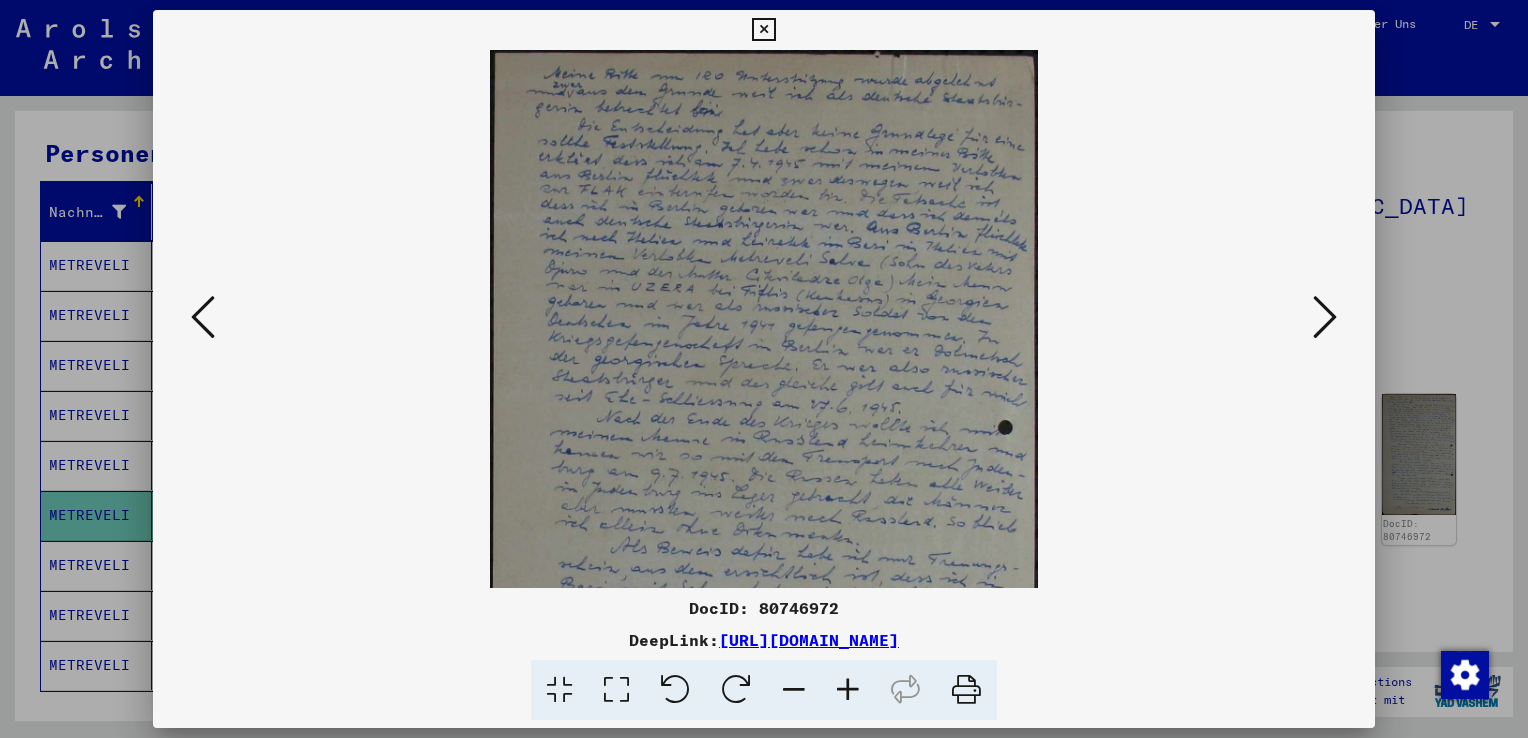 click at bounding box center [848, 690] 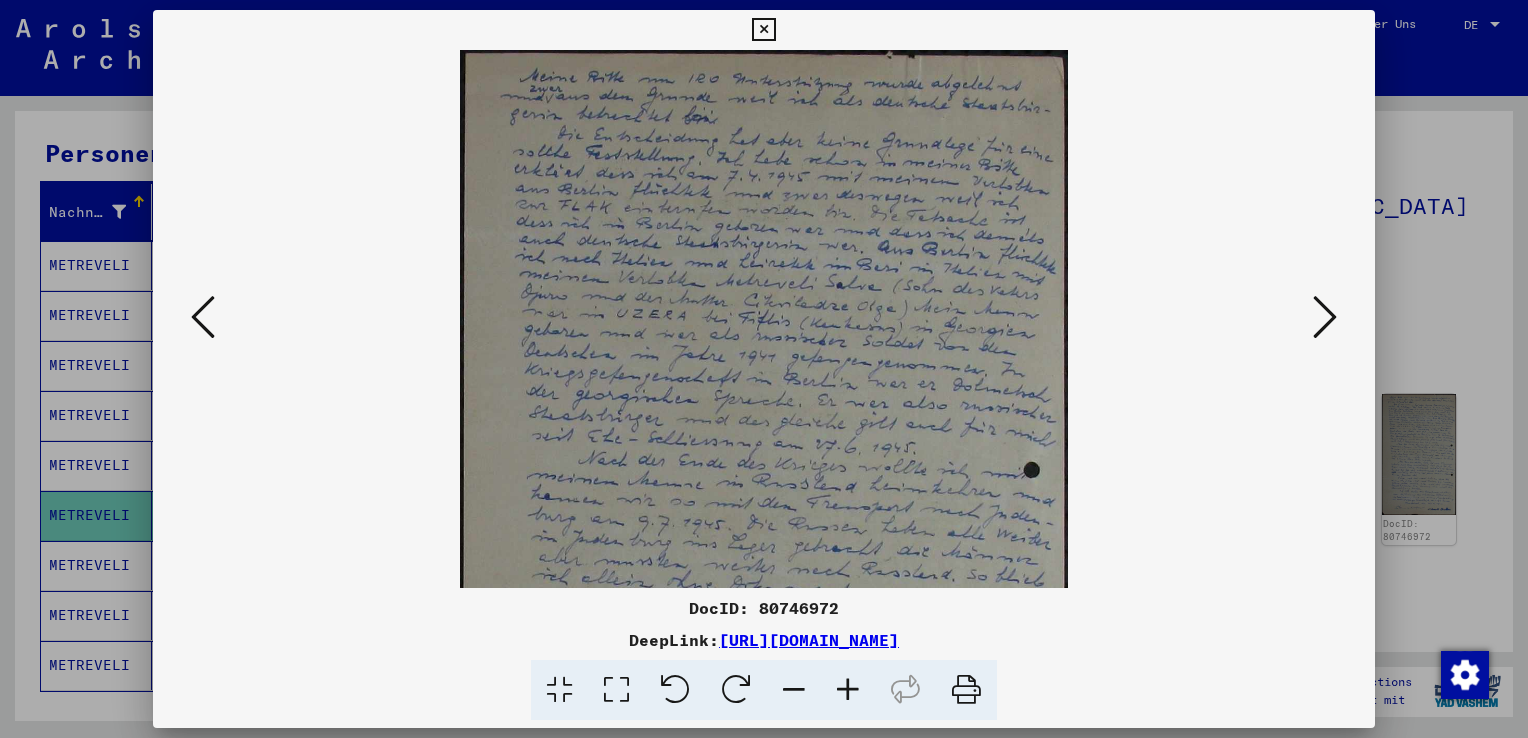 click at bounding box center [848, 690] 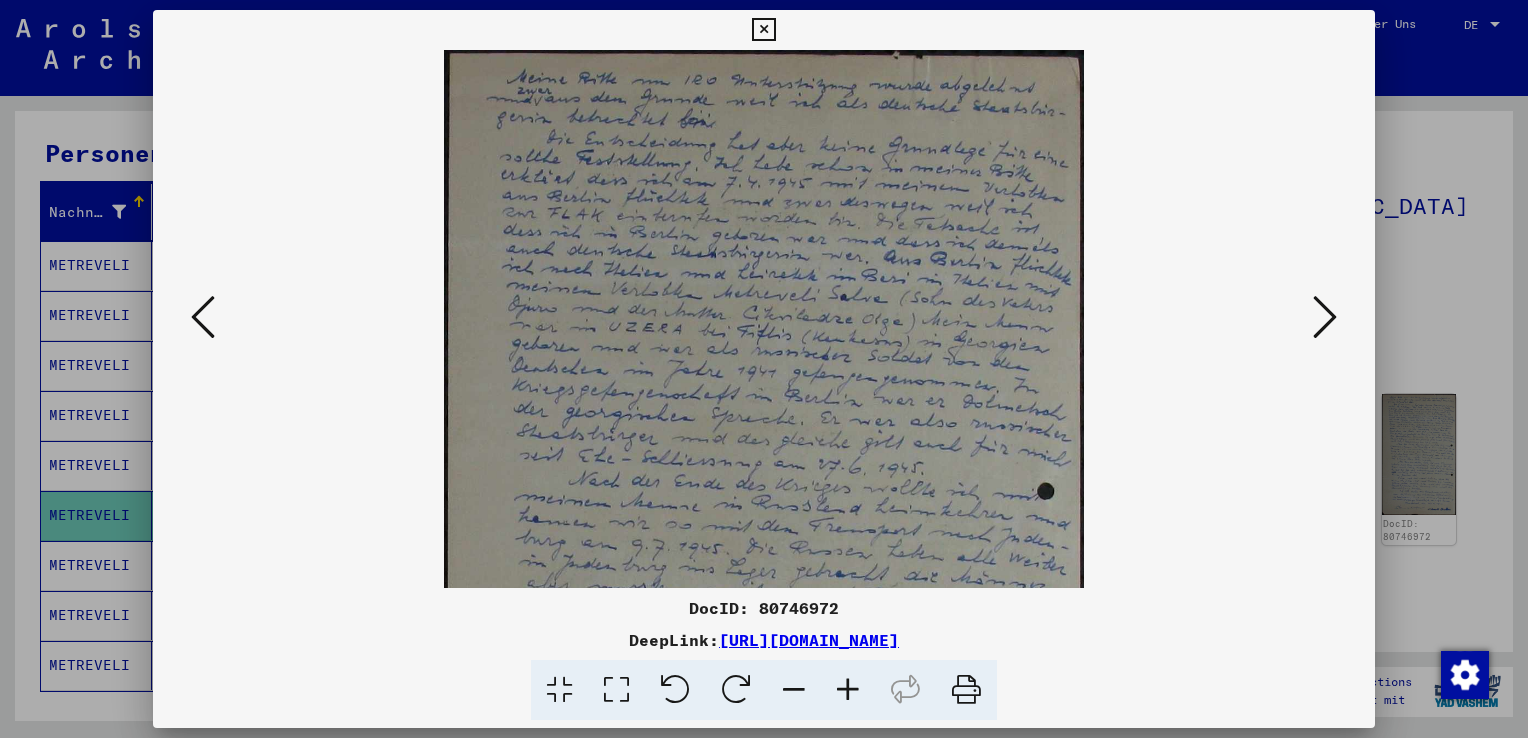 click at bounding box center [848, 690] 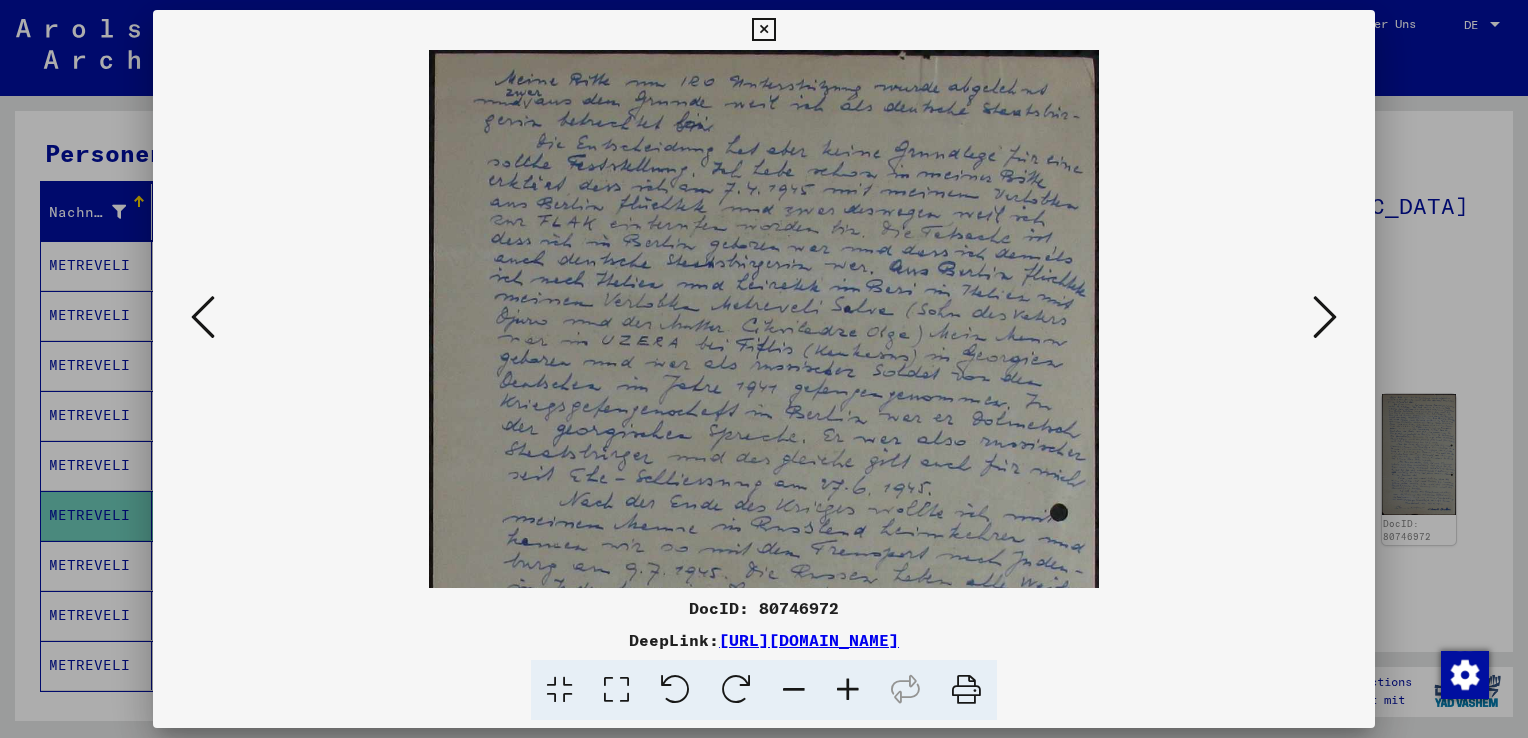 click at bounding box center (848, 690) 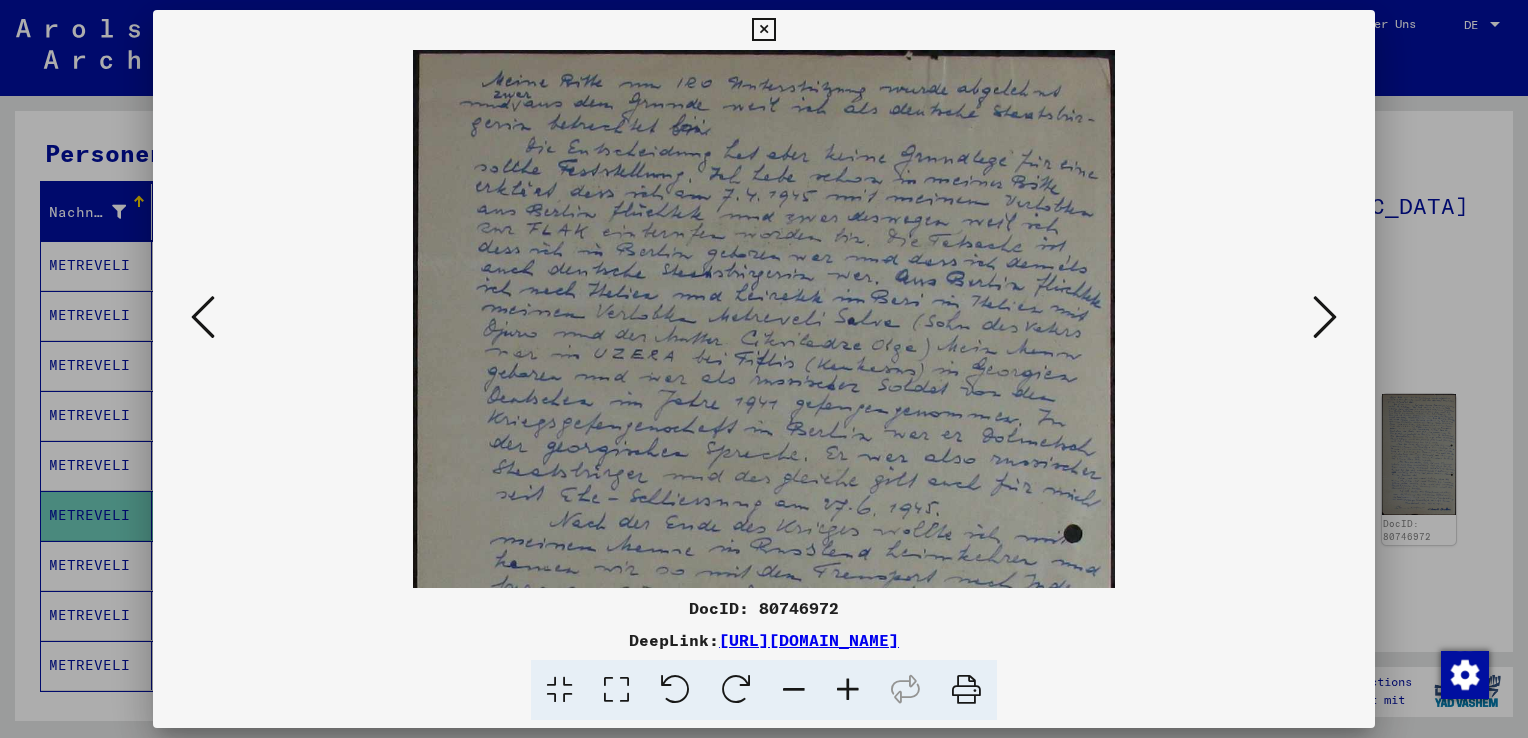click at bounding box center (848, 690) 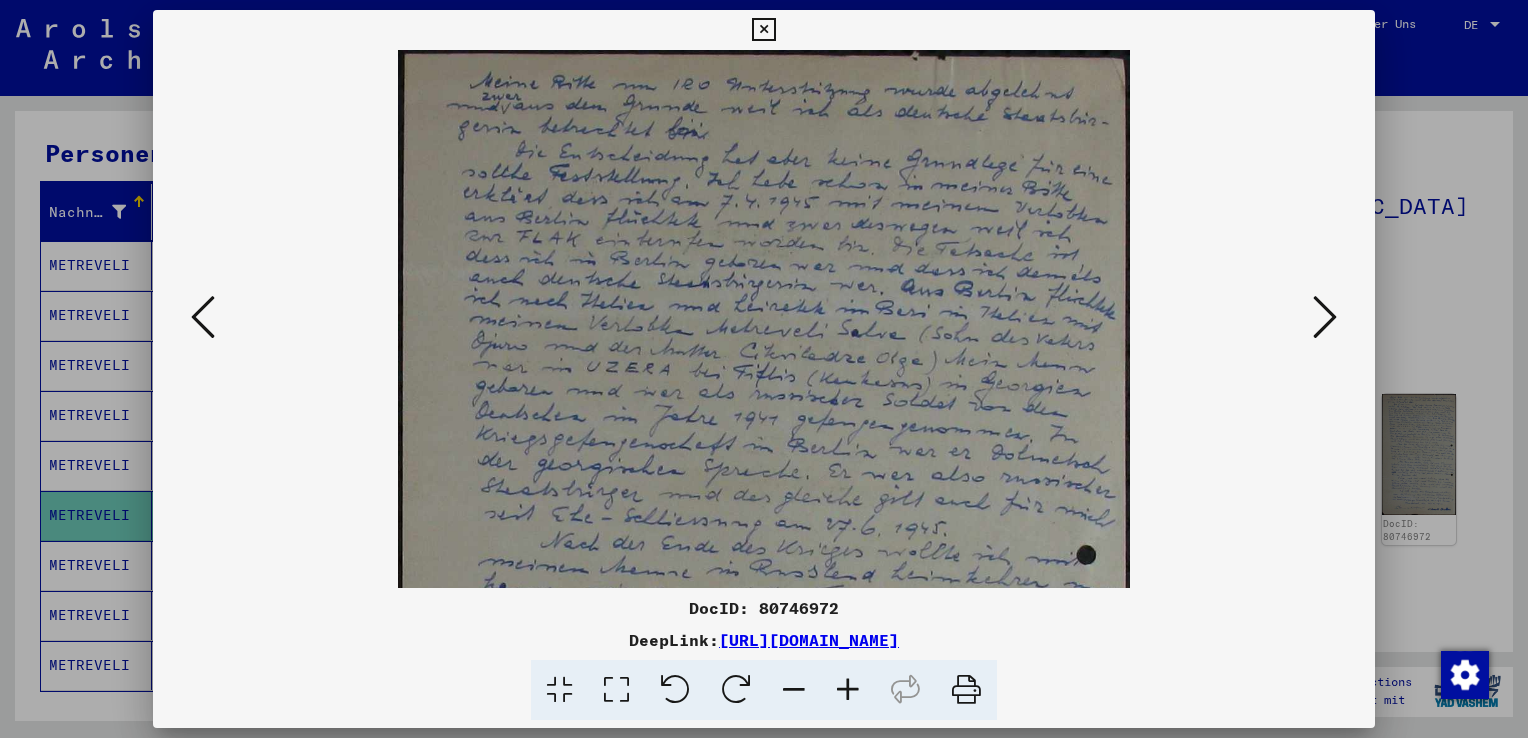 click at bounding box center [848, 690] 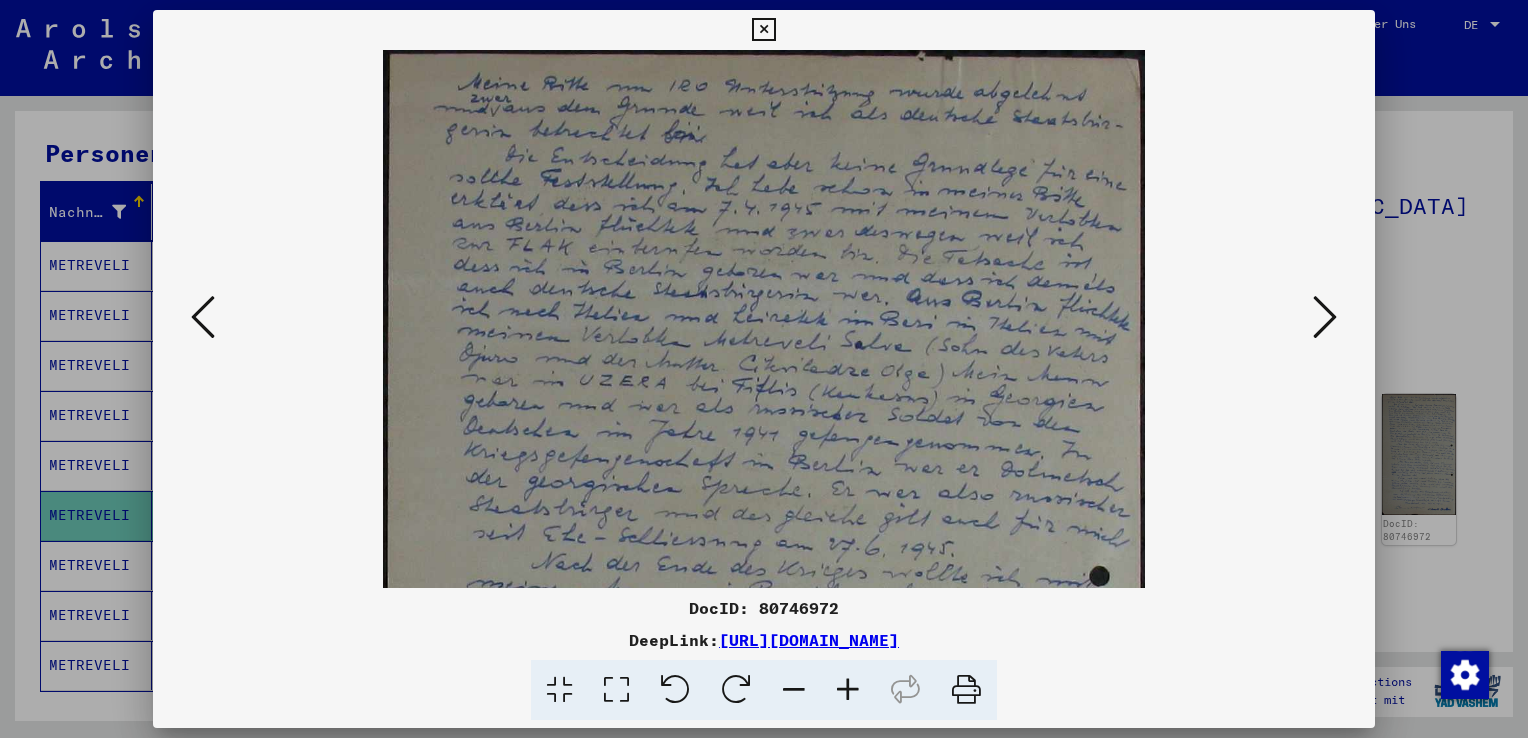 click at bounding box center [848, 690] 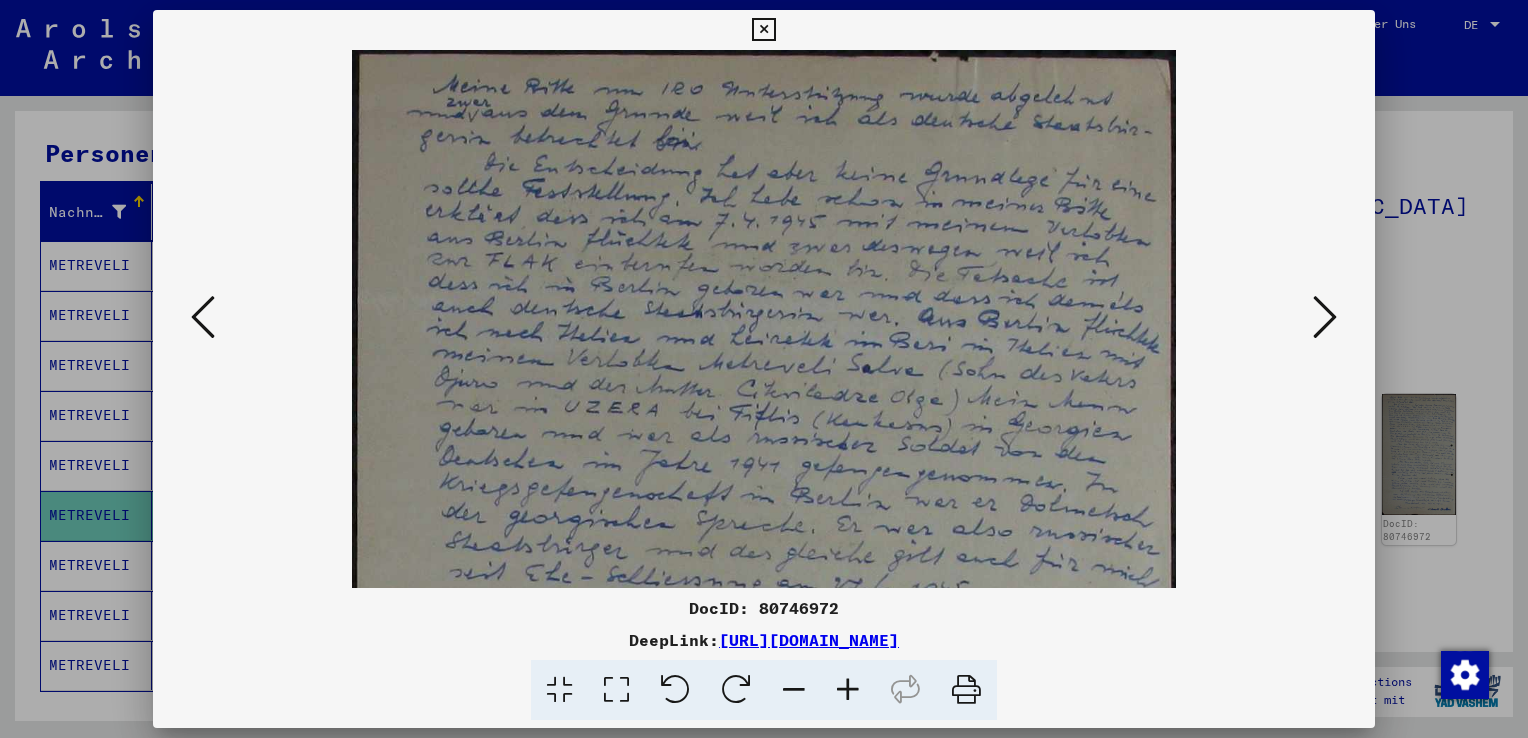click at bounding box center [848, 690] 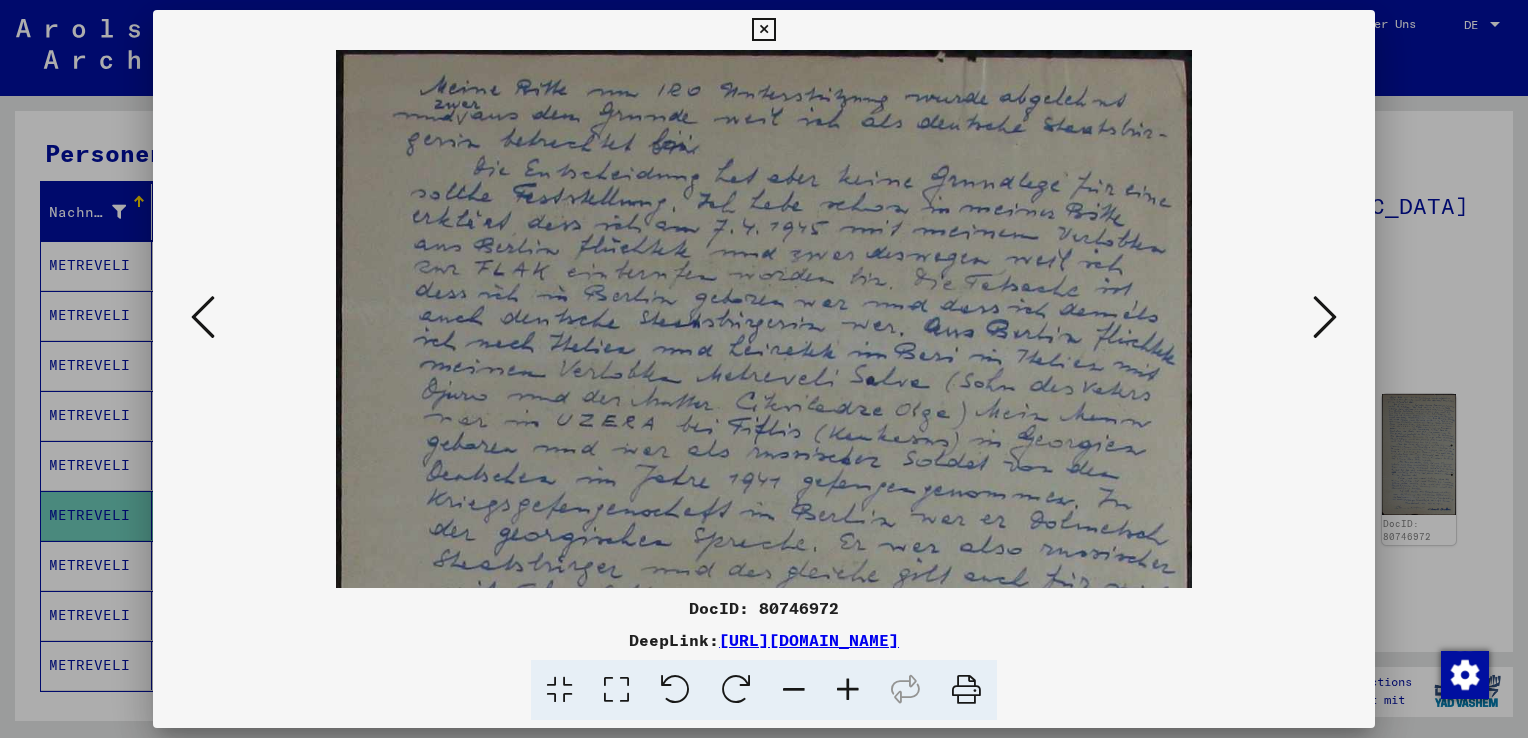click at bounding box center [848, 690] 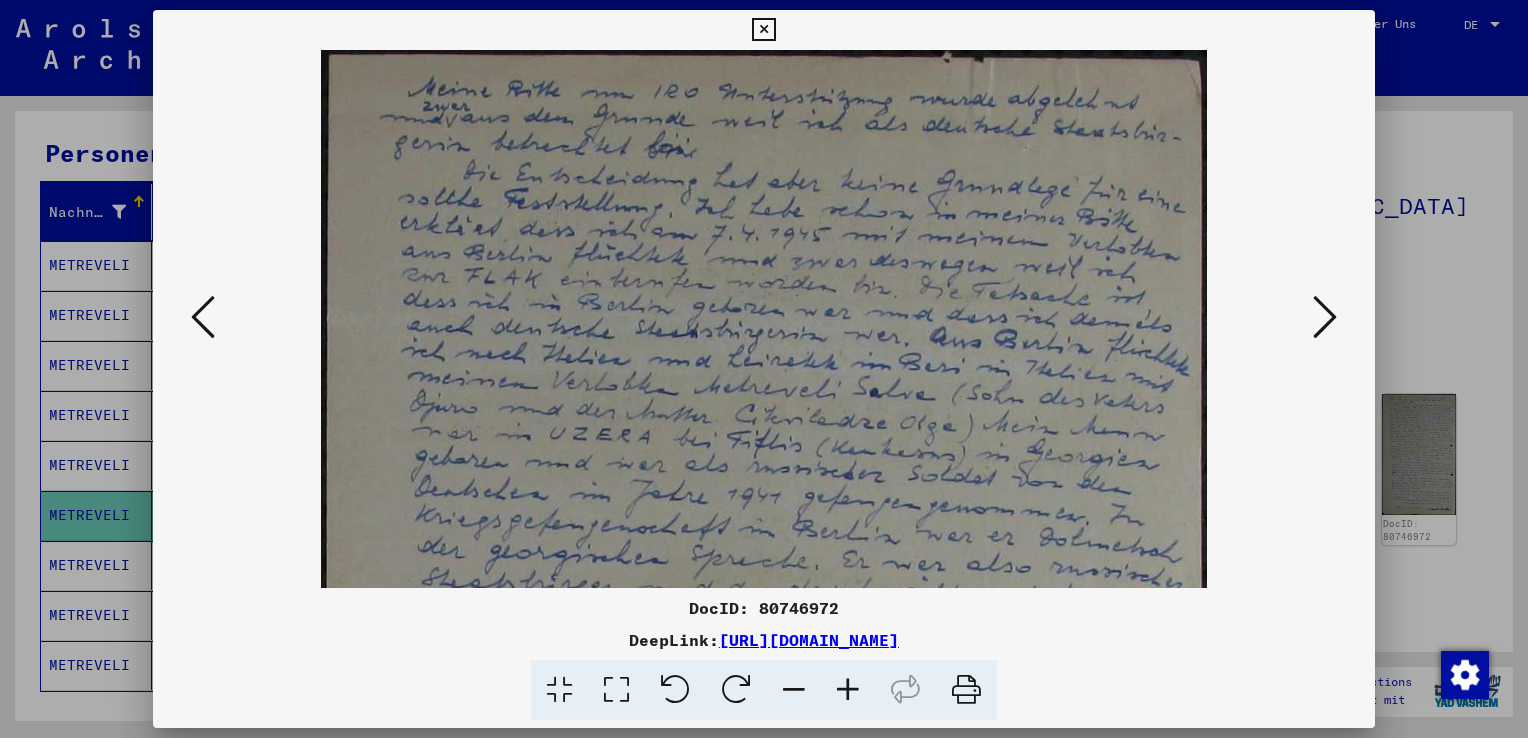 click at bounding box center (848, 690) 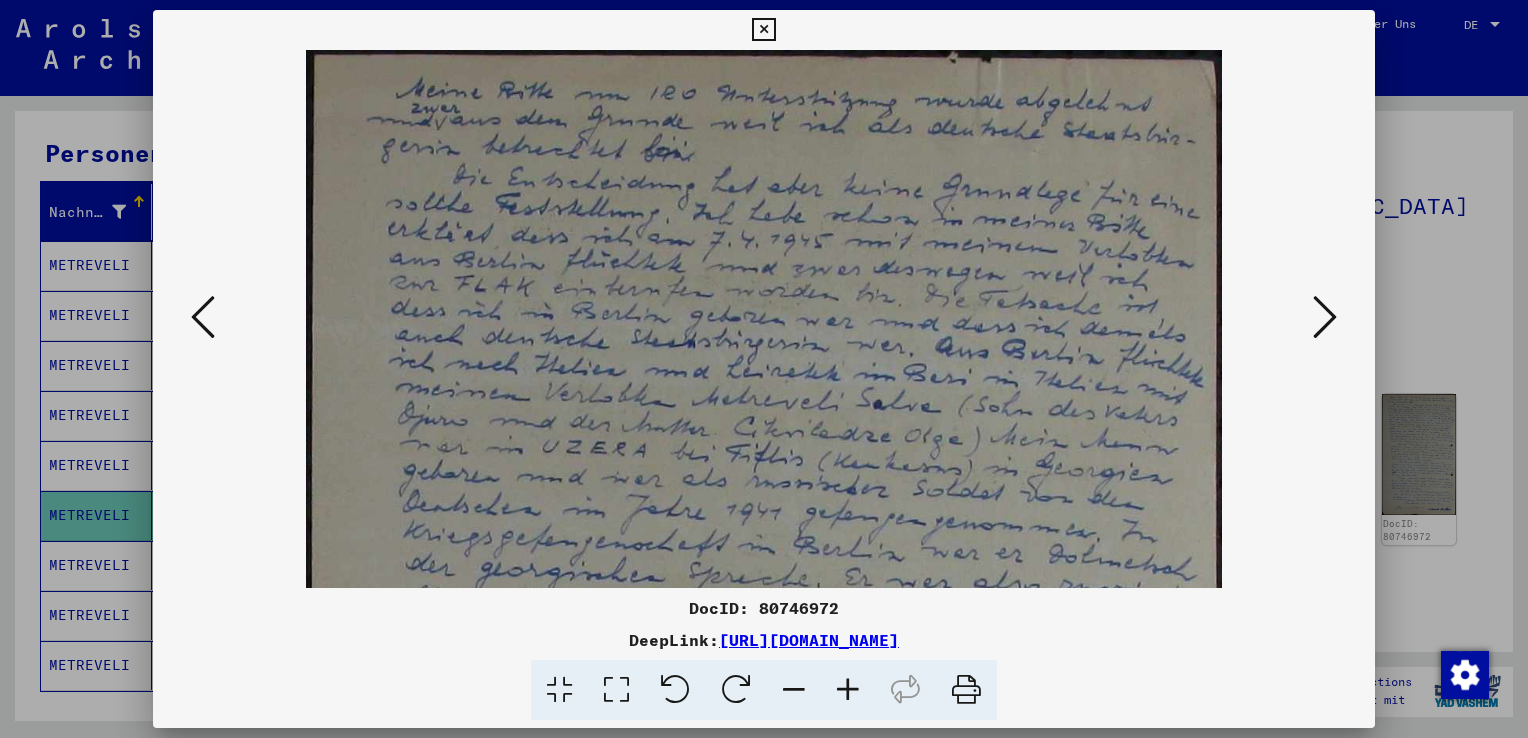 click at bounding box center (848, 690) 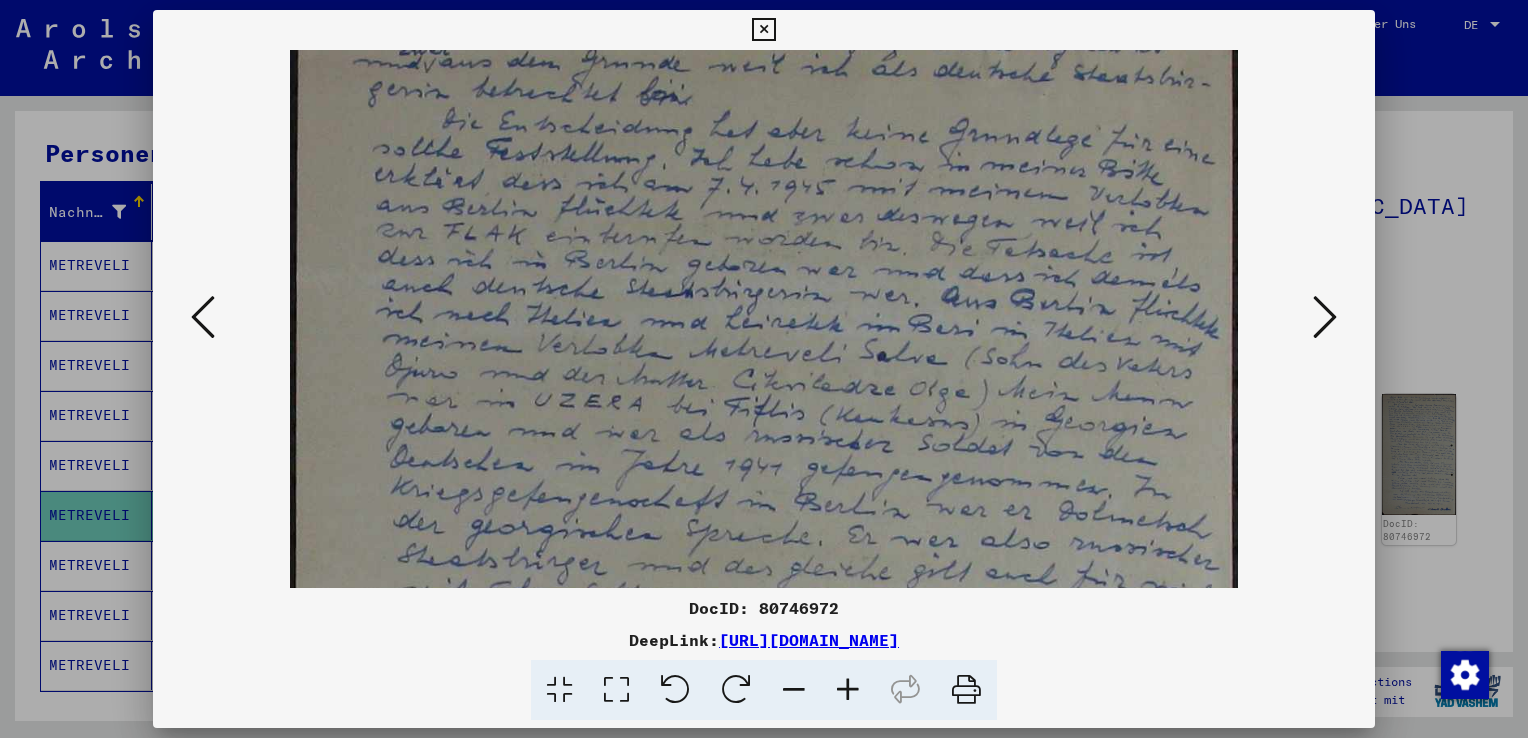 scroll, scrollTop: 88, scrollLeft: 0, axis: vertical 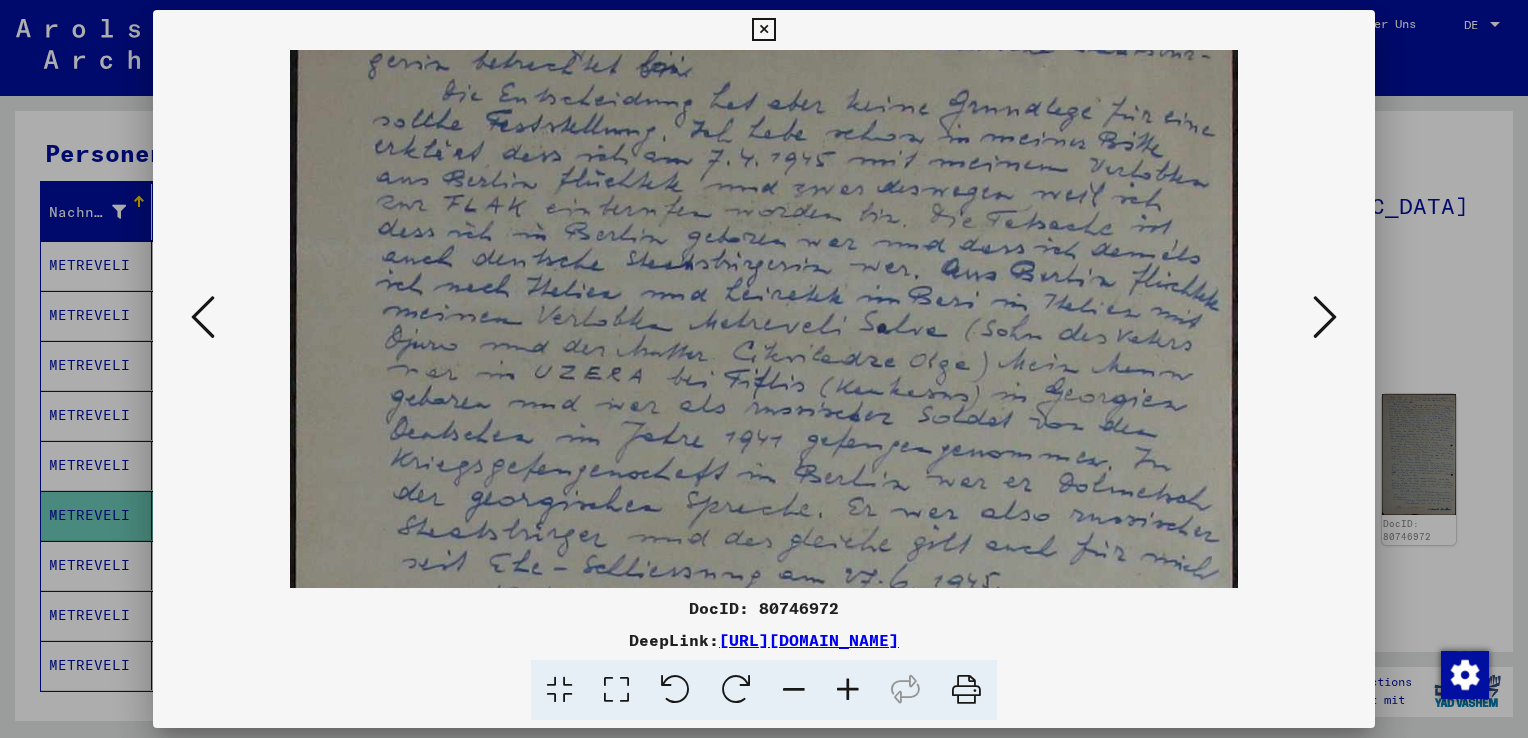 drag, startPoint x: 815, startPoint y: 505, endPoint x: 816, endPoint y: 418, distance: 87.005745 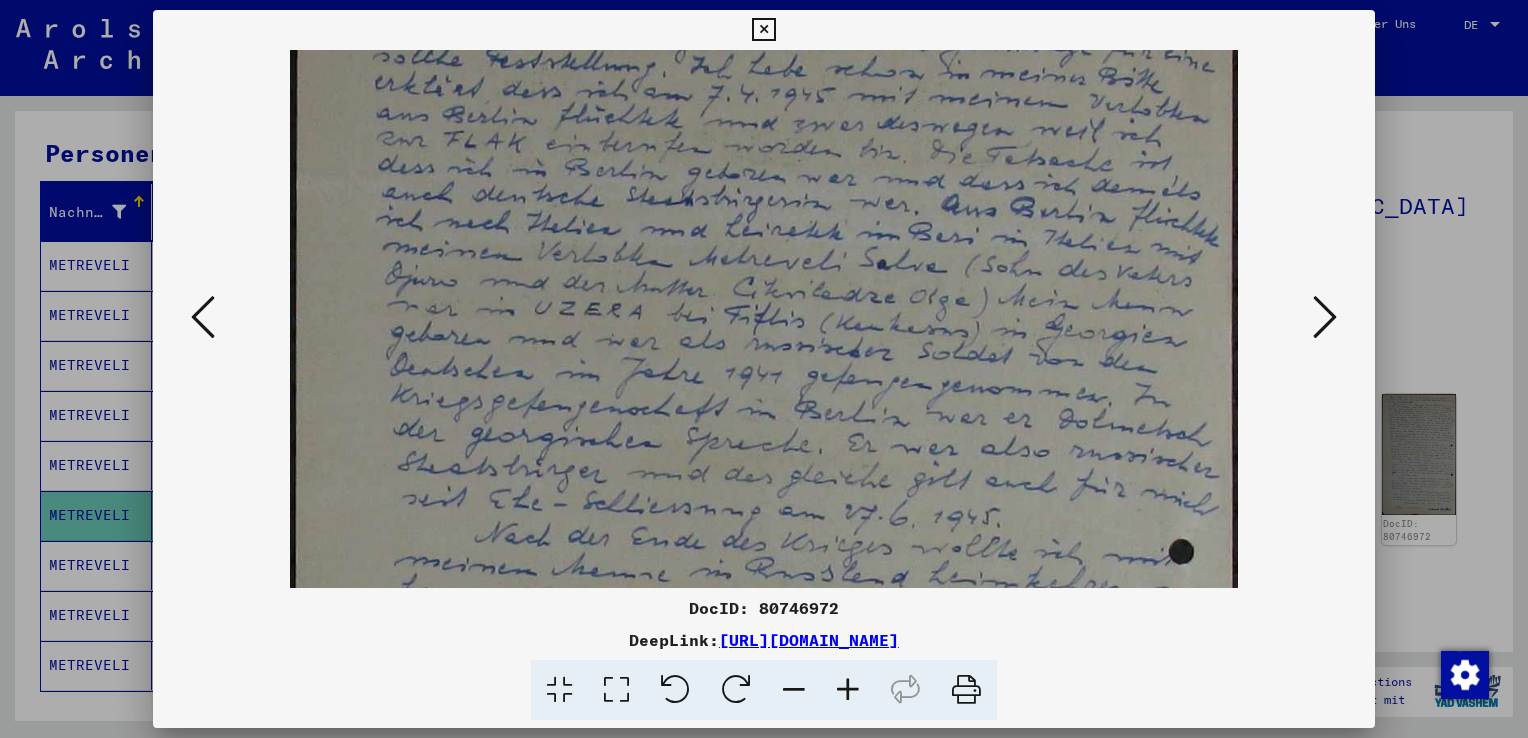 drag, startPoint x: 782, startPoint y: 475, endPoint x: 785, endPoint y: 407, distance: 68.06615 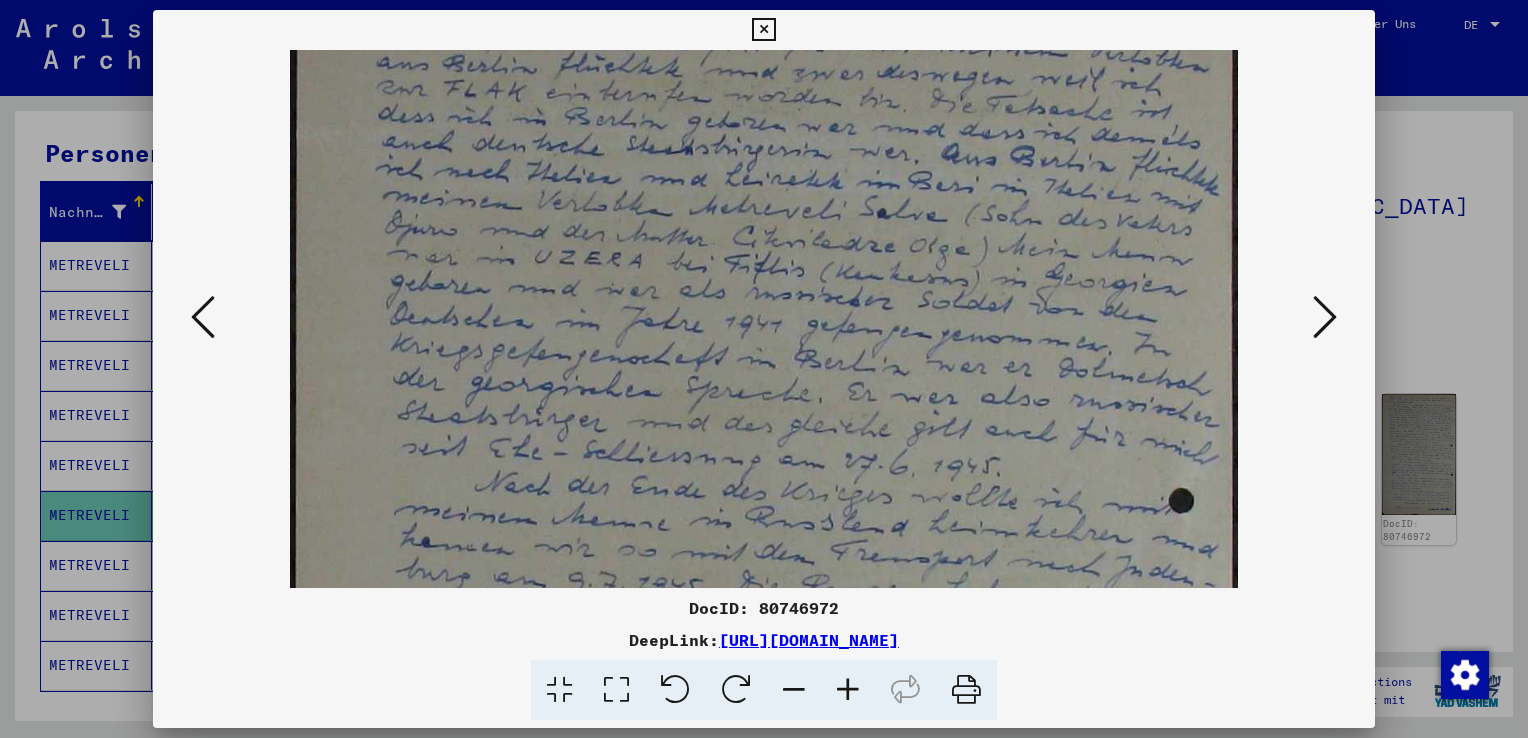 scroll, scrollTop: 252, scrollLeft: 0, axis: vertical 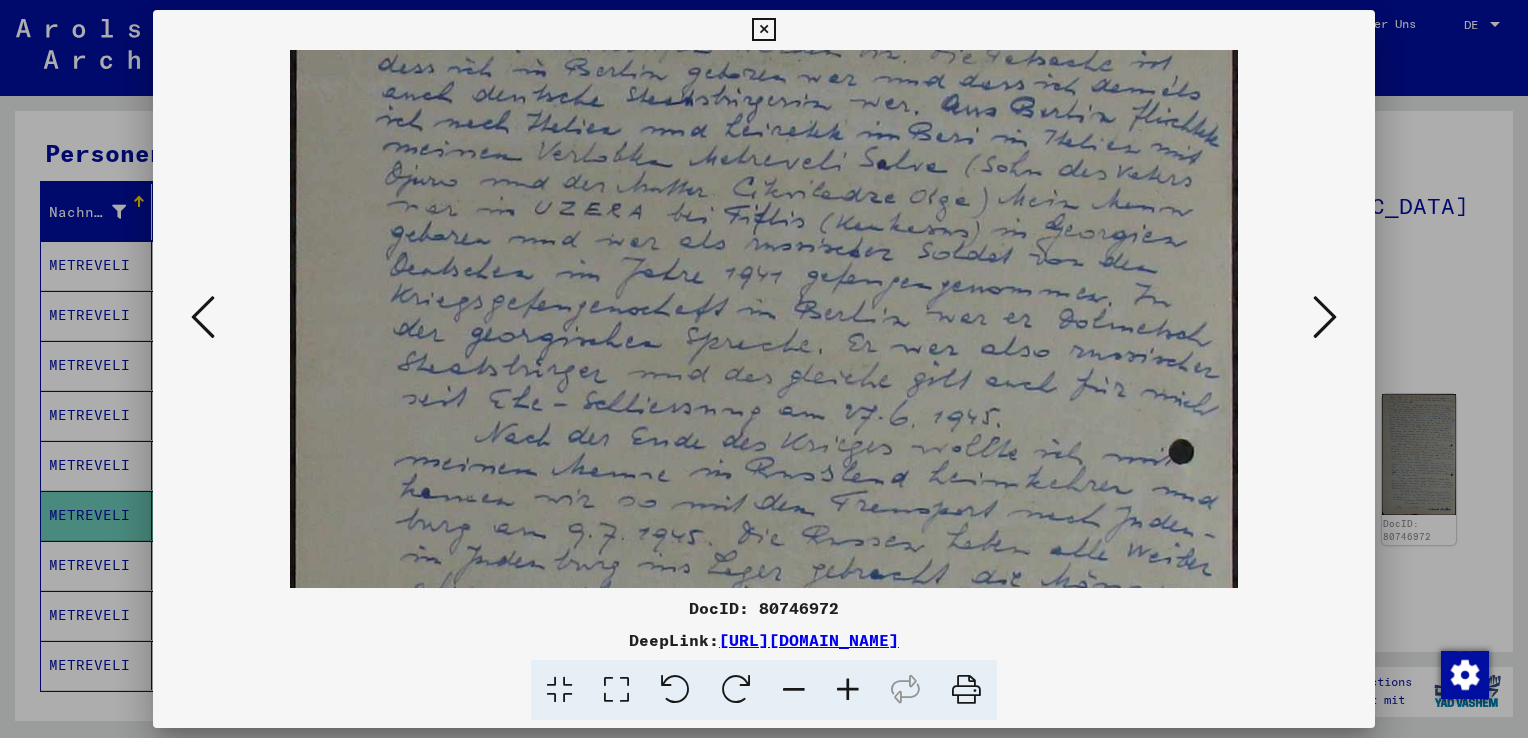 drag, startPoint x: 793, startPoint y: 488, endPoint x: 793, endPoint y: 393, distance: 95 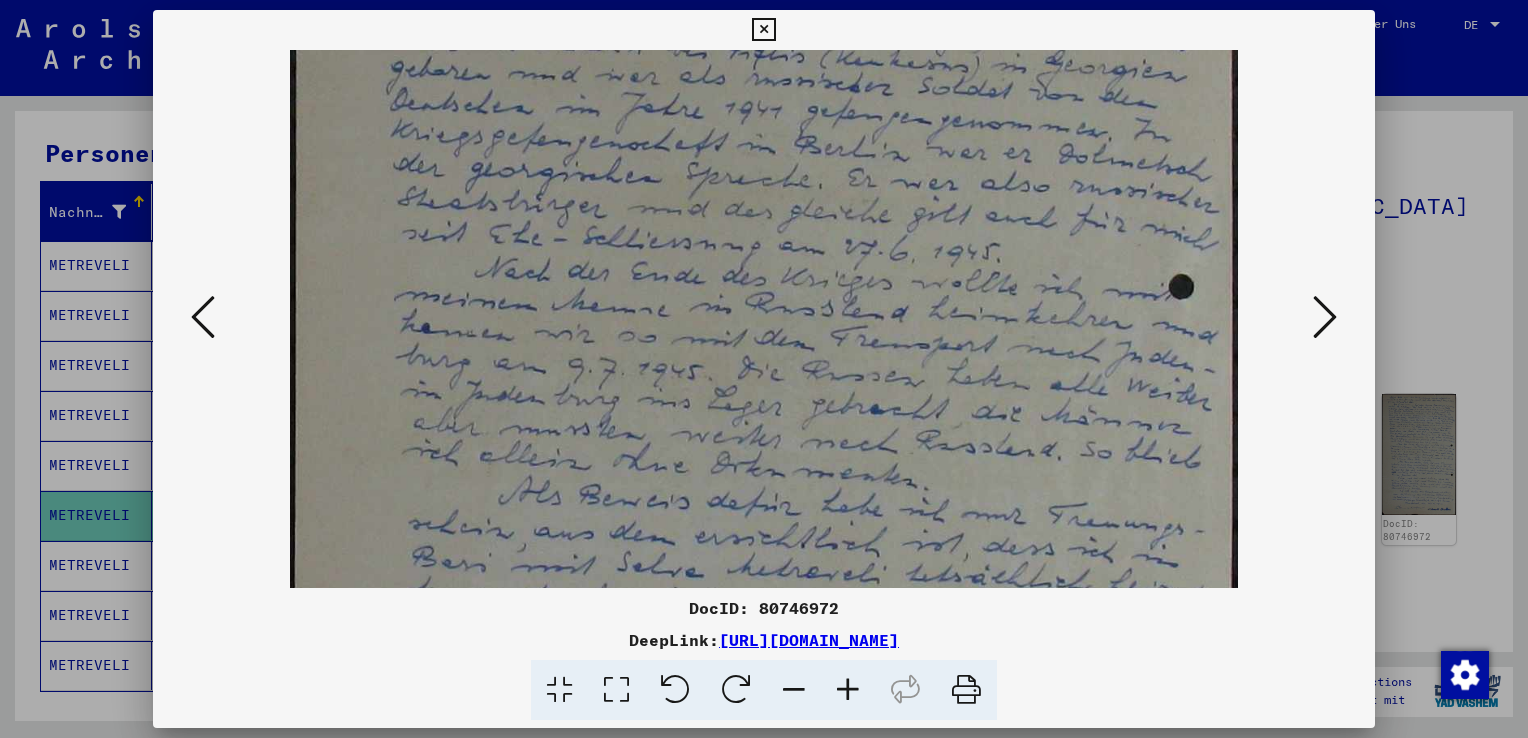 drag, startPoint x: 797, startPoint y: 536, endPoint x: 786, endPoint y: 370, distance: 166.36406 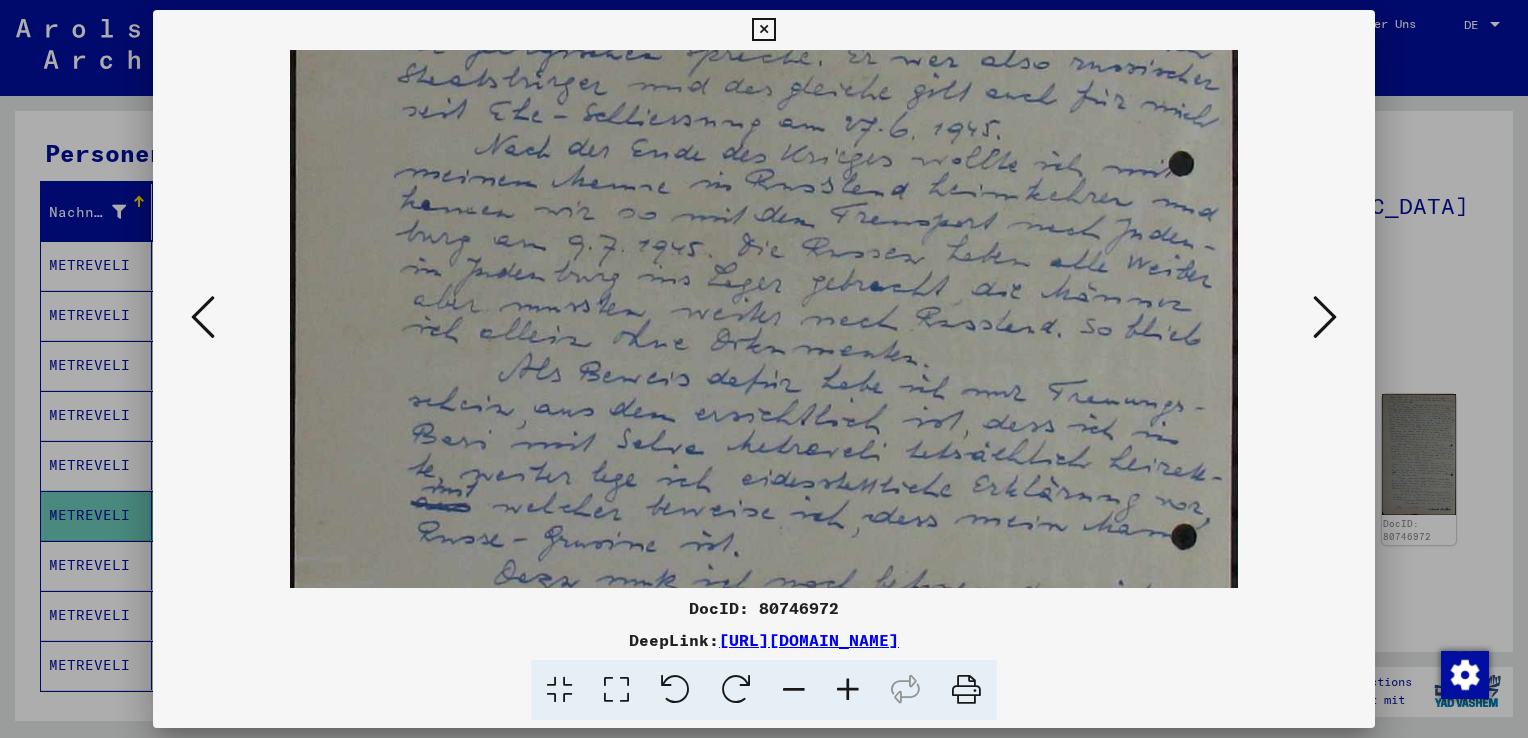 drag, startPoint x: 773, startPoint y: 488, endPoint x: 778, endPoint y: 367, distance: 121.103264 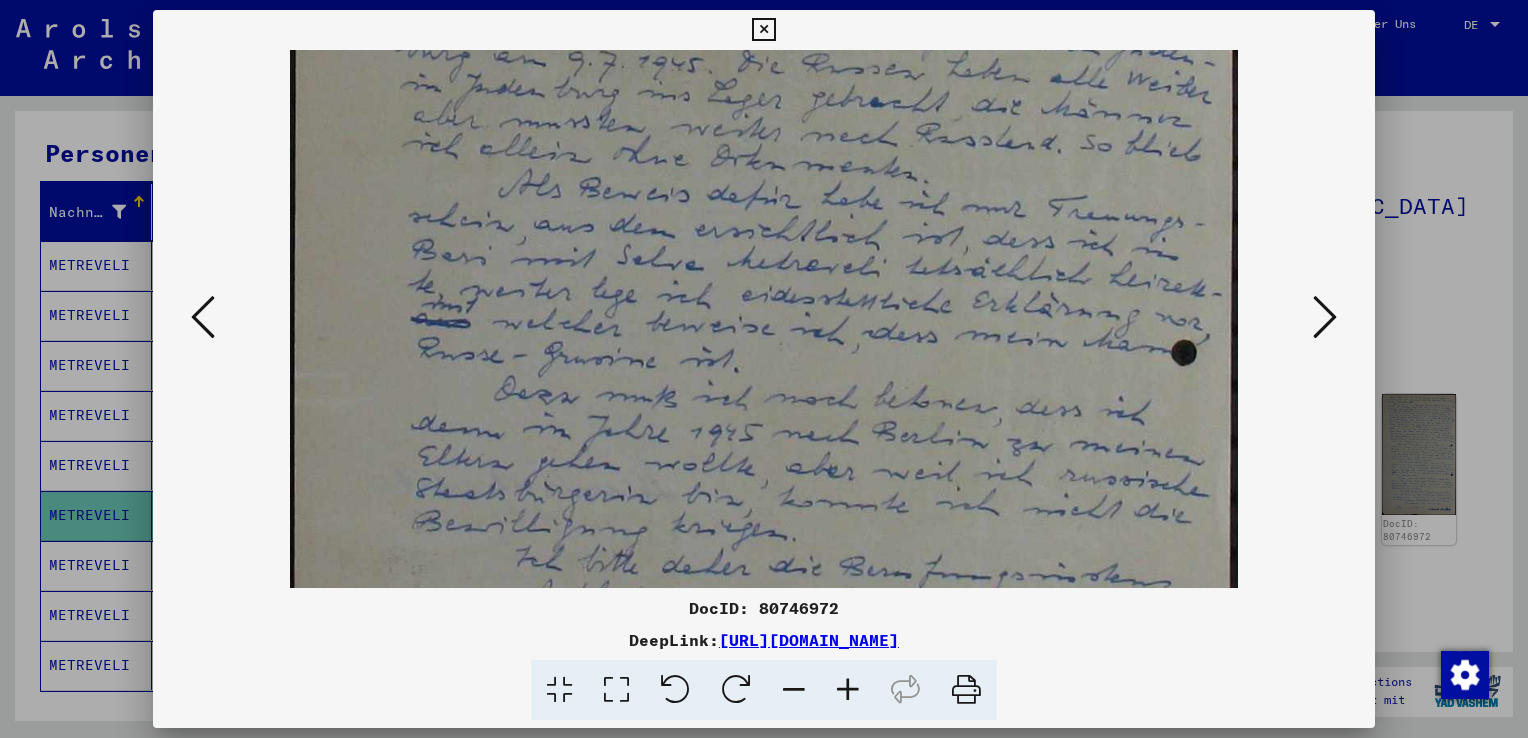 drag, startPoint x: 779, startPoint y: 484, endPoint x: 780, endPoint y: 296, distance: 188.00266 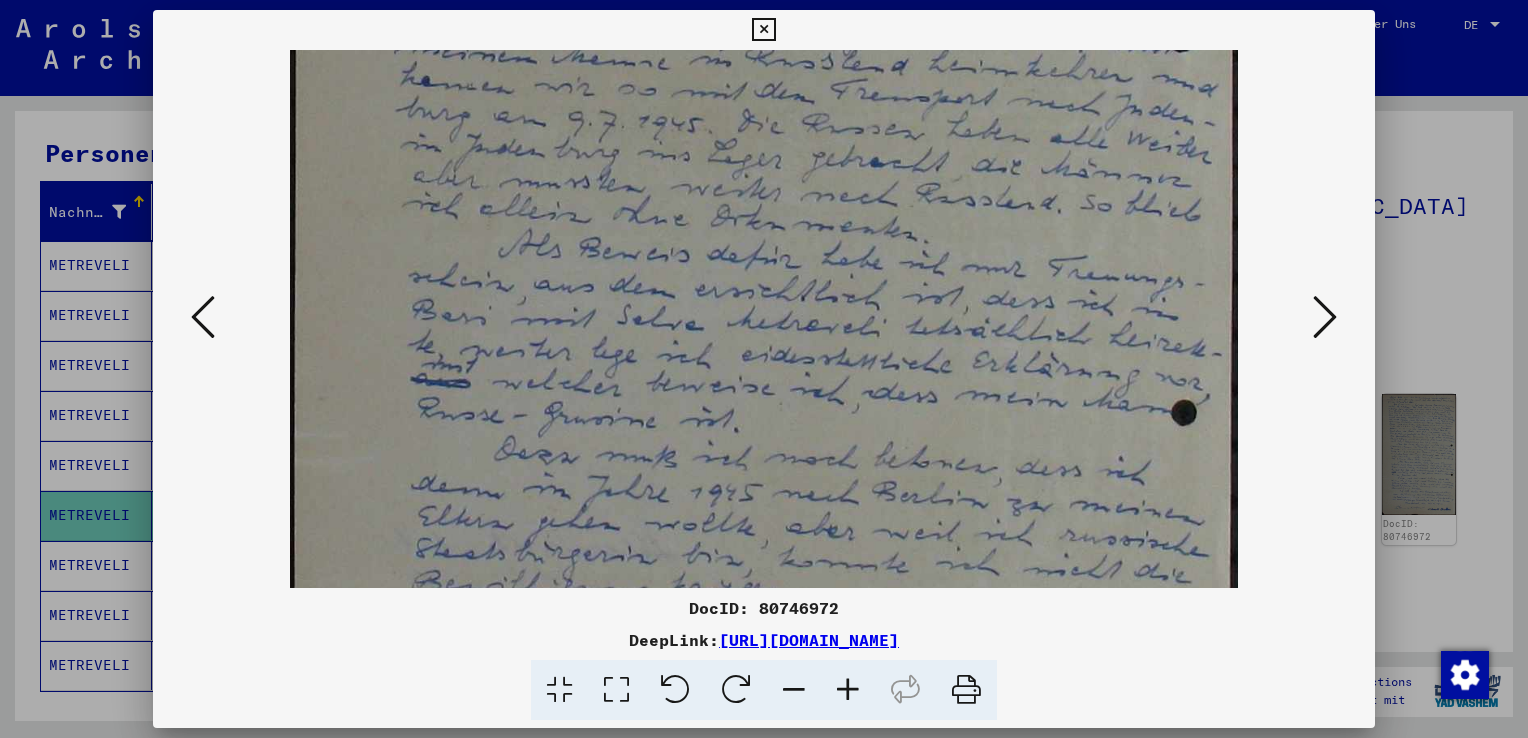 scroll, scrollTop: 652, scrollLeft: 0, axis: vertical 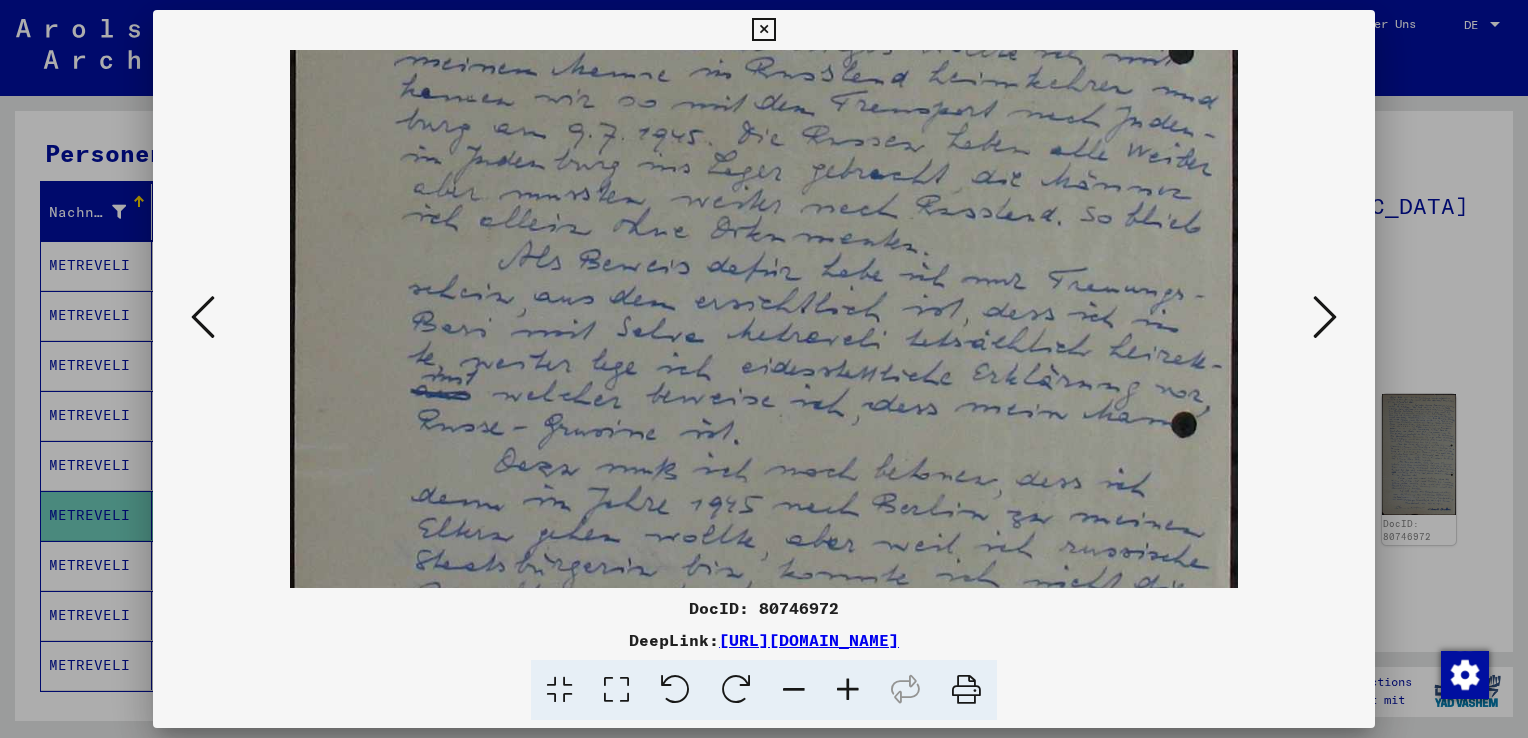 drag, startPoint x: 792, startPoint y: 367, endPoint x: 800, endPoint y: 446, distance: 79.40403 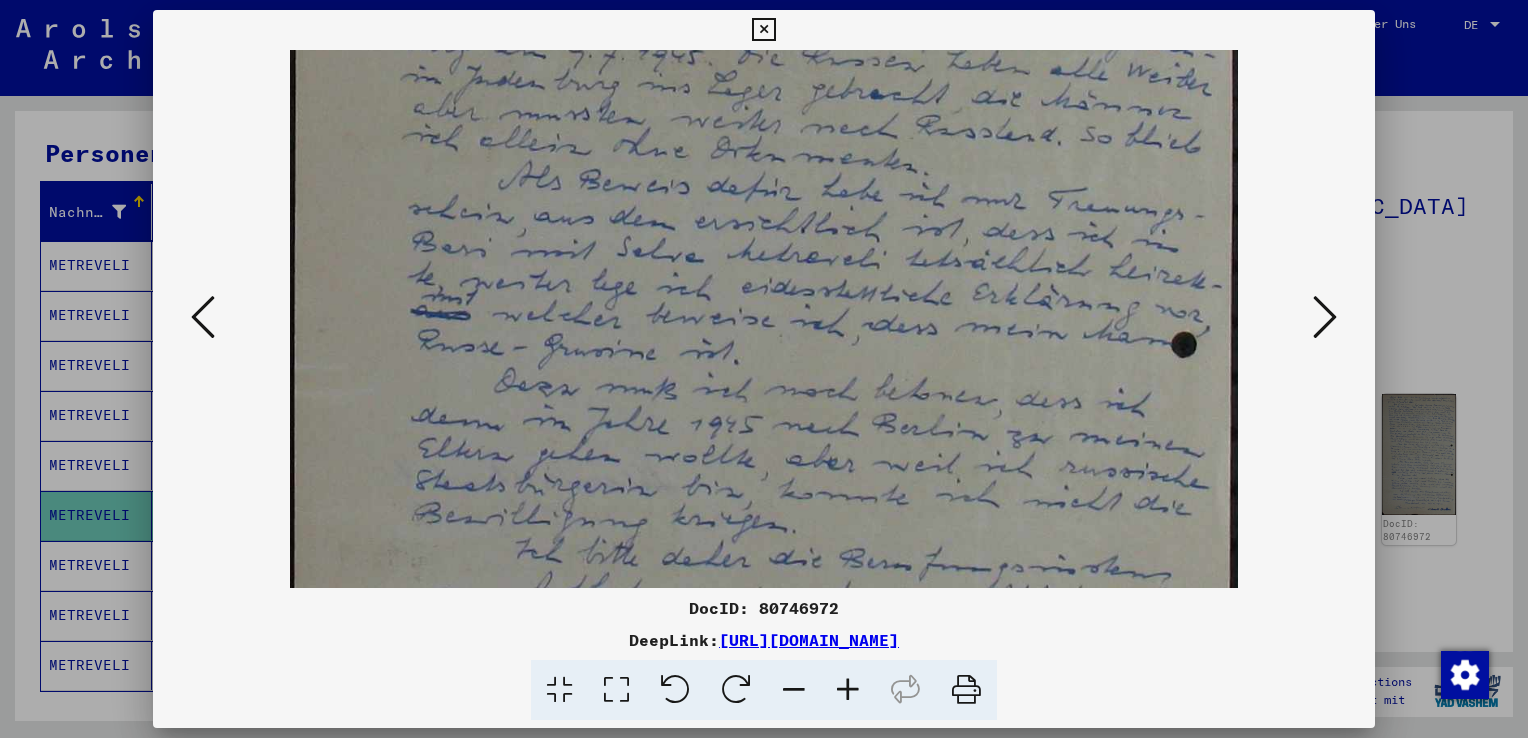 drag, startPoint x: 797, startPoint y: 444, endPoint x: 798, endPoint y: 364, distance: 80.00625 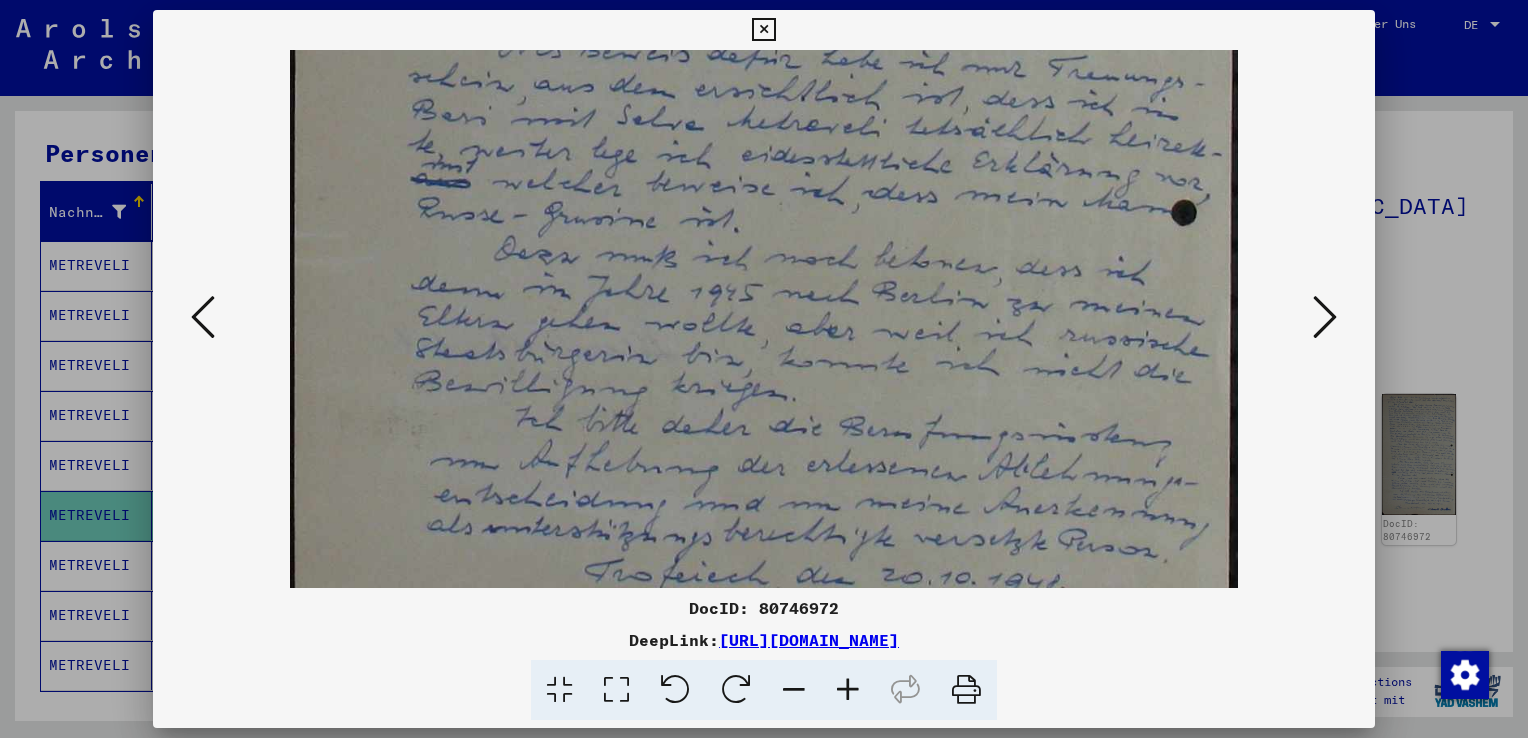 drag, startPoint x: 800, startPoint y: 494, endPoint x: 796, endPoint y: 354, distance: 140.05713 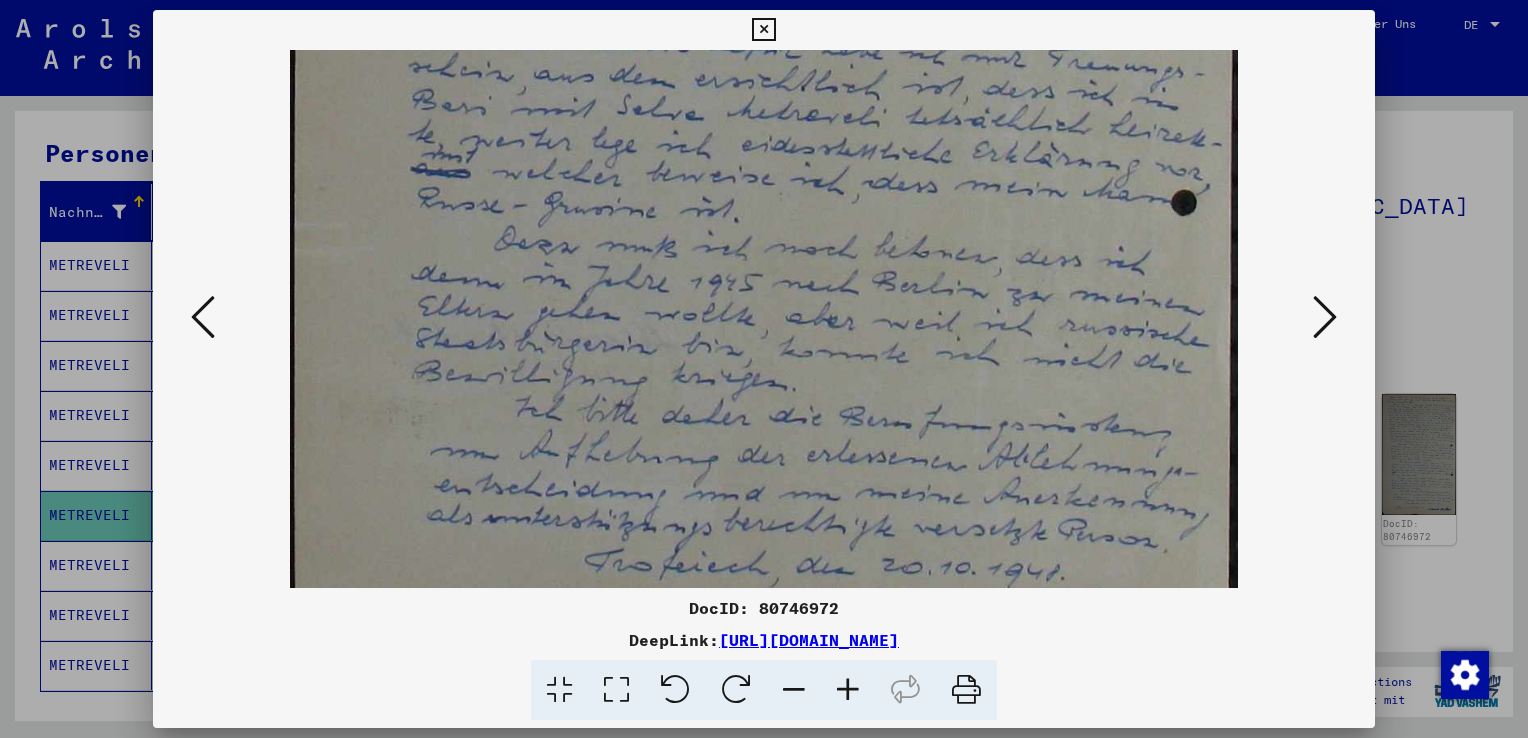 scroll, scrollTop: 1000, scrollLeft: 0, axis: vertical 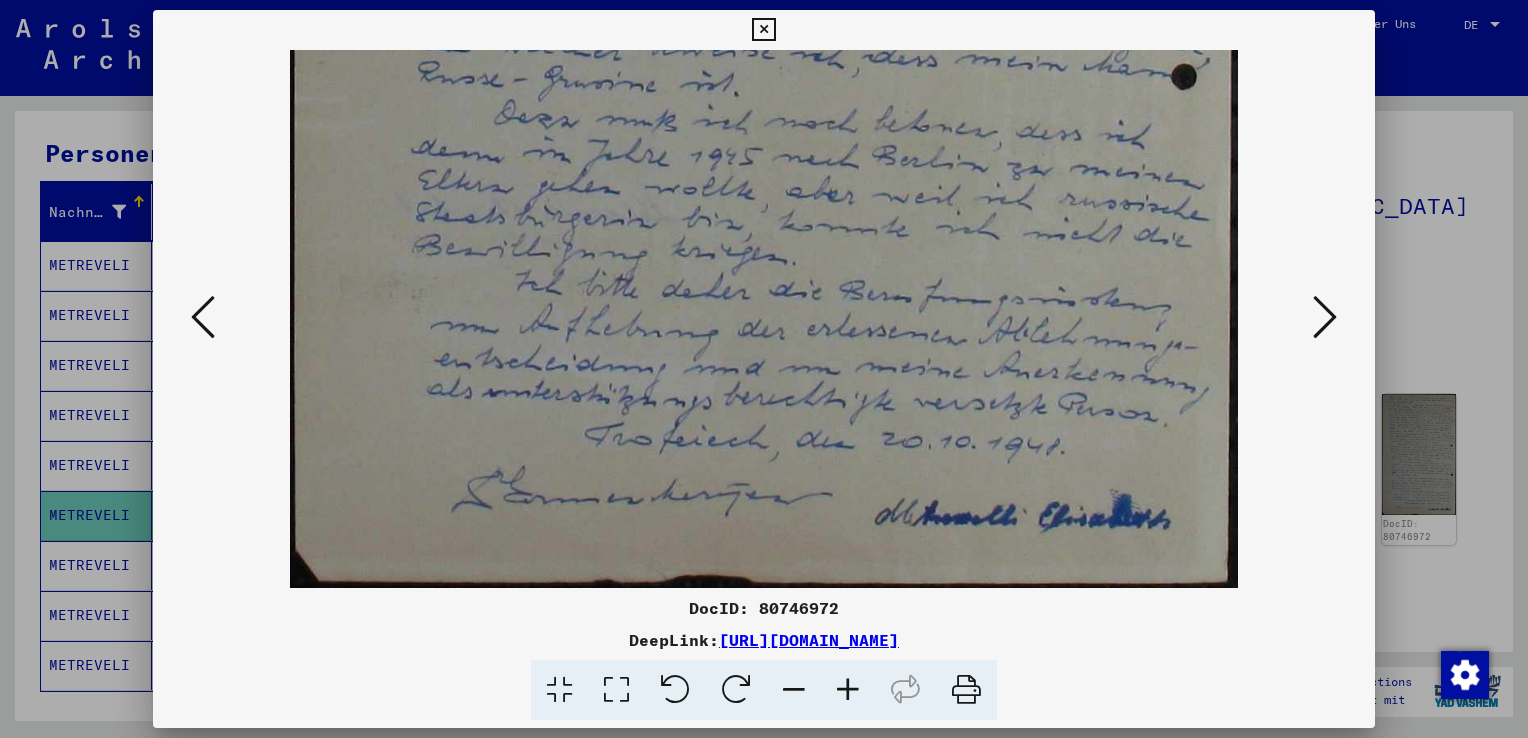 drag, startPoint x: 792, startPoint y: 461, endPoint x: 774, endPoint y: 322, distance: 140.16063 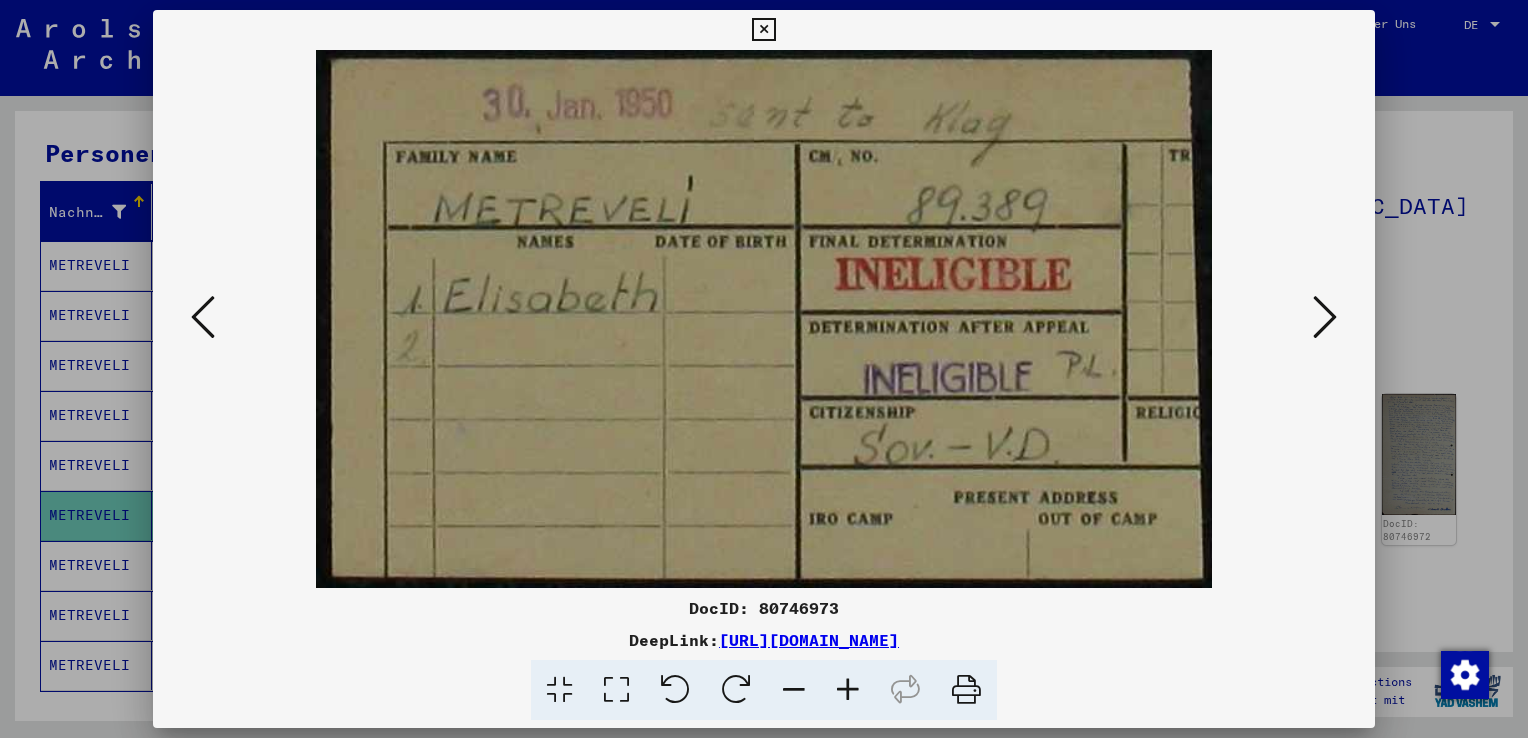 scroll, scrollTop: 0, scrollLeft: 0, axis: both 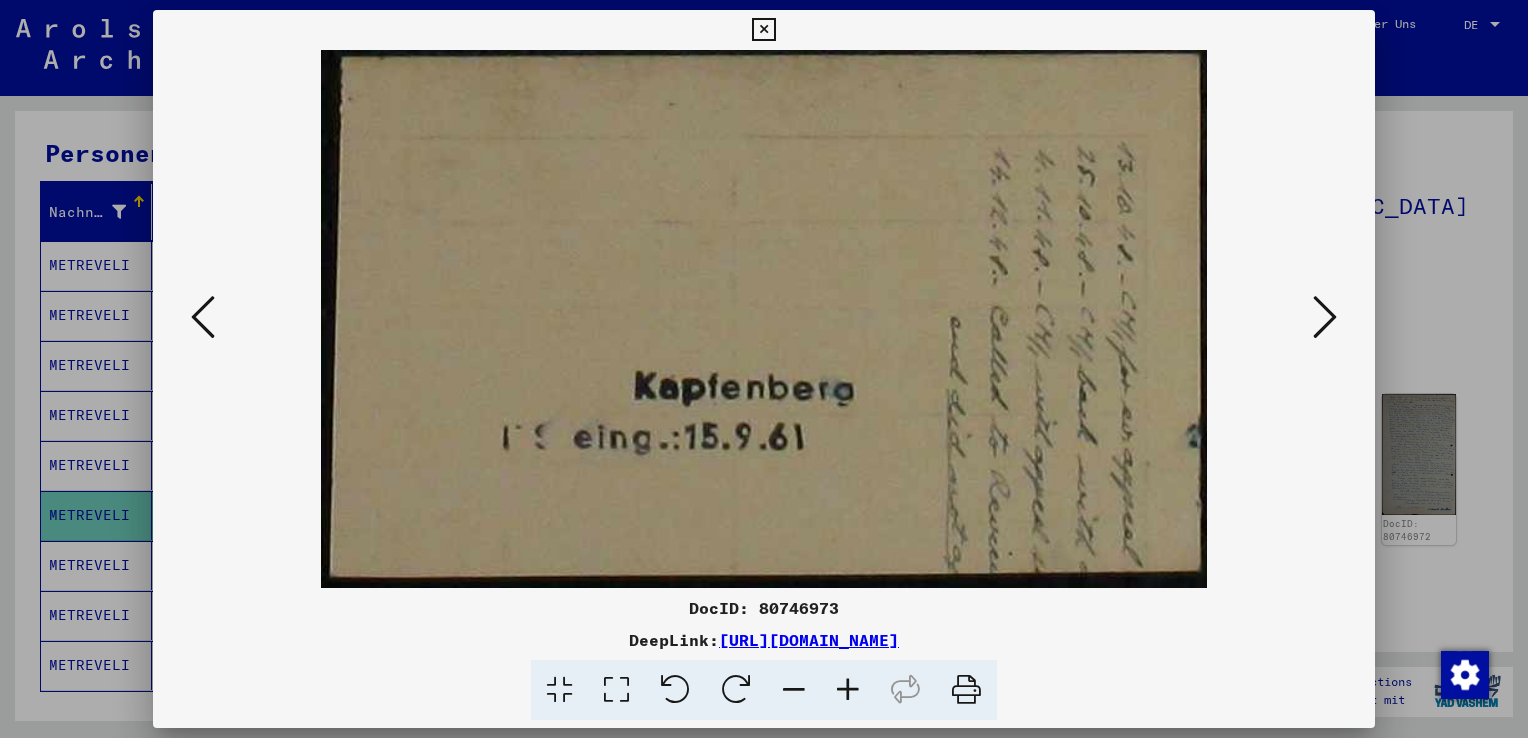 click at bounding box center (203, 317) 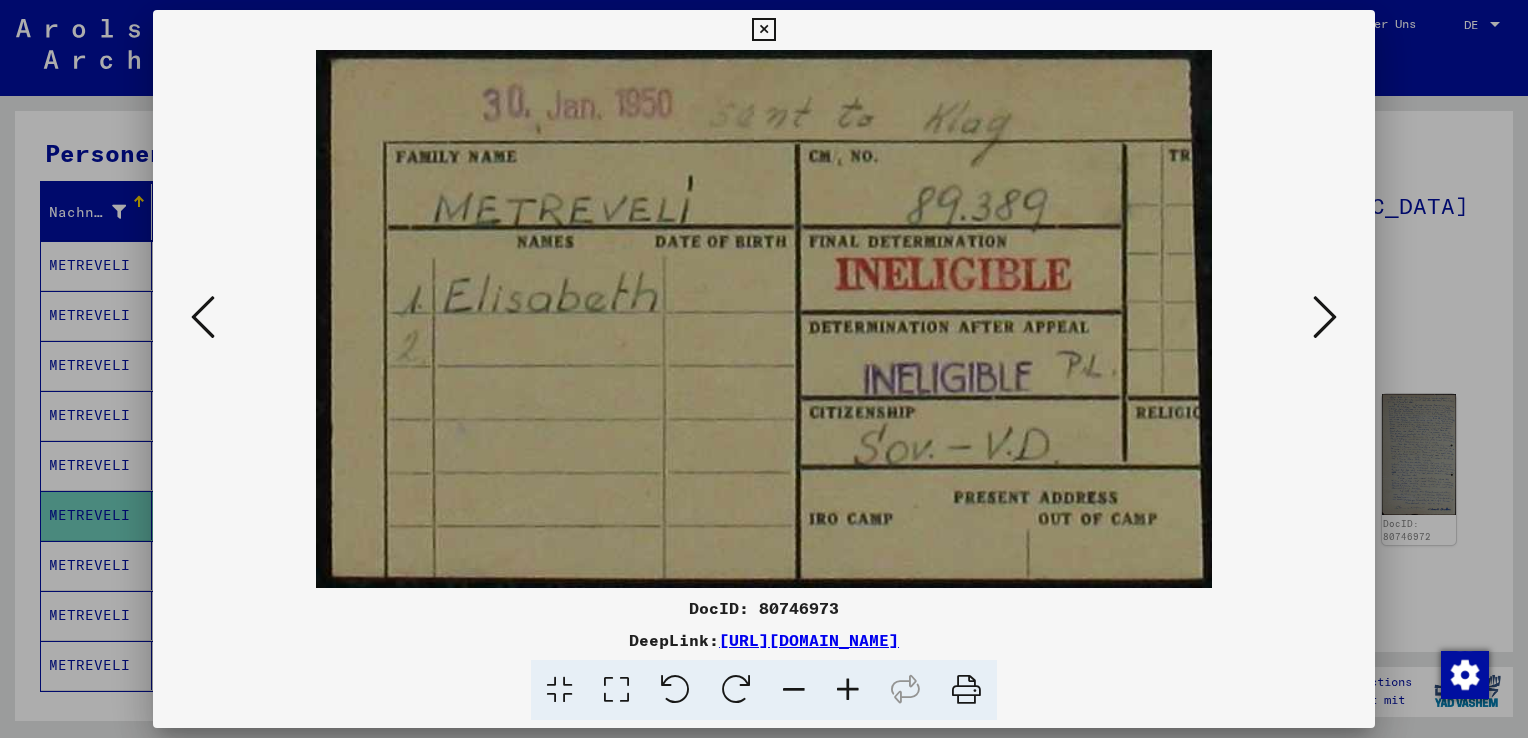 click at bounding box center (1325, 317) 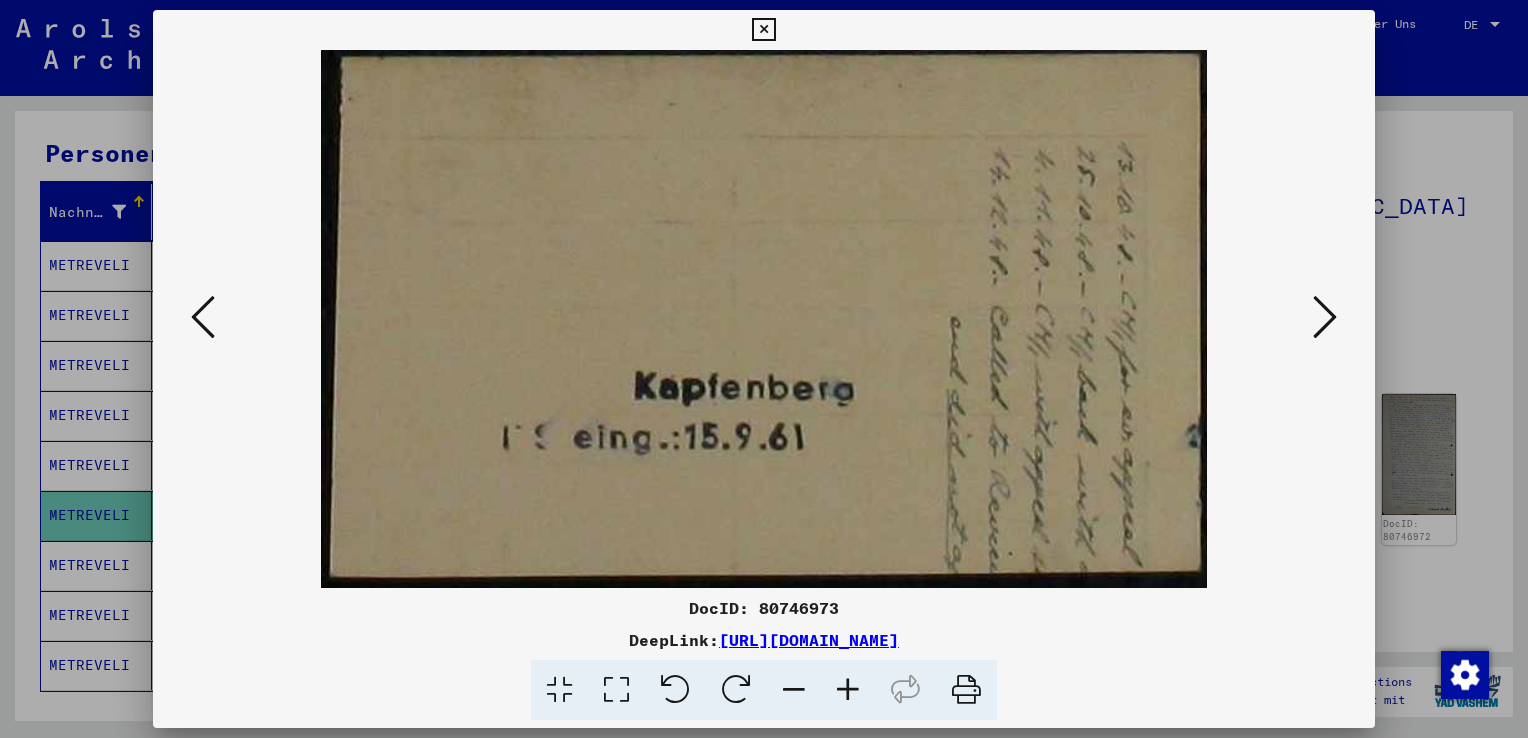 click at bounding box center [1325, 317] 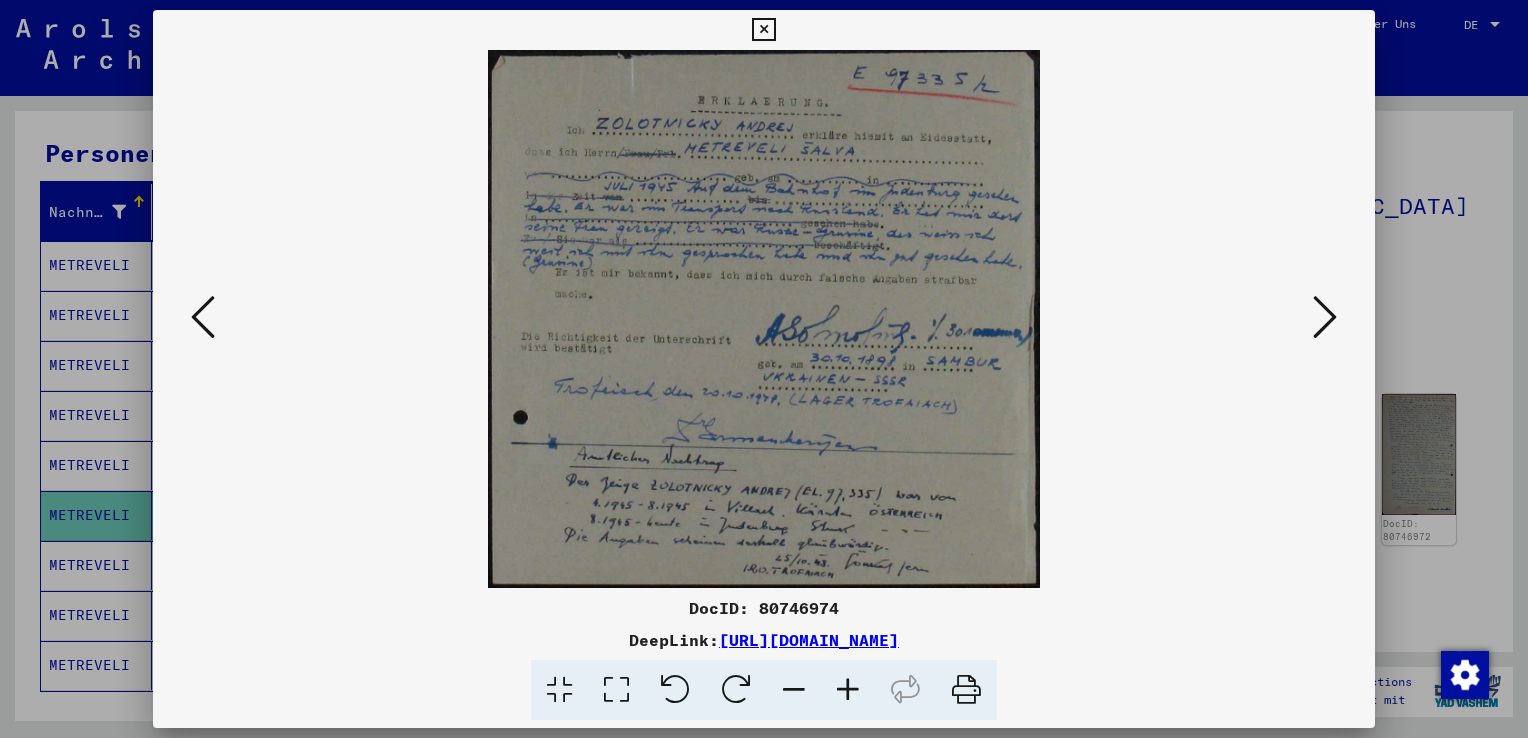 click at bounding box center (848, 690) 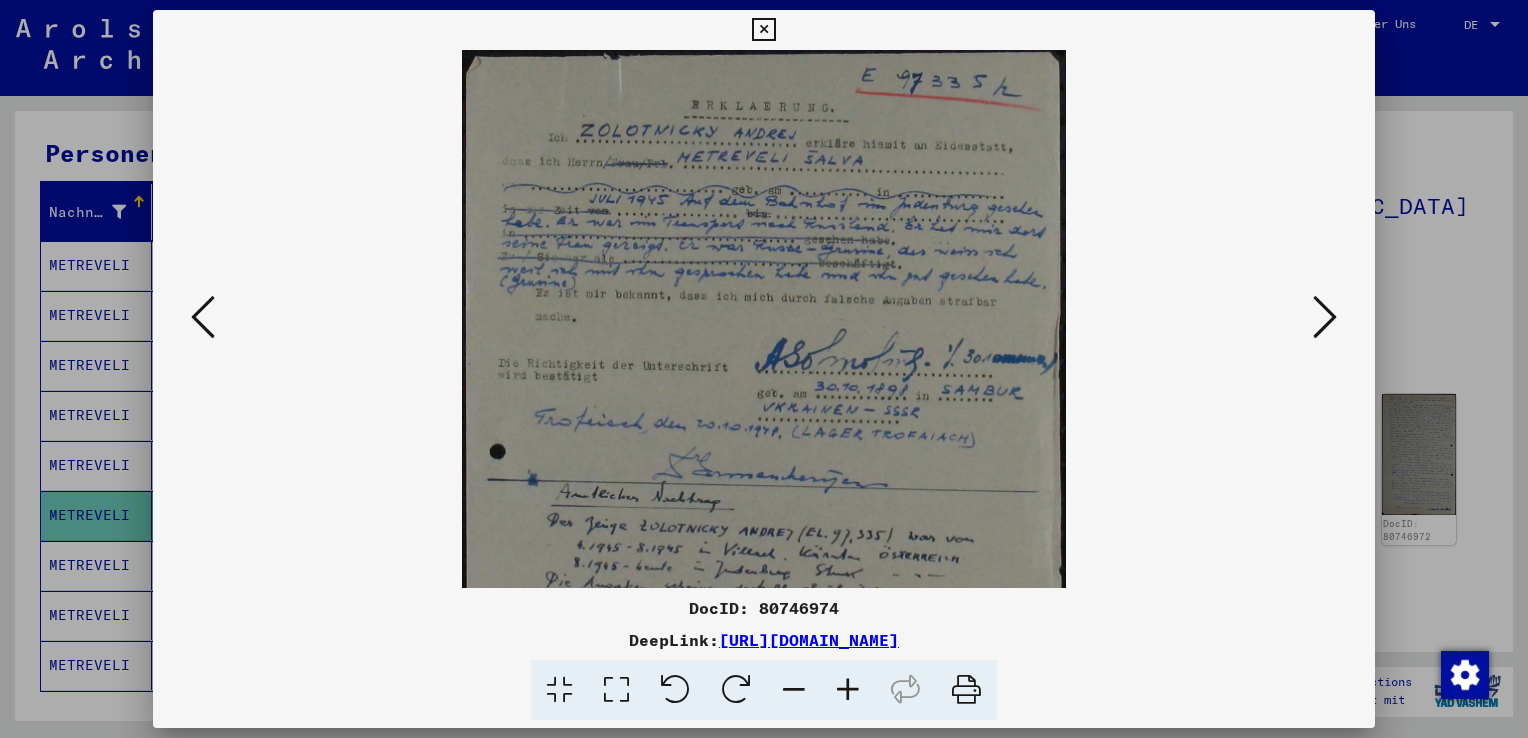 click at bounding box center (848, 690) 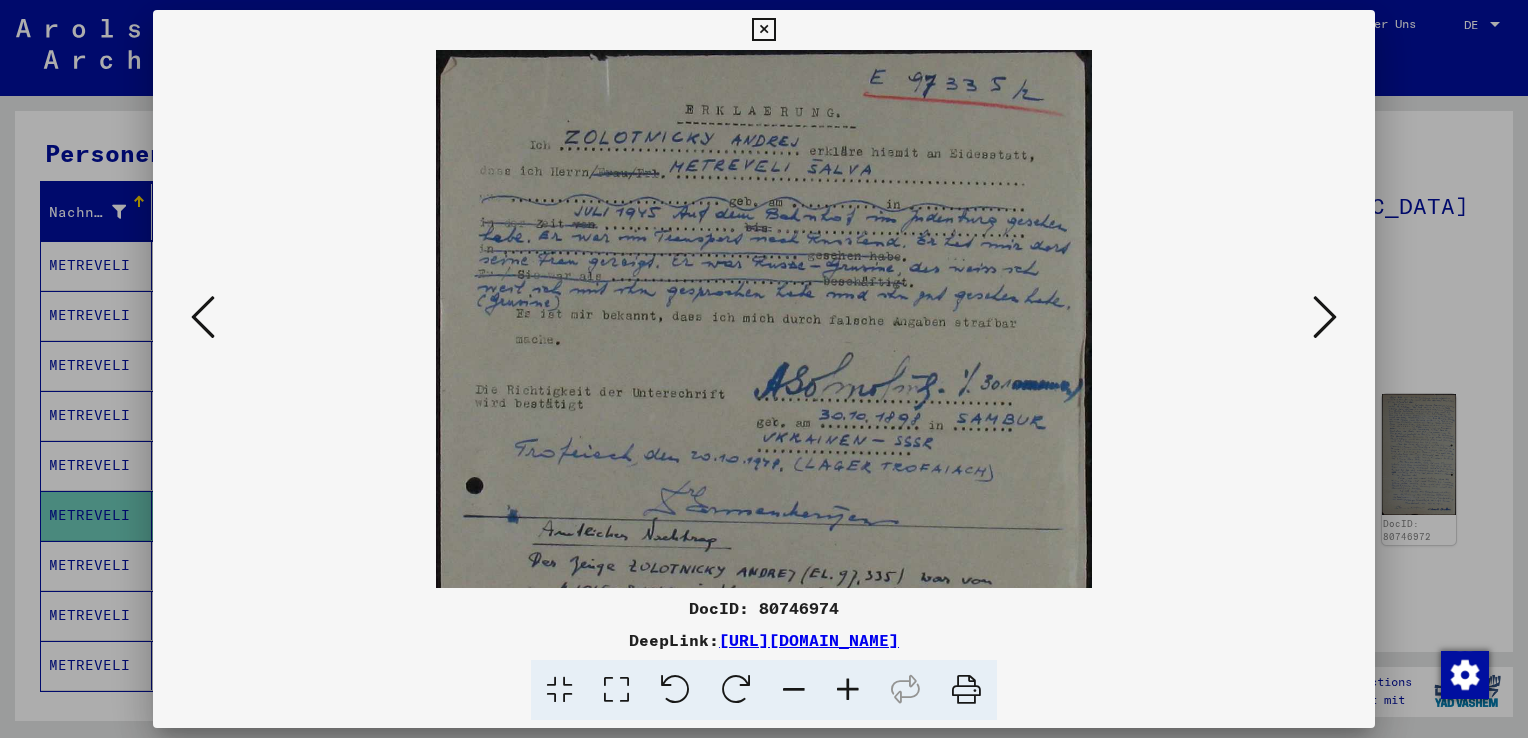 click at bounding box center (848, 690) 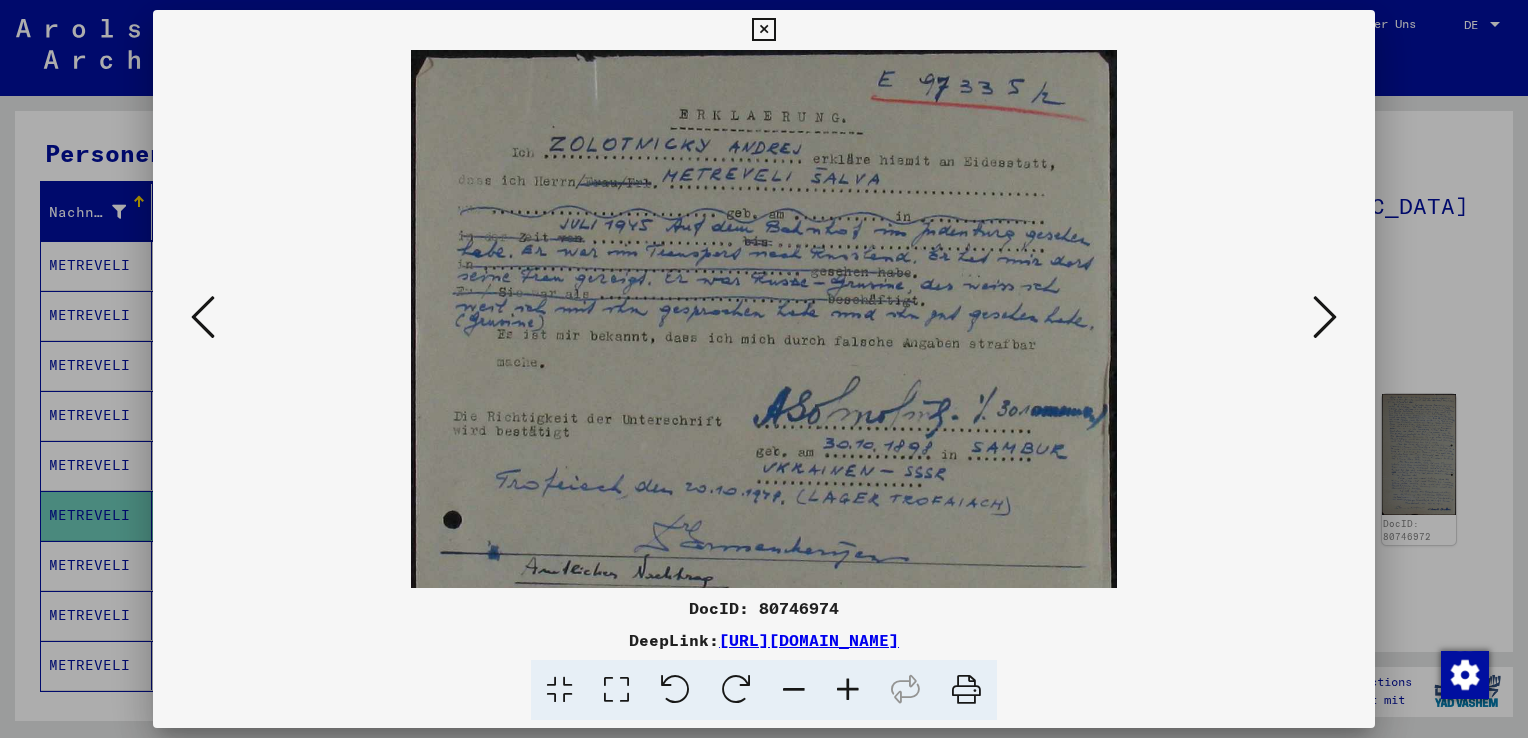 click at bounding box center [848, 690] 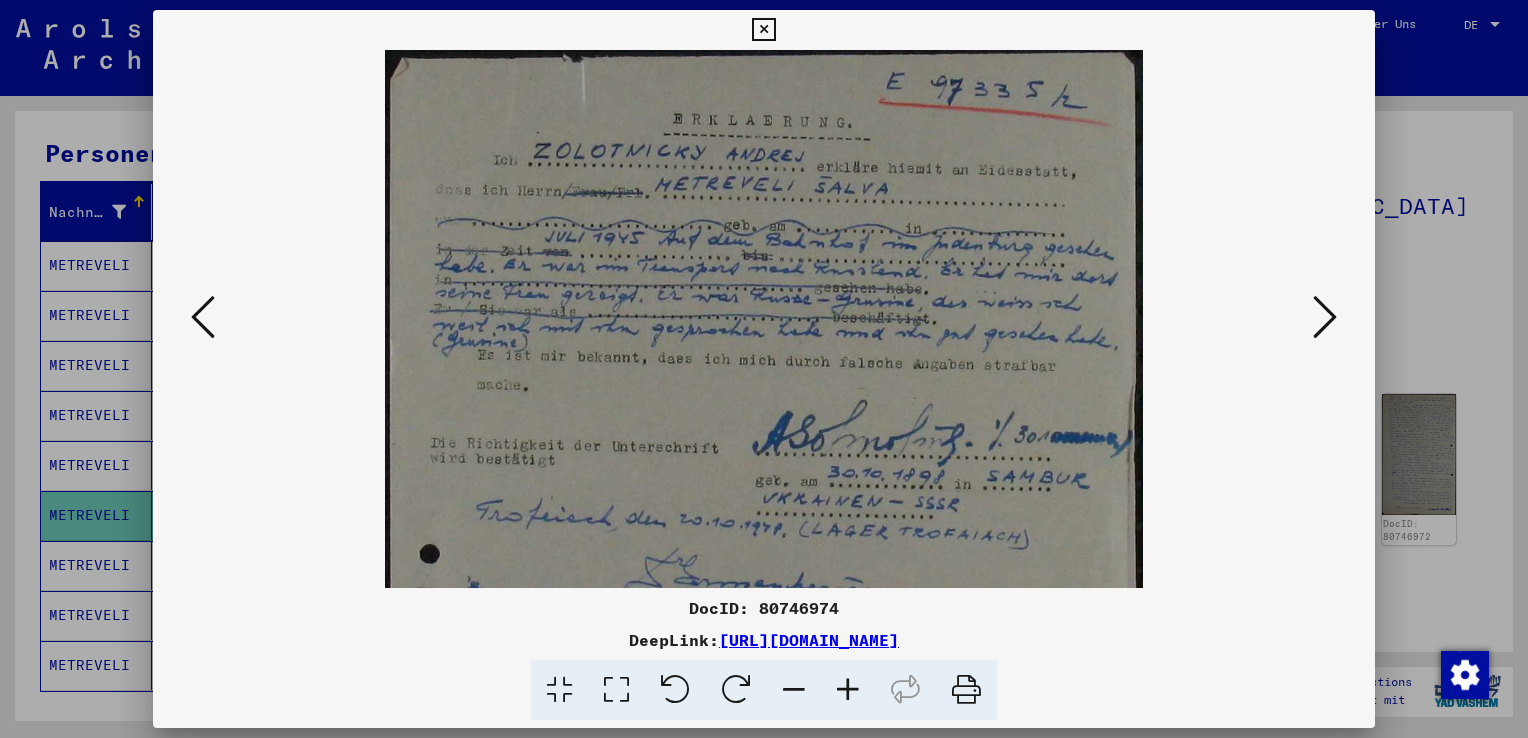 click at bounding box center (848, 690) 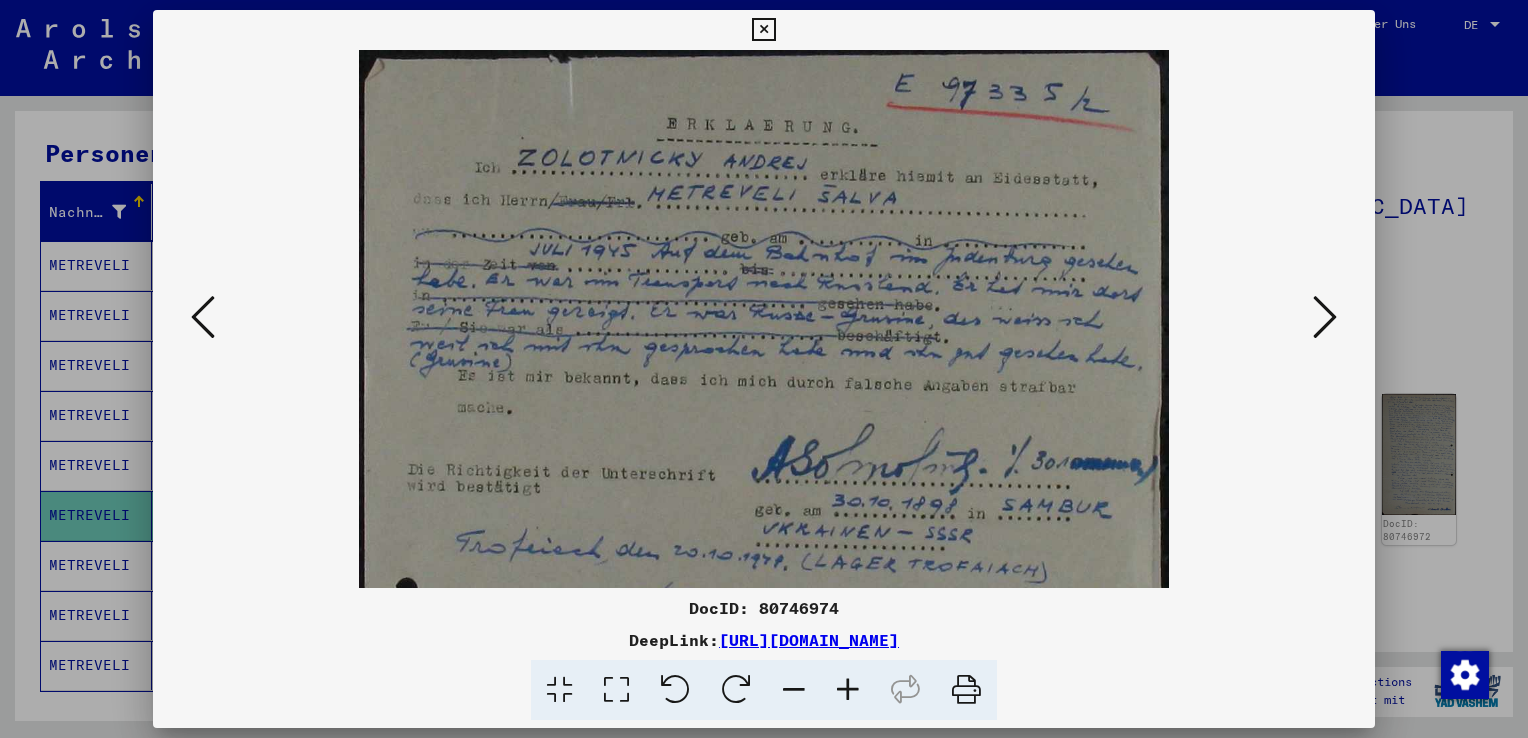 click at bounding box center (848, 690) 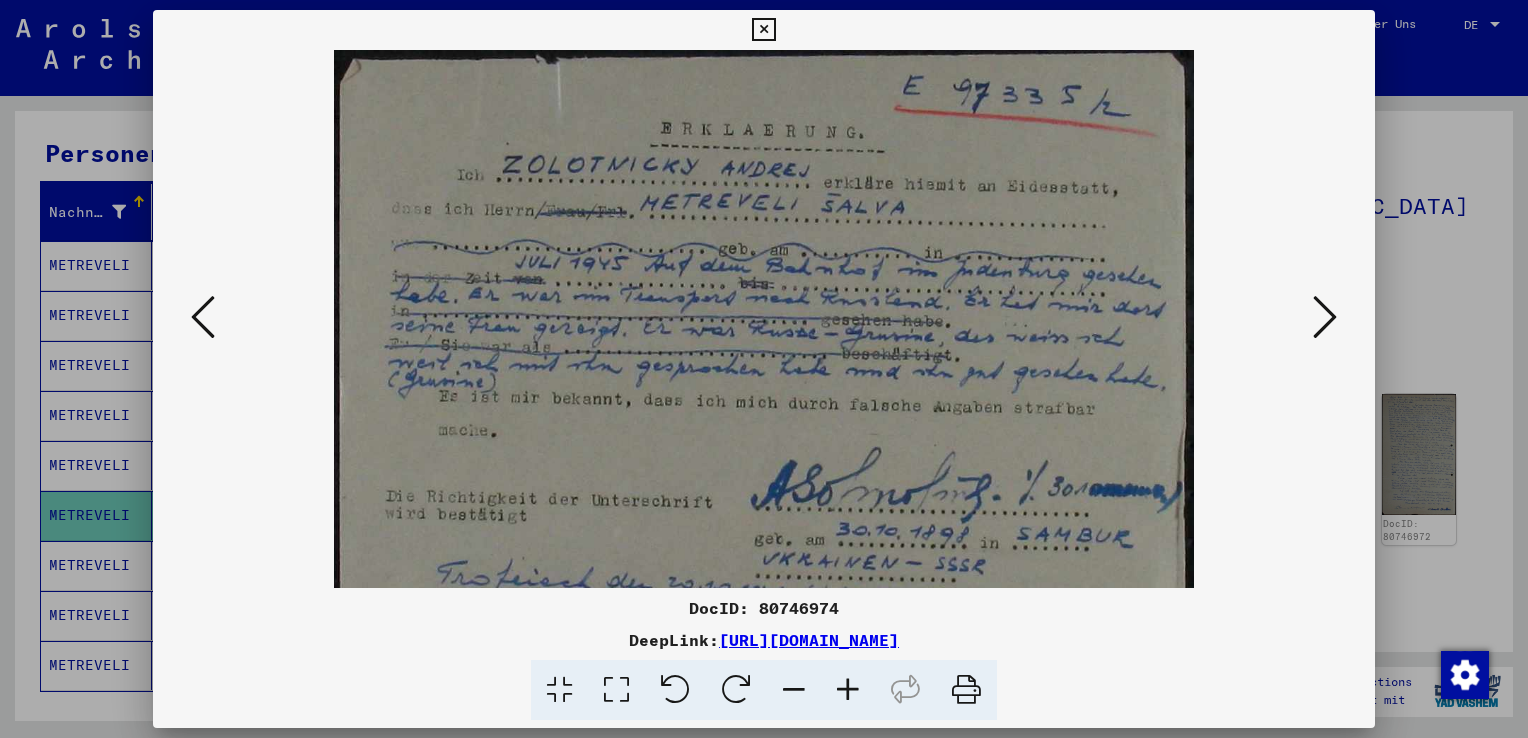click at bounding box center [848, 690] 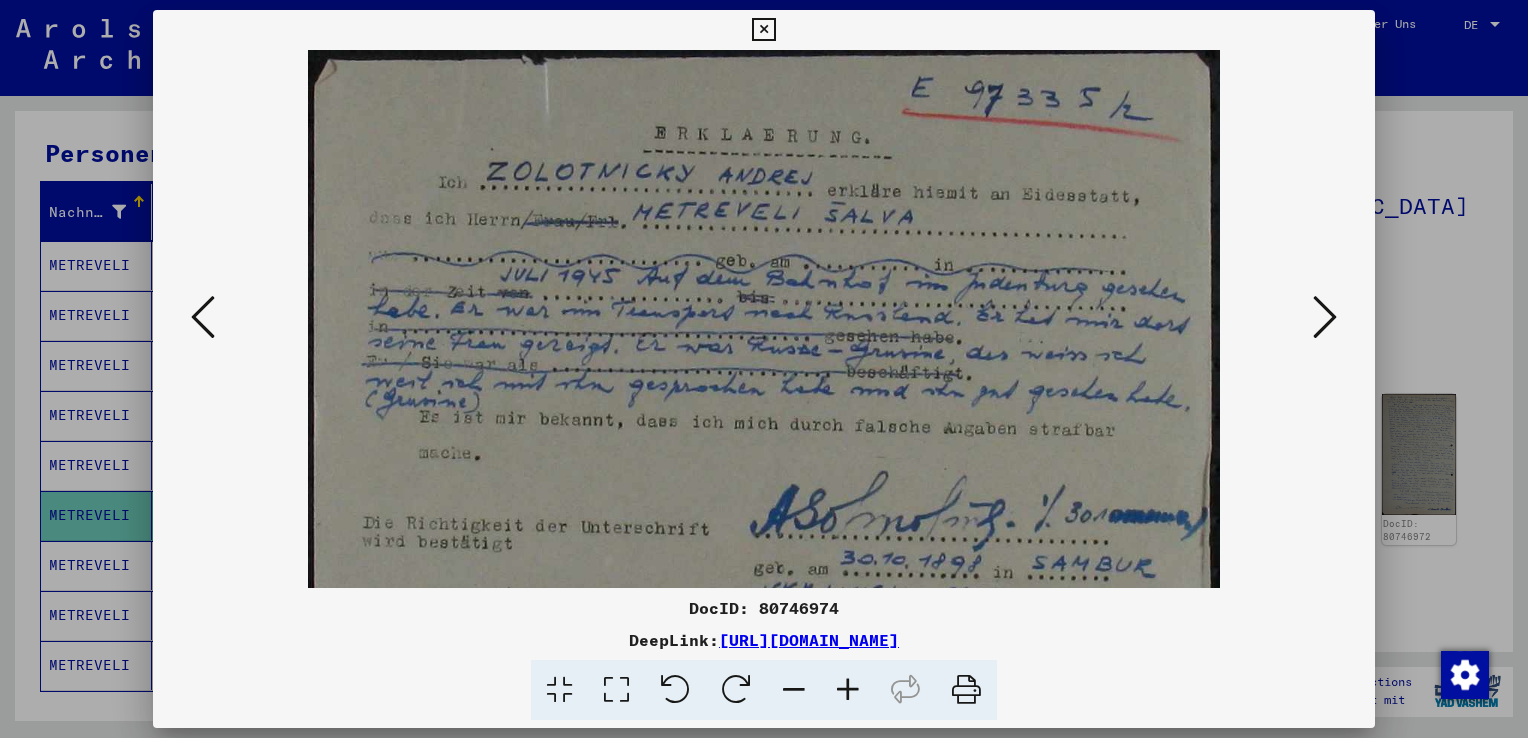 click at bounding box center (848, 690) 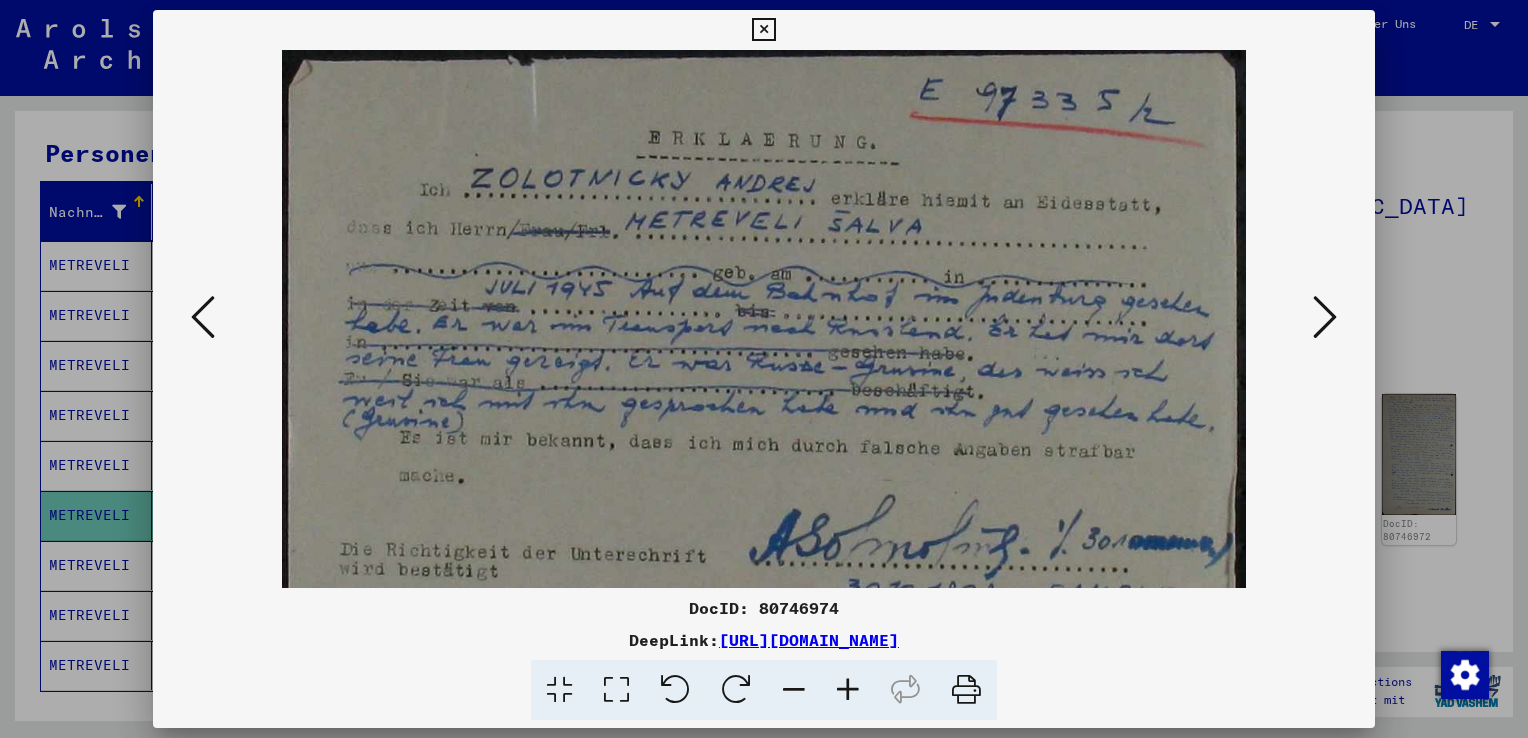 click at bounding box center [848, 690] 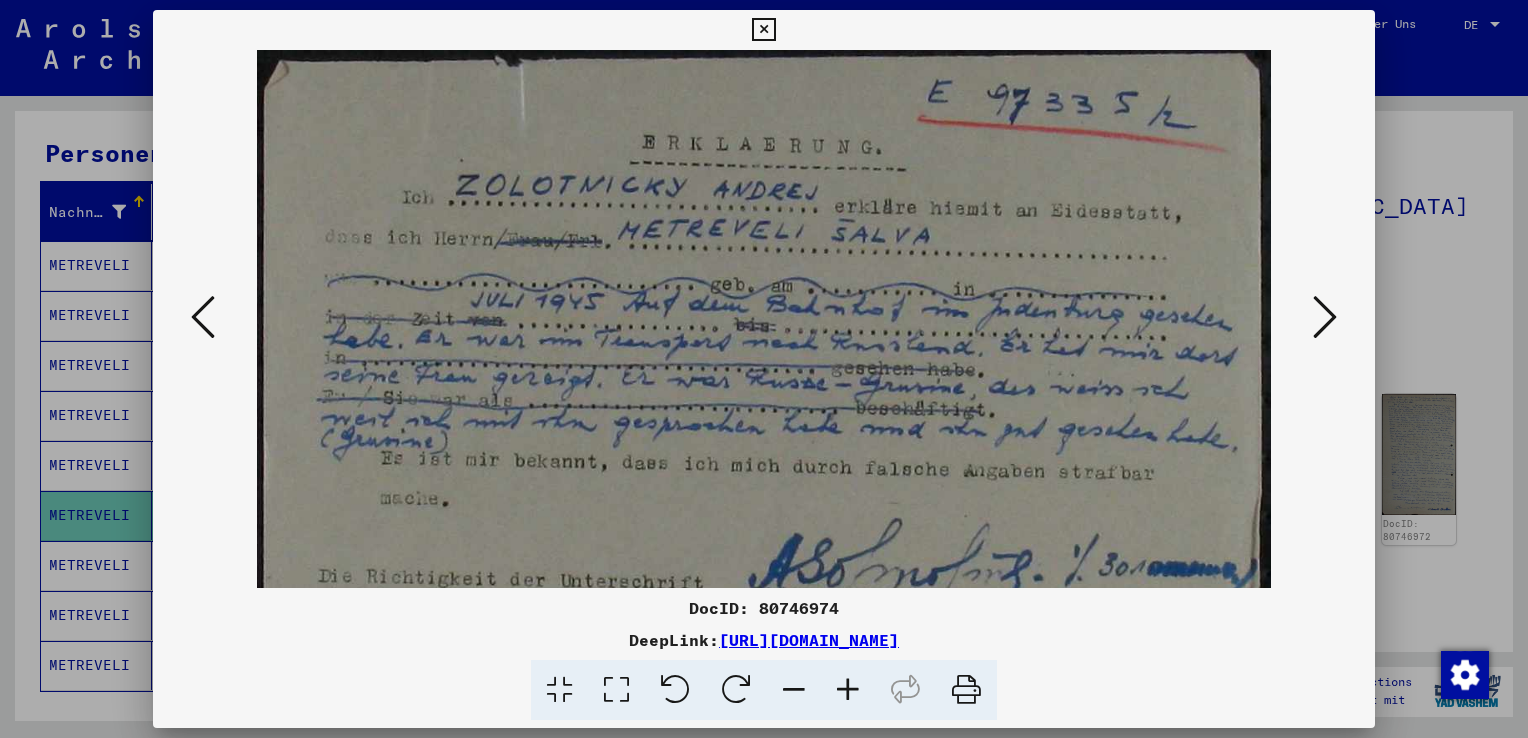 click at bounding box center (848, 690) 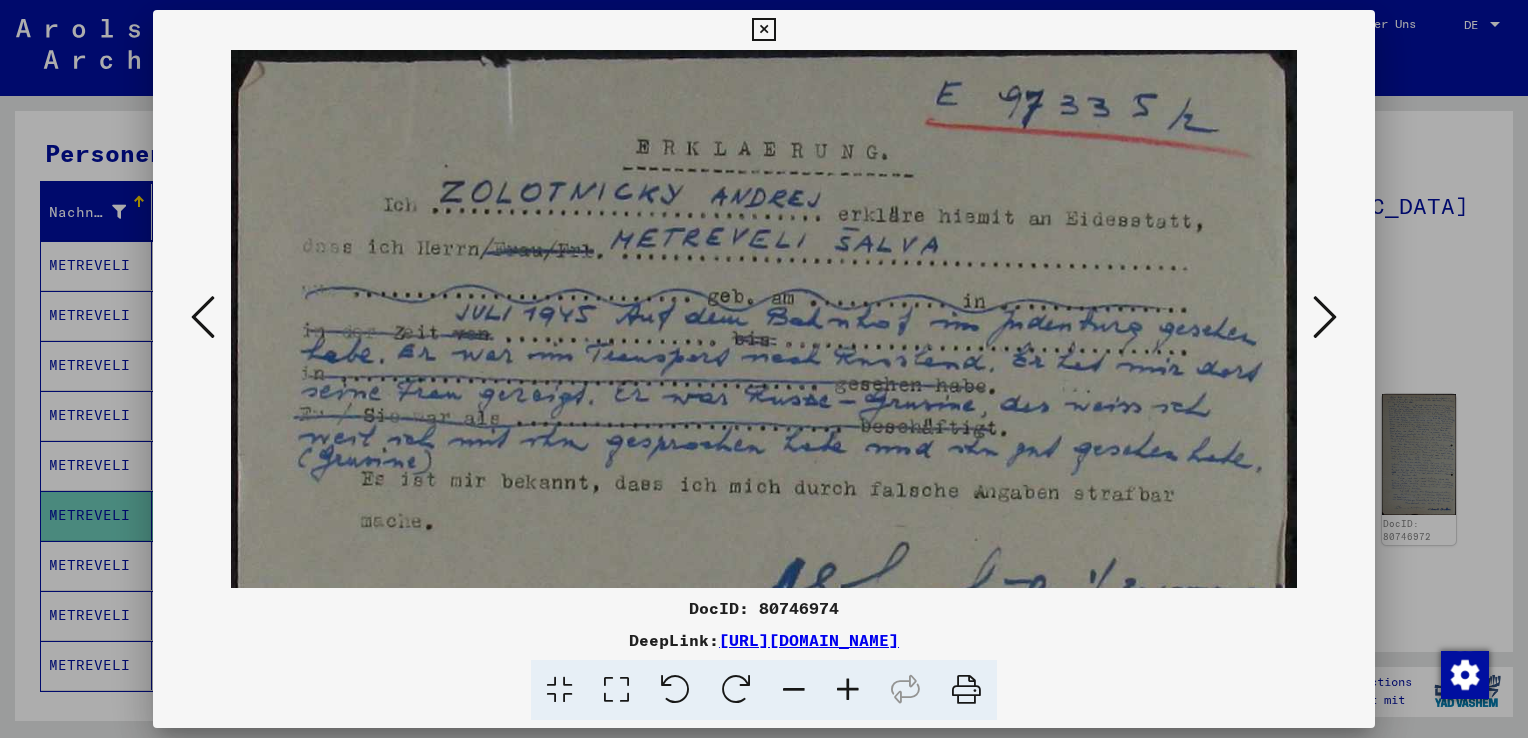 drag, startPoint x: 788, startPoint y: 267, endPoint x: 788, endPoint y: 343, distance: 76 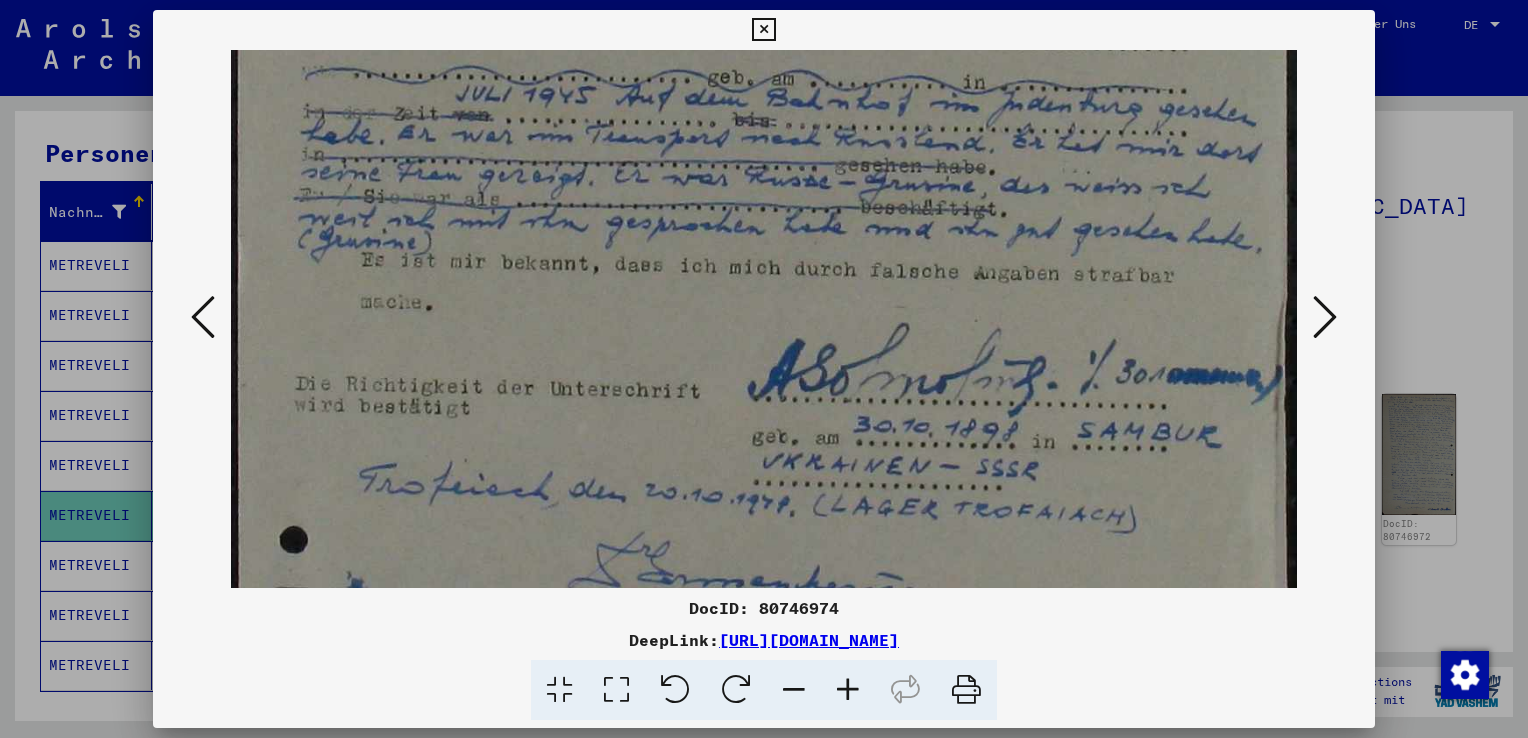 drag, startPoint x: 773, startPoint y: 469, endPoint x: 749, endPoint y: 238, distance: 232.24341 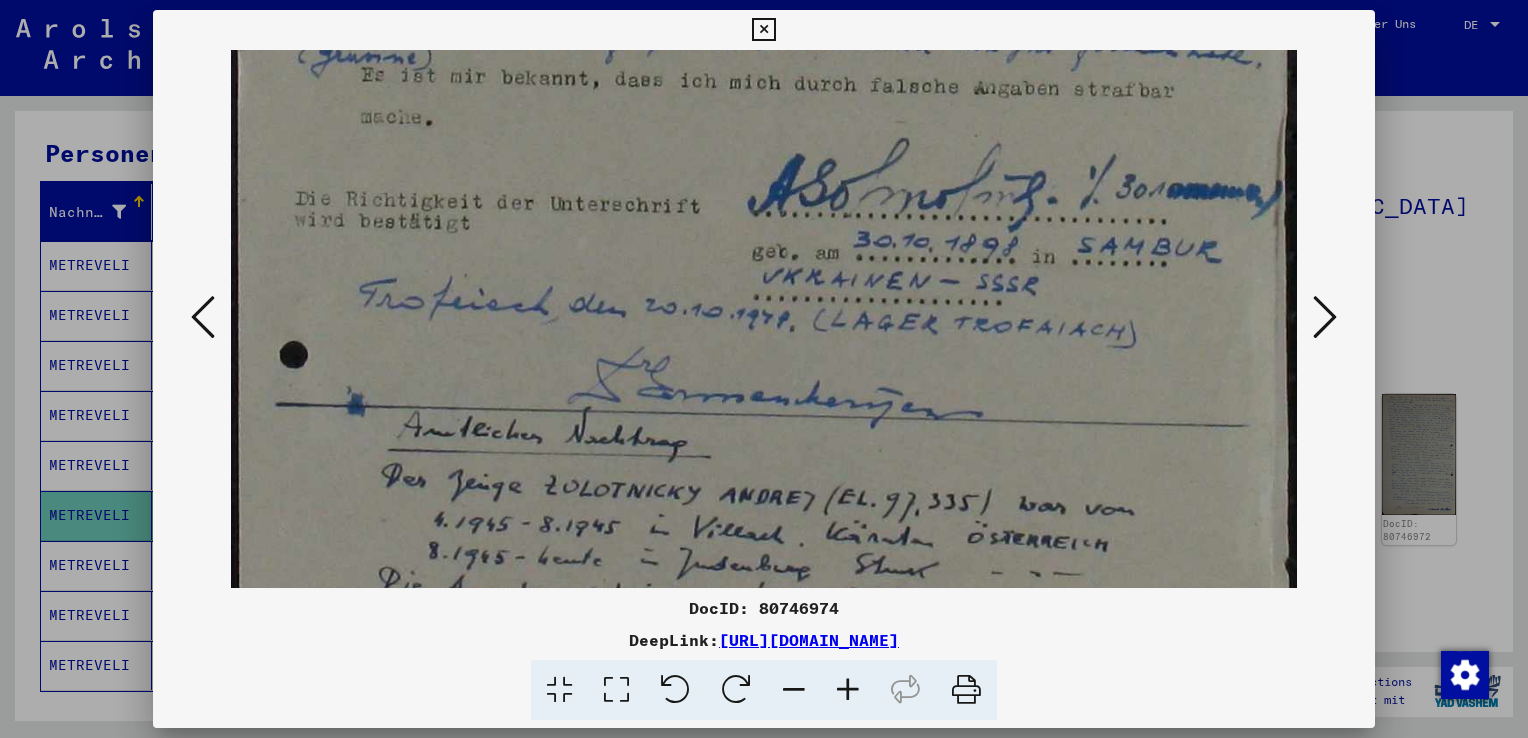 drag, startPoint x: 693, startPoint y: 411, endPoint x: 683, endPoint y: 211, distance: 200.24985 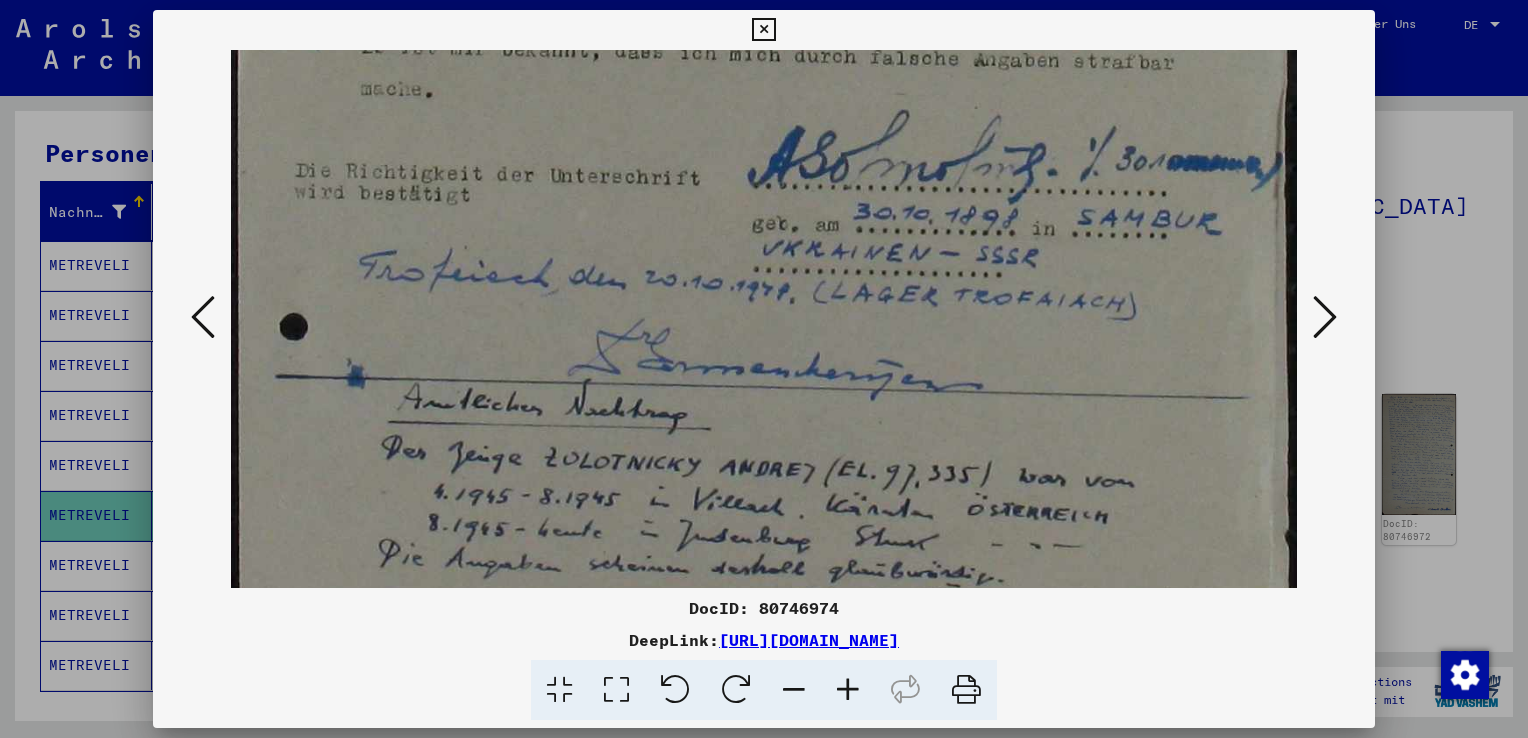 scroll, scrollTop: 500, scrollLeft: 0, axis: vertical 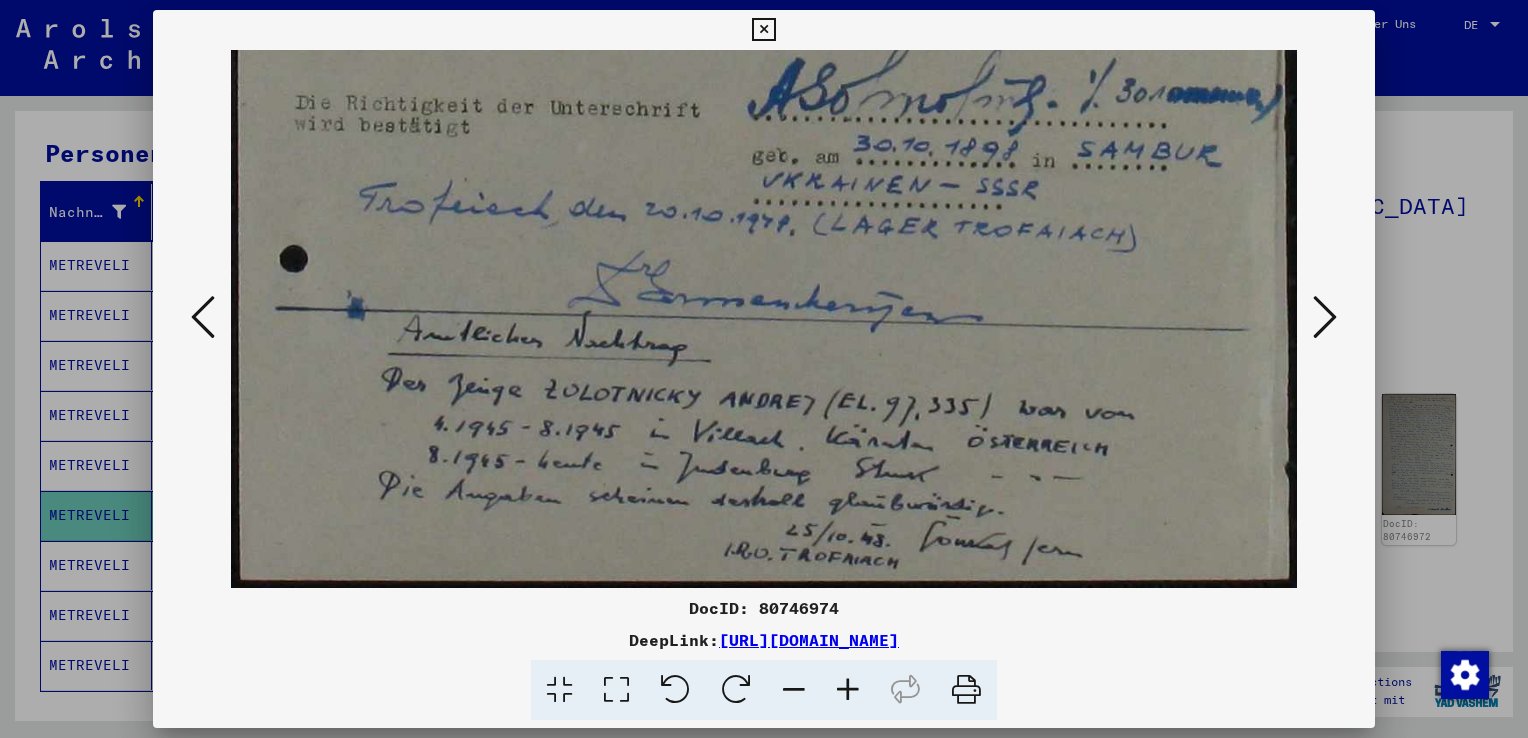 drag, startPoint x: 764, startPoint y: 422, endPoint x: 727, endPoint y: 151, distance: 273.51416 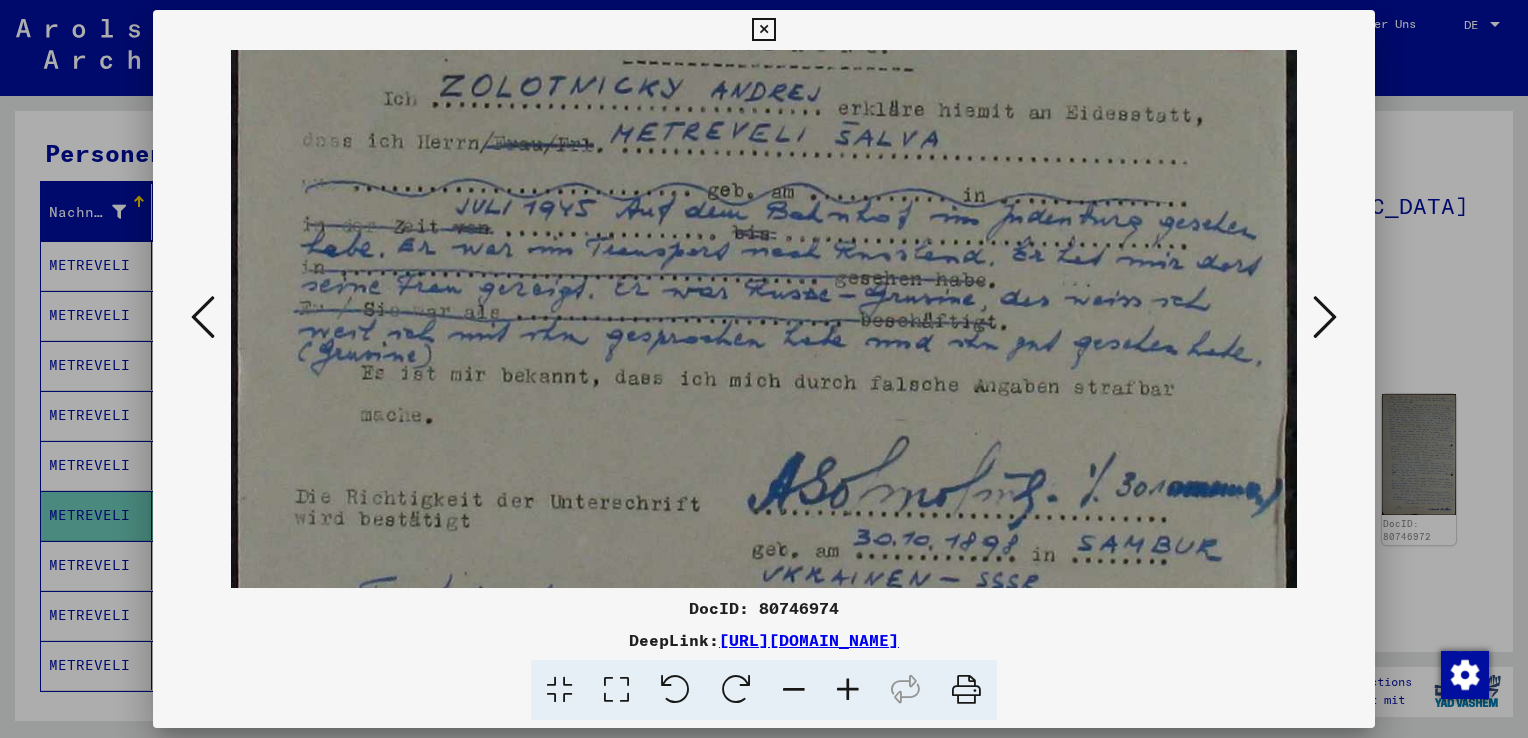 drag, startPoint x: 760, startPoint y: 145, endPoint x: 774, endPoint y: 612, distance: 467.2098 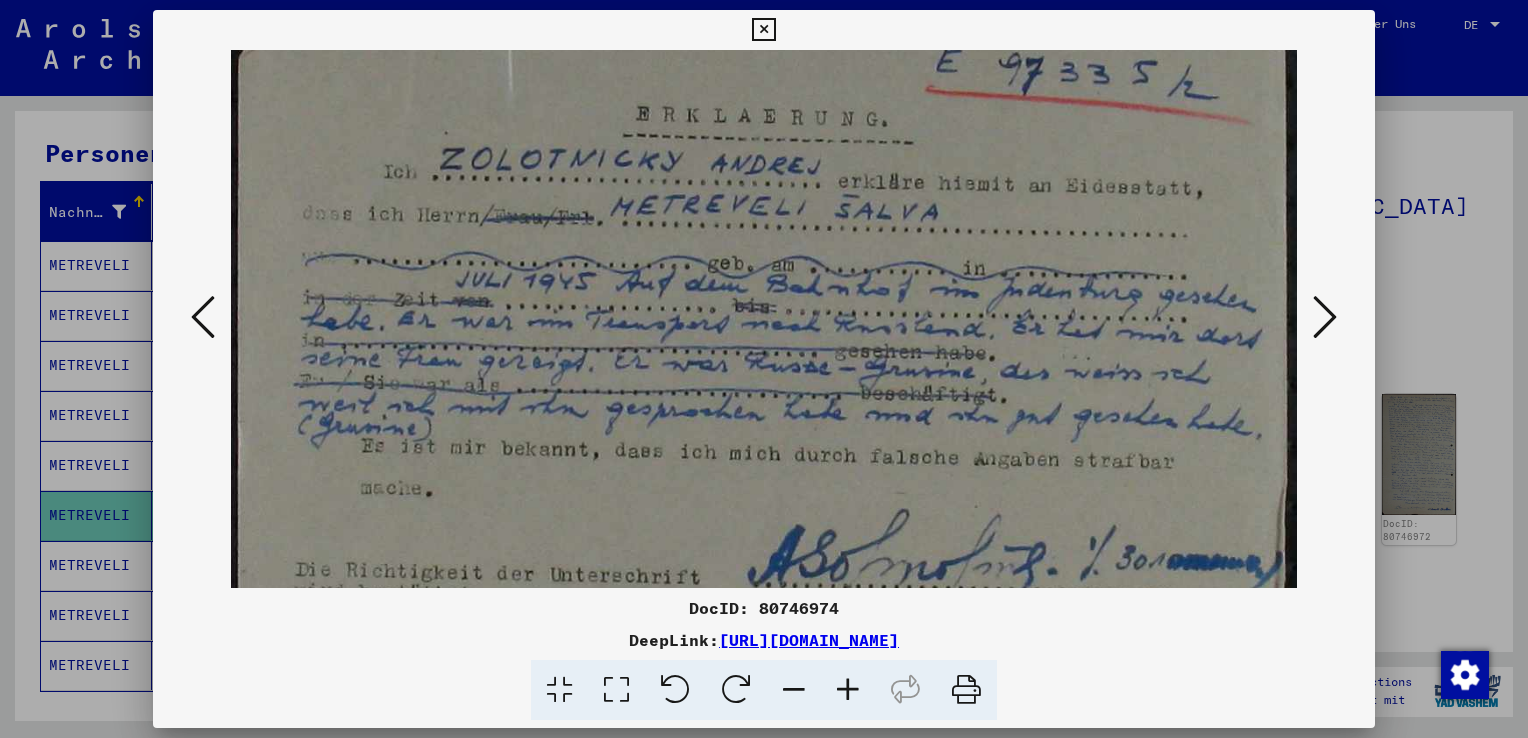 scroll, scrollTop: 0, scrollLeft: 0, axis: both 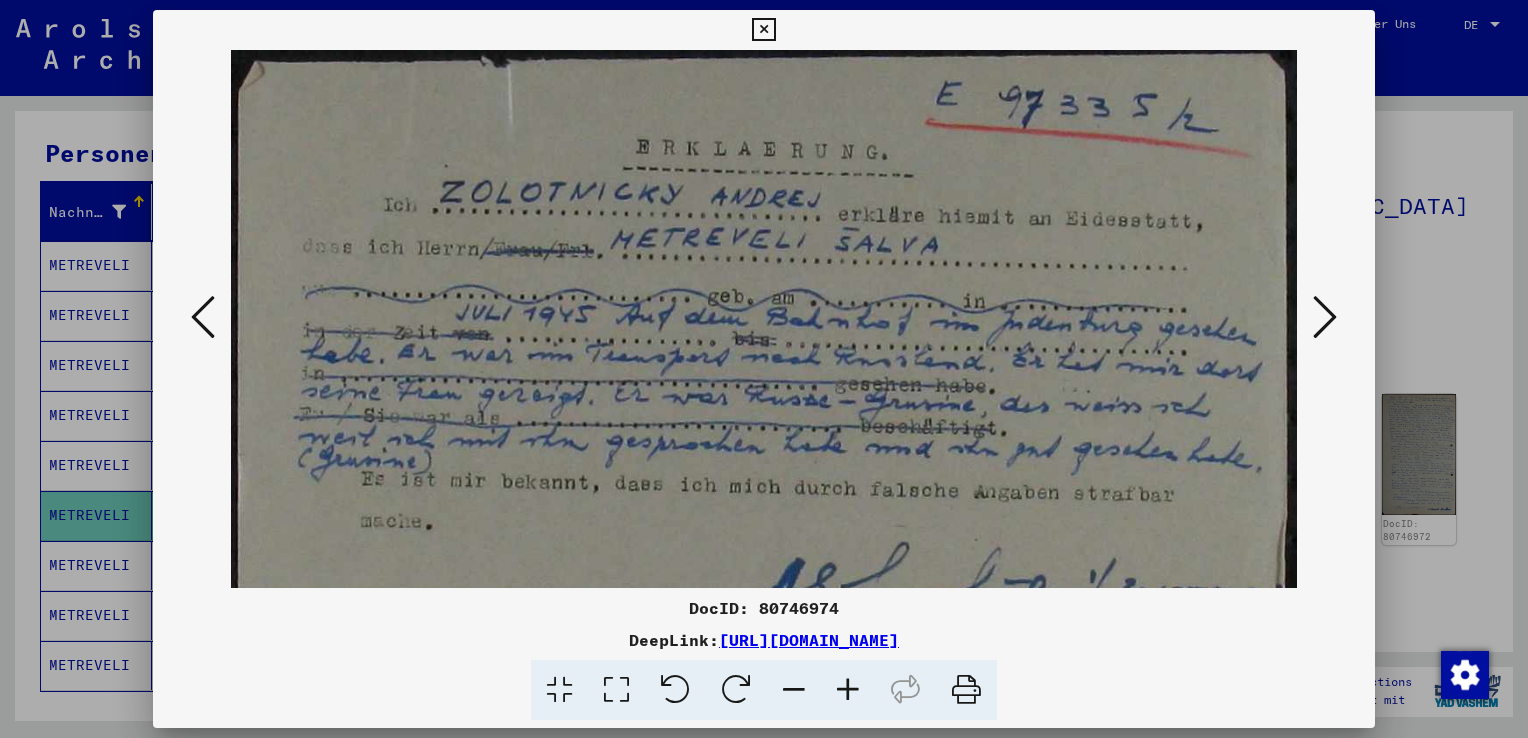 drag, startPoint x: 766, startPoint y: 311, endPoint x: 766, endPoint y: 367, distance: 56 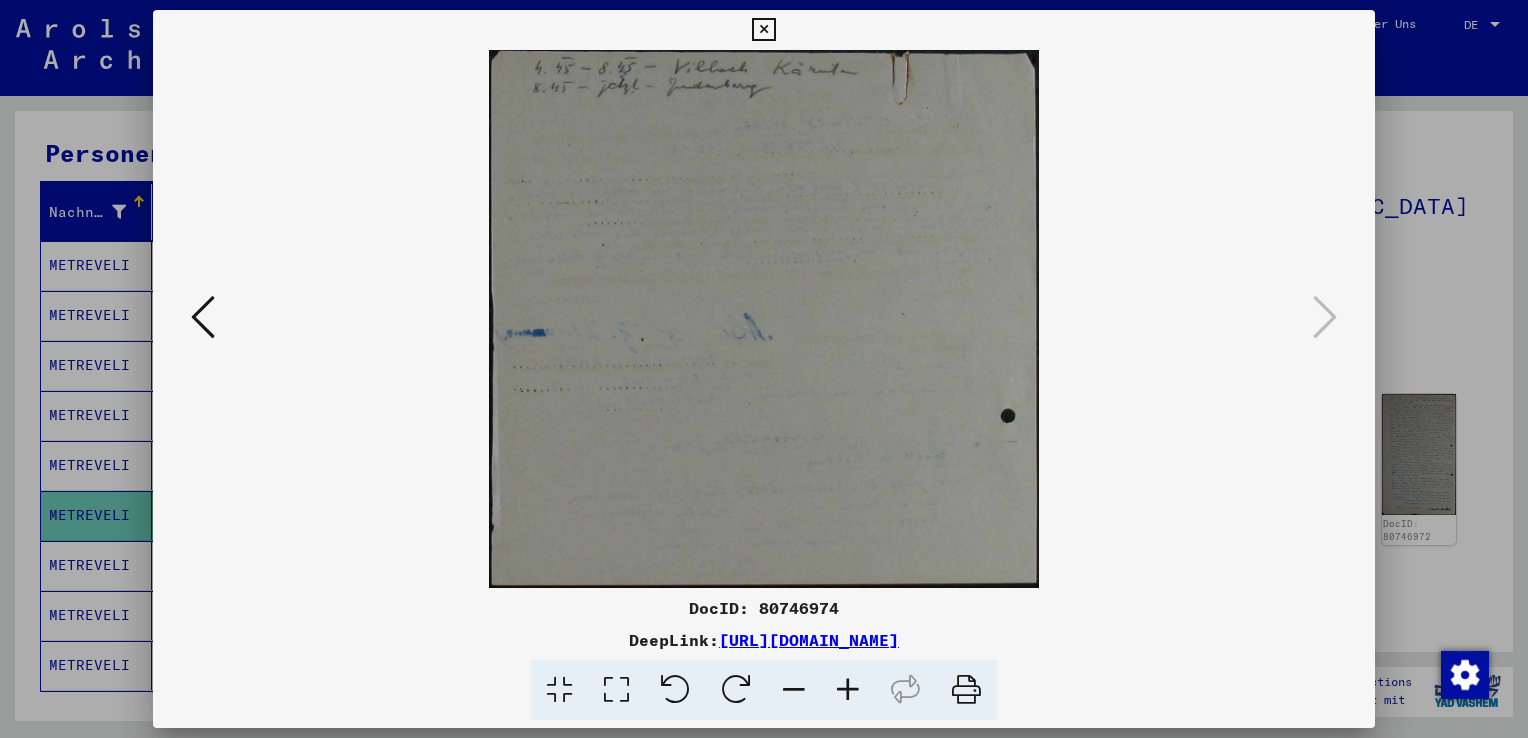 drag, startPoint x: 790, startPoint y: 192, endPoint x: 796, endPoint y: 447, distance: 255.07057 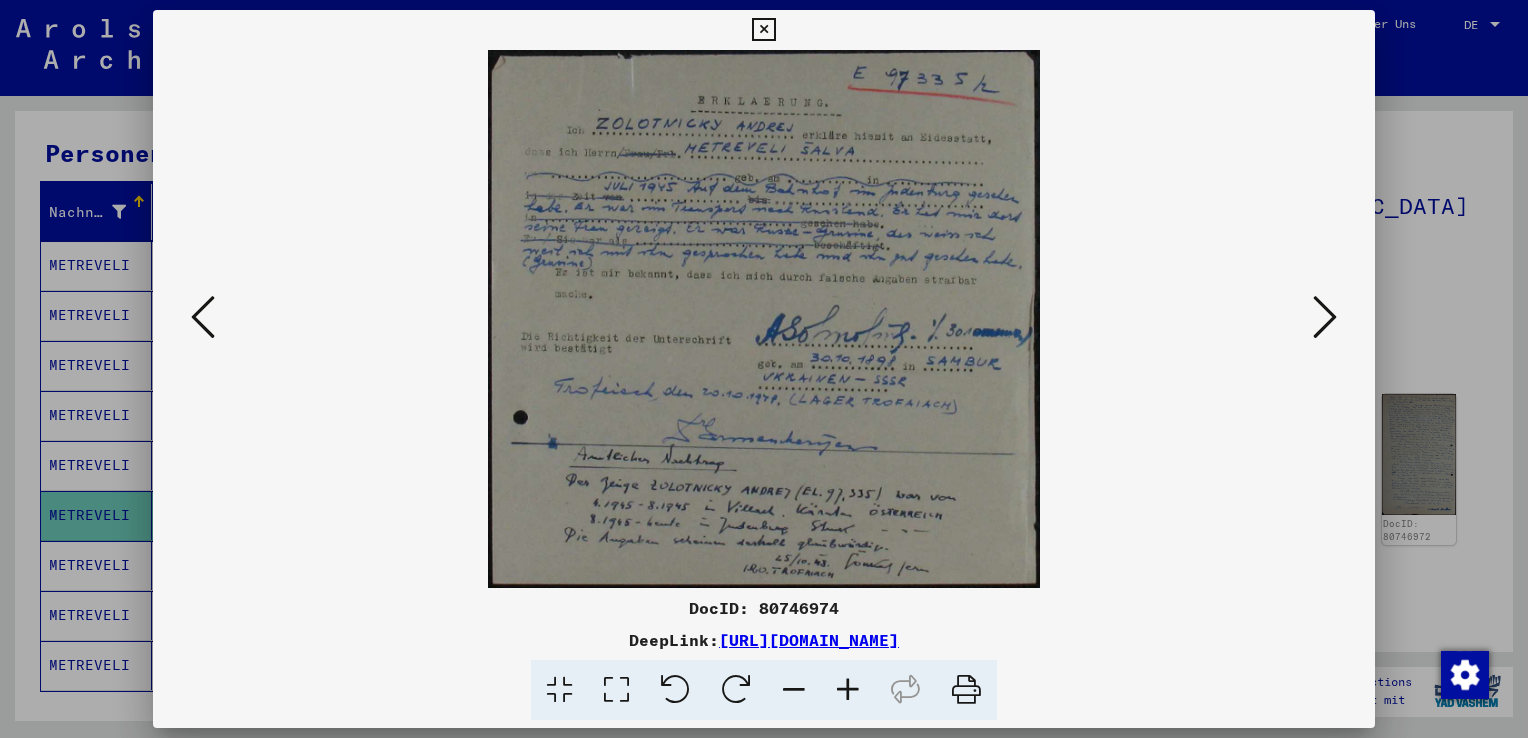 click at bounding box center [203, 317] 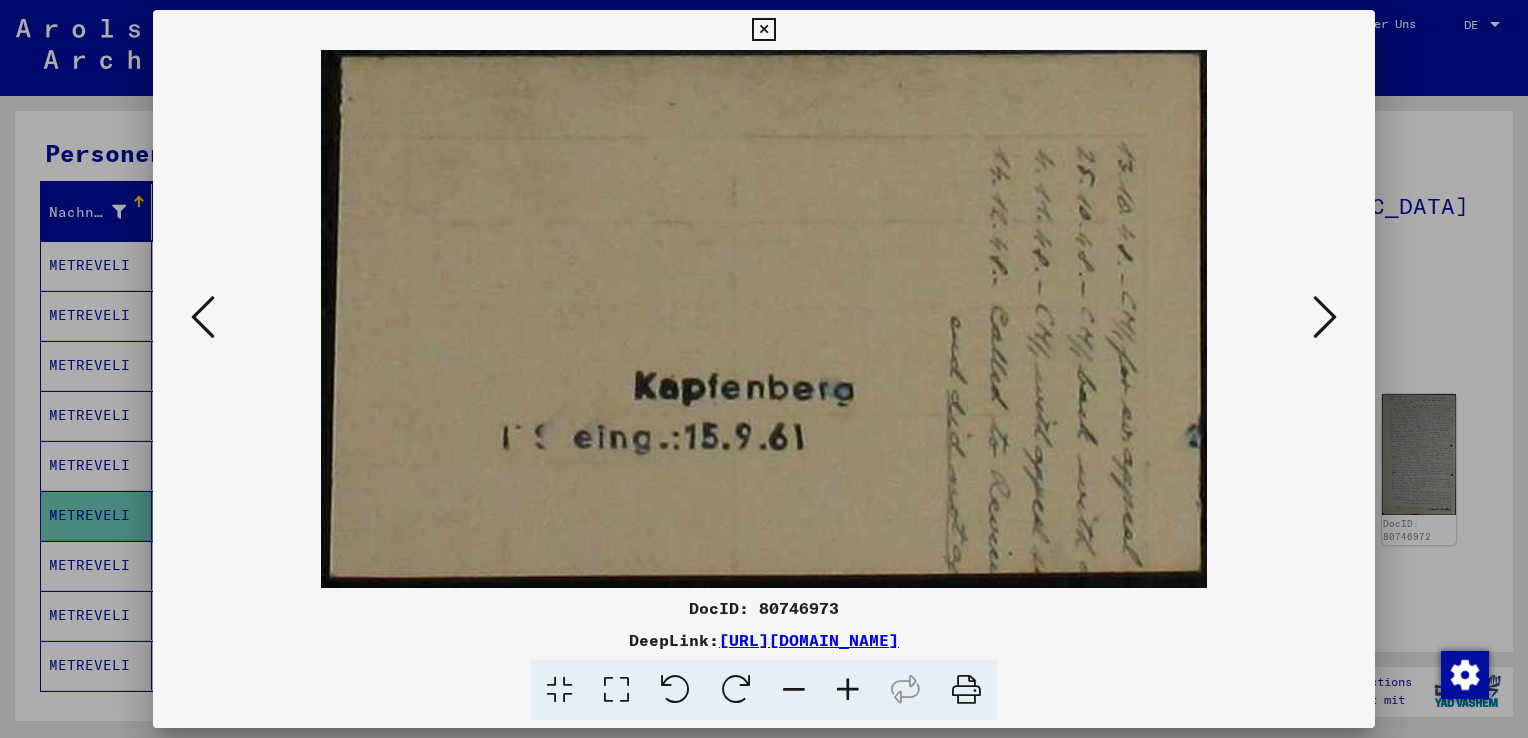 click at bounding box center [203, 317] 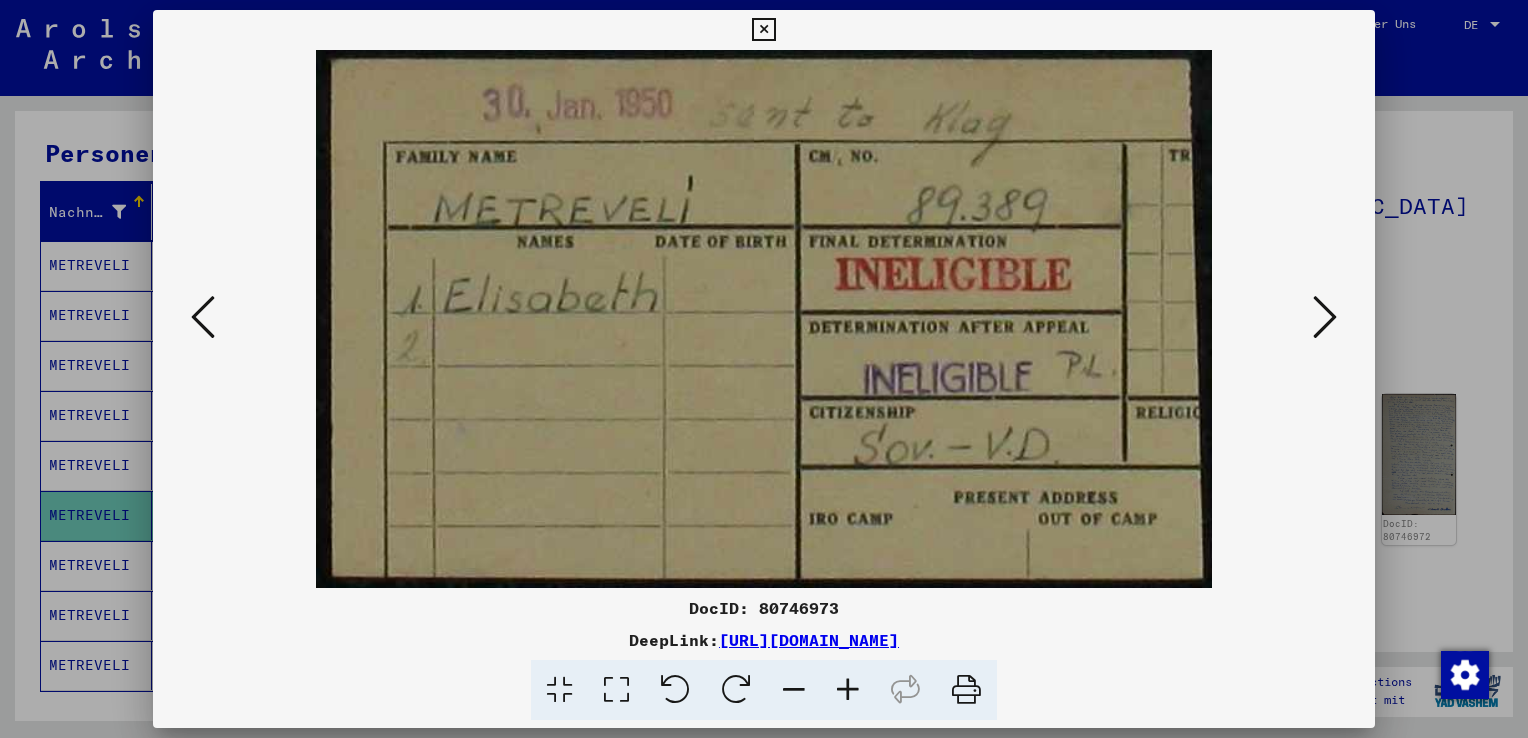 click at bounding box center [203, 317] 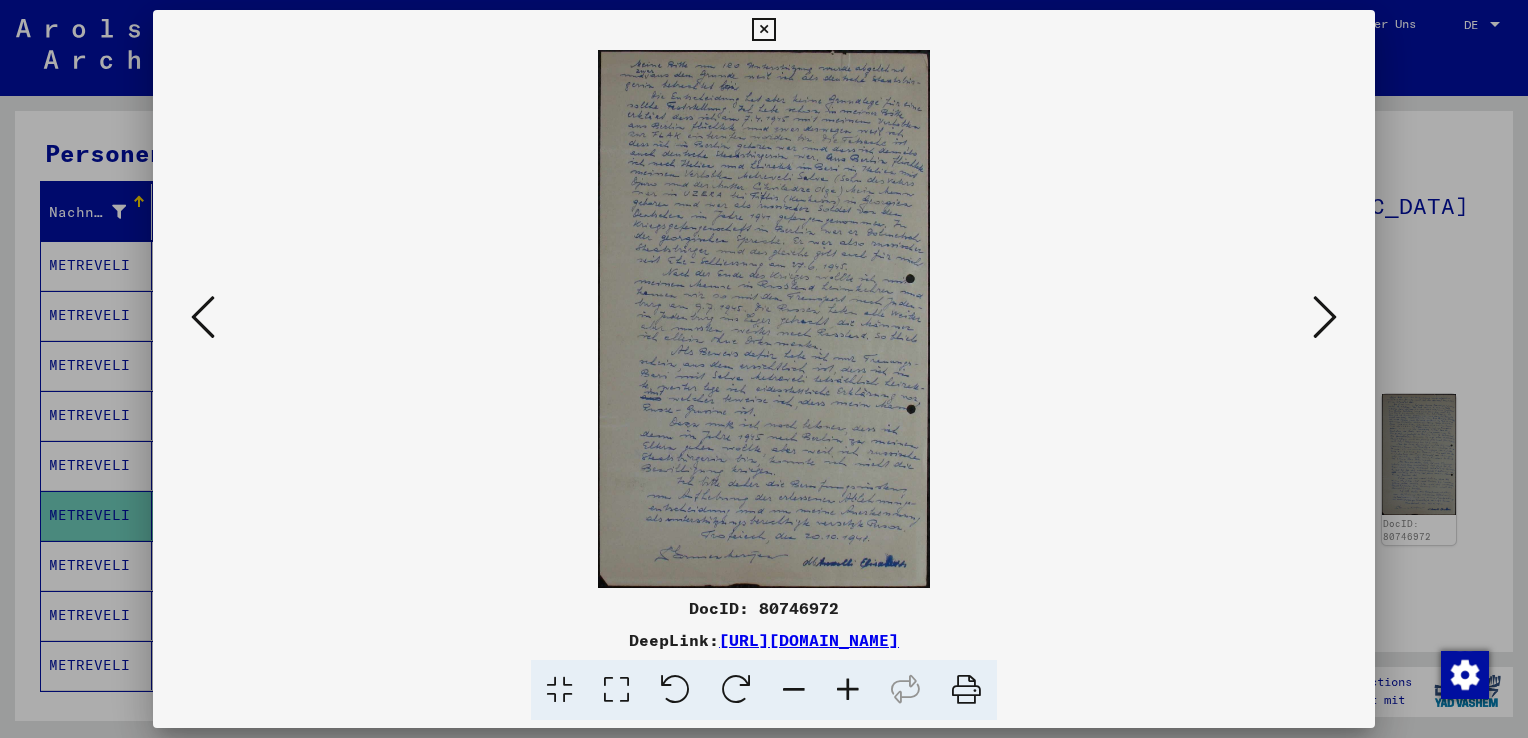 click at bounding box center (203, 317) 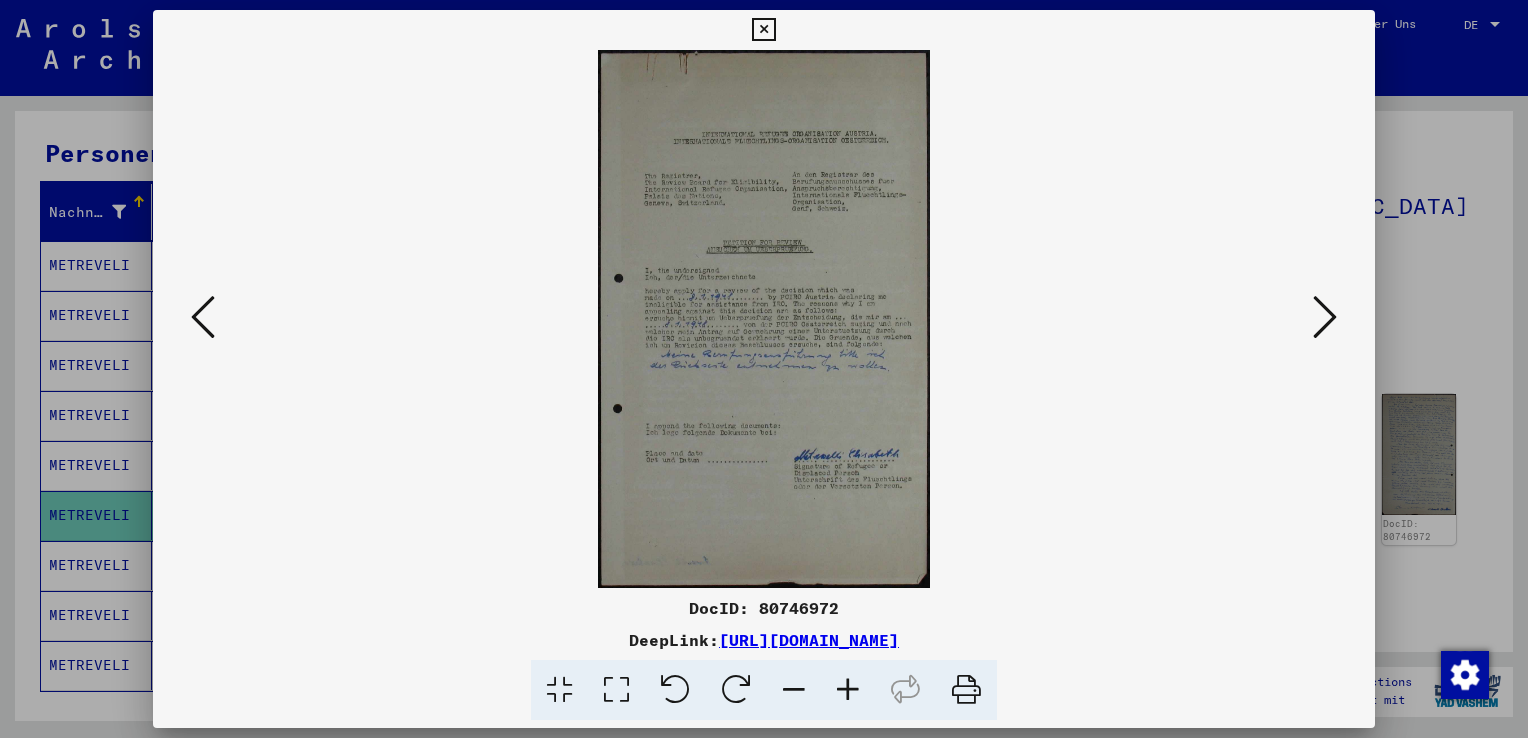 click at bounding box center (203, 317) 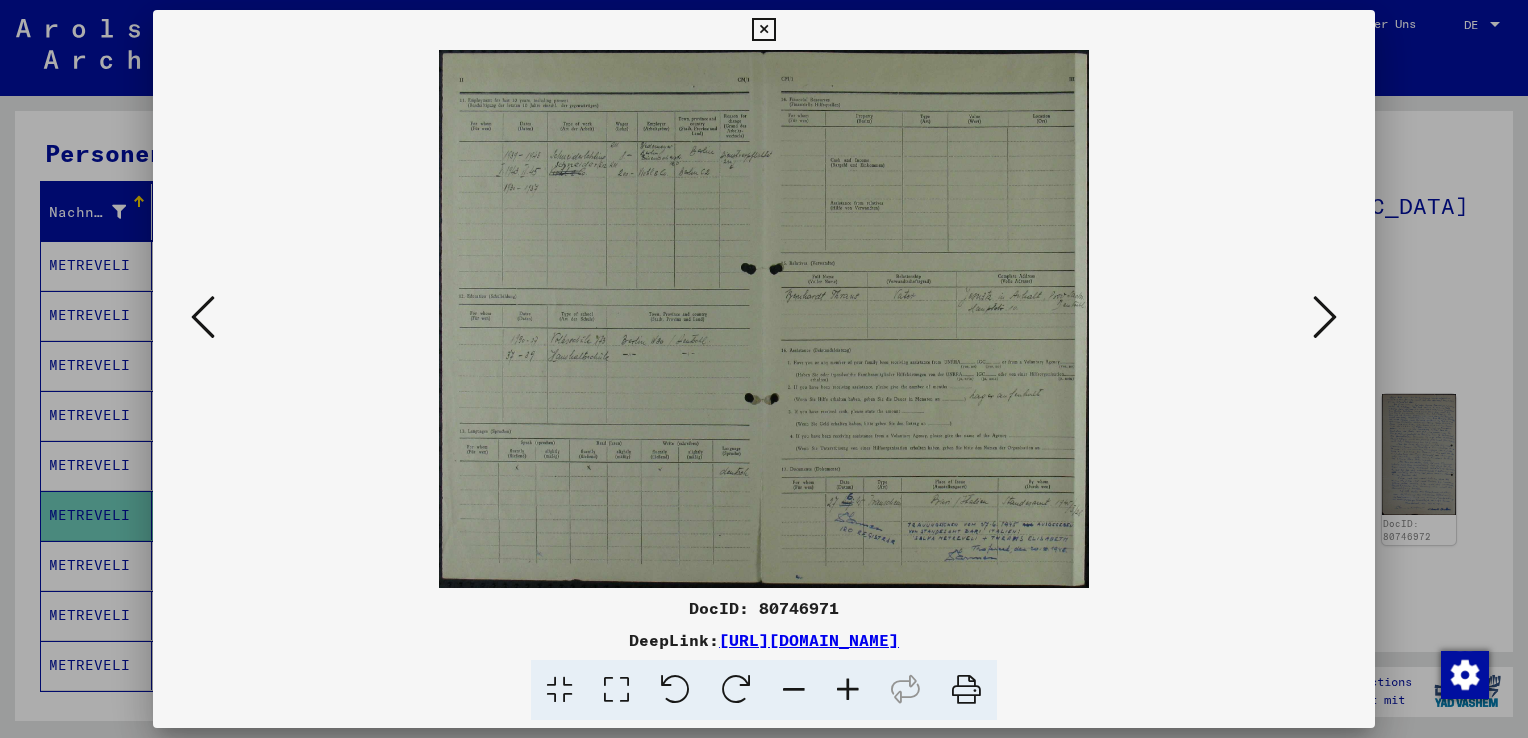click at bounding box center (203, 317) 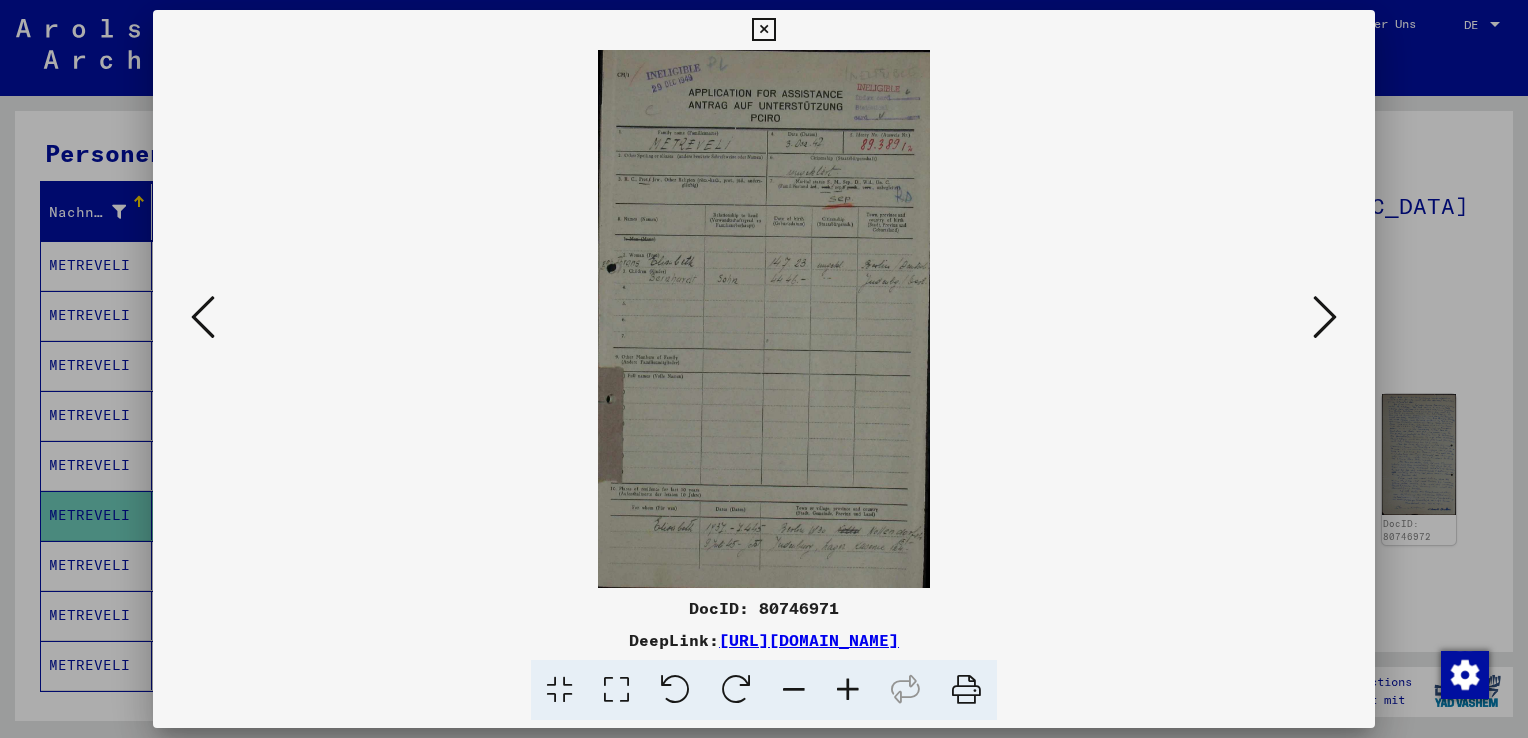 click at bounding box center [203, 317] 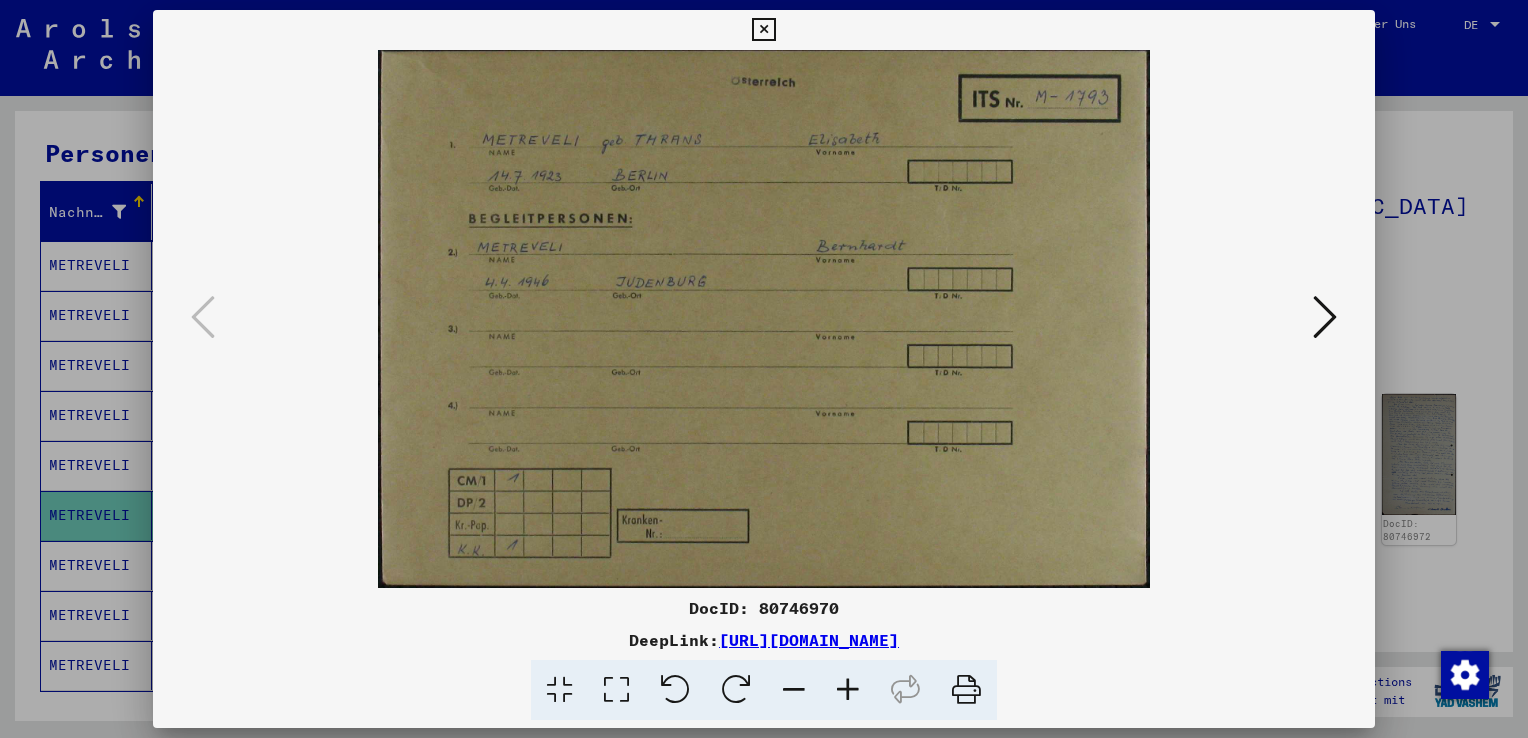 click at bounding box center (764, 369) 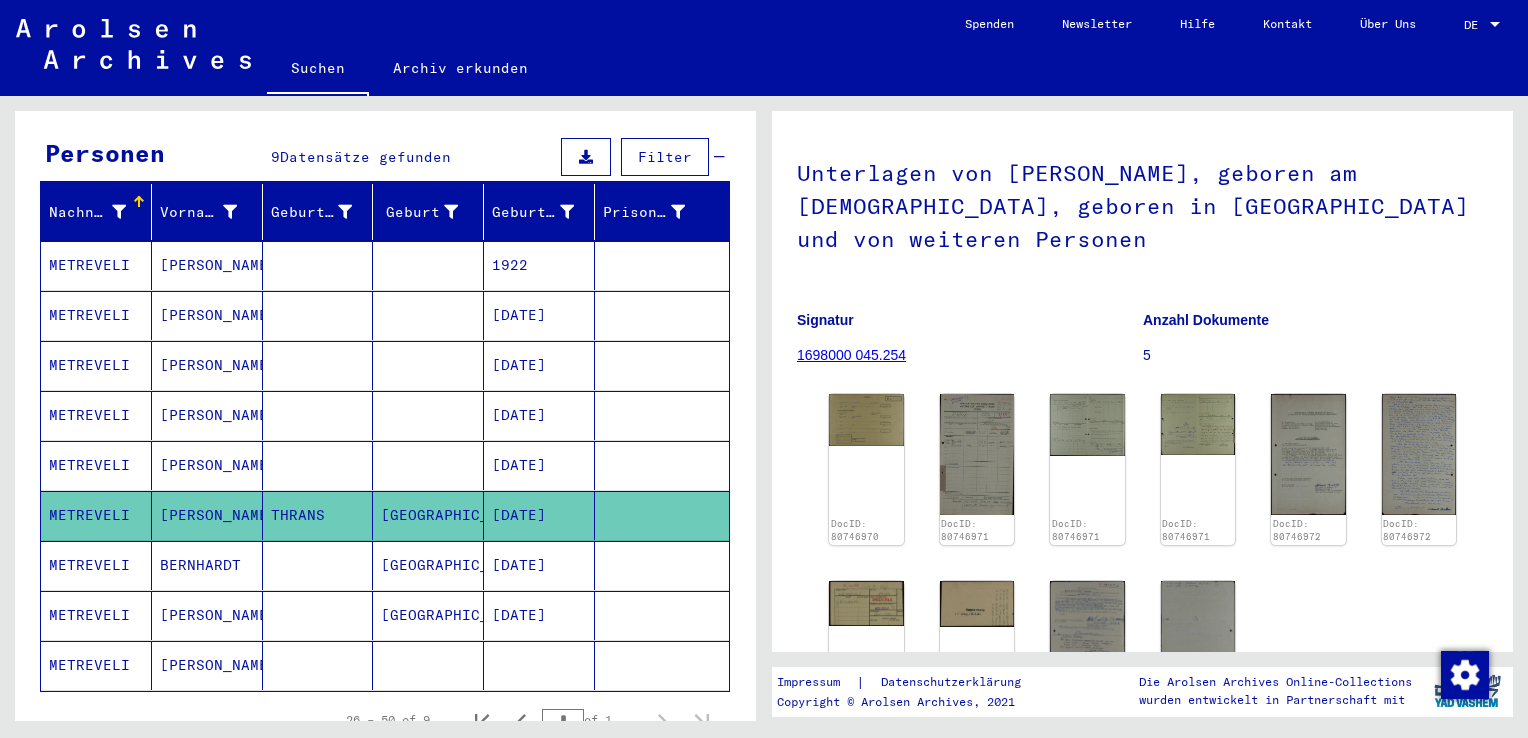 click on "BERNHARDT" at bounding box center [207, 615] 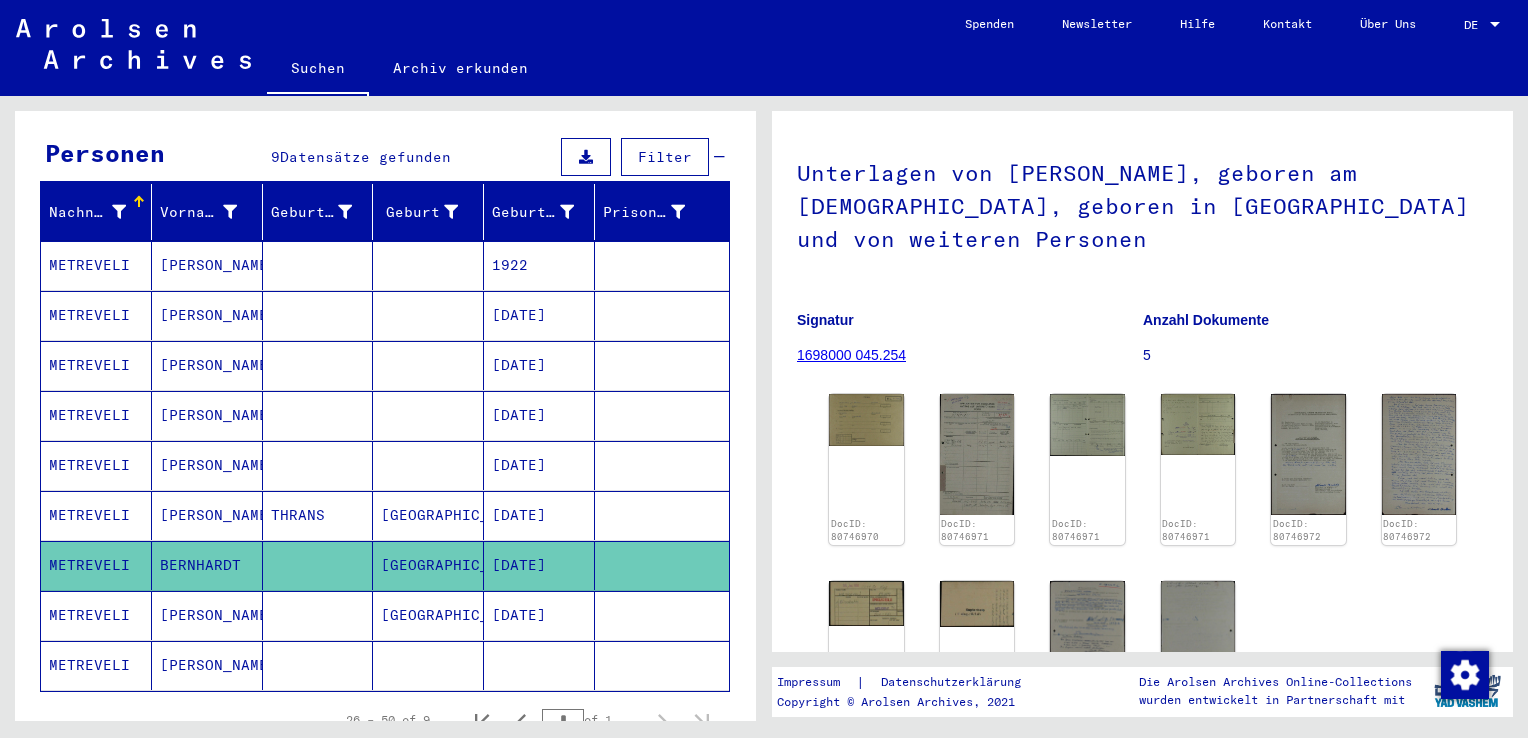 click on "[PERSON_NAME]" at bounding box center (207, 665) 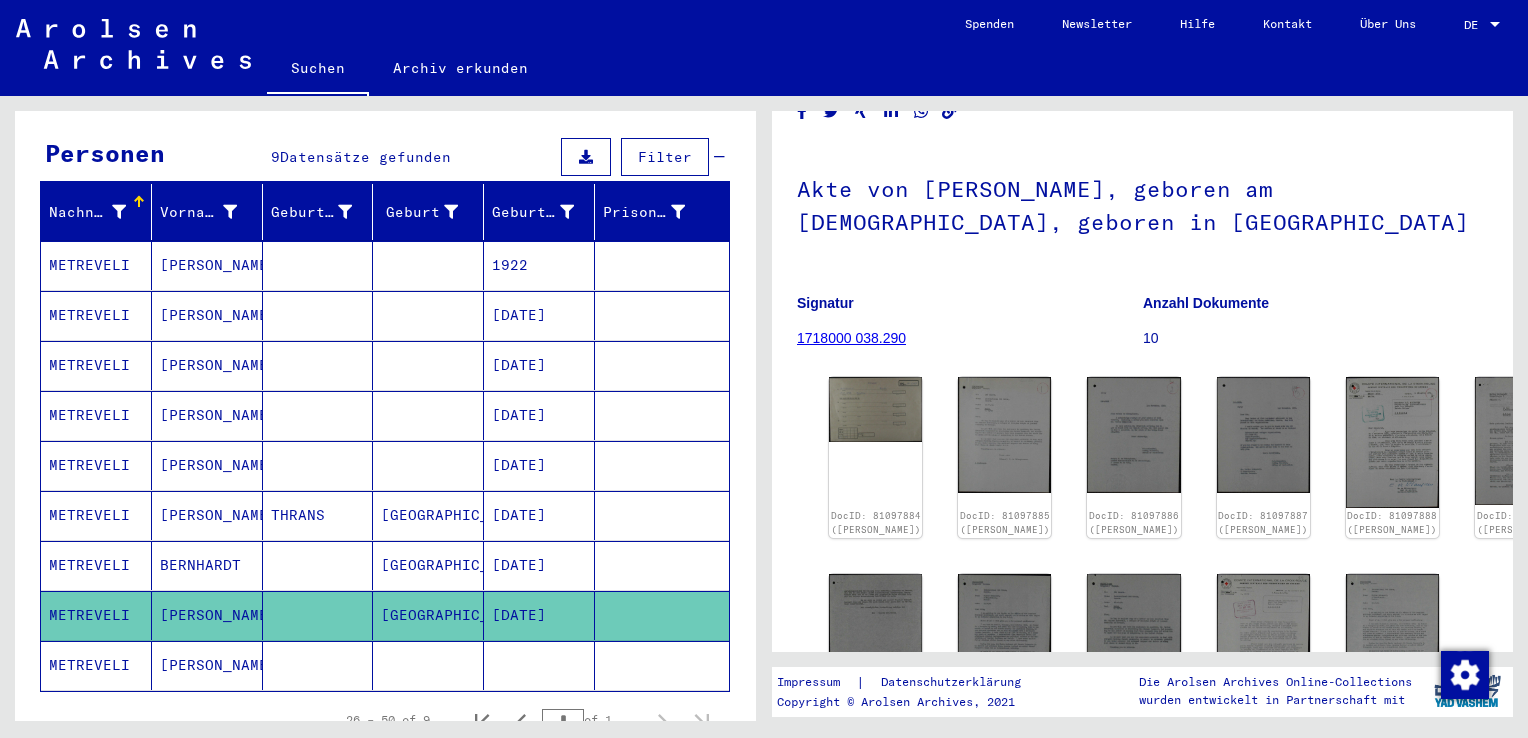 scroll, scrollTop: 169, scrollLeft: 0, axis: vertical 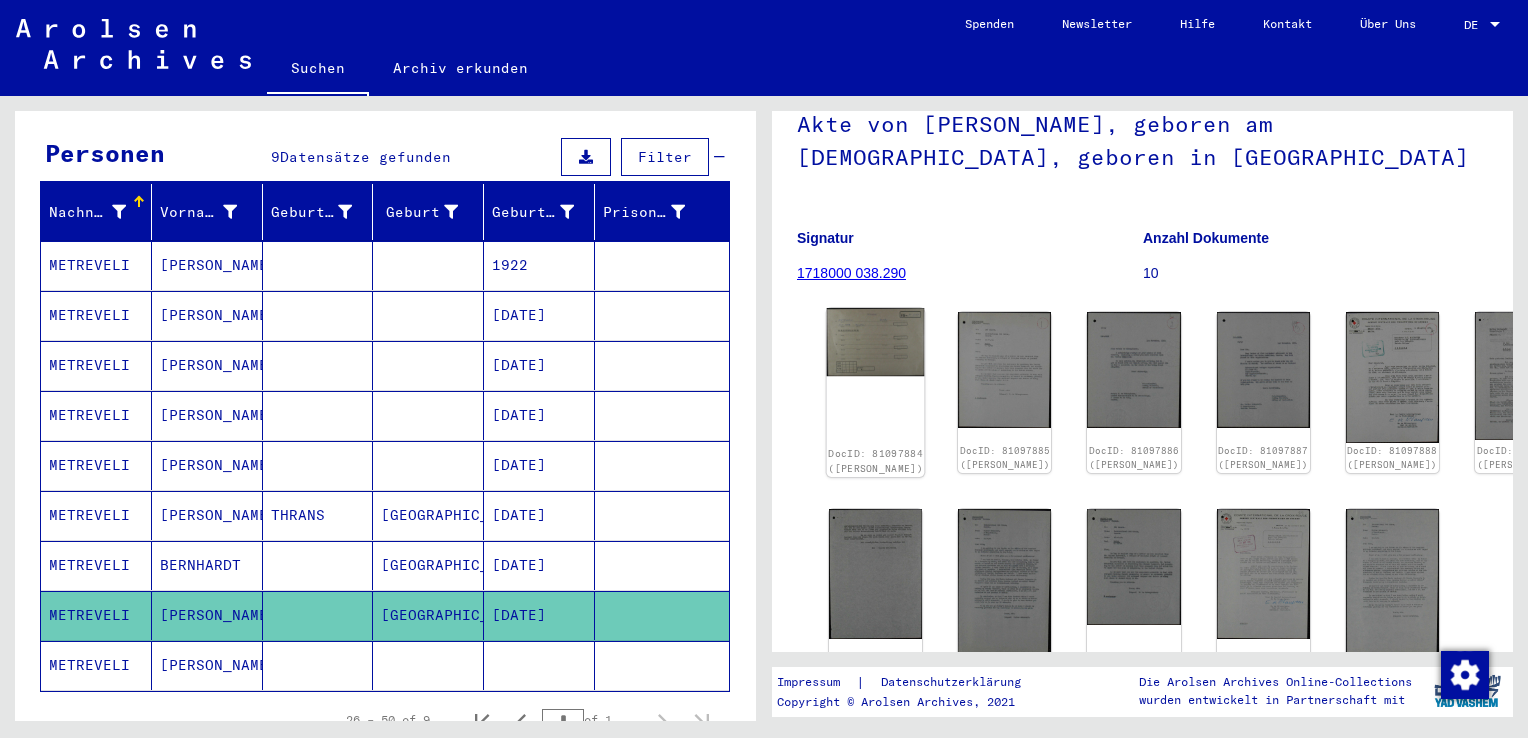 click 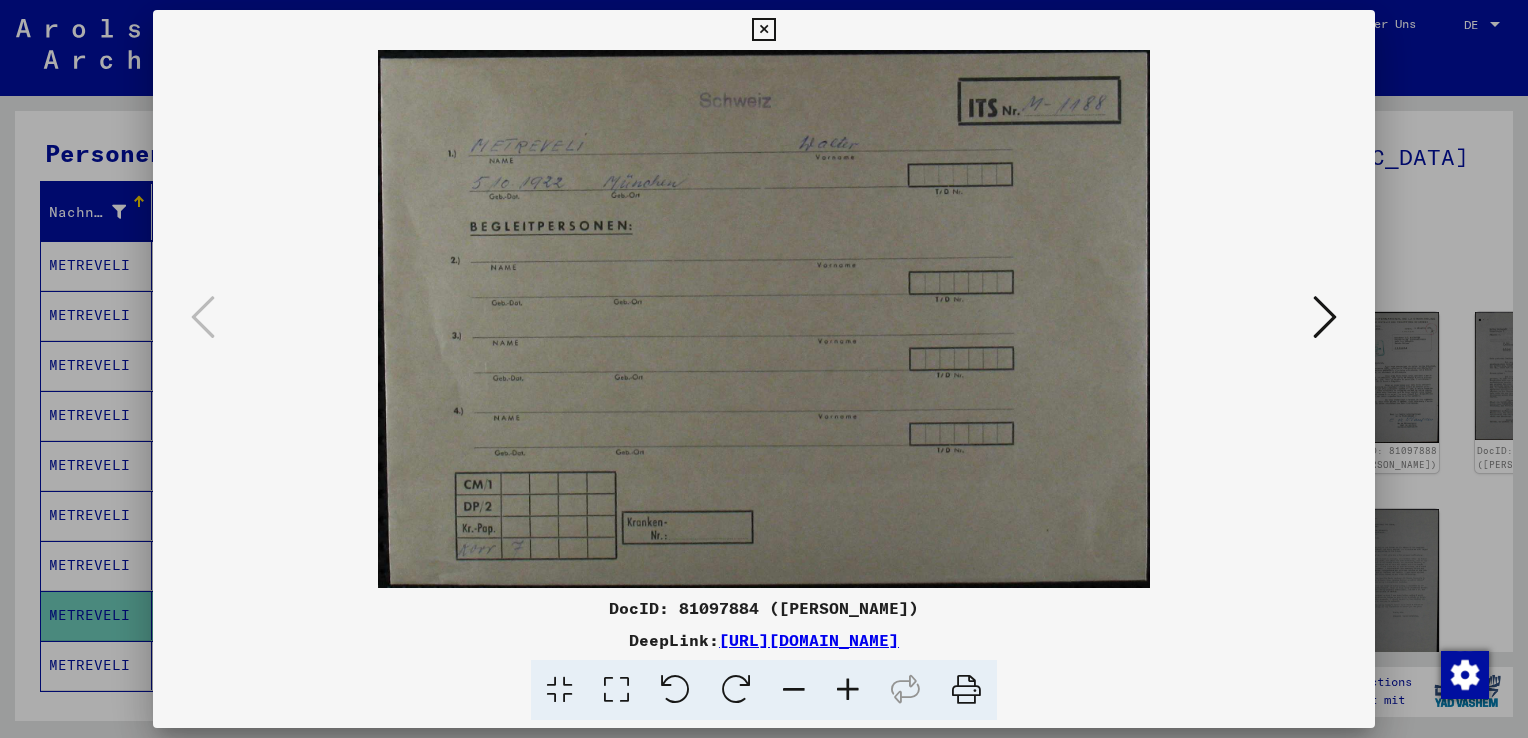 click at bounding box center (1325, 317) 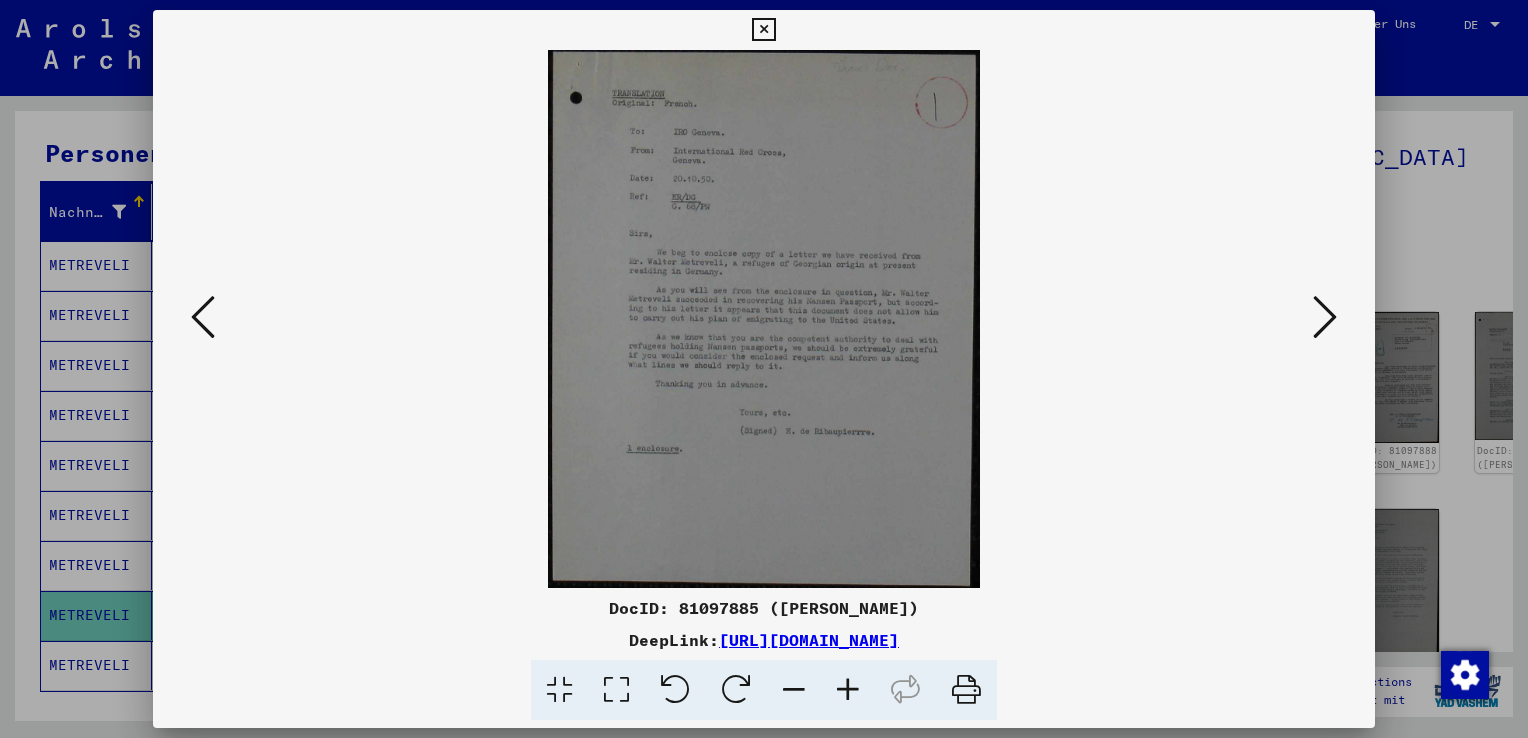 click at bounding box center (848, 690) 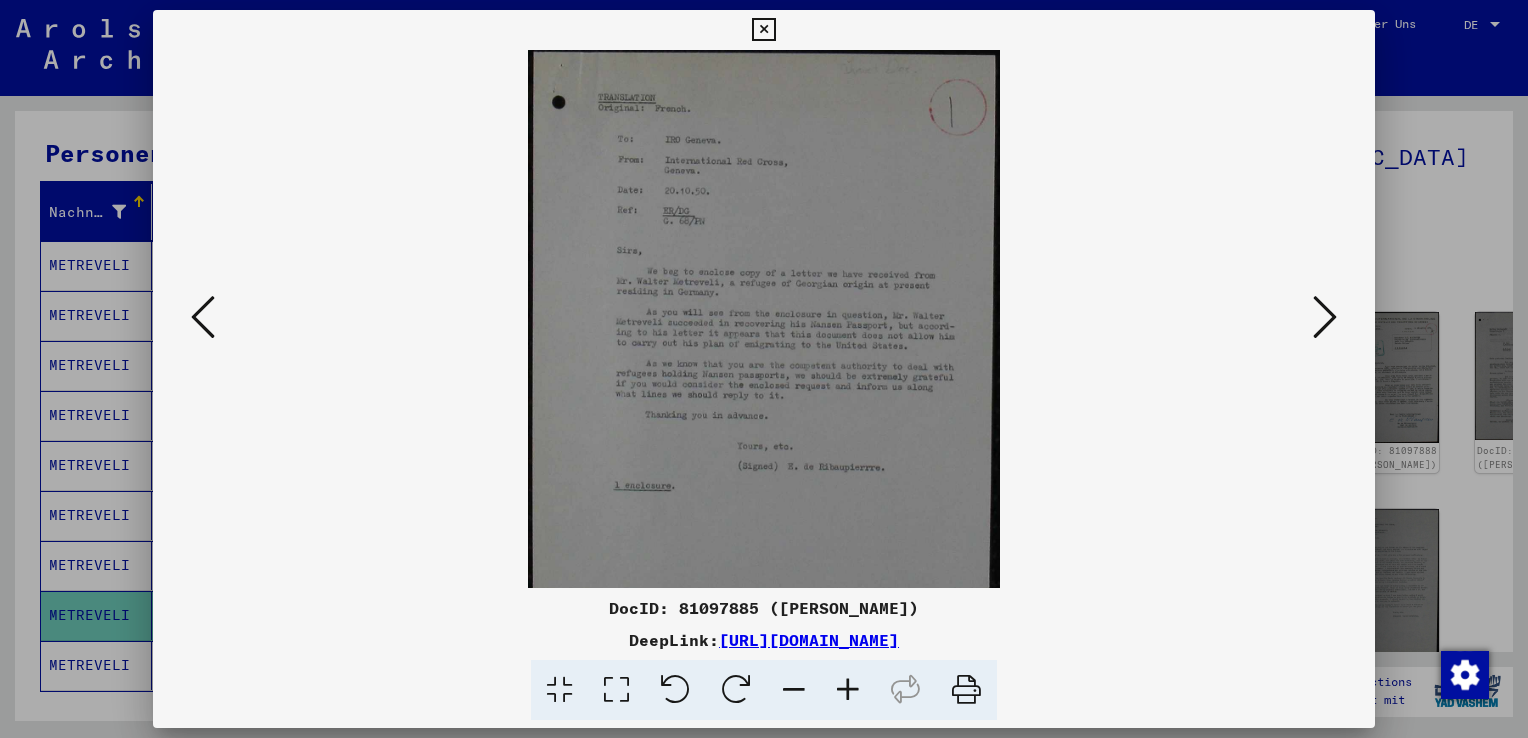 click at bounding box center [848, 690] 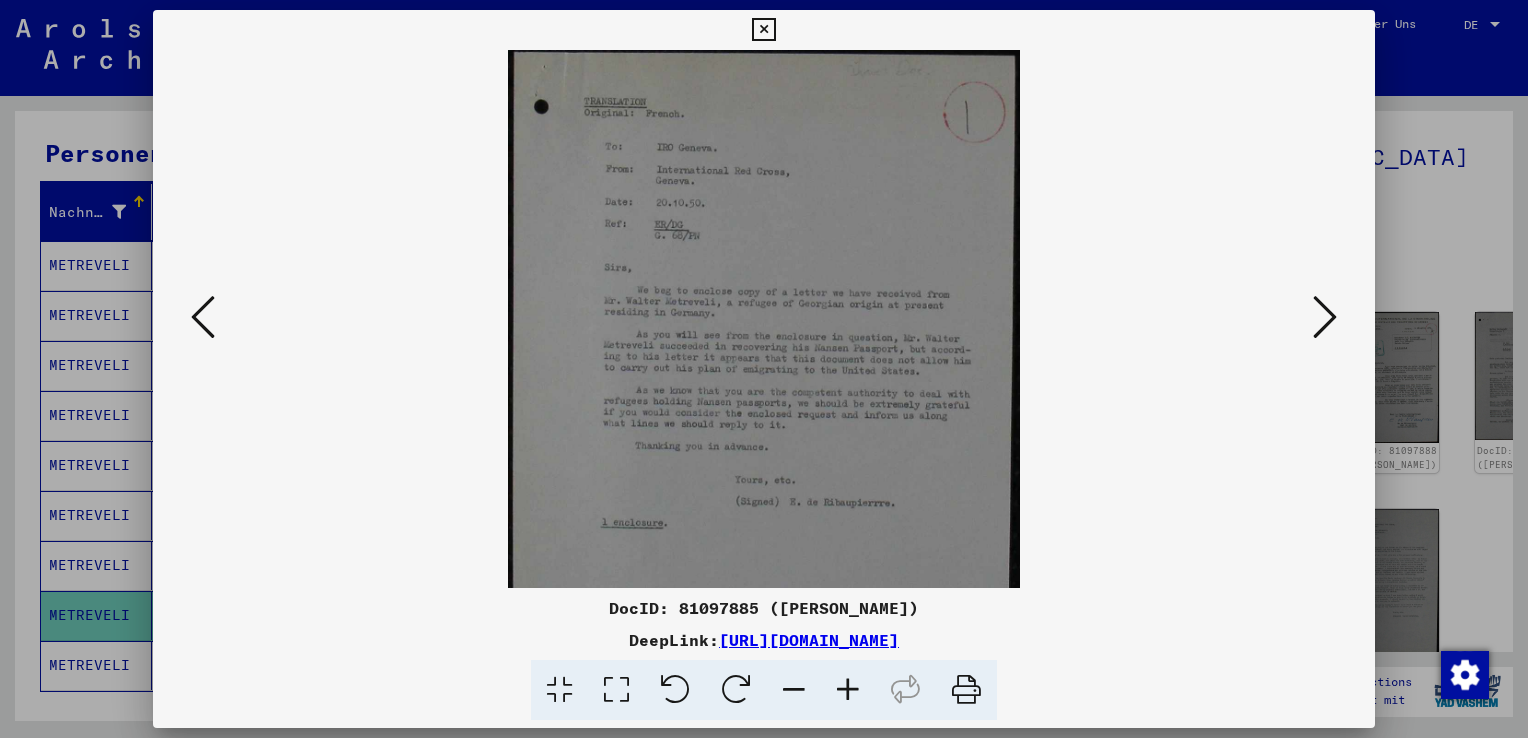 click at bounding box center [848, 690] 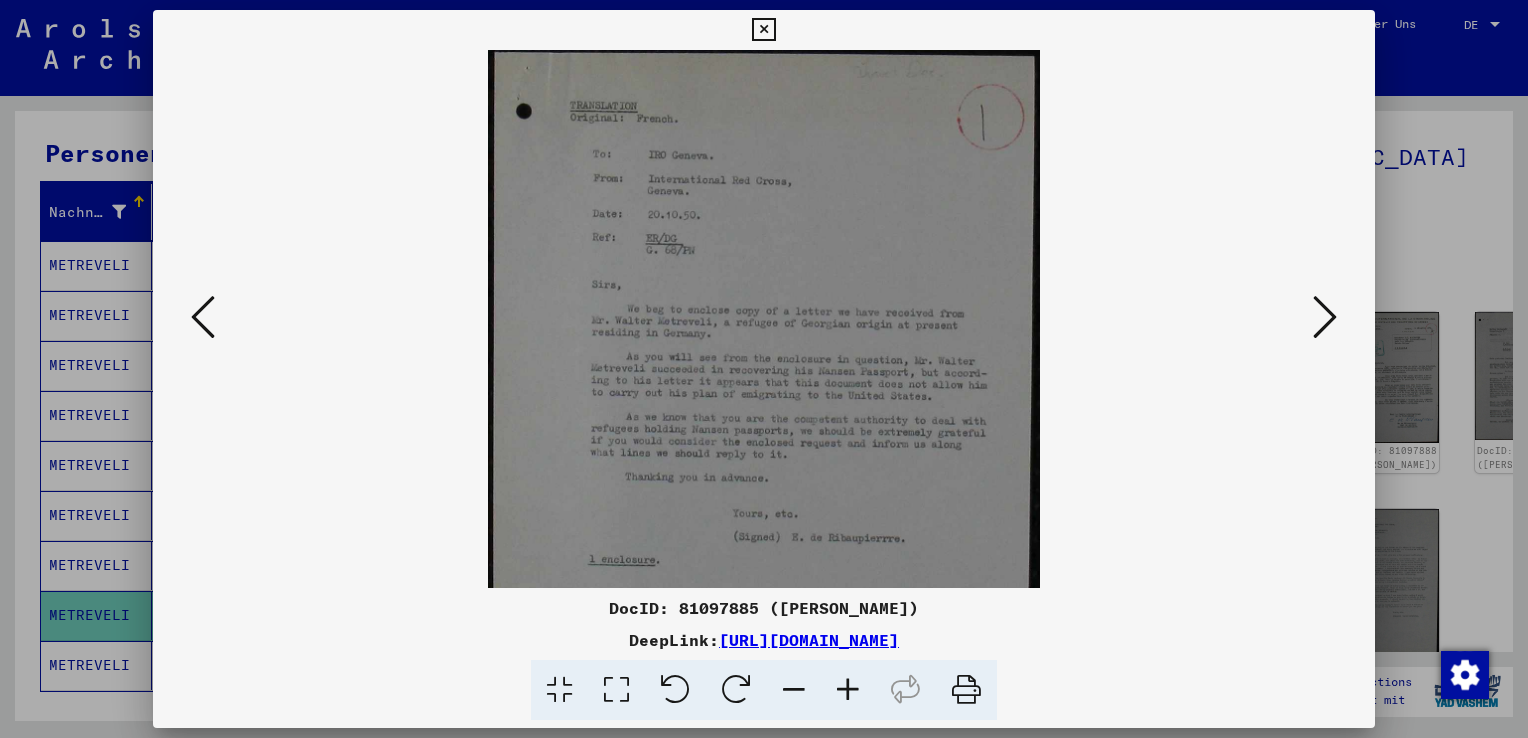 click at bounding box center (848, 690) 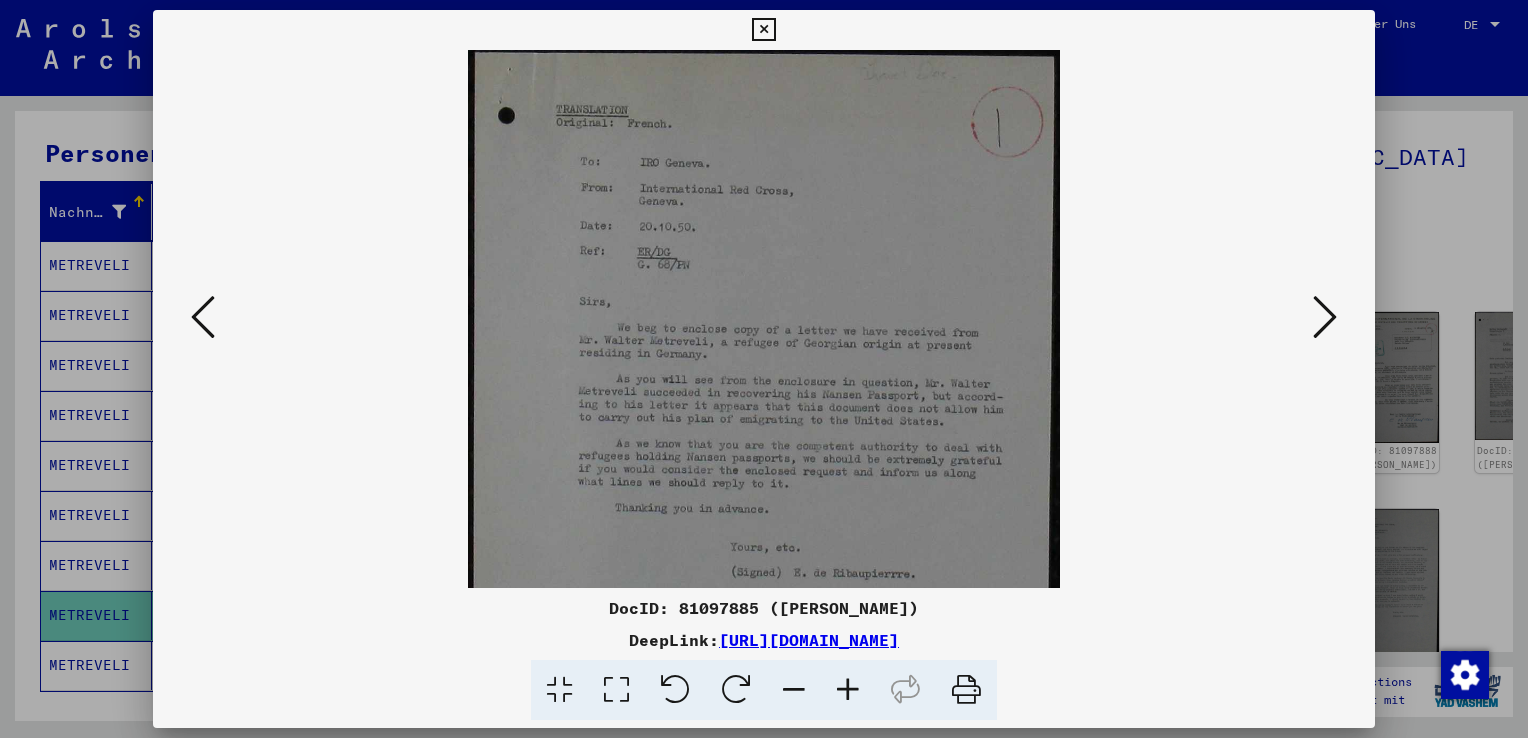 click at bounding box center [848, 690] 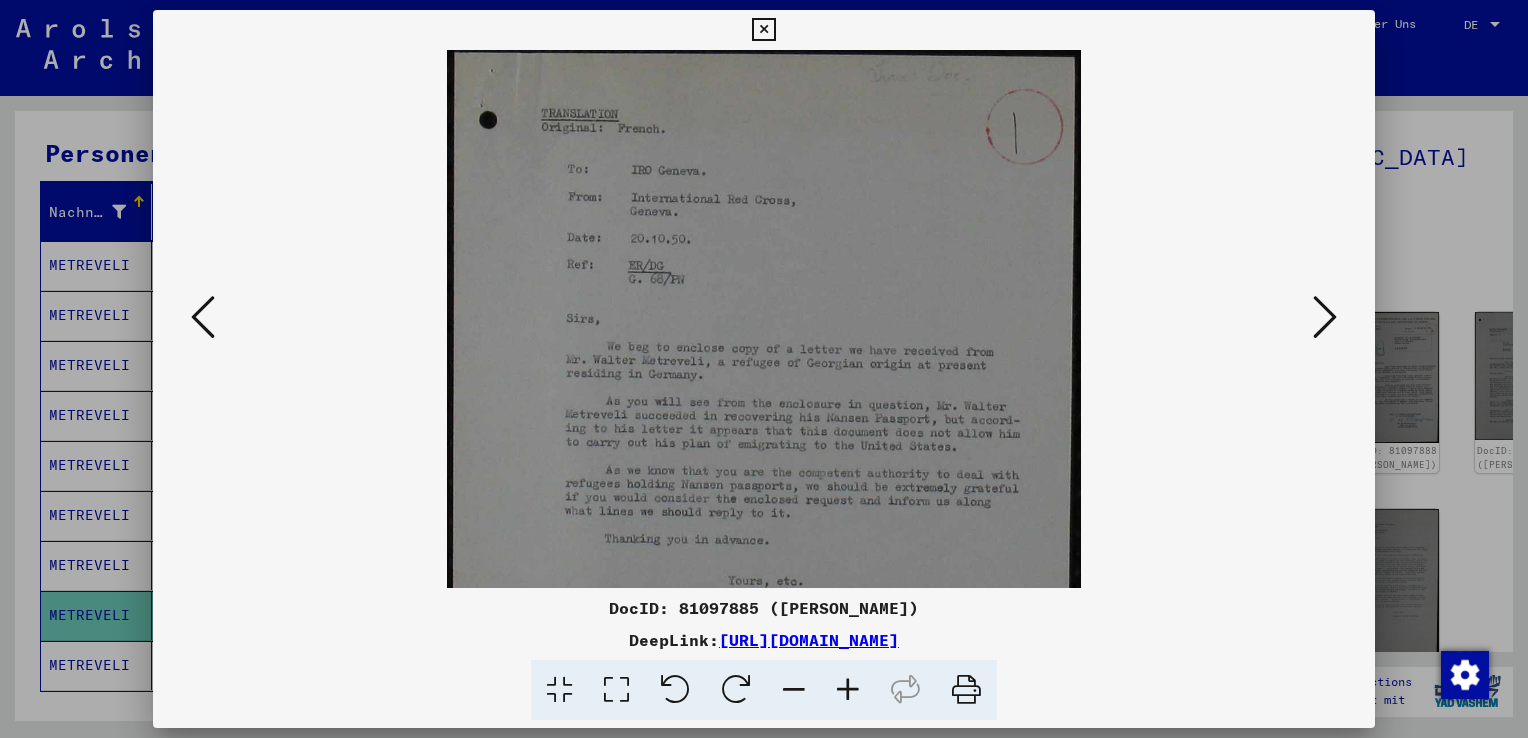 click at bounding box center (848, 690) 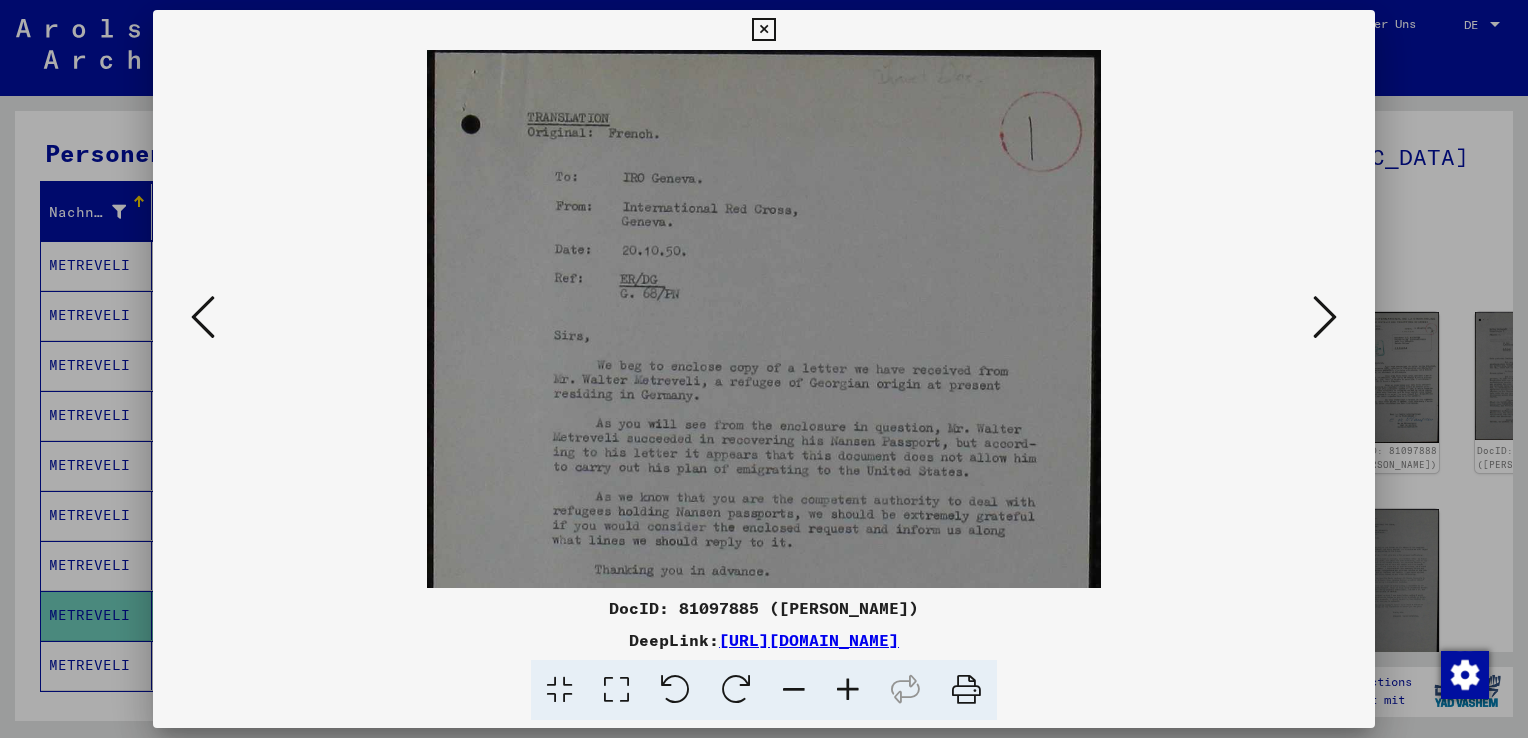 click at bounding box center (848, 690) 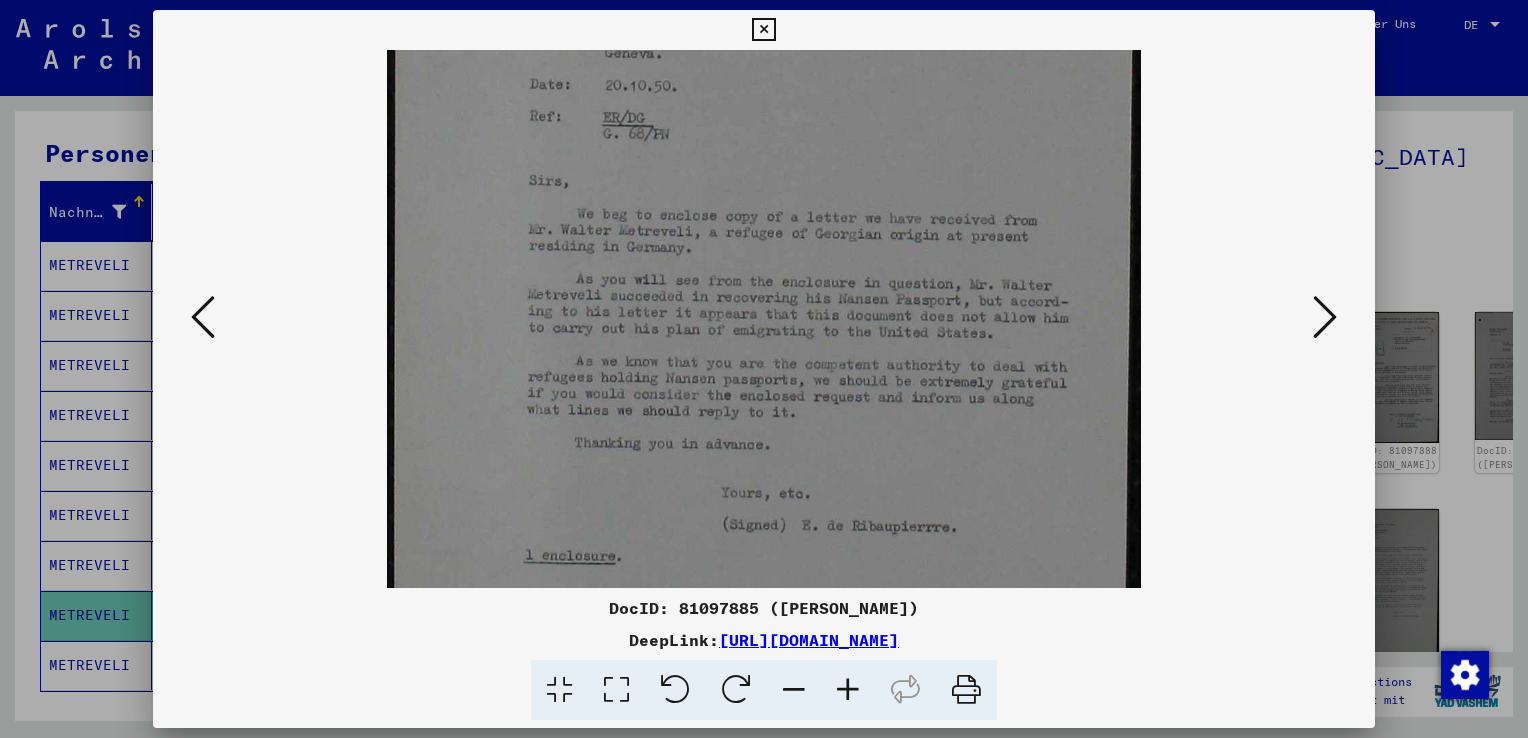 drag, startPoint x: 833, startPoint y: 521, endPoint x: 831, endPoint y: 331, distance: 190.01053 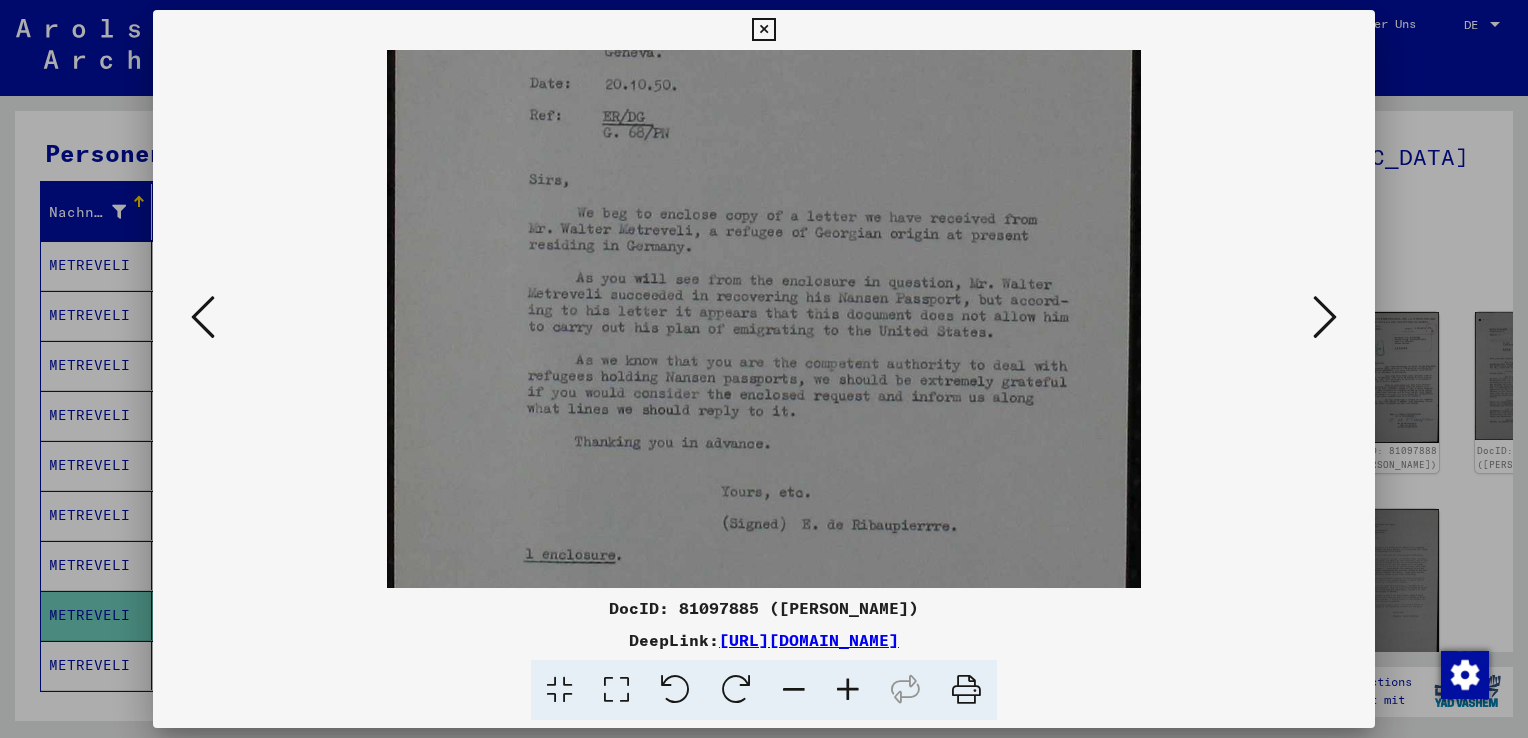 click at bounding box center [1325, 317] 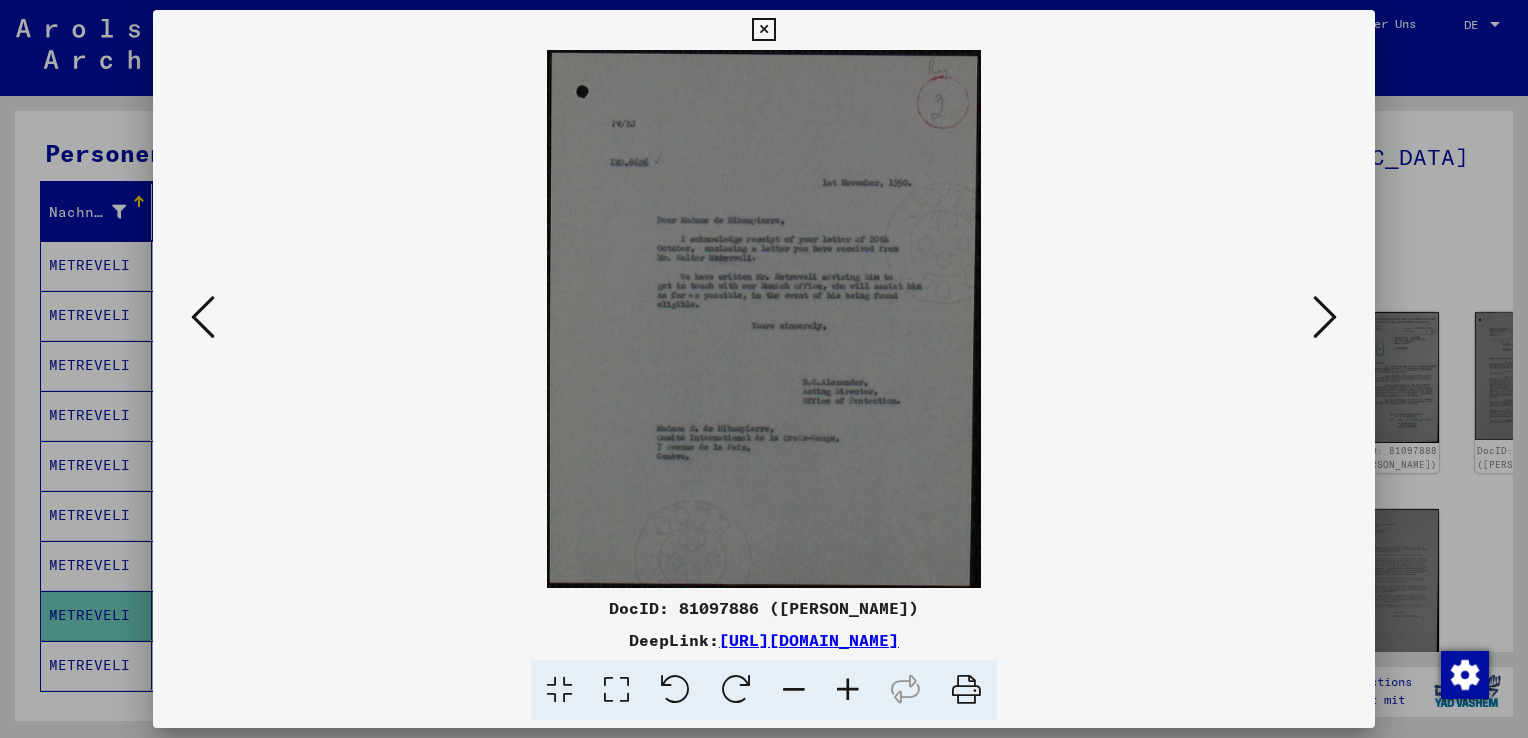click at bounding box center (848, 690) 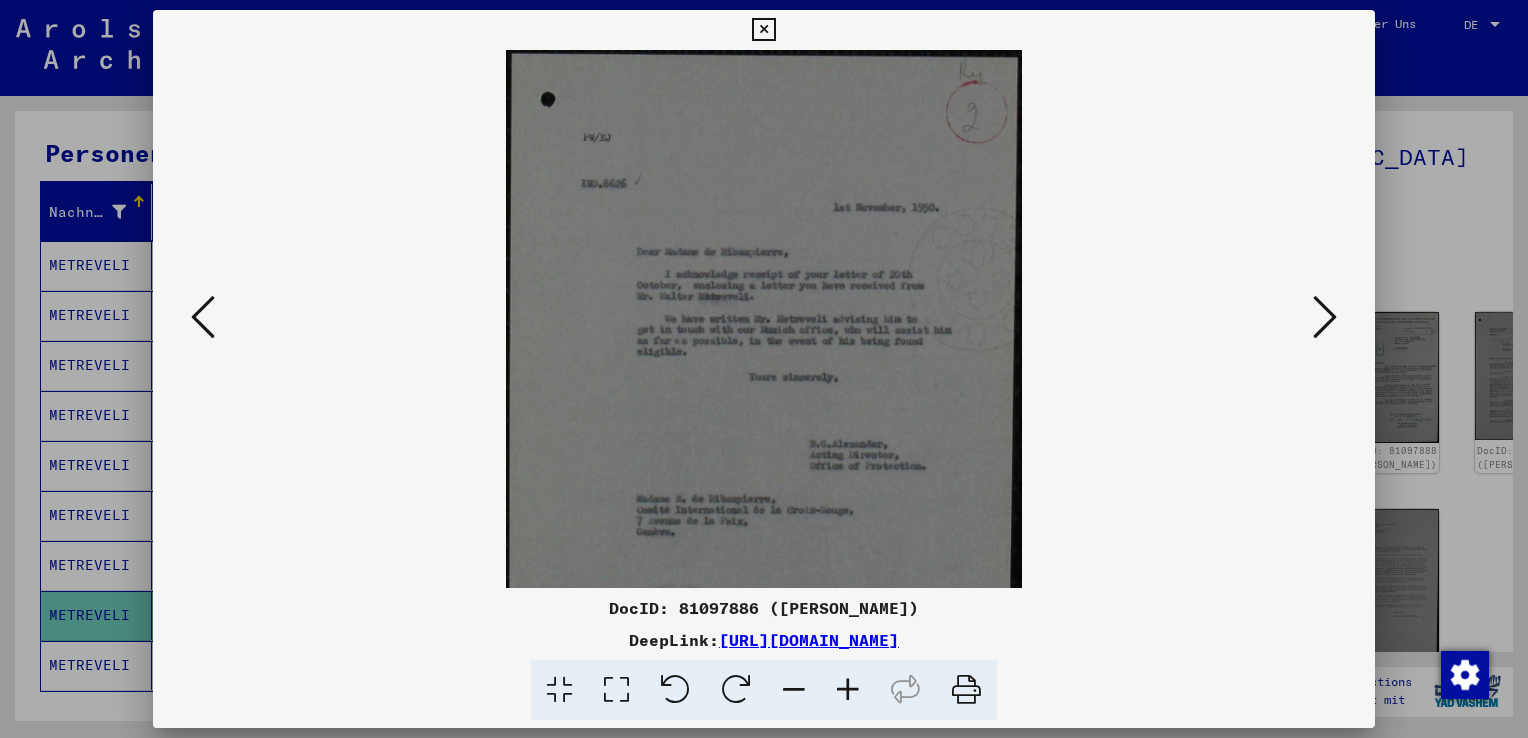 click at bounding box center [848, 690] 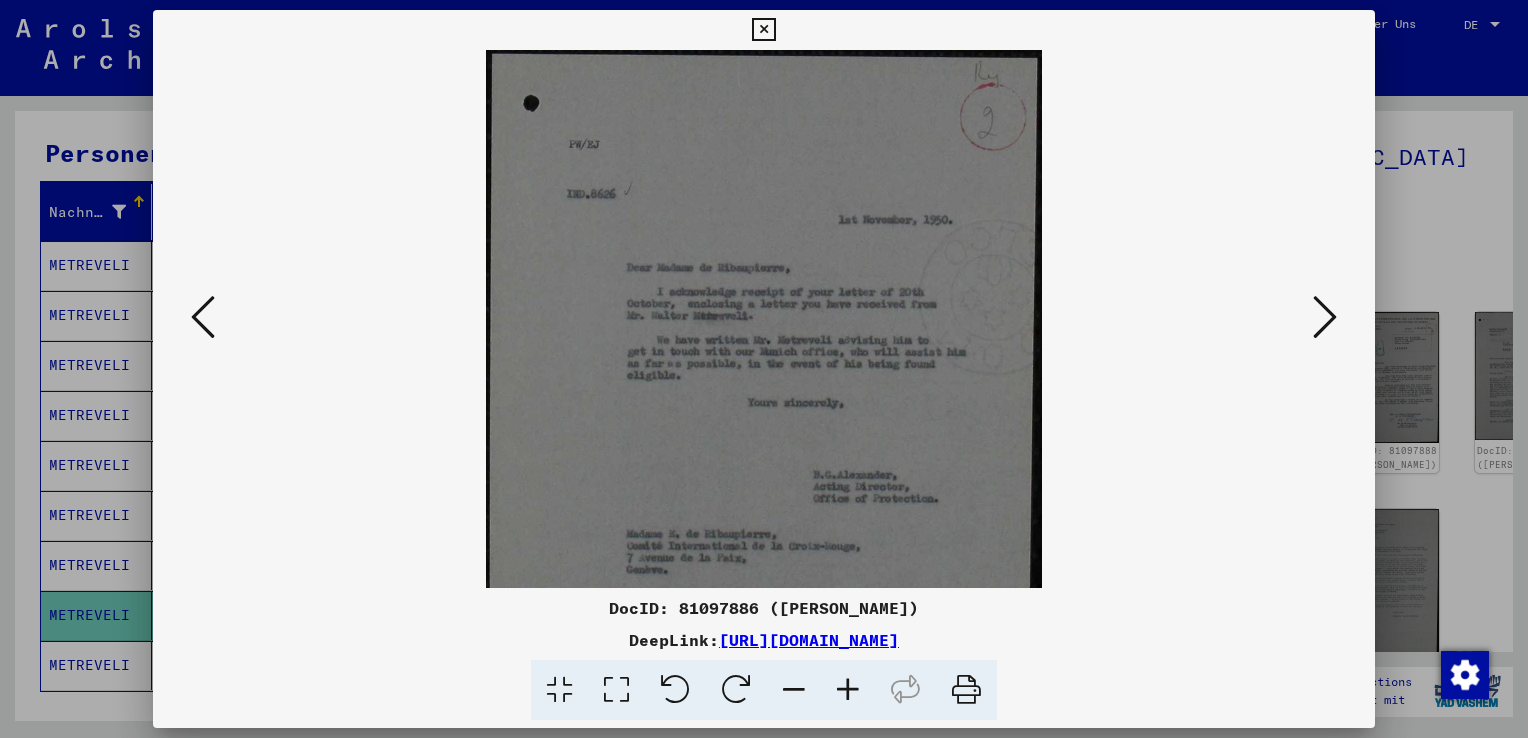click at bounding box center (848, 690) 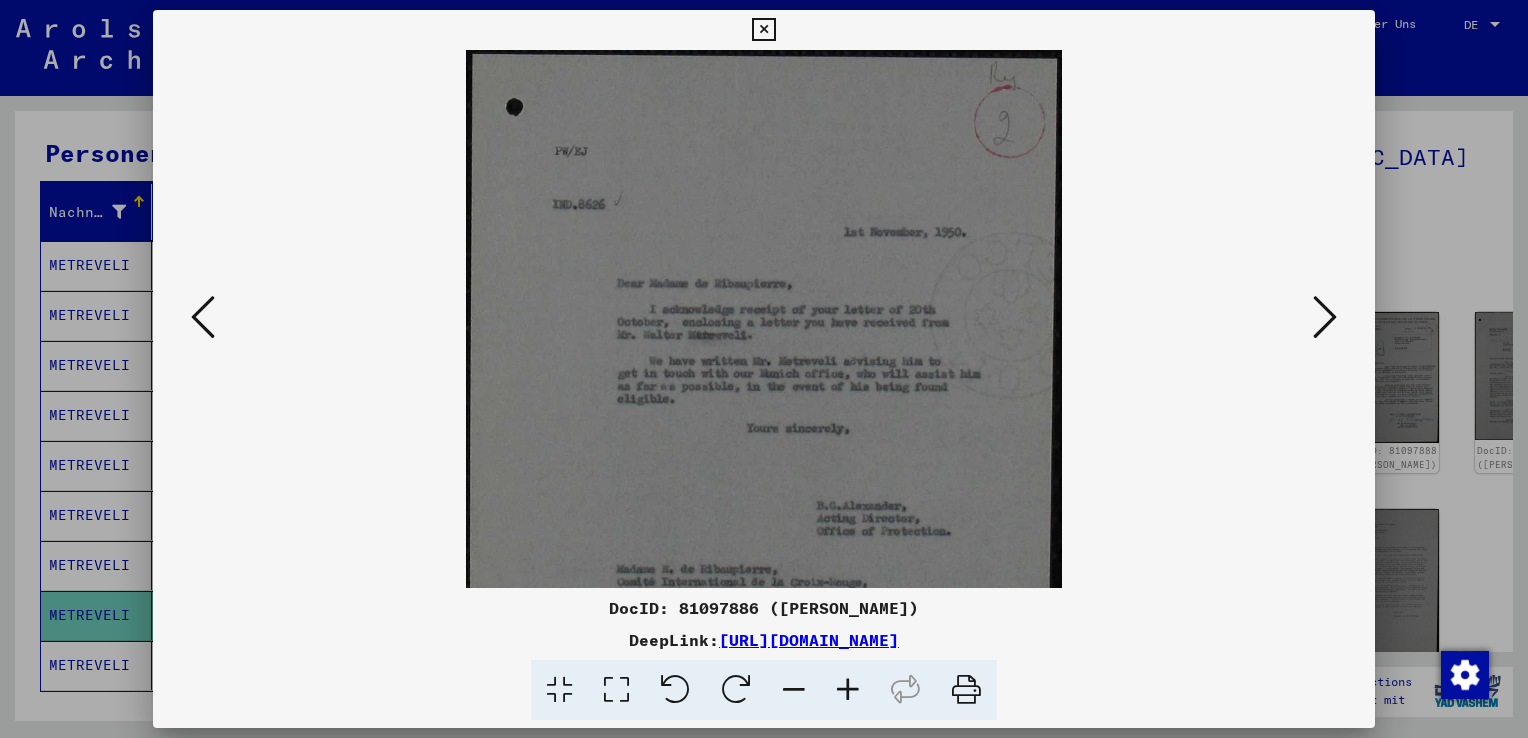 click at bounding box center [848, 690] 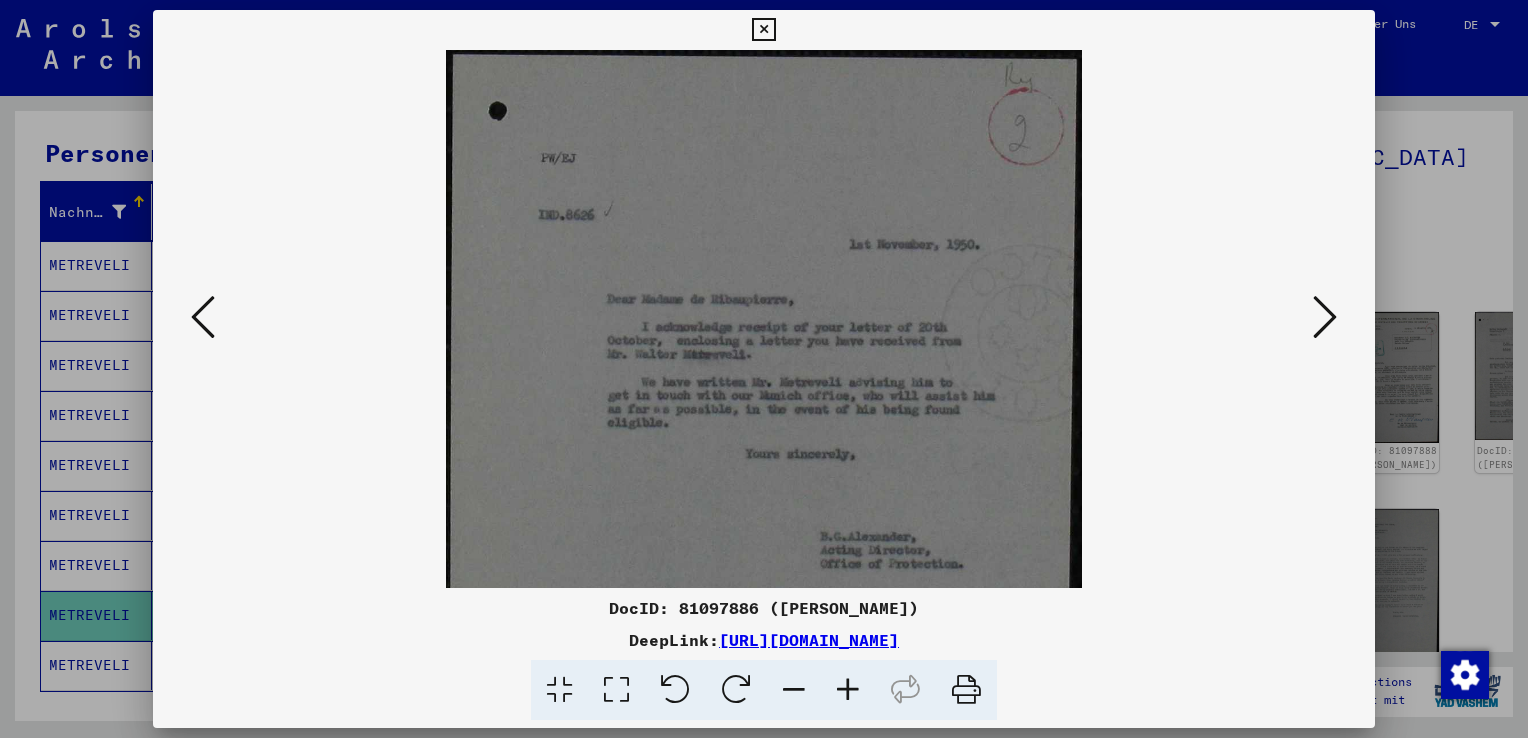 click at bounding box center (848, 690) 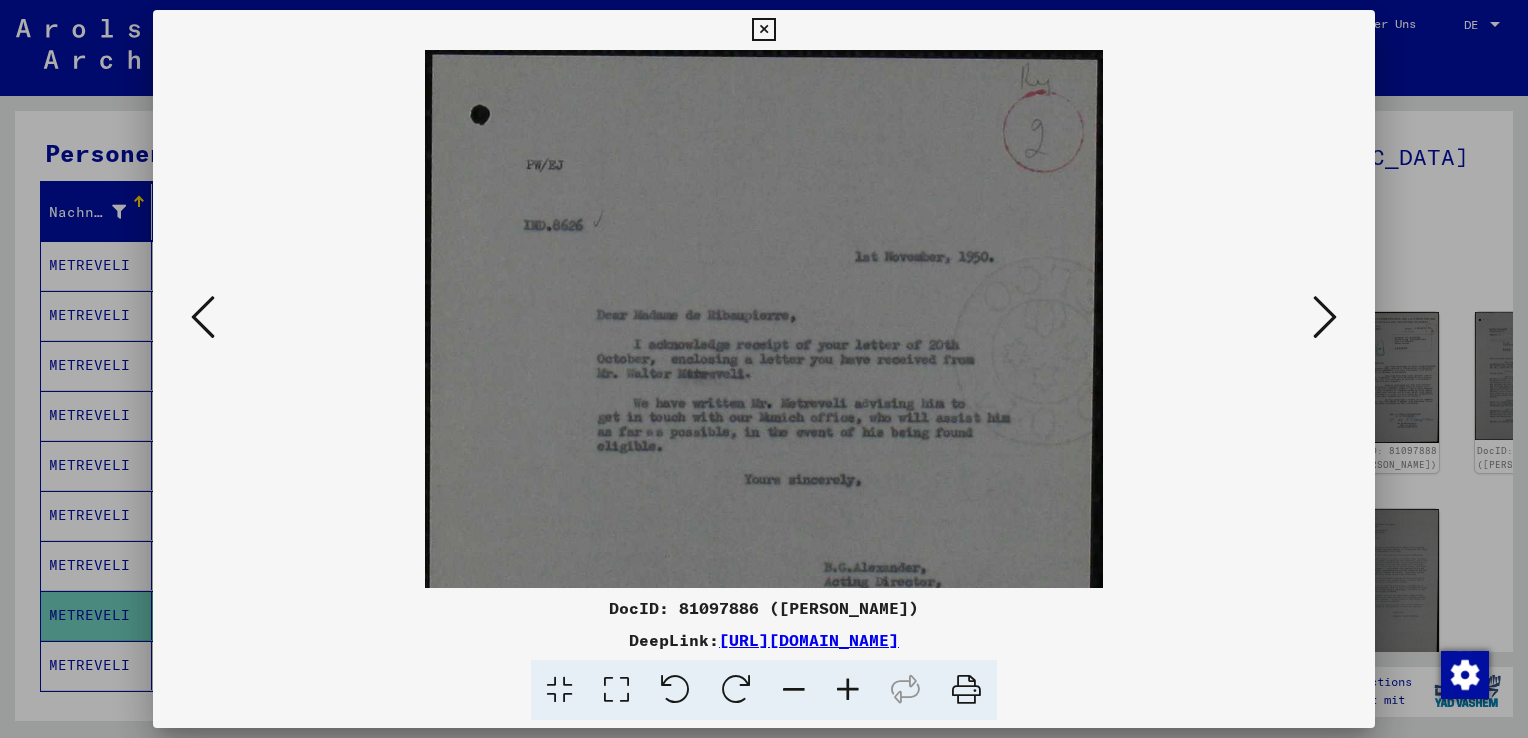 click at bounding box center [848, 690] 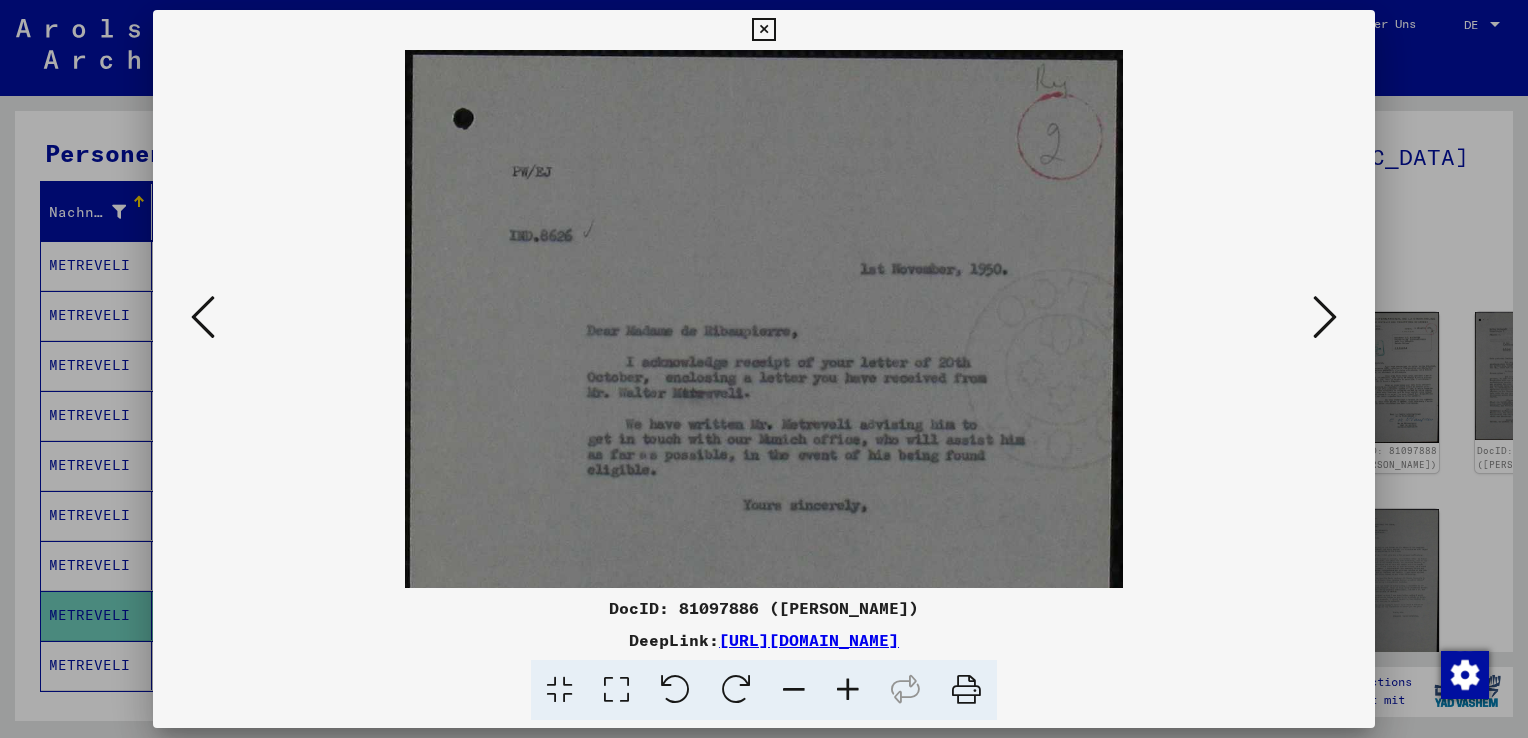 click at bounding box center (848, 690) 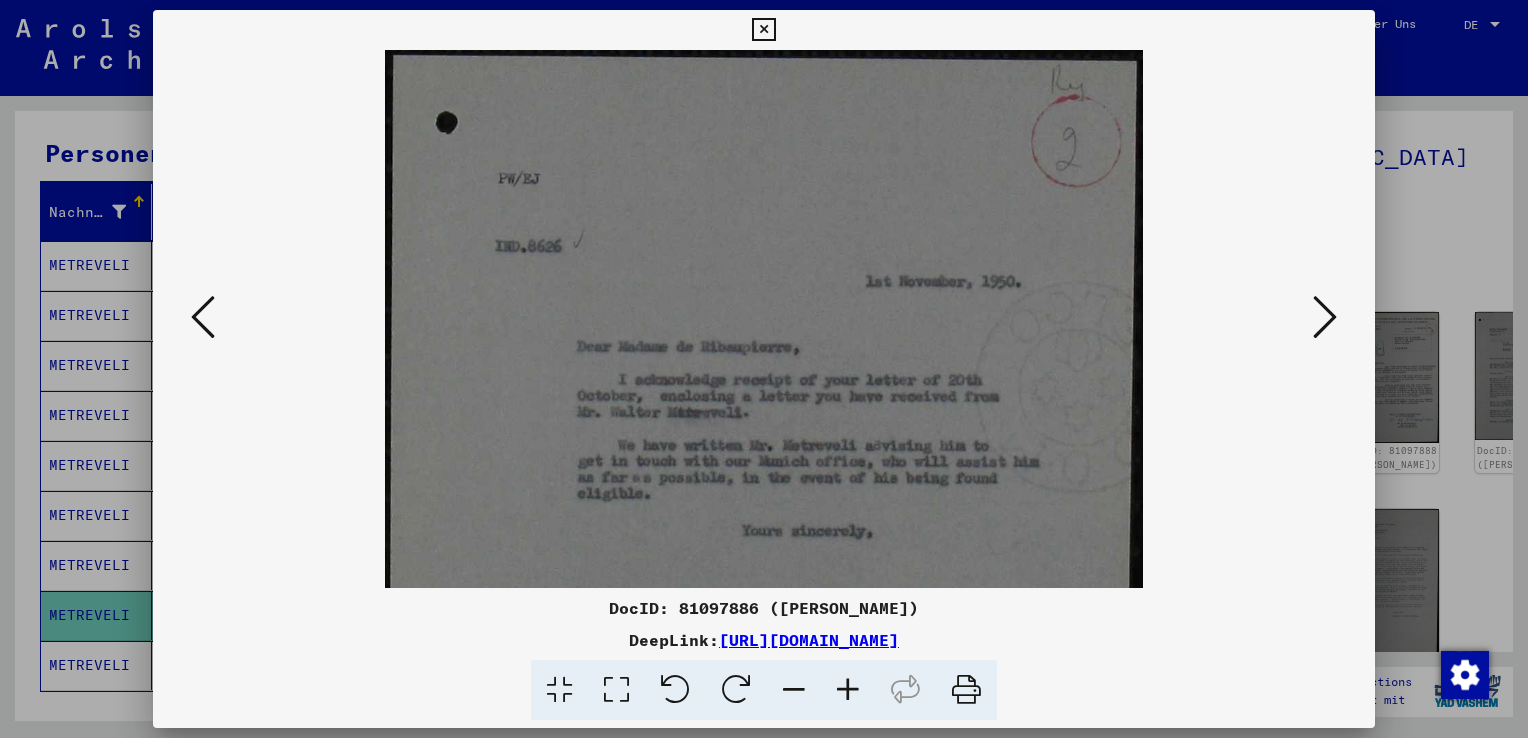click at bounding box center [848, 690] 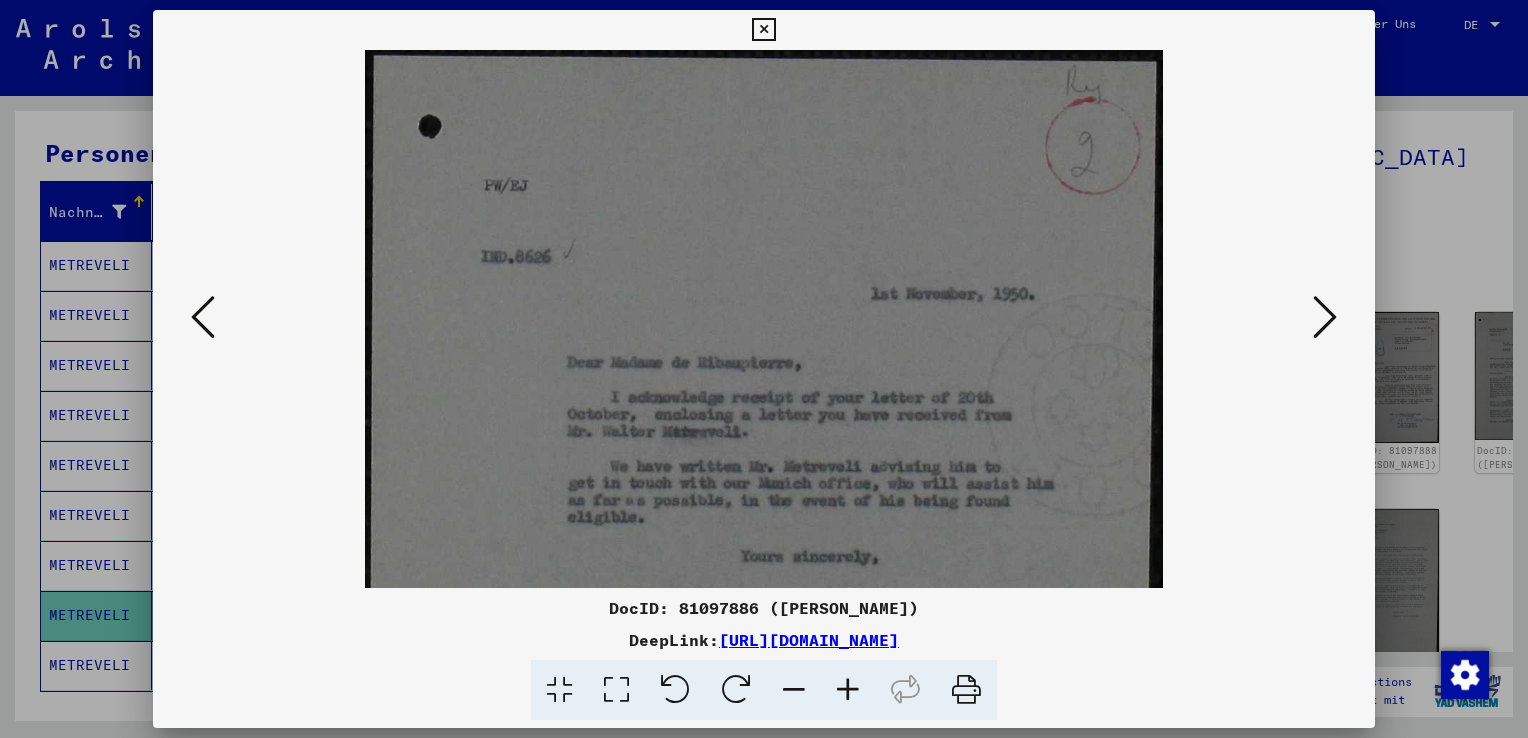 click at bounding box center [848, 690] 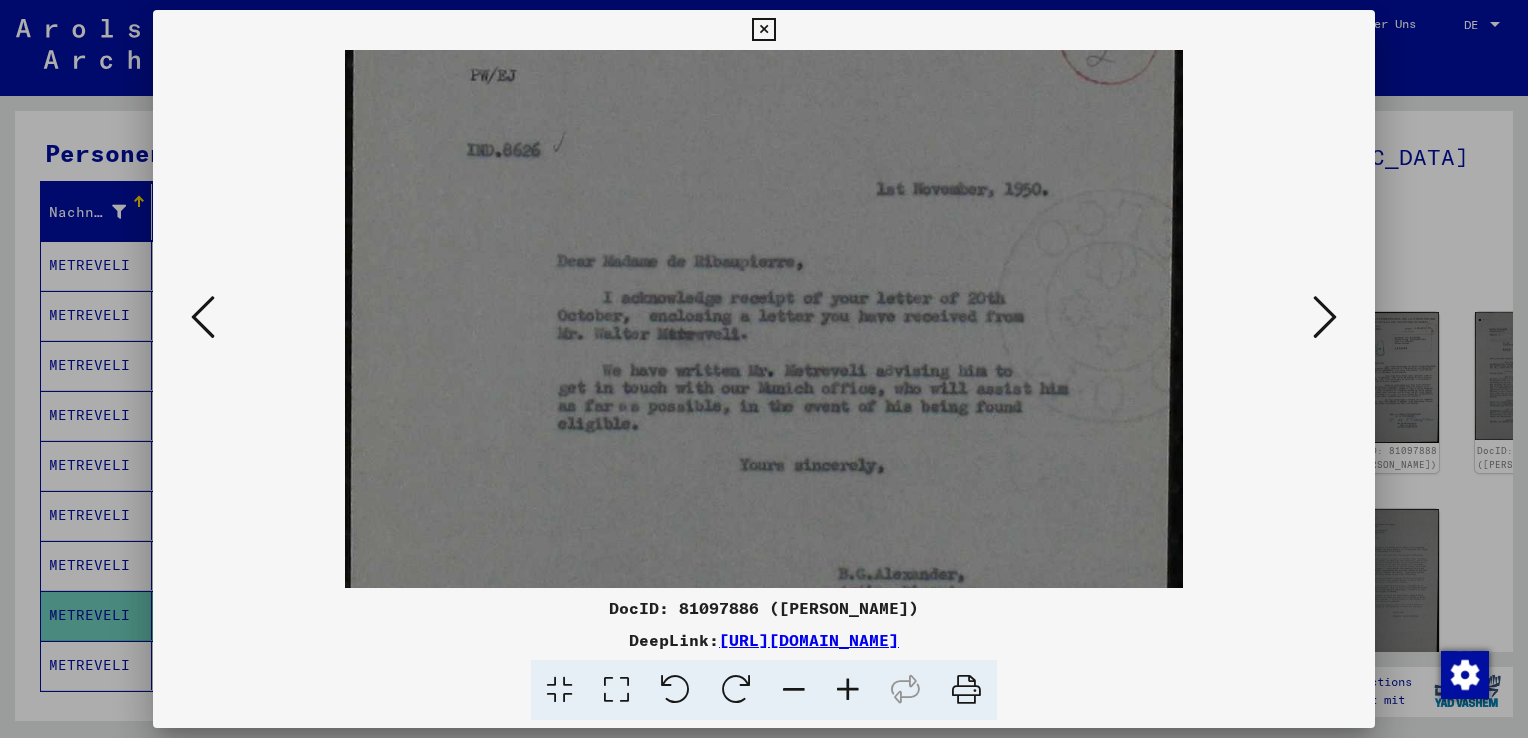 scroll, scrollTop: 120, scrollLeft: 0, axis: vertical 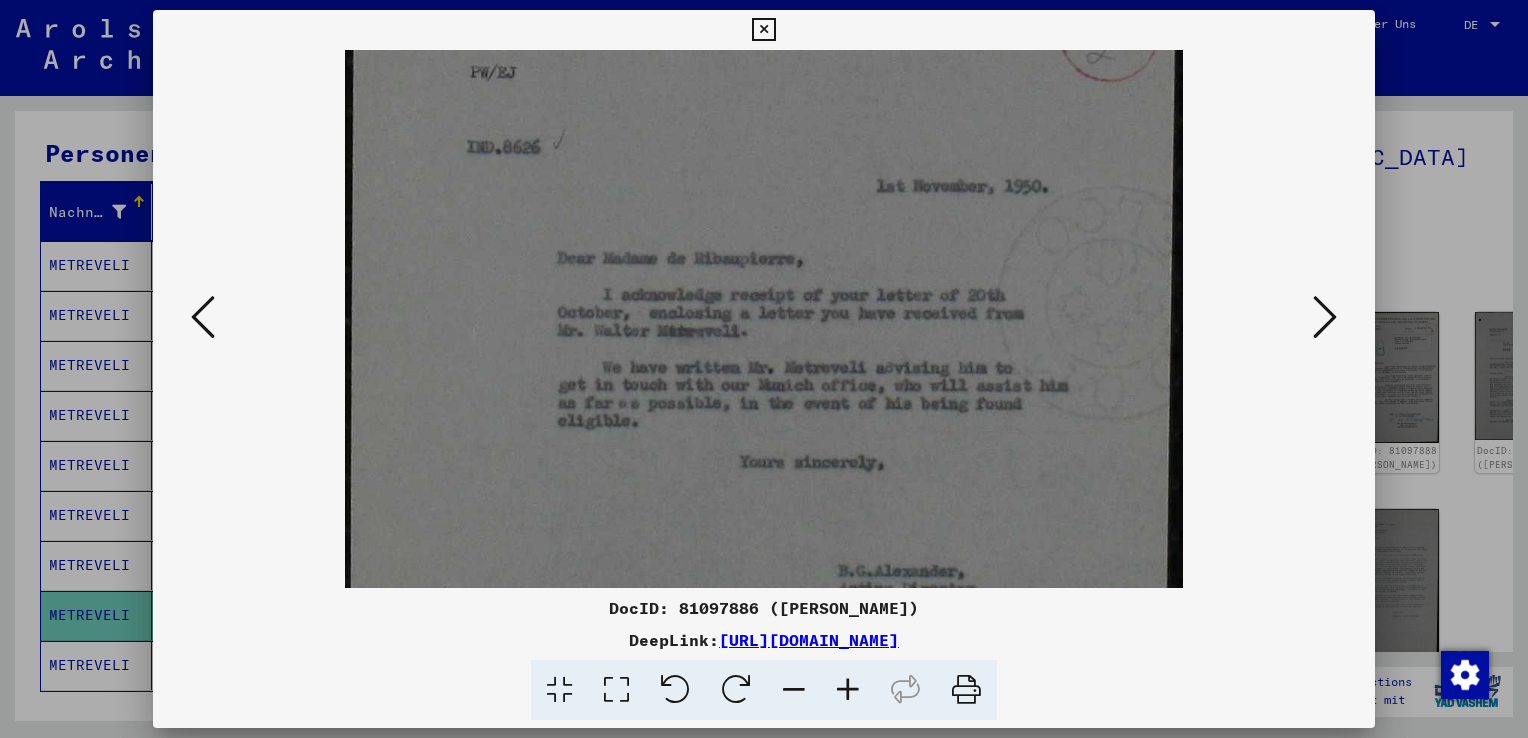 drag, startPoint x: 816, startPoint y: 482, endPoint x: 806, endPoint y: 362, distance: 120.41595 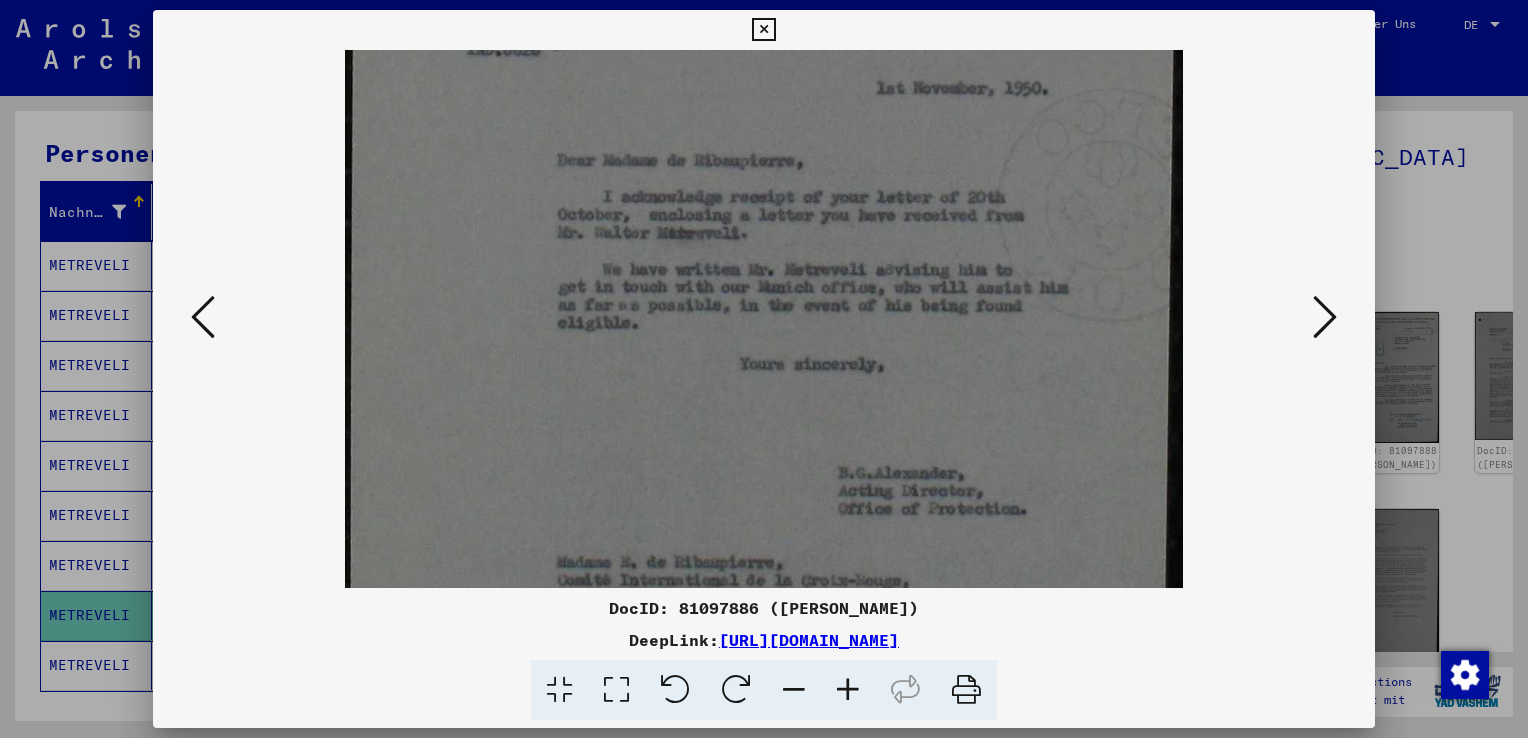 scroll, scrollTop: 224, scrollLeft: 0, axis: vertical 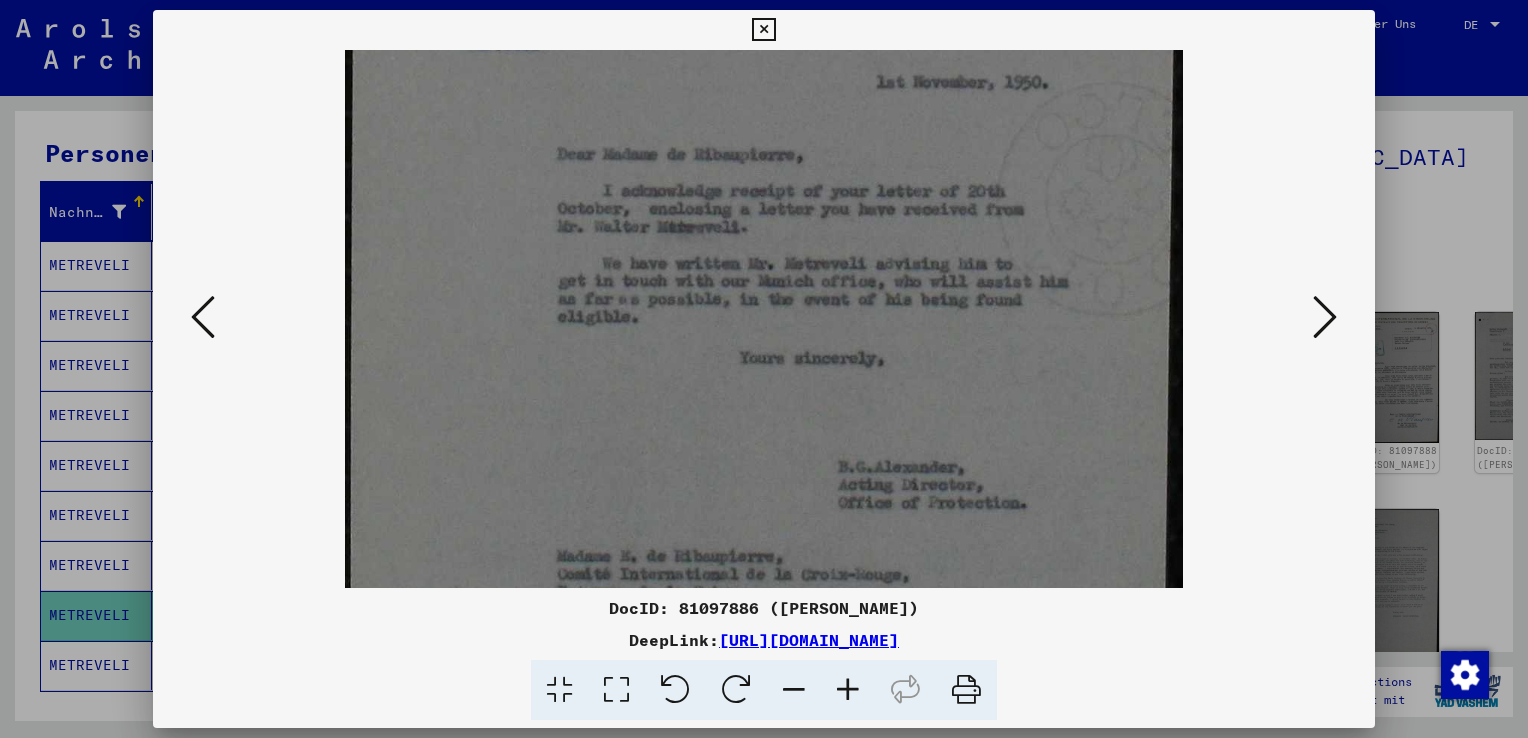 drag, startPoint x: 795, startPoint y: 490, endPoint x: 799, endPoint y: 386, distance: 104.0769 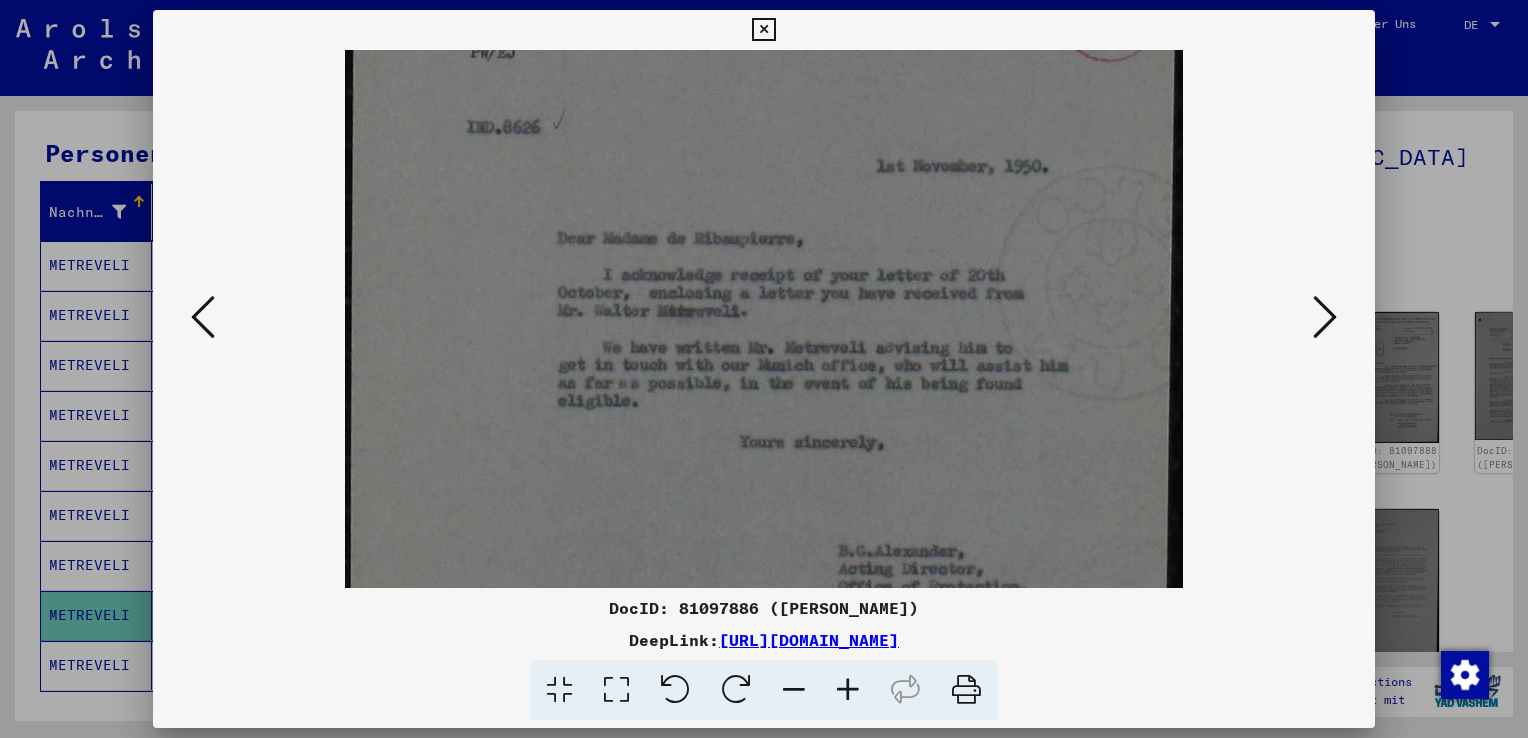 drag, startPoint x: 752, startPoint y: 442, endPoint x: 754, endPoint y: 566, distance: 124.01613 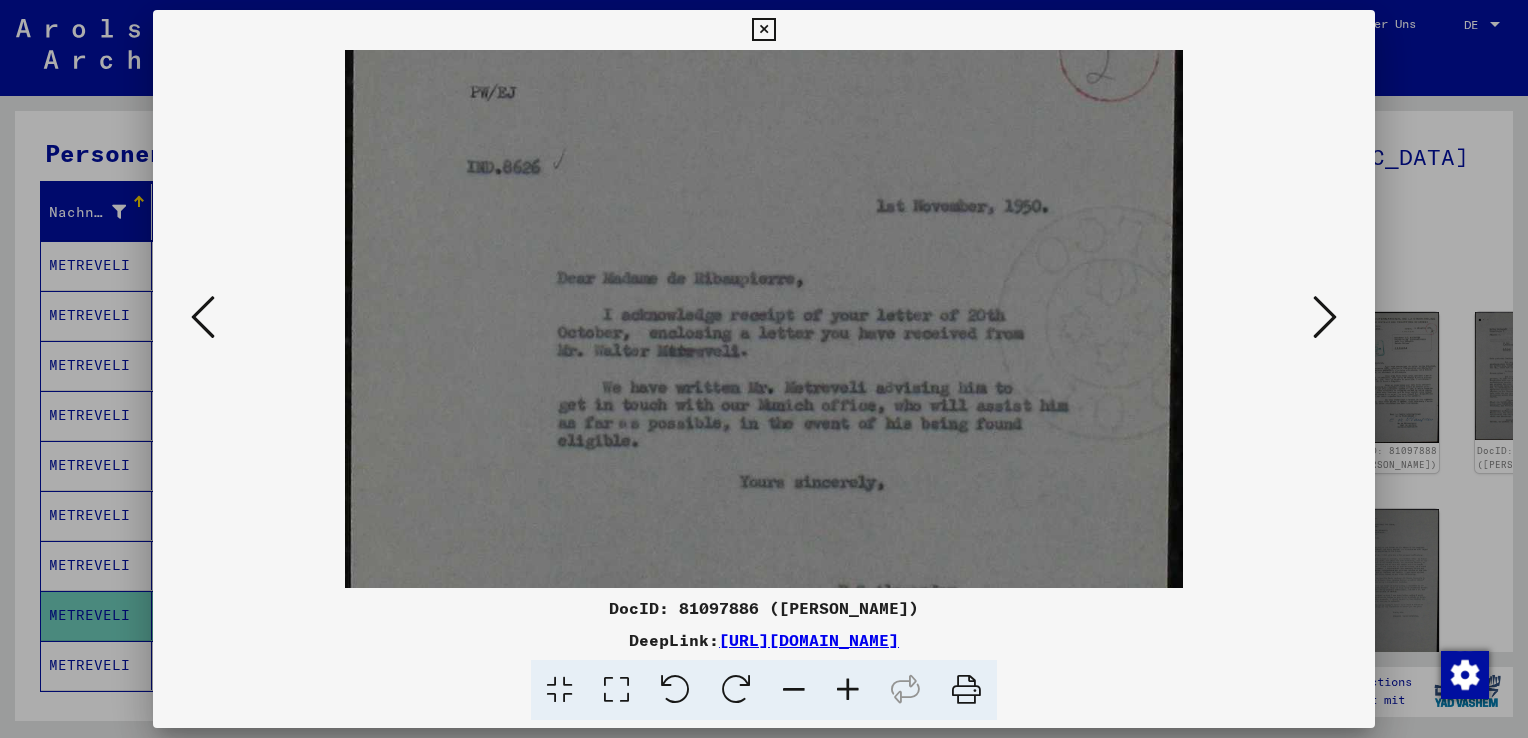 scroll, scrollTop: 0, scrollLeft: 0, axis: both 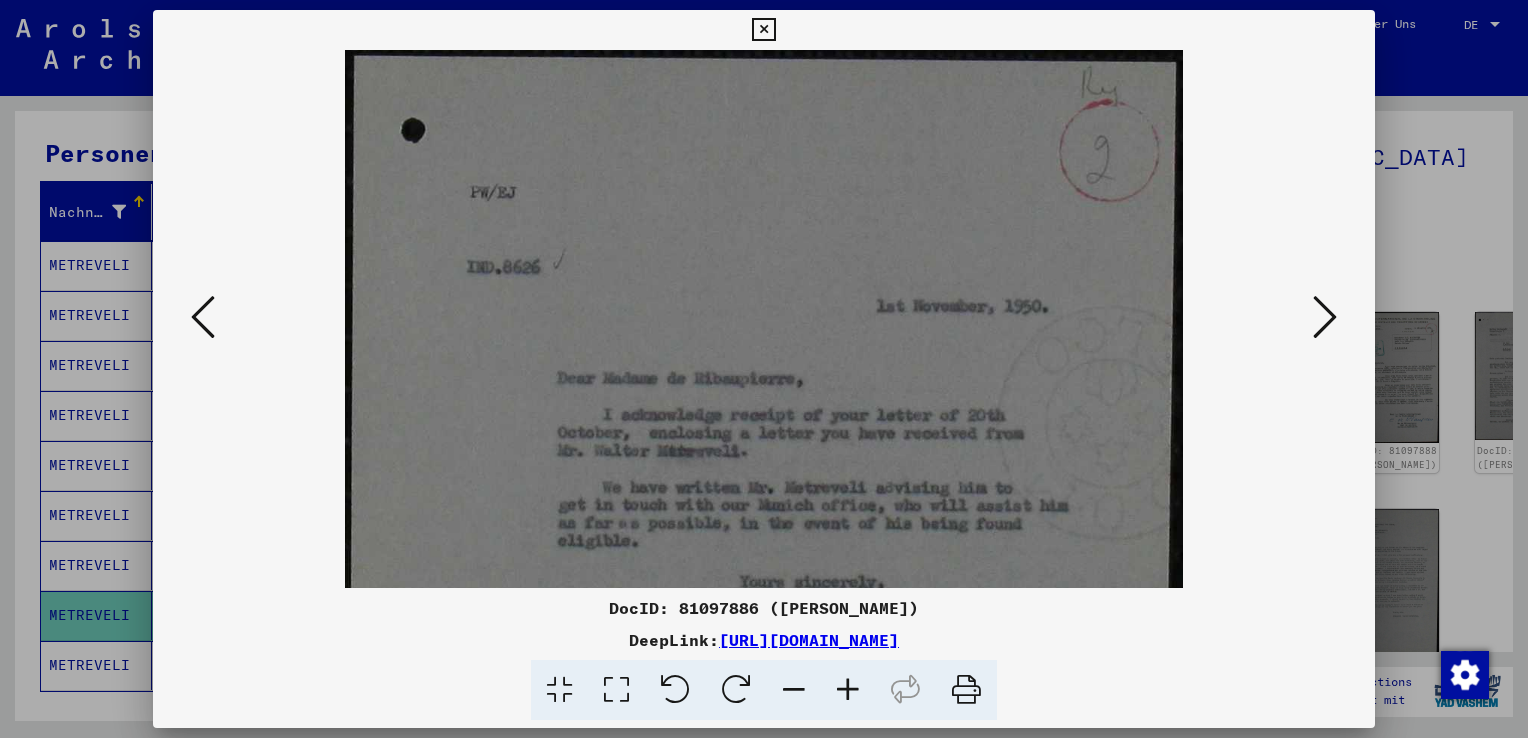 drag, startPoint x: 775, startPoint y: 253, endPoint x: 770, endPoint y: 436, distance: 183.0683 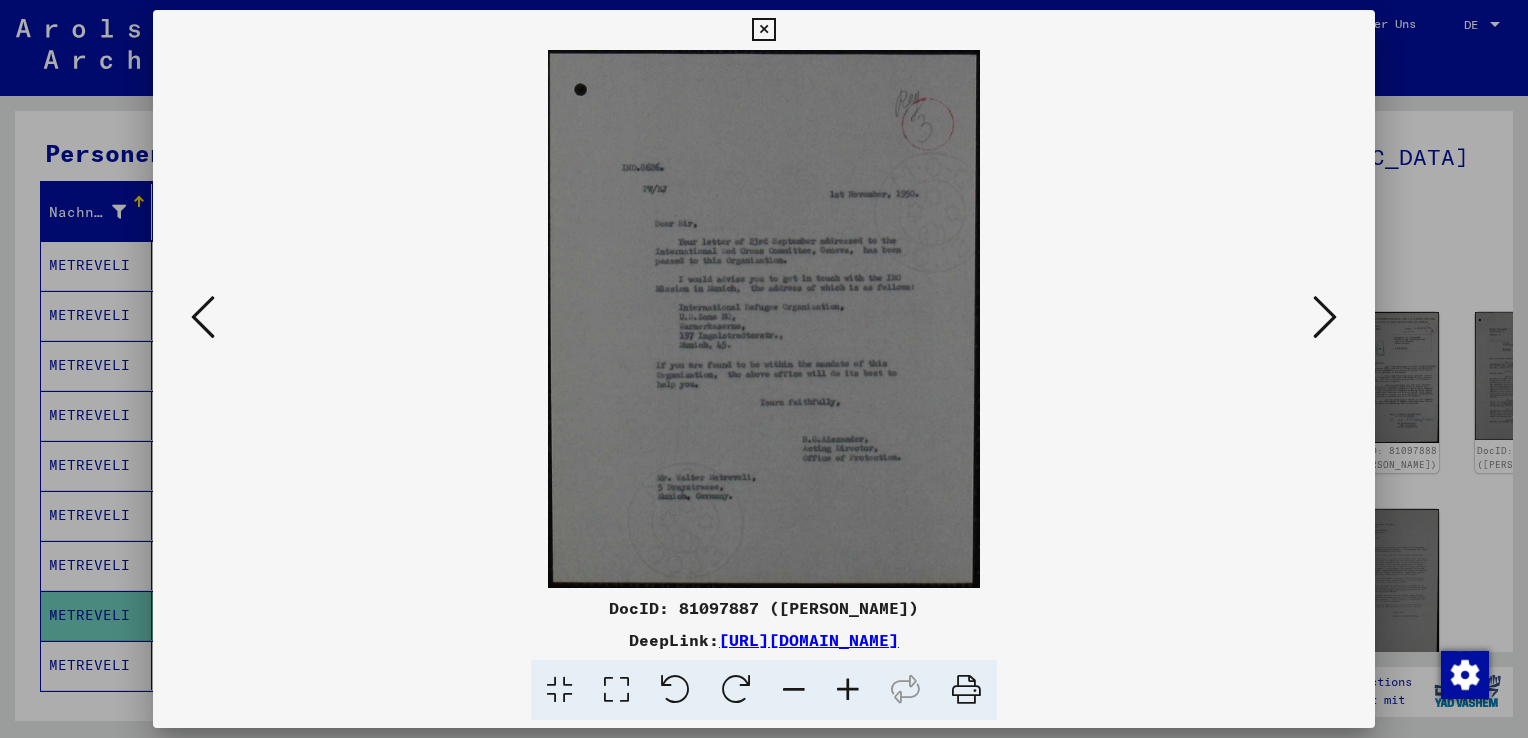 click at bounding box center (1325, 317) 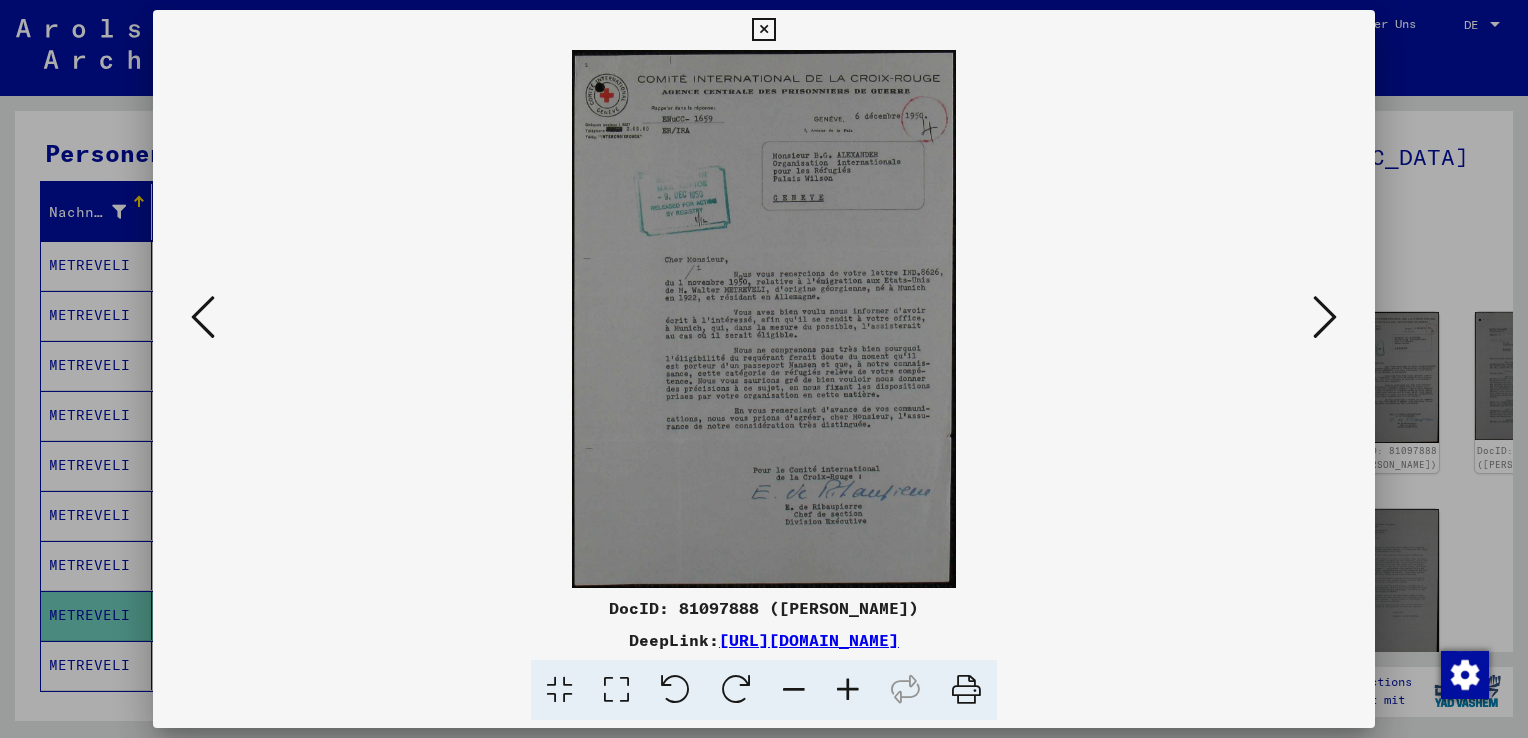 click at bounding box center [848, 690] 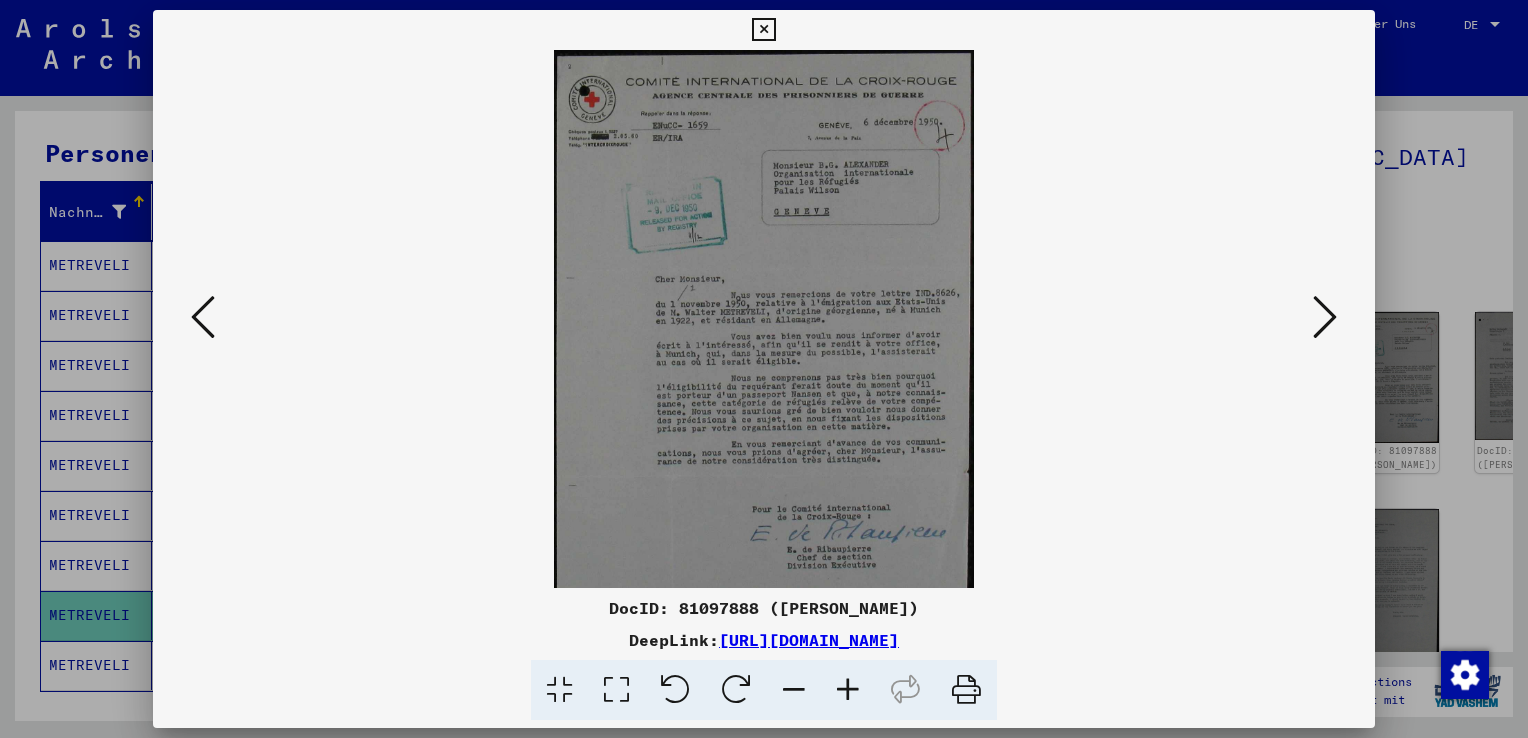 click at bounding box center [848, 690] 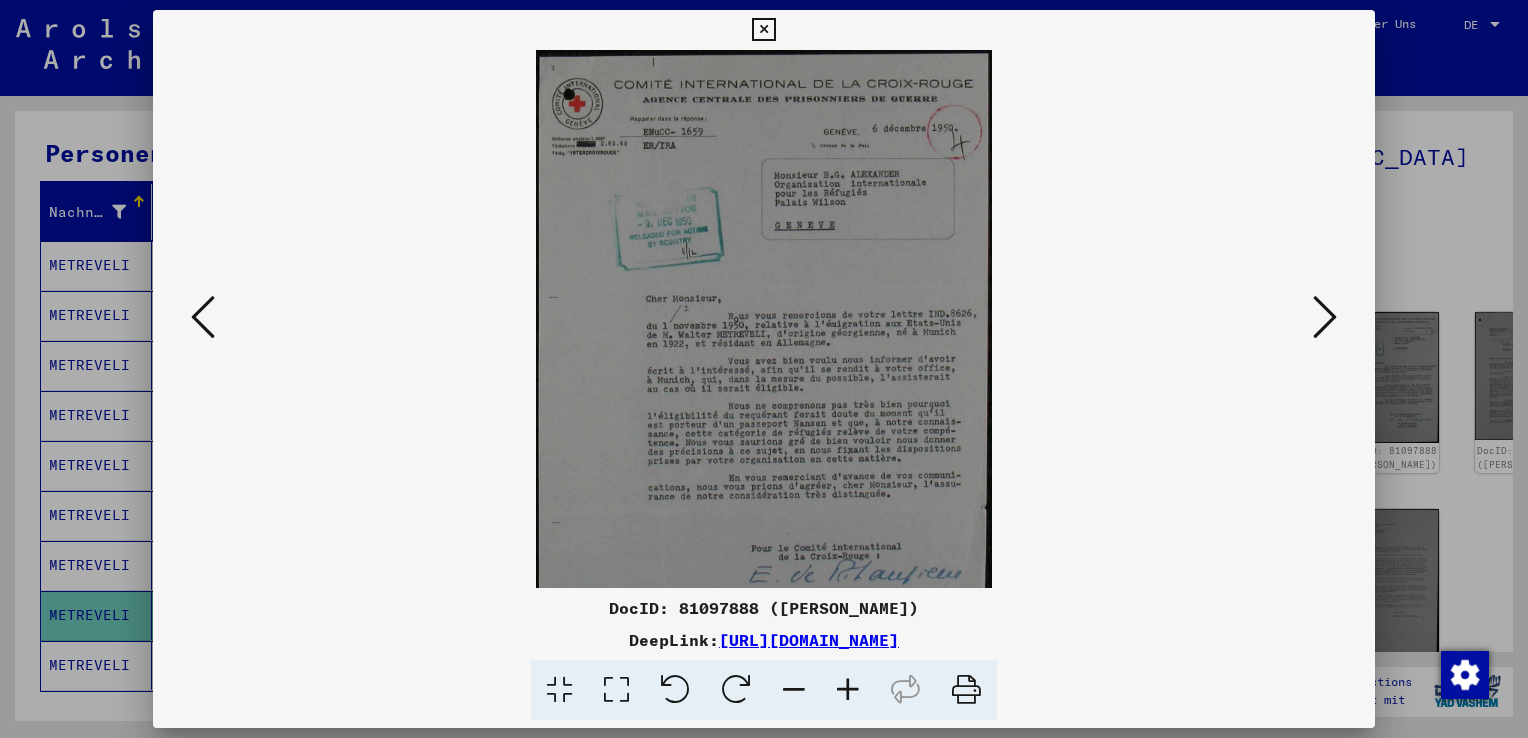 click at bounding box center (848, 690) 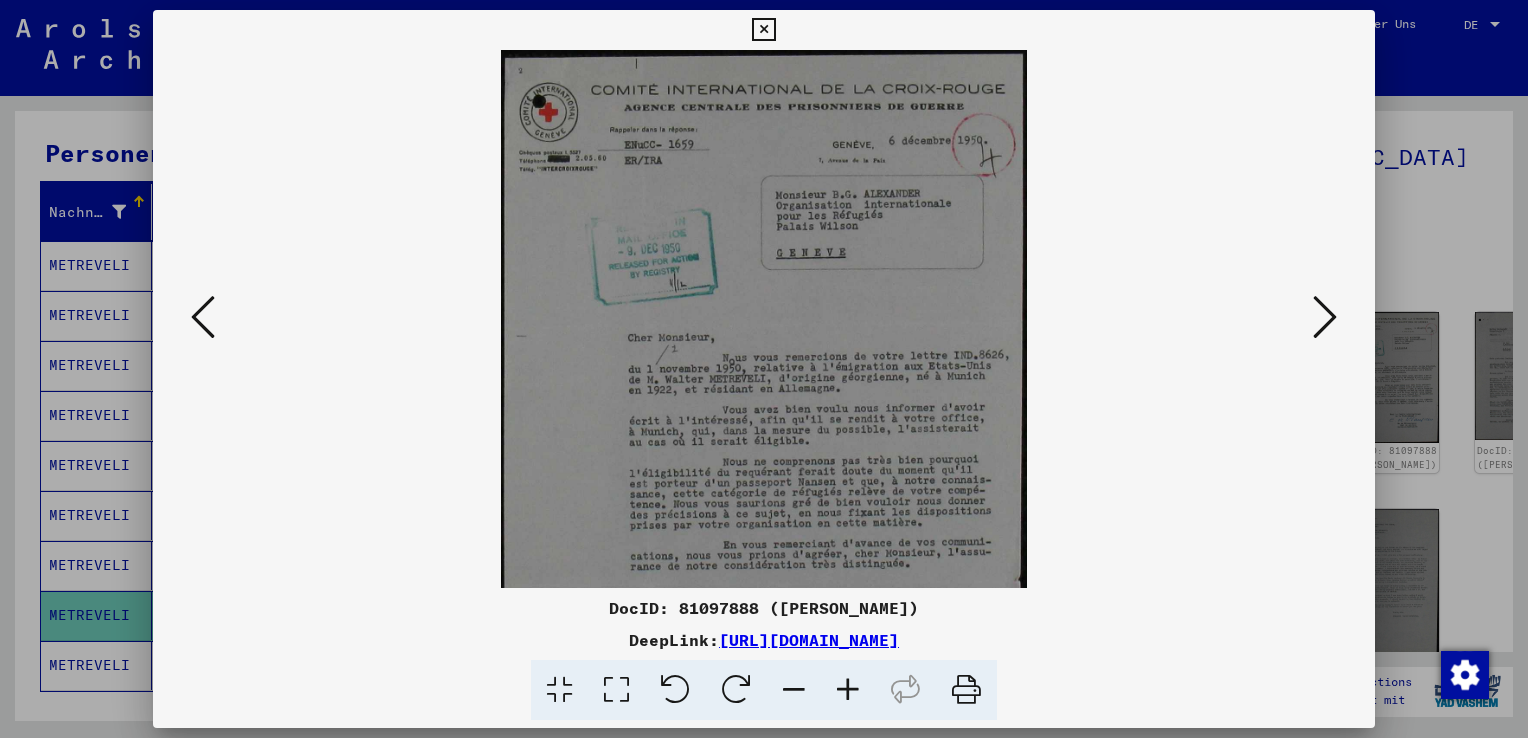 click at bounding box center [848, 690] 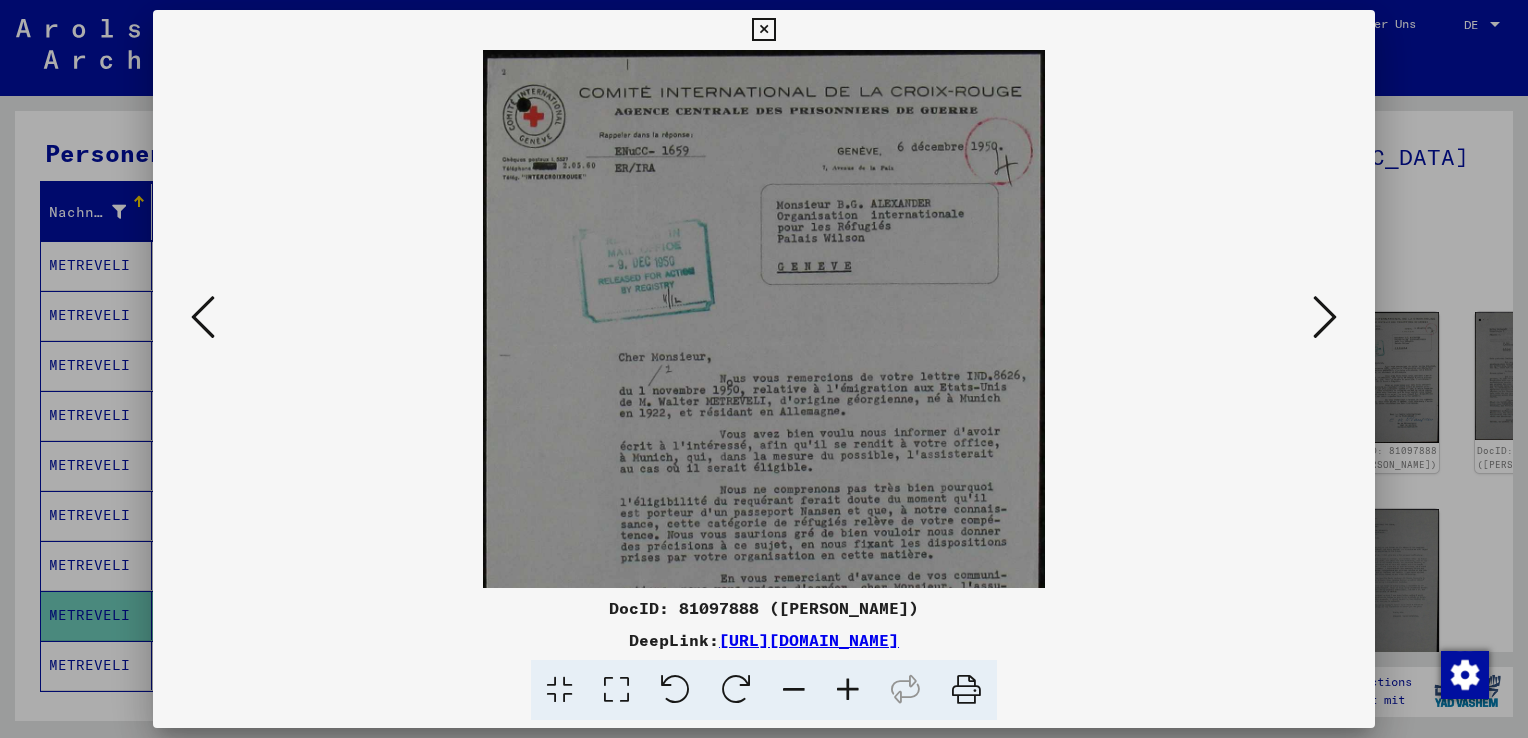 click at bounding box center [848, 690] 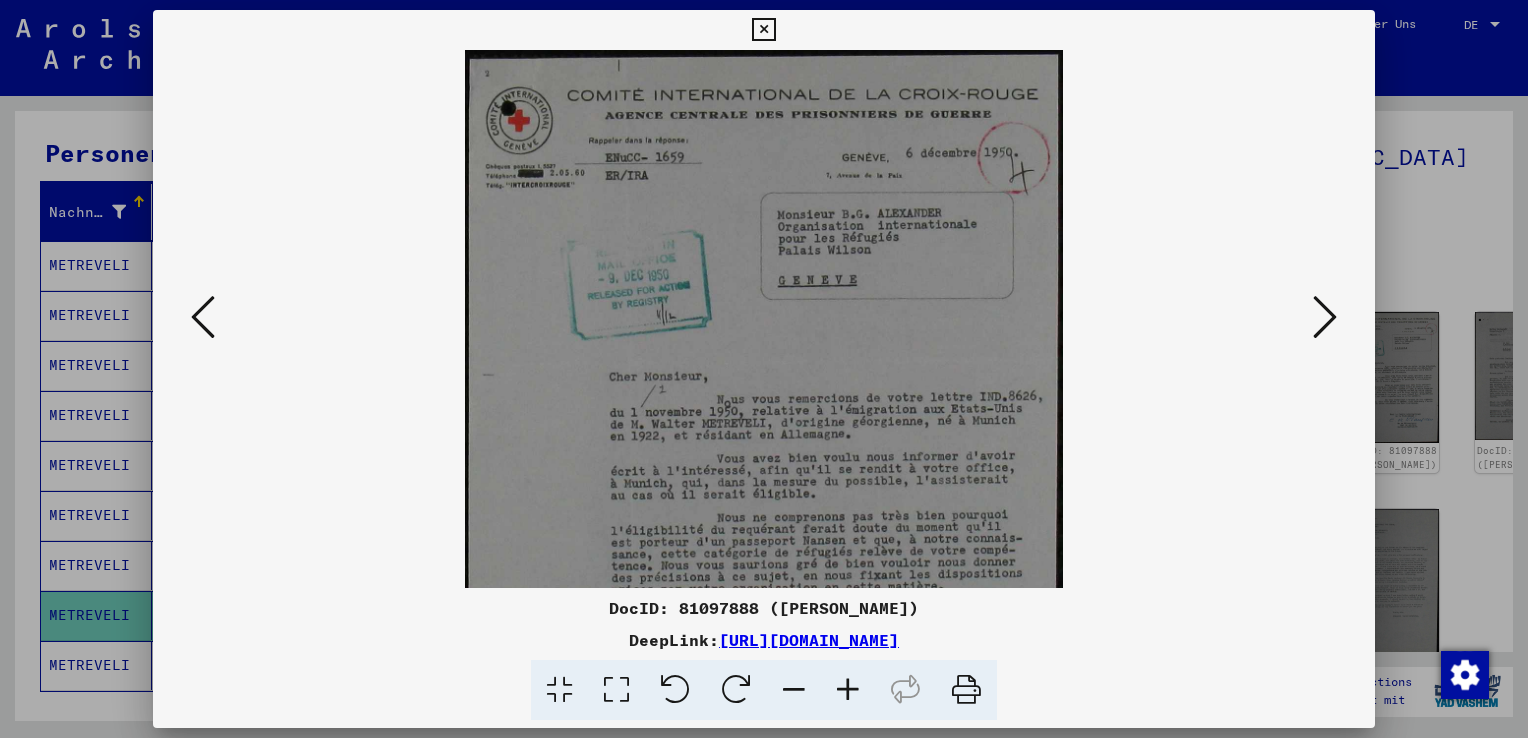 click at bounding box center (848, 690) 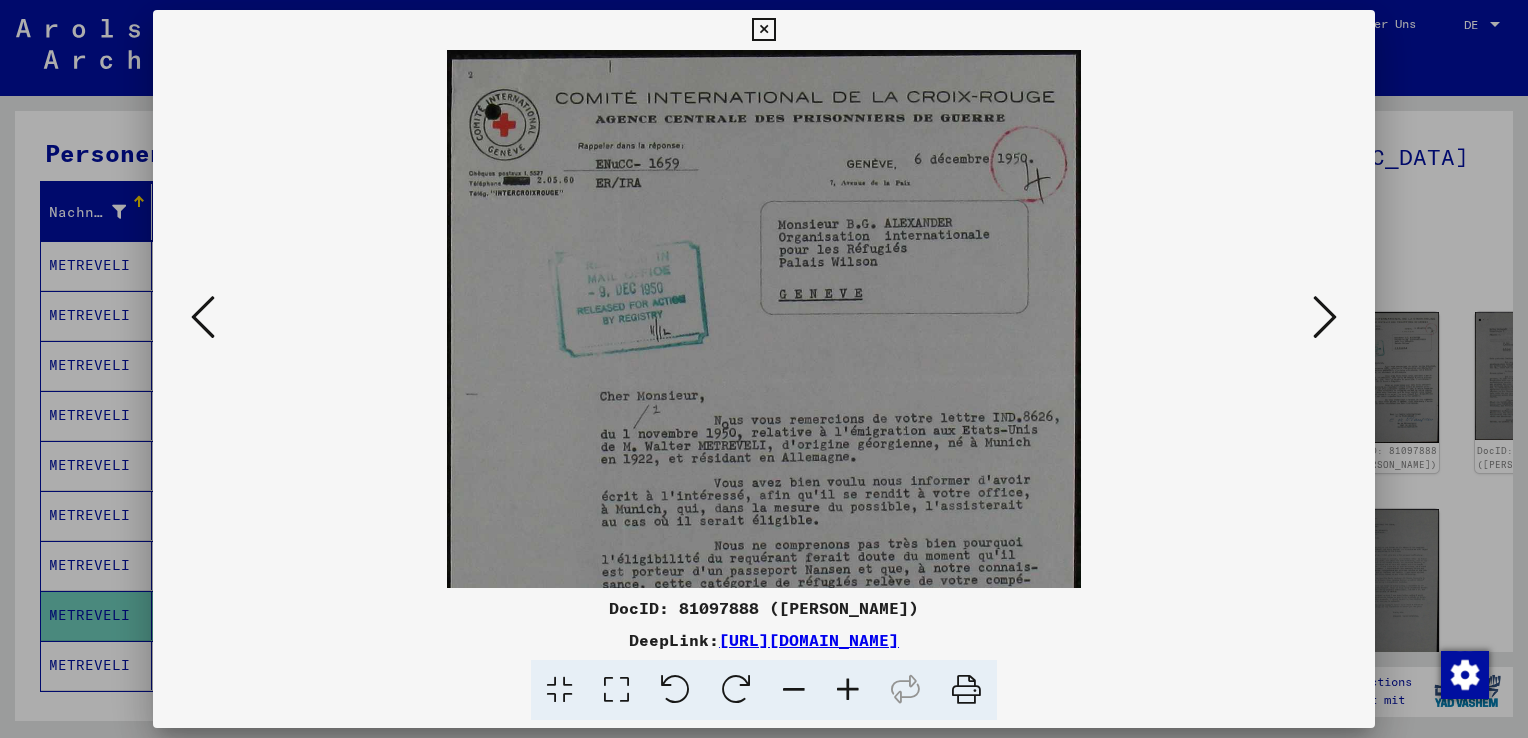 click at bounding box center [848, 690] 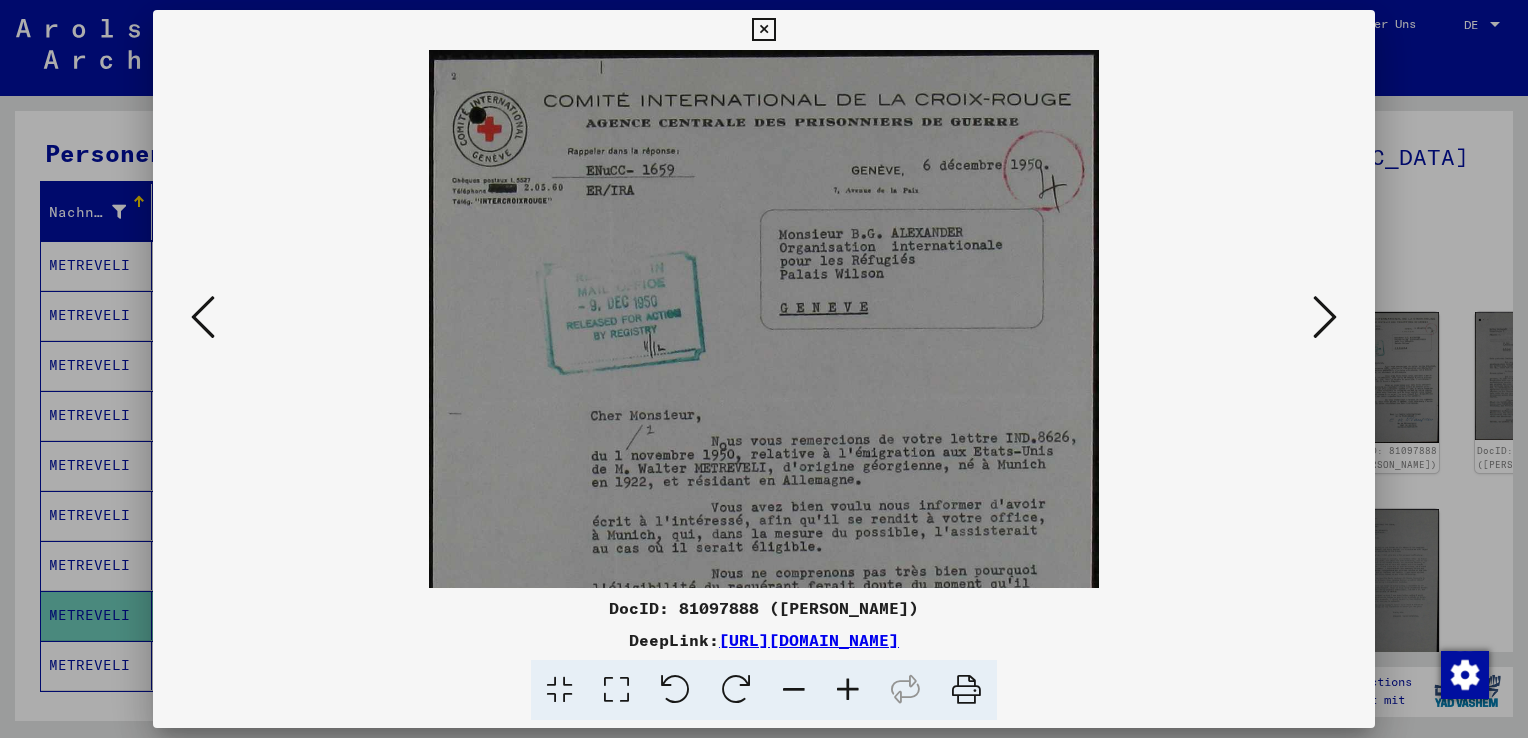 click at bounding box center (848, 690) 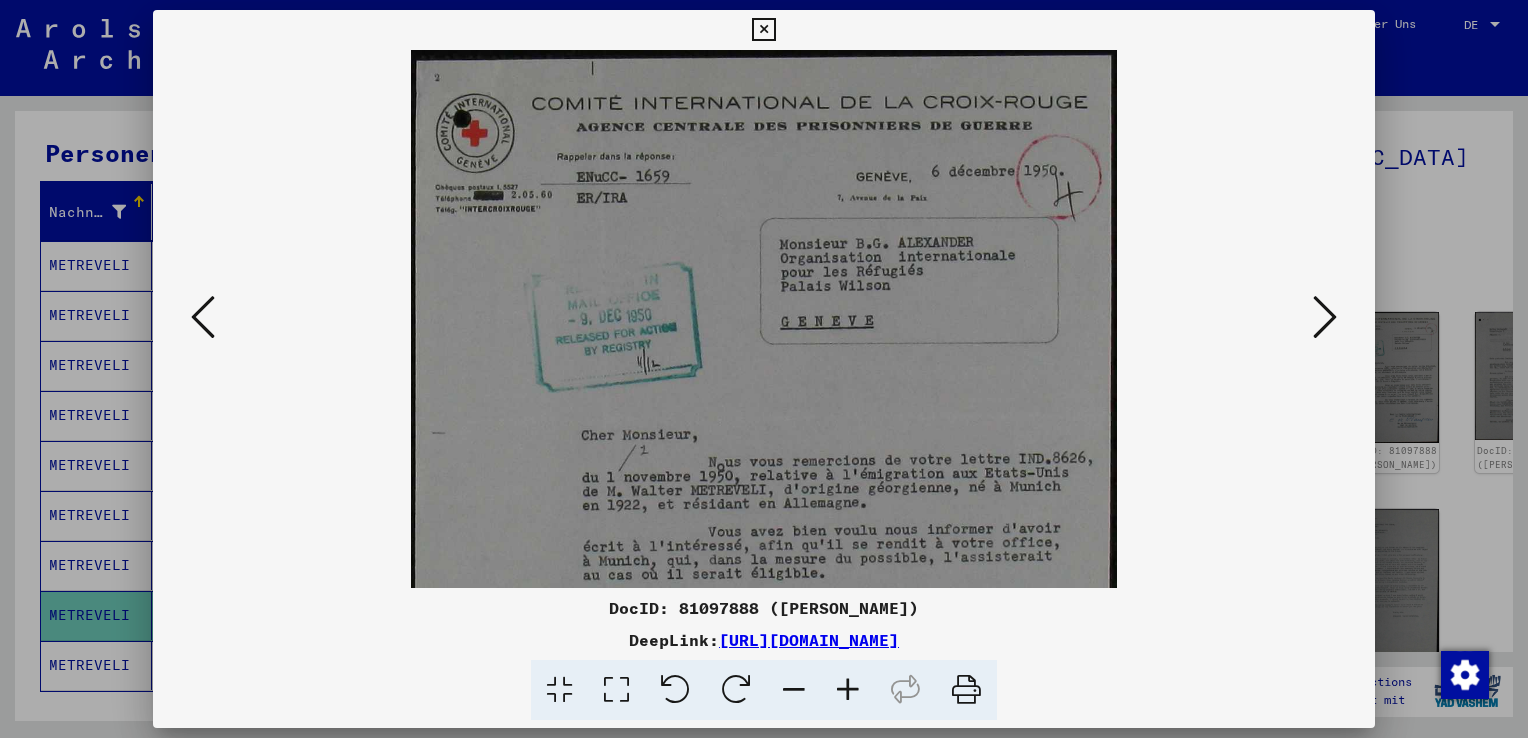 click at bounding box center (848, 690) 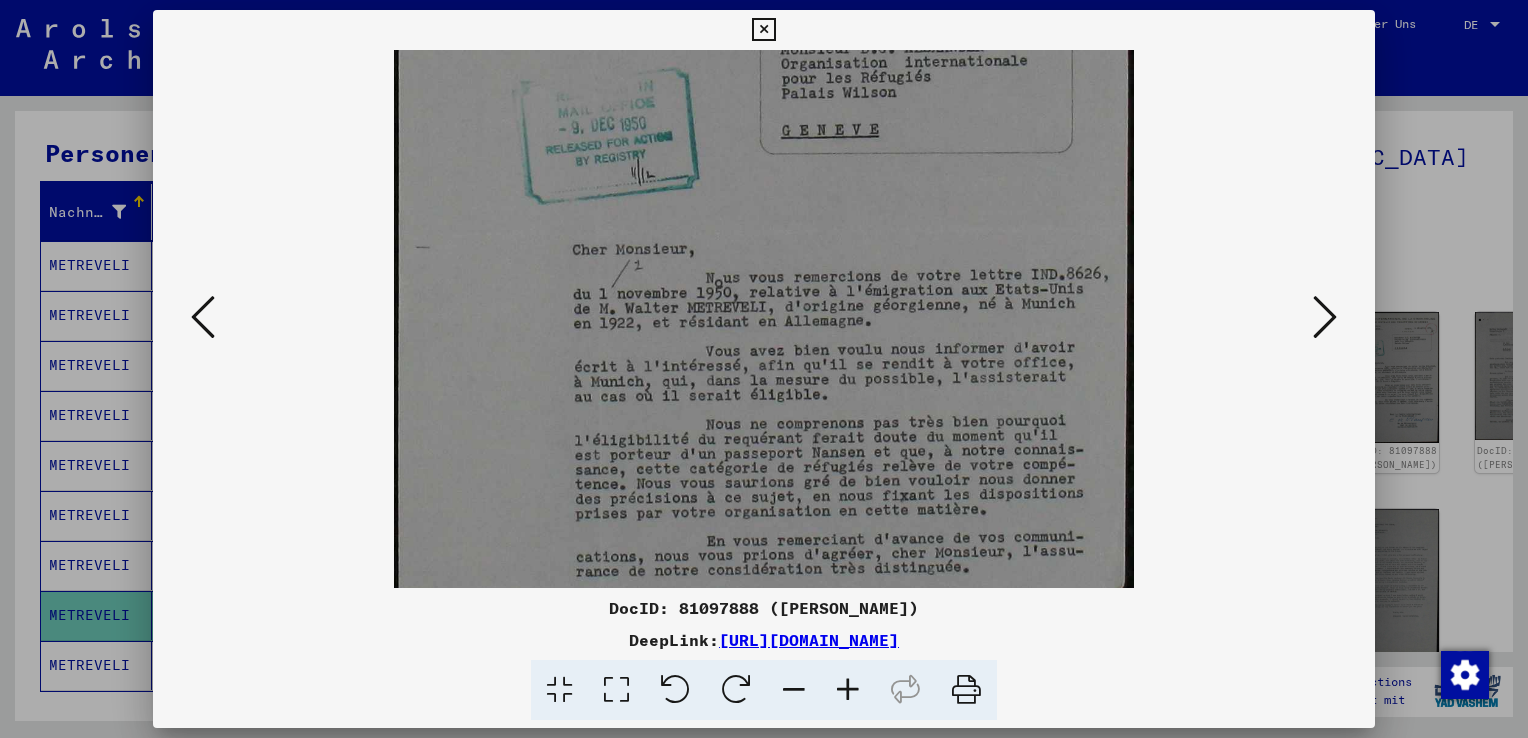 drag, startPoint x: 822, startPoint y: 483, endPoint x: 814, endPoint y: 250, distance: 233.1373 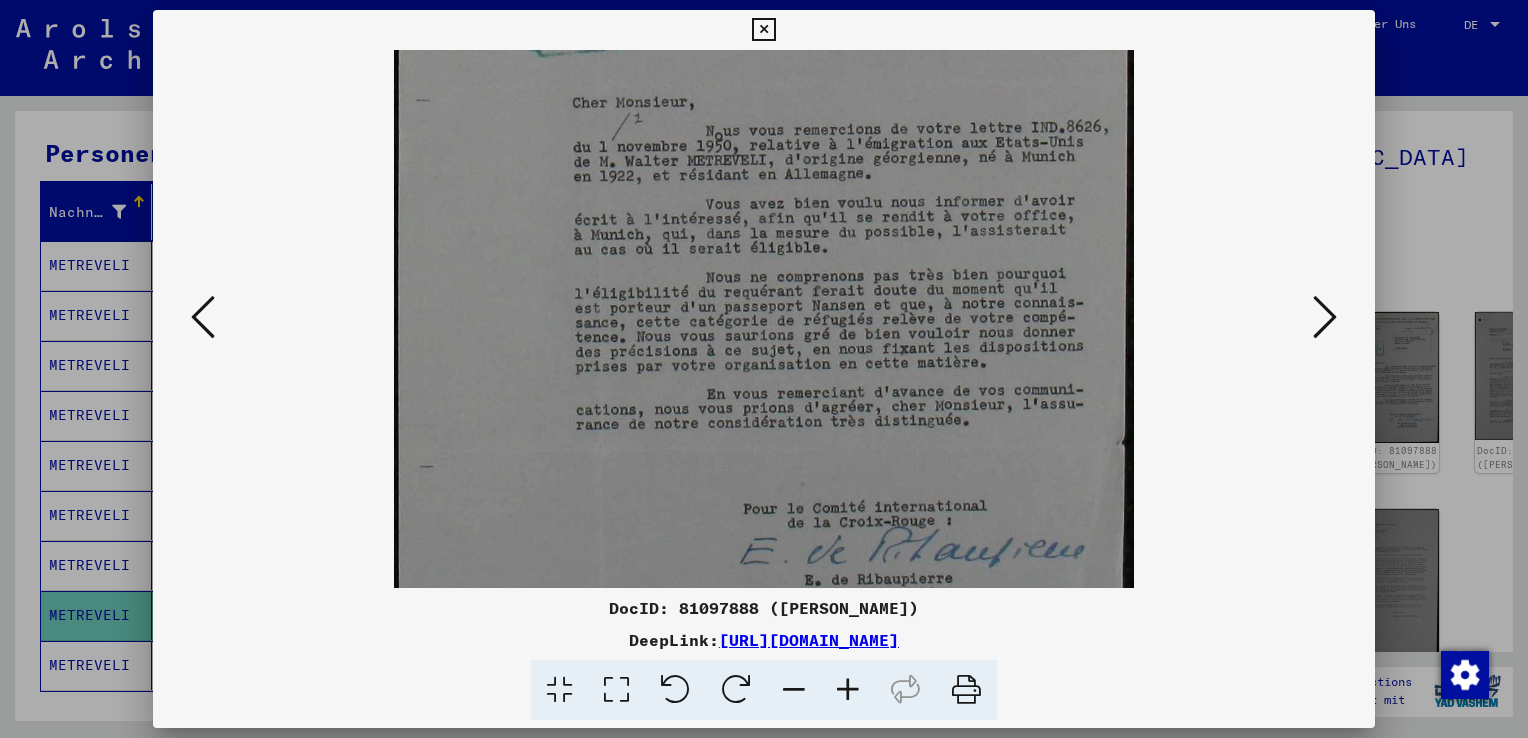 drag, startPoint x: 801, startPoint y: 475, endPoint x: 806, endPoint y: 350, distance: 125.09996 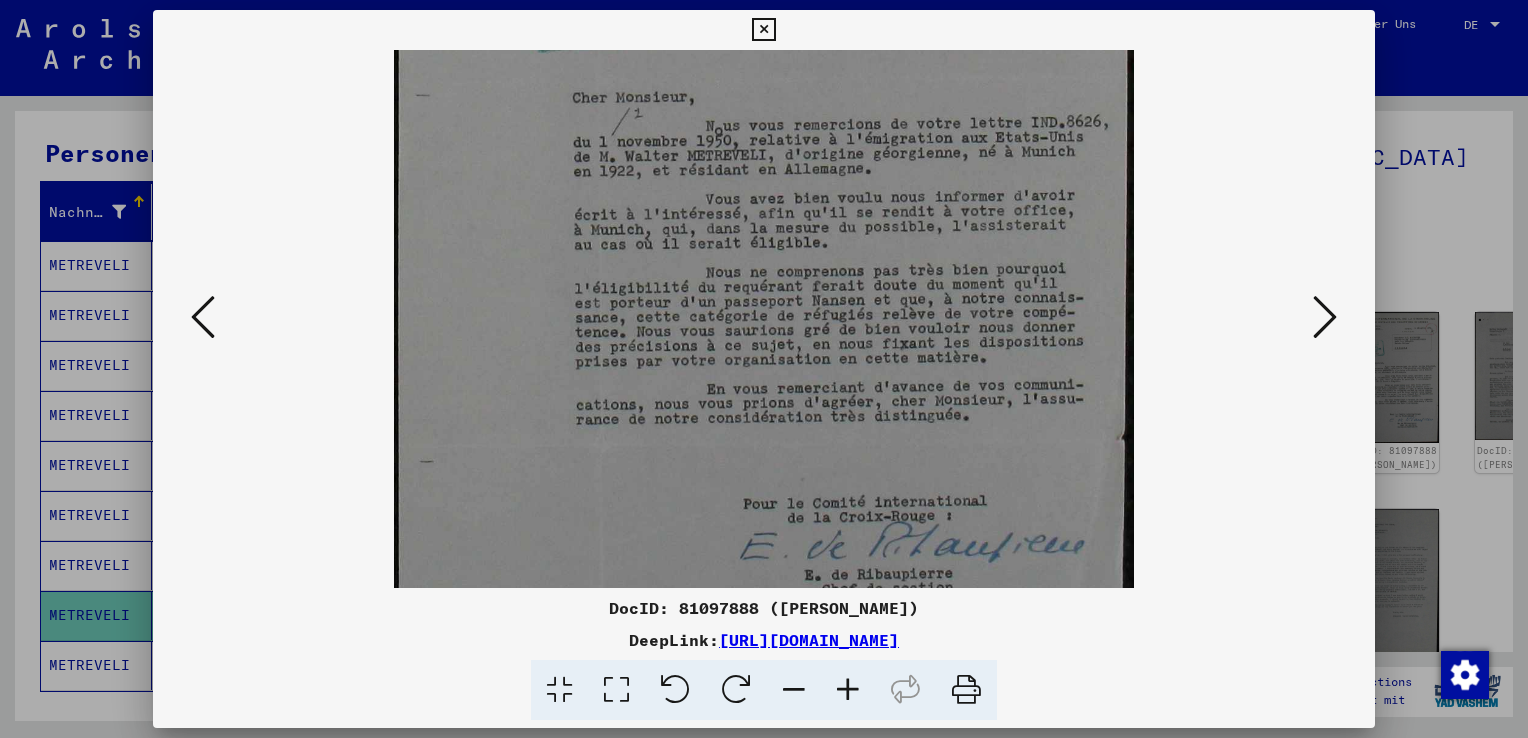 click at bounding box center [1325, 317] 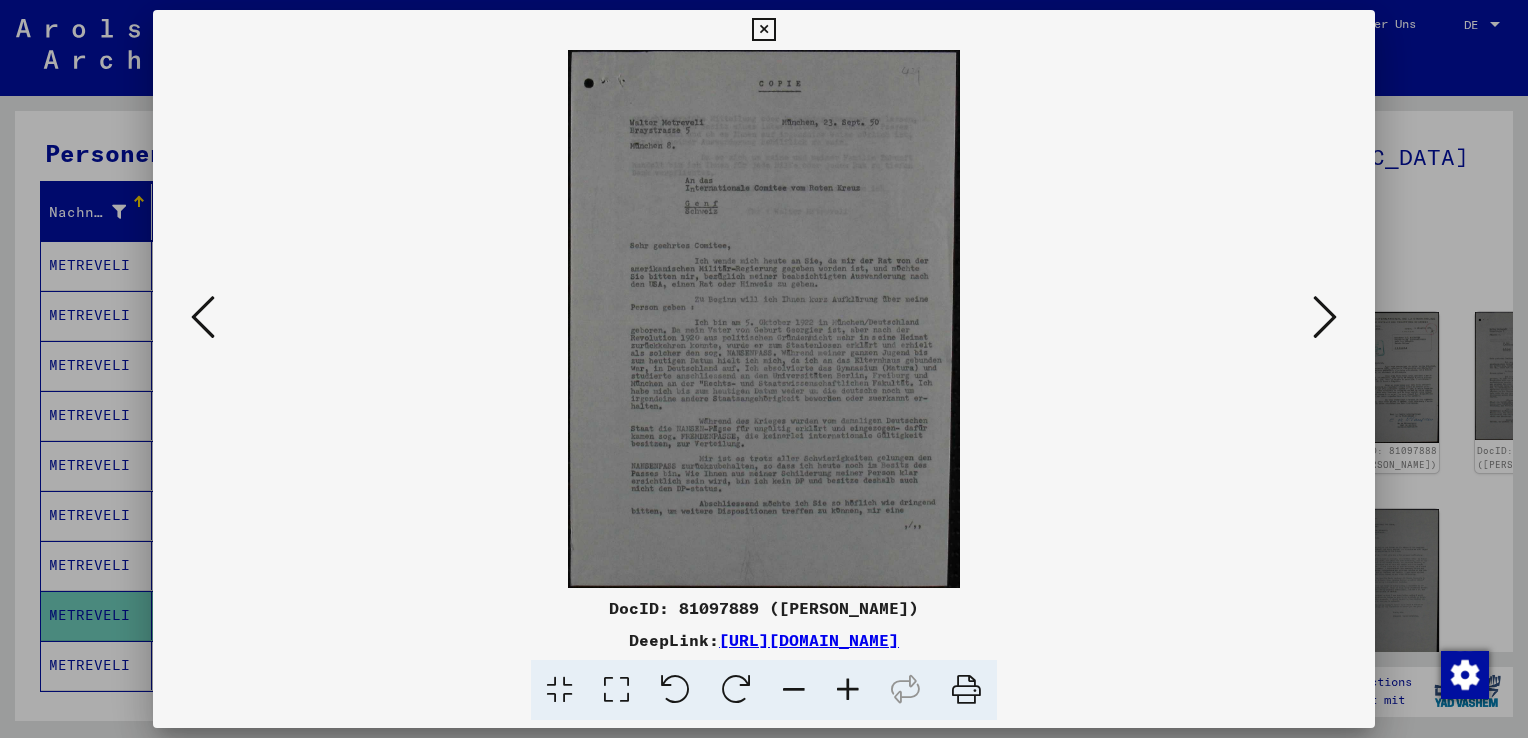 click at bounding box center (1325, 317) 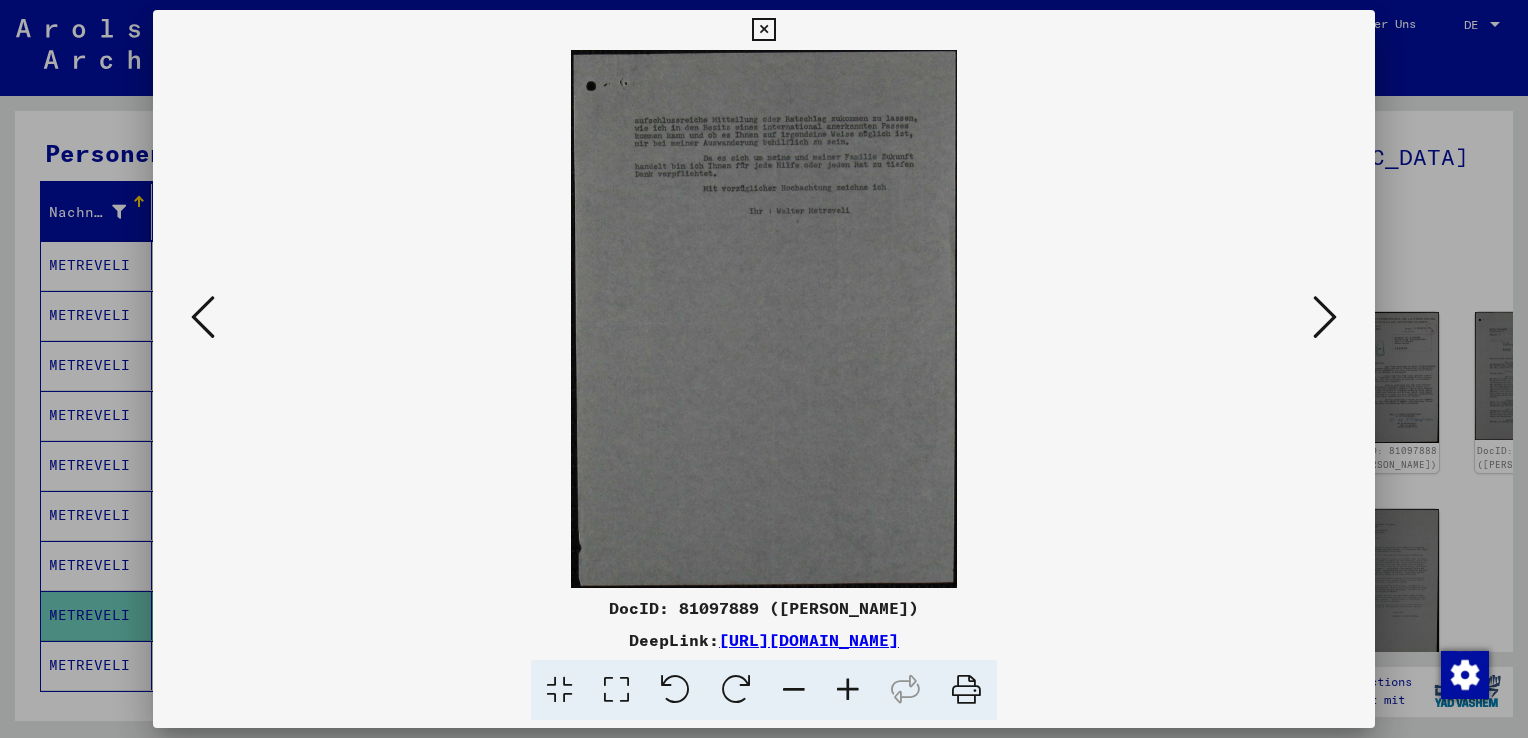 click at bounding box center [1325, 317] 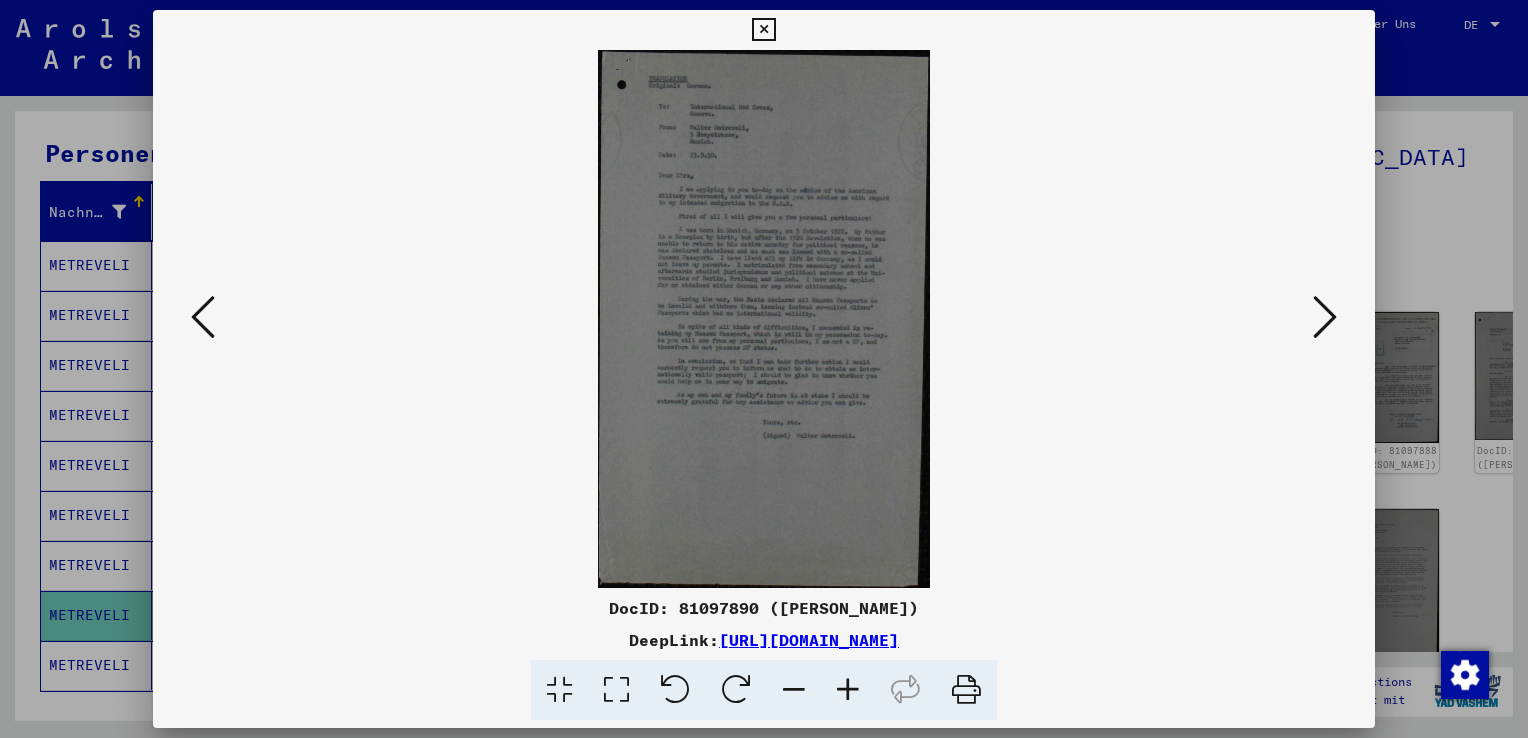 click at bounding box center [848, 690] 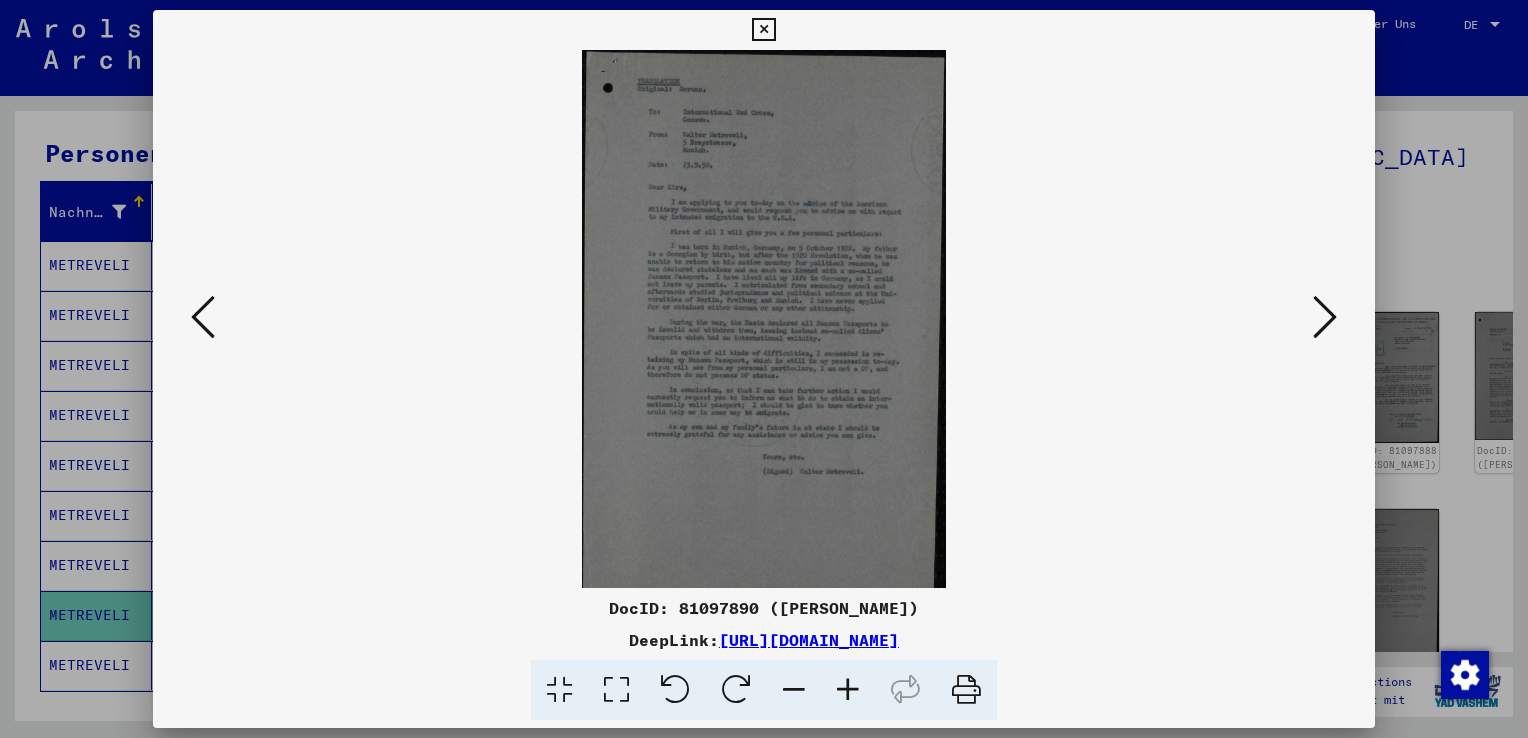 click at bounding box center [848, 690] 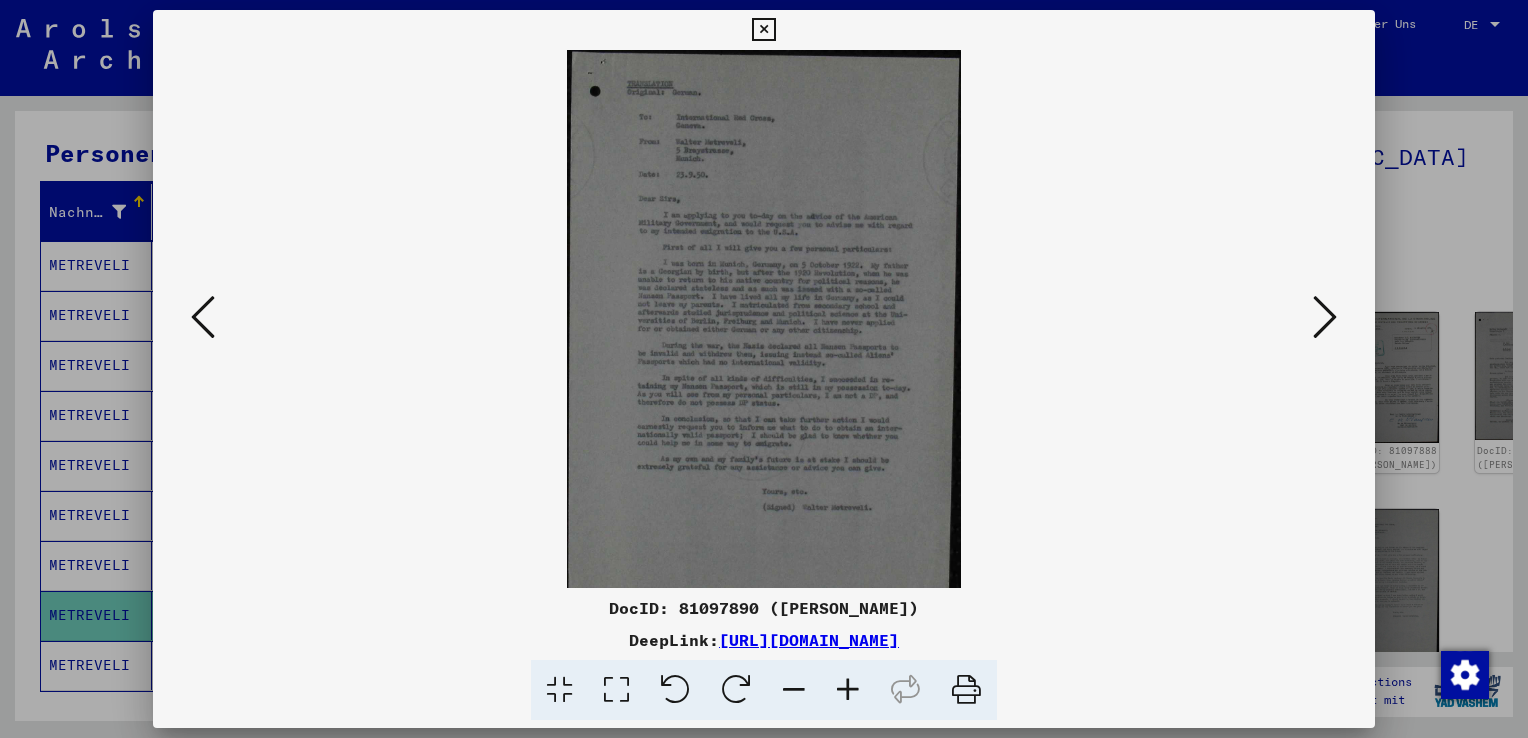 click at bounding box center (848, 690) 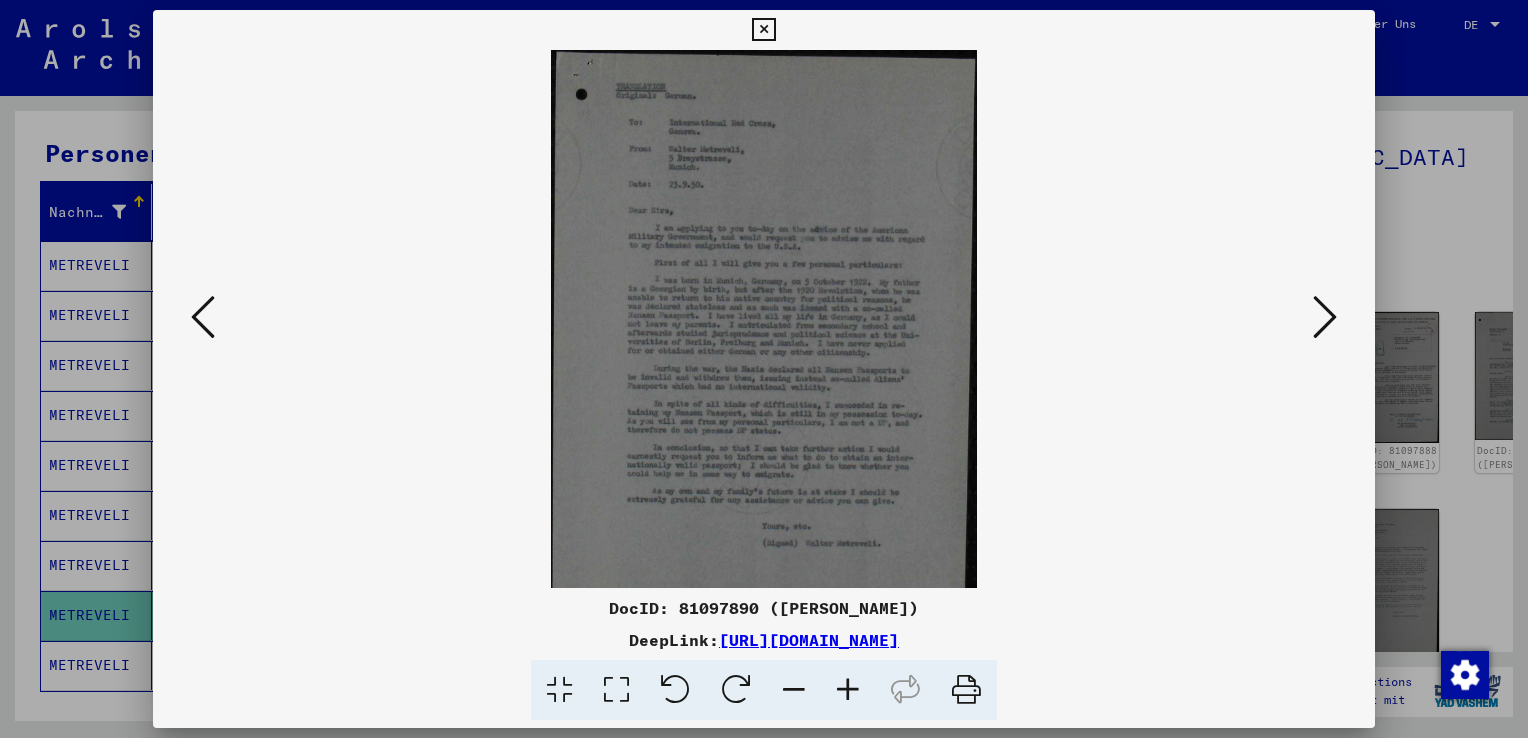 click at bounding box center (848, 690) 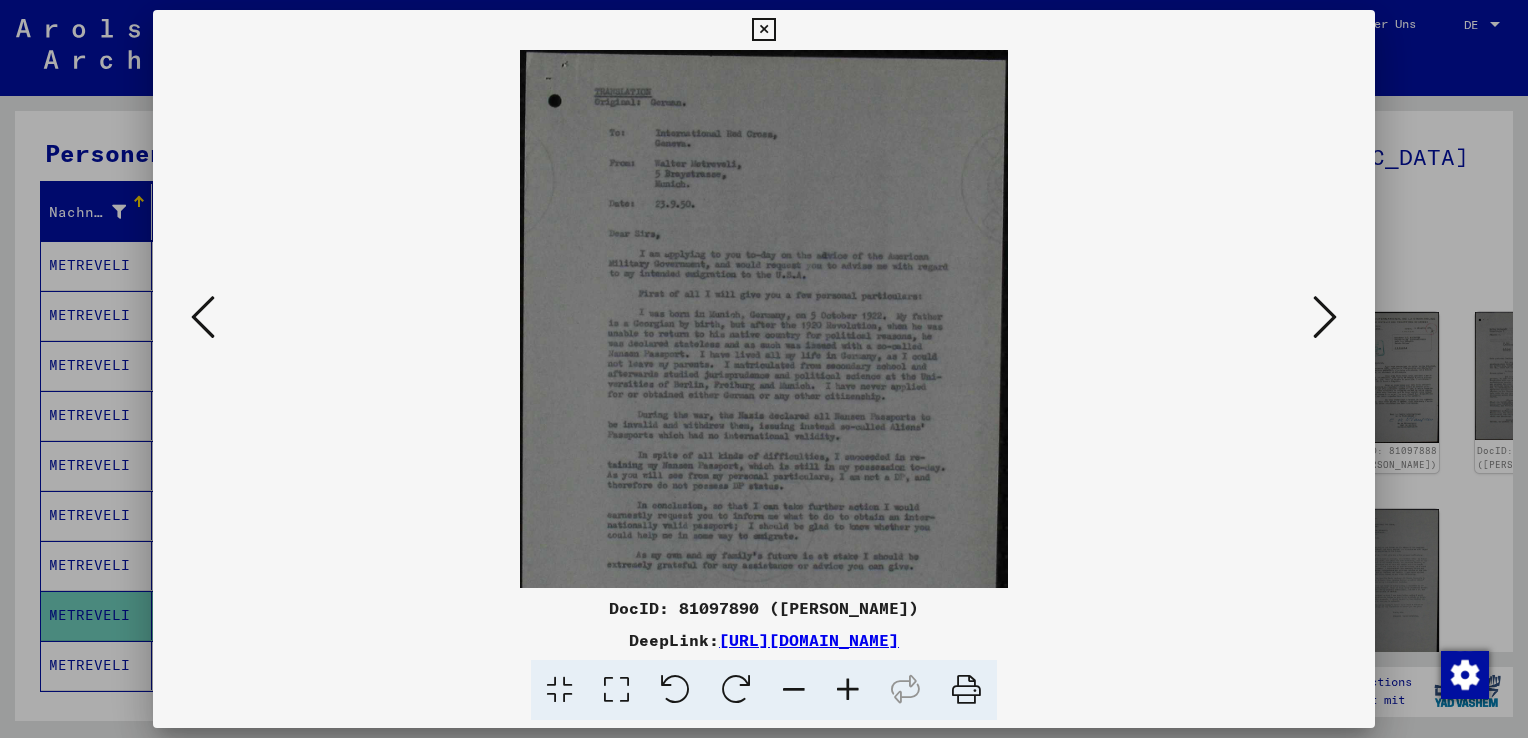 click at bounding box center (848, 690) 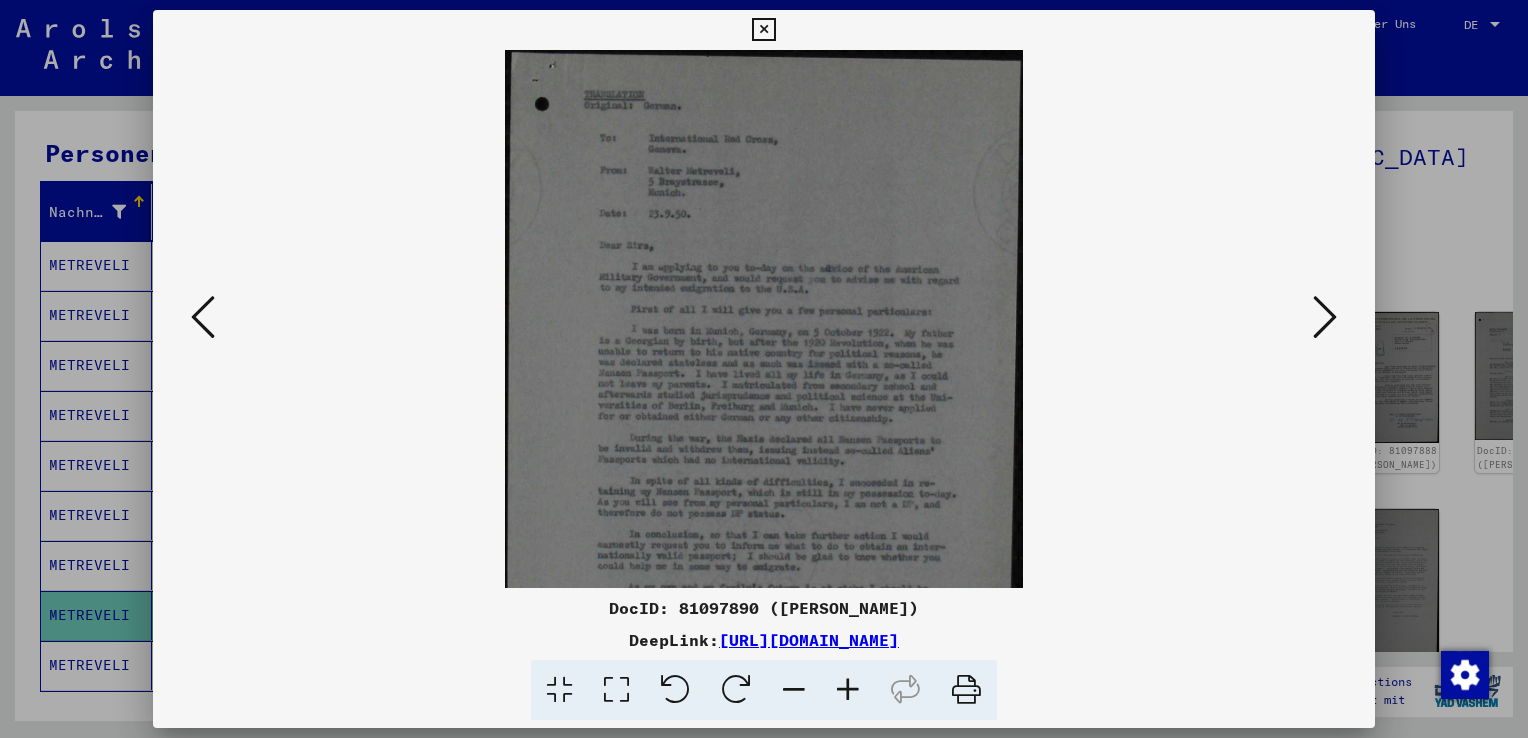 click at bounding box center (848, 690) 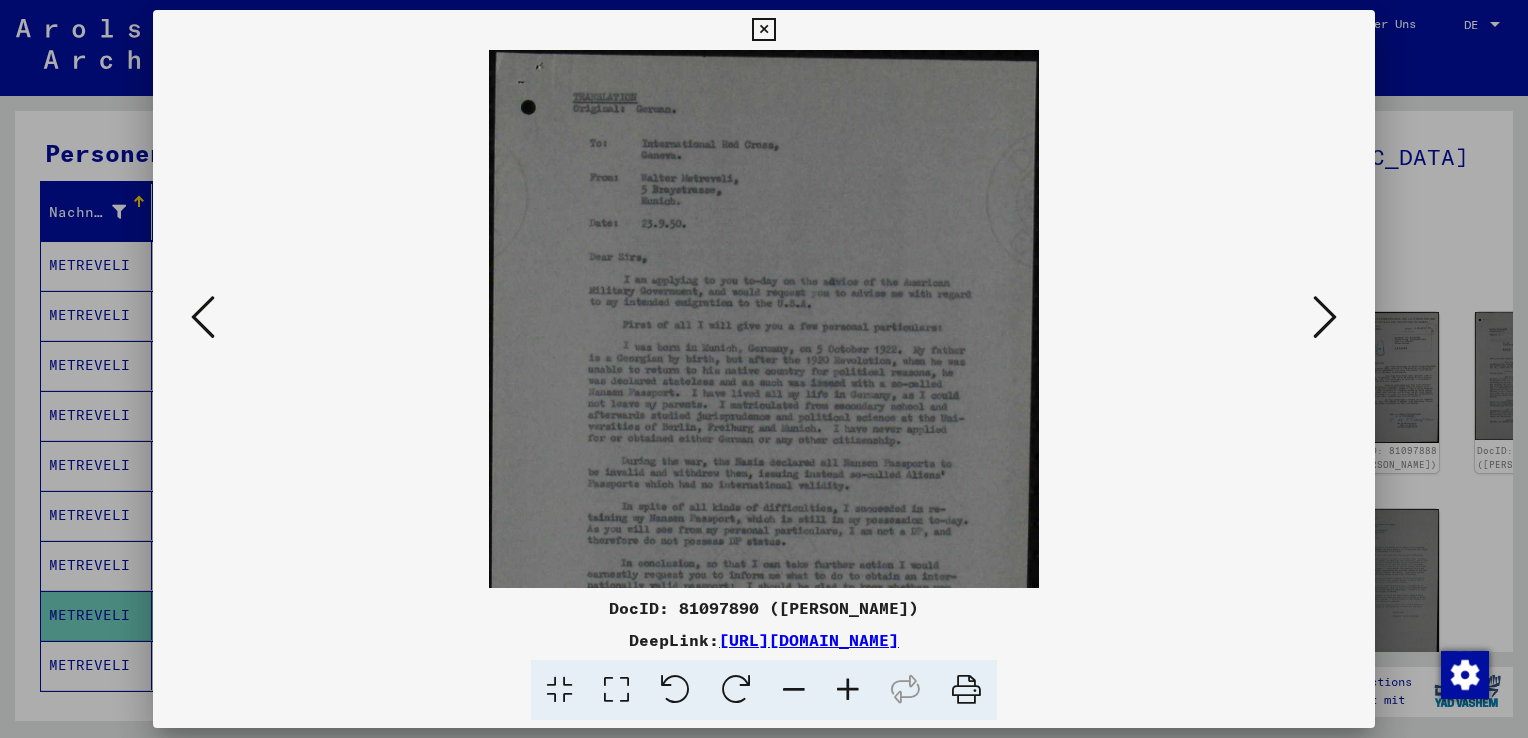 click at bounding box center [848, 690] 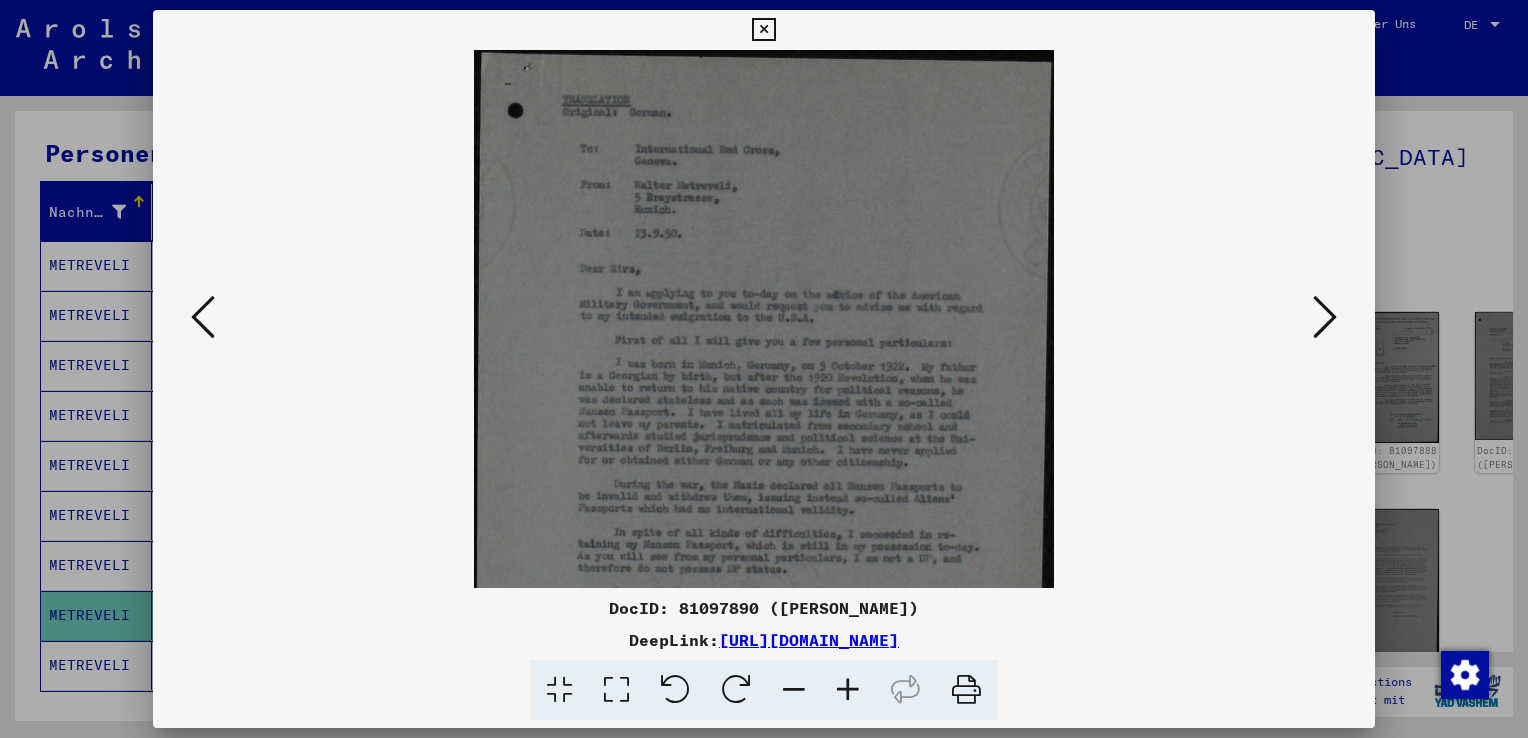click at bounding box center [848, 690] 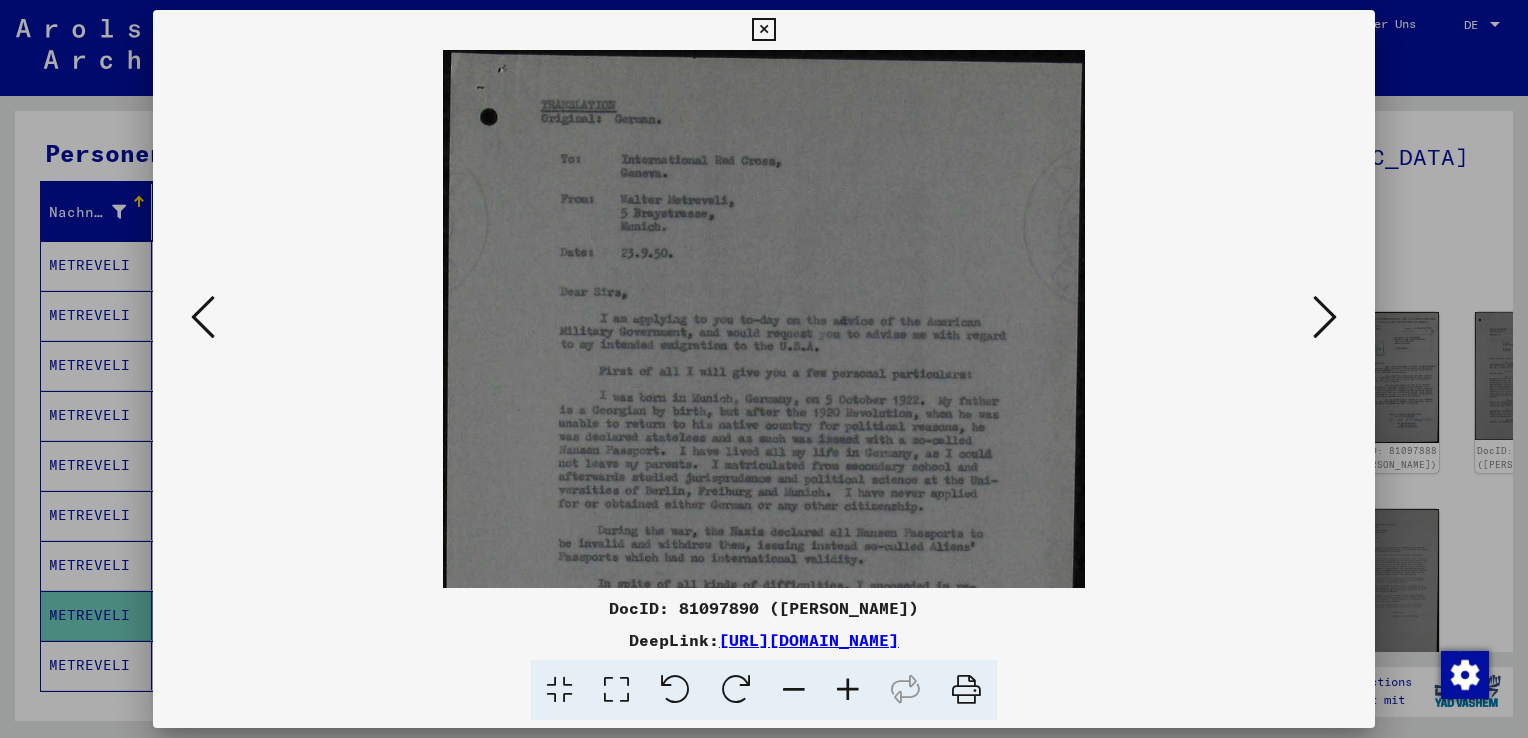 click at bounding box center [848, 690] 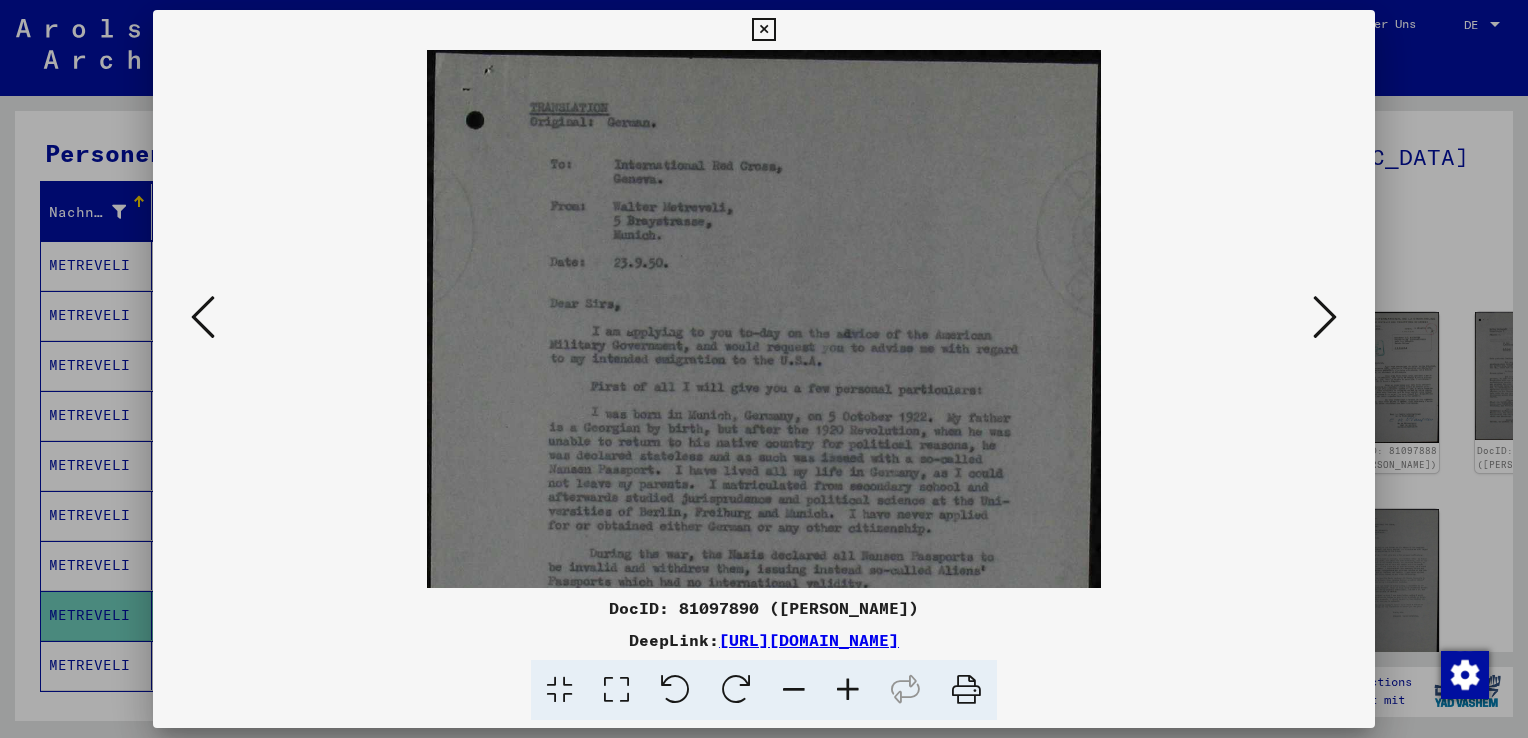 click at bounding box center (848, 690) 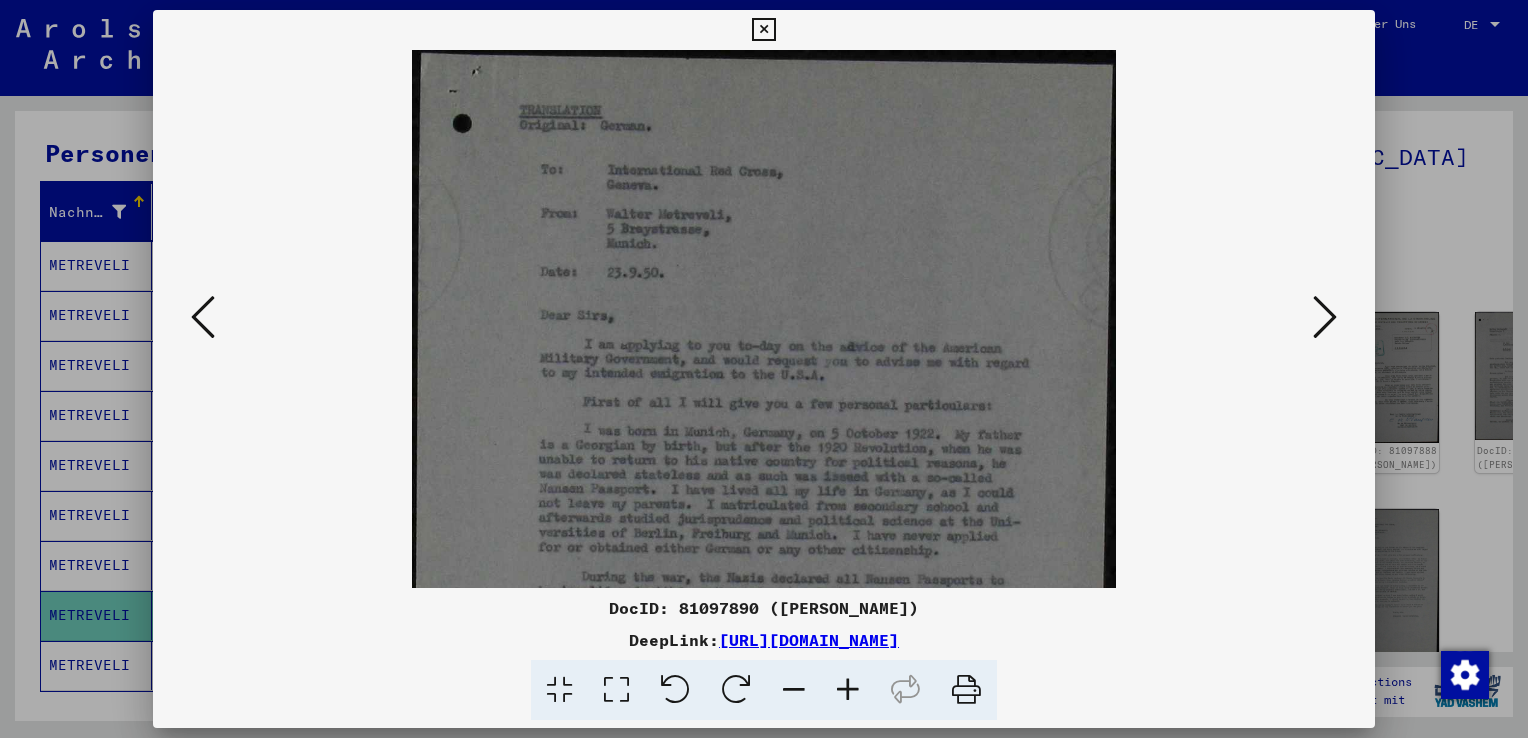 click at bounding box center (848, 690) 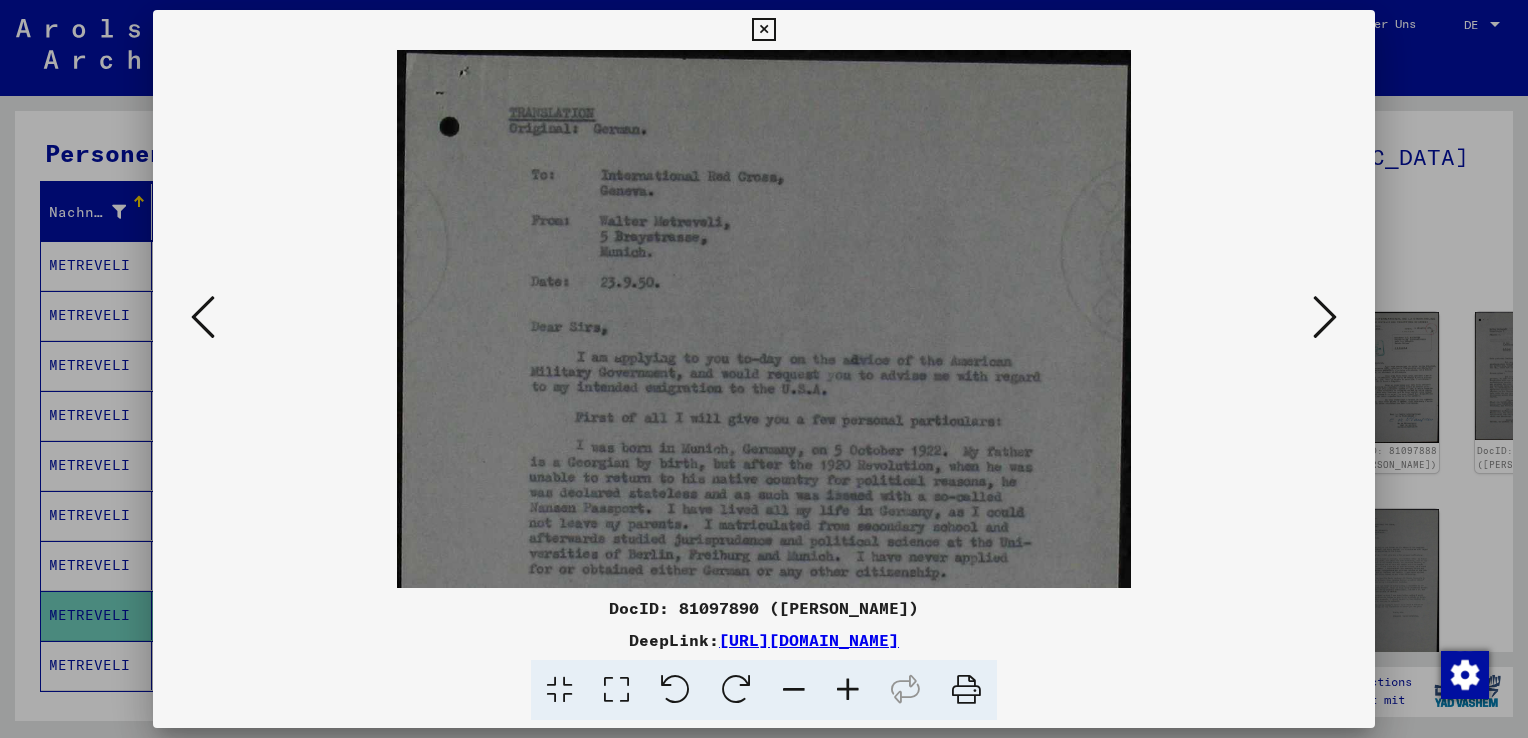 click at bounding box center (848, 690) 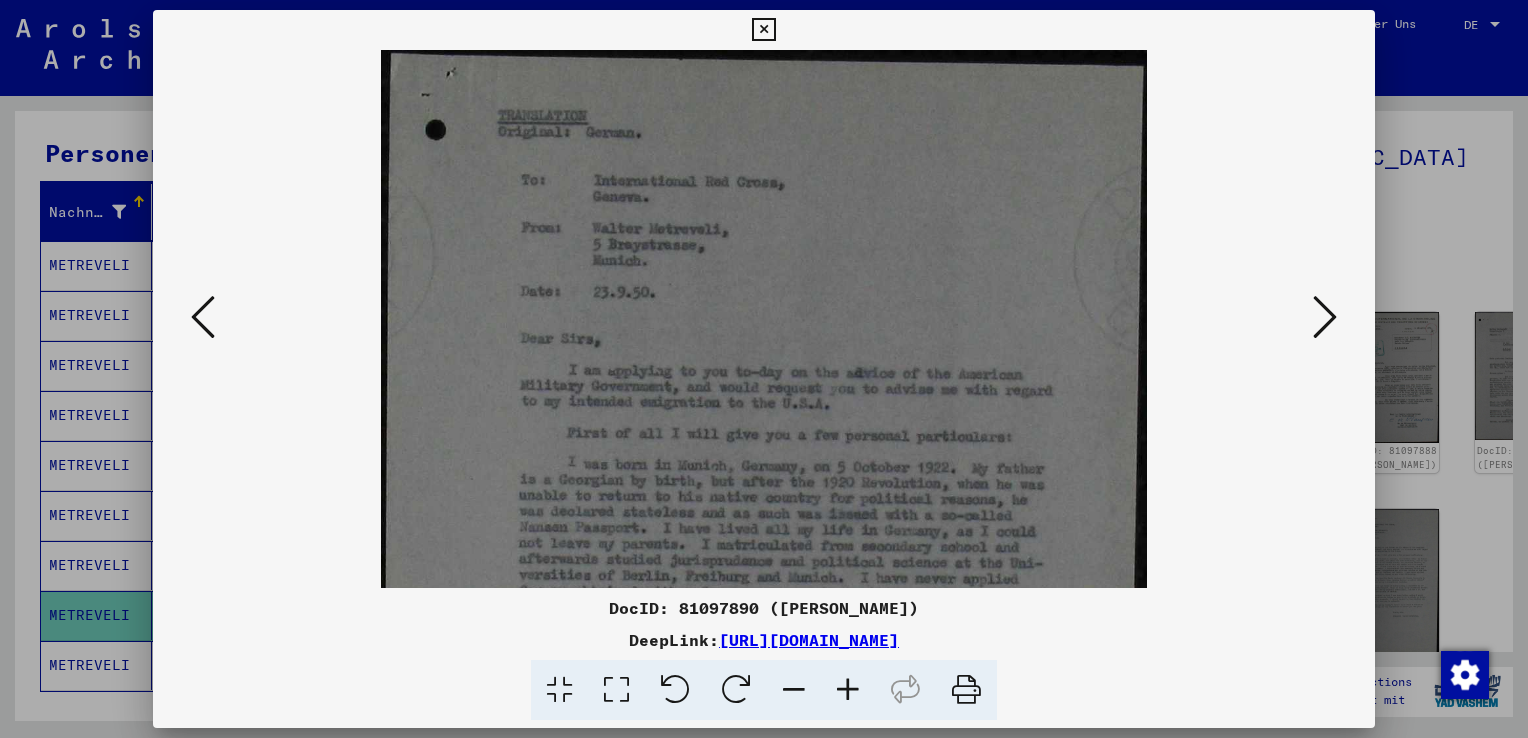 click at bounding box center [848, 690] 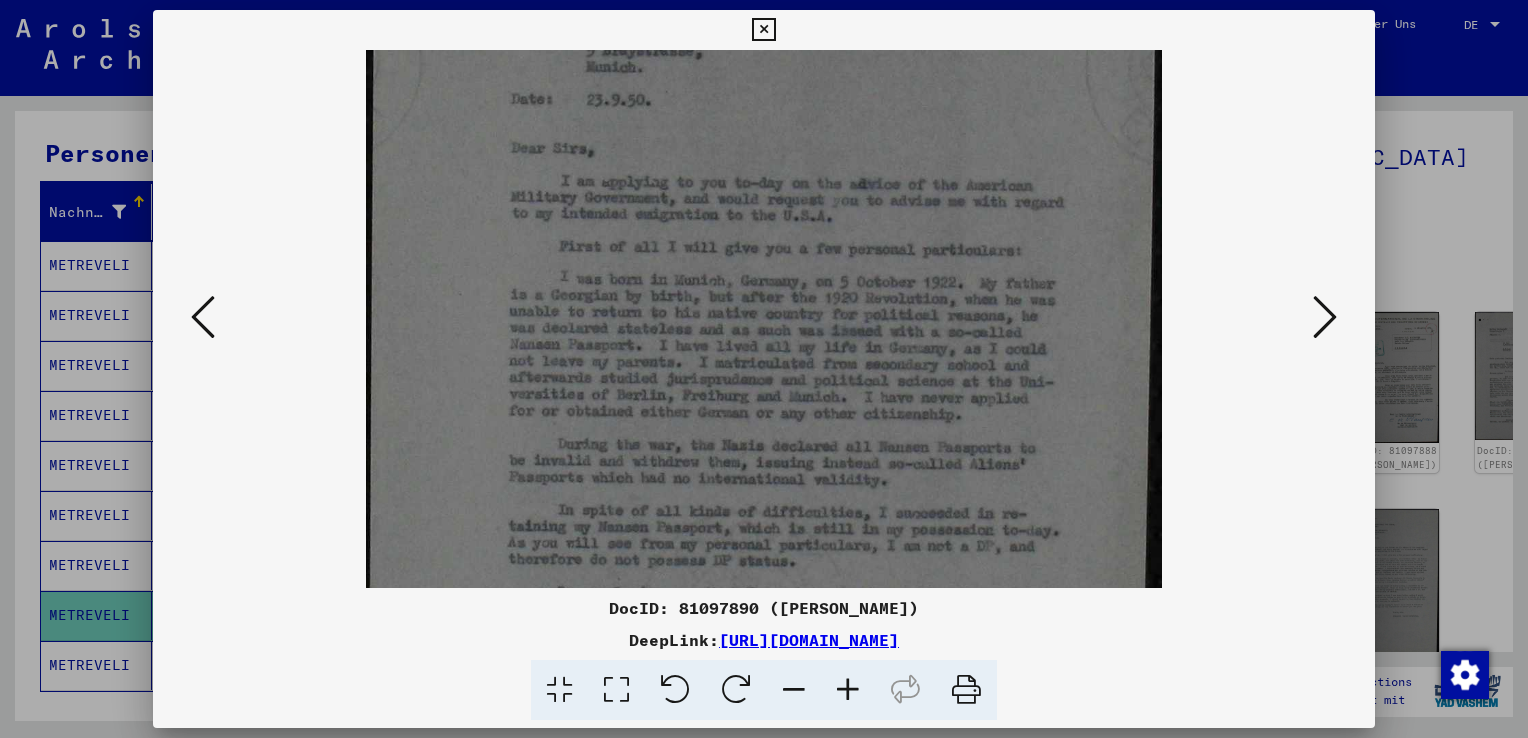 drag, startPoint x: 768, startPoint y: 458, endPoint x: 760, endPoint y: 257, distance: 201.15913 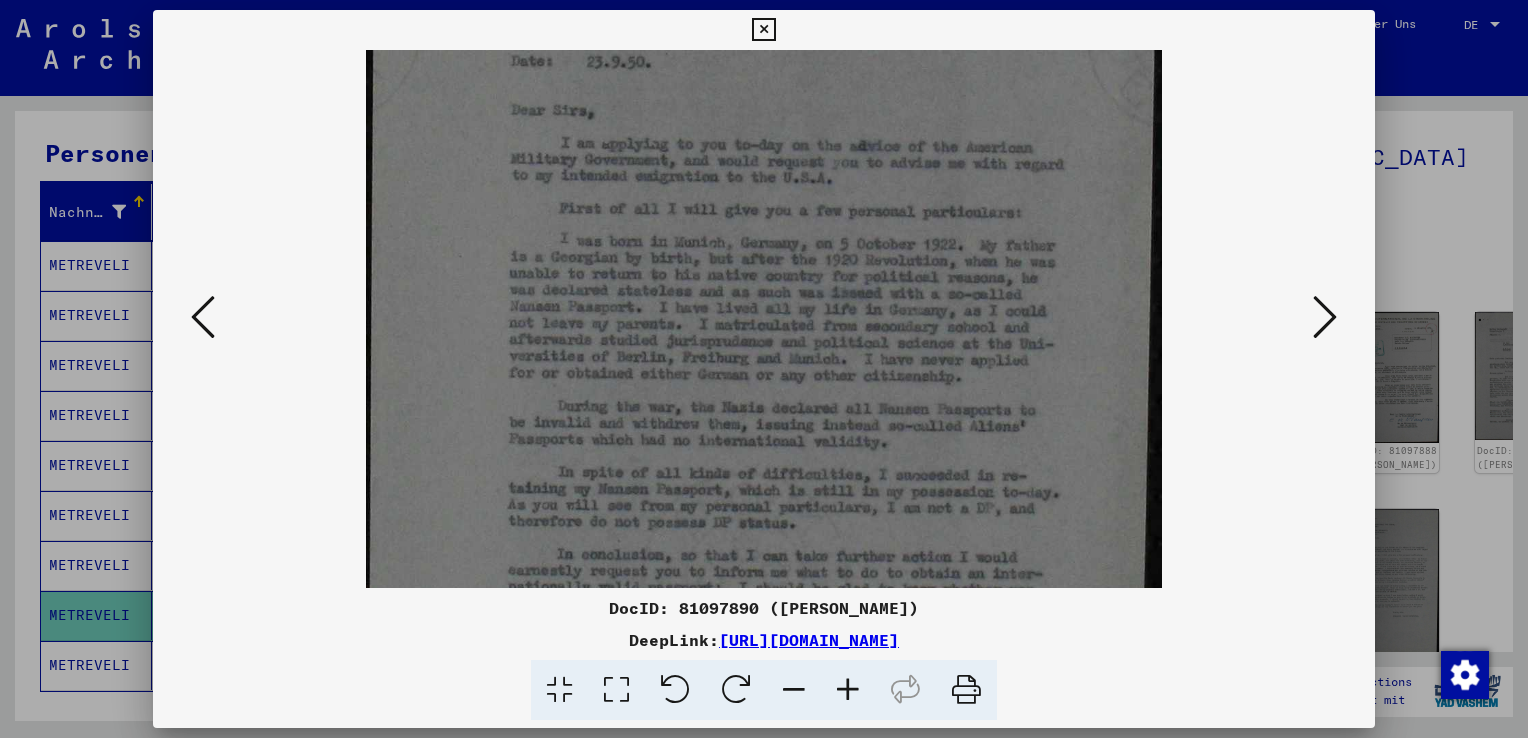 scroll, scrollTop: 242, scrollLeft: 0, axis: vertical 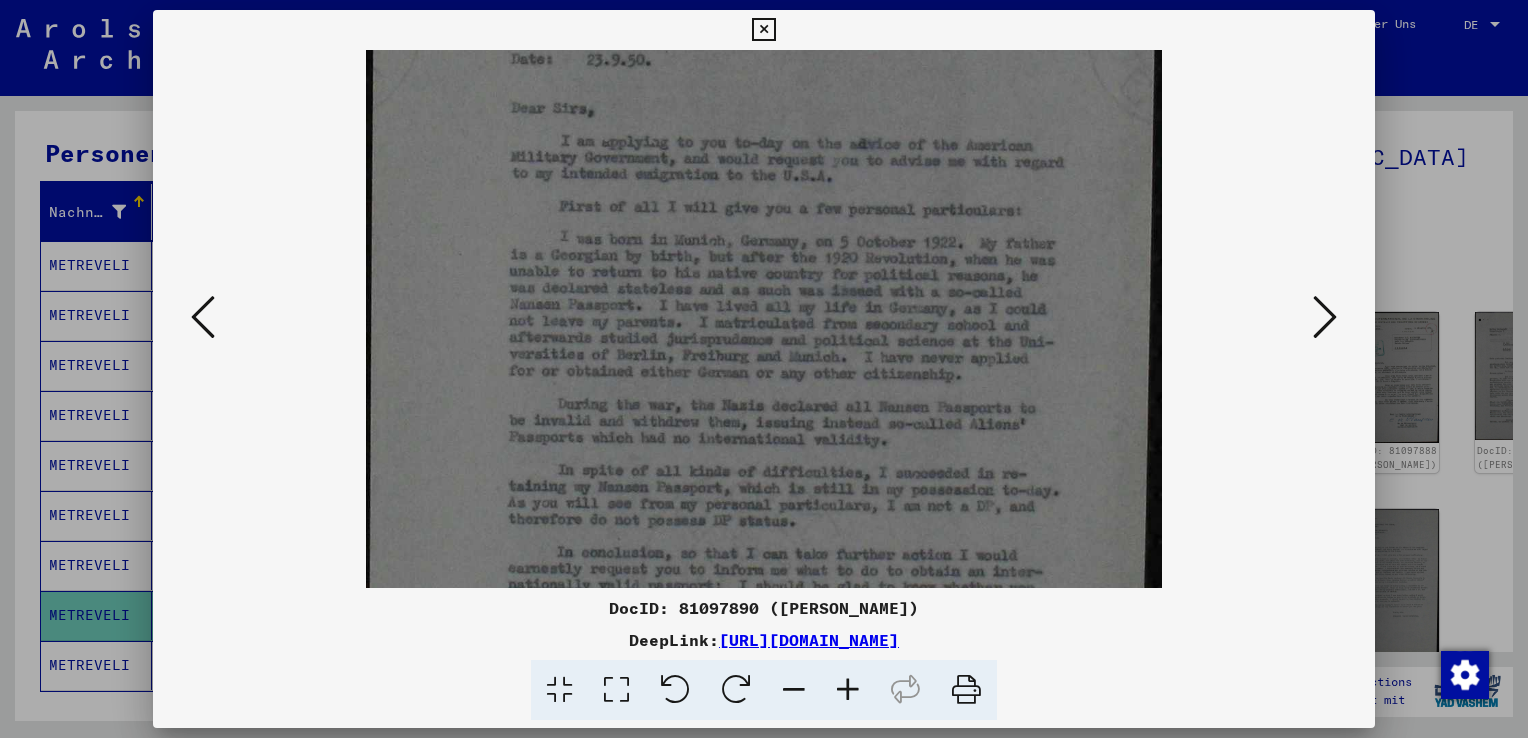 drag, startPoint x: 817, startPoint y: 498, endPoint x: 817, endPoint y: 459, distance: 39 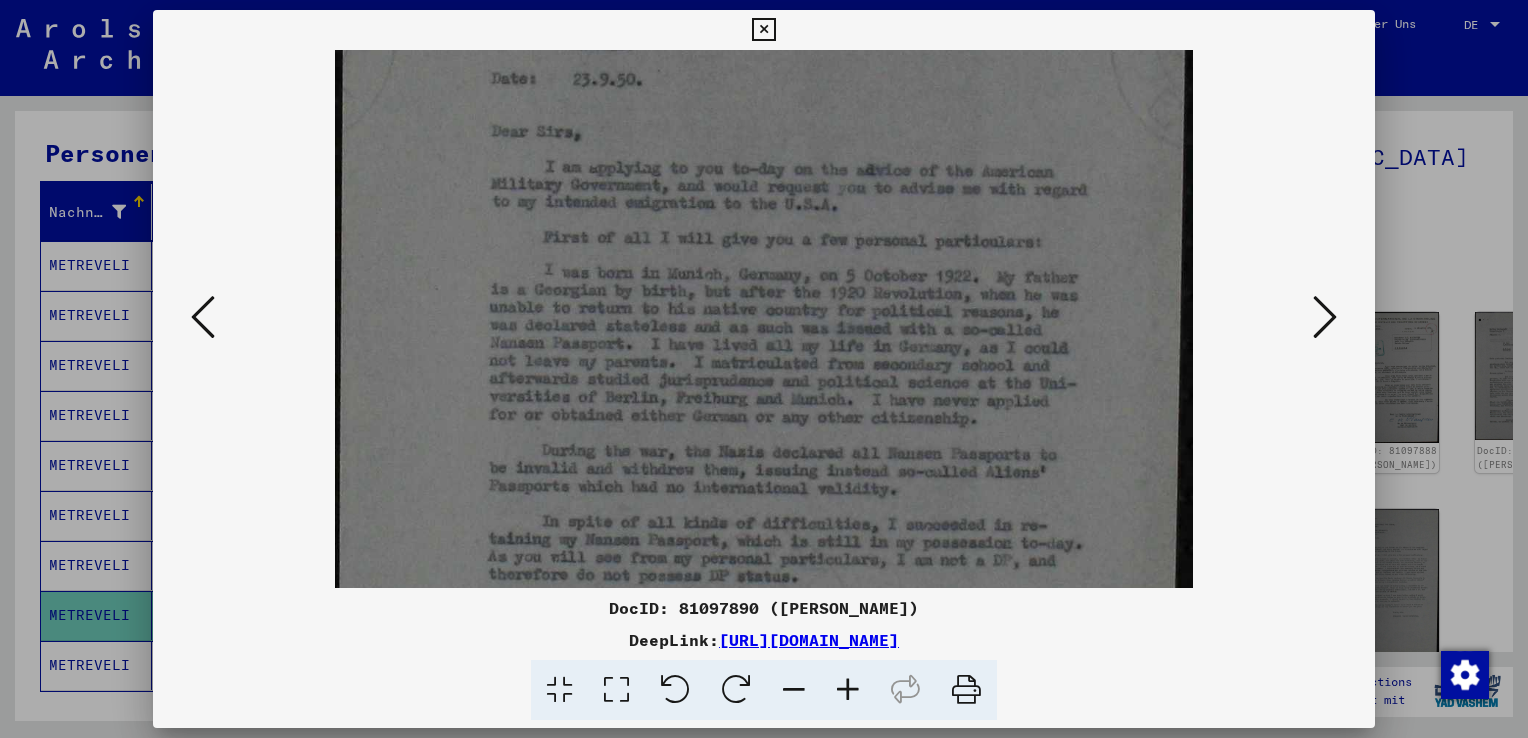 click at bounding box center (848, 690) 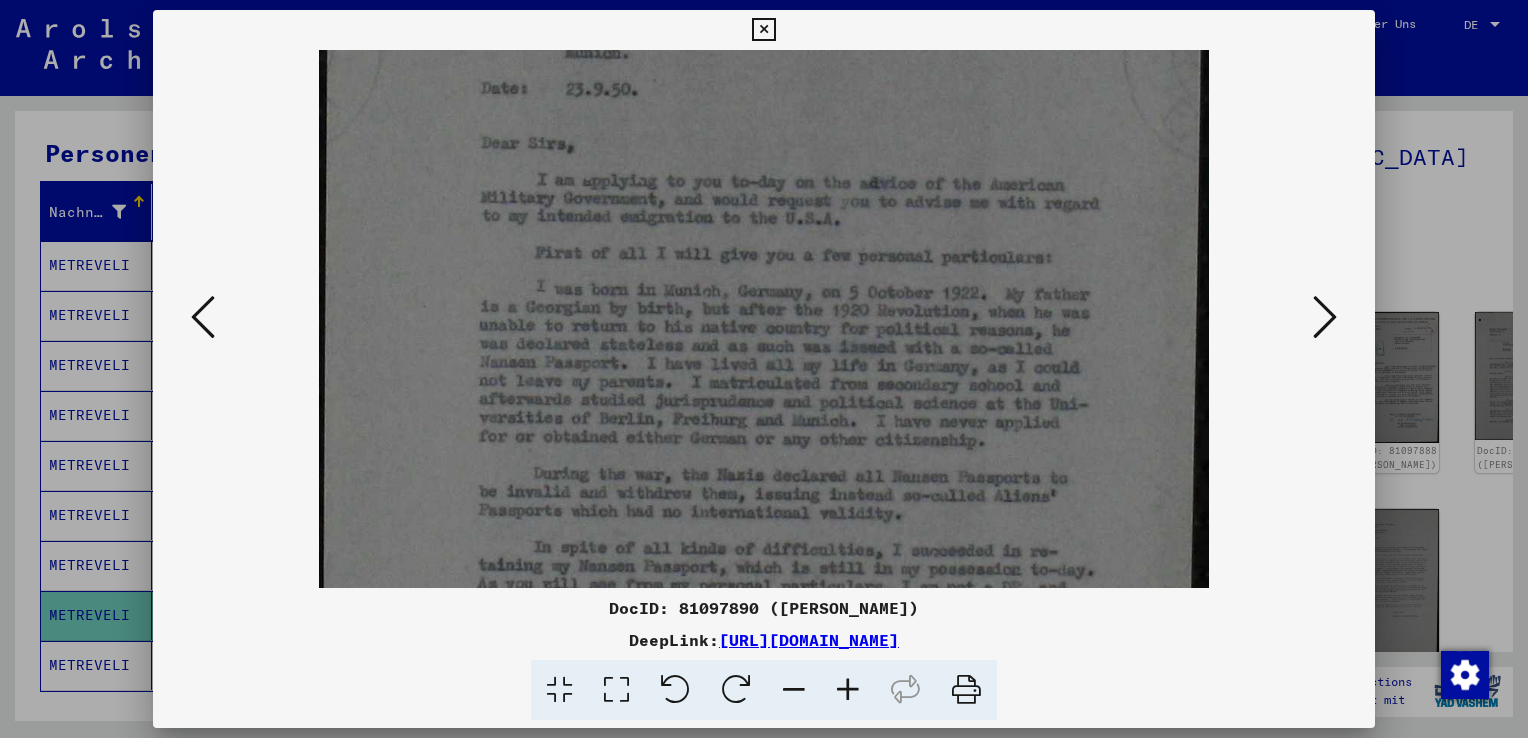 click at bounding box center [848, 690] 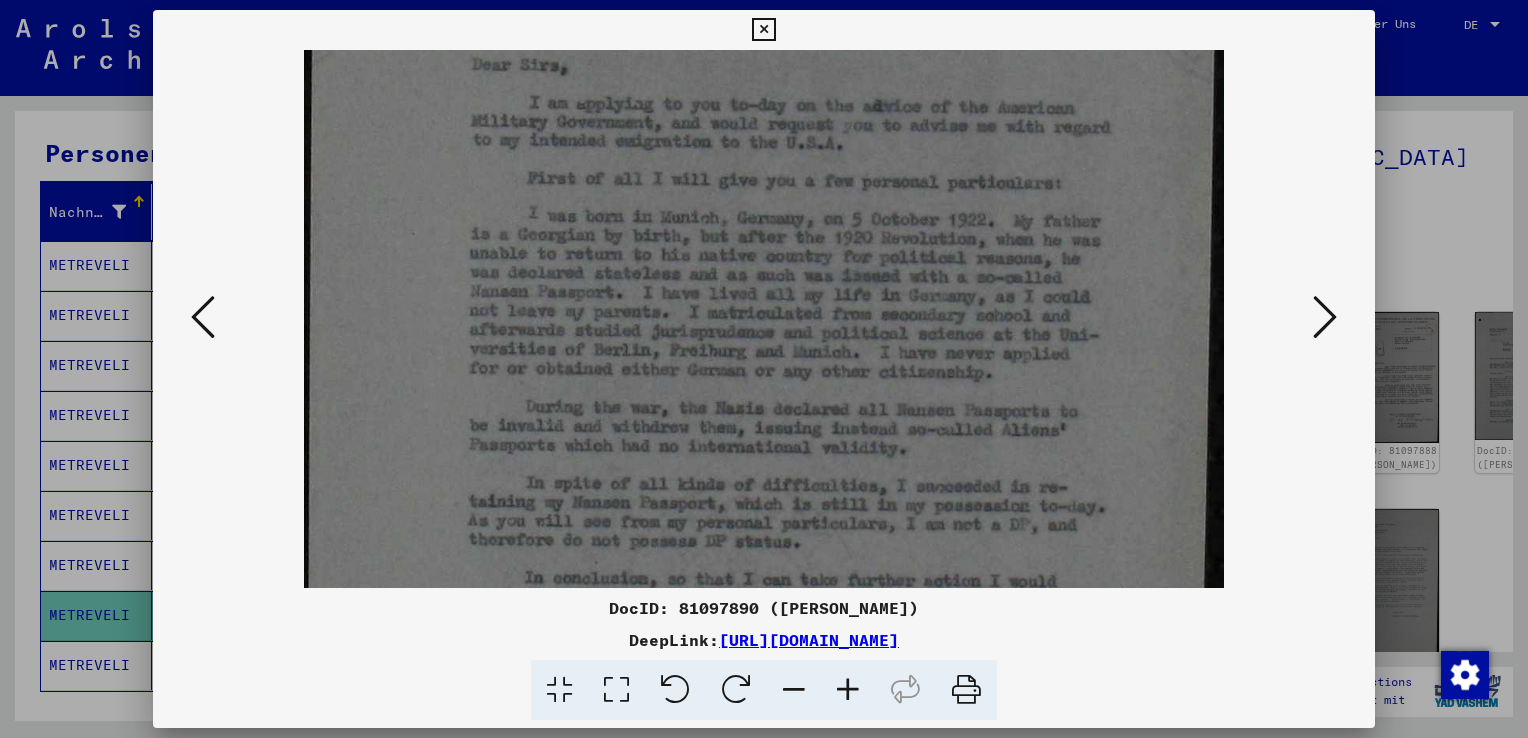 drag, startPoint x: 827, startPoint y: 508, endPoint x: 812, endPoint y: 388, distance: 120.93387 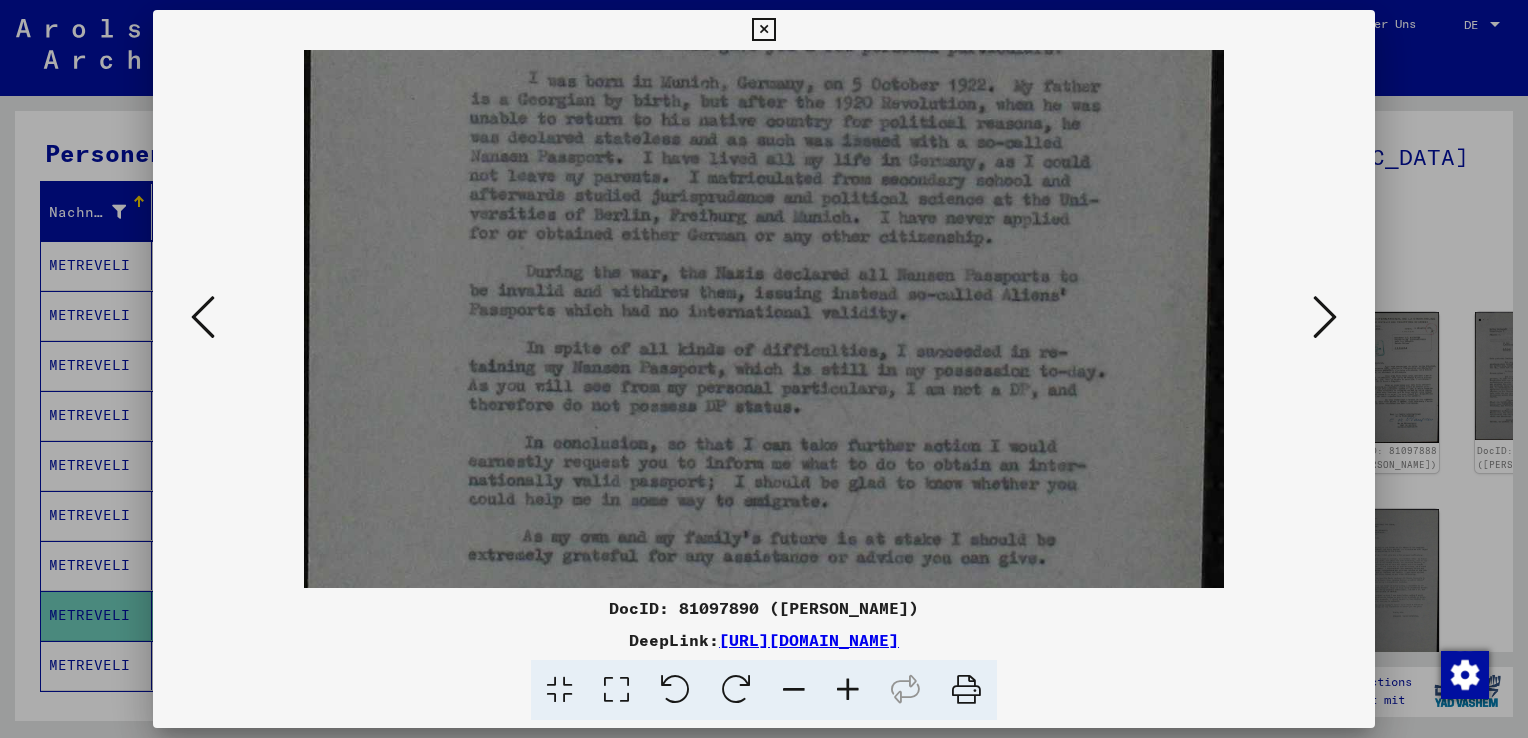 drag, startPoint x: 832, startPoint y: 502, endPoint x: 826, endPoint y: 378, distance: 124.14507 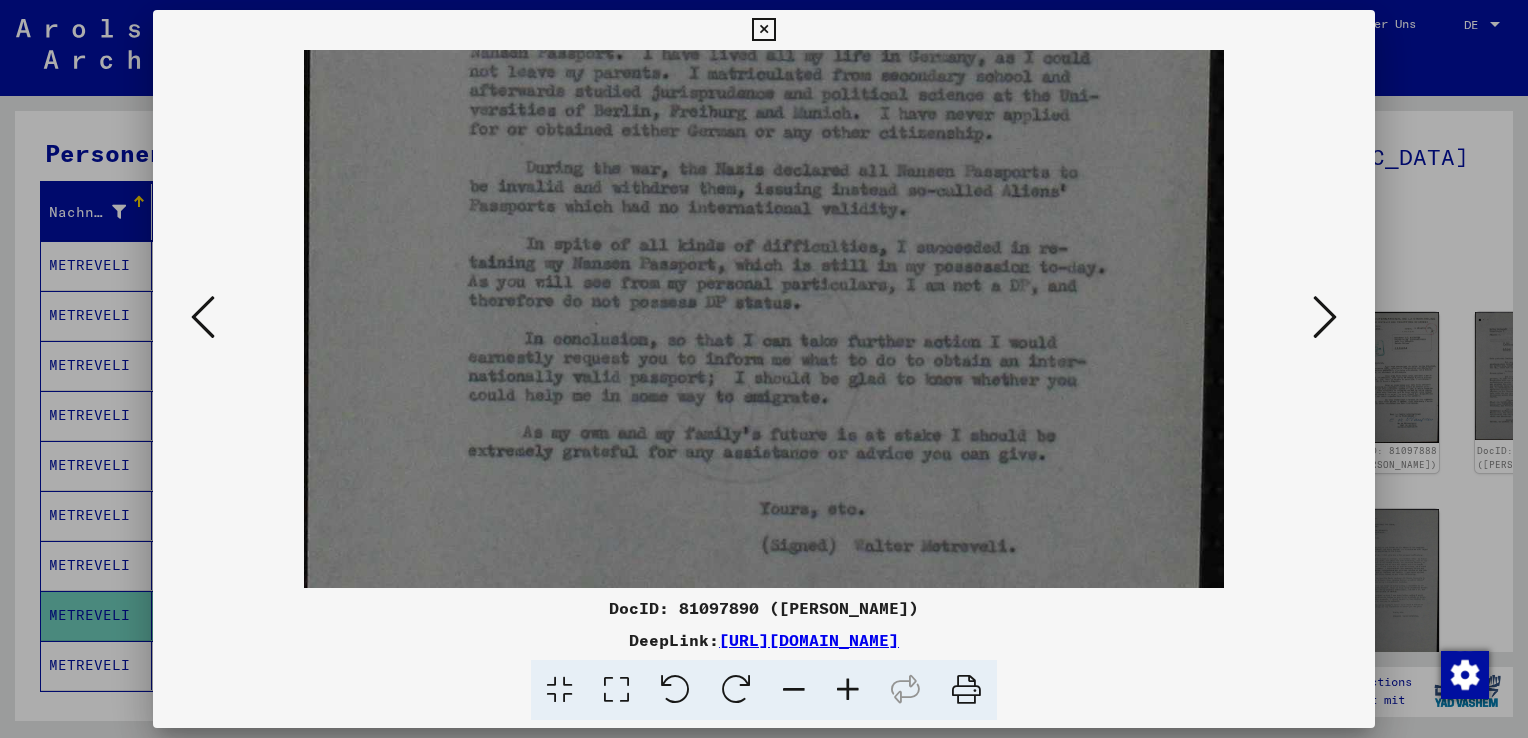 drag, startPoint x: 791, startPoint y: 413, endPoint x: 792, endPoint y: 322, distance: 91.00549 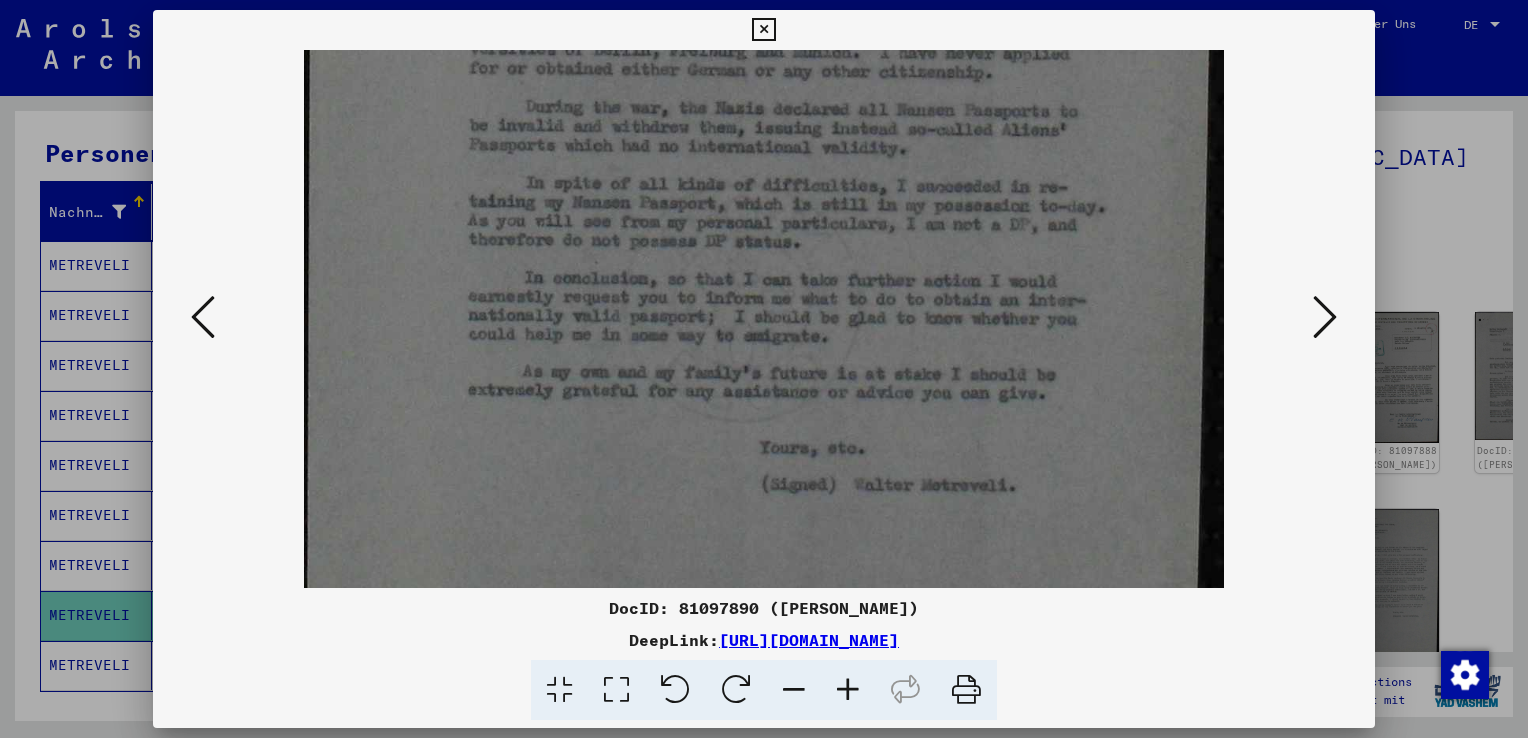 scroll, scrollTop: 649, scrollLeft: 0, axis: vertical 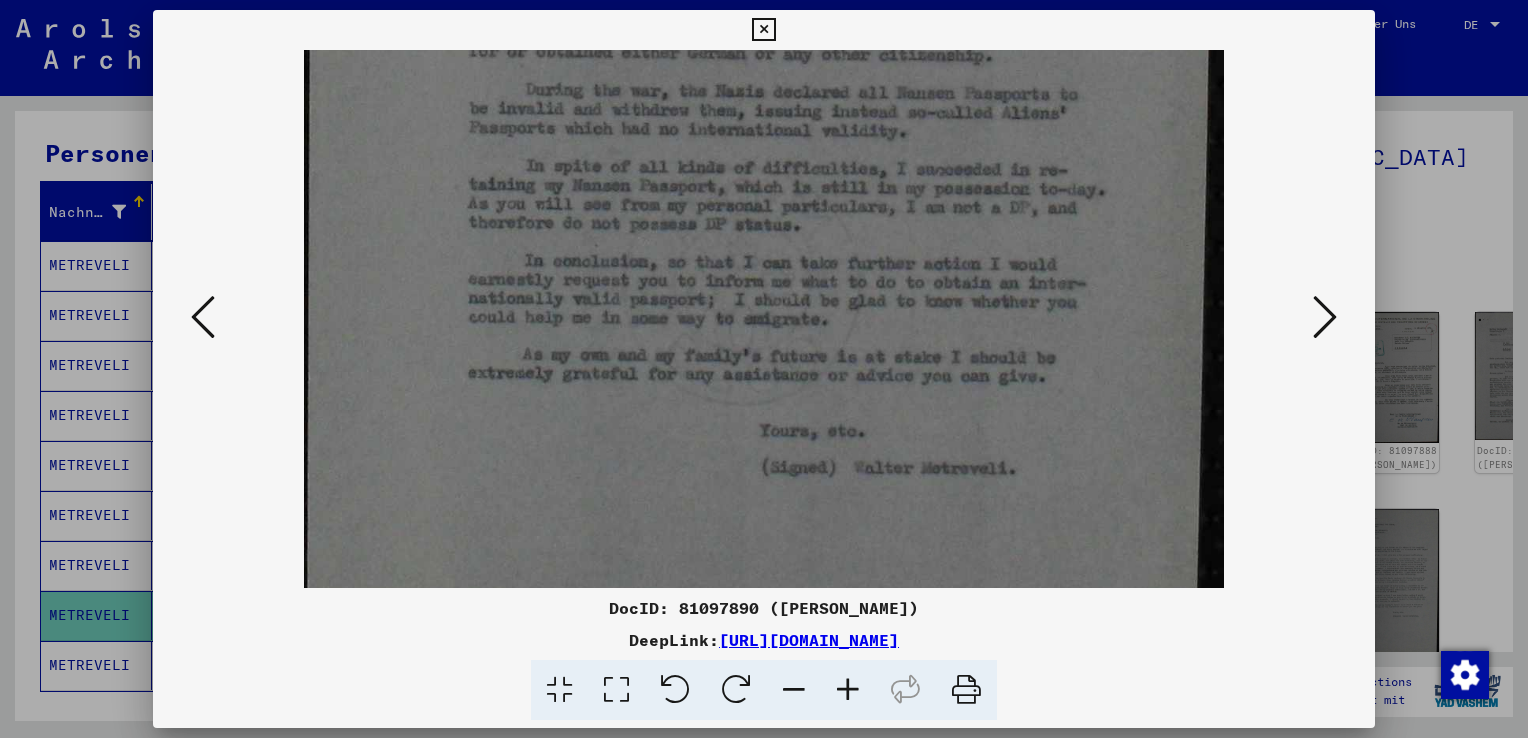 drag, startPoint x: 766, startPoint y: 409, endPoint x: 766, endPoint y: 339, distance: 70 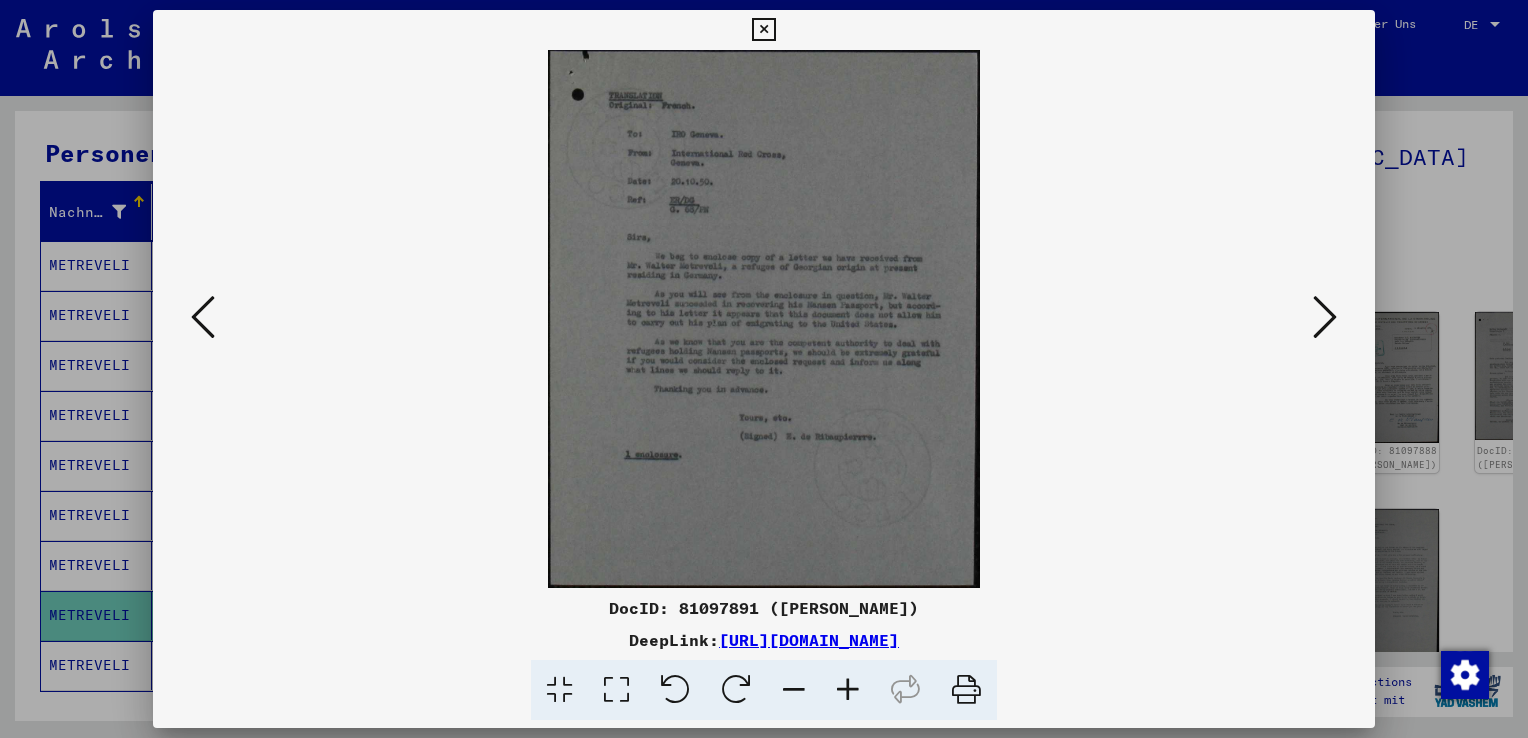 click at bounding box center [848, 690] 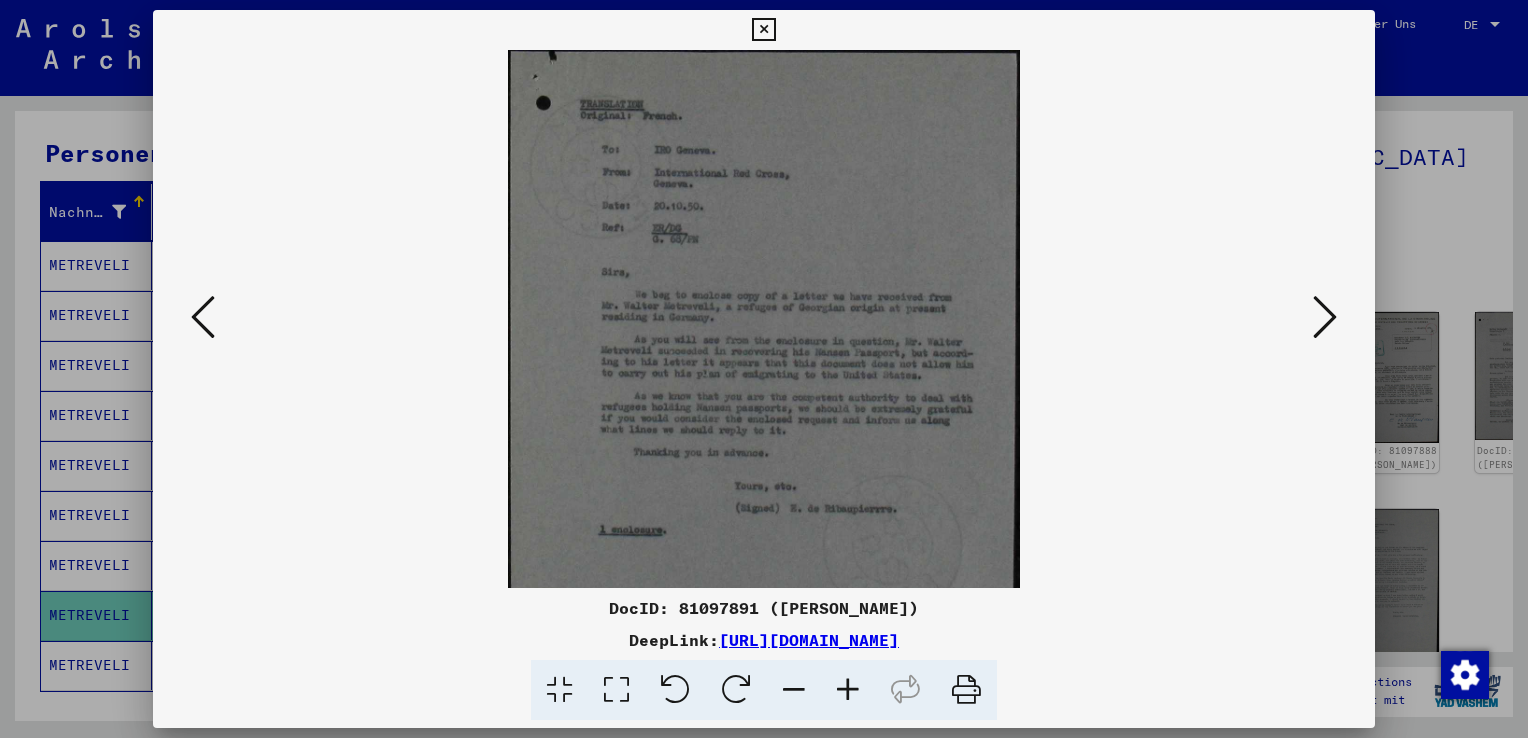 click at bounding box center [848, 690] 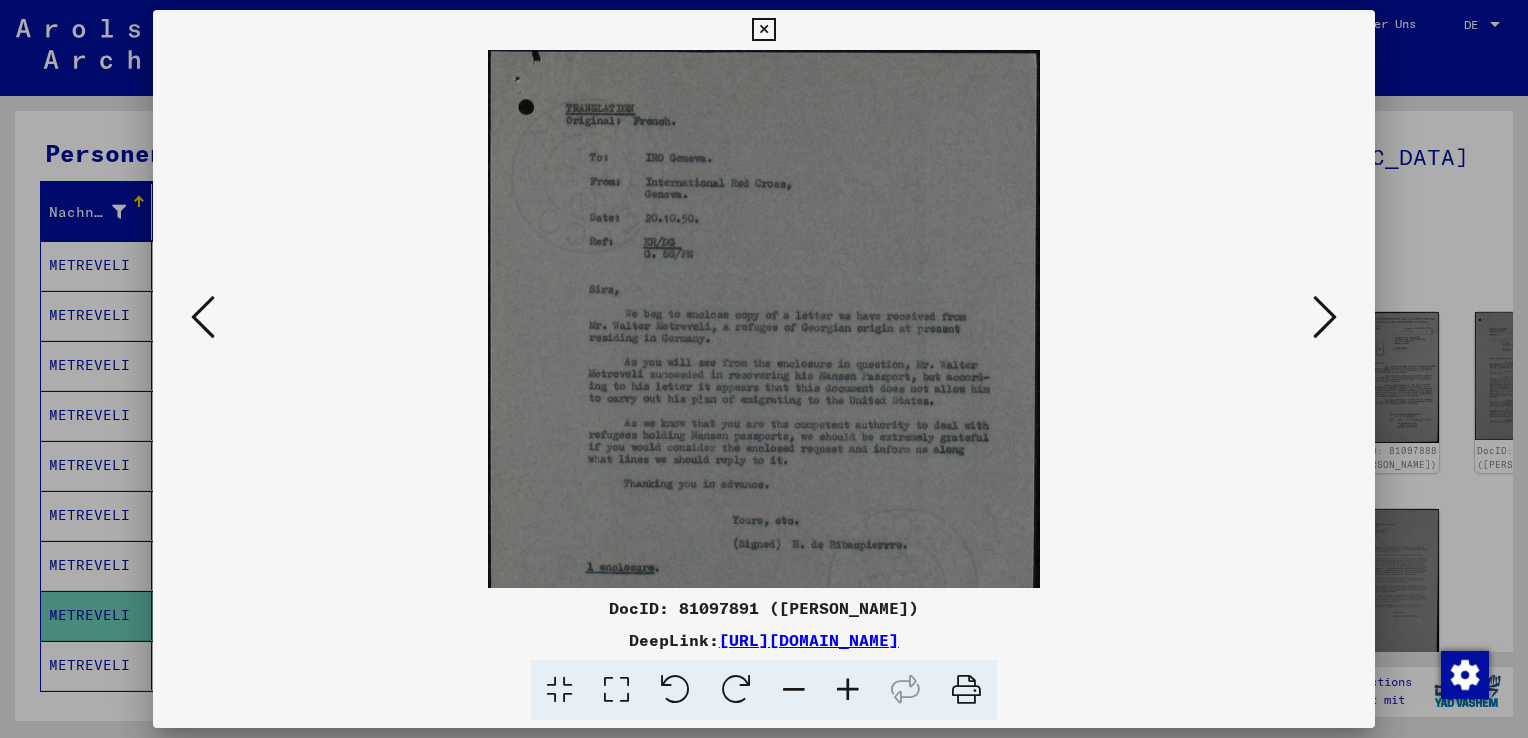click at bounding box center (848, 690) 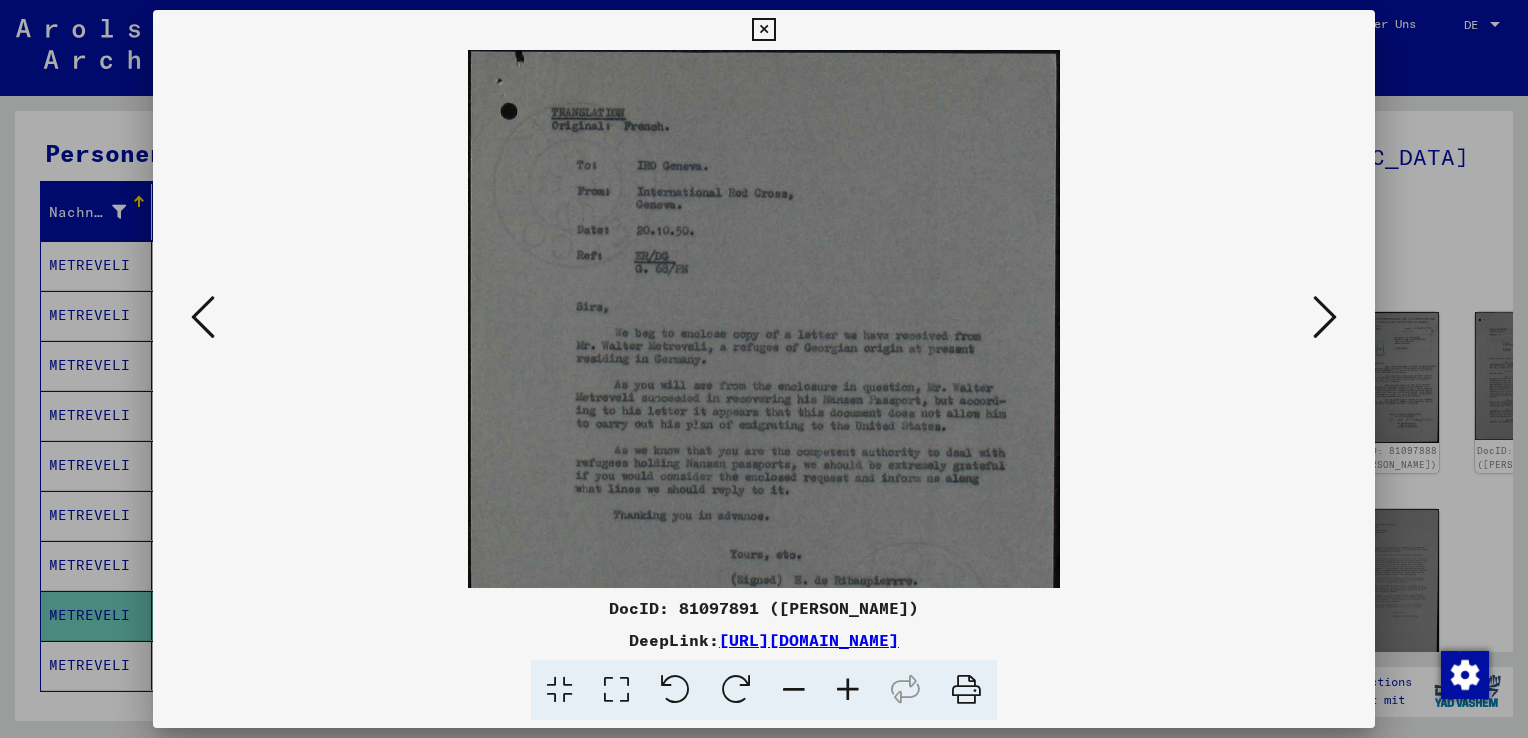 click at bounding box center (848, 690) 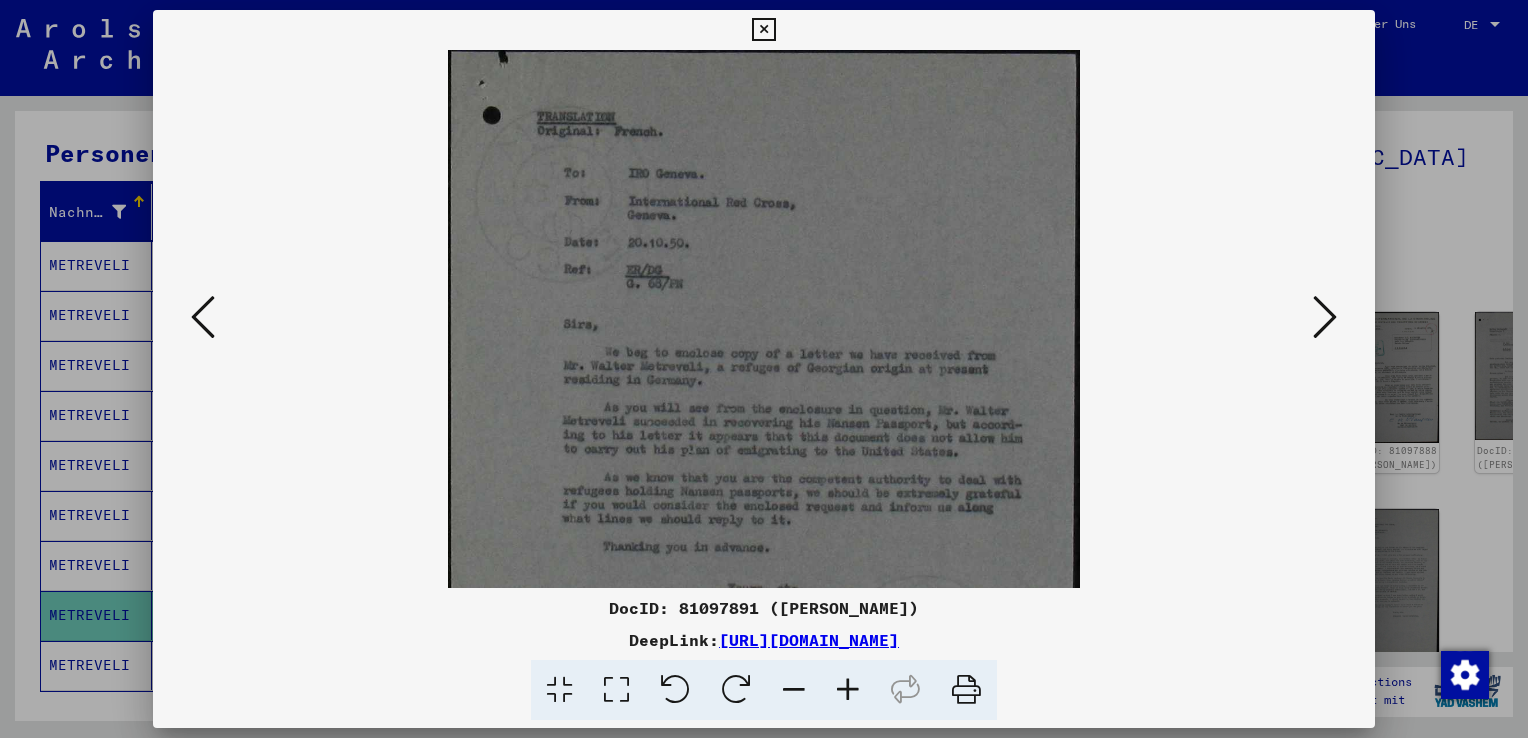 click at bounding box center (848, 690) 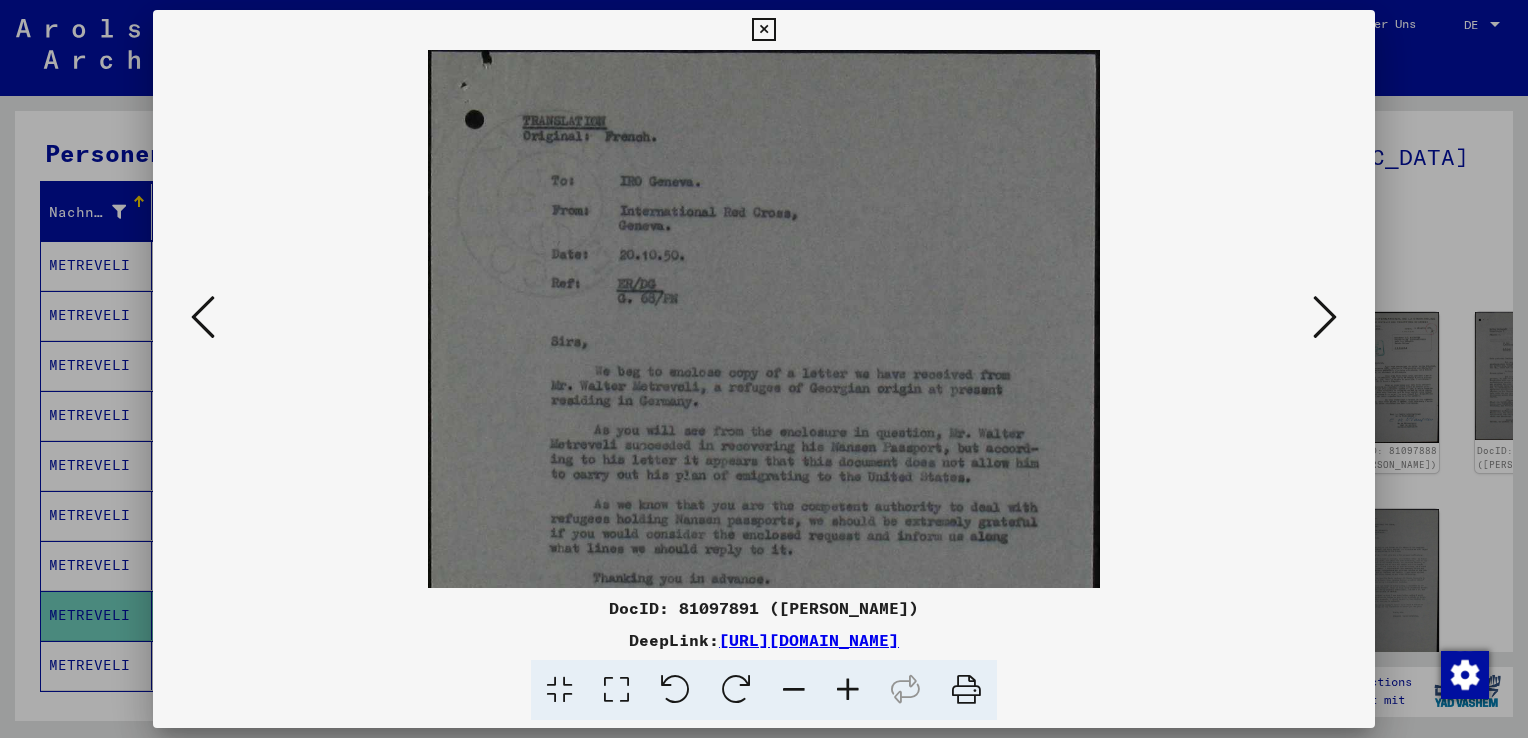 click at bounding box center (848, 690) 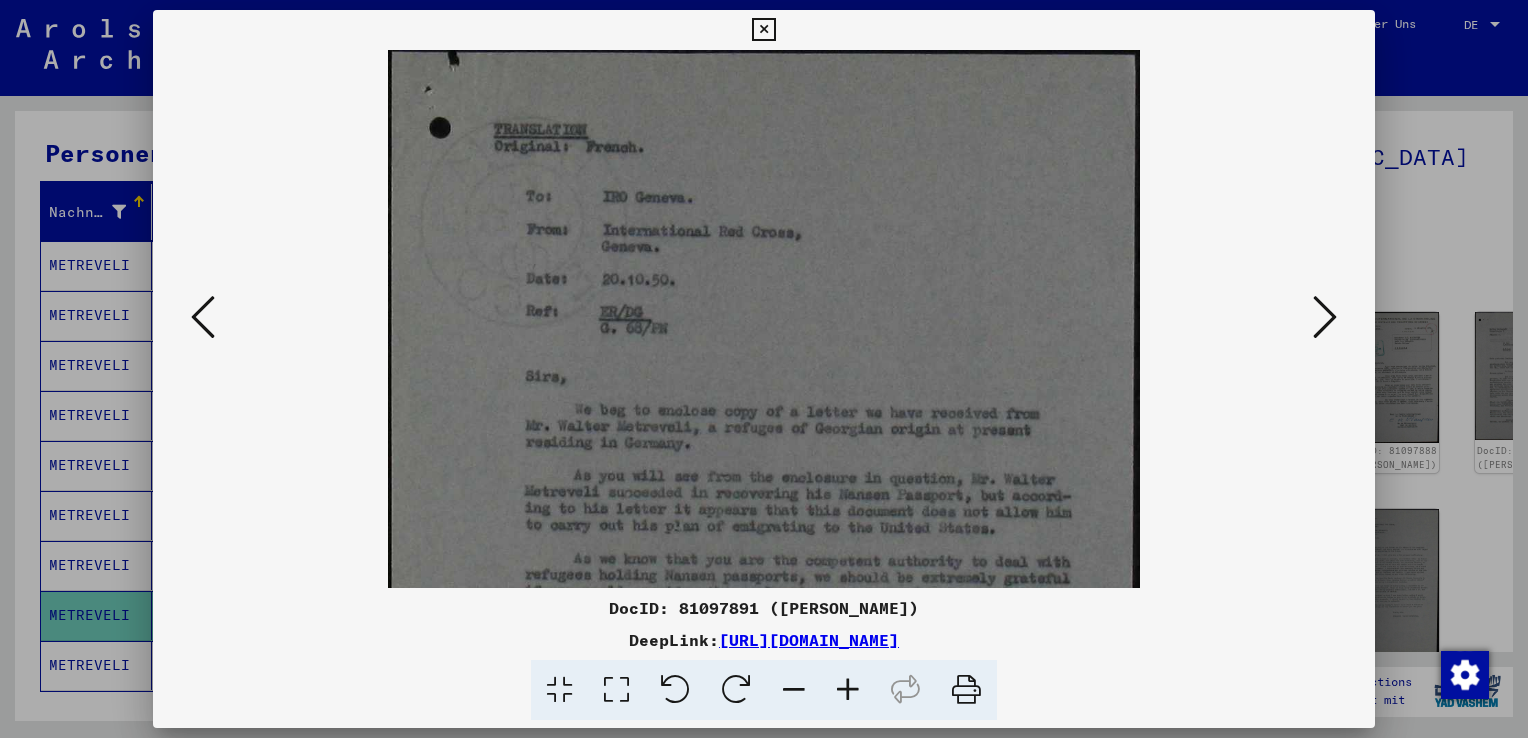 scroll, scrollTop: 113, scrollLeft: 0, axis: vertical 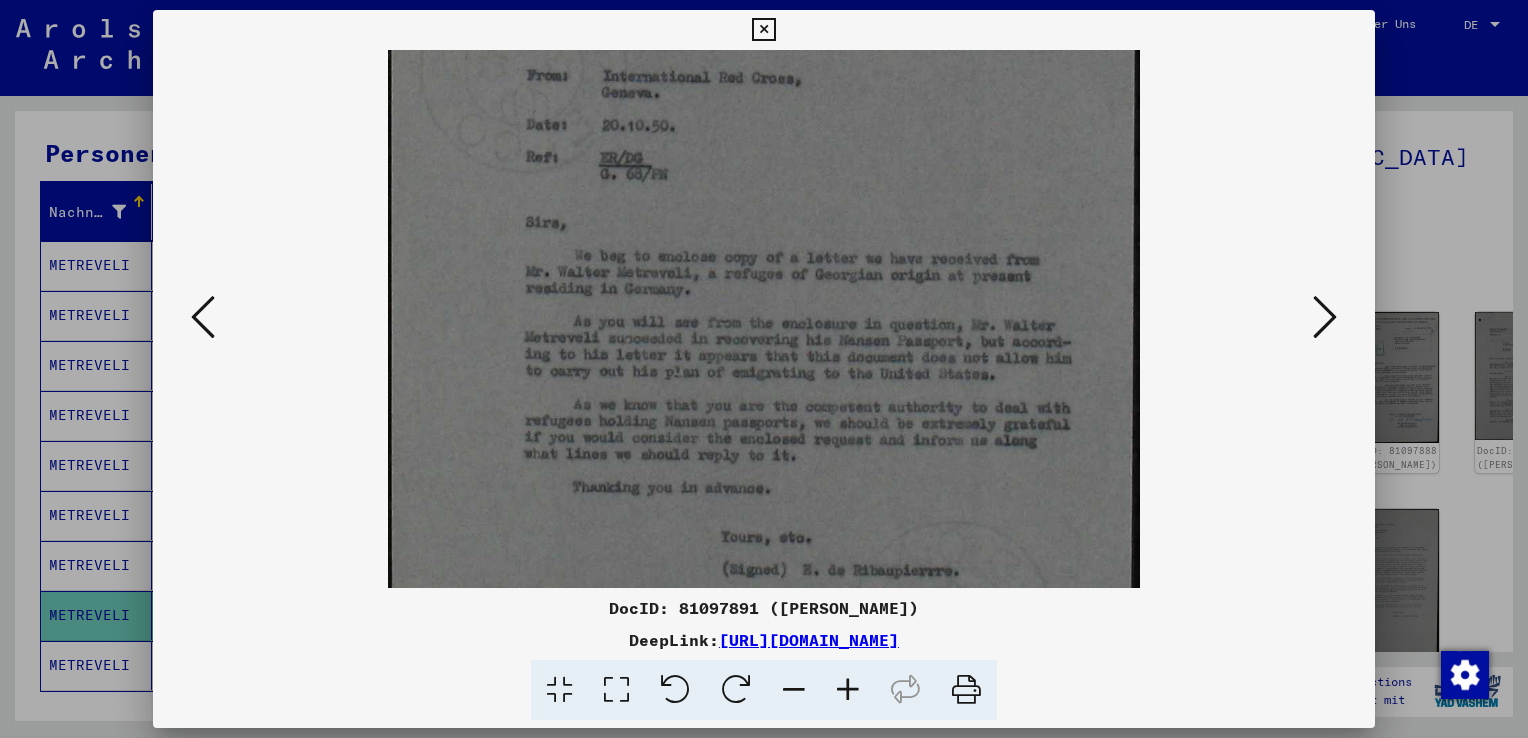 drag, startPoint x: 714, startPoint y: 494, endPoint x: 718, endPoint y: 347, distance: 147.05441 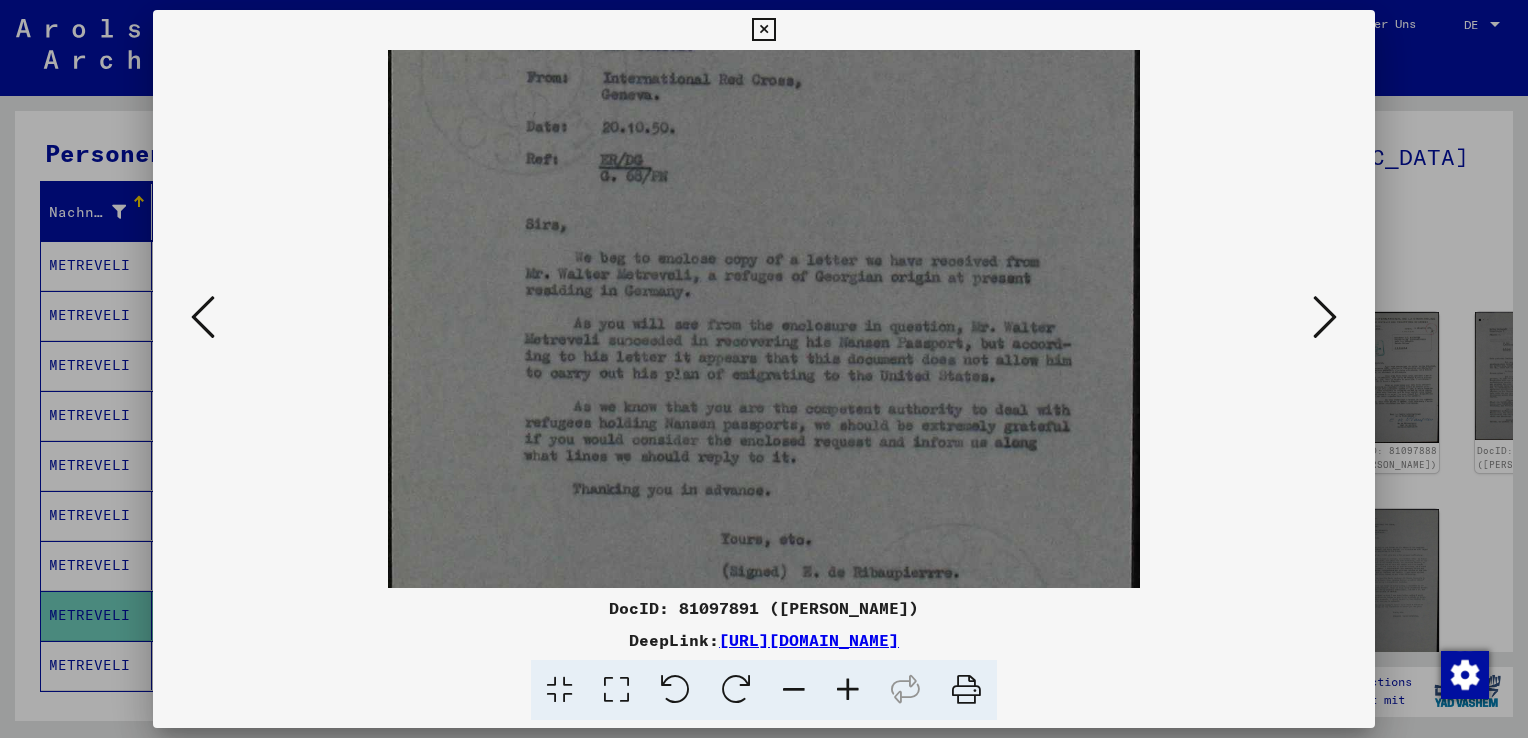 click at bounding box center (1325, 317) 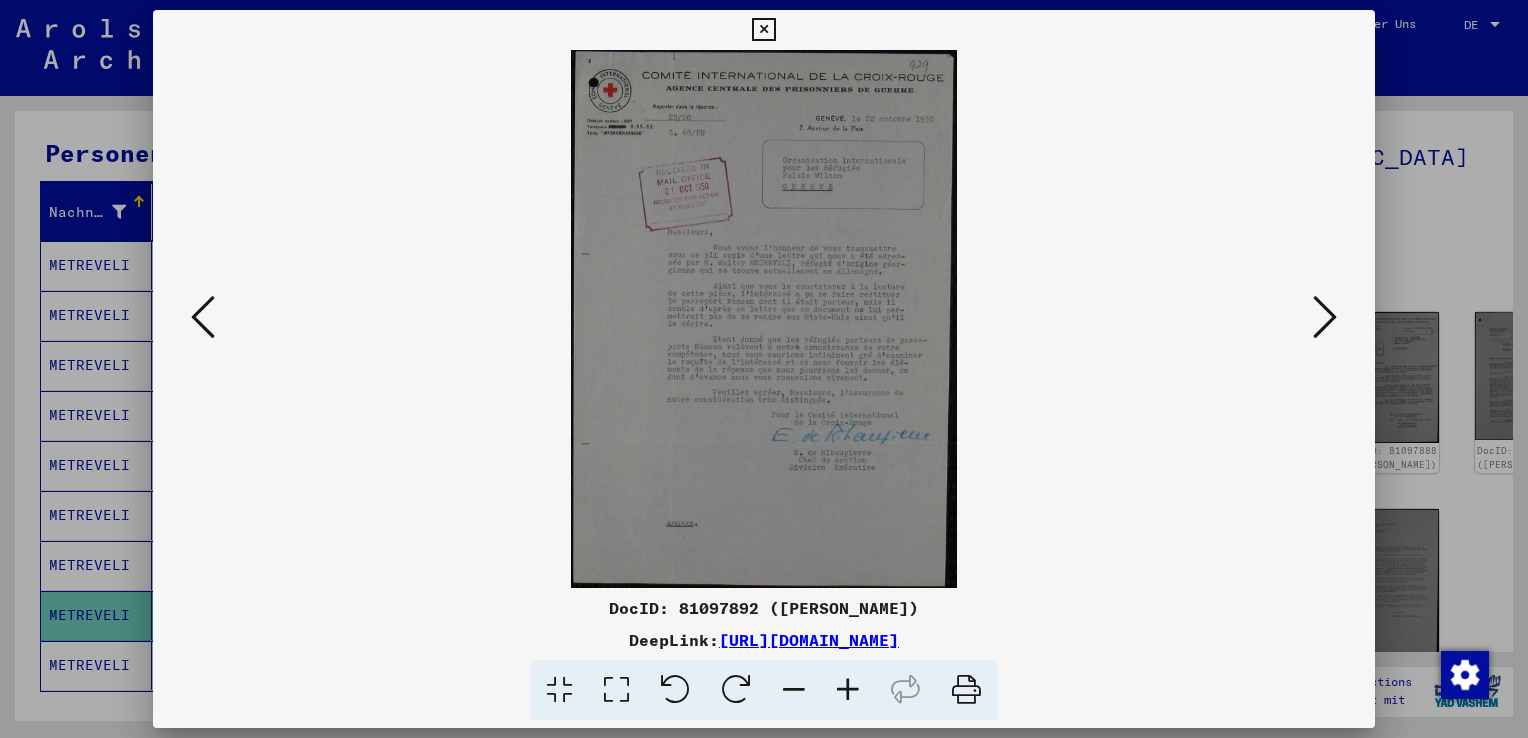 scroll, scrollTop: 0, scrollLeft: 0, axis: both 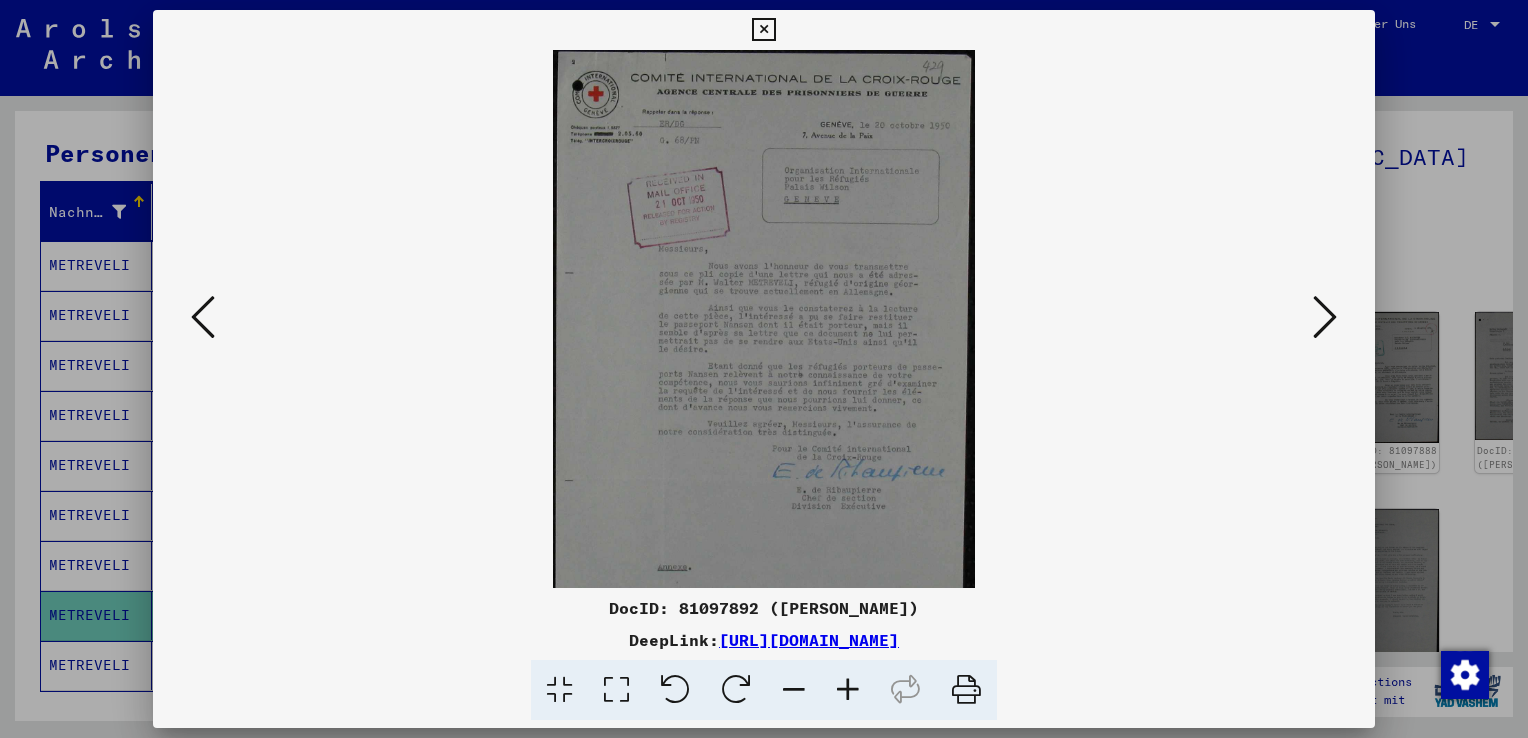 click at bounding box center (848, 690) 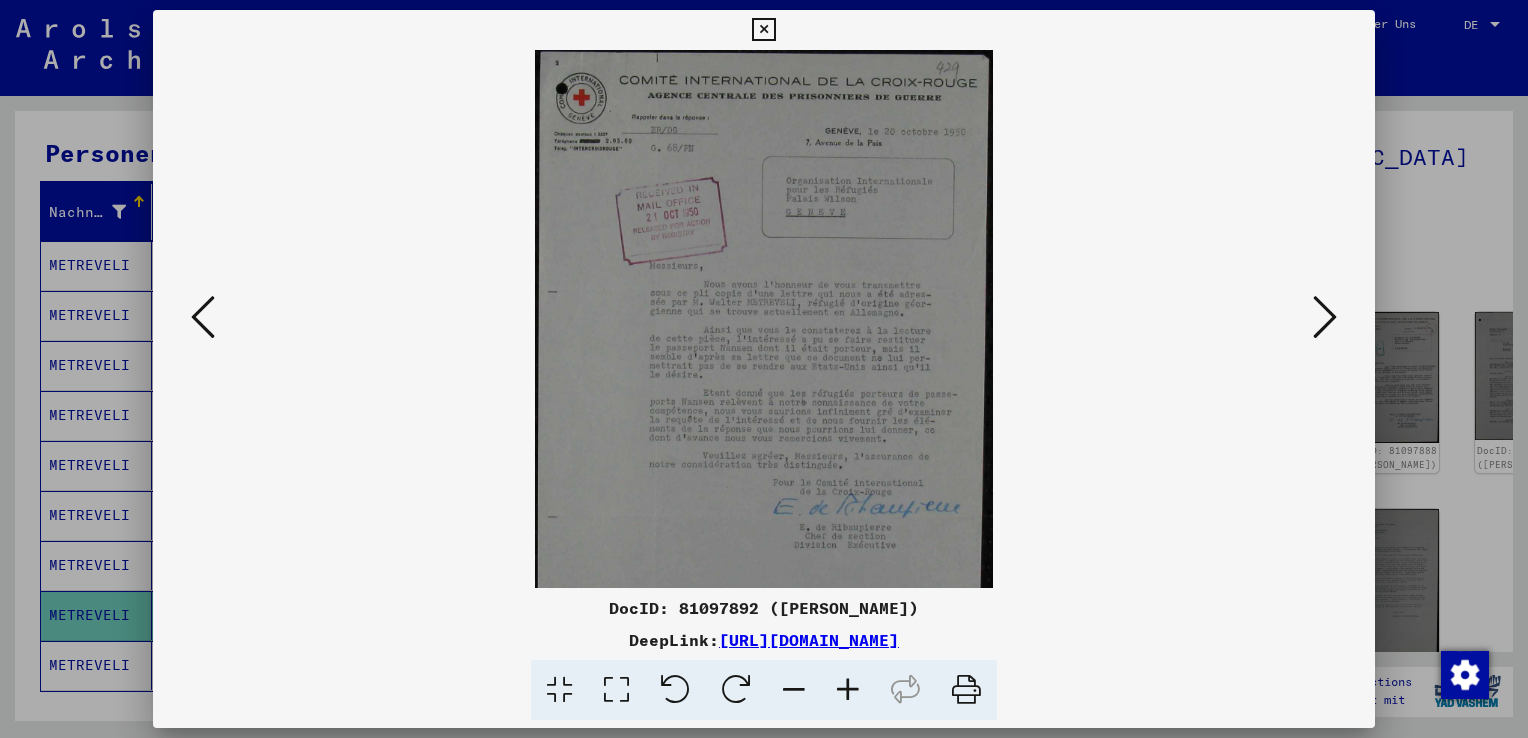 click at bounding box center [848, 690] 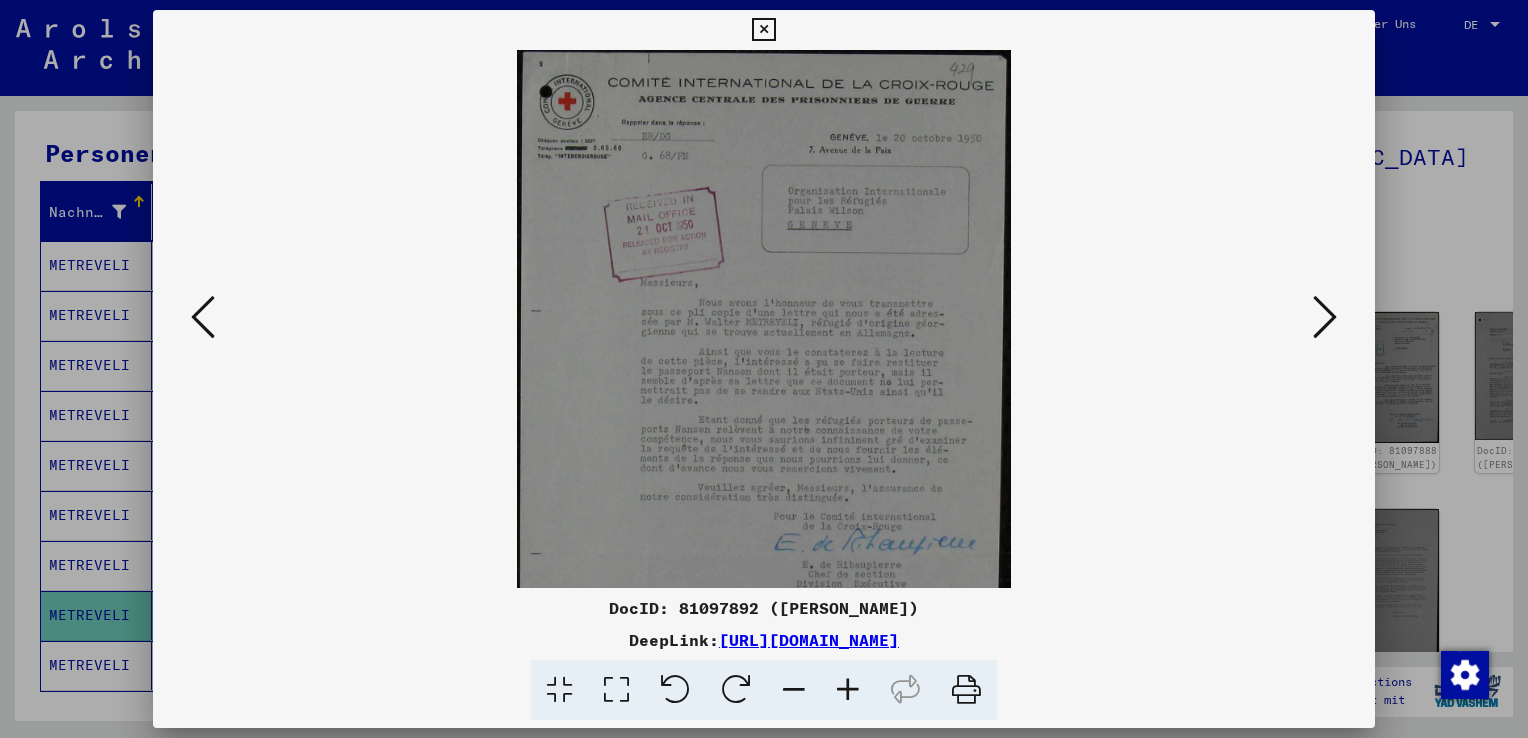 click at bounding box center (848, 690) 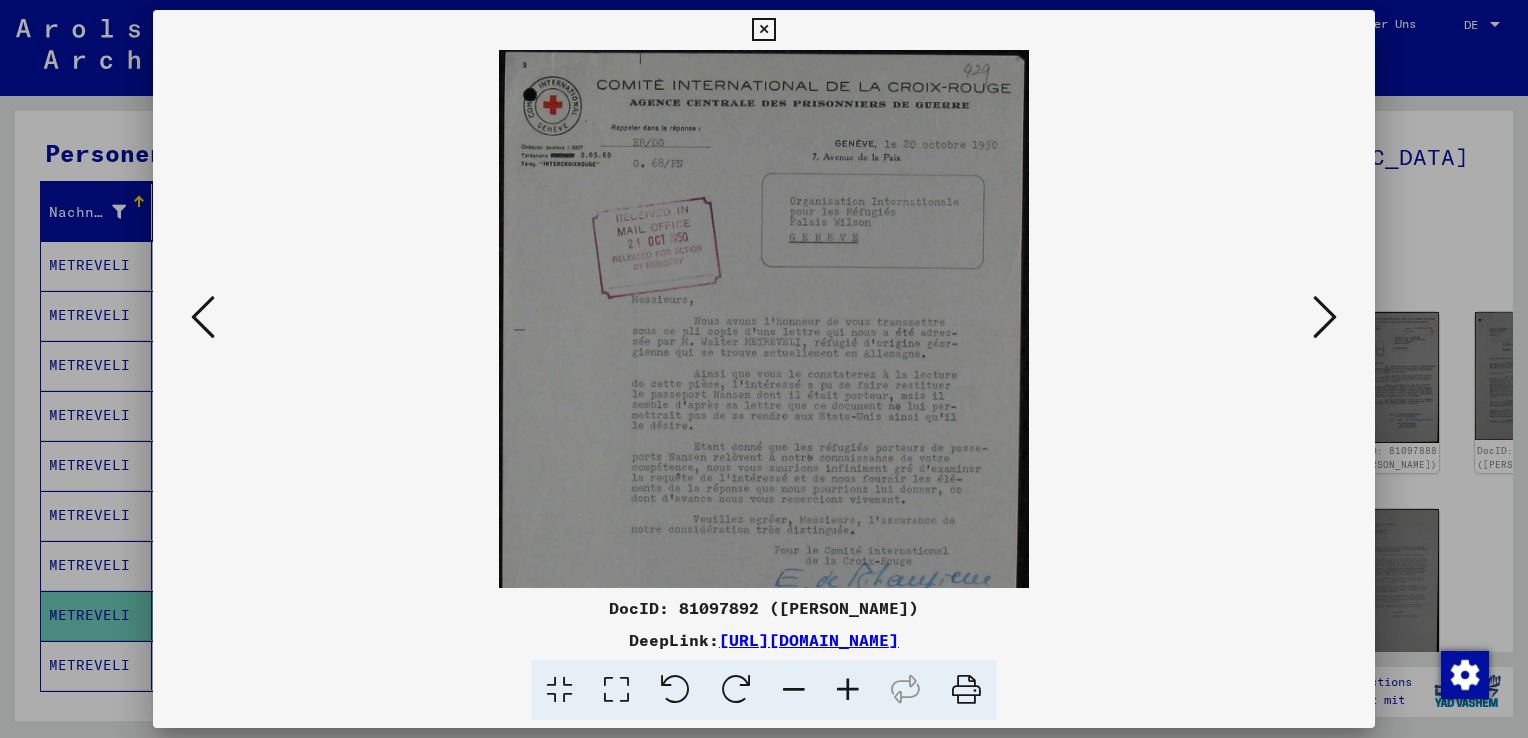 click at bounding box center [1325, 317] 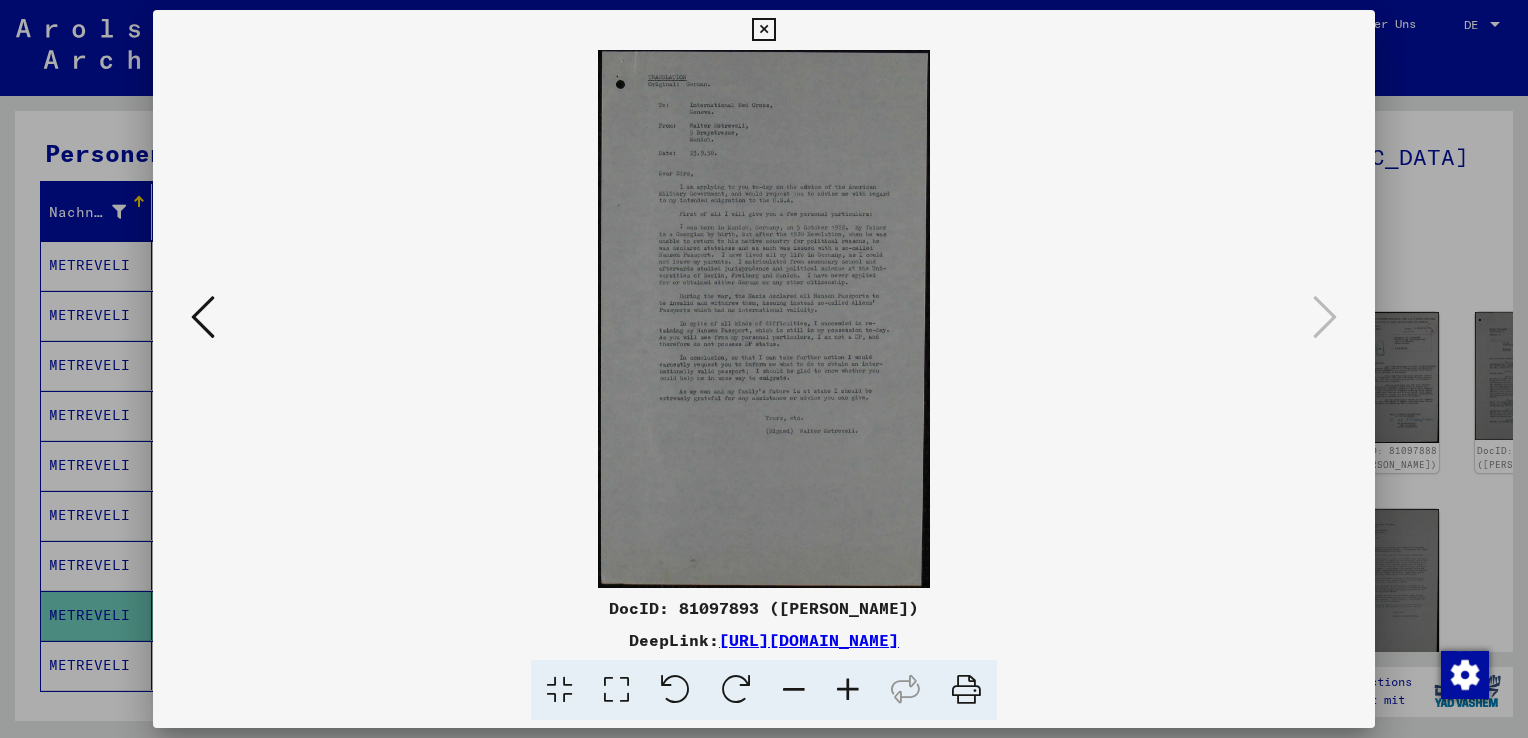 click at bounding box center [764, 369] 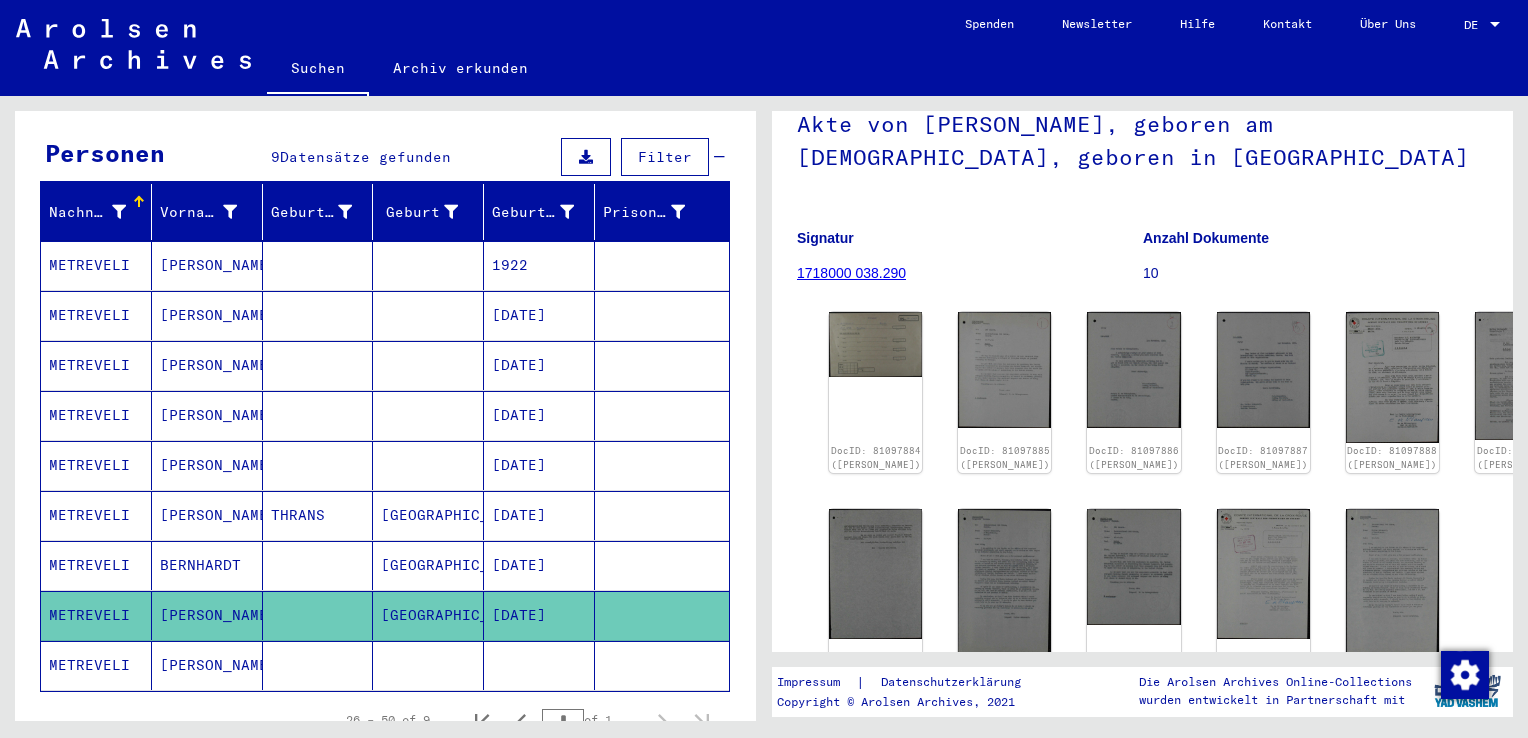 click on "[PERSON_NAME]" 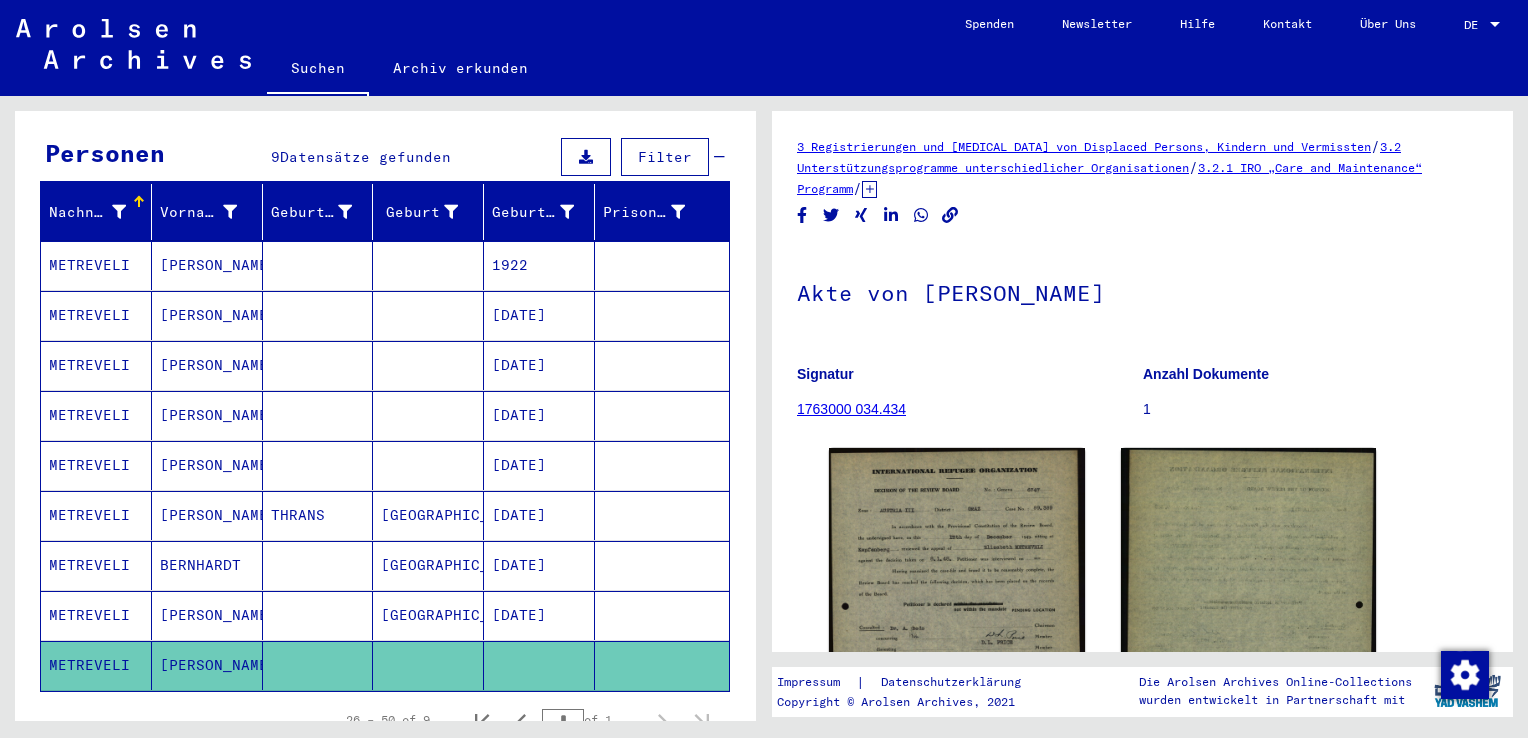 drag, startPoint x: 1496, startPoint y: 254, endPoint x: 1507, endPoint y: 238, distance: 19.416489 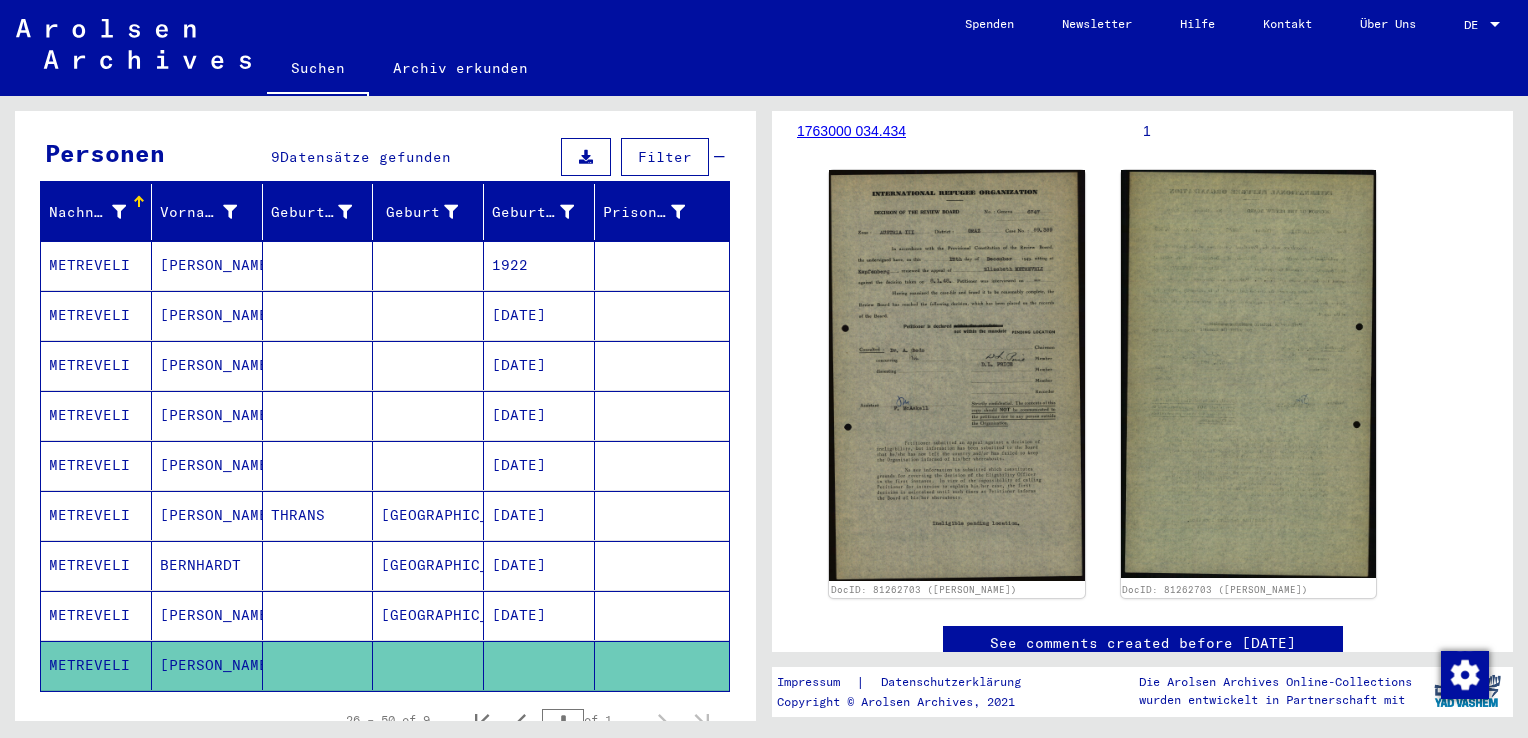 scroll, scrollTop: 281, scrollLeft: 0, axis: vertical 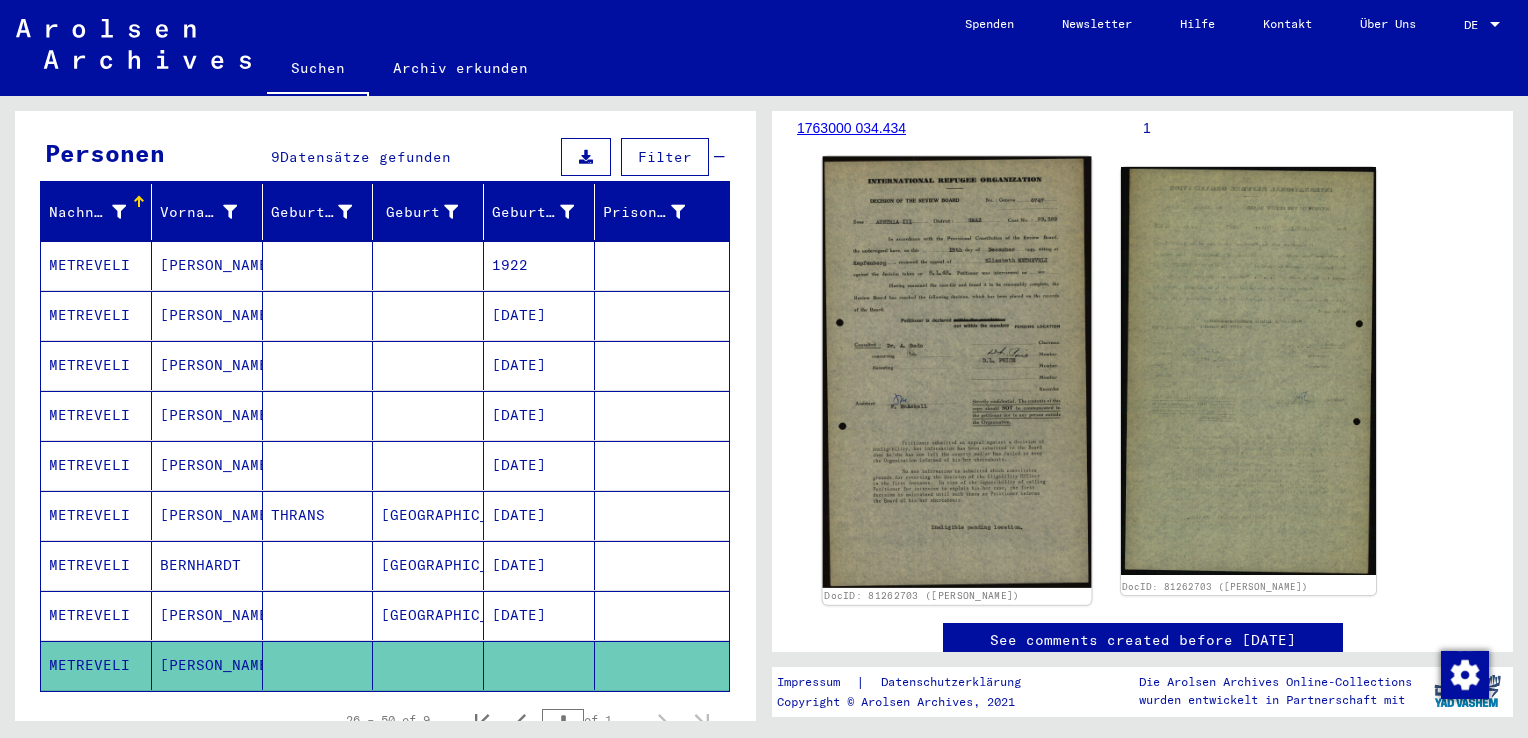 click 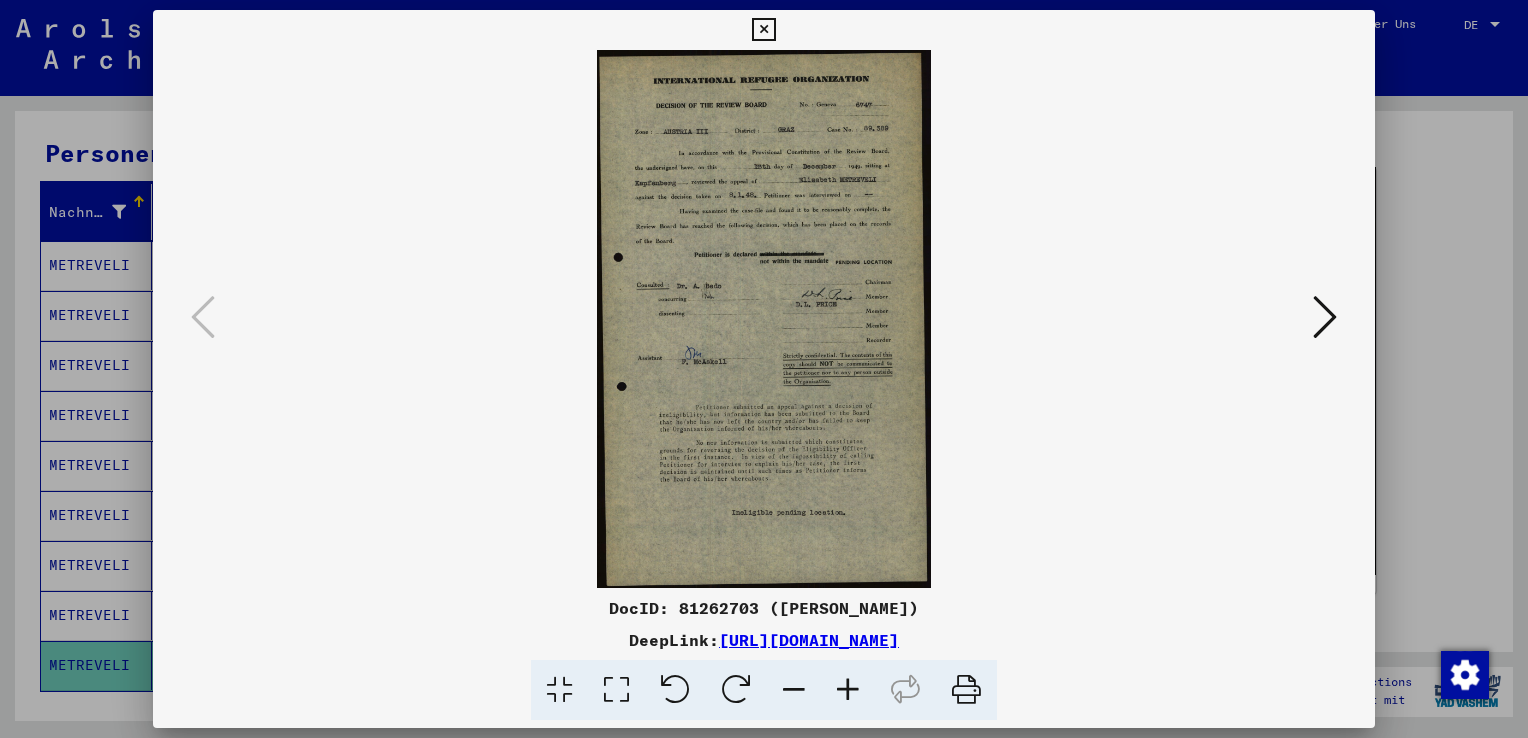 click at bounding box center (848, 690) 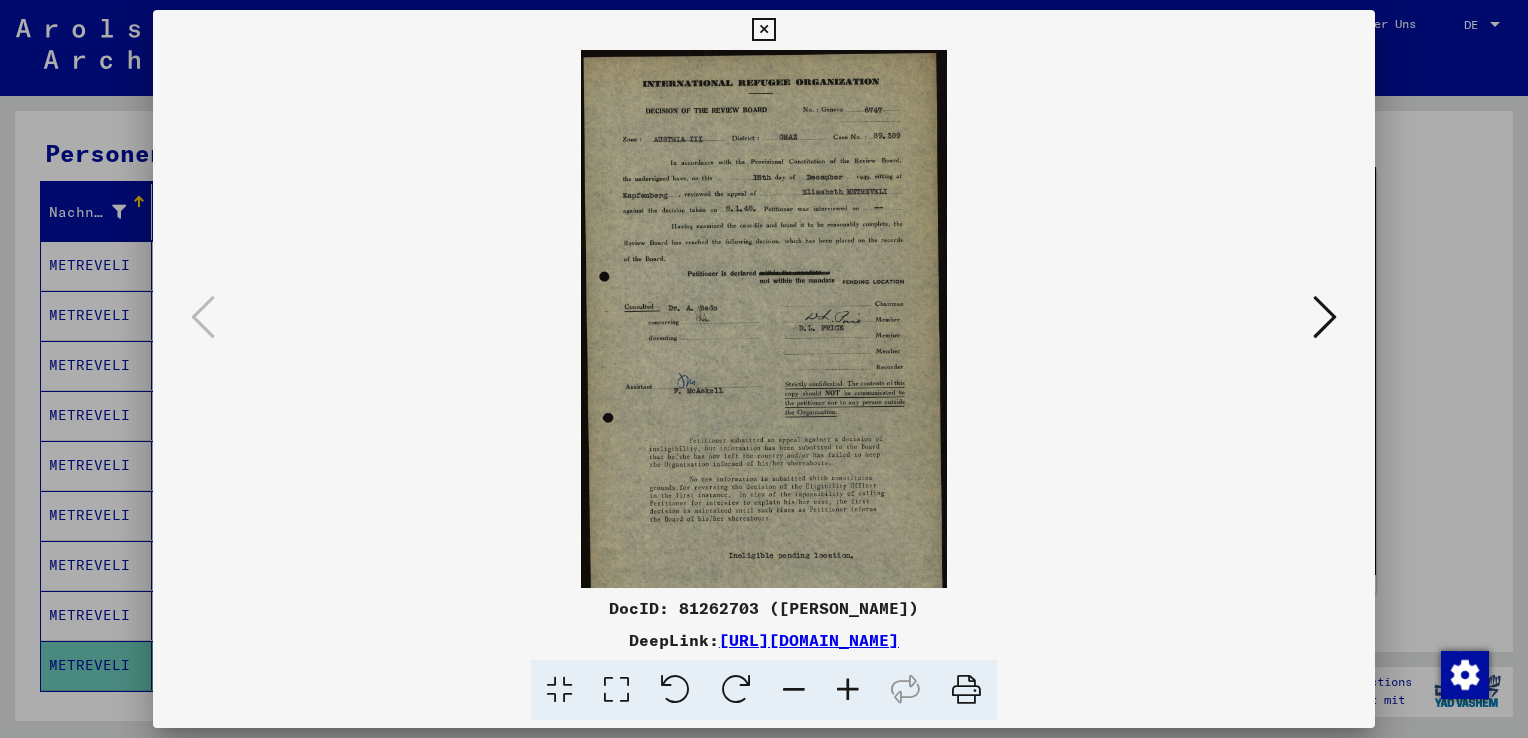 click at bounding box center (848, 690) 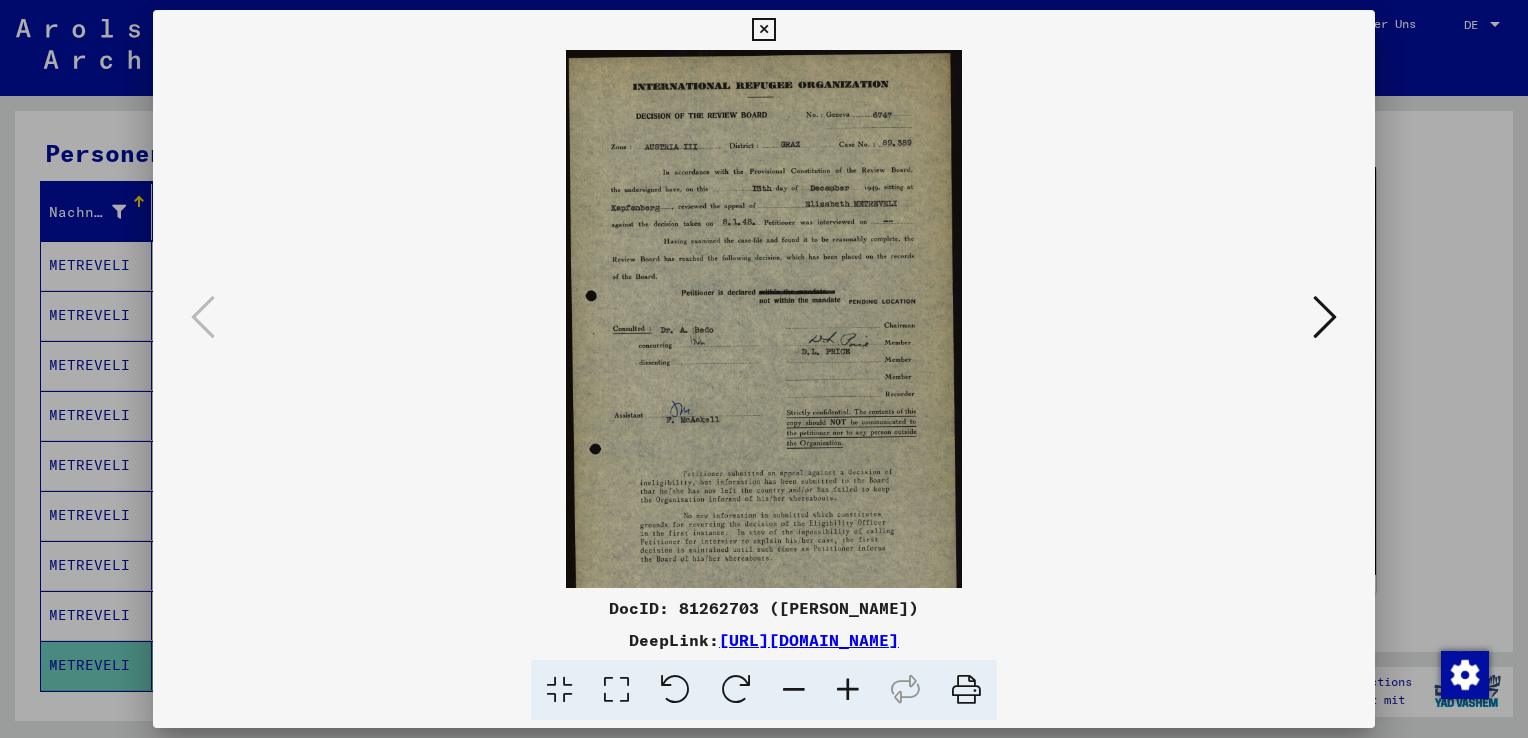 click at bounding box center [848, 690] 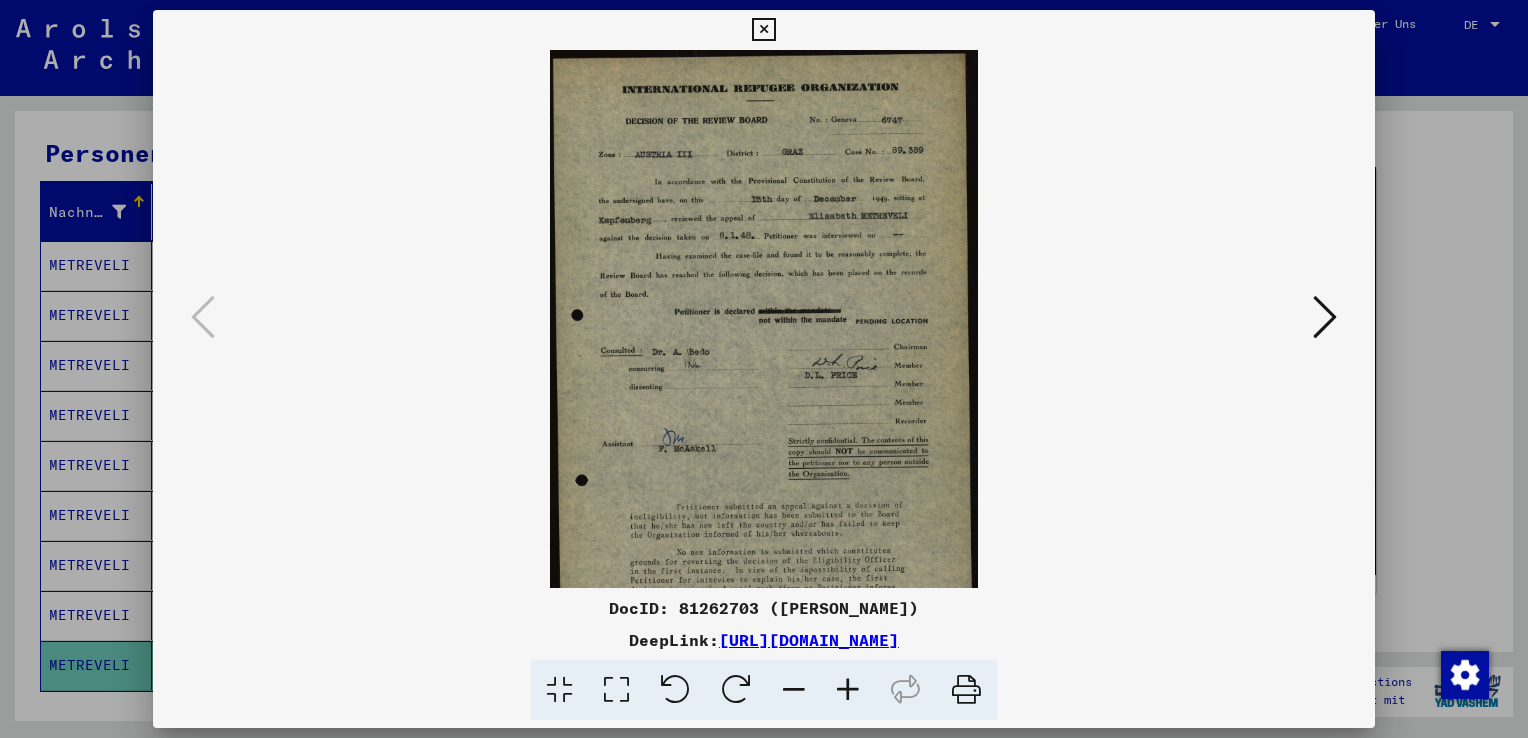 click at bounding box center (848, 690) 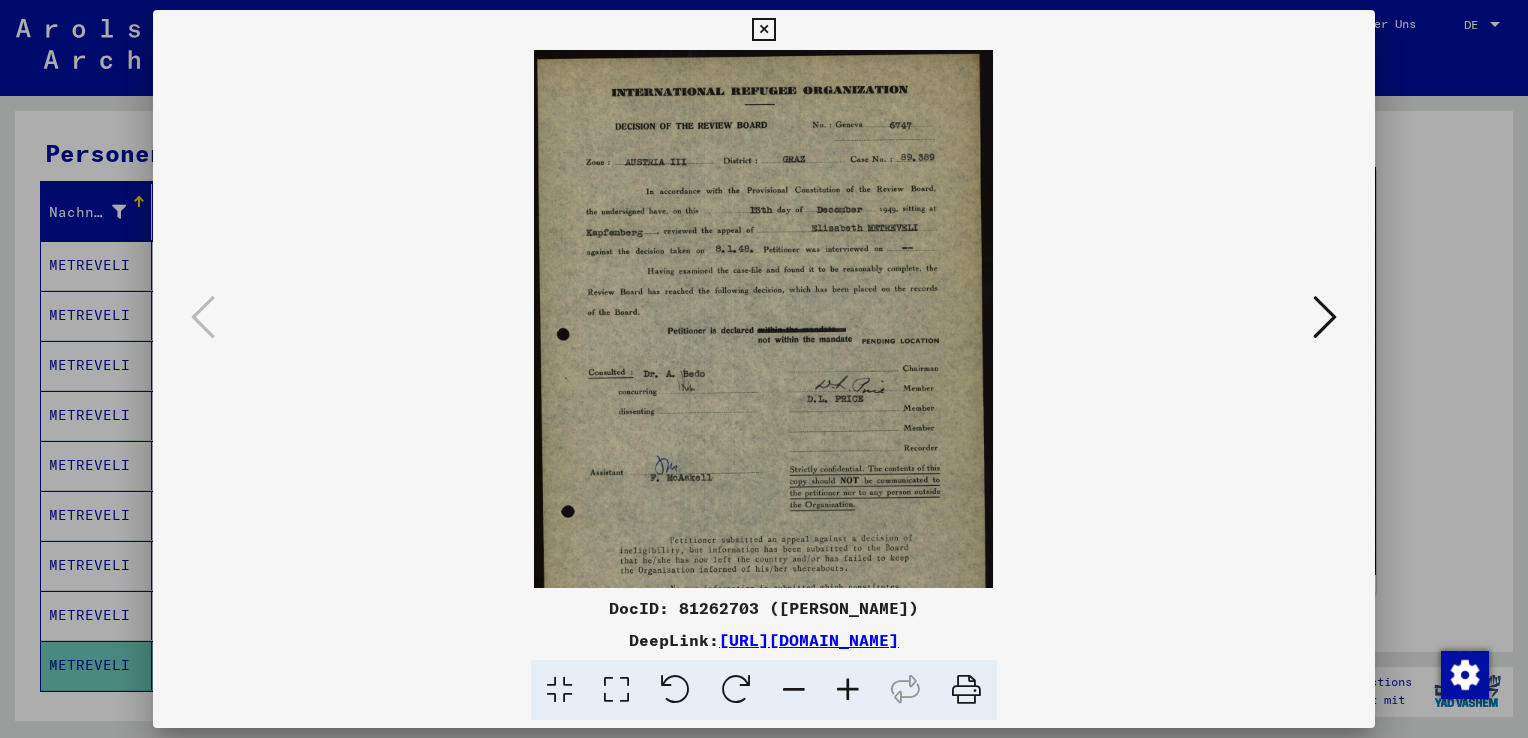 click at bounding box center (848, 690) 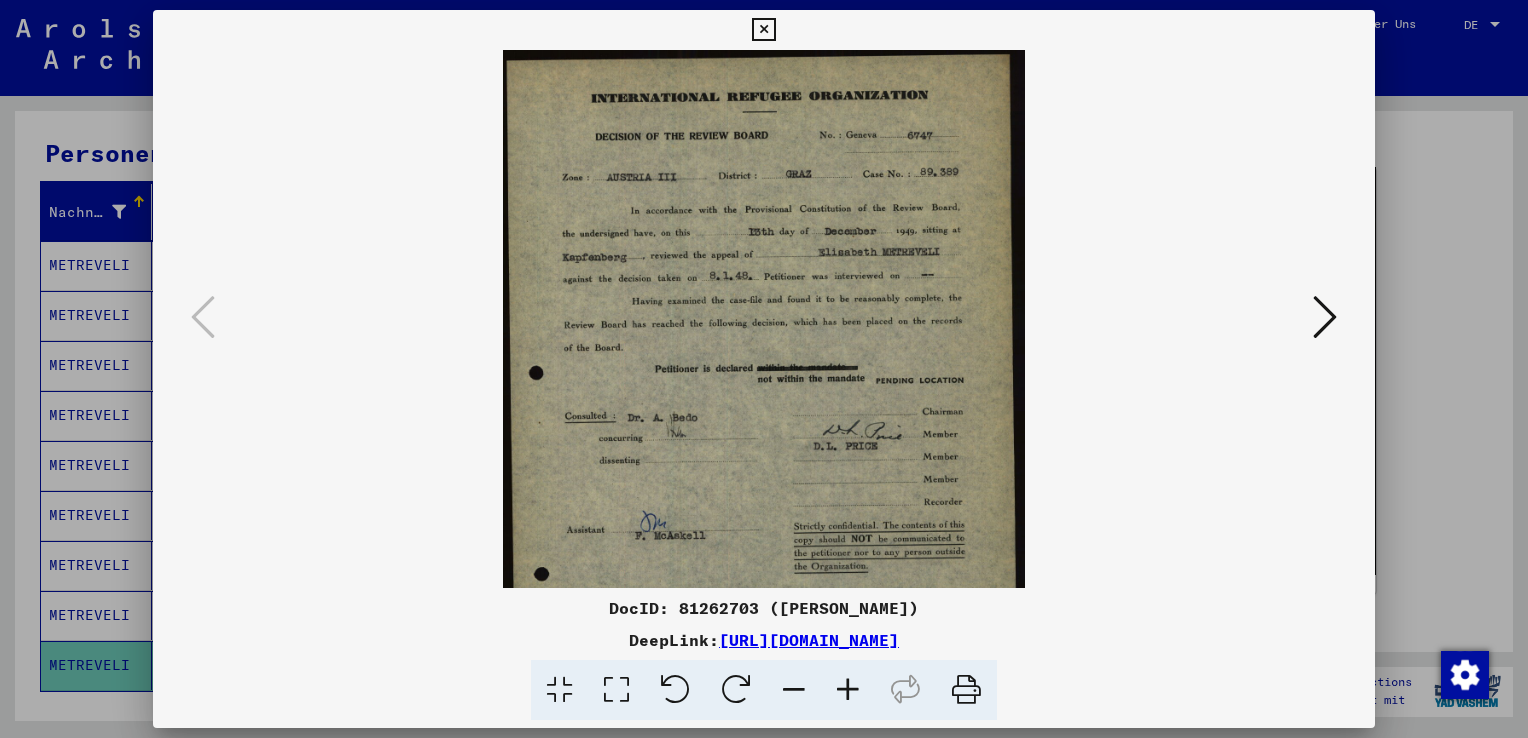 click at bounding box center (848, 690) 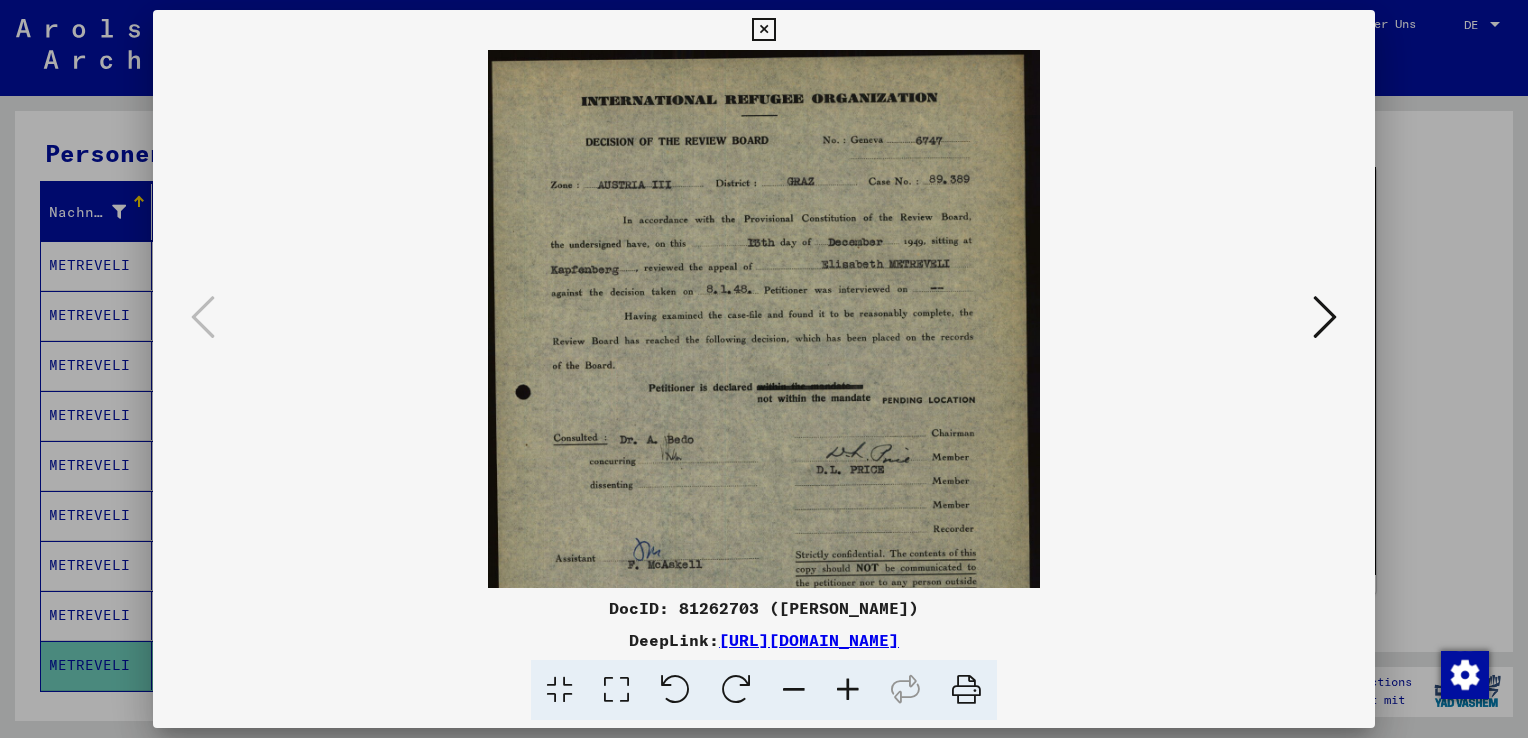click at bounding box center [848, 690] 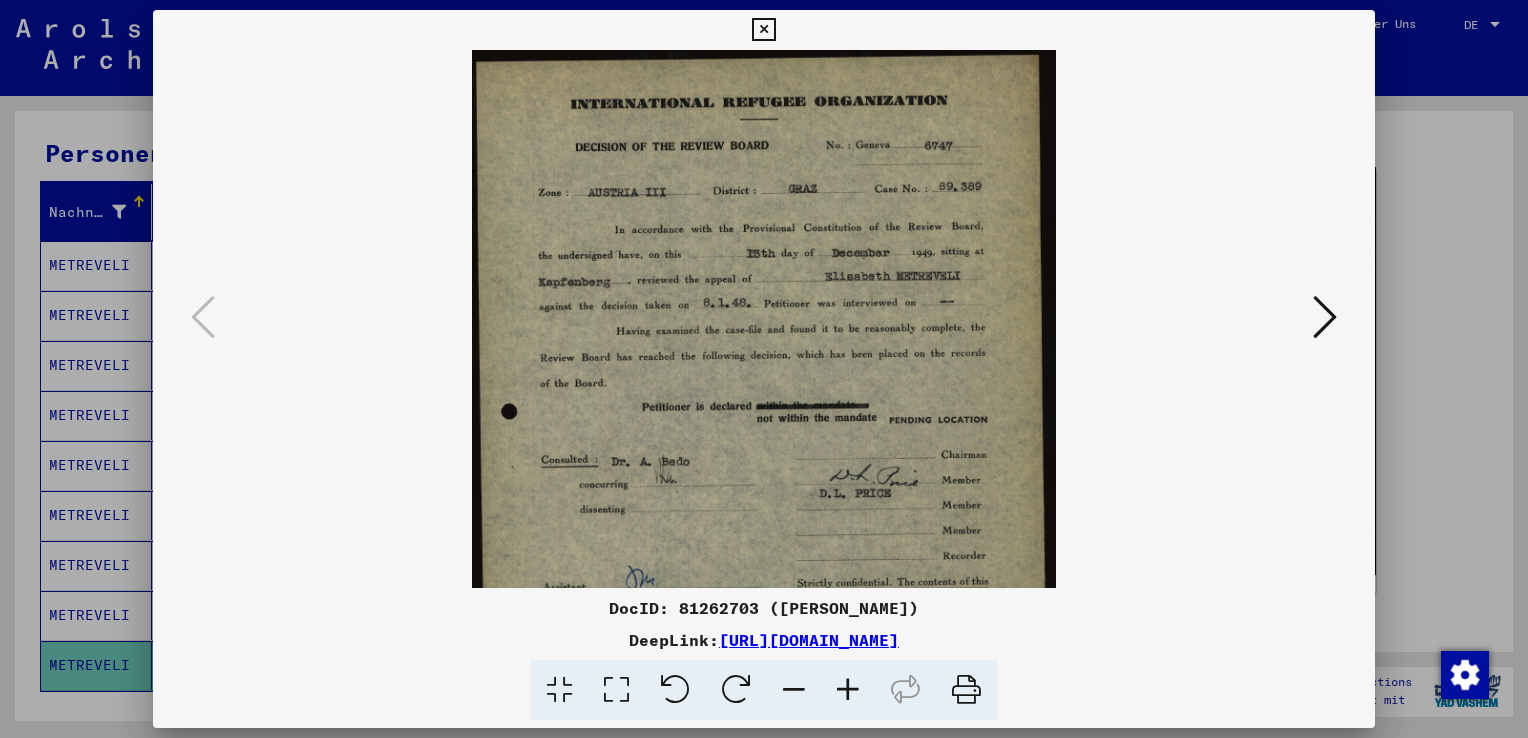 click at bounding box center (848, 690) 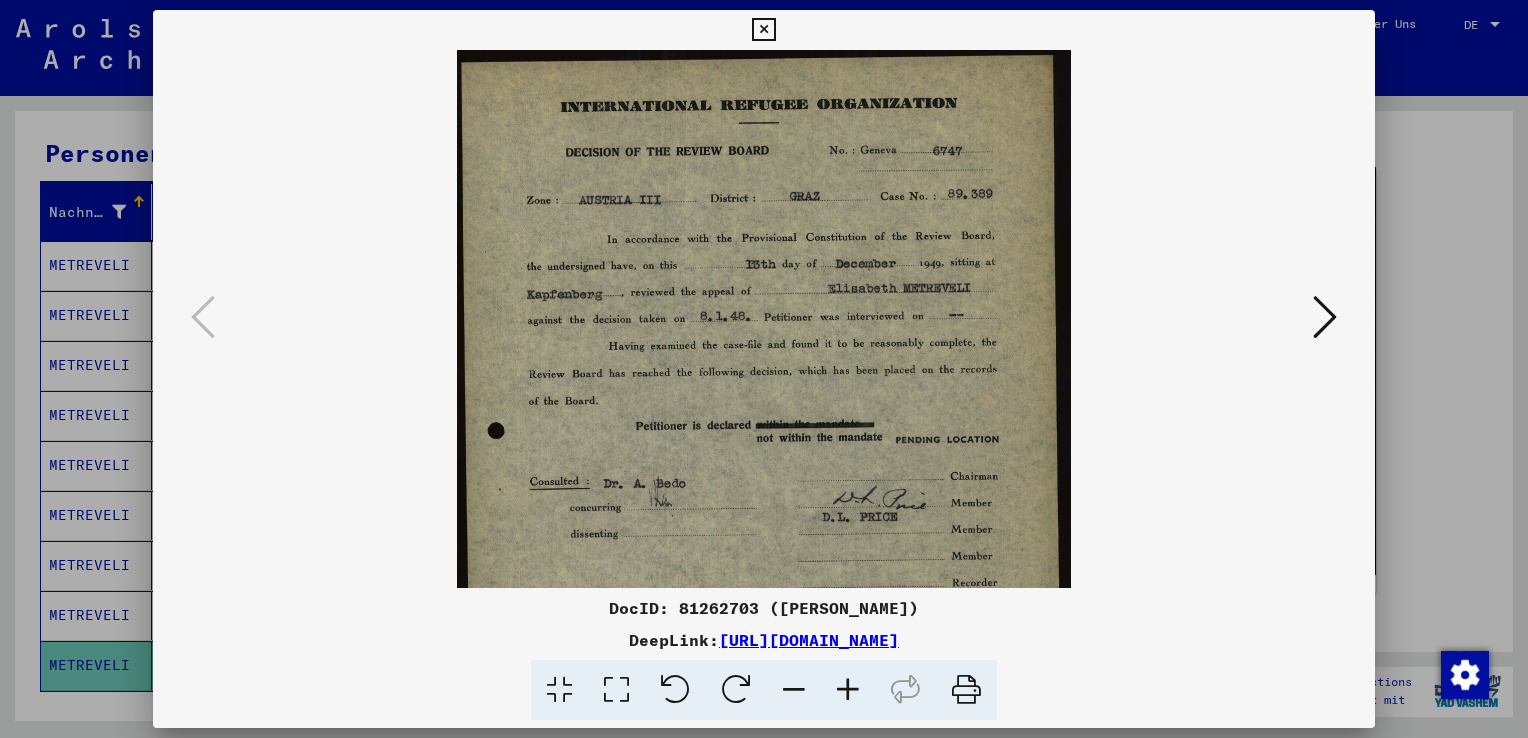 click at bounding box center [848, 690] 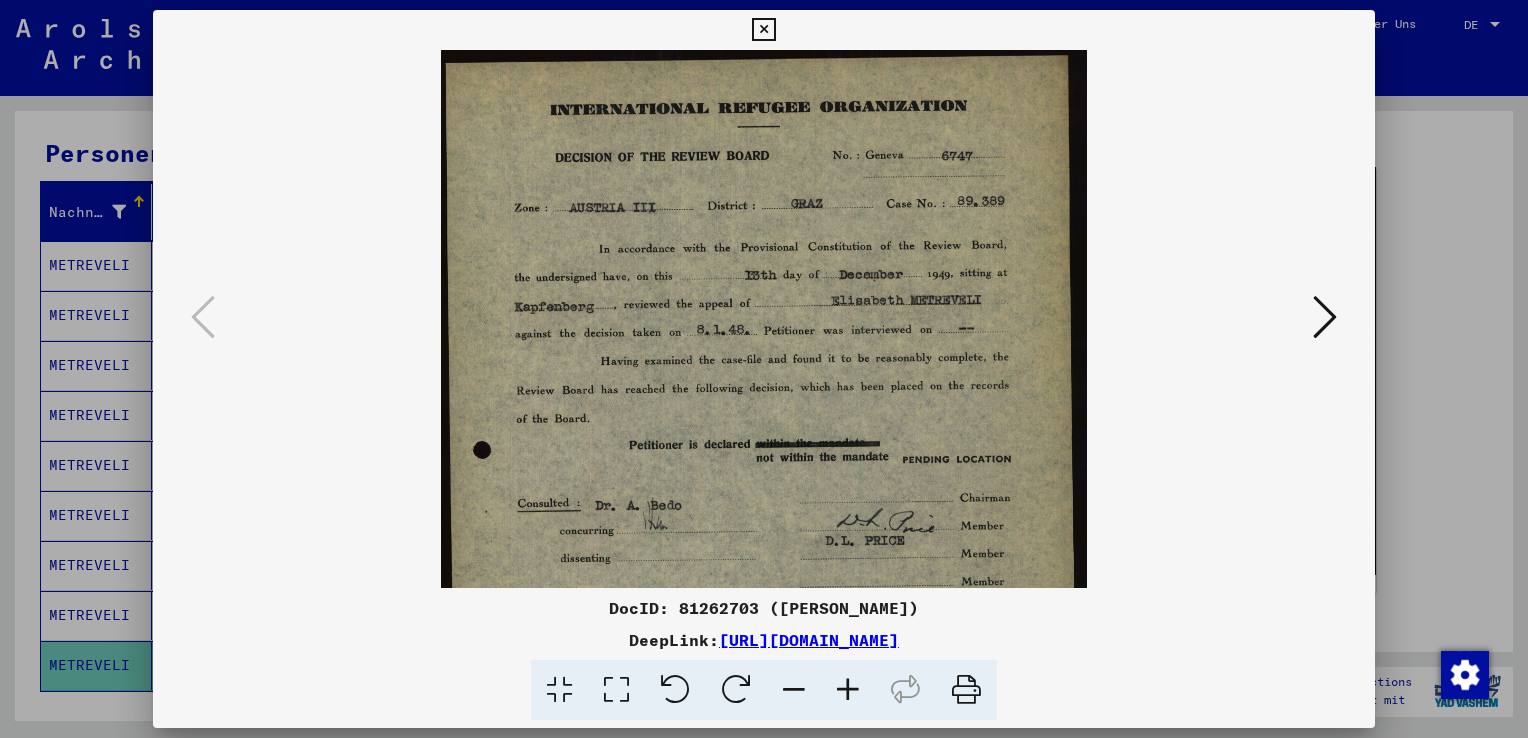 drag, startPoint x: 750, startPoint y: 386, endPoint x: 750, endPoint y: 414, distance: 28 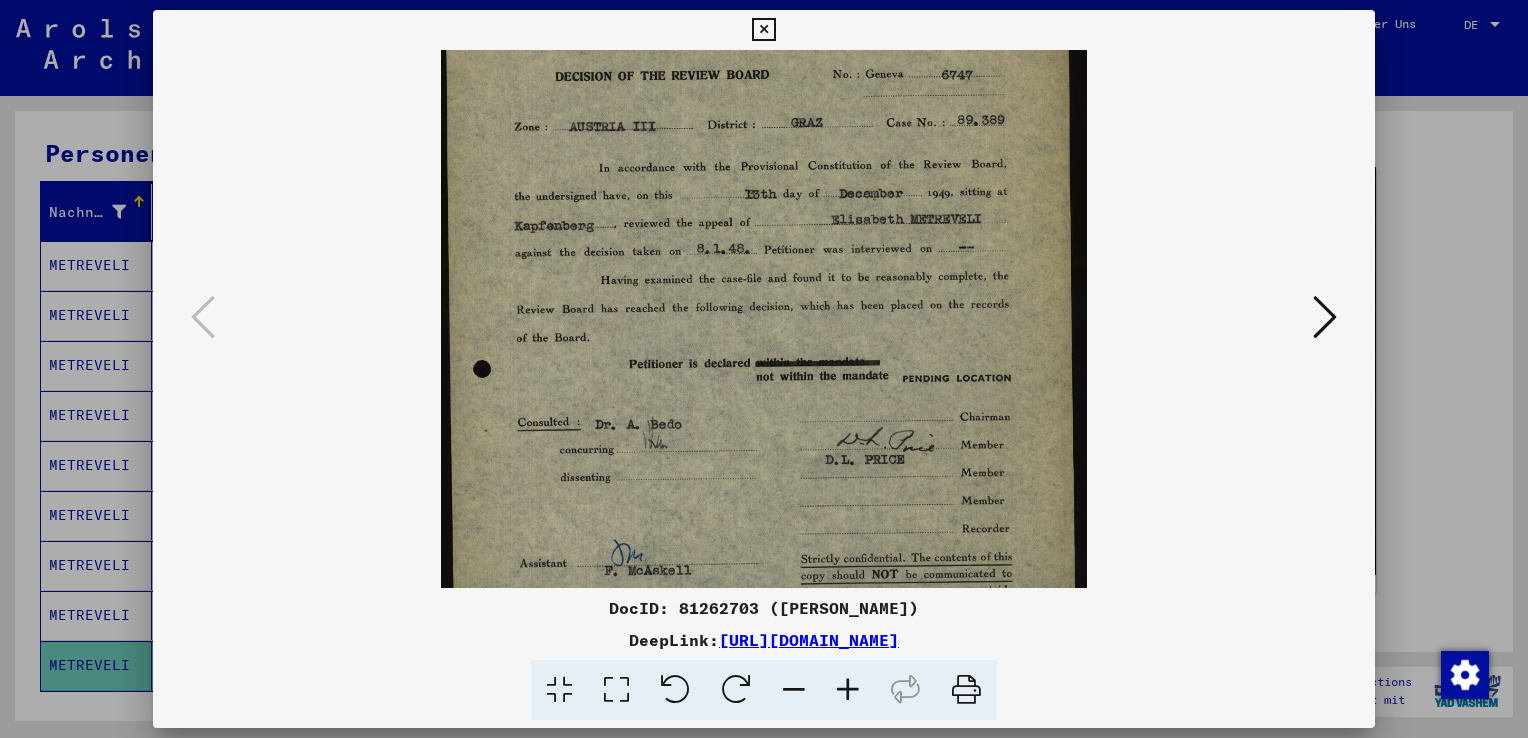 scroll, scrollTop: 83, scrollLeft: 0, axis: vertical 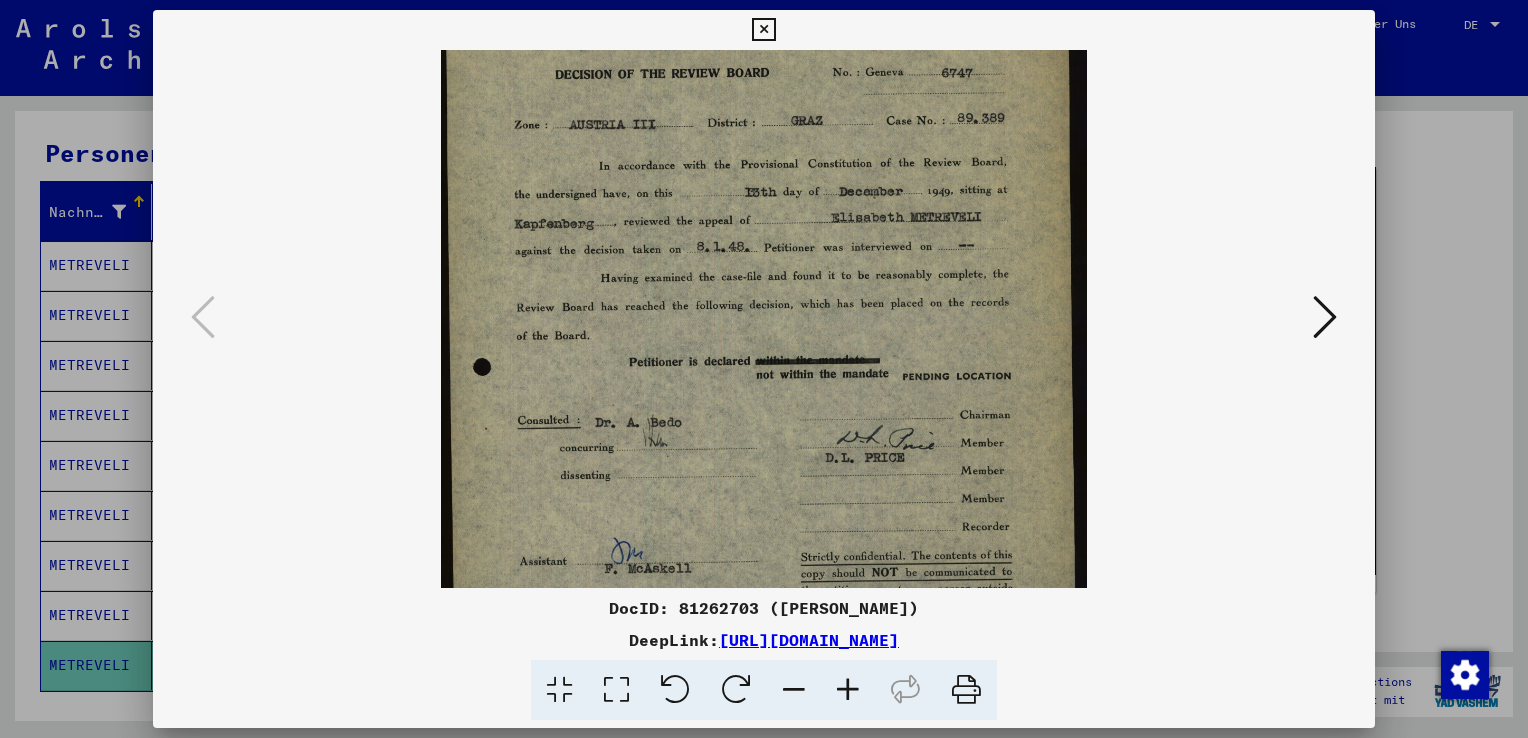 drag, startPoint x: 799, startPoint y: 427, endPoint x: 802, endPoint y: 344, distance: 83.0542 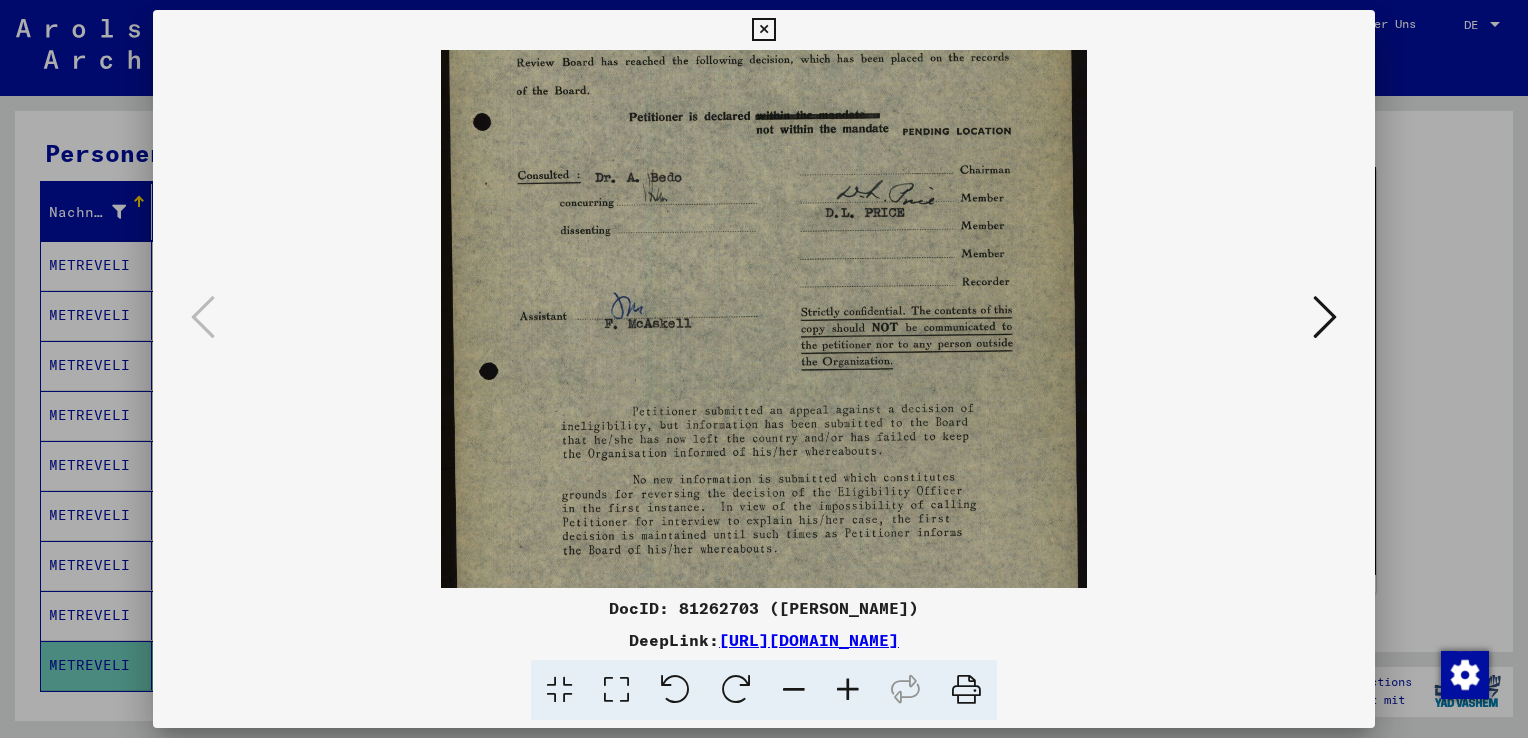 drag, startPoint x: 840, startPoint y: 523, endPoint x: 844, endPoint y: 269, distance: 254.0315 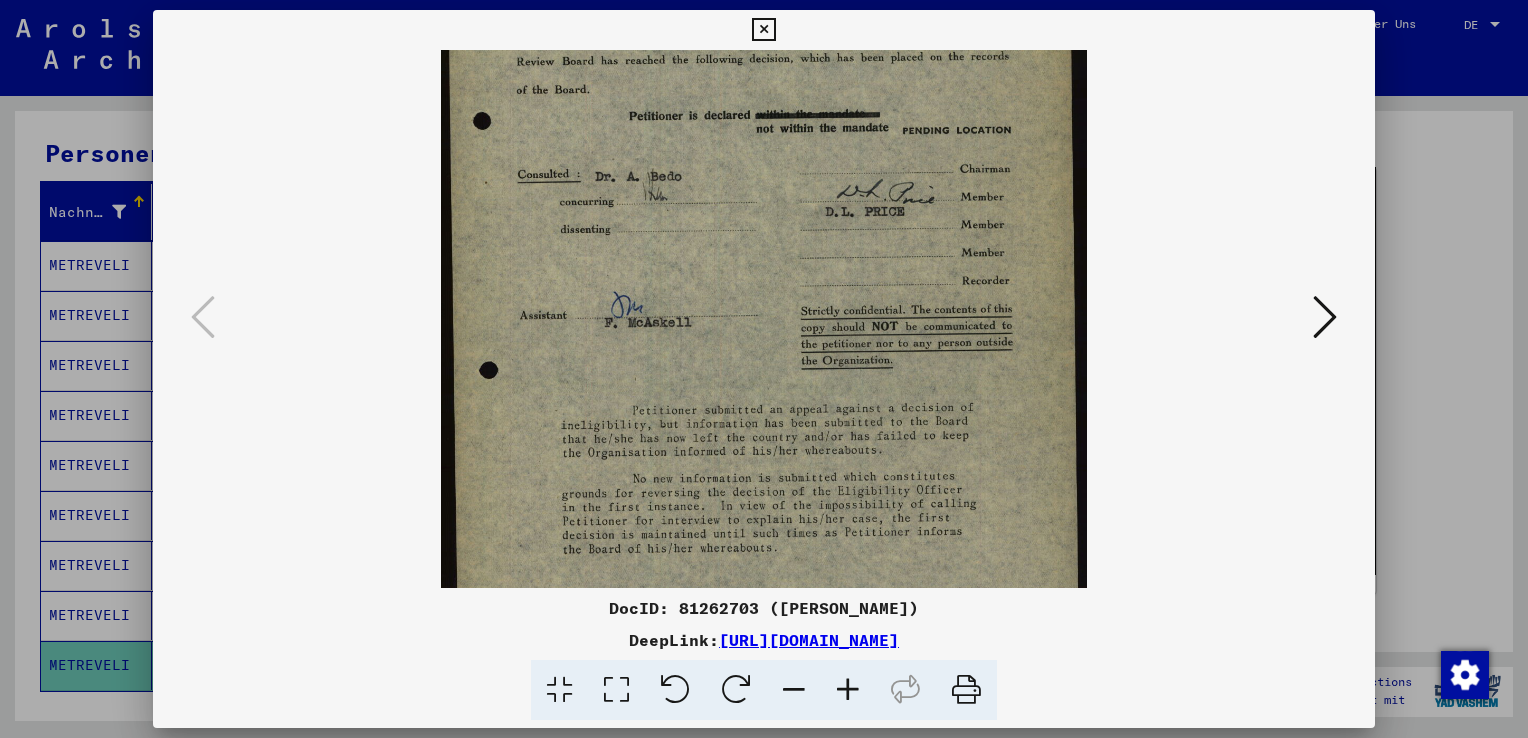 click at bounding box center [764, 240] 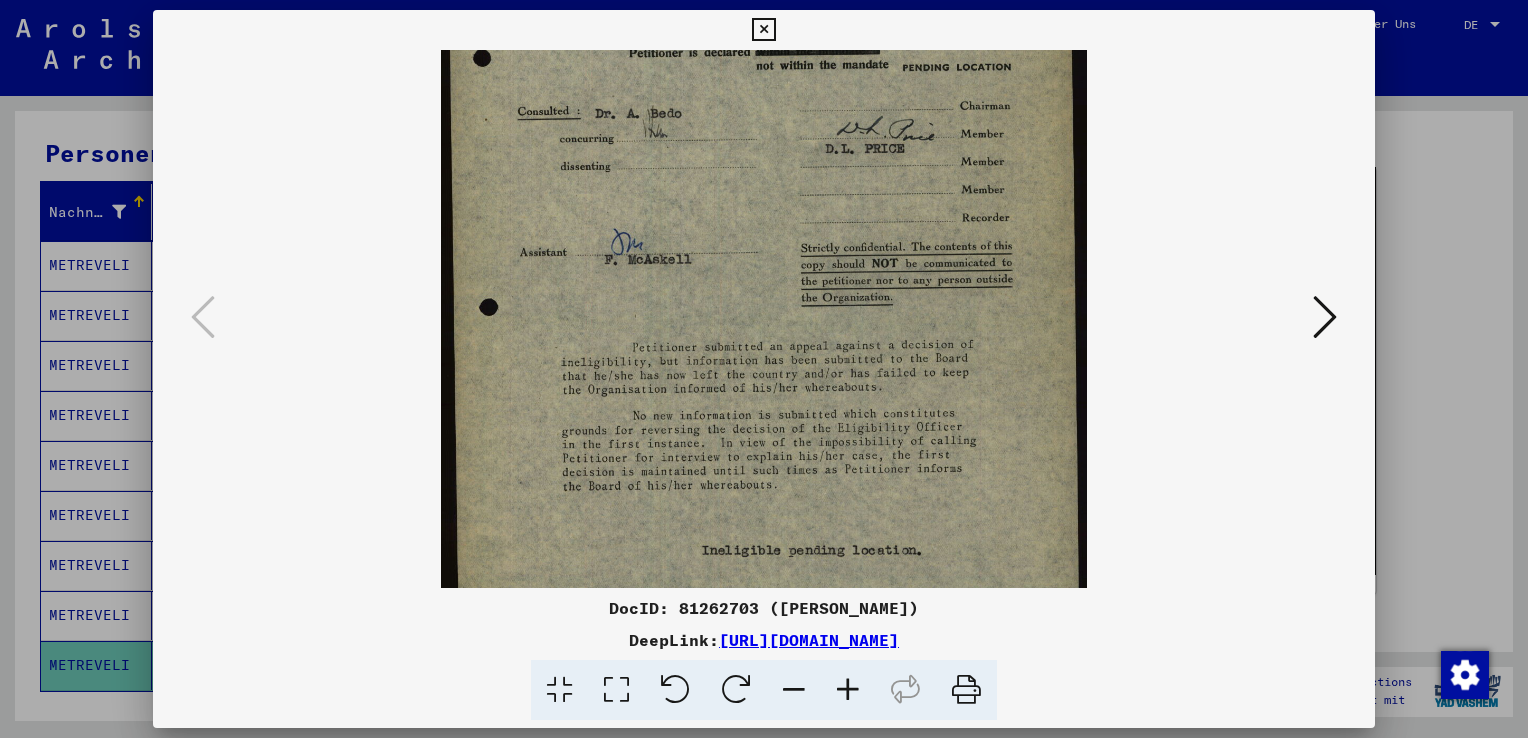 drag, startPoint x: 796, startPoint y: 477, endPoint x: 802, endPoint y: 423, distance: 54.33231 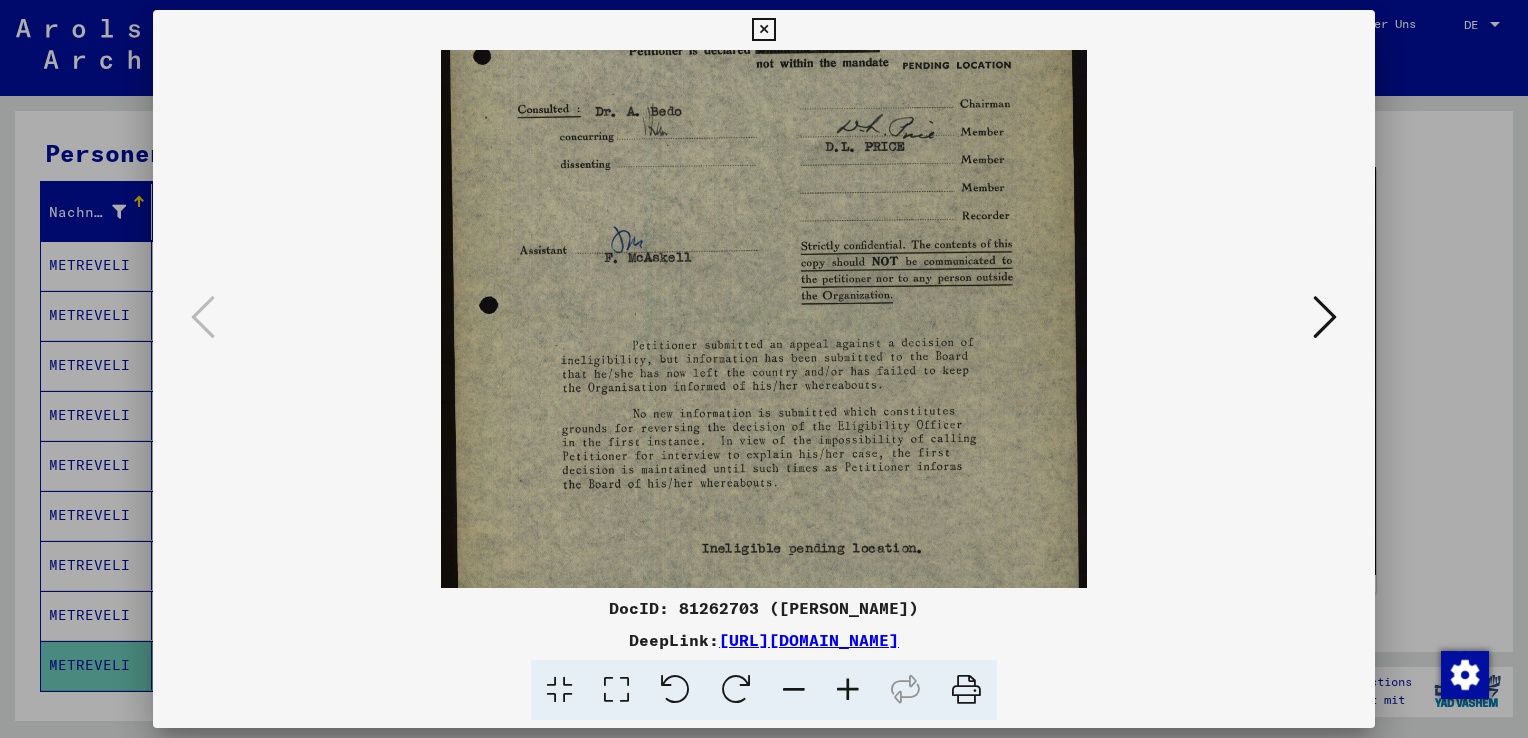click at bounding box center [1325, 317] 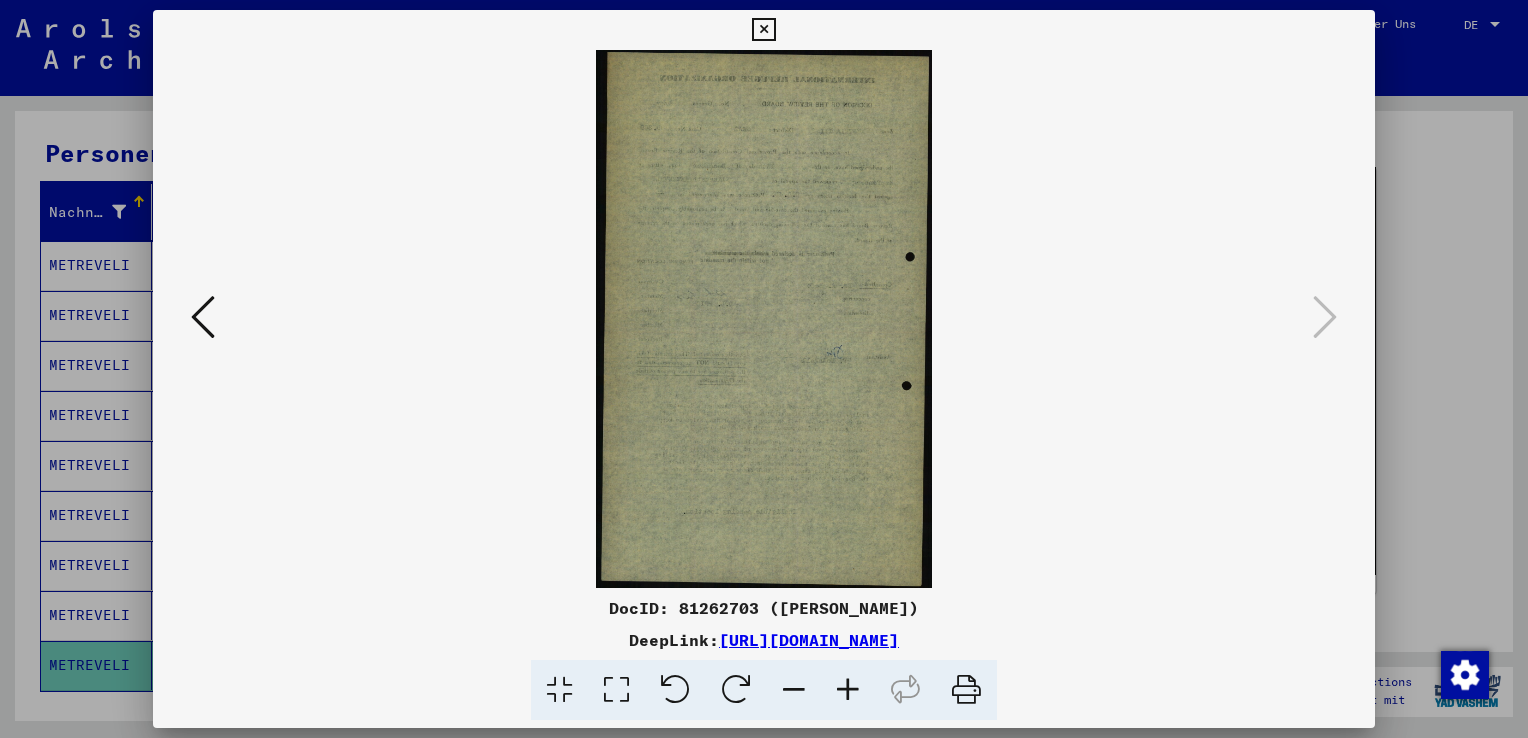 click at bounding box center (848, 690) 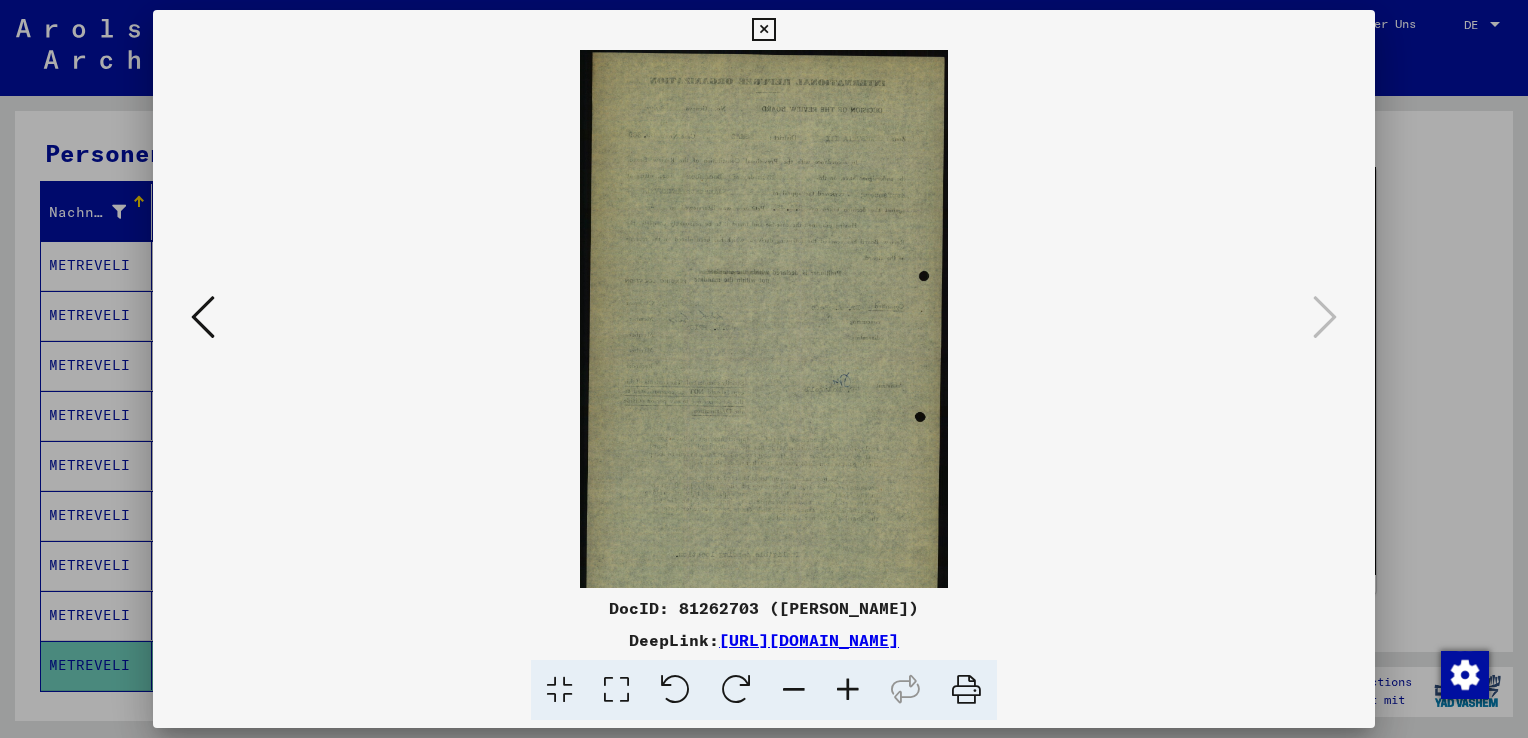 click at bounding box center [848, 690] 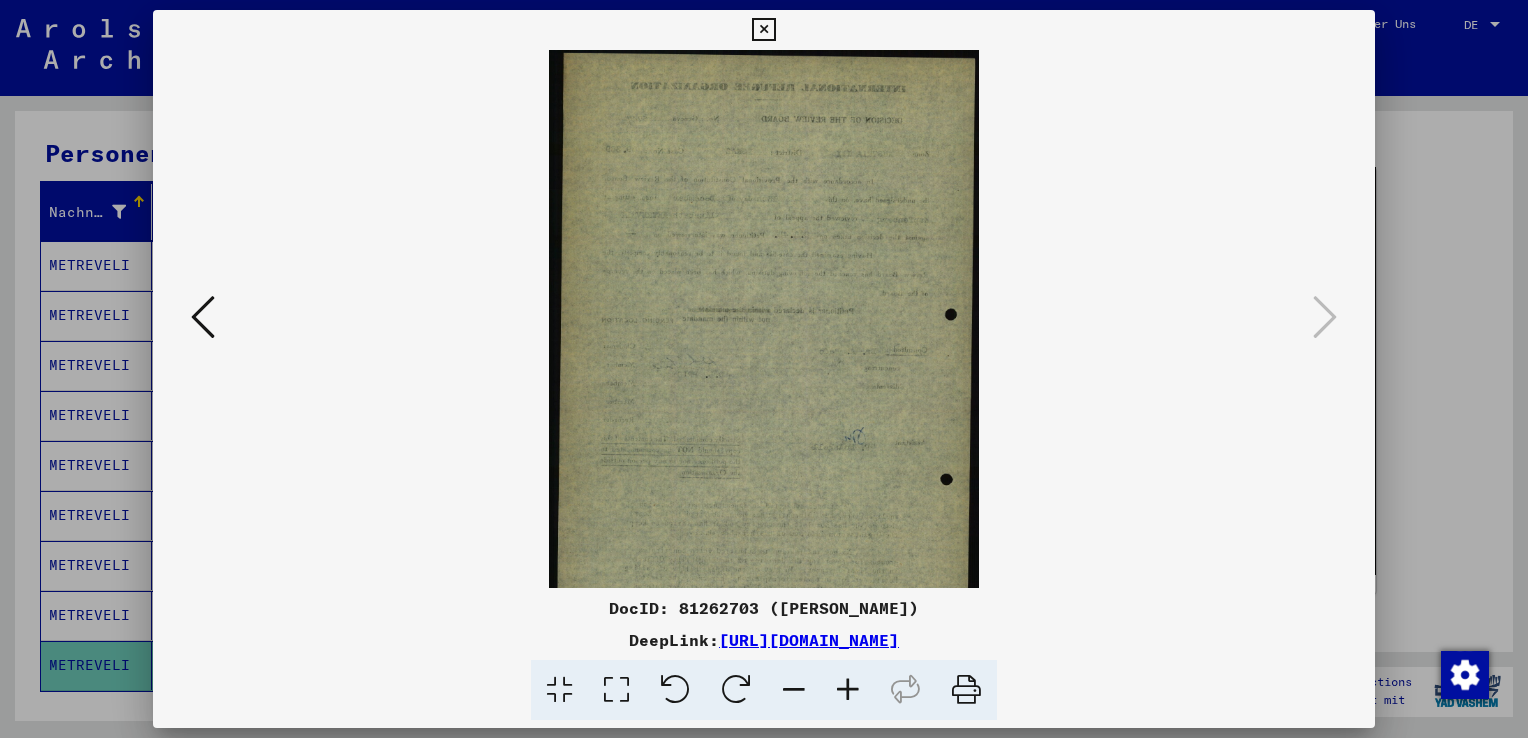 click at bounding box center (848, 690) 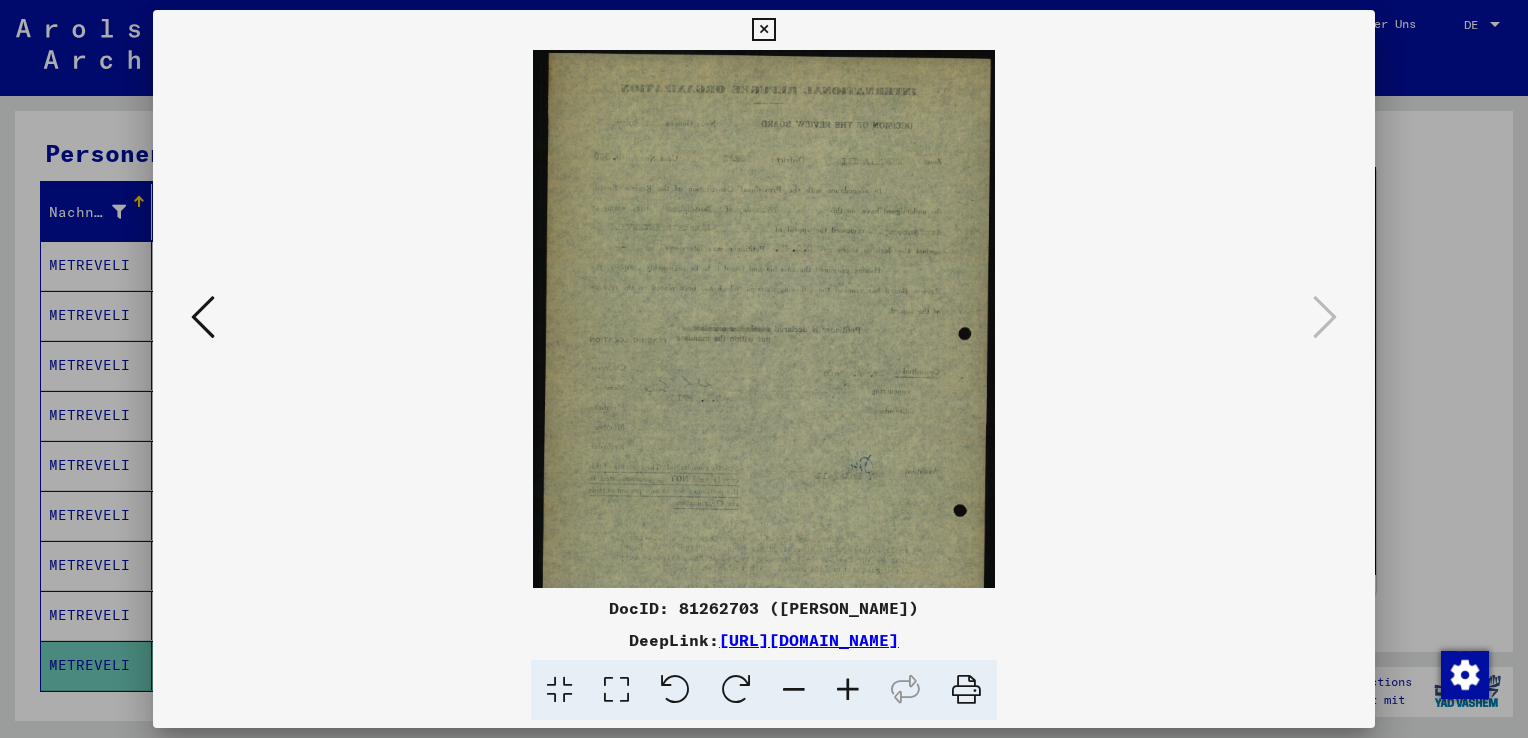 click at bounding box center (848, 690) 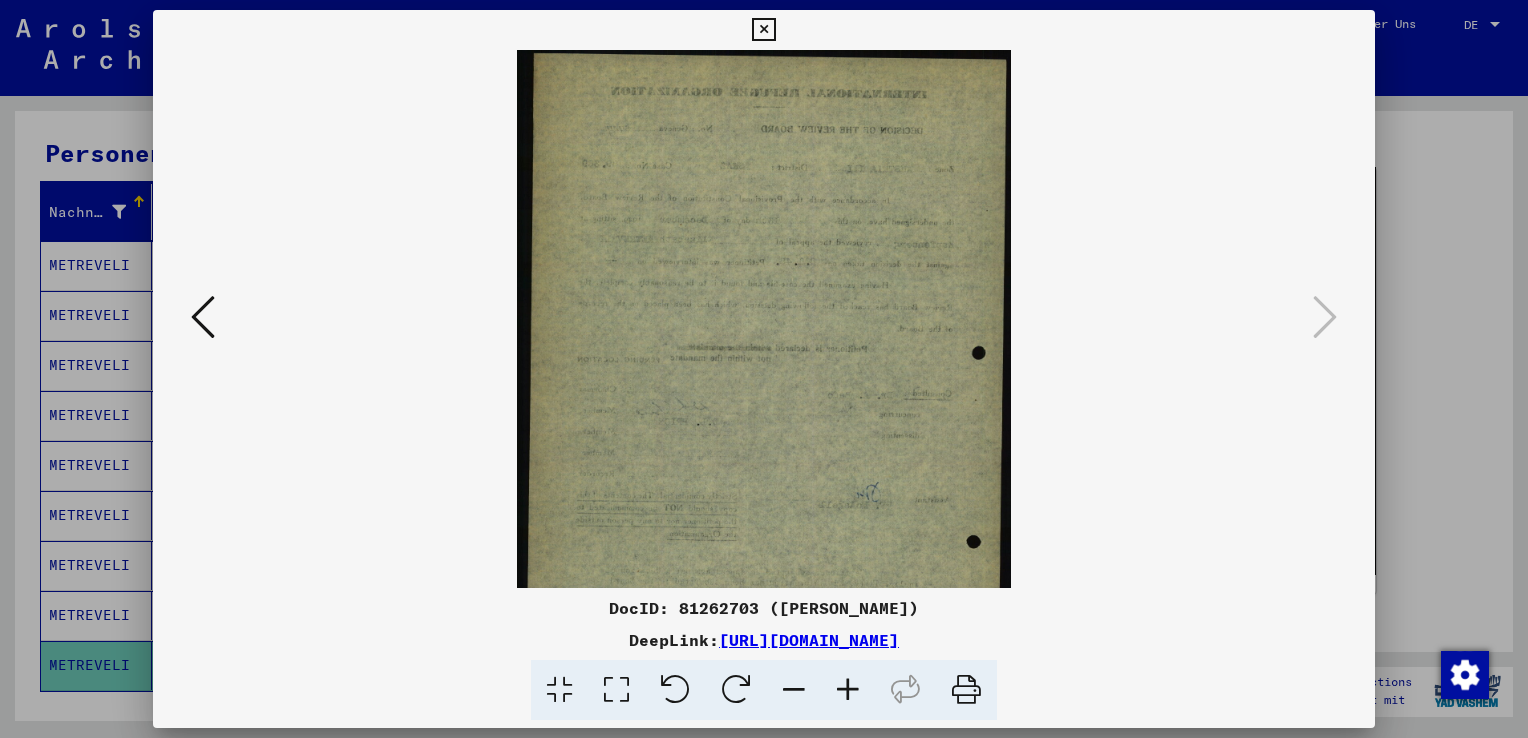 click at bounding box center (848, 690) 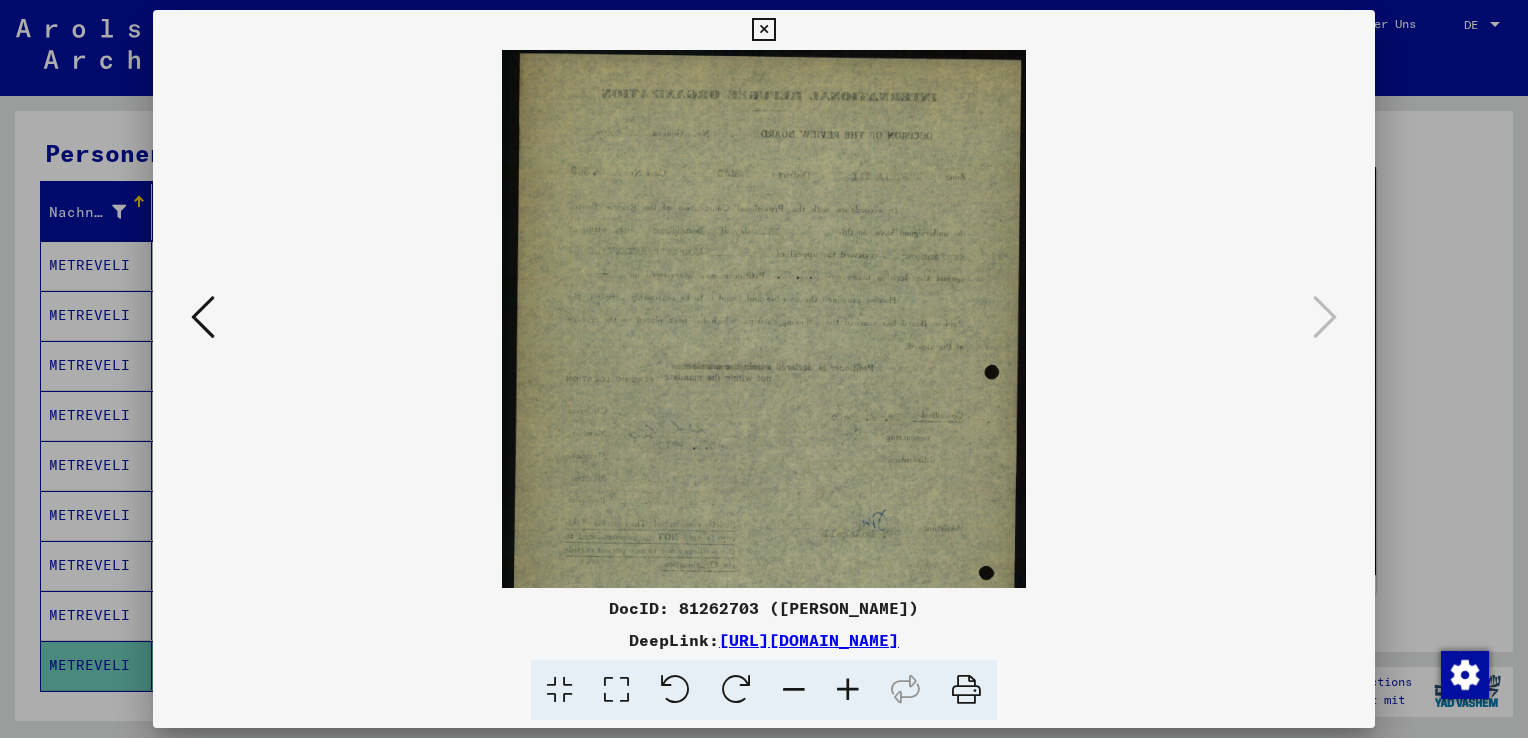 click at bounding box center [848, 690] 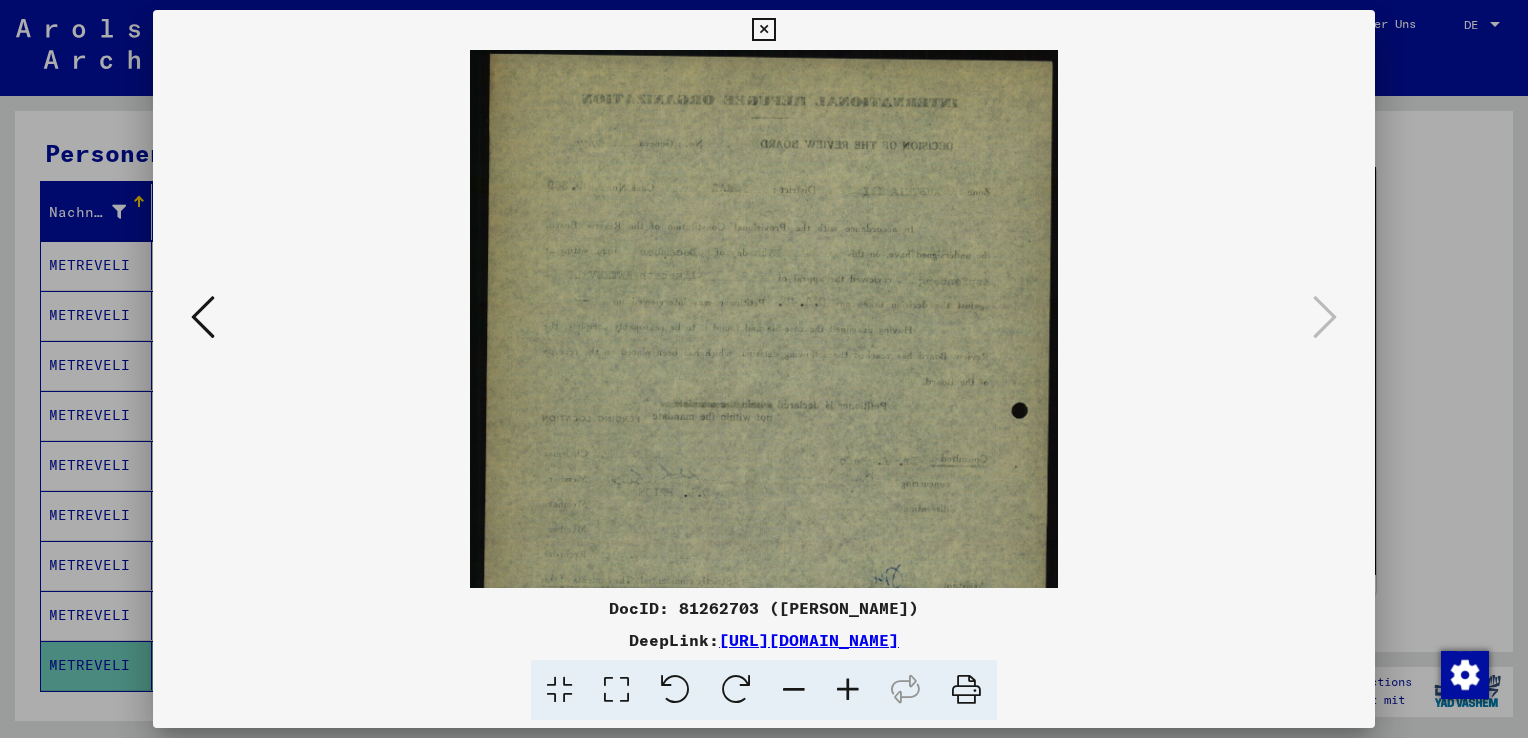 click at bounding box center (848, 690) 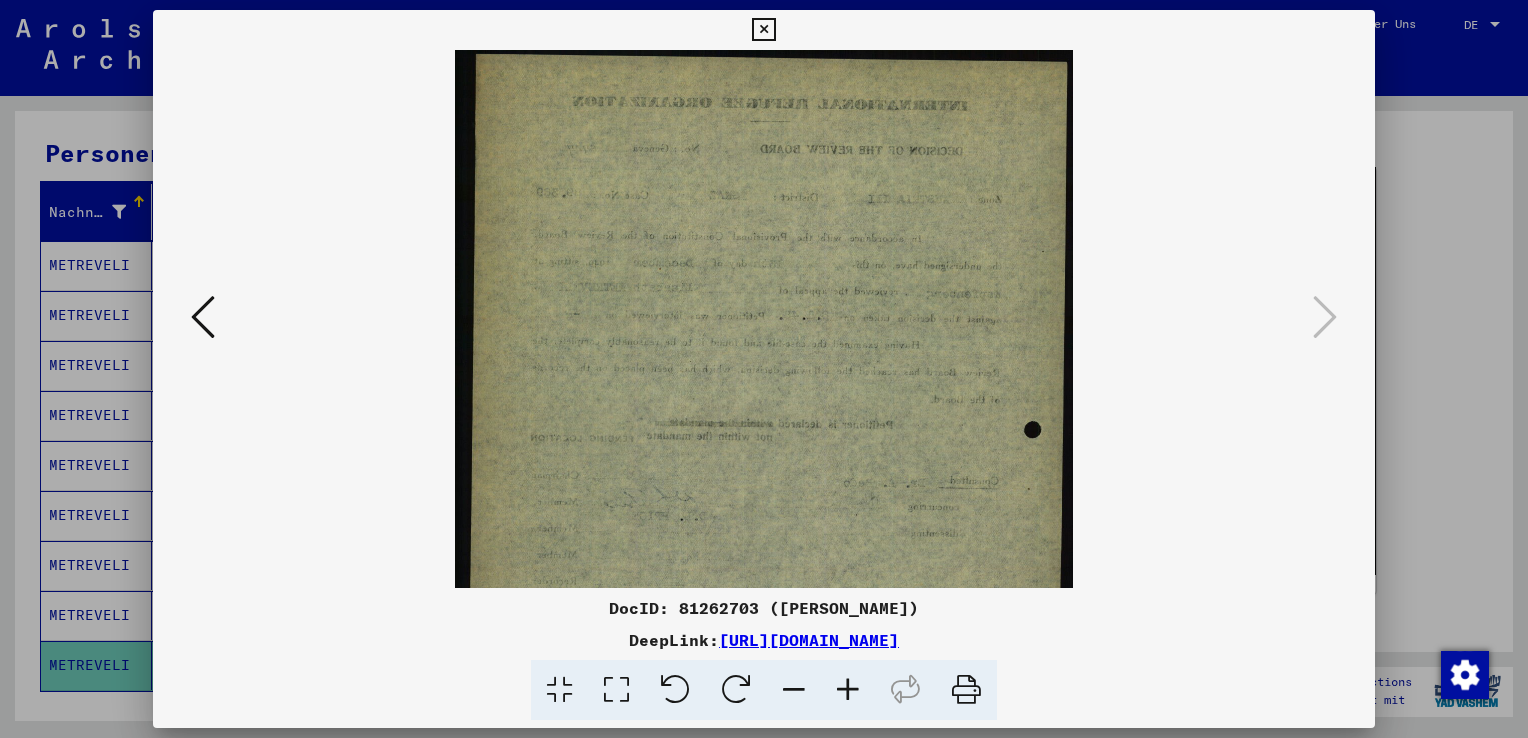 click at bounding box center (848, 690) 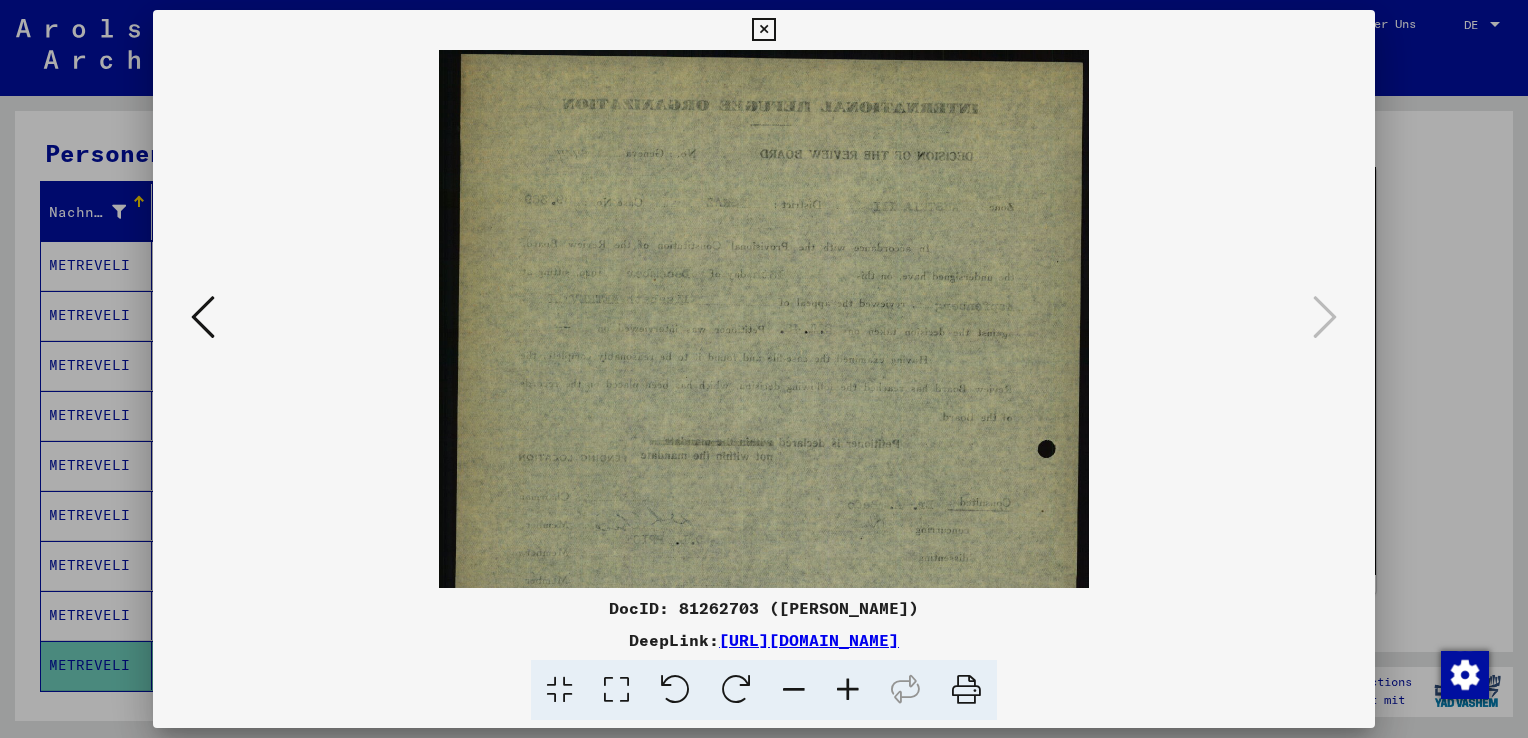 click at bounding box center [848, 690] 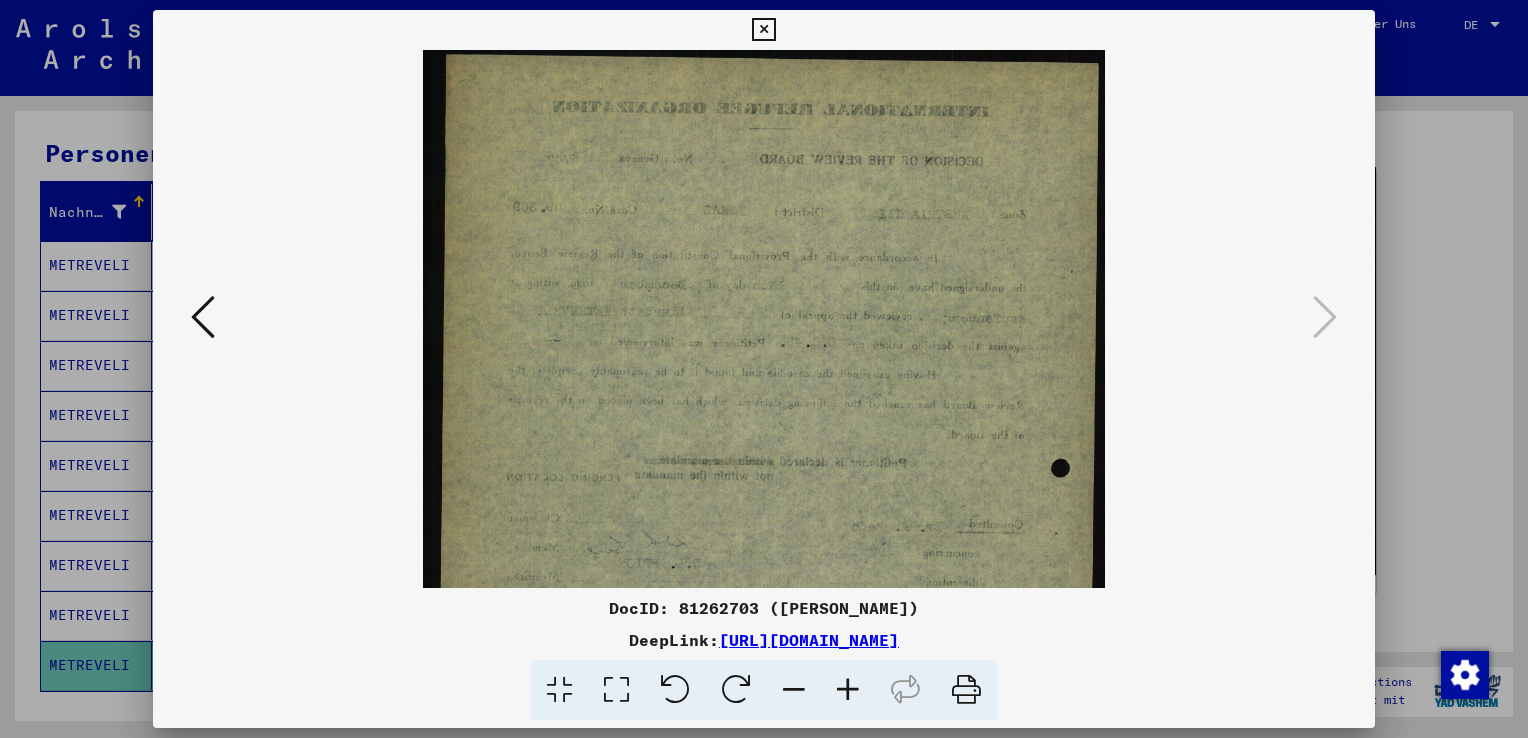 click at bounding box center [848, 690] 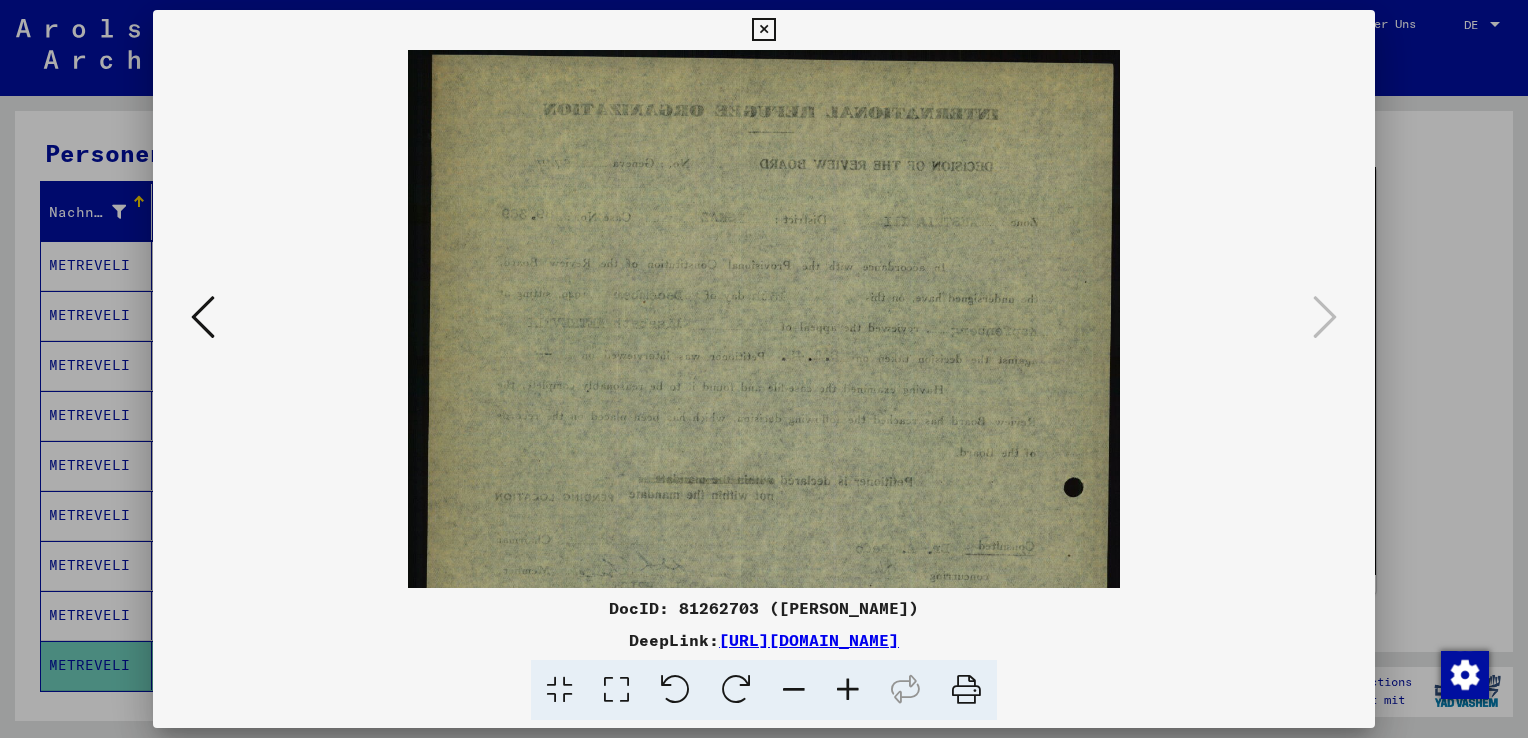 click at bounding box center [848, 690] 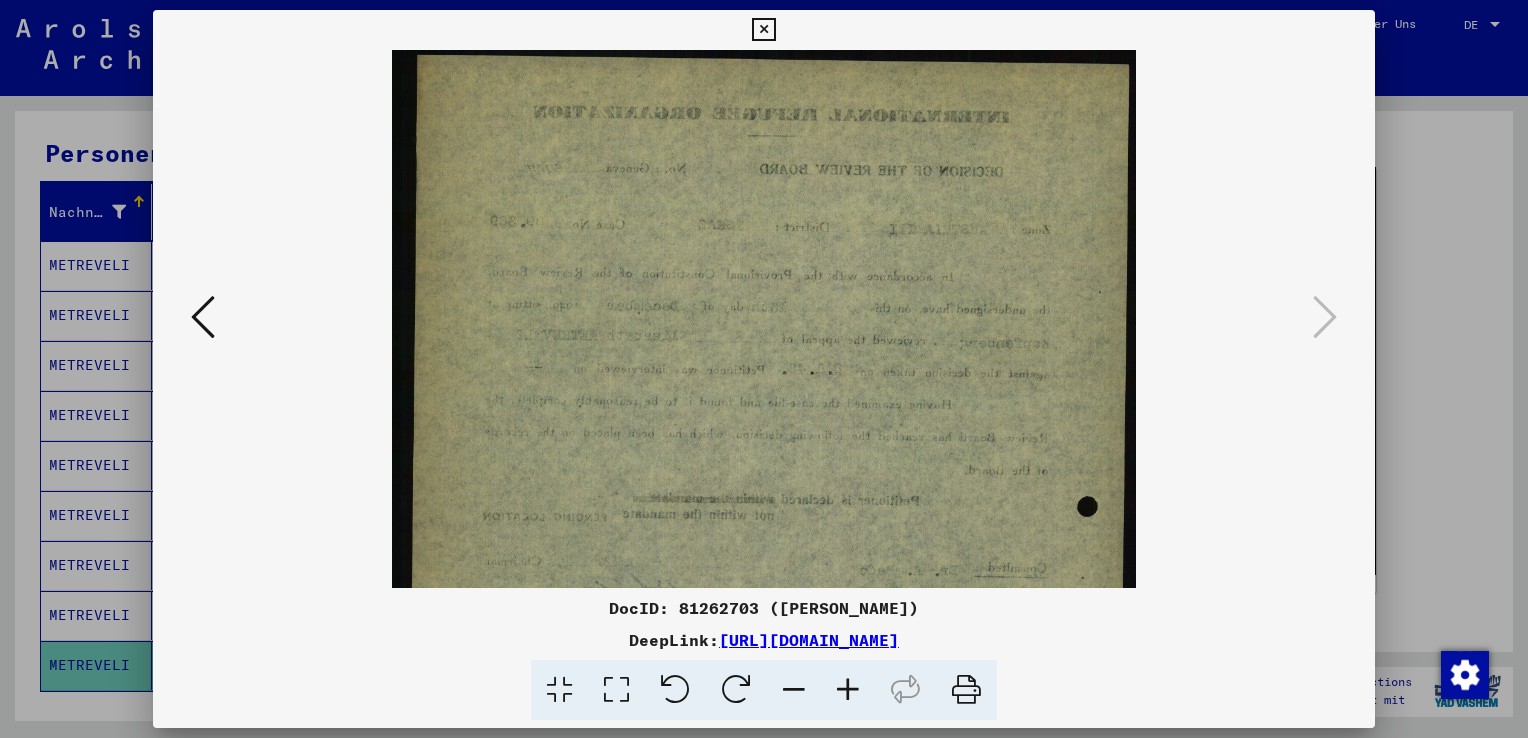 click at bounding box center (848, 690) 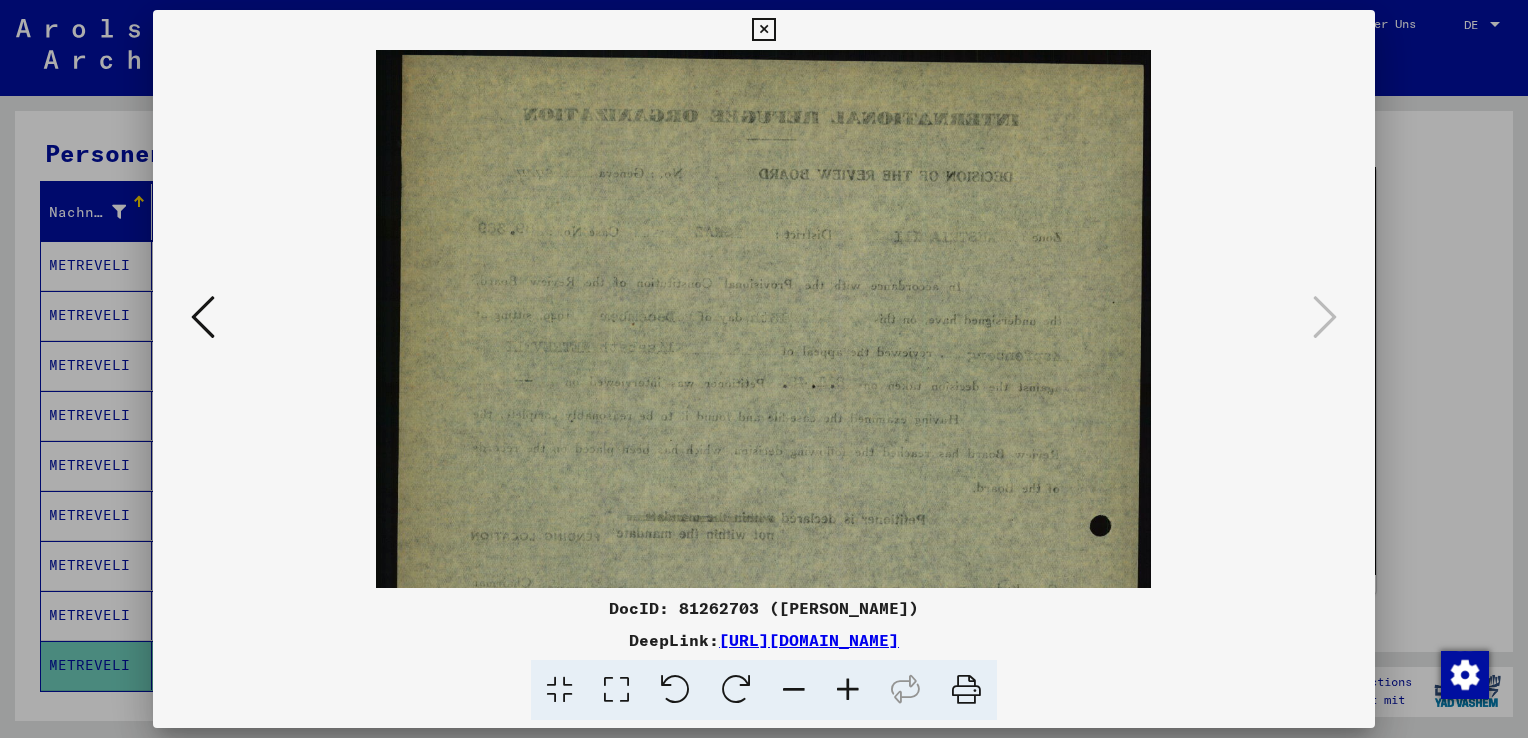 click at bounding box center (848, 690) 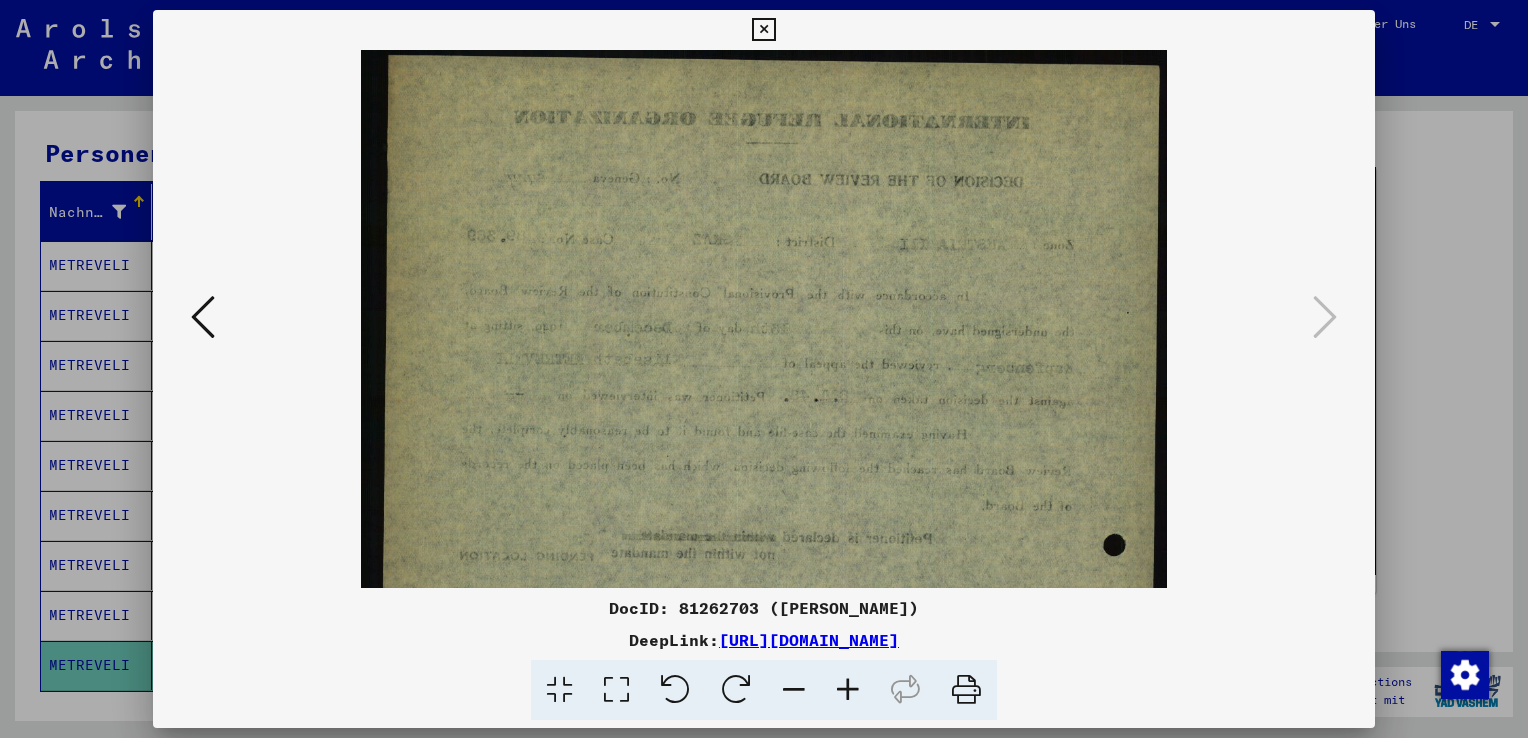 click at bounding box center [848, 690] 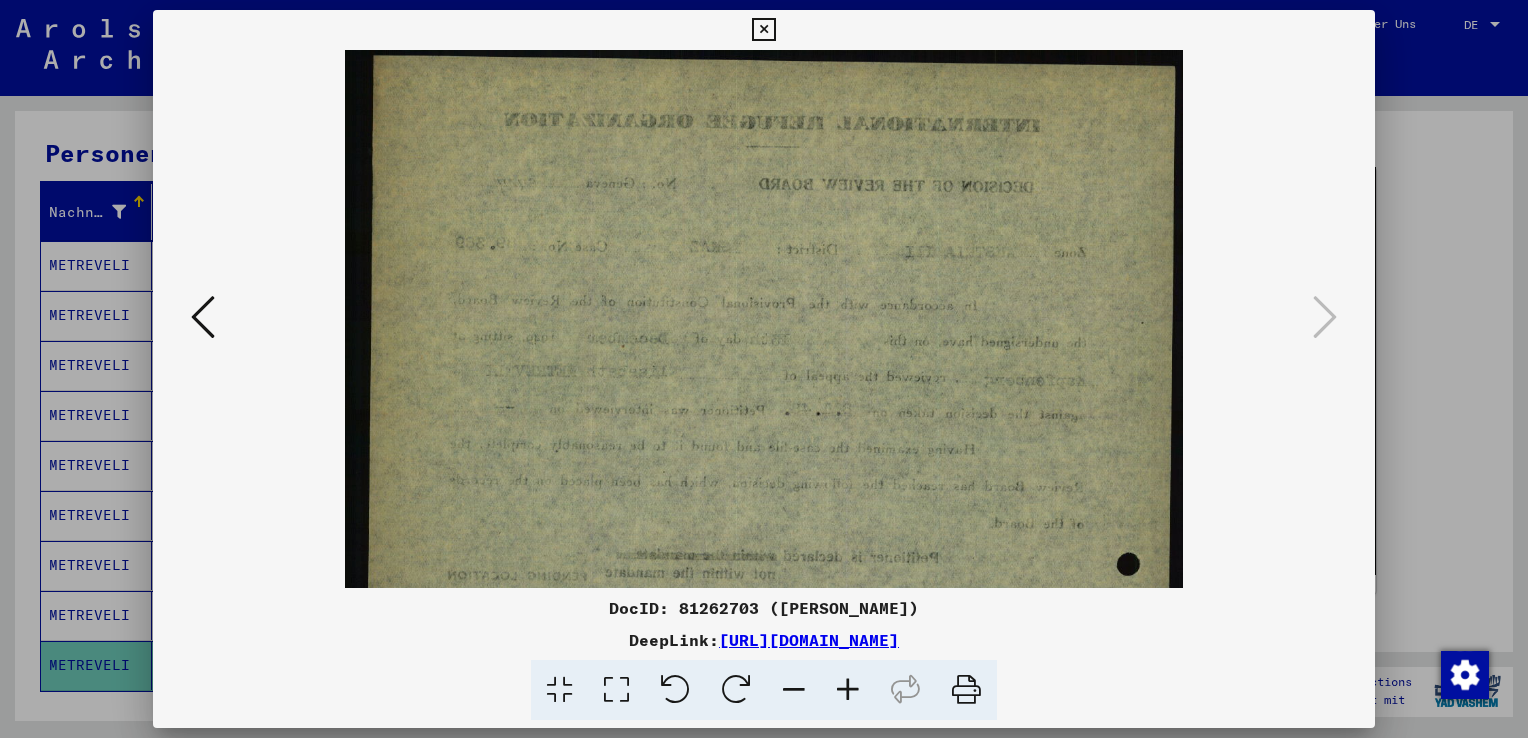 click at bounding box center [764, 369] 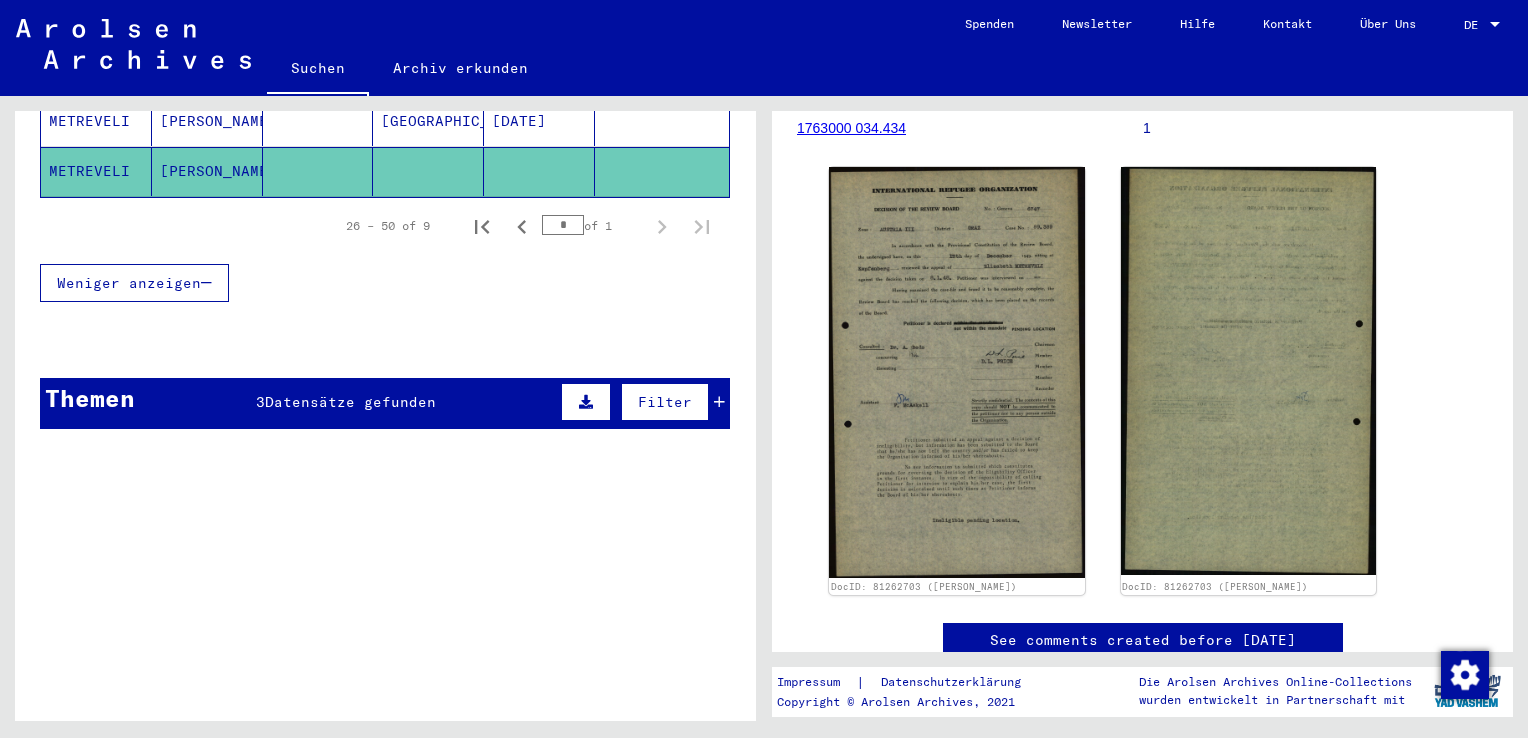 scroll, scrollTop: 679, scrollLeft: 0, axis: vertical 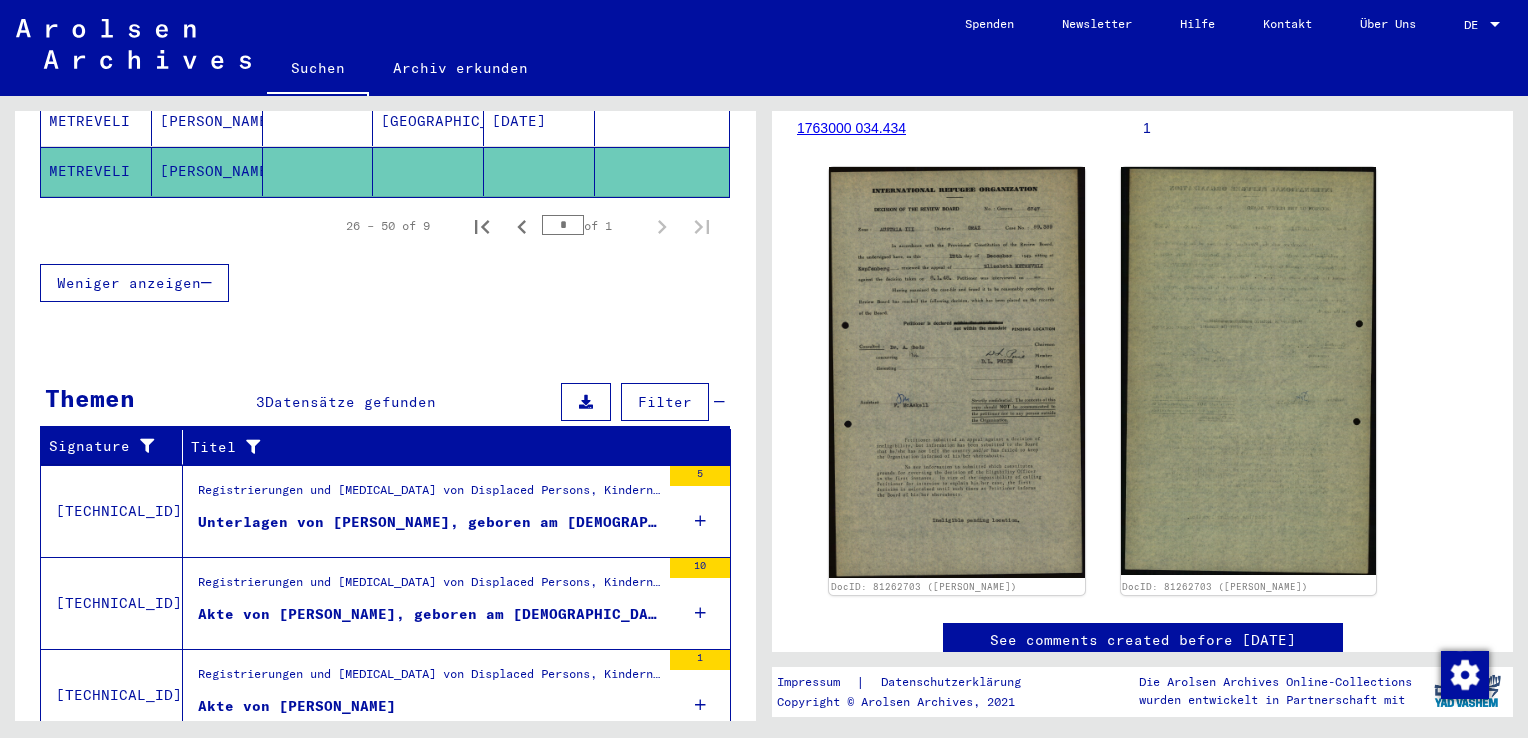 click on "Unterlagen von [PERSON_NAME], geboren am [DEMOGRAPHIC_DATA], geboren in [GEOGRAPHIC_DATA] und von weiteren Personen" at bounding box center (429, 522) 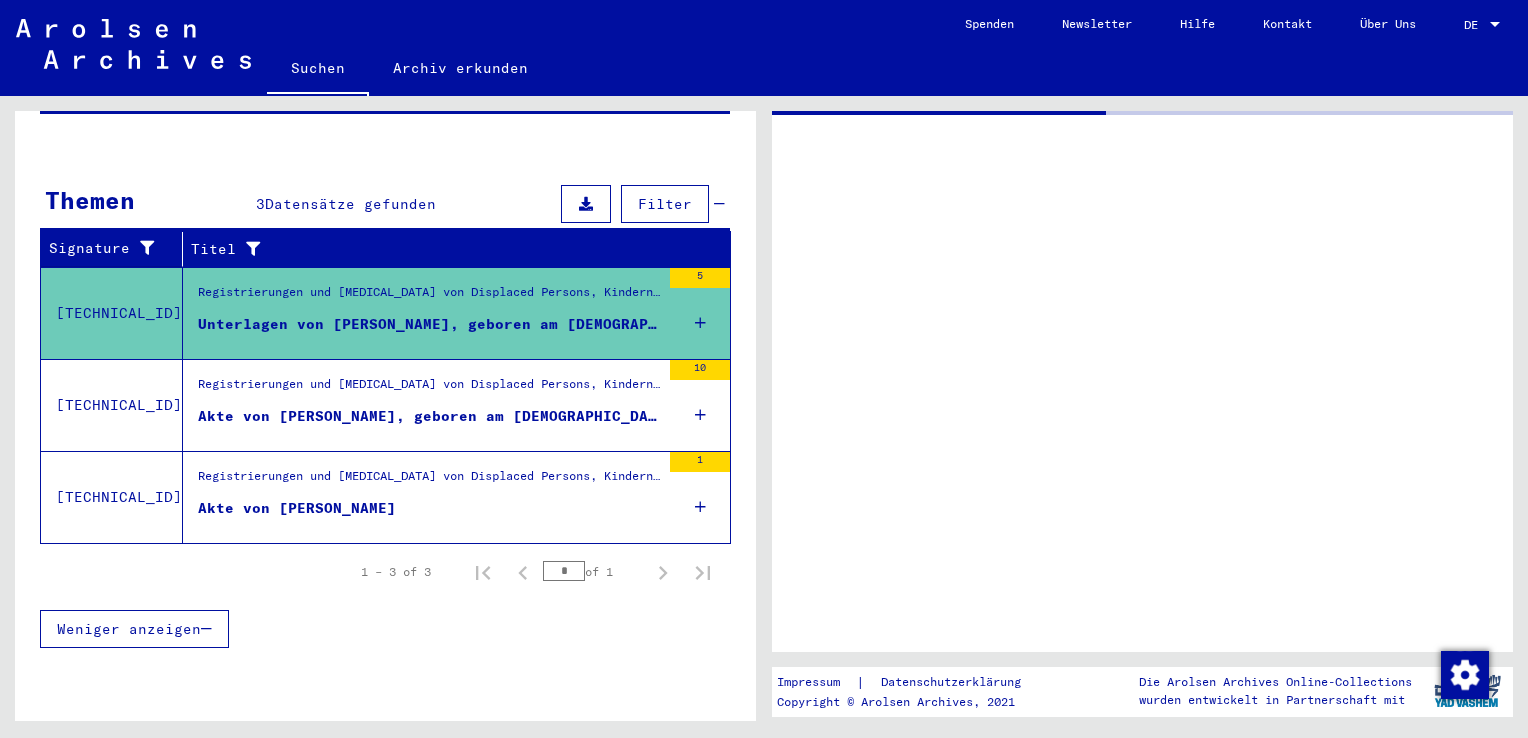 scroll, scrollTop: 227, scrollLeft: 0, axis: vertical 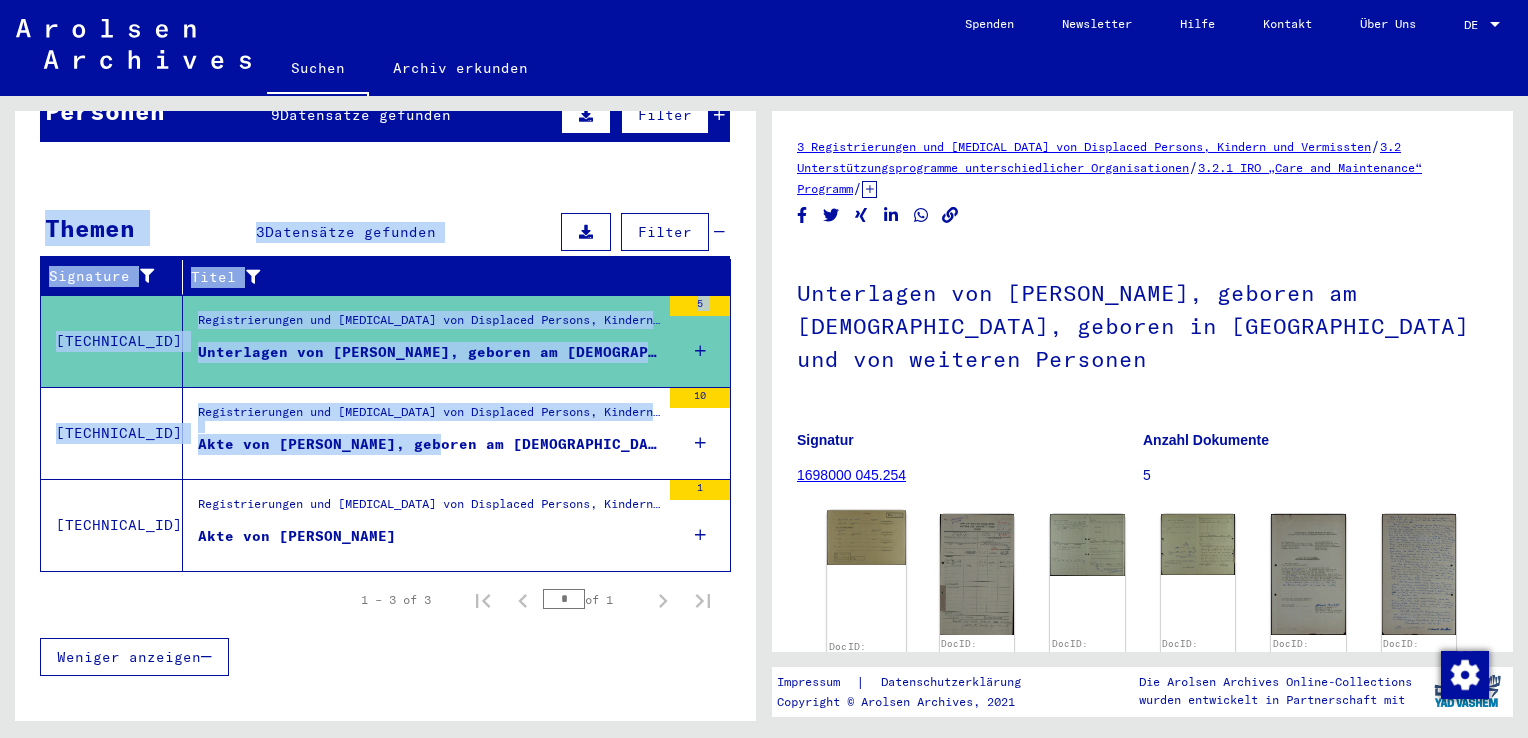 drag, startPoint x: 413, startPoint y: 494, endPoint x: 862, endPoint y: 643, distance: 473.07715 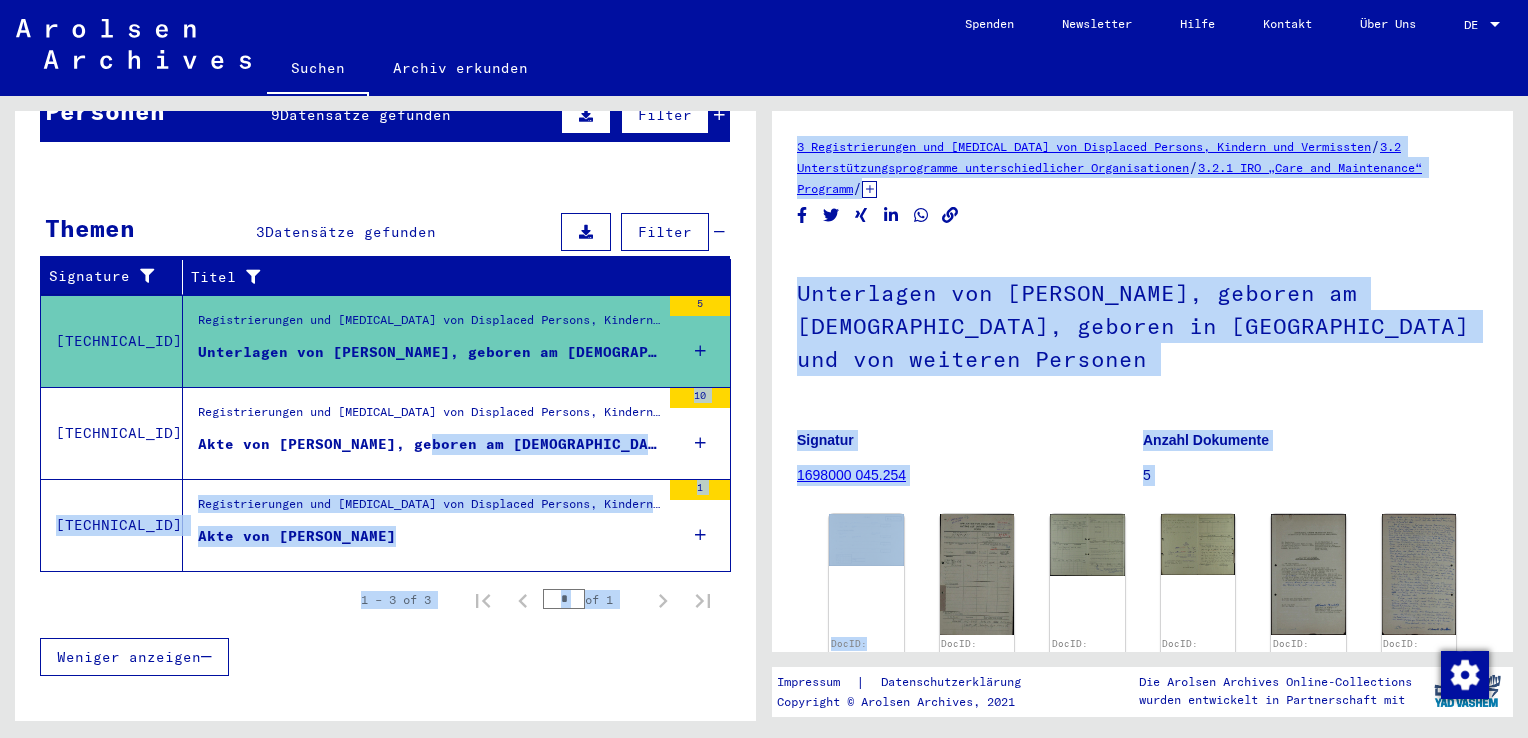 click on "3 Registrierungen und [MEDICAL_DATA] von Displaced Persons, Kindern und Vermissten   /   3.2 Unterstützungsprogramme unterschiedlicher Organisationen   /   3.2.1 IRO „Care and Maintenance“ Programm   /   [TECHNICAL_ID] CM/1 [MEDICAL_DATA] aus [GEOGRAPHIC_DATA]   /   CM/1 Formulare und verschiedene Begleitdokumente für DP´s in [GEOGRAPHIC_DATA]   /   [MEDICAL_DATA] mit Namen ab MELIKIAN   /  Unterlagen von [PERSON_NAME], geboren am [DEMOGRAPHIC_DATA], geboren in [GEOGRAPHIC_DATA] und von weiteren Personen  Signatur 1698000 045.254 Anzahl Dokumente 5 DocID: 80746970 DocID: 80746971 DocID: 80746971 DocID: 80746971 DocID: 80746972 DocID: 80746972 DocID: 80746973 DocID: 80746973 DocID: 80746974 DocID: 80746974 See comments created before [DATE]" 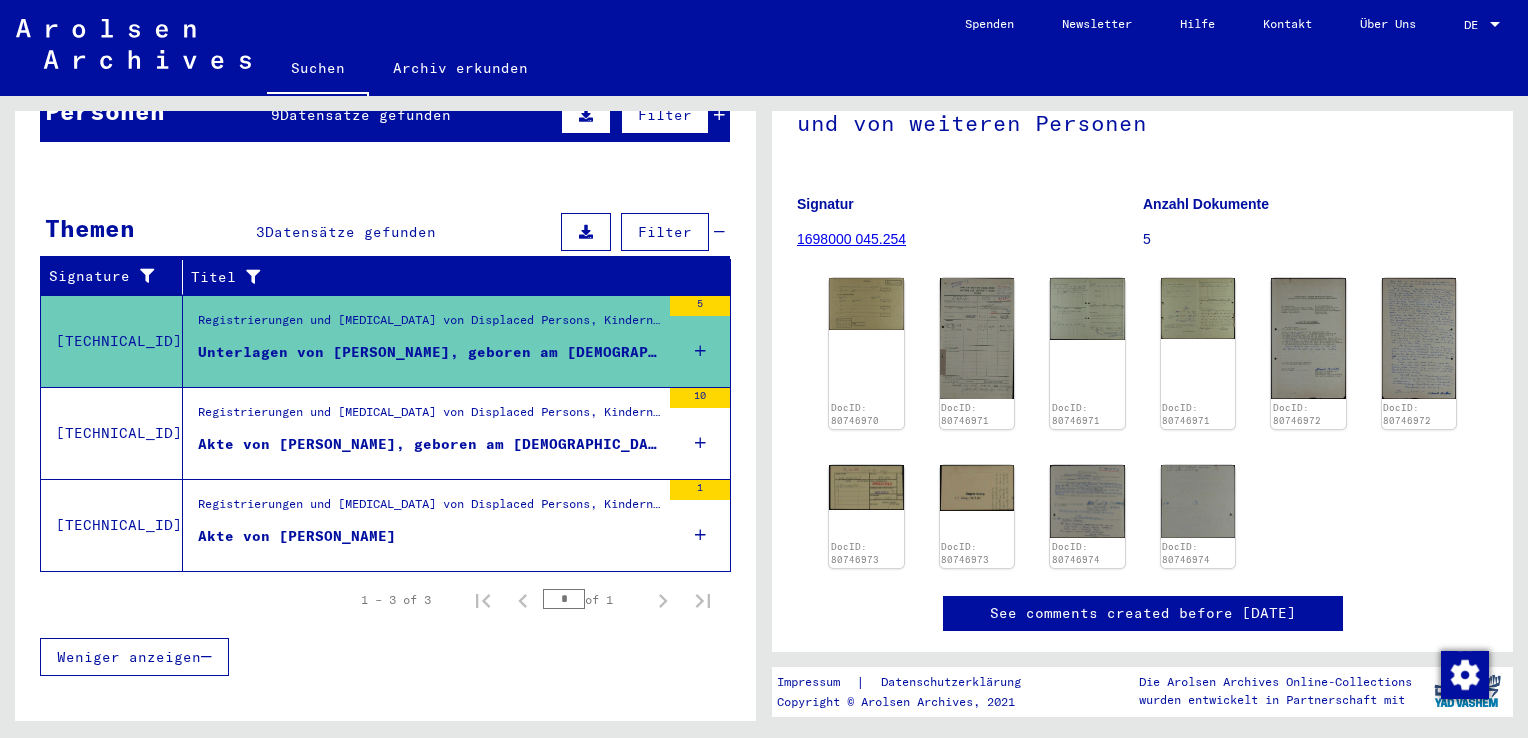 scroll, scrollTop: 217, scrollLeft: 0, axis: vertical 